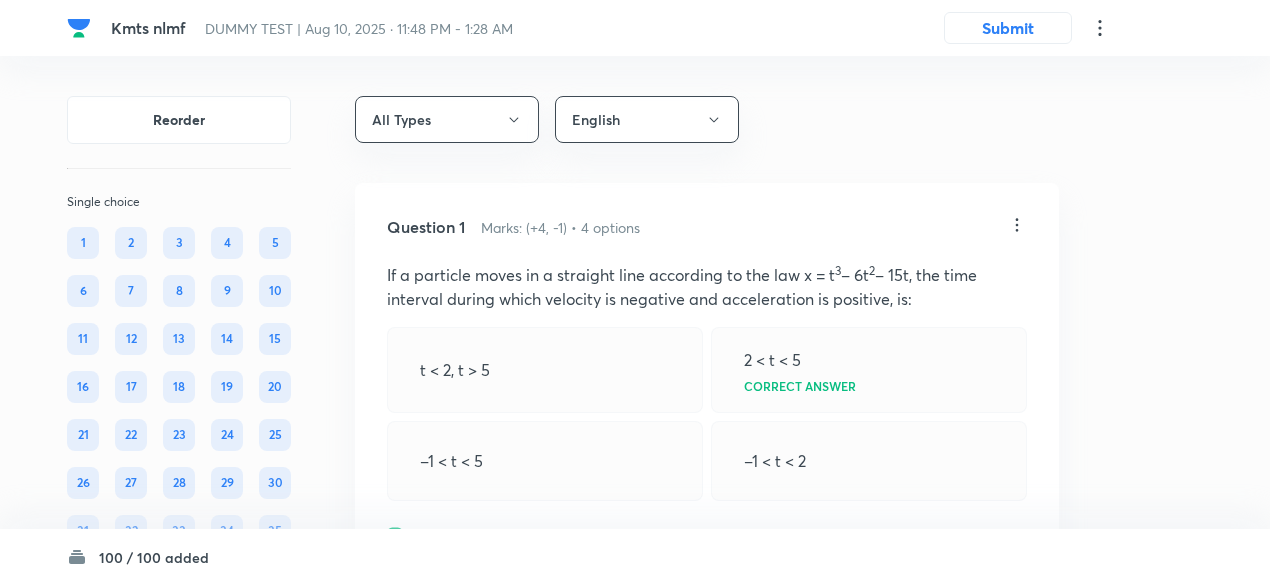 scroll, scrollTop: 0, scrollLeft: 0, axis: both 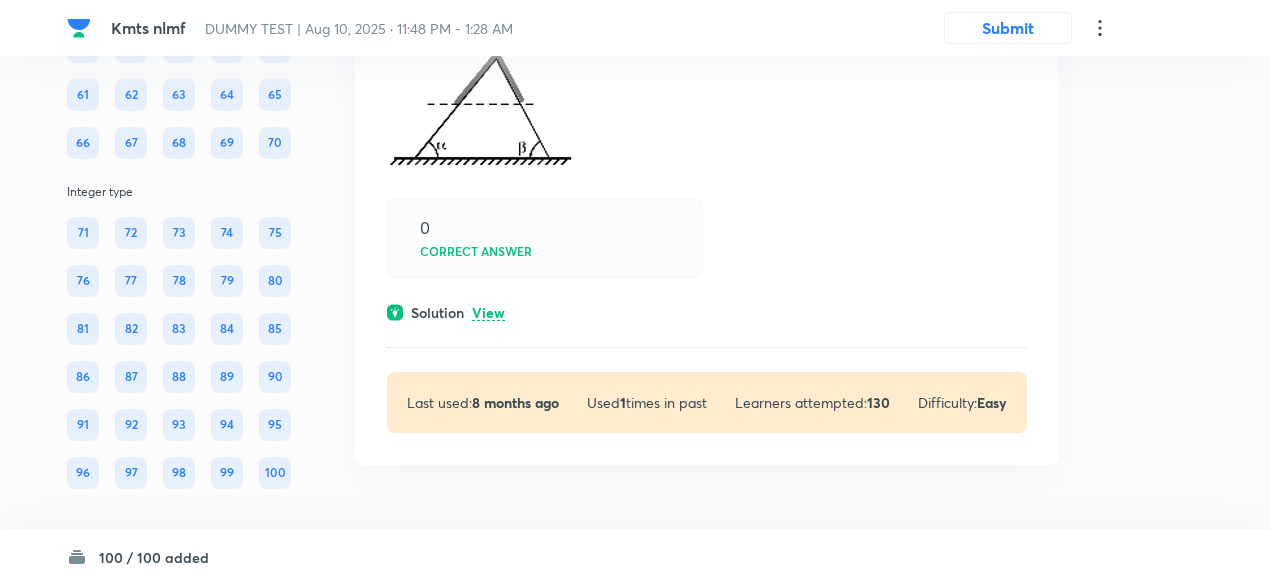 click on "View" at bounding box center (488, 313) 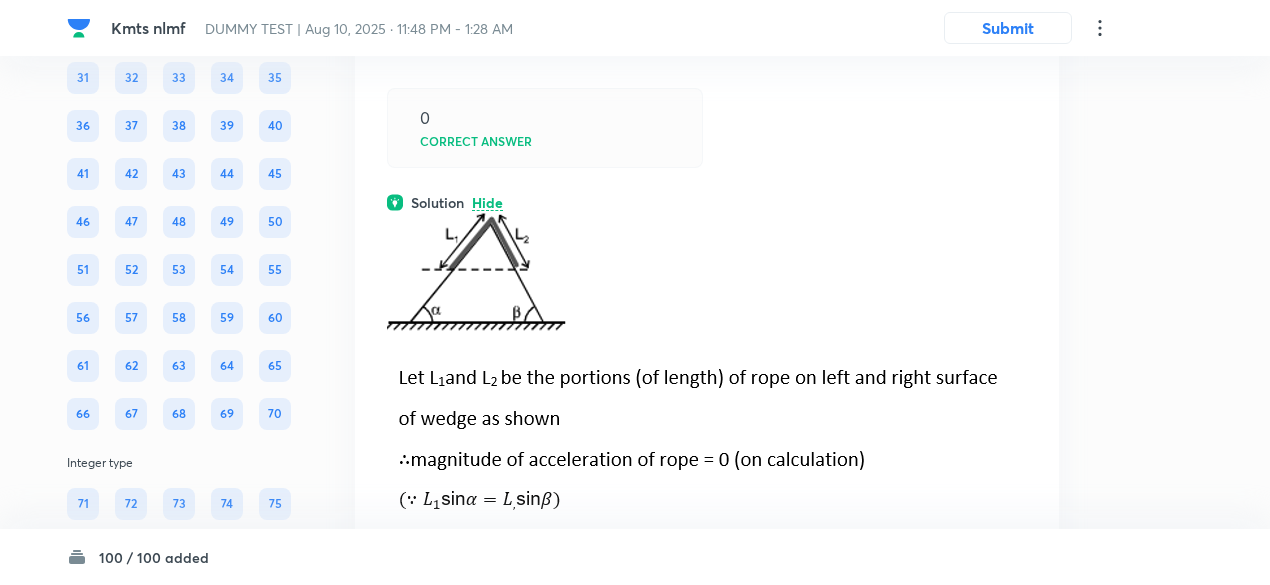 scroll, scrollTop: 65282, scrollLeft: 0, axis: vertical 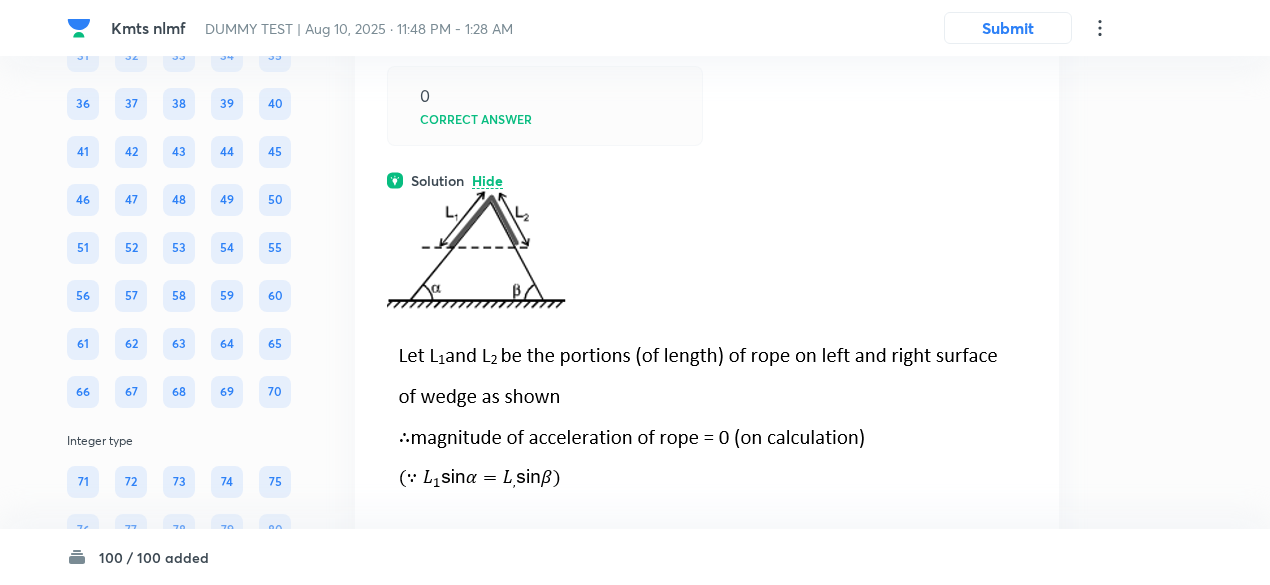 click at bounding box center [707, -132] 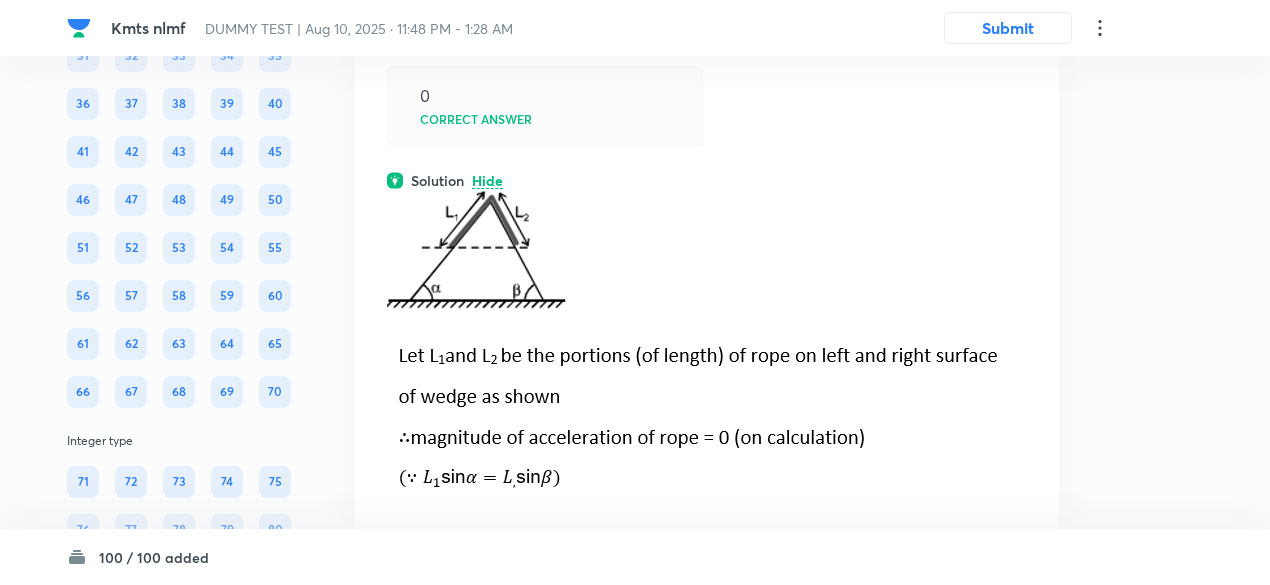 click 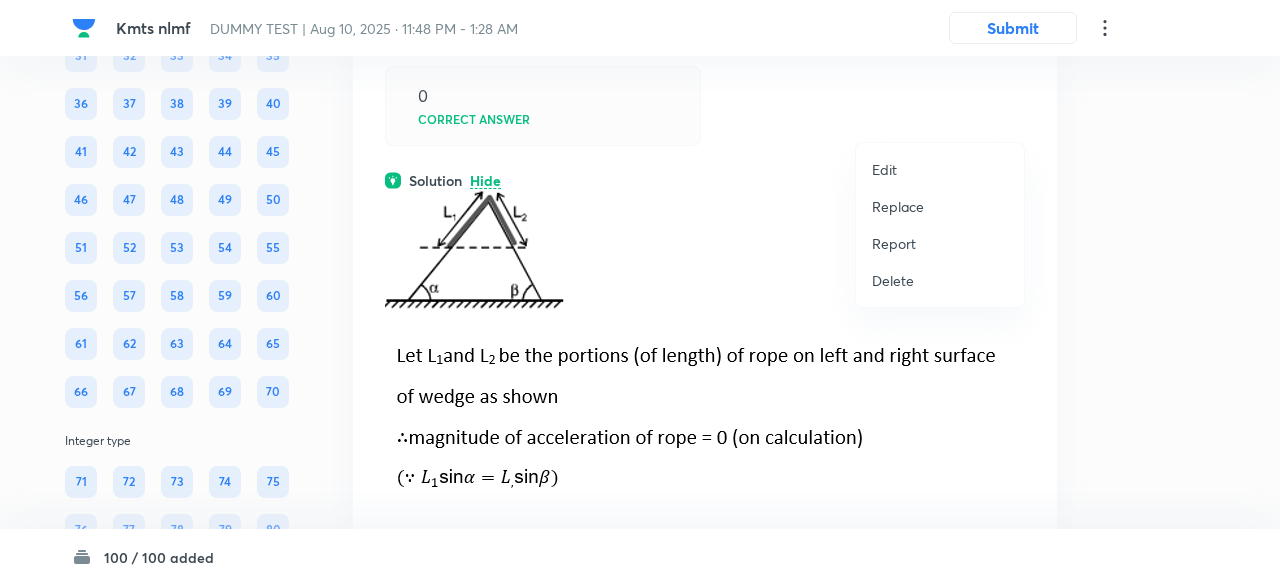 click at bounding box center (640, 292) 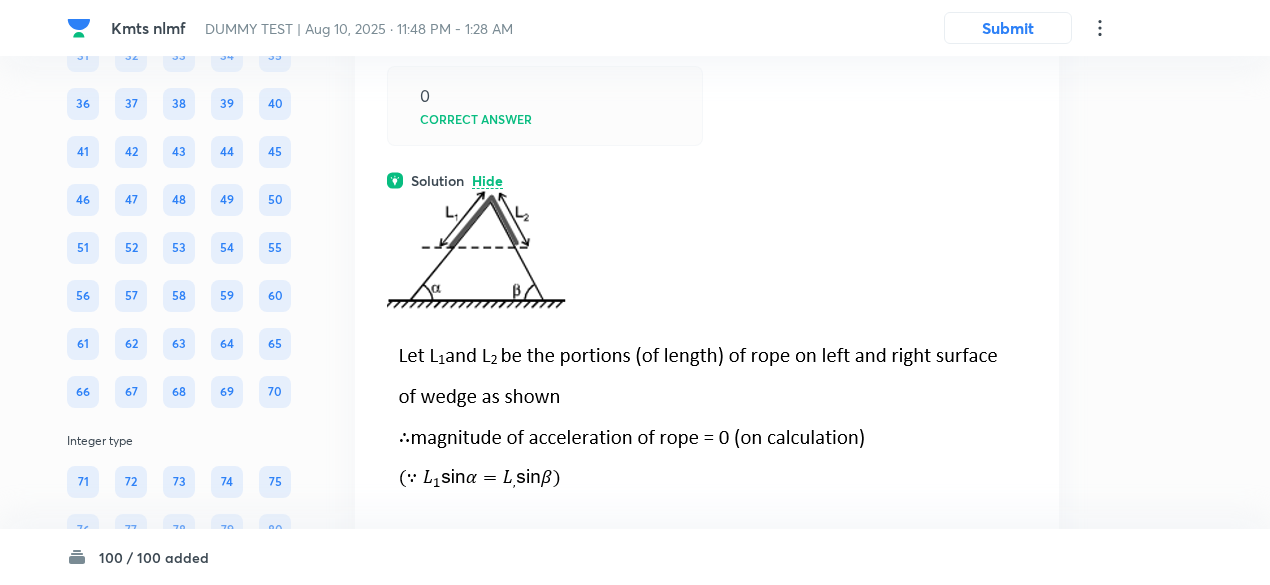 click 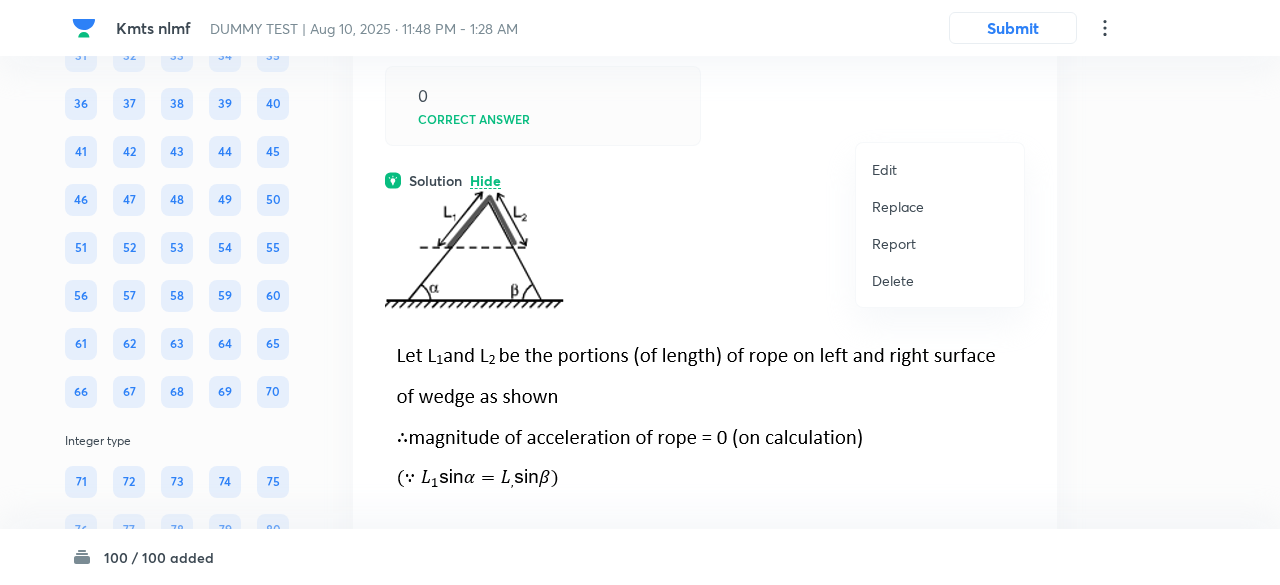 click on "Replace" at bounding box center (898, 206) 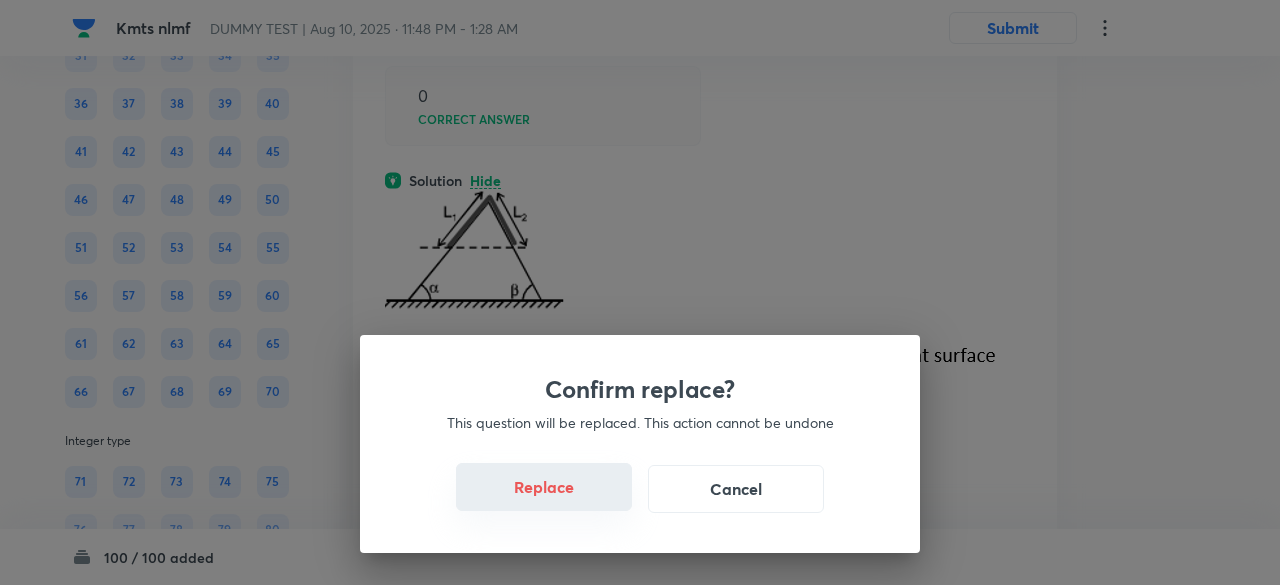 click on "Replace" at bounding box center [544, 487] 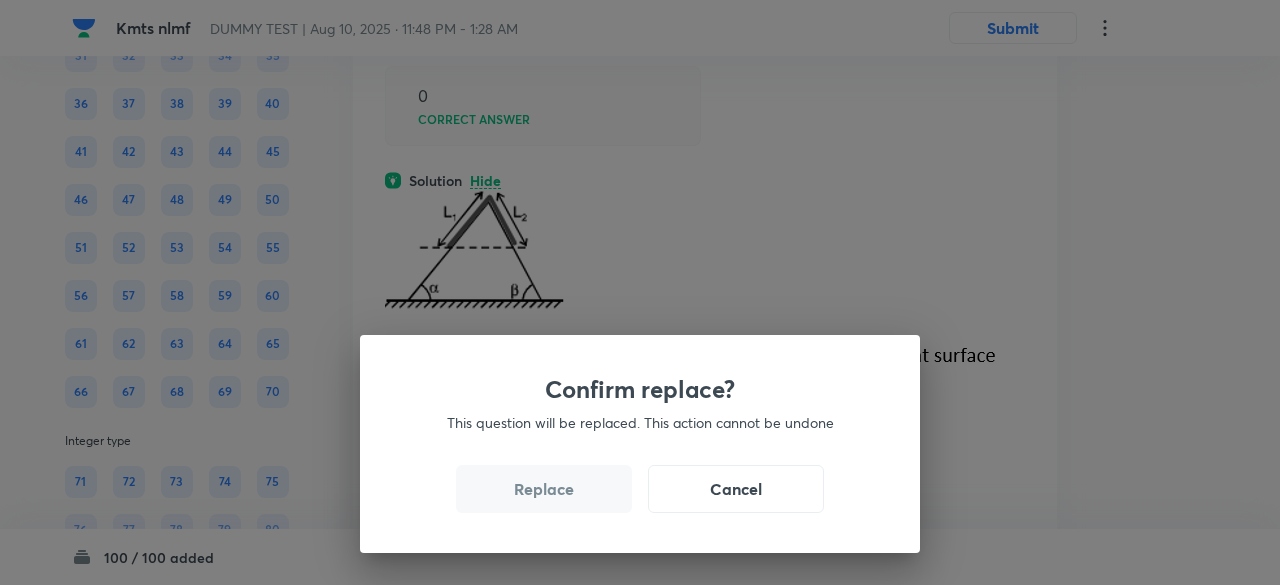 click on "Replace" at bounding box center (544, 489) 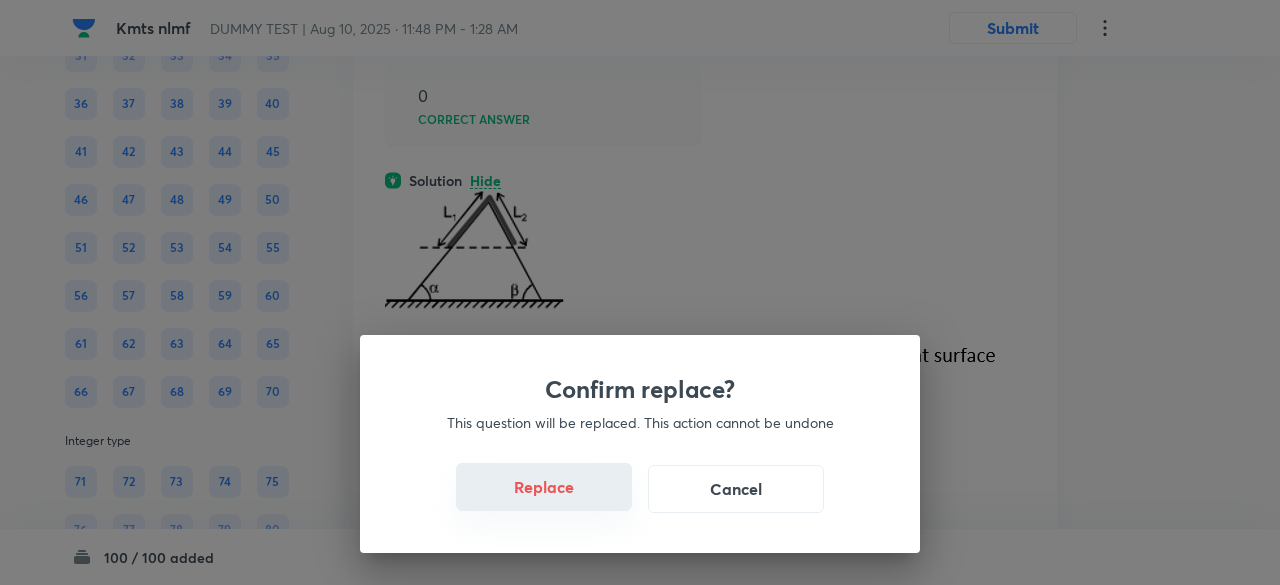 click on "Replace" at bounding box center (544, 487) 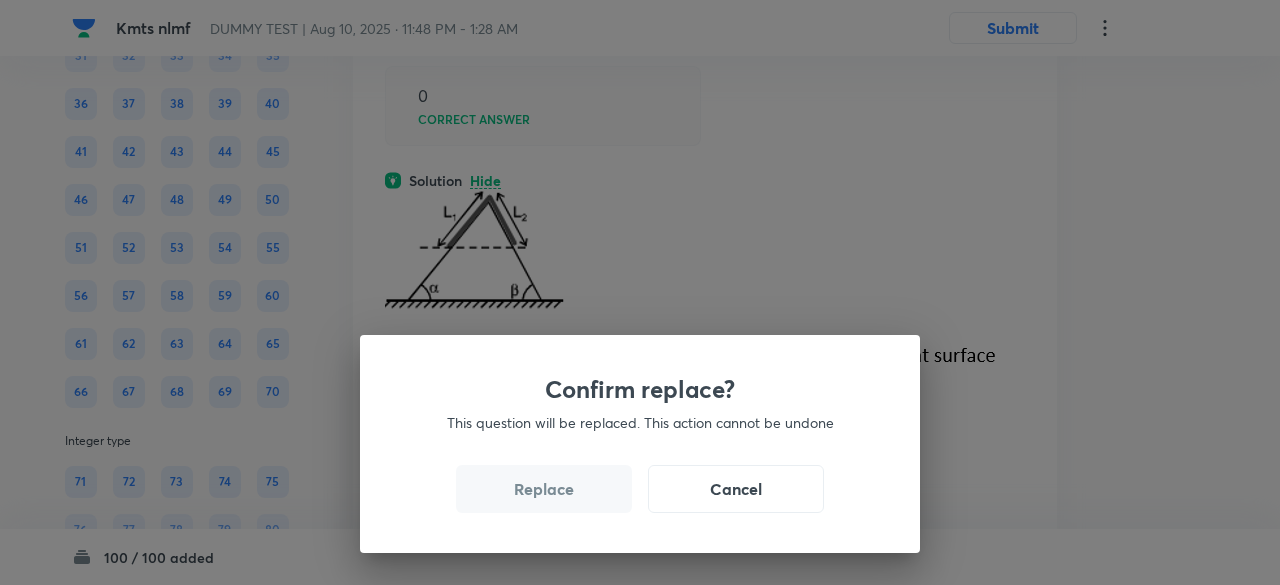 click on "Replace" at bounding box center [544, 489] 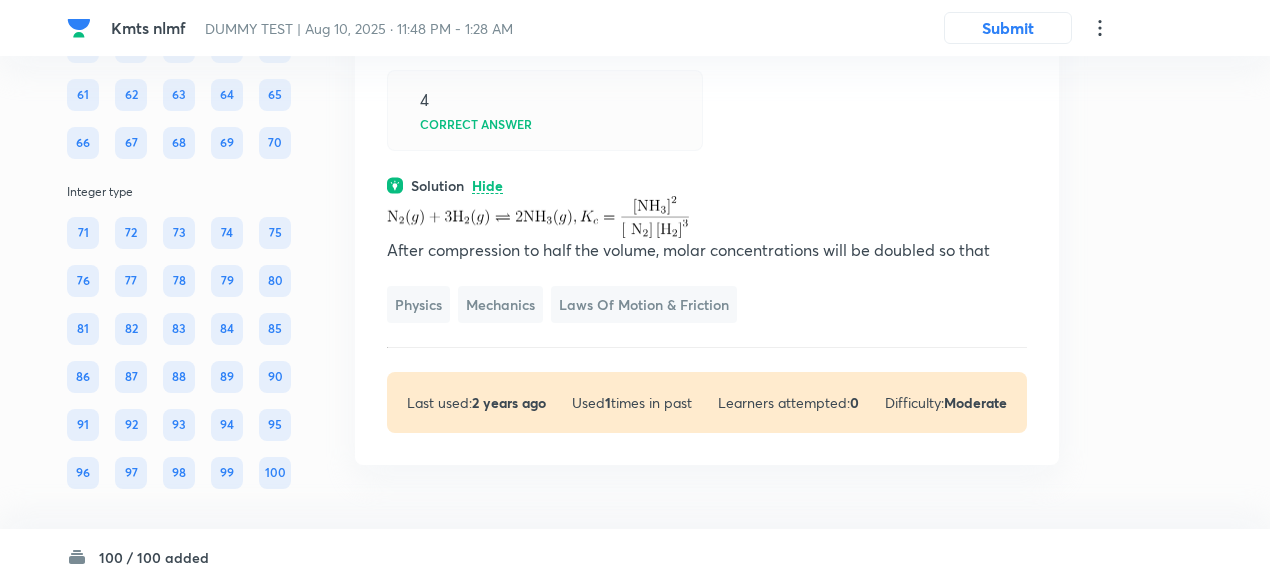 click 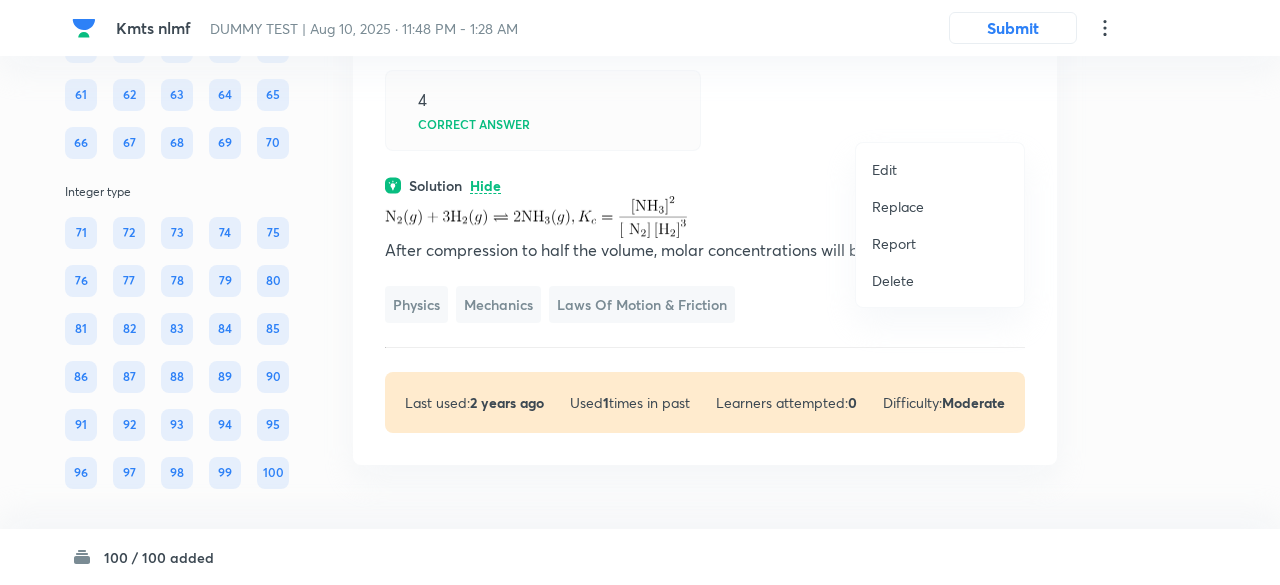 click on "Replace" at bounding box center (940, 206) 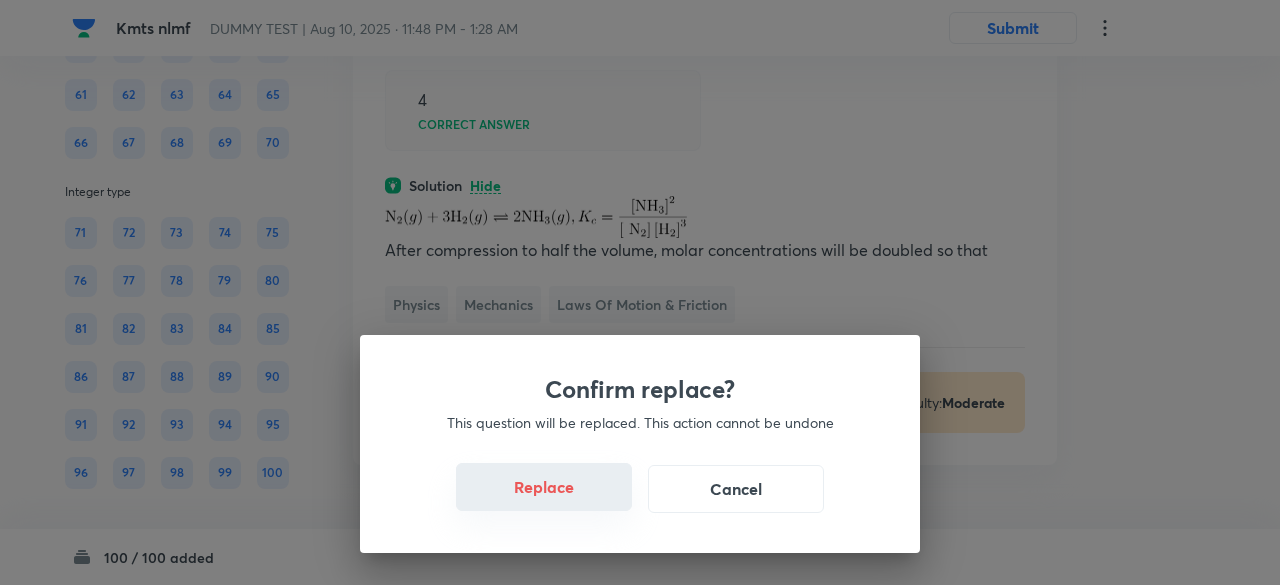 click on "Replace" at bounding box center (544, 487) 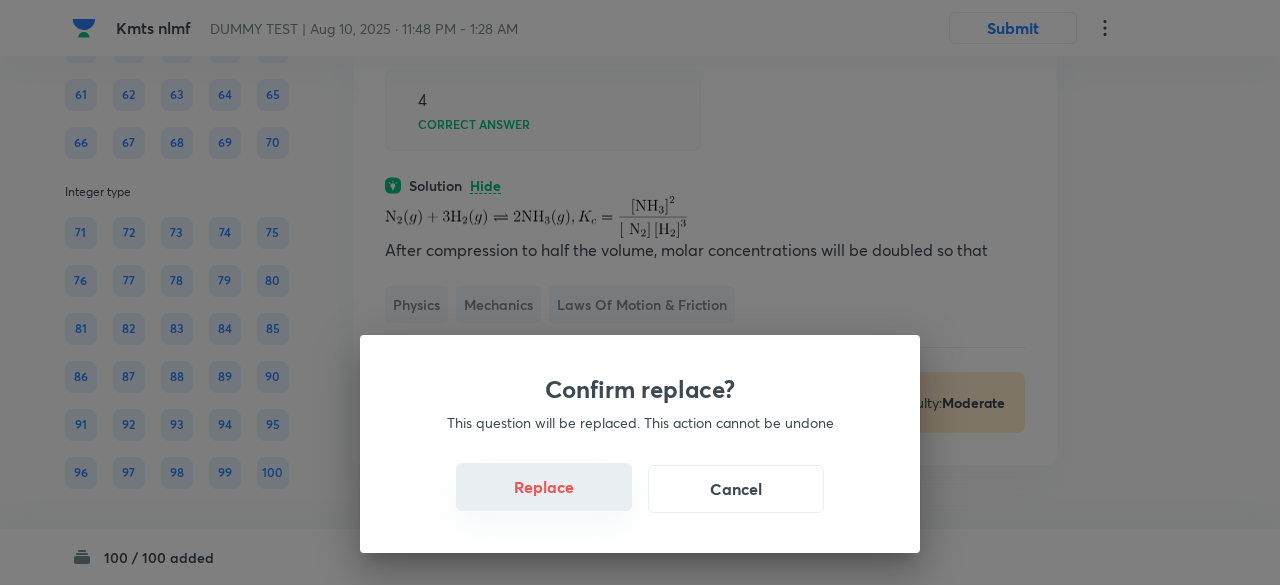 click on "Replace" at bounding box center [544, 487] 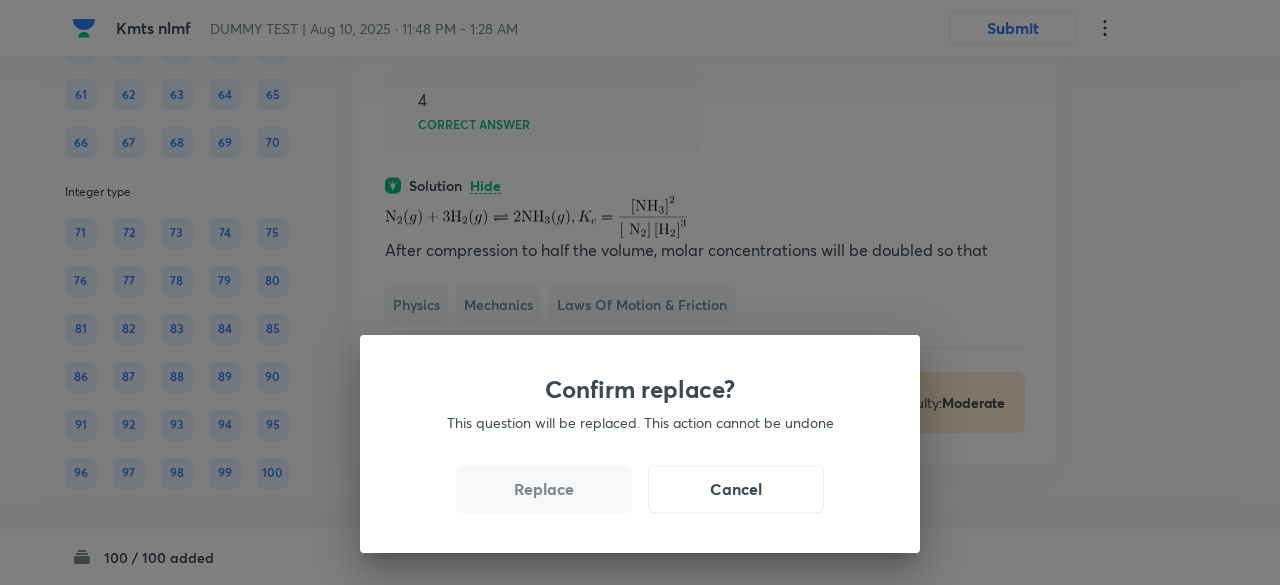 click on "Replace" at bounding box center [544, 489] 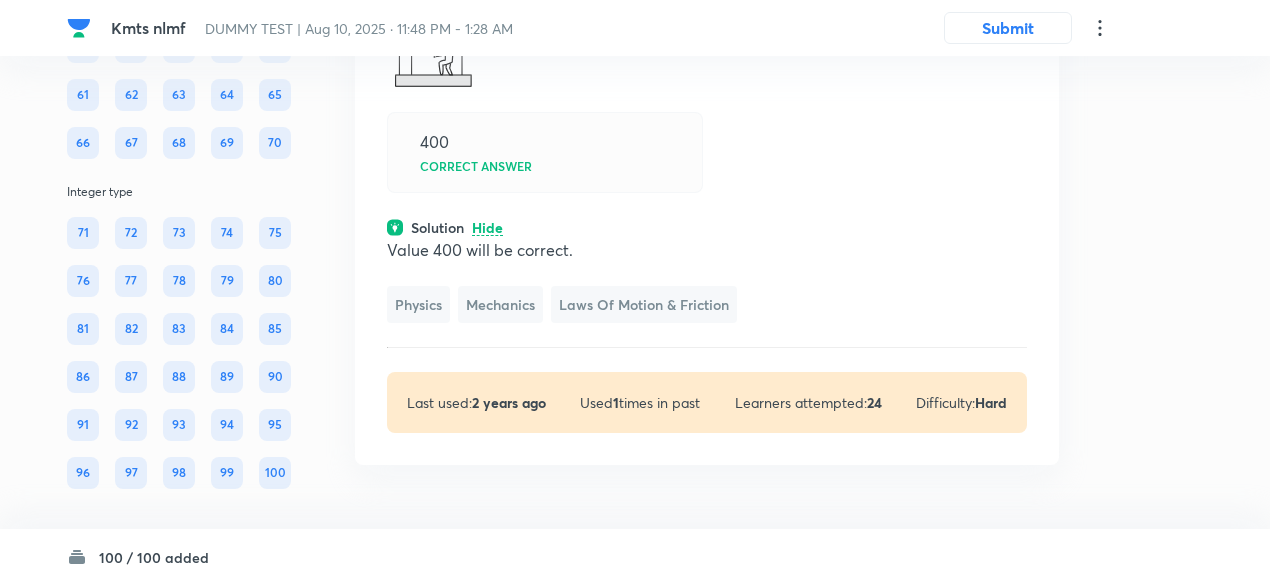 click 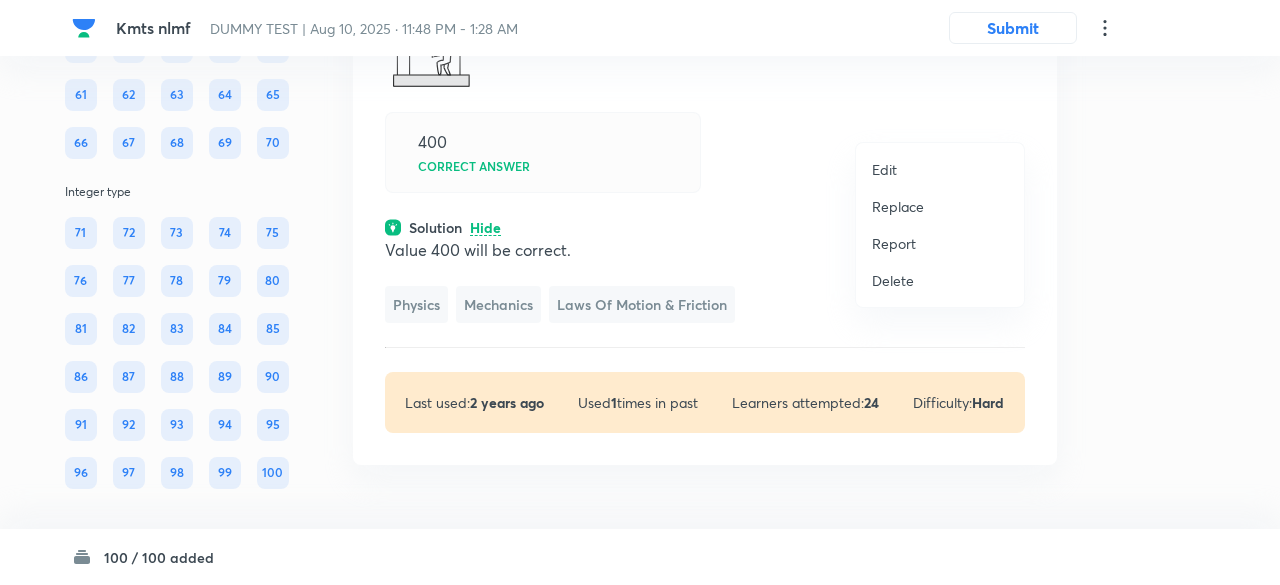 click on "Replace" at bounding box center [898, 206] 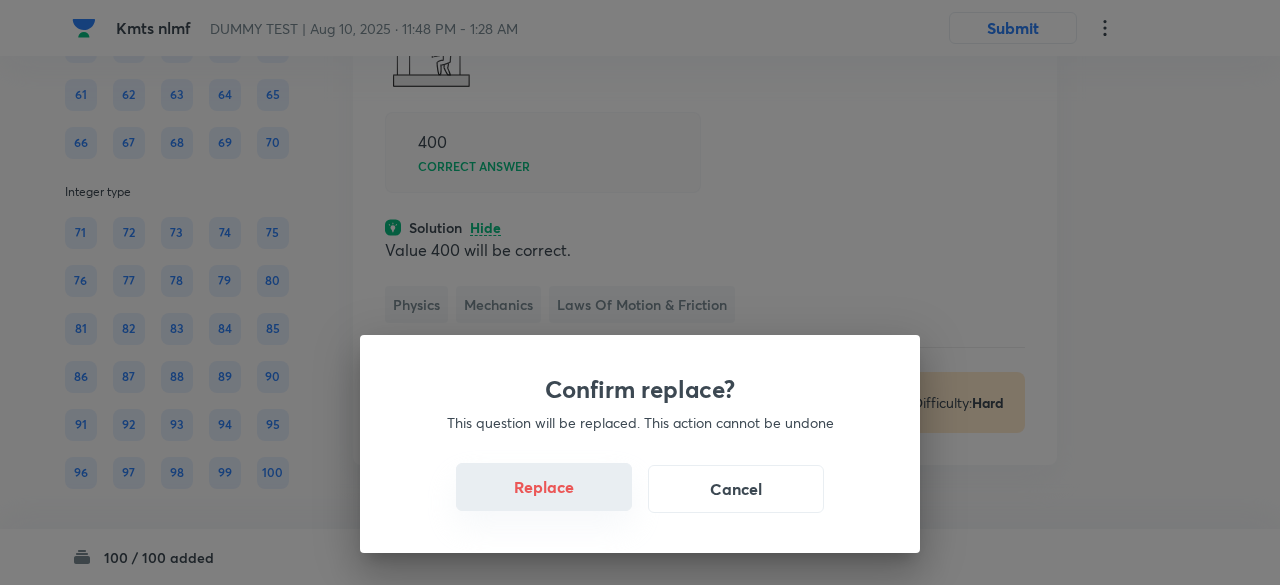click on "Replace" at bounding box center [544, 487] 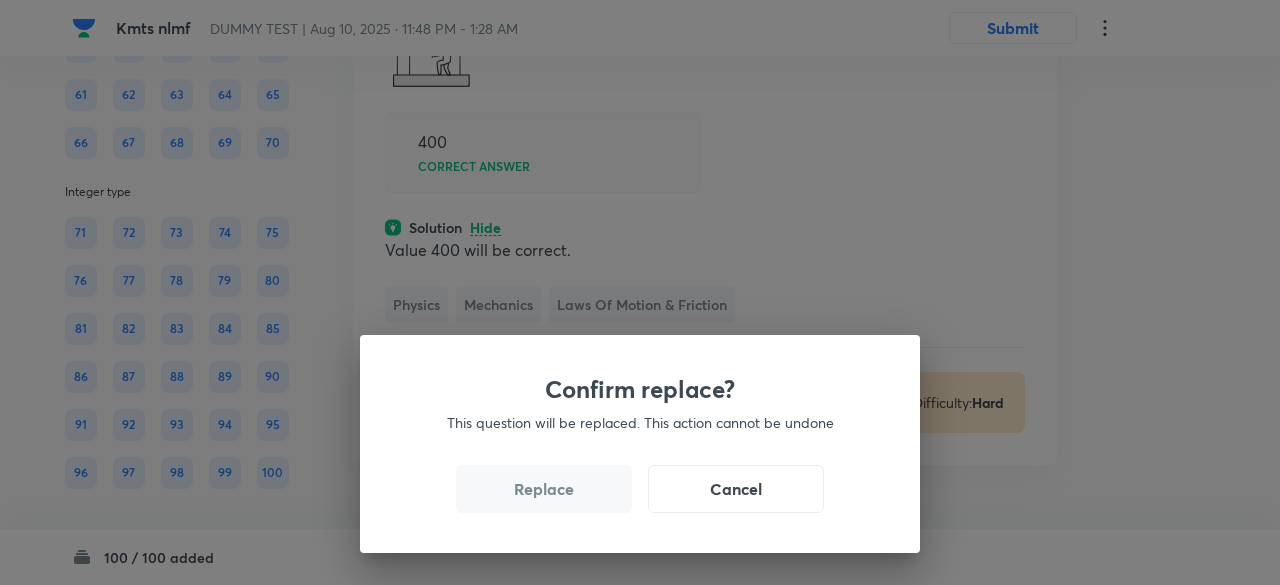 click on "Replace" at bounding box center (544, 489) 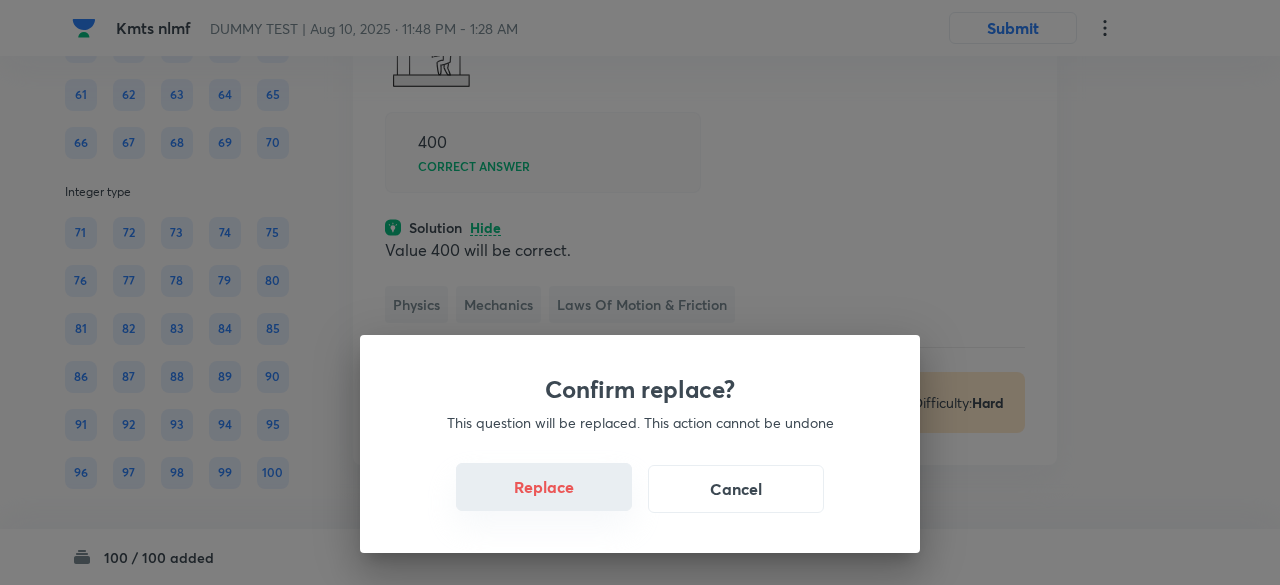click on "Replace" at bounding box center (544, 487) 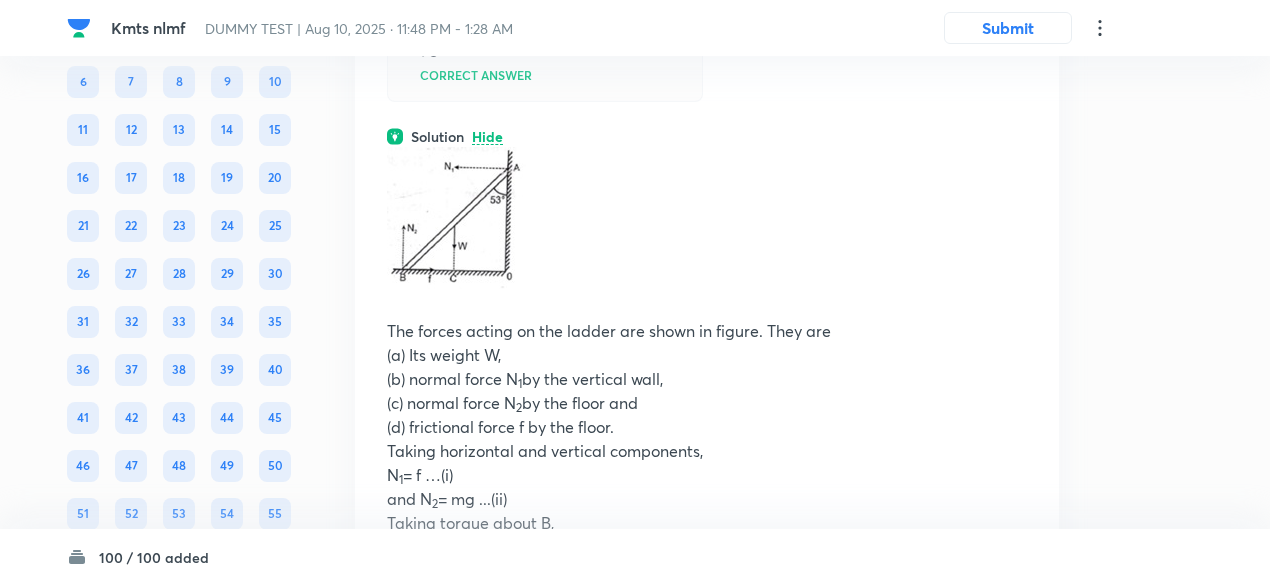 scroll, scrollTop: 65201, scrollLeft: 0, axis: vertical 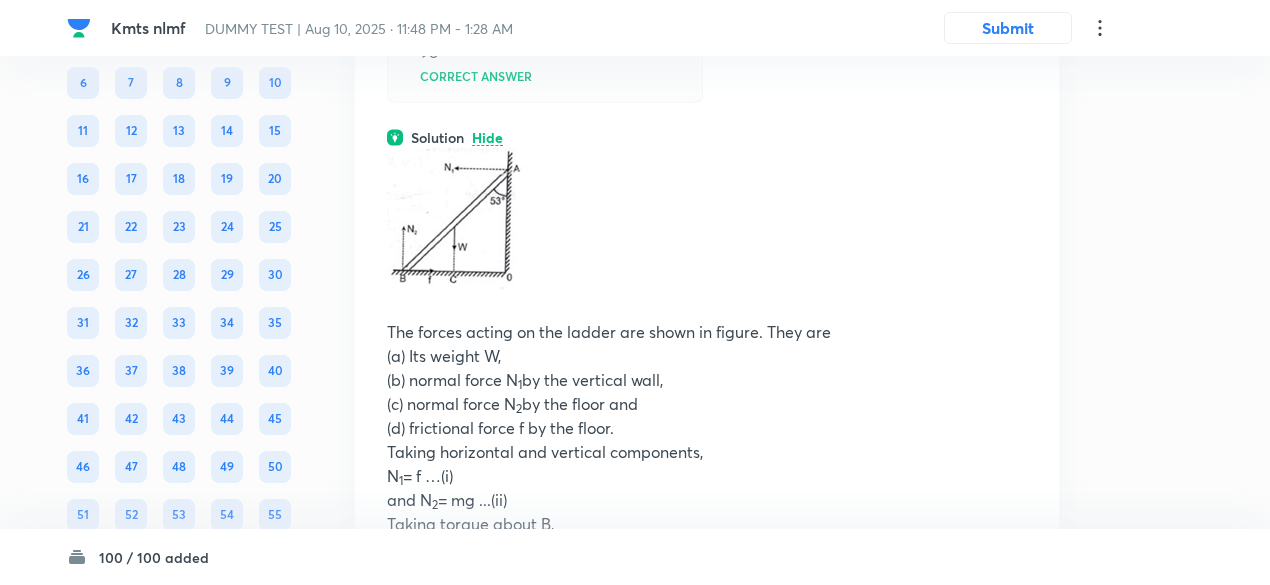 click 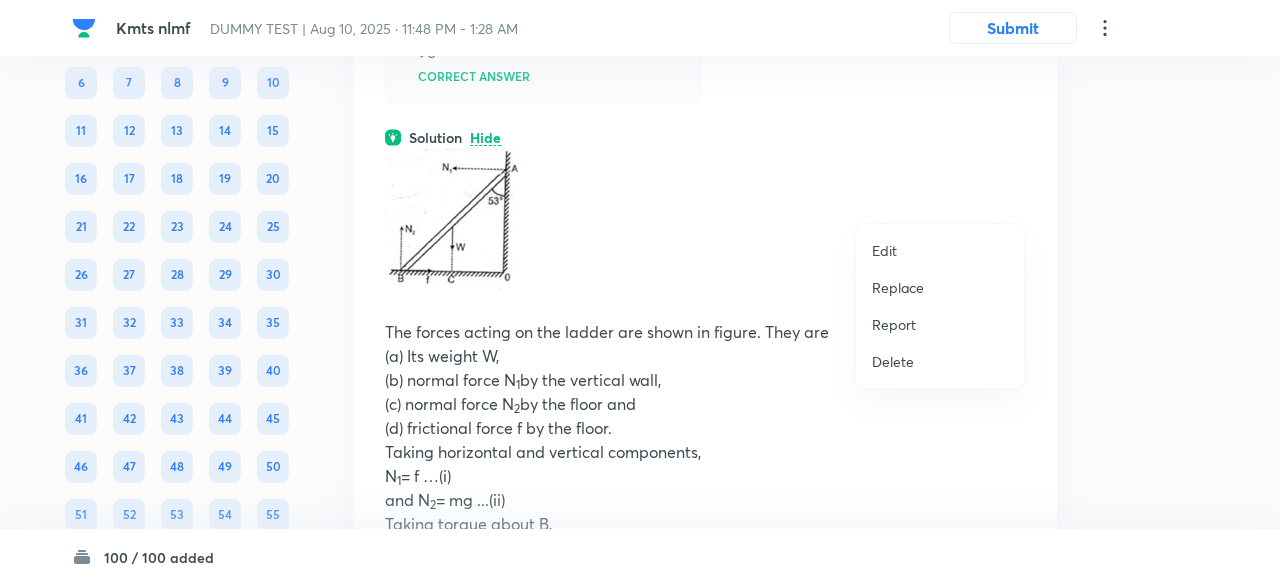click on "Replace" at bounding box center (898, 287) 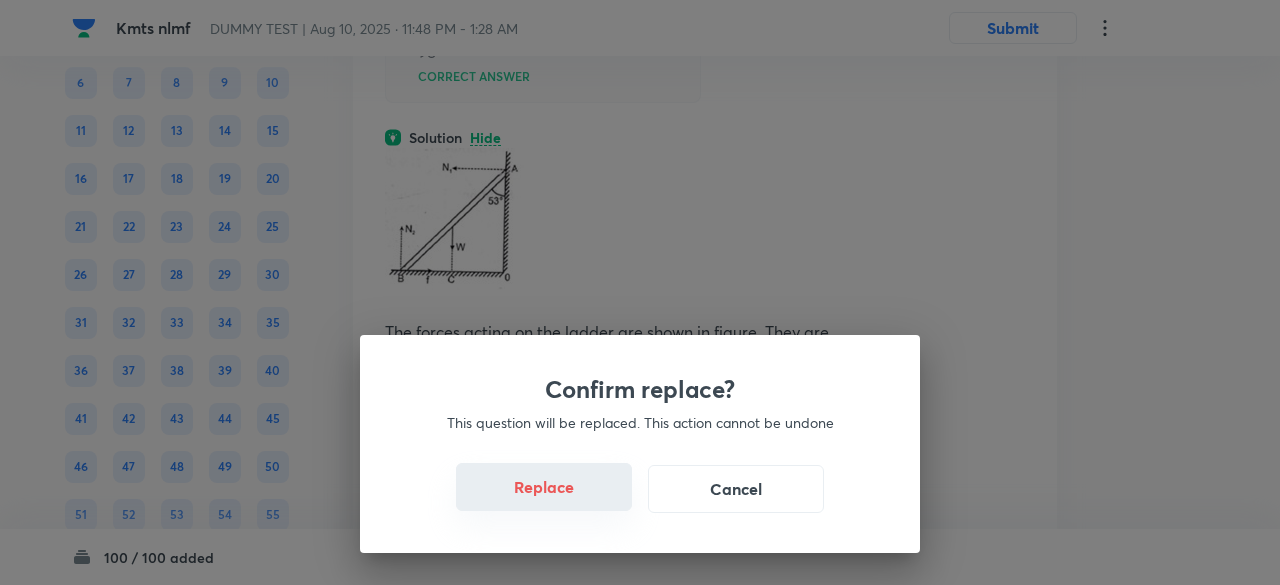 click on "Replace" at bounding box center (544, 487) 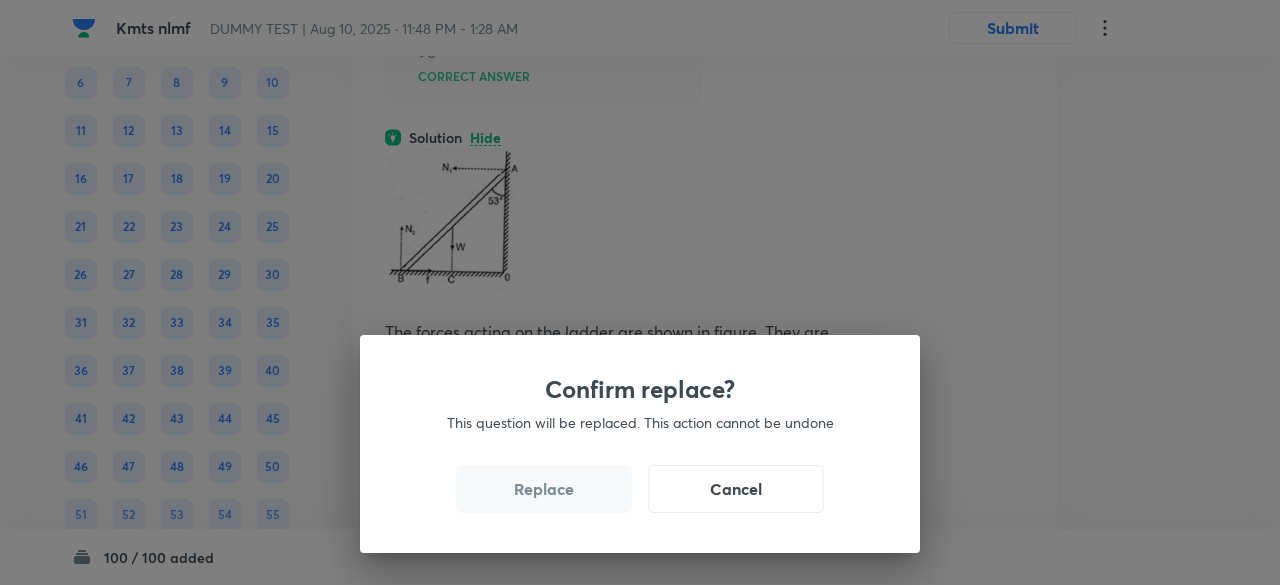 click on "Replace" at bounding box center (544, 489) 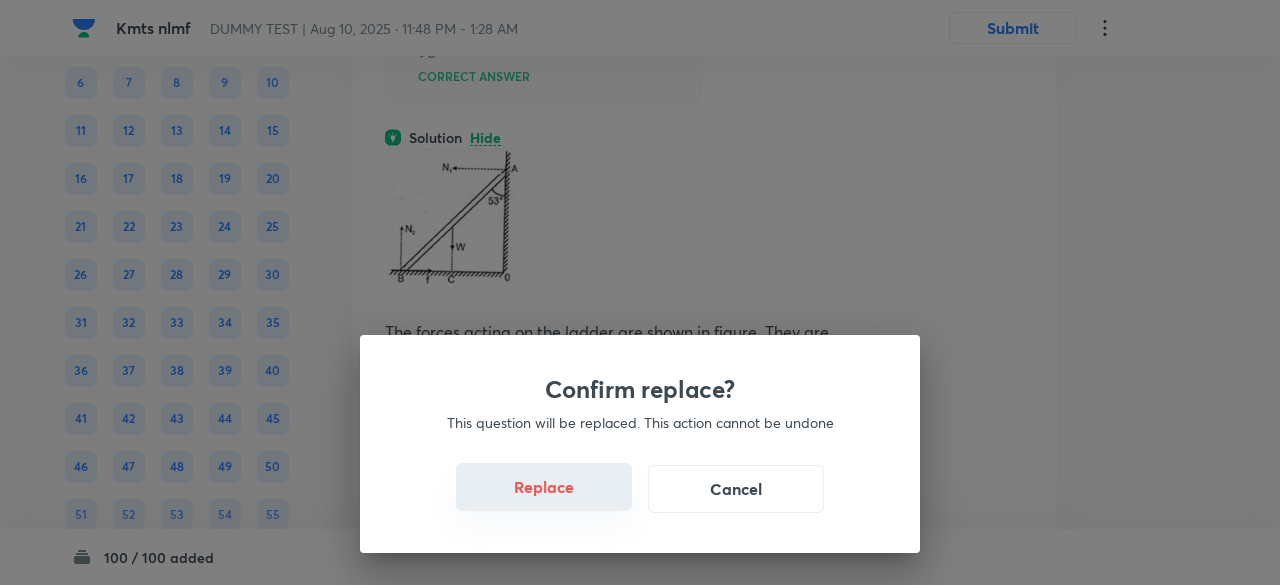 click on "Replace" at bounding box center (544, 487) 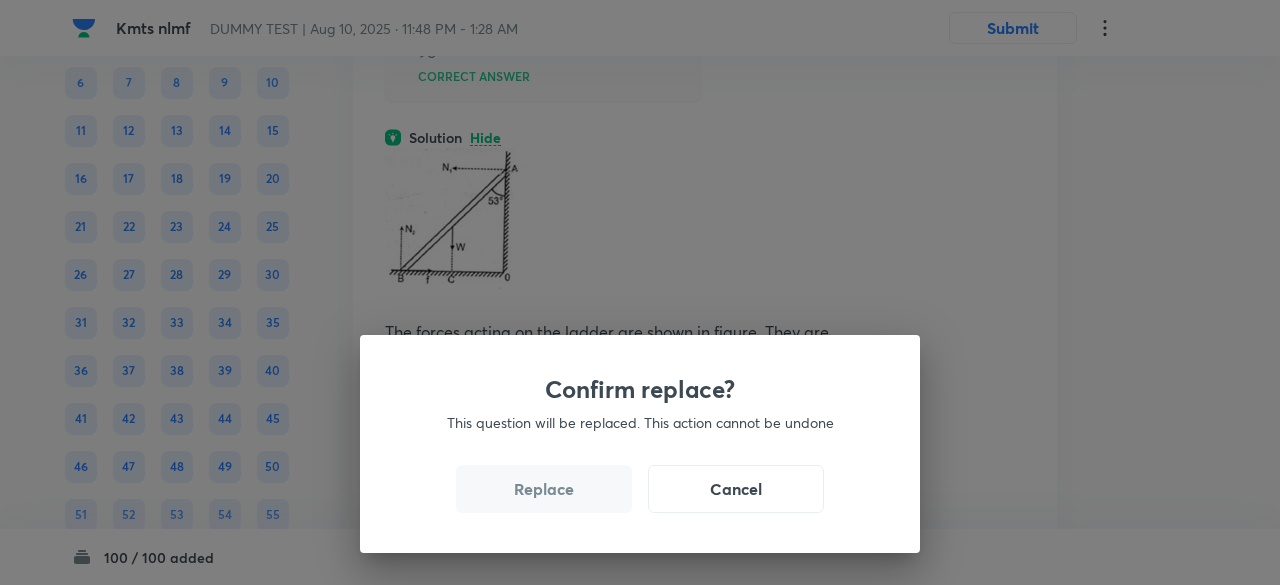 click on "Replace" at bounding box center (544, 489) 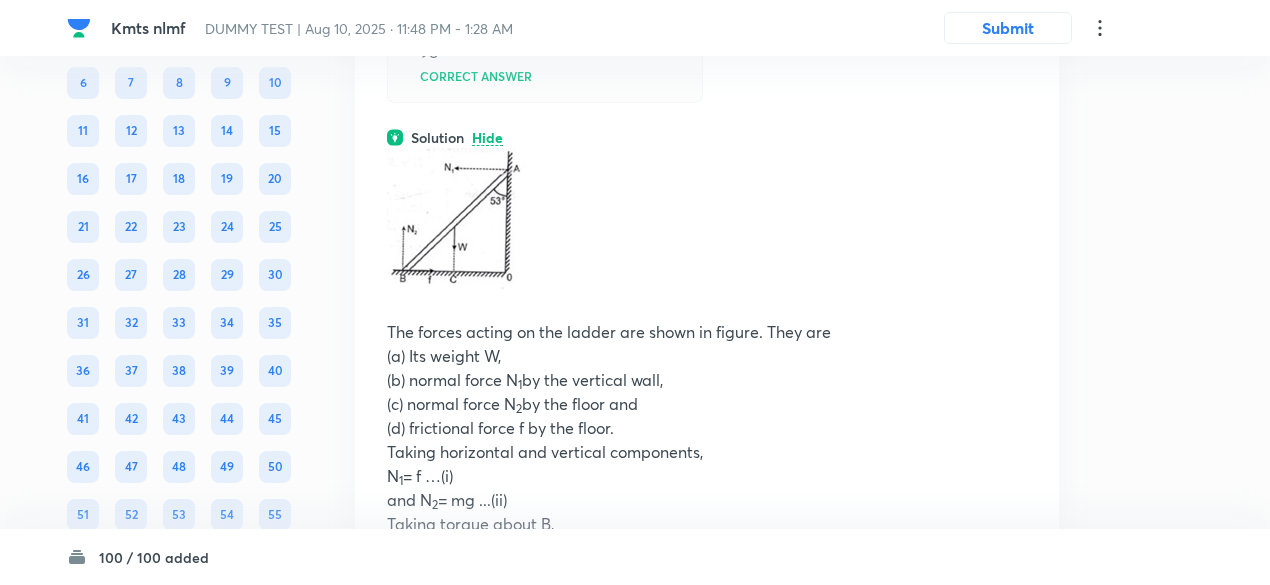 click 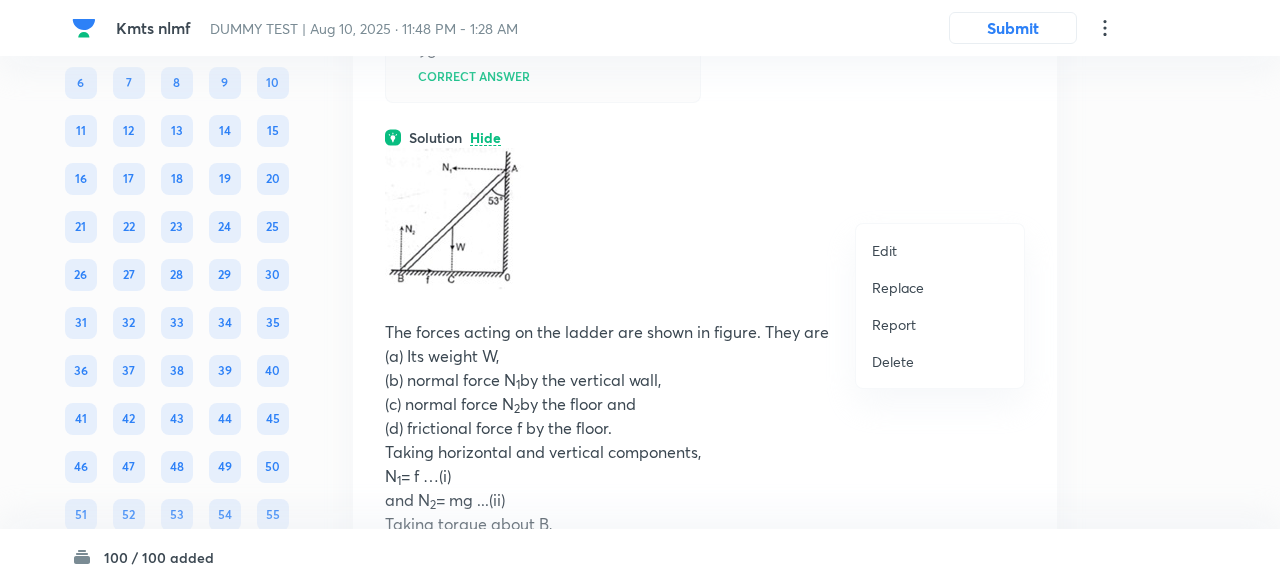click on "Replace" at bounding box center (940, 287) 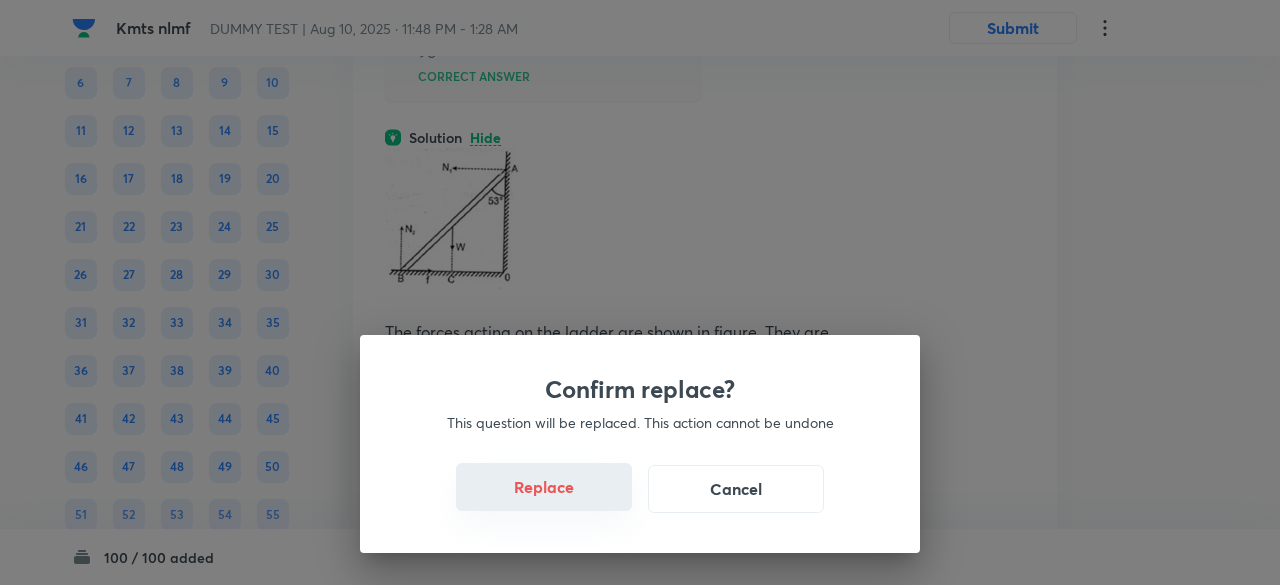 click on "Replace" at bounding box center (544, 487) 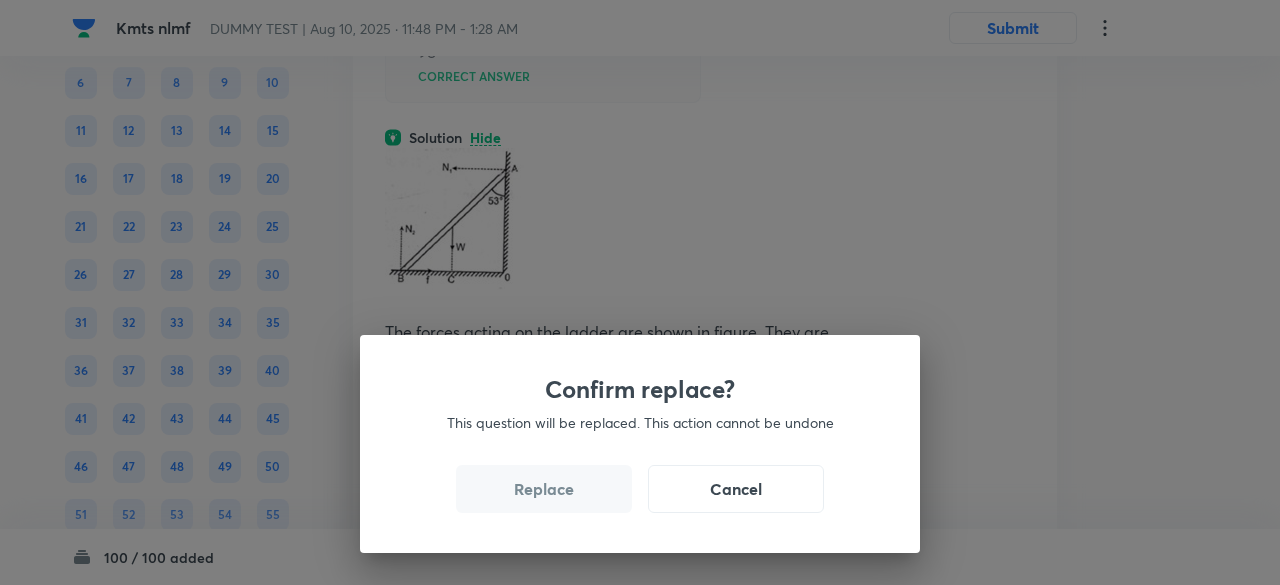 click on "Replace" at bounding box center [544, 489] 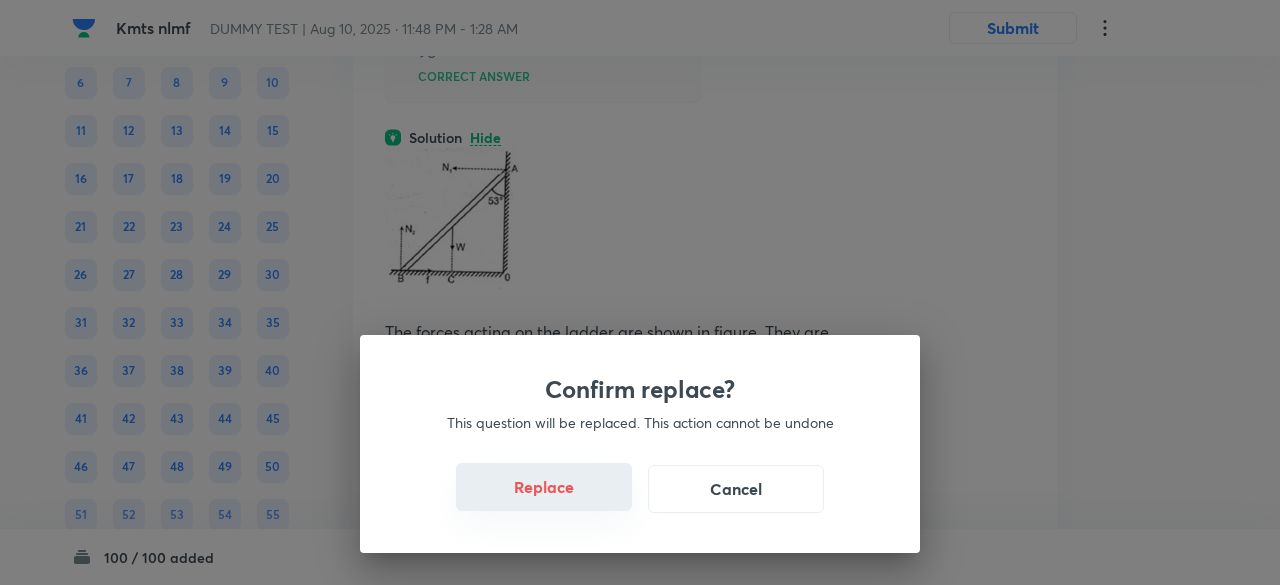 click on "Replace" at bounding box center [544, 487] 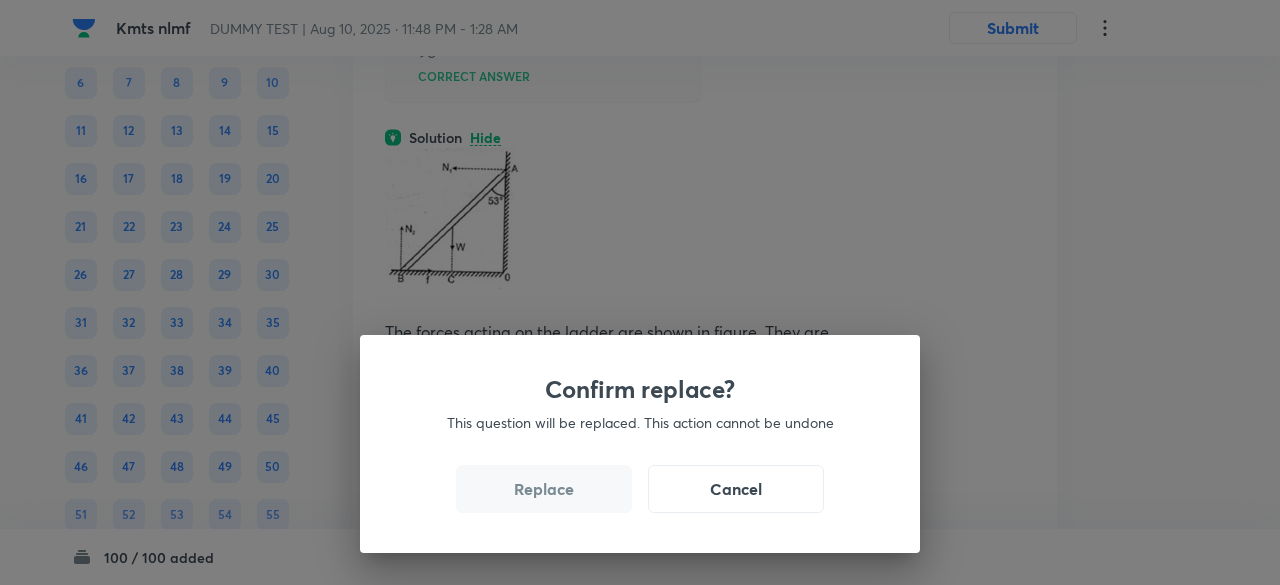 click on "Replace" at bounding box center [544, 489] 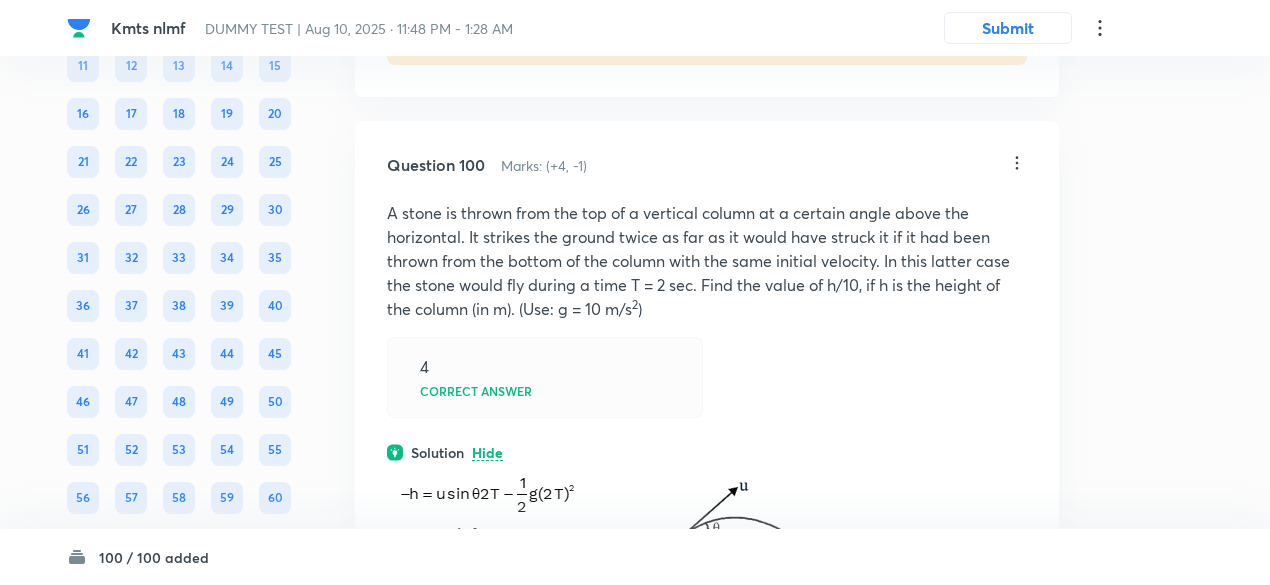 scroll, scrollTop: 64793, scrollLeft: 0, axis: vertical 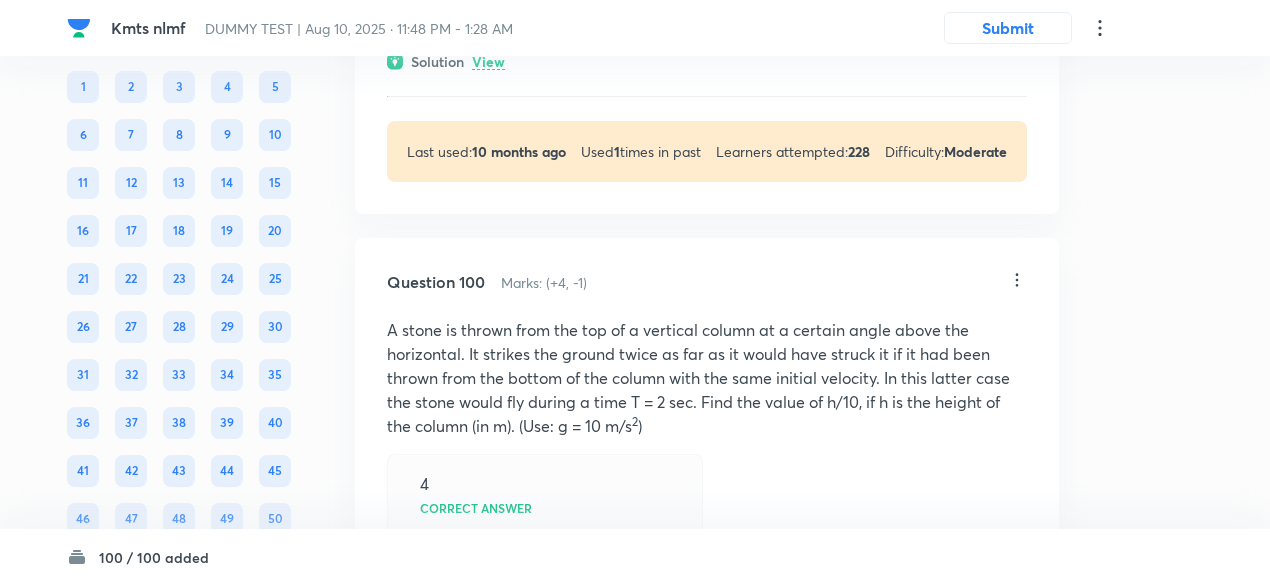 click on "View" at bounding box center (488, 62) 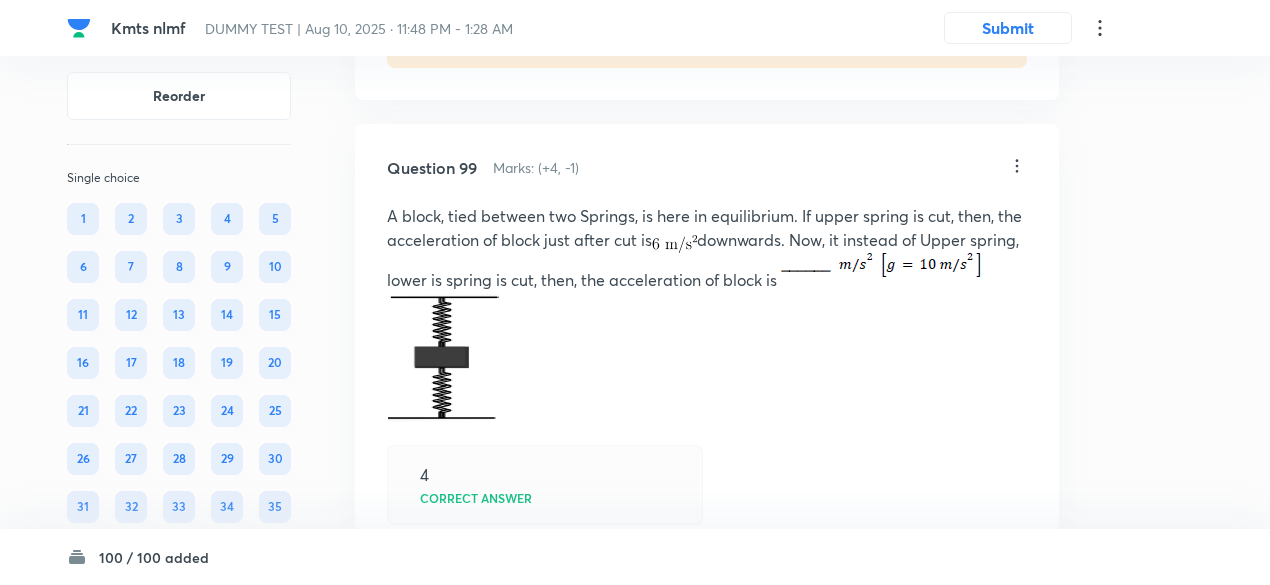 scroll, scrollTop: 64292, scrollLeft: 0, axis: vertical 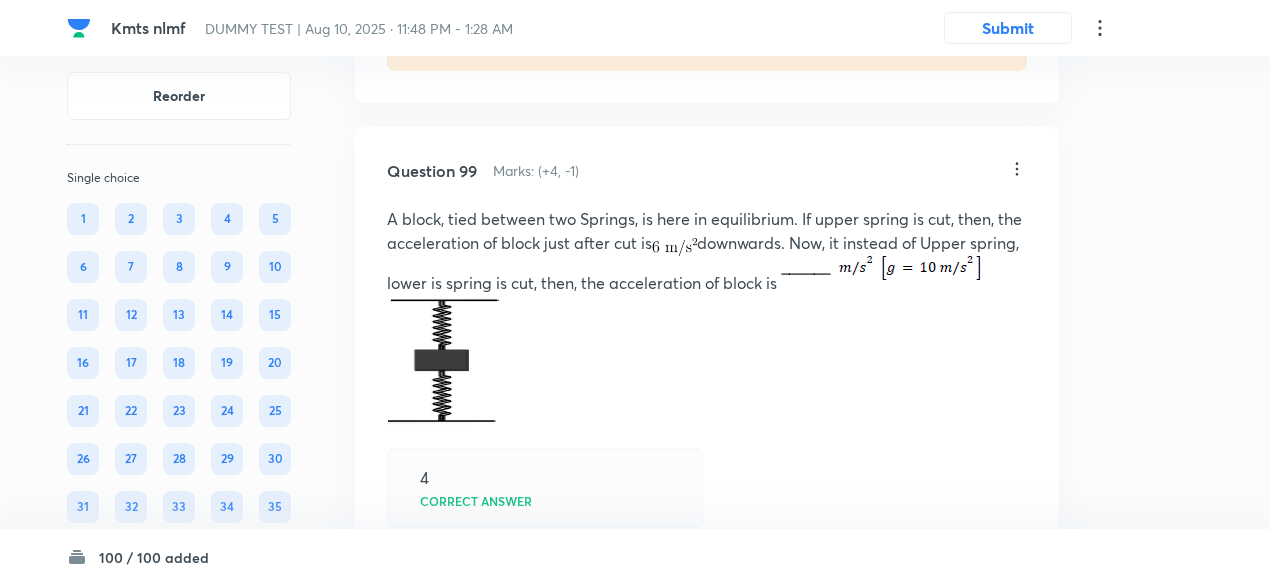 click on "View" at bounding box center (488, -49) 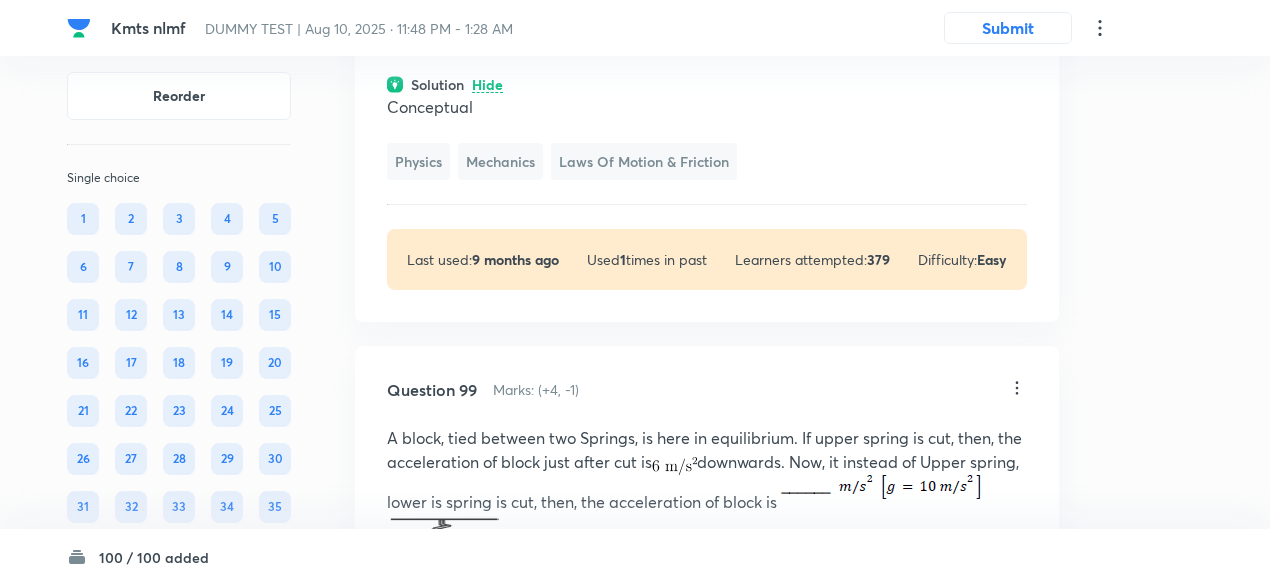 scroll, scrollTop: 64155, scrollLeft: 0, axis: vertical 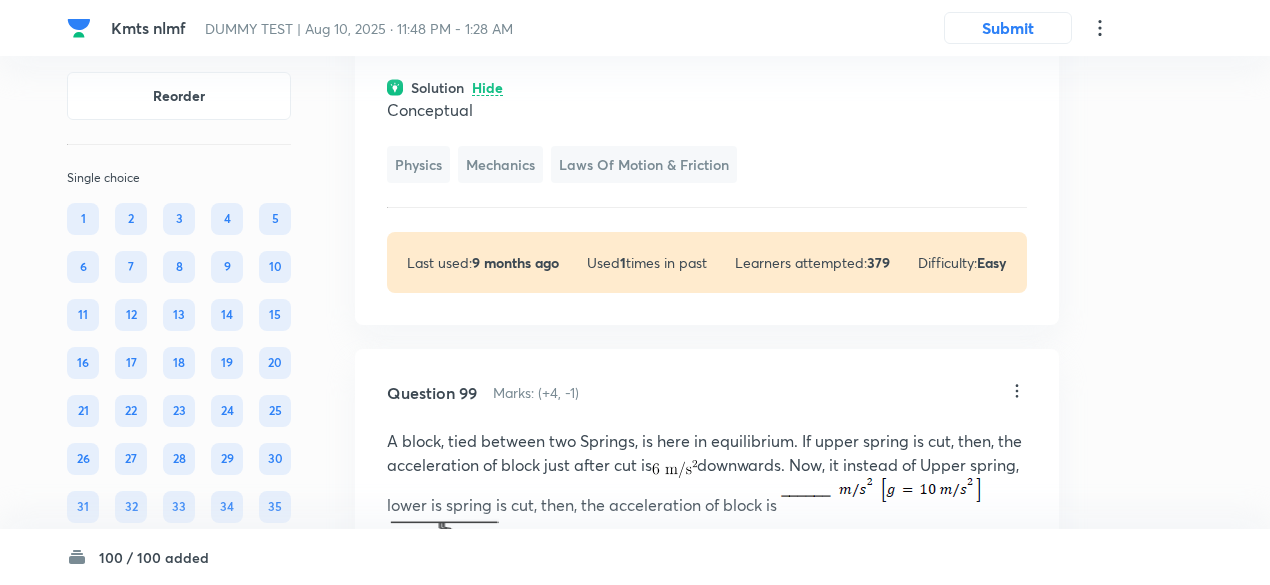 click 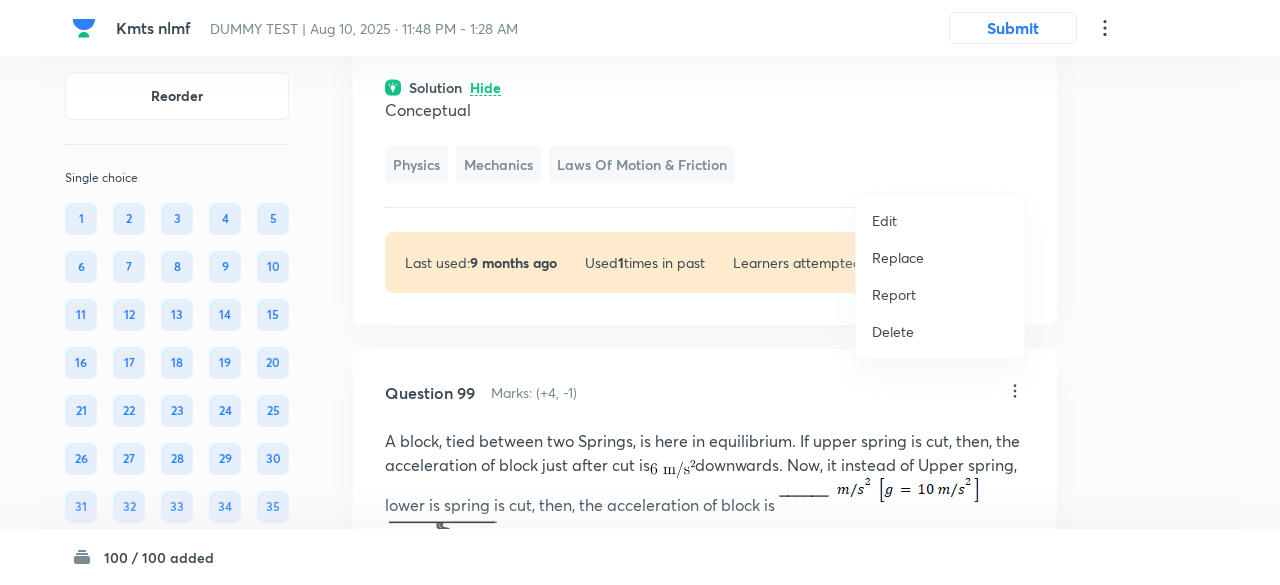 click on "Replace" at bounding box center (940, 257) 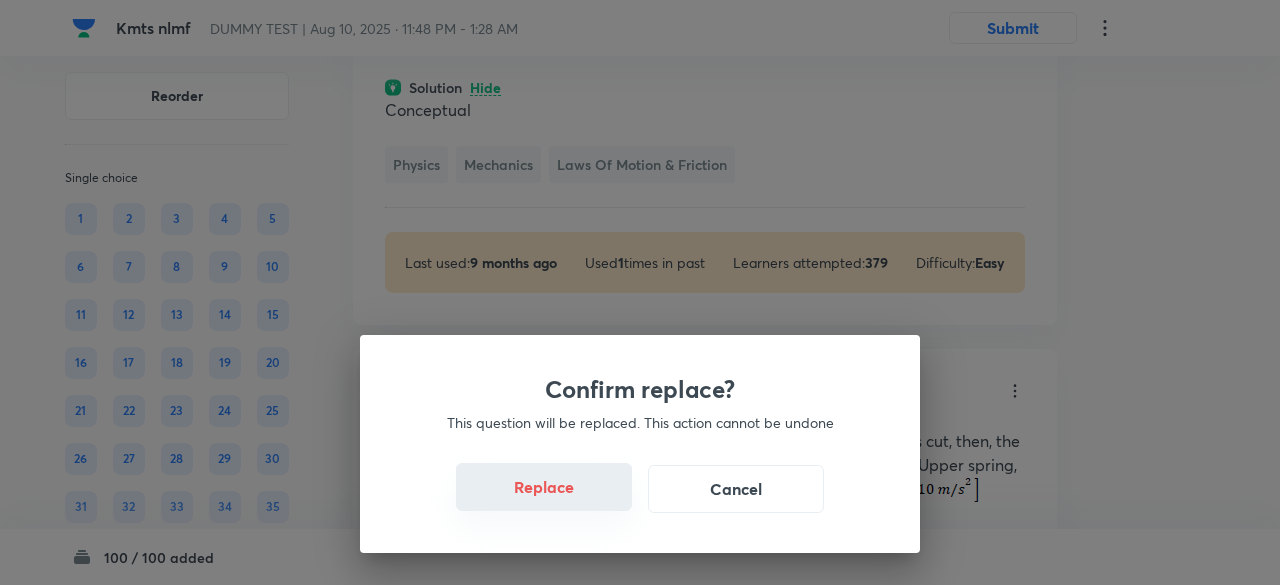 click on "Replace" at bounding box center [544, 487] 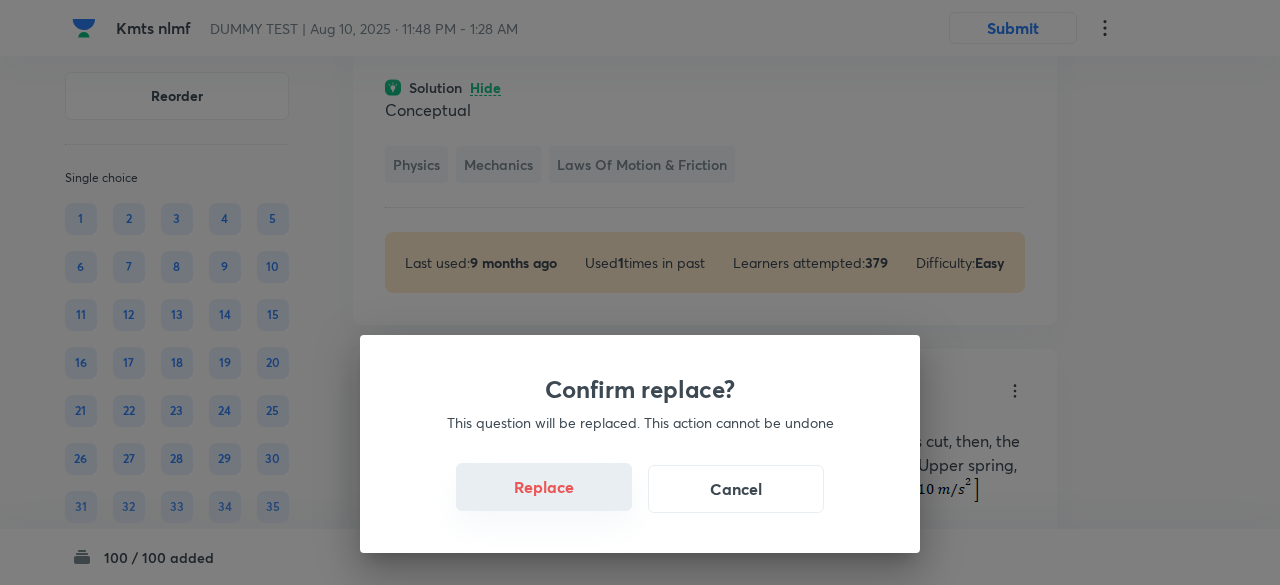 click on "Replace" at bounding box center [544, 487] 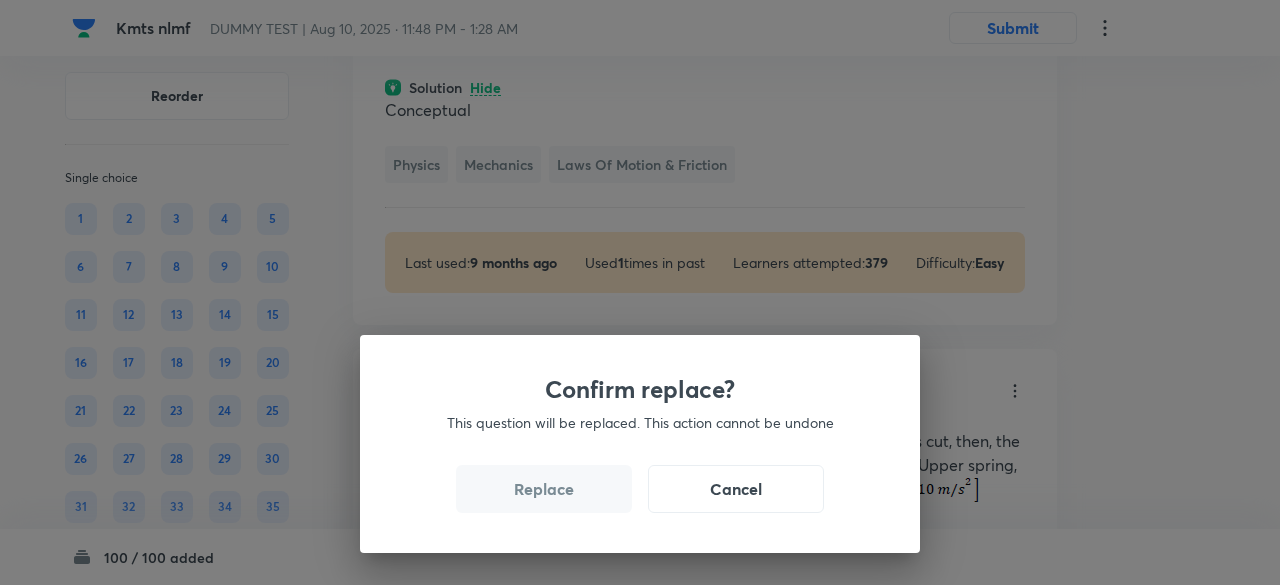 click on "Replace" at bounding box center (544, 489) 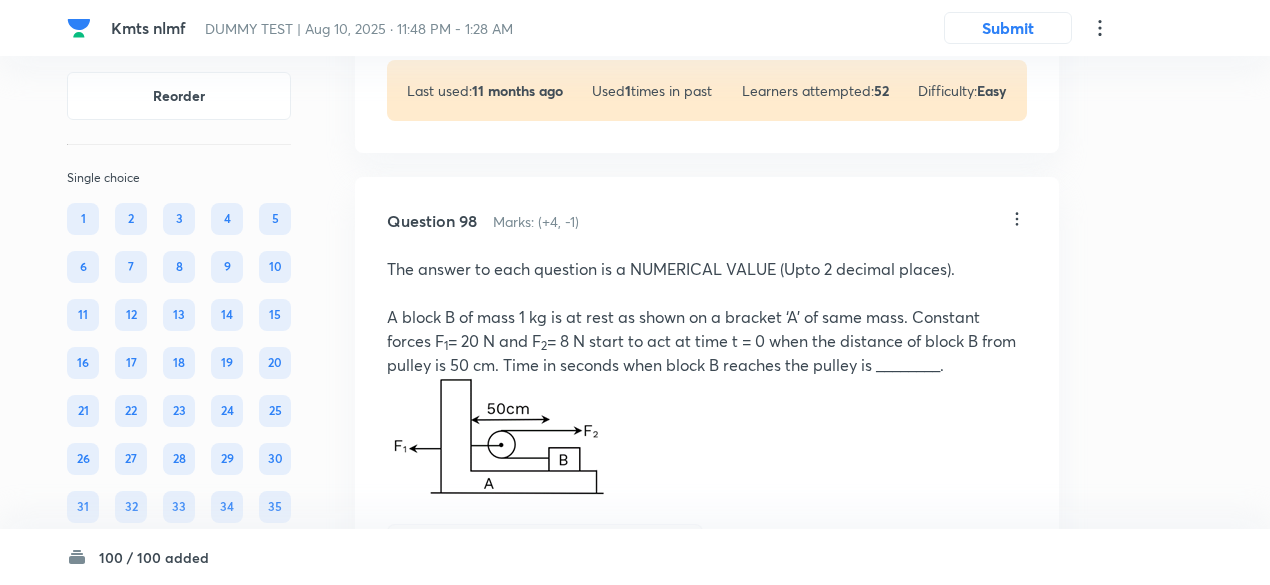 scroll, scrollTop: 63706, scrollLeft: 0, axis: vertical 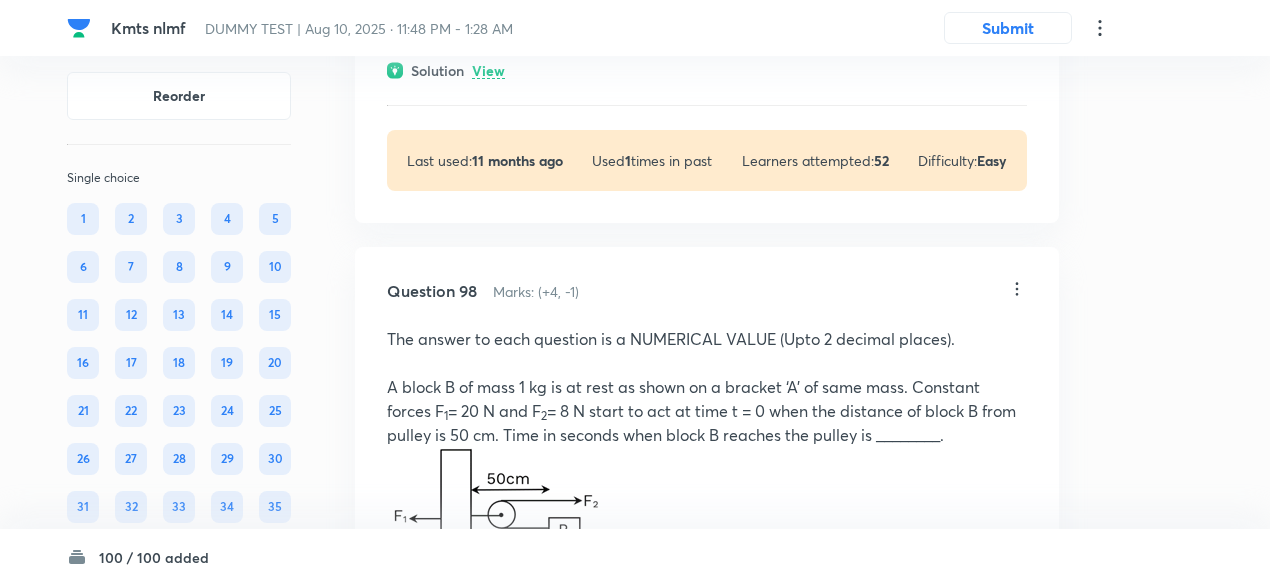 click on "View" at bounding box center [488, 71] 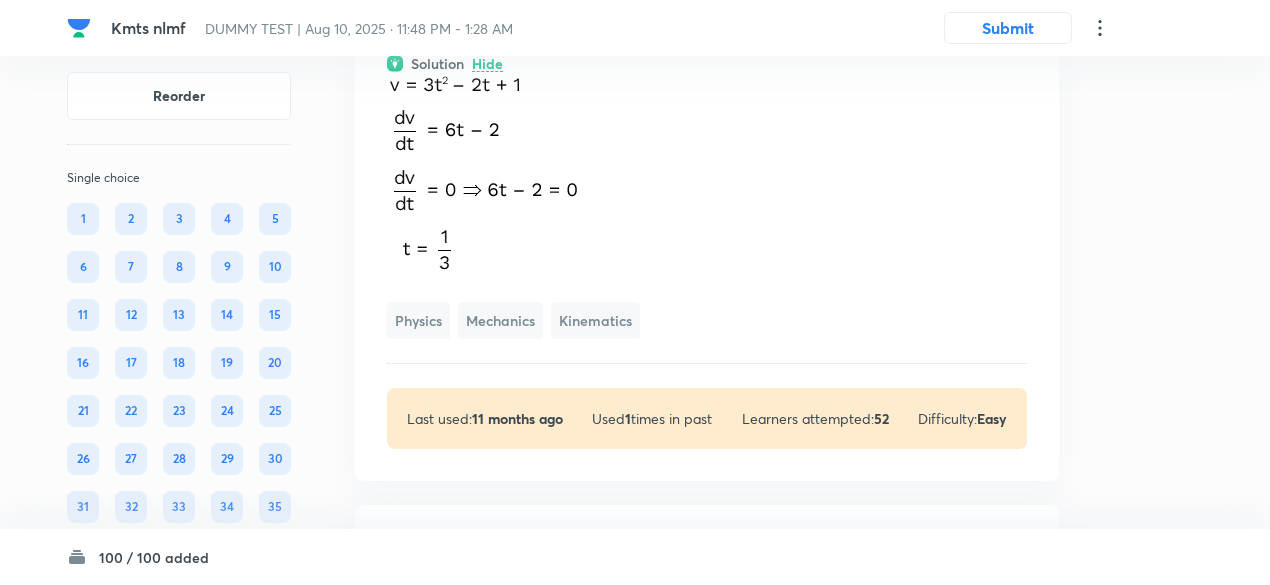 scroll, scrollTop: 63707, scrollLeft: 0, axis: vertical 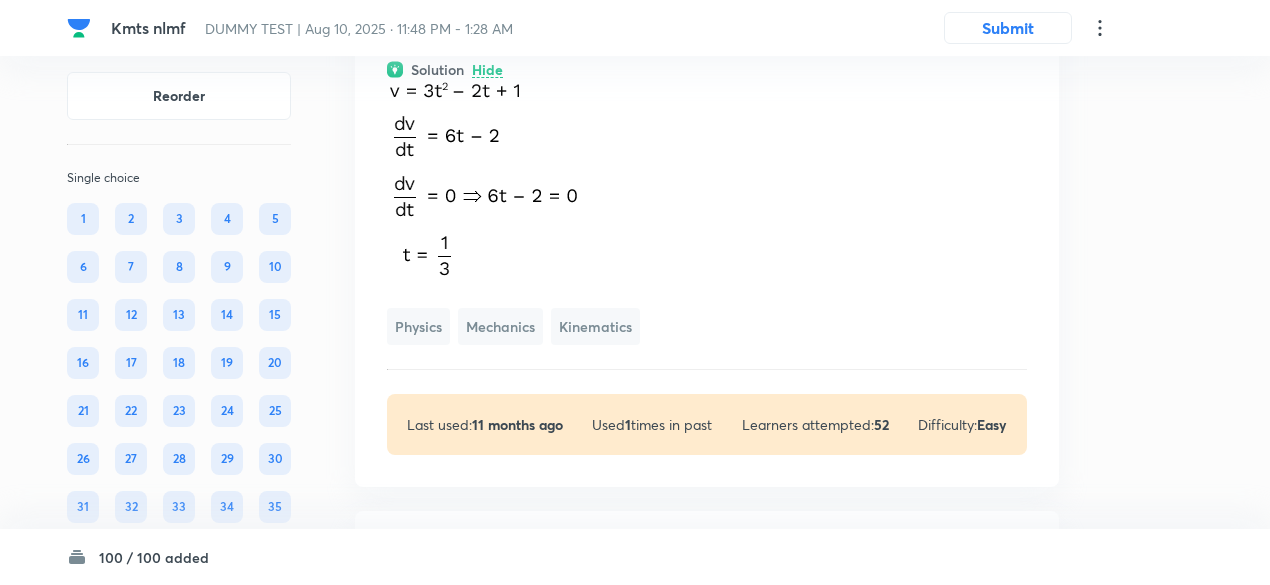 click 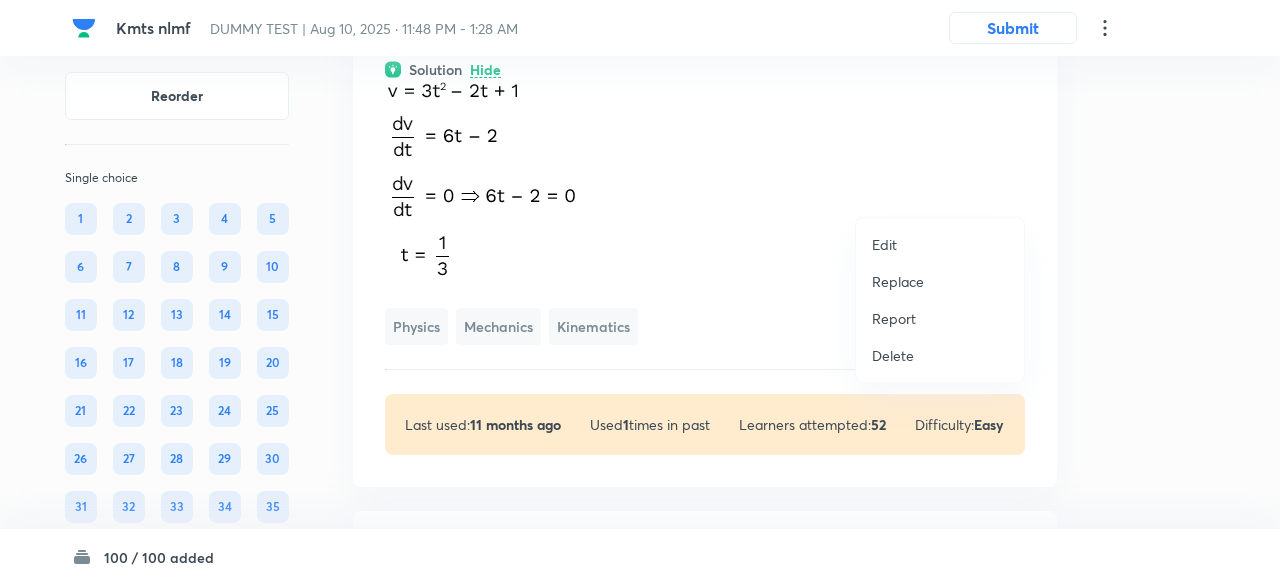 click on "Replace" at bounding box center [898, 281] 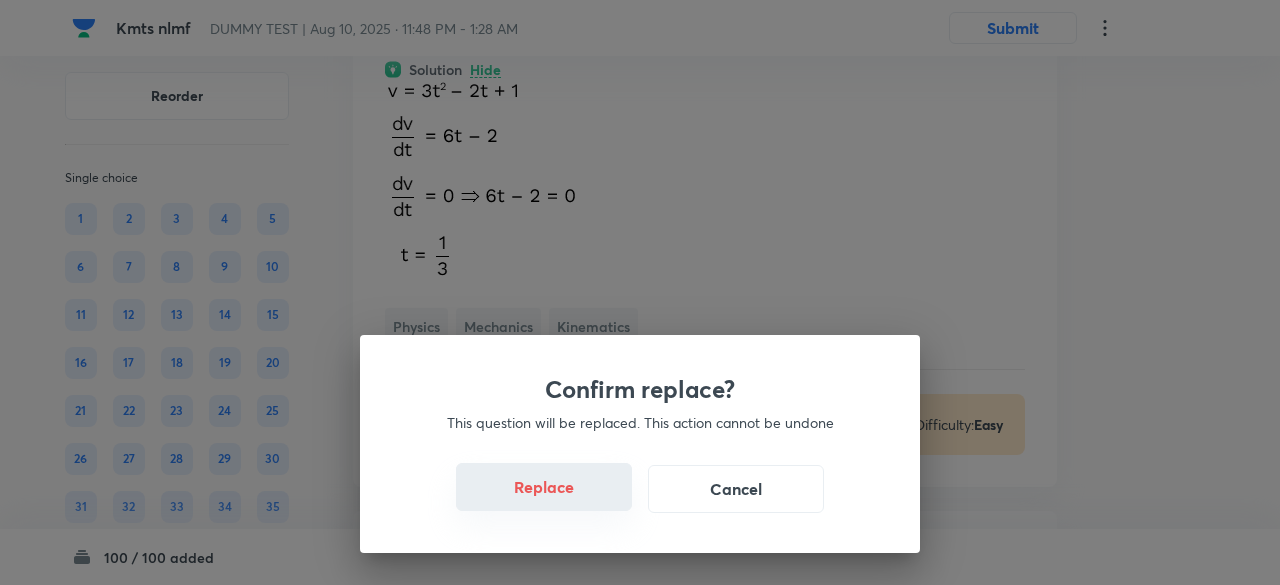 click on "Replace" at bounding box center (544, 487) 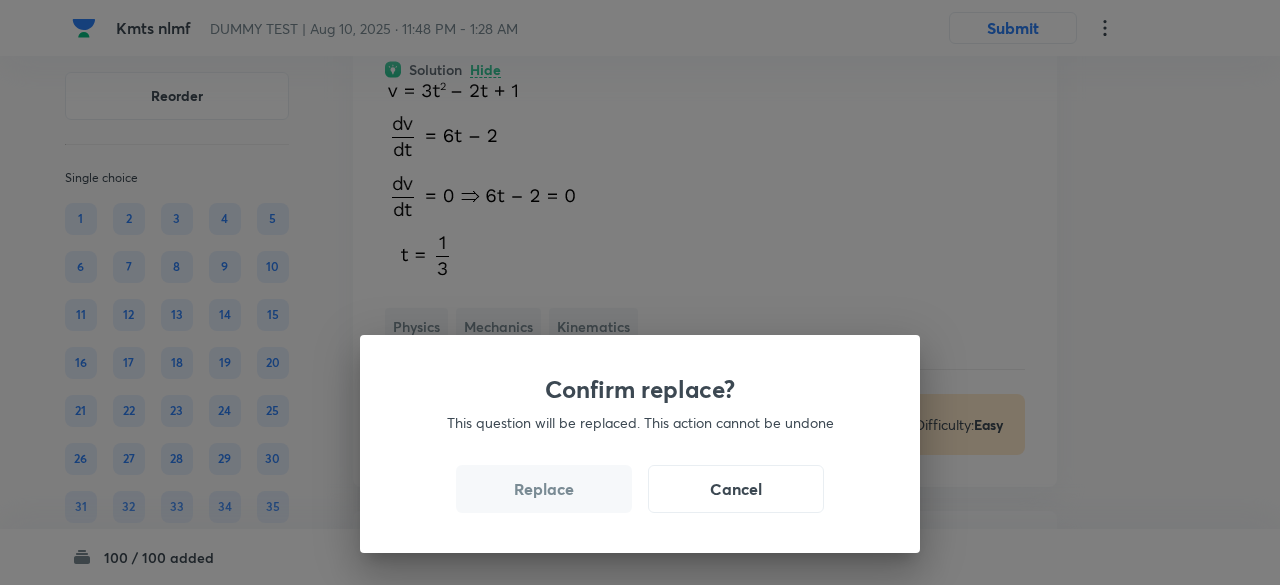 click on "Replace" at bounding box center [544, 489] 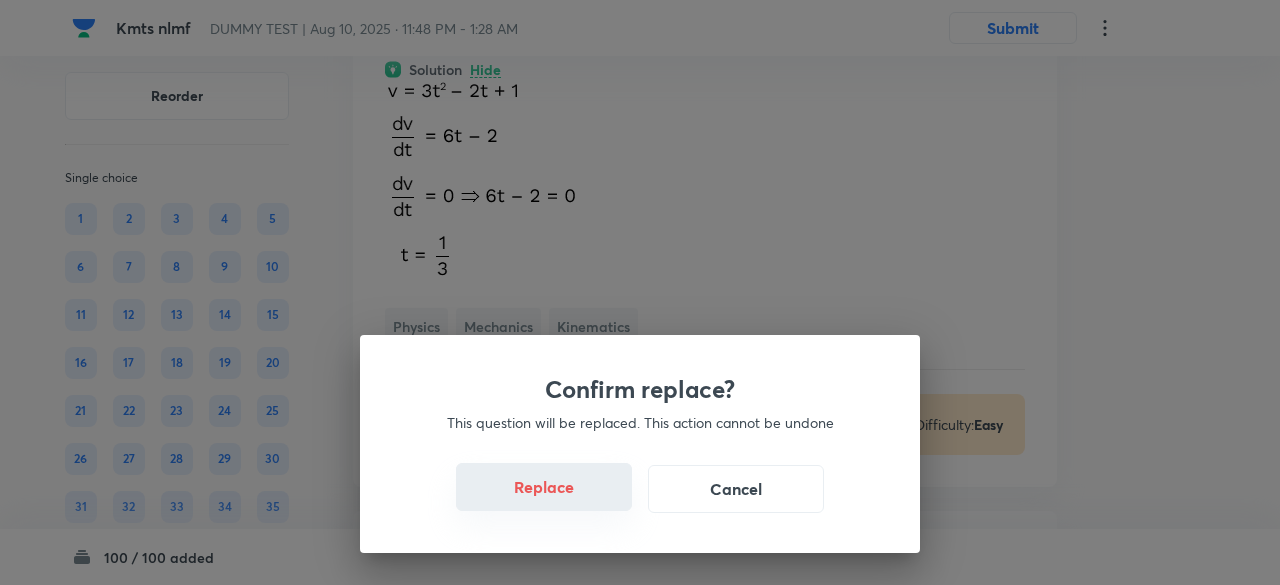 click on "Replace" at bounding box center [544, 487] 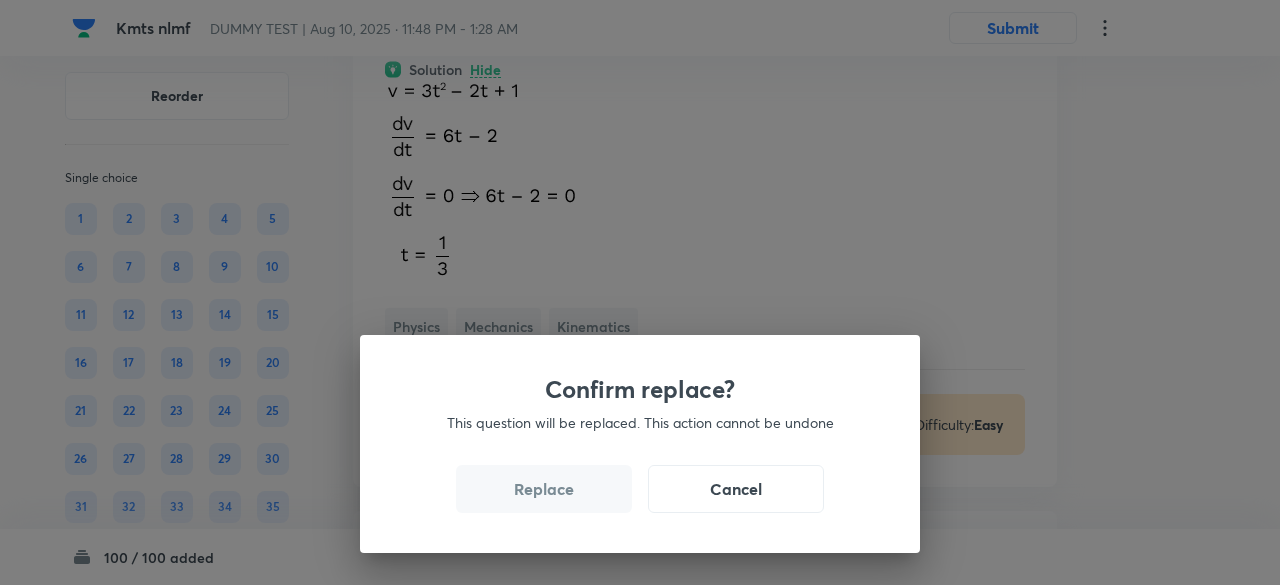 click on "Replace" at bounding box center (544, 489) 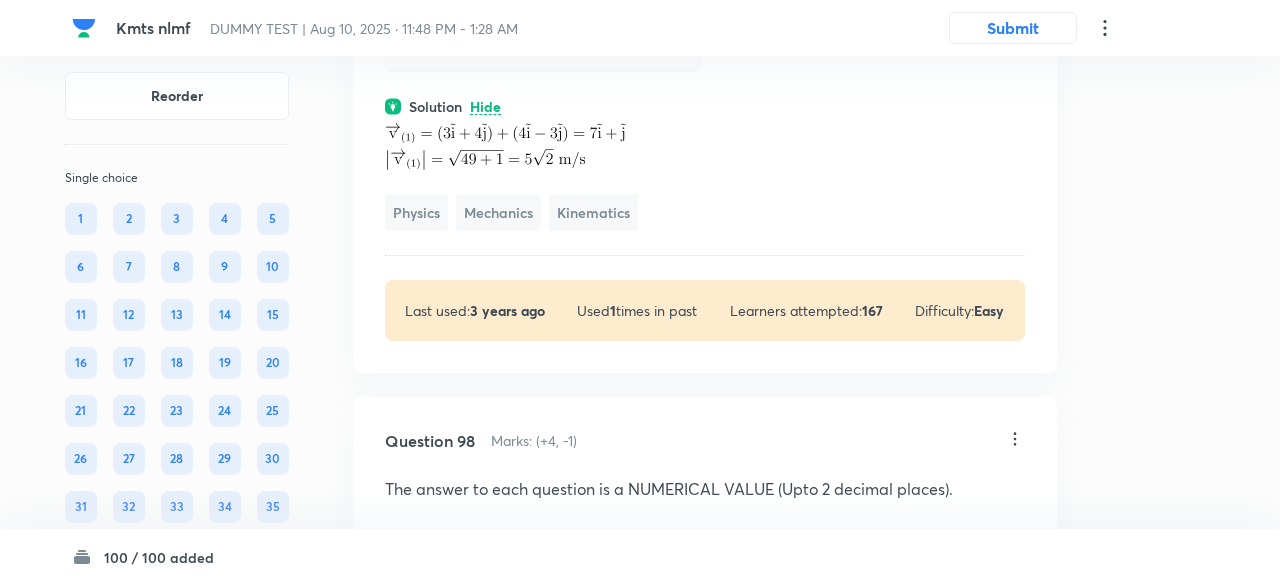 click on "Confirm replace? This question will be replaced. This action cannot be undone Replace Cancel" at bounding box center (640, 877) 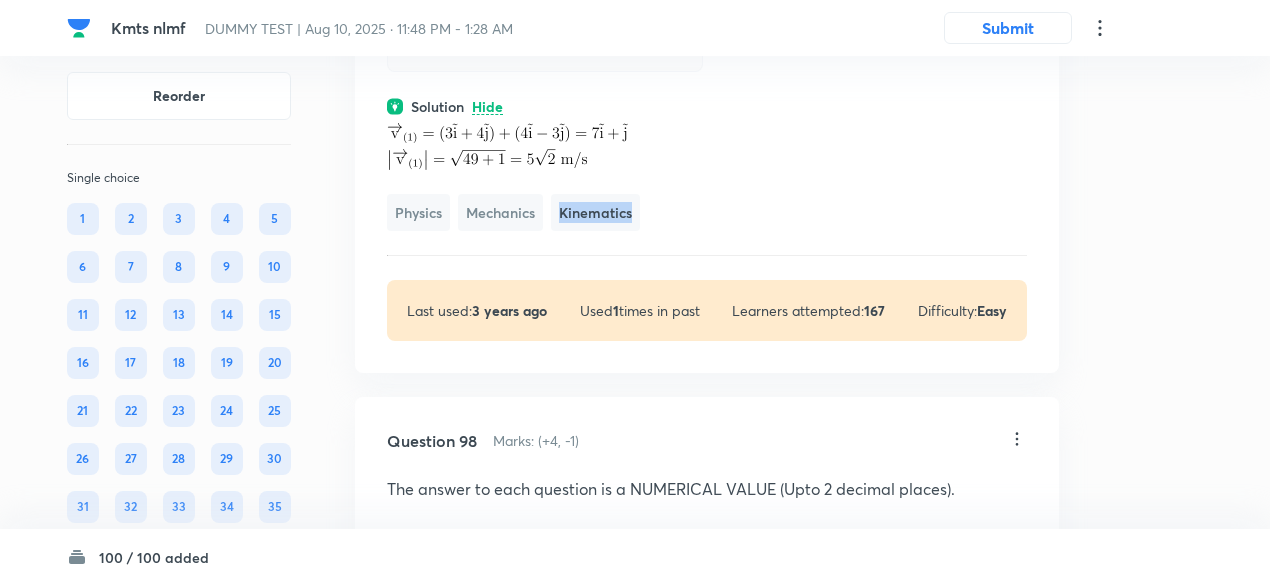 click on "﻿ Physics Mechanics Kinematics" at bounding box center (707, 174) 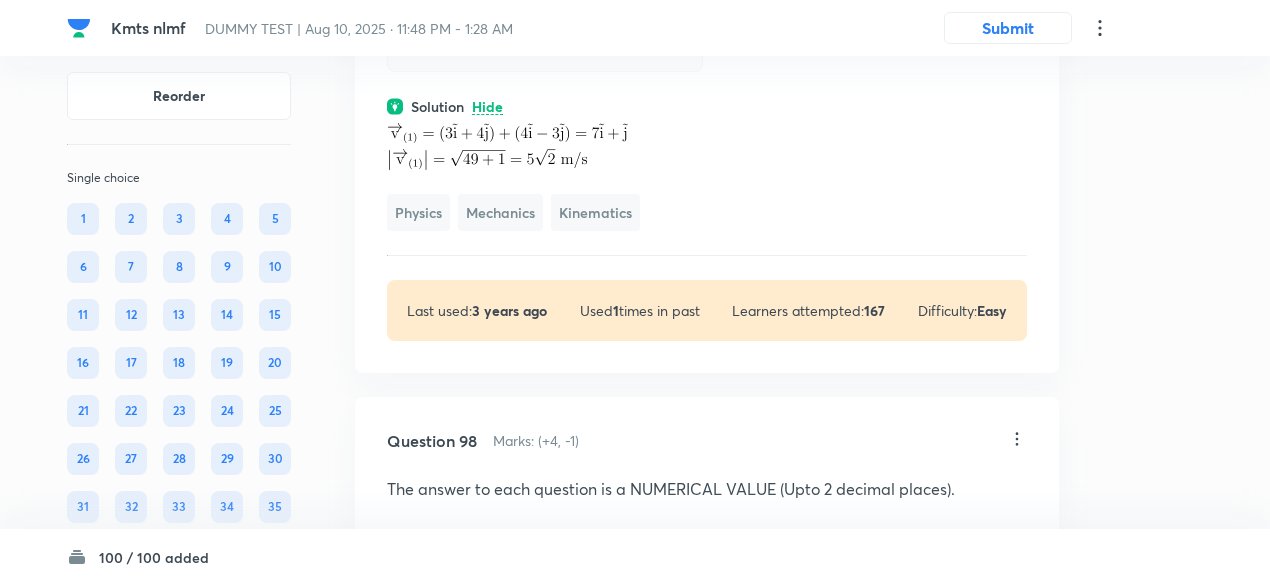 click 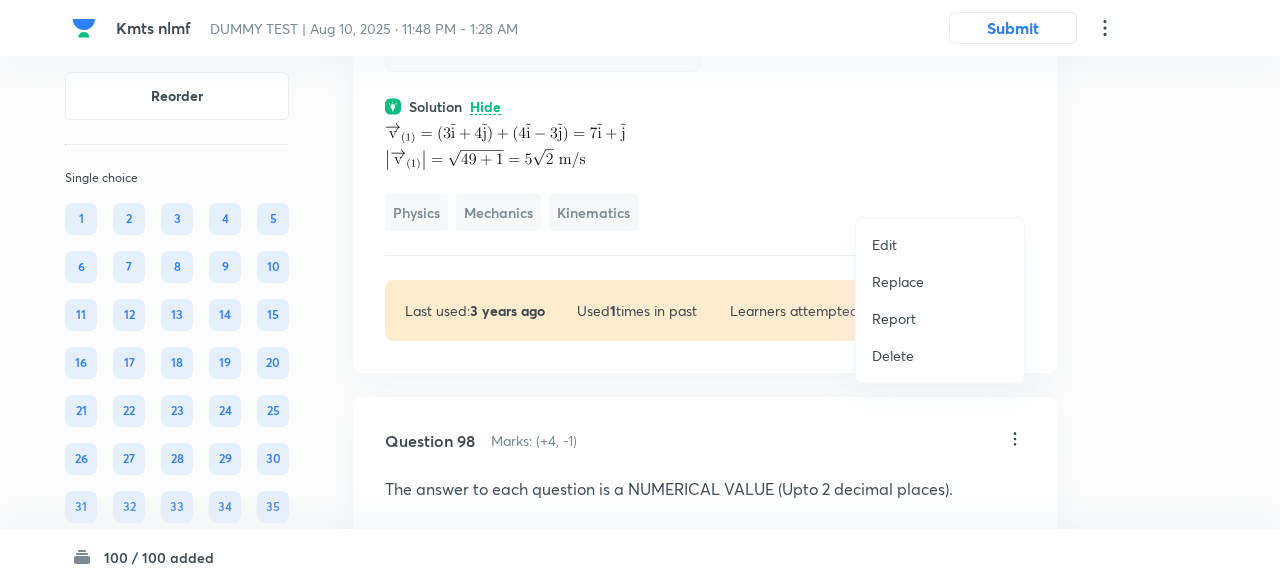 click on "Replace" at bounding box center [898, 281] 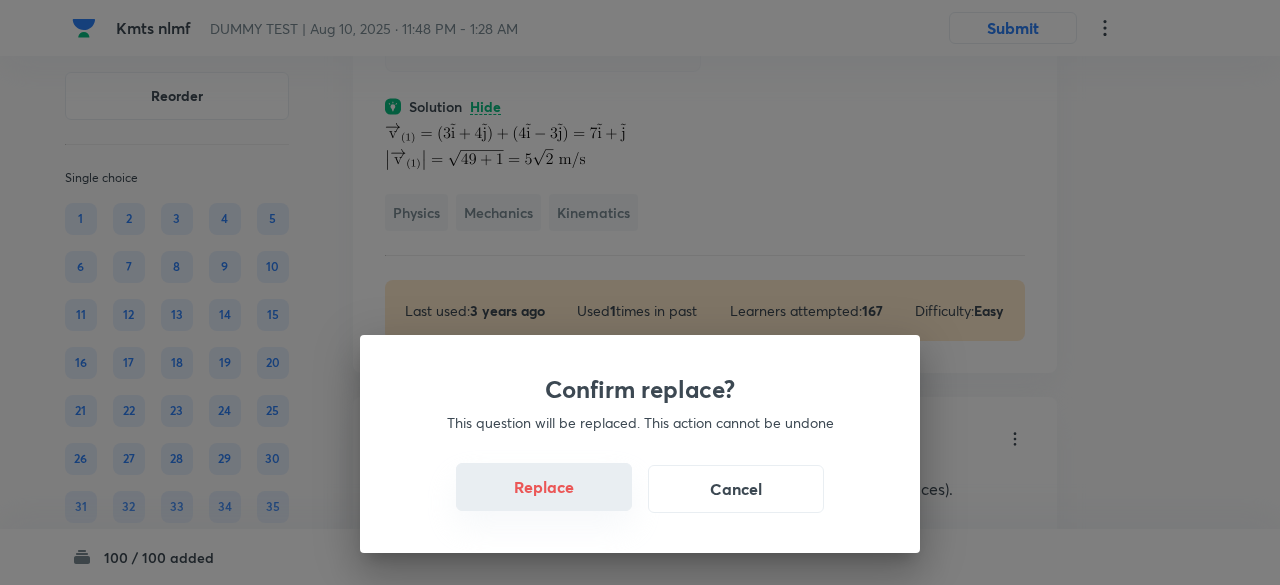 click on "Replace" at bounding box center [544, 487] 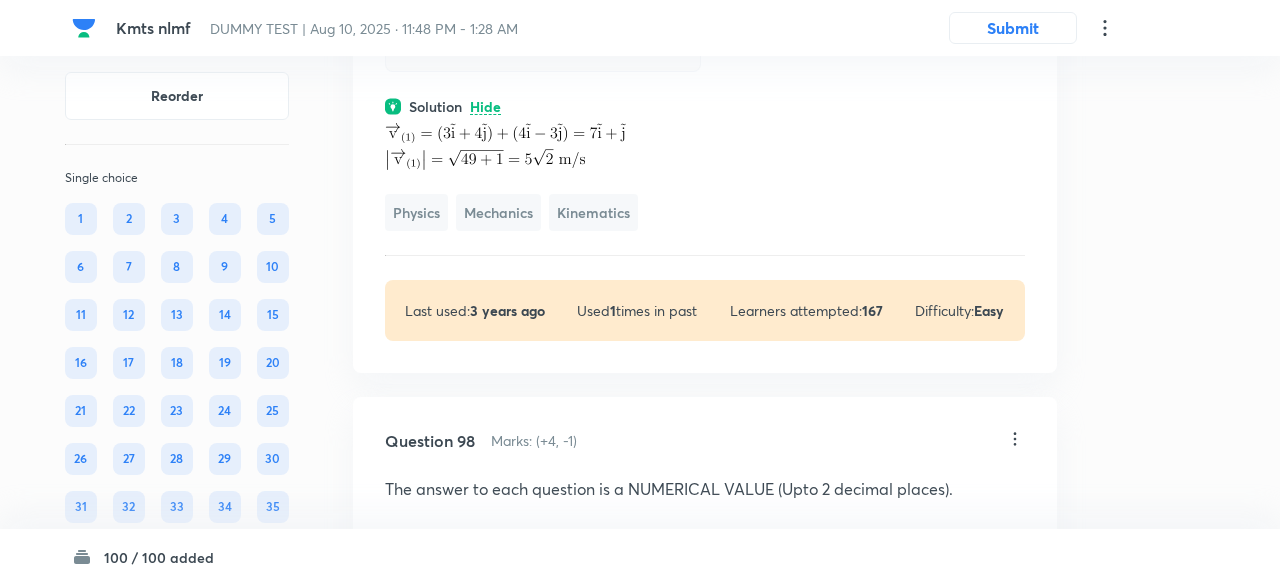 click on "Confirm replace? This question will be replaced. This action cannot be undone Replace Cancel" at bounding box center [640, 877] 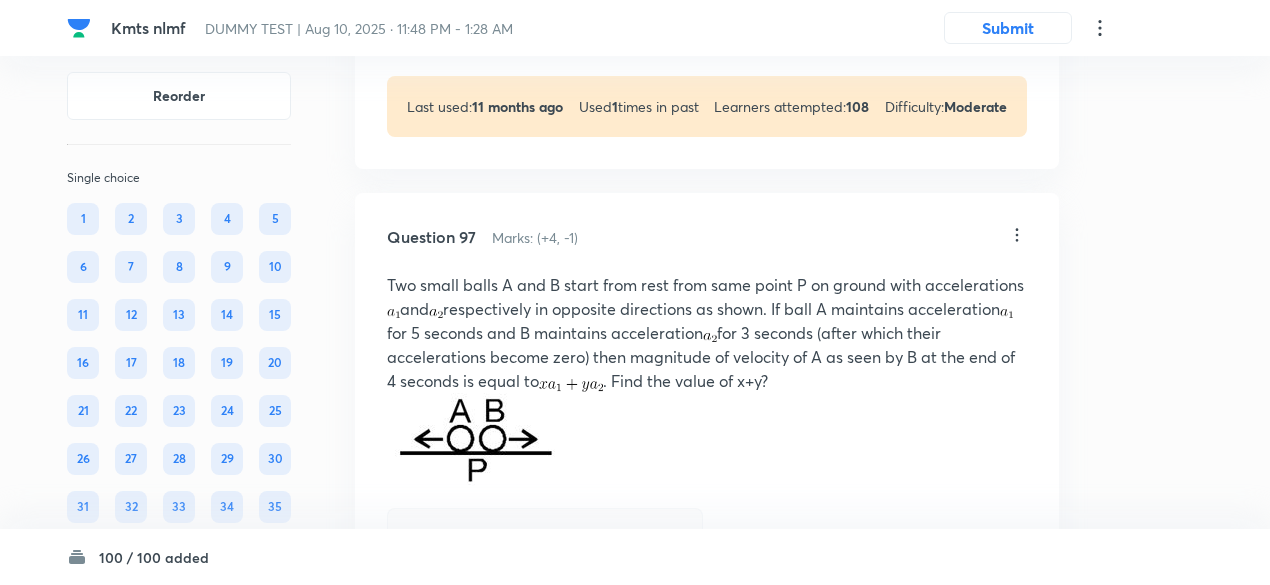 scroll, scrollTop: 63334, scrollLeft: 0, axis: vertical 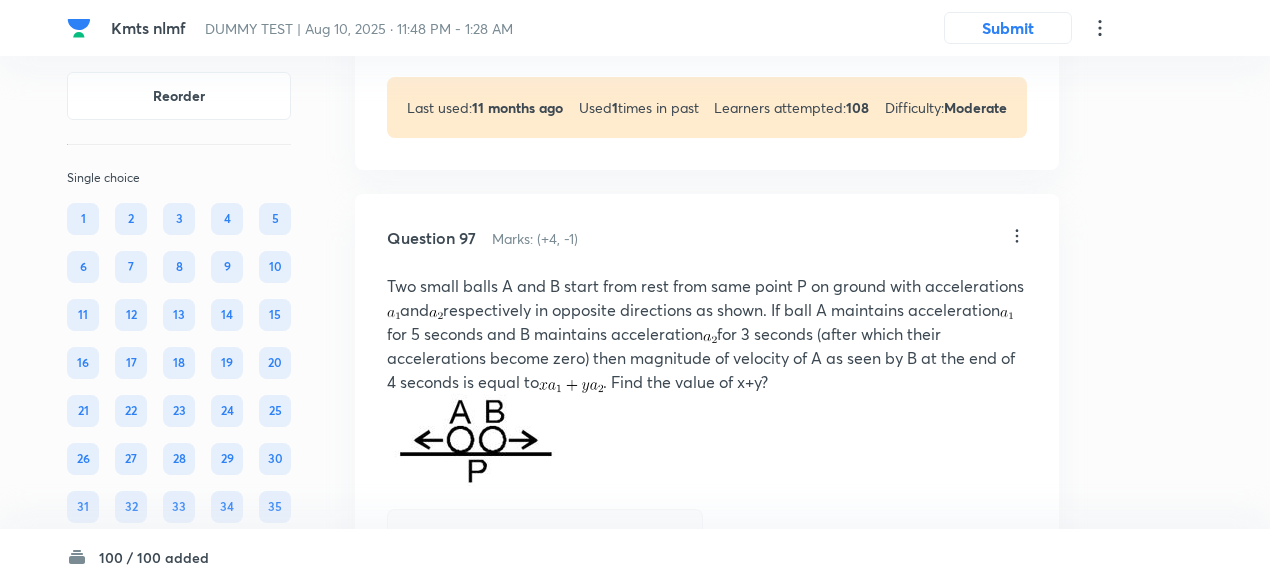 click on "View" at bounding box center (488, 18) 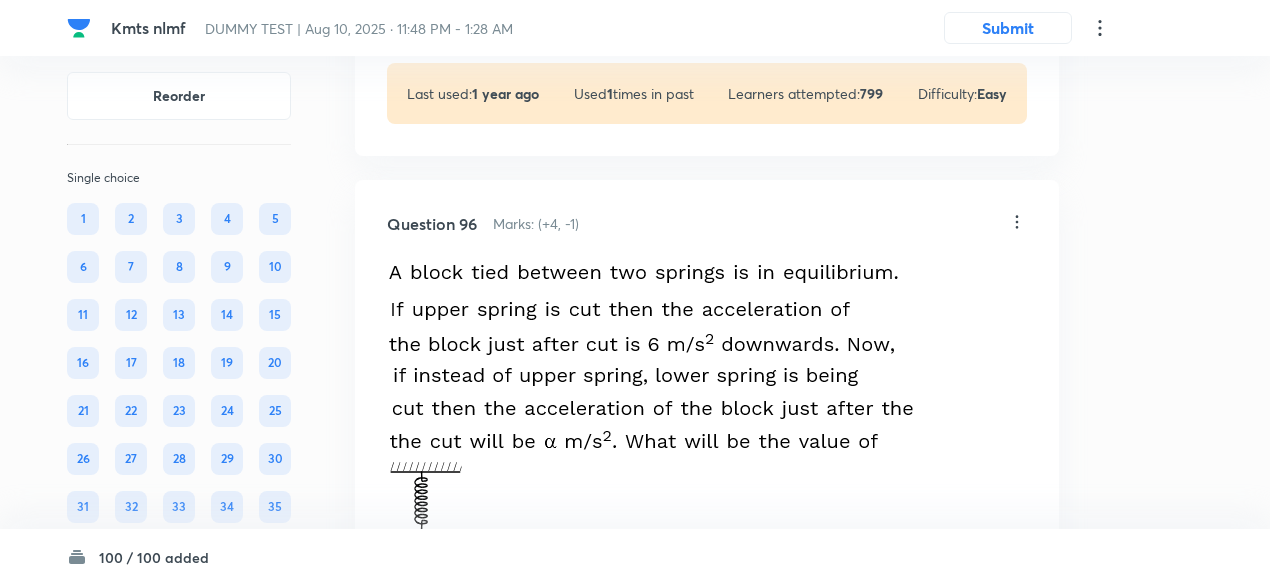 scroll, scrollTop: 62585, scrollLeft: 0, axis: vertical 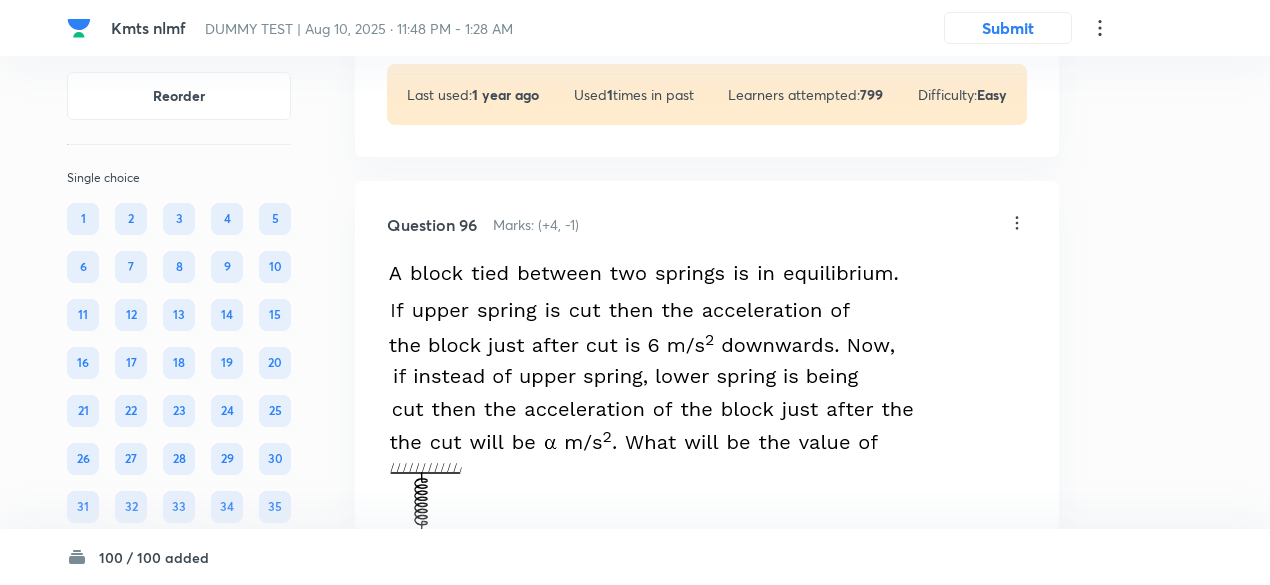click on "View" at bounding box center [488, 5] 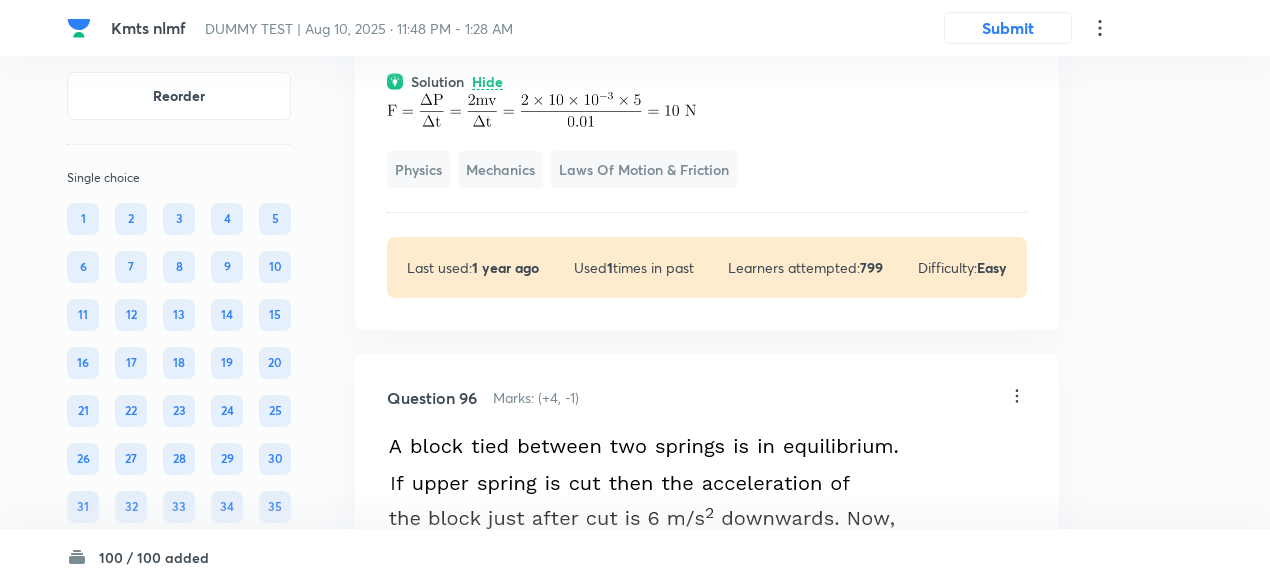 scroll, scrollTop: 62505, scrollLeft: 0, axis: vertical 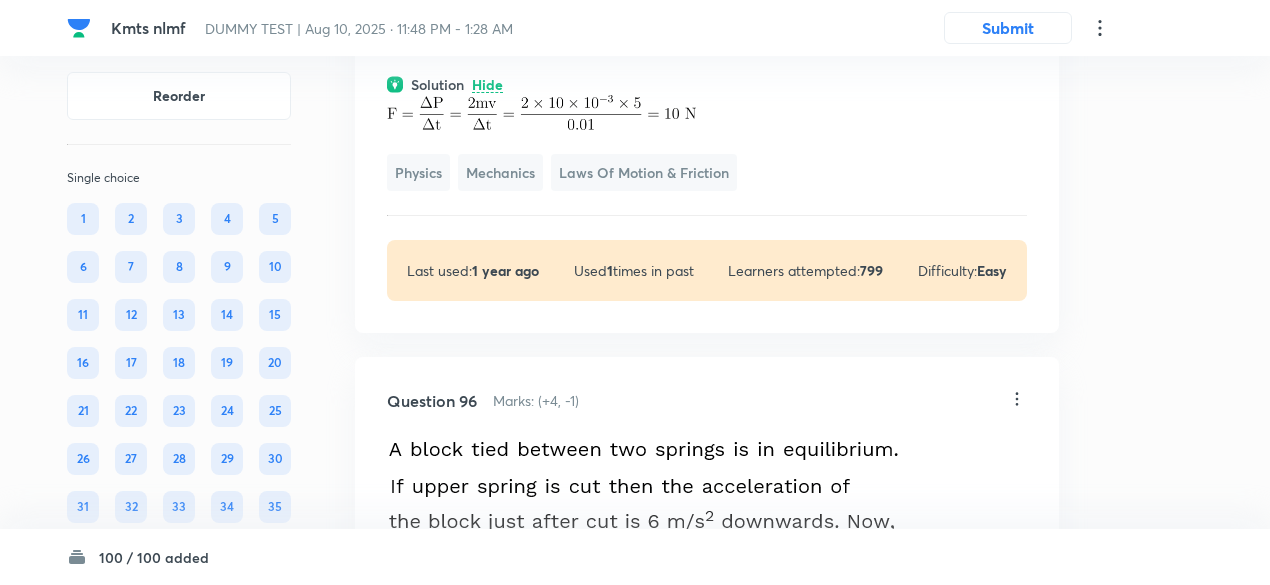 click 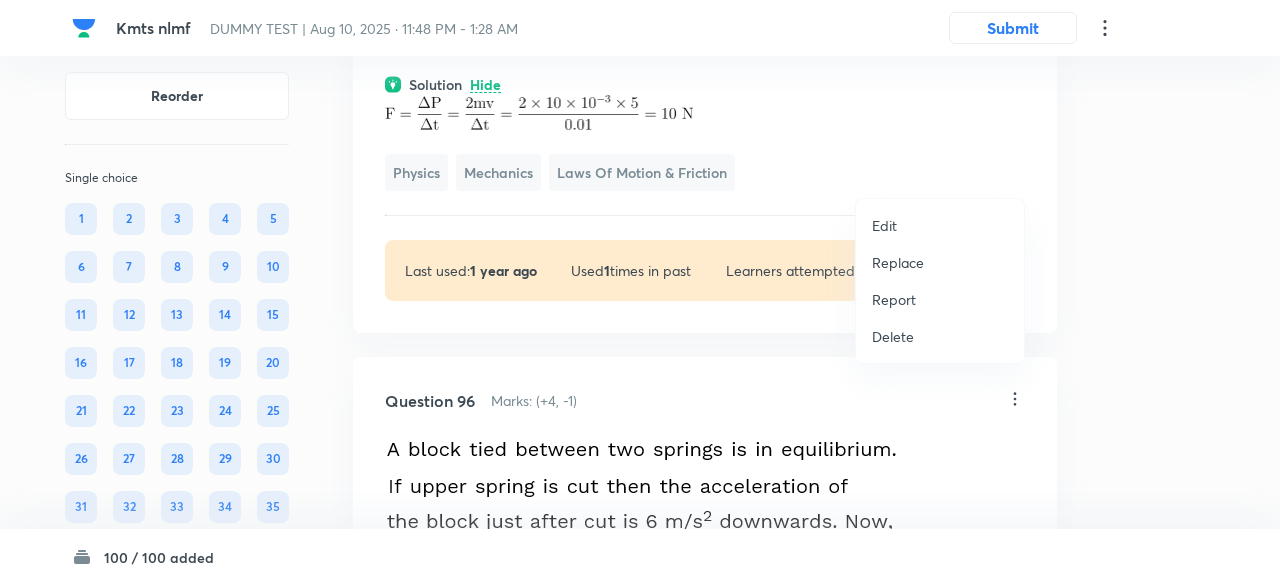 click on "Replace" at bounding box center (898, 262) 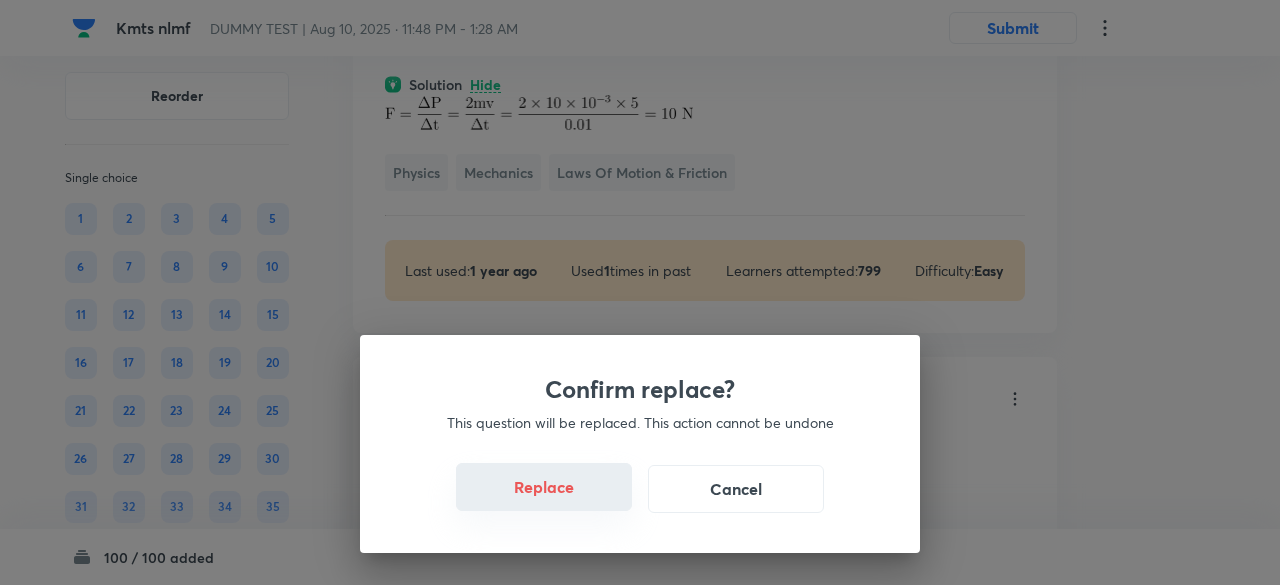 click on "Replace" at bounding box center [544, 487] 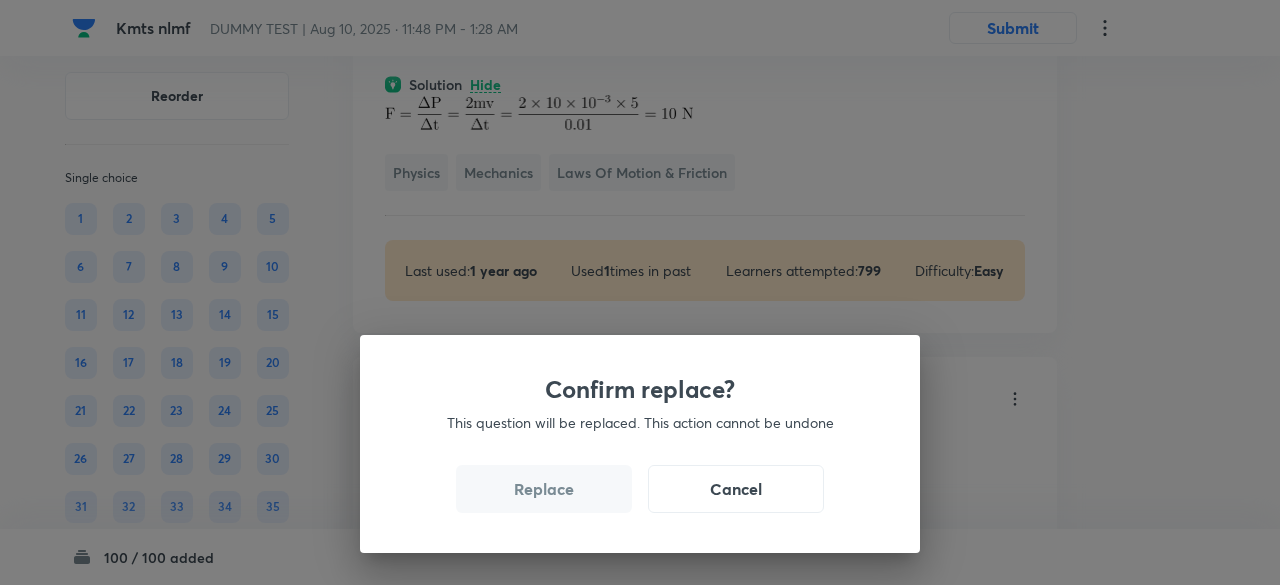 click on "Replace" at bounding box center (544, 489) 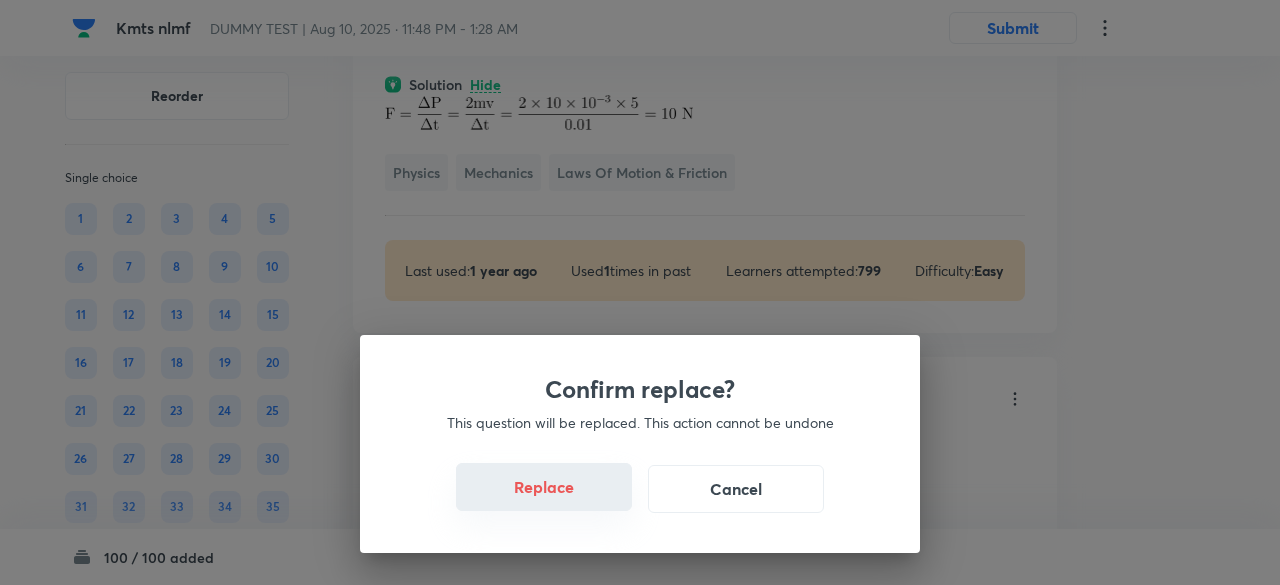 click on "Replace" at bounding box center (544, 487) 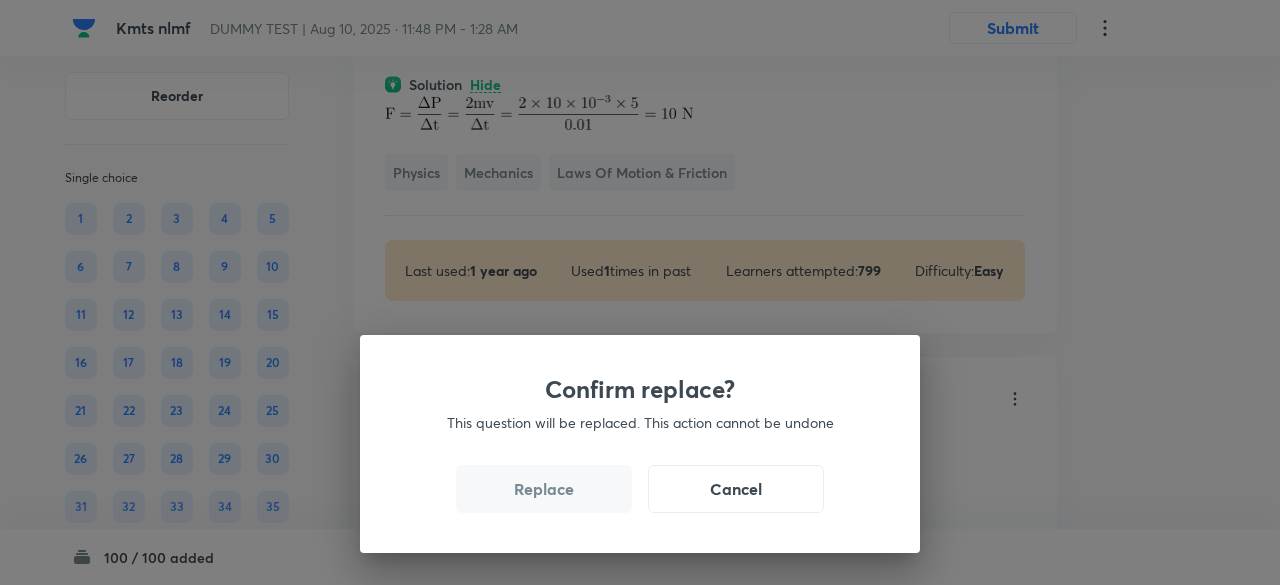 click on "Replace" at bounding box center [544, 489] 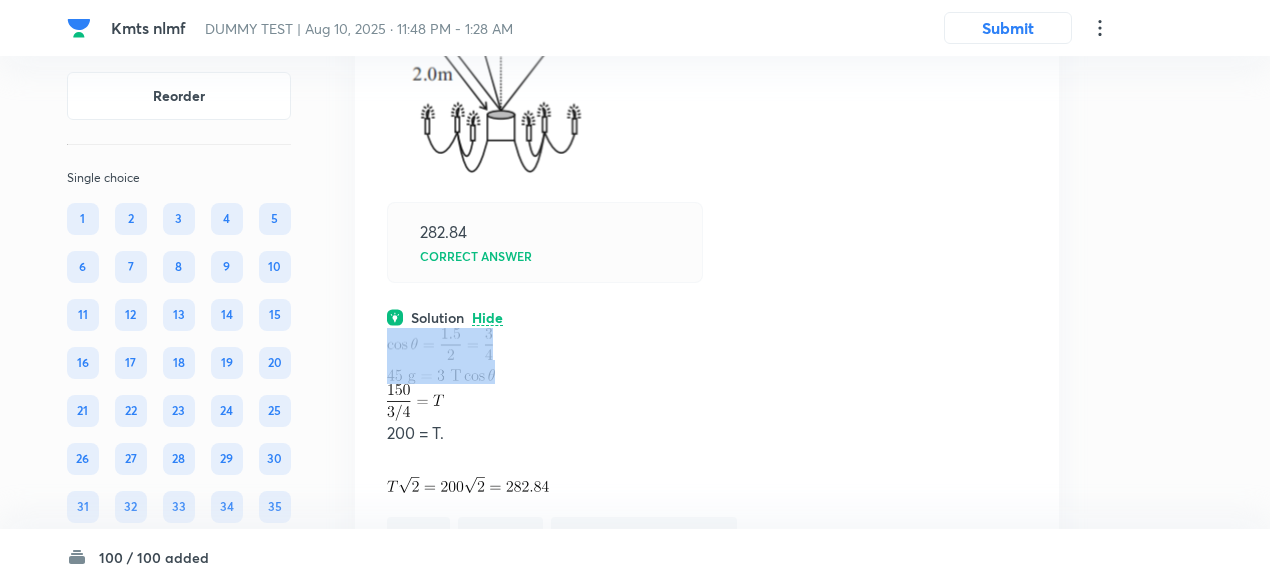 click on "Question 95 Marks: (+4, -1) [Numerical value answer (up to 2 decimal places) to this question] A 45 kg chandelier is suspended 1.5 m below a ceiling by three identical wires, each of which has the same tension and the same length of 2.0 m (see the drawing). If the tension in each wire is T N. Find the value of &nbsp;up to 2 decimal places. 282.84 Correct answer Solution Hide 200 = T. Physics Mechanics Laws of Motion & Friction Last used: 3 years ago Used 1 times in past Learners attempted: 90 Difficulty: Moderate" at bounding box center (707, 248) 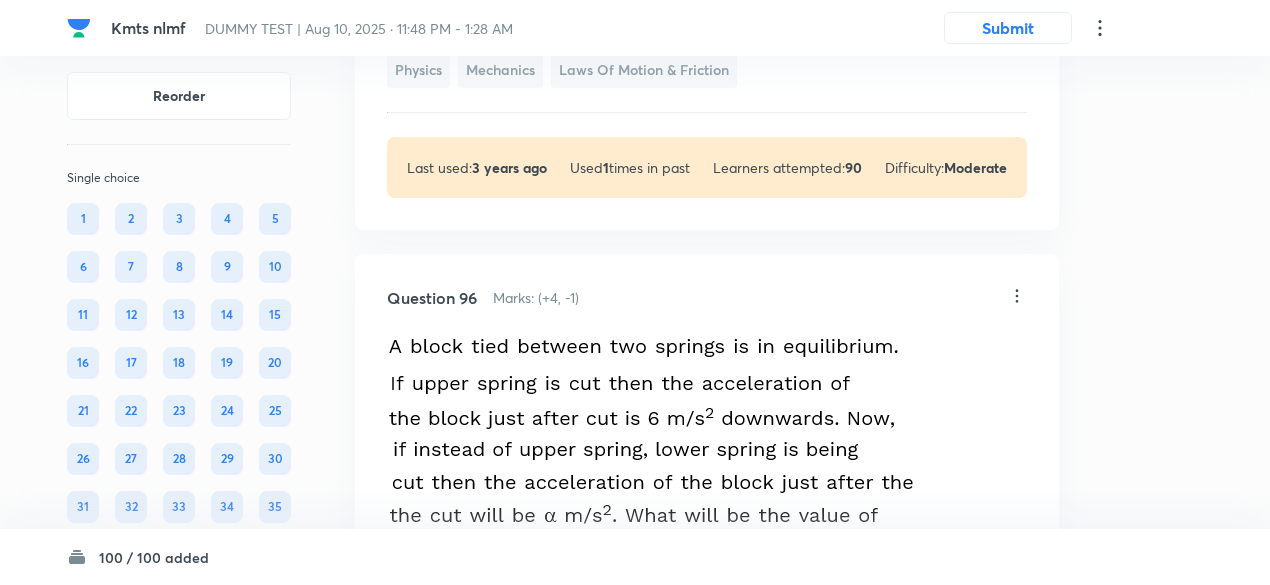 scroll, scrollTop: 62977, scrollLeft: 0, axis: vertical 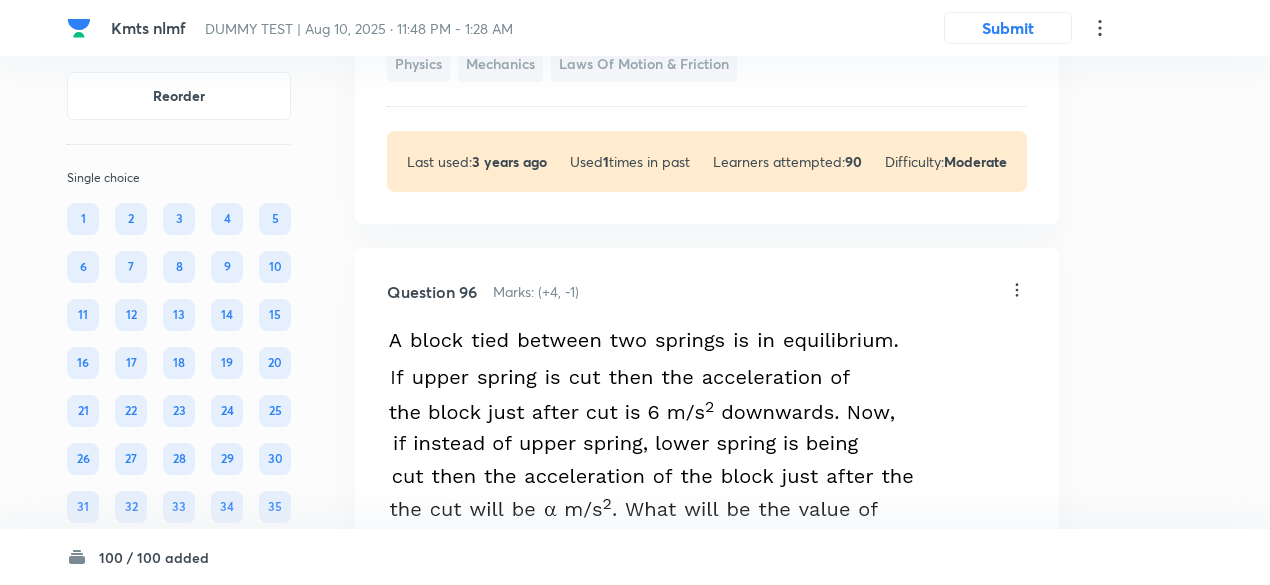 click at bounding box center (707, -70) 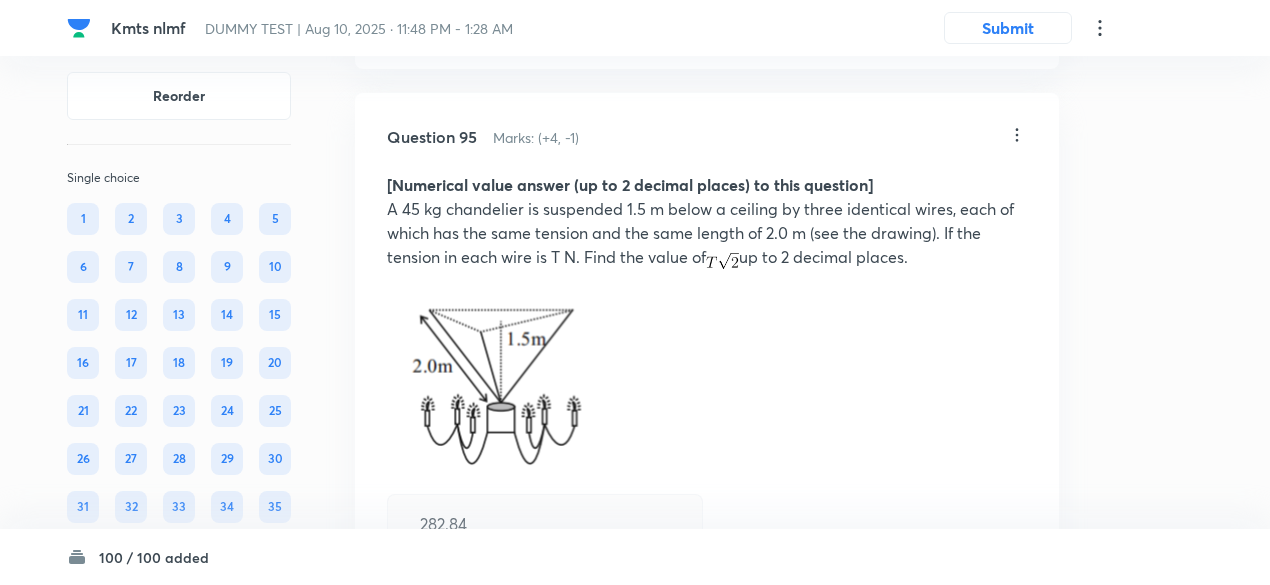 scroll, scrollTop: 62212, scrollLeft: 0, axis: vertical 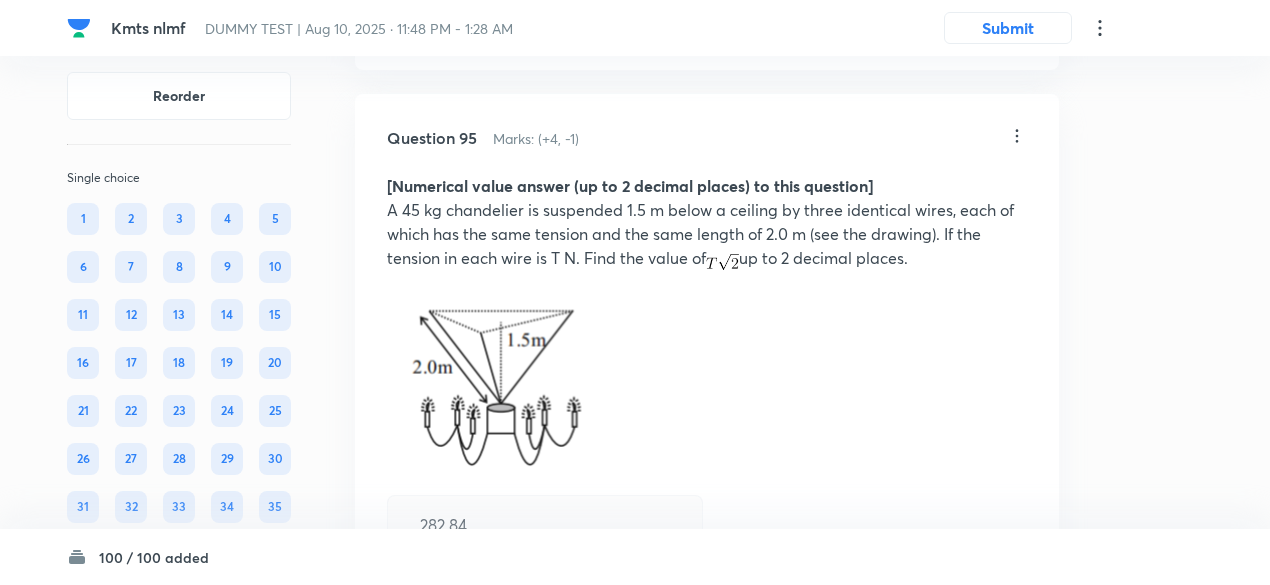 click on "View" at bounding box center (488, -82) 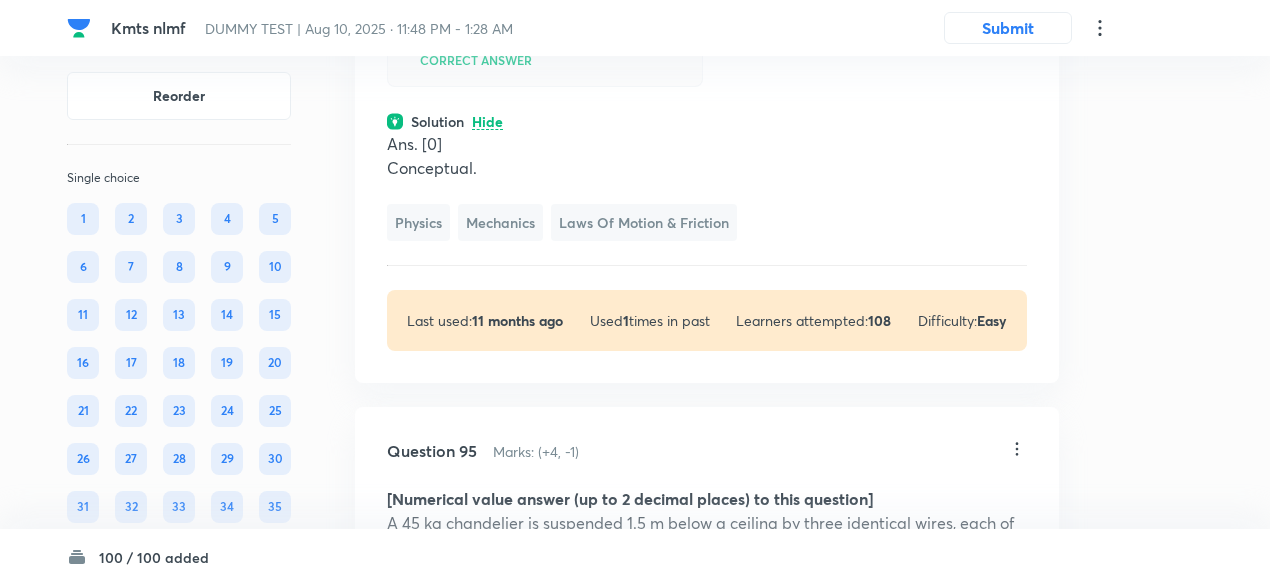 scroll, scrollTop: 62004, scrollLeft: 0, axis: vertical 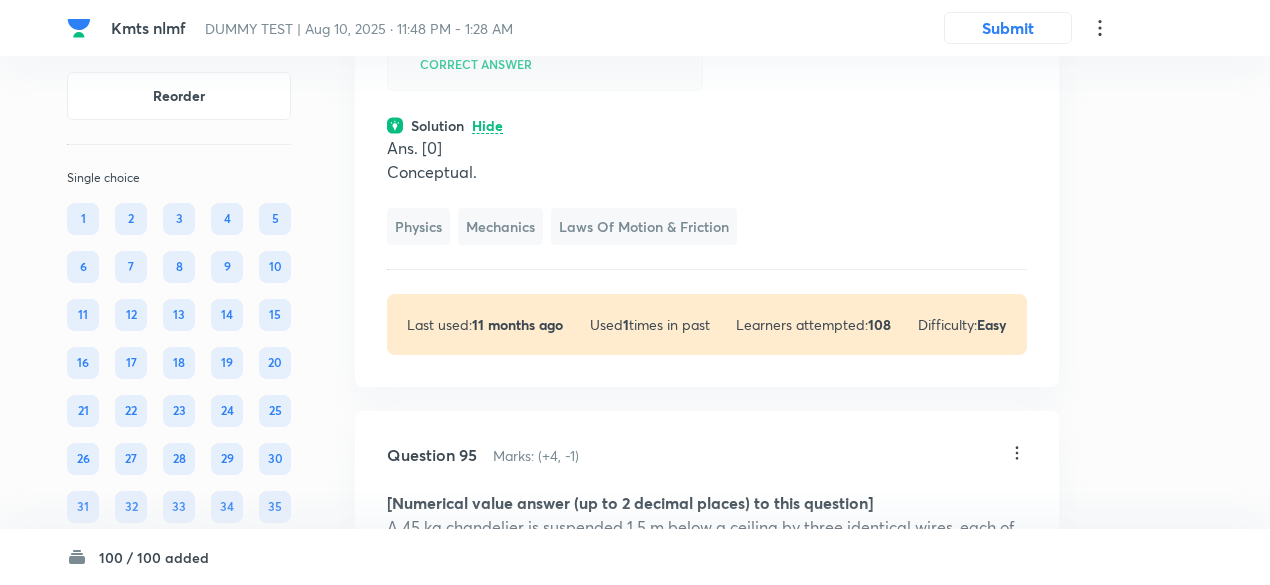 click on "Three blocks placed on an smooth inclined plane as shown. System is released from rest what will be the normal force (in Newton) between block B & C. (m A = 2Kg, m B = 5Kg, m C = 8Kg)" at bounding box center [707, -191] 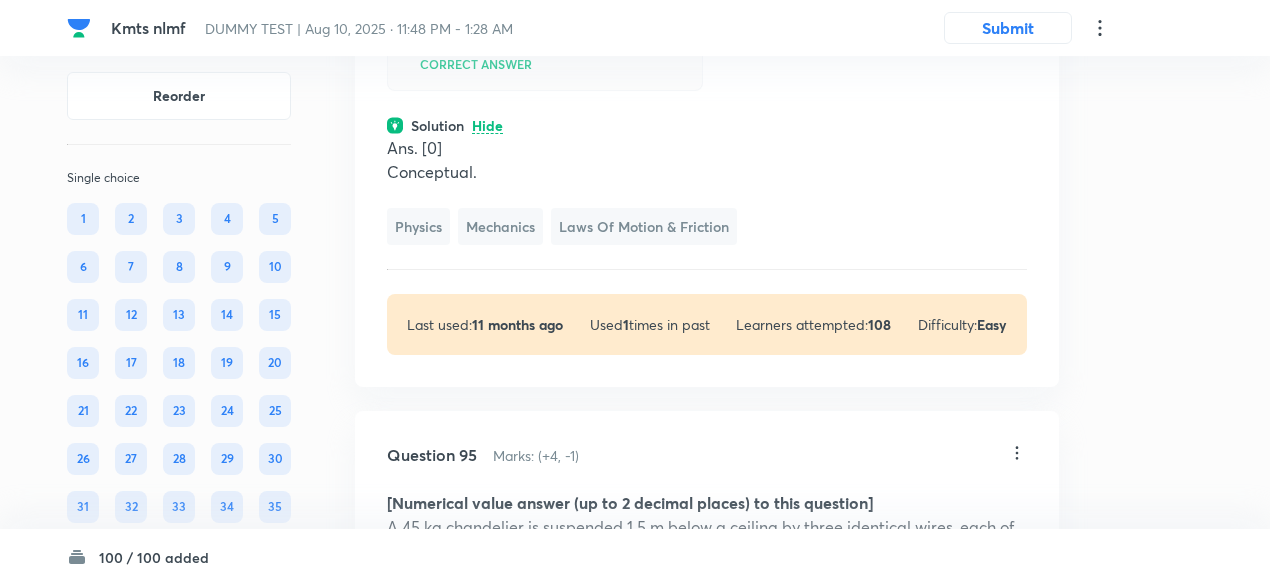 copy on "Three blocks placed on an smooth inclined plane as shown. System is released from rest what will be the normal force (in Newton) between block B & C. (m A = 2Kg, m B = 5Kg, m C = 8Kg)" 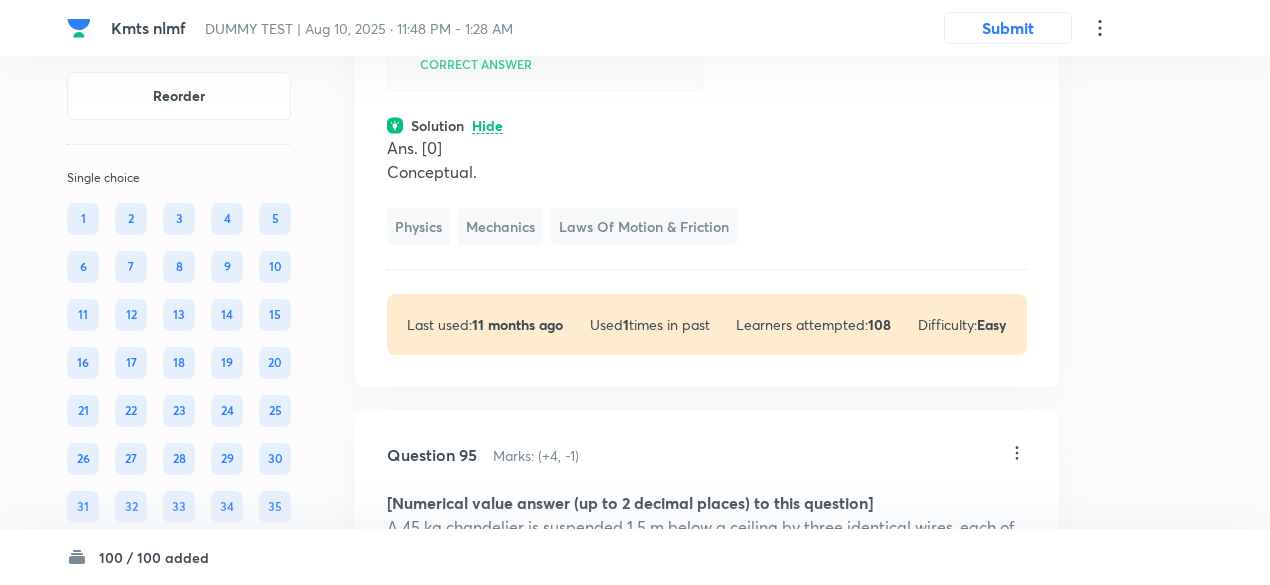 click 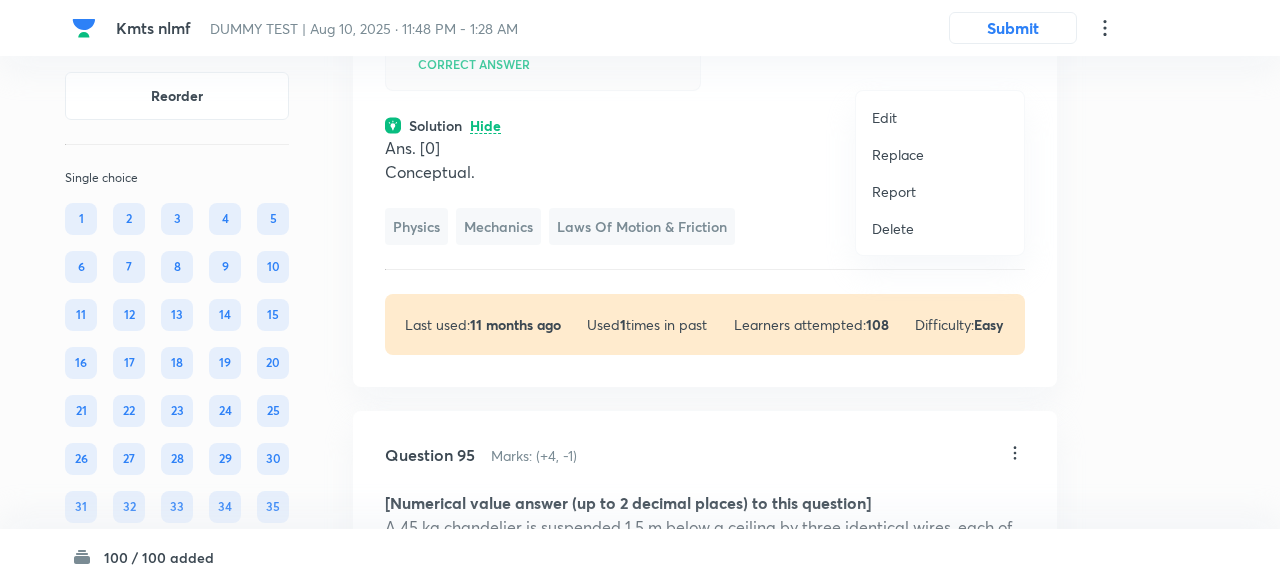 click on "Replace" at bounding box center (898, 154) 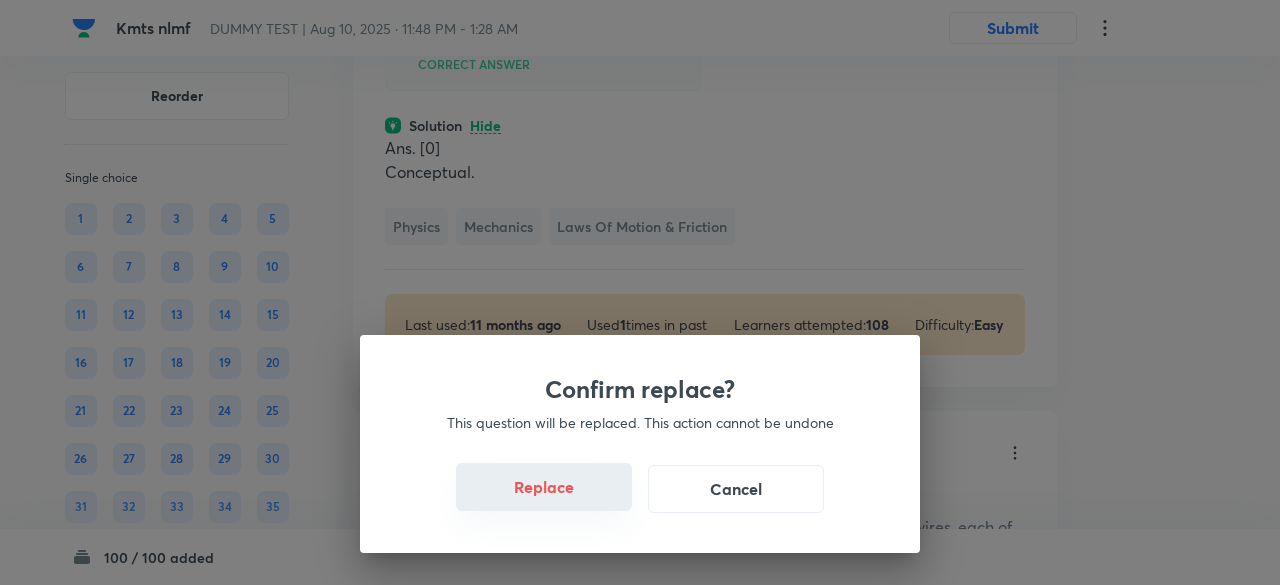 click on "Replace" at bounding box center (544, 487) 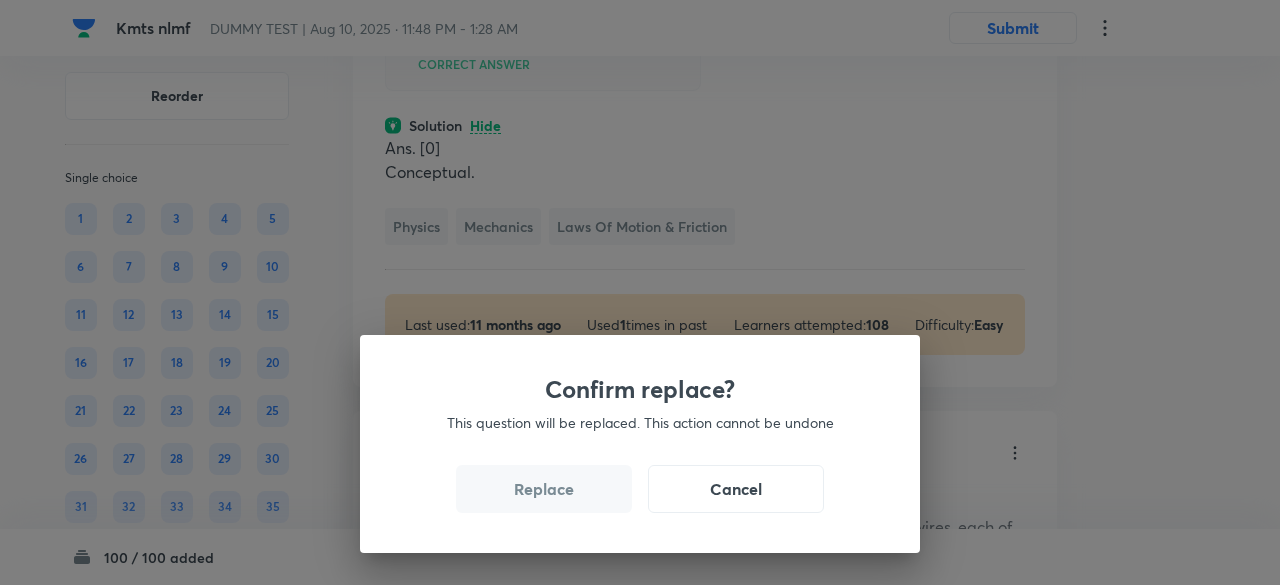 click on "Confirm replace? This question will be replaced. This action cannot be undone Replace Cancel" at bounding box center (640, 292) 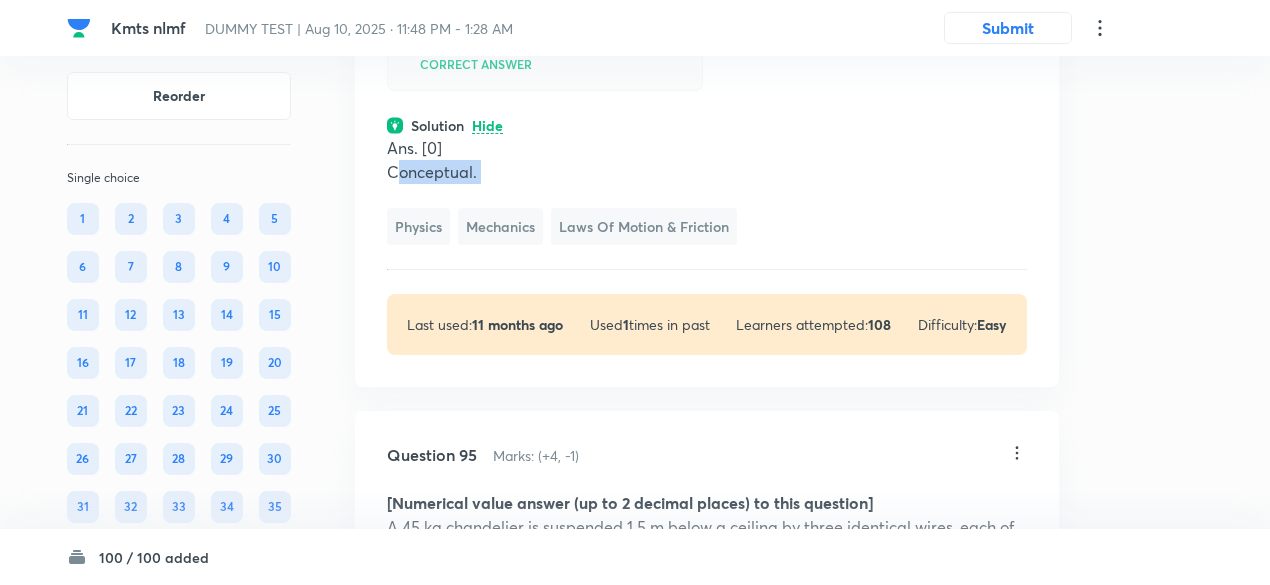 click on "Conceptual." at bounding box center [707, 172] 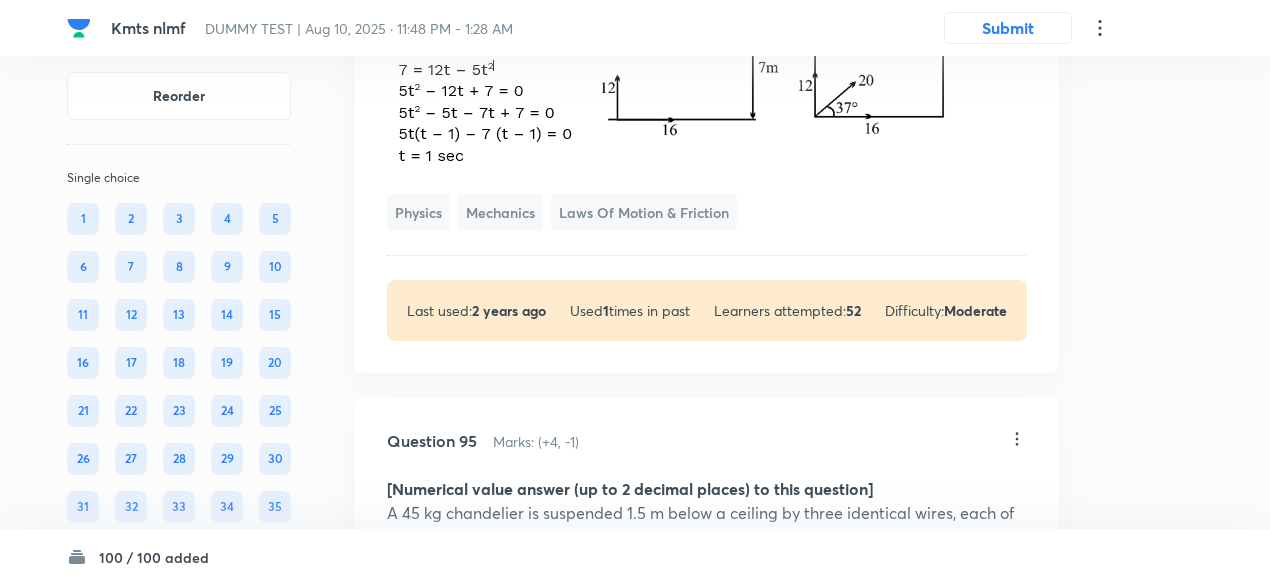click on "Question 94 Marks: (+4, -1) A ball is projected inside a room of height 7 m with a speed of 20 m/s and at an angle of 37° with the horizontal. If its collision with ceiling results in reversal of direction only of y-component of velocity, What is minimum value of total time of flight (in sec.) till it strikes floor. 2 Correct answer Solution Hide Physics Mechanics Laws of Motion & Friction Last used: 2 years ago Used 1 times in past Learners attempted: 52 Difficulty: Moderate" at bounding box center (707, 33) 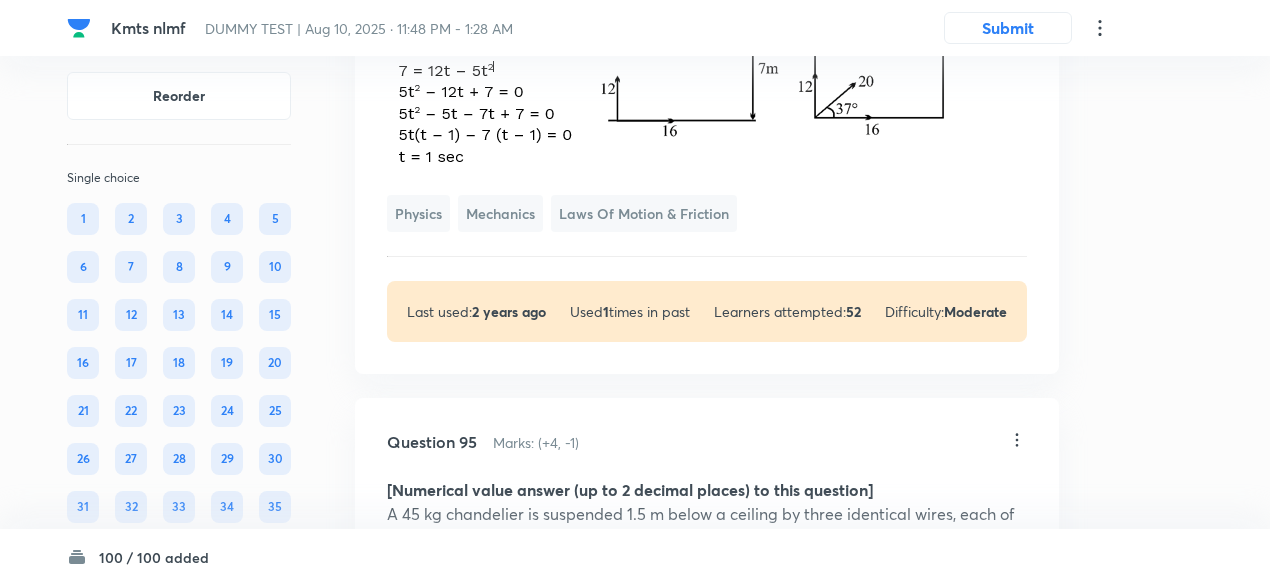 click 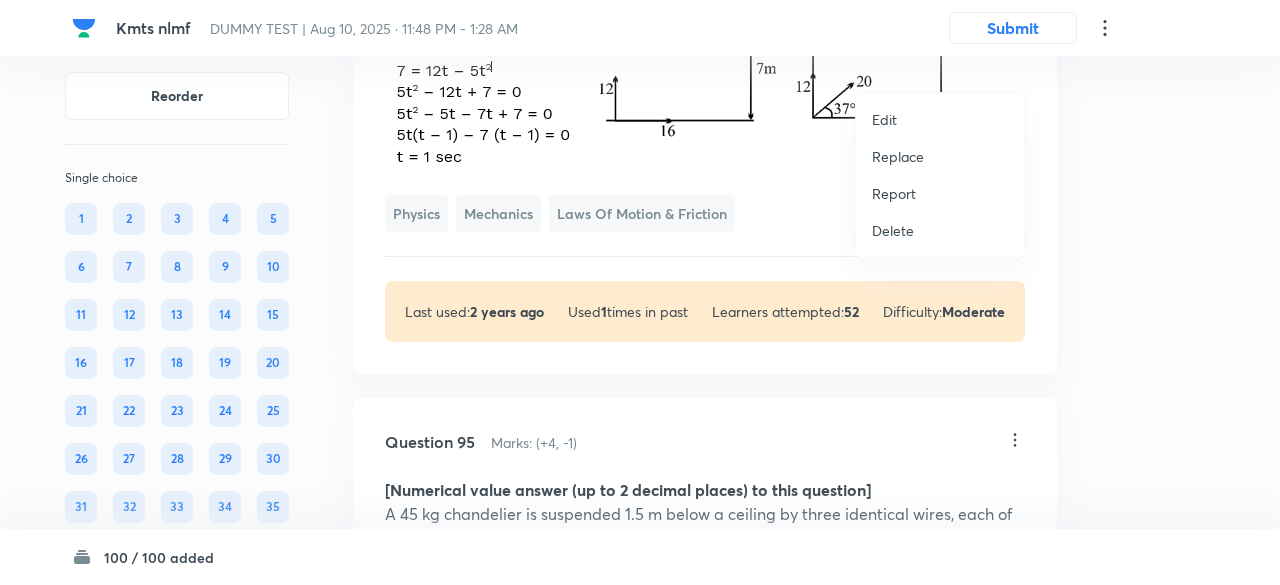 click on "Replace" at bounding box center (898, 156) 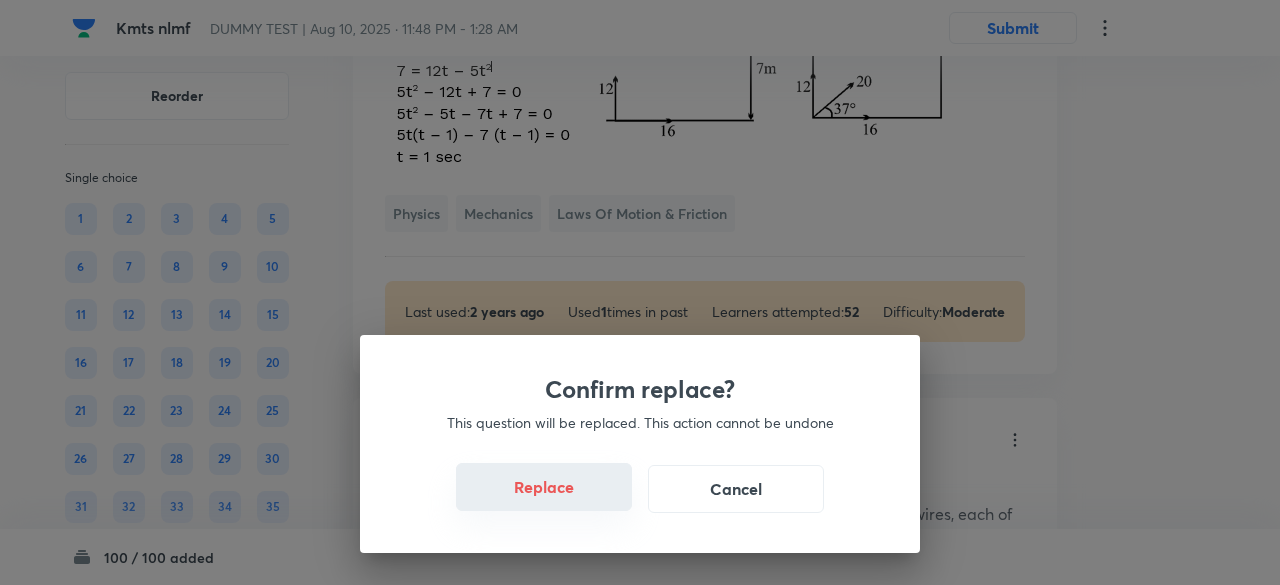 click on "Replace" at bounding box center (544, 487) 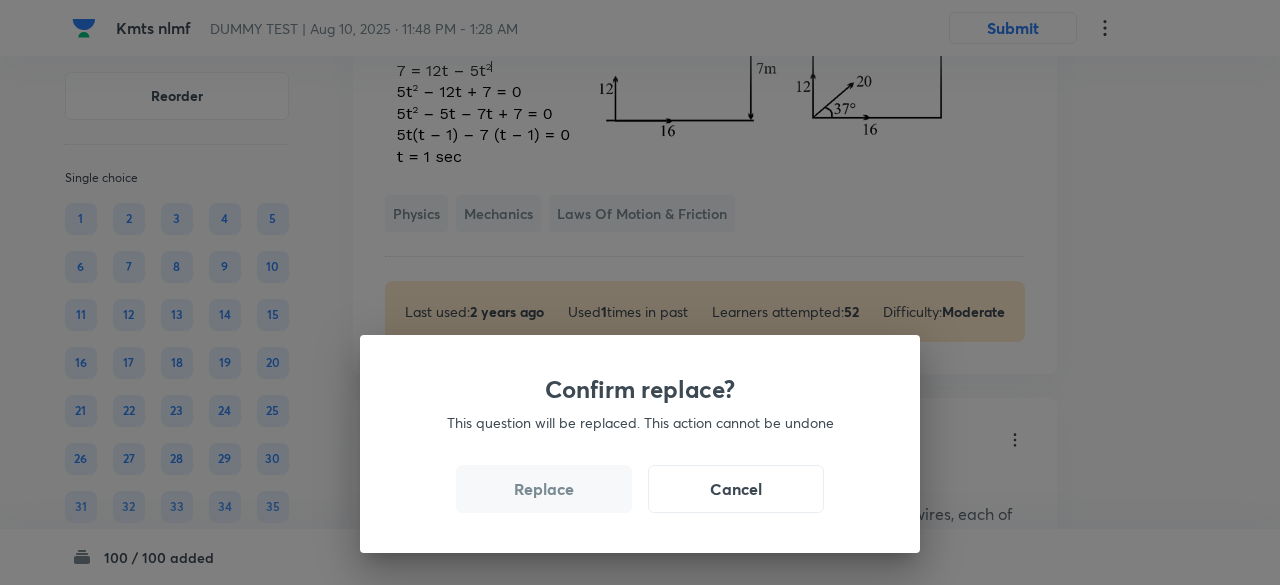 click on "Replace" at bounding box center [544, 489] 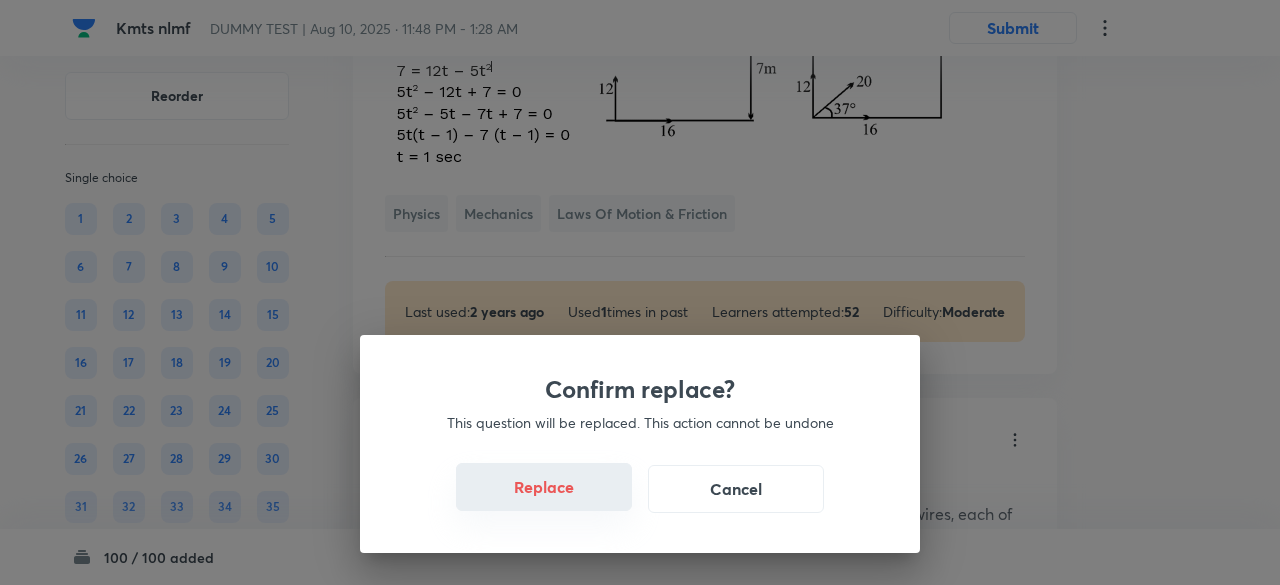 click on "Replace" at bounding box center [544, 487] 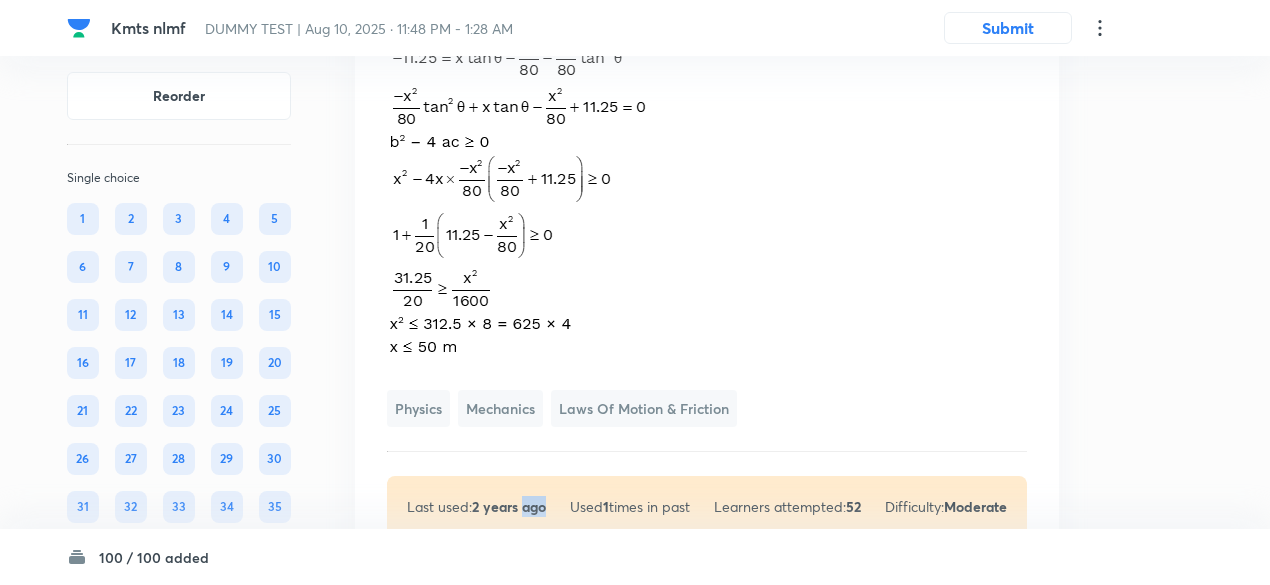 click on "Last used:  2 years ago Used  1  times in past Learners attempted:  52 Difficulty: Moderate" at bounding box center (707, 506) 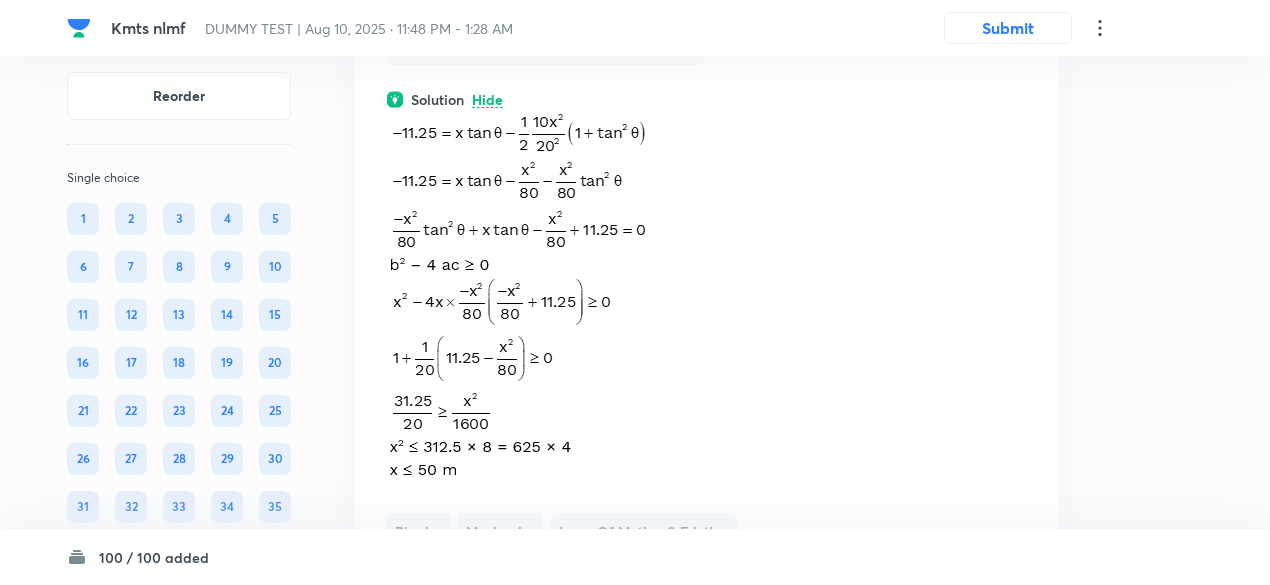 scroll, scrollTop: 61871, scrollLeft: 0, axis: vertical 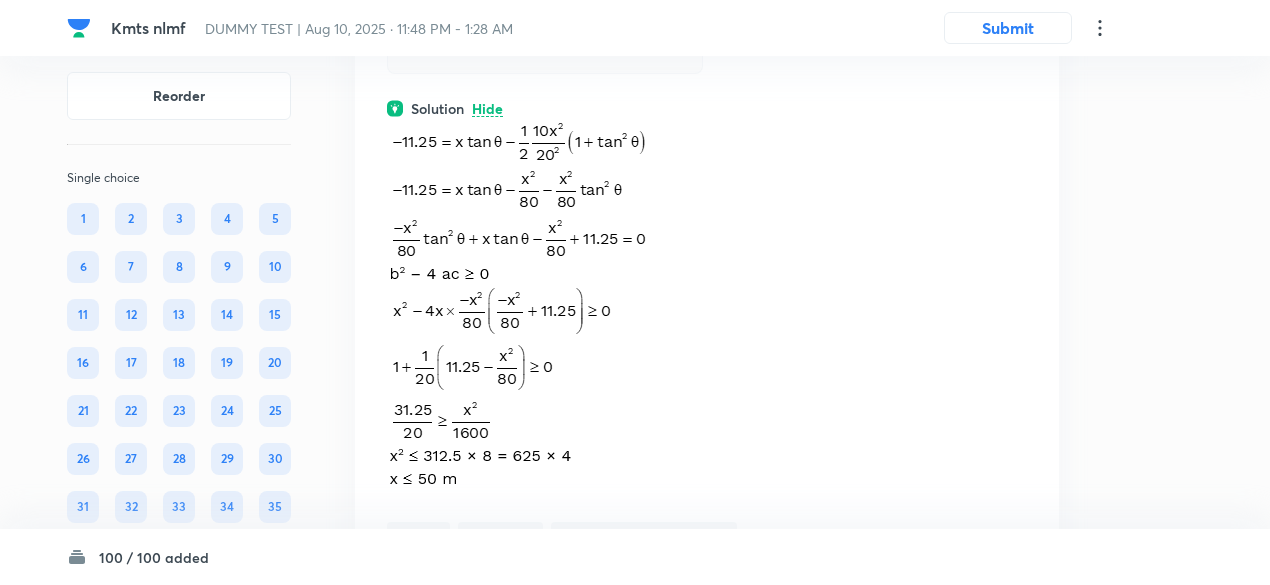 click 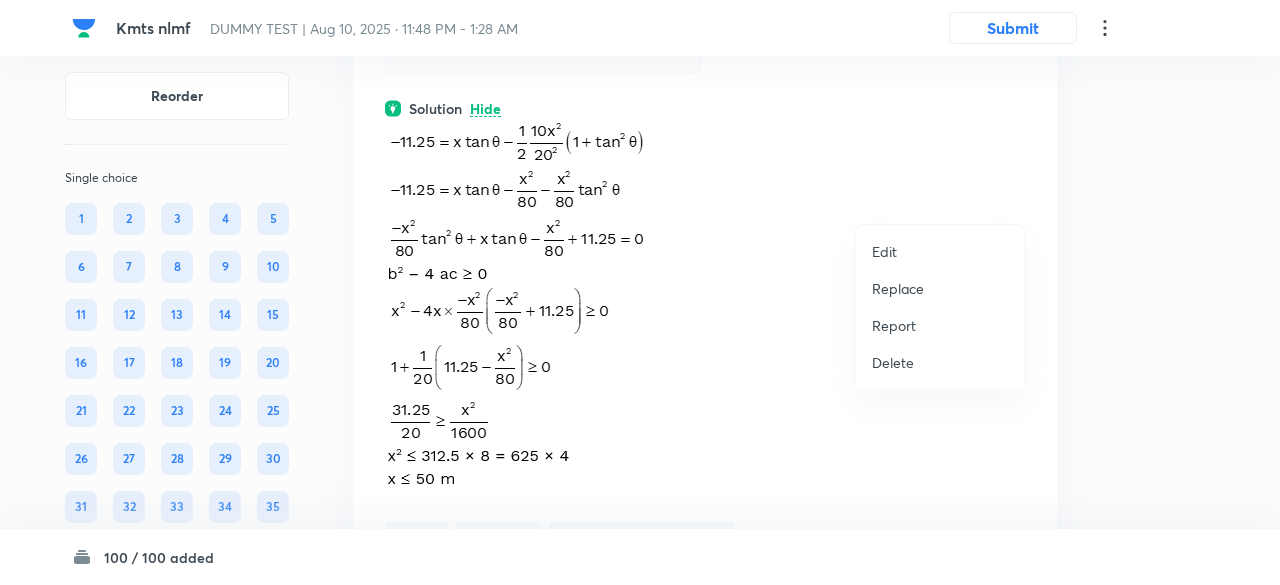 click on "Replace" at bounding box center (898, 288) 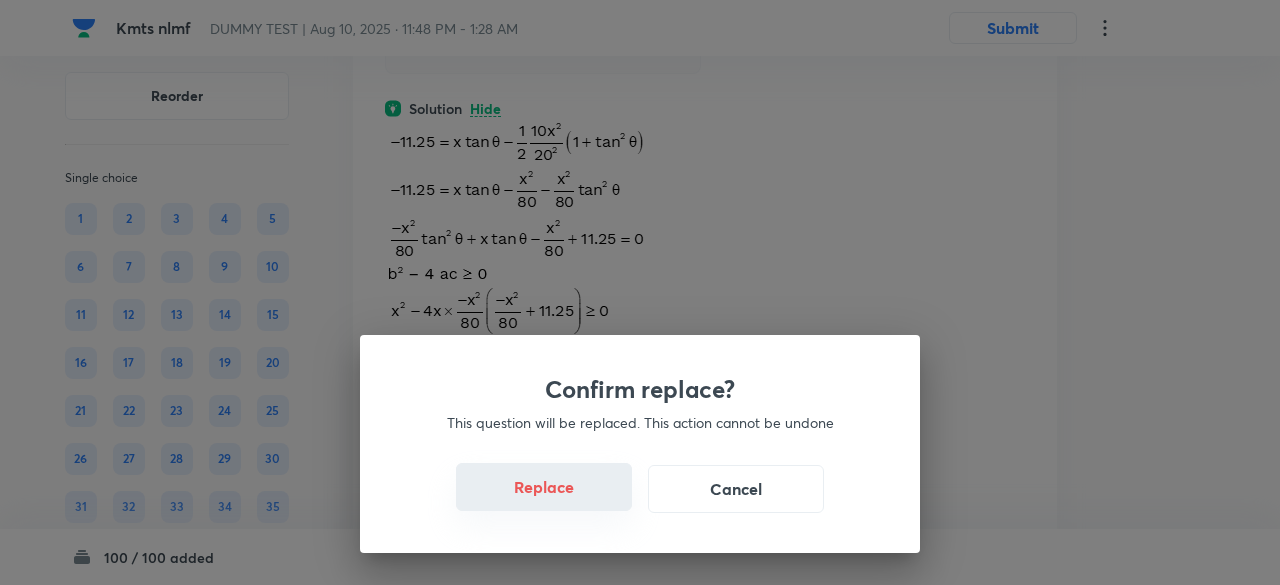 click on "Replace" at bounding box center [544, 487] 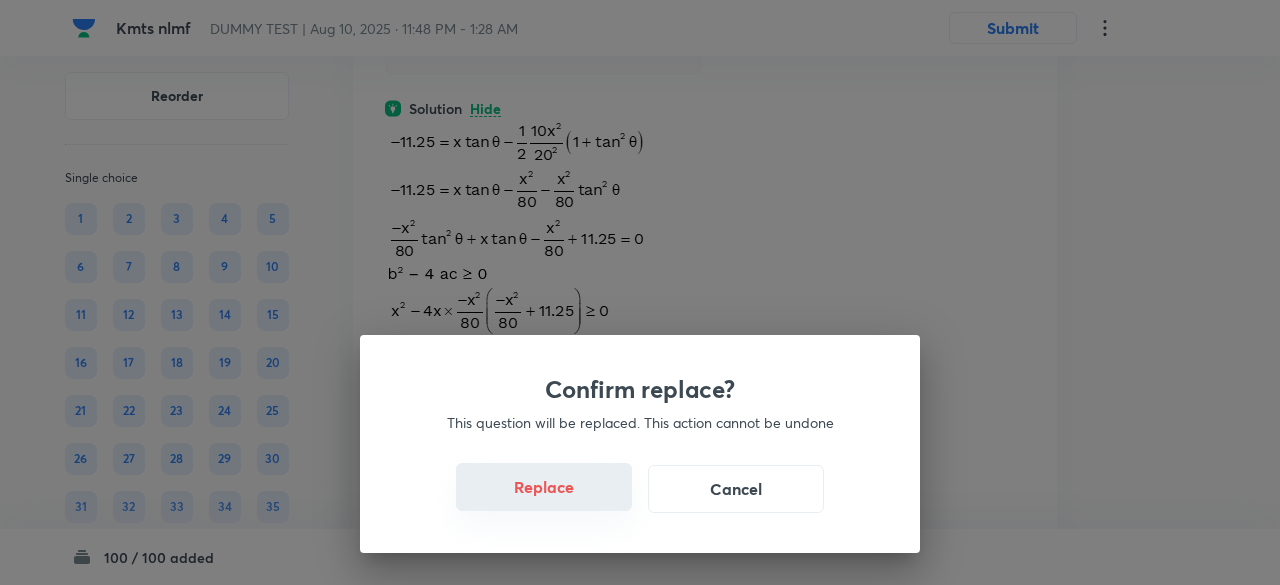 click on "Replace" at bounding box center (544, 487) 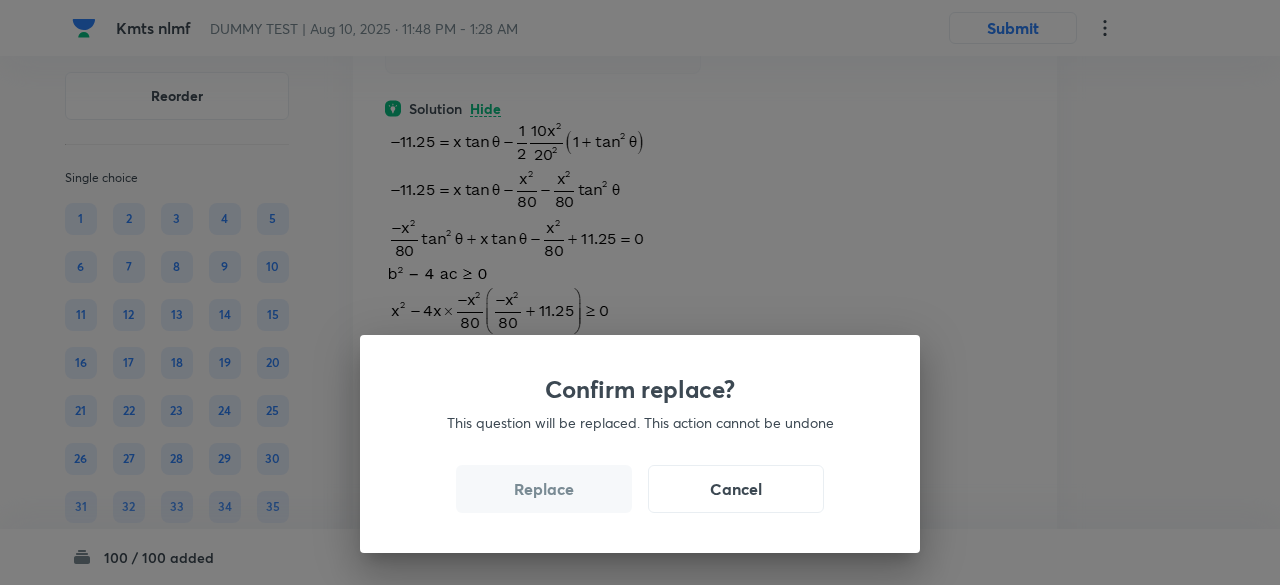 click on "Replace" at bounding box center (544, 489) 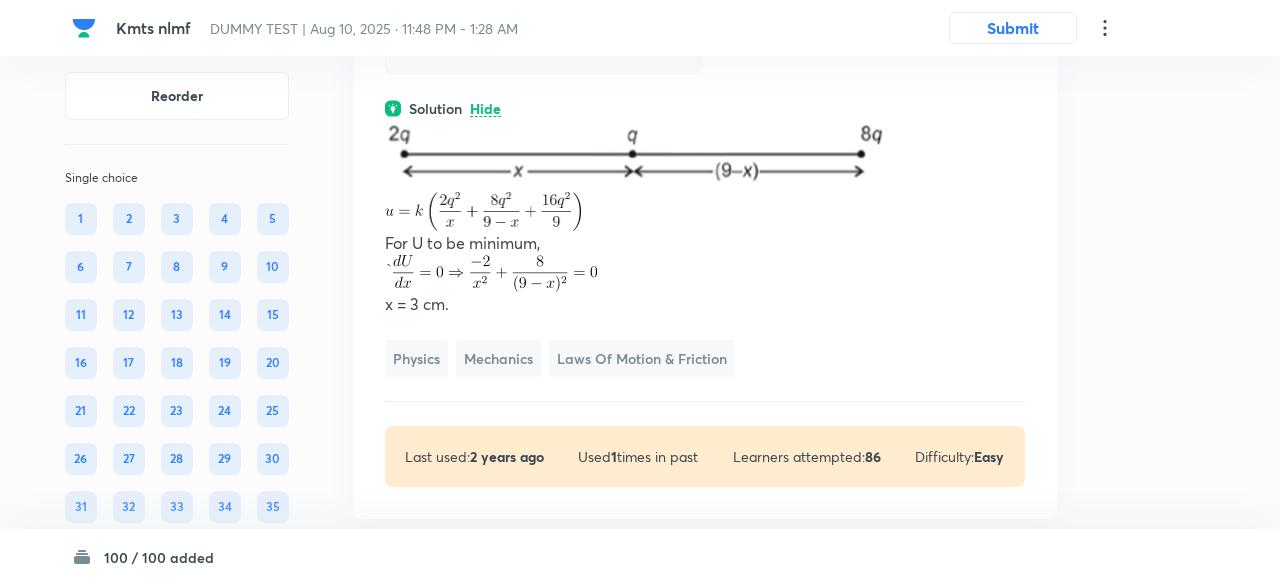click on "Confirm replace? This question will be replaced. This action cannot be undone Replace Cancel" at bounding box center [640, 292] 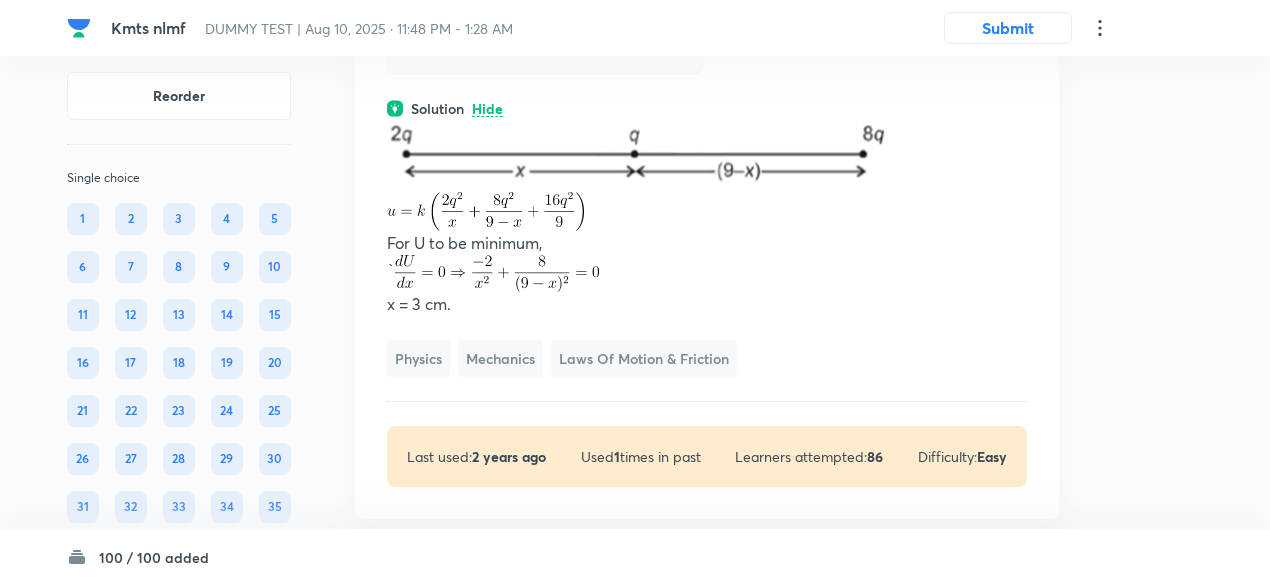 click on "For U to be minimum, ` x = 3 cm.﻿" at bounding box center (707, 217) 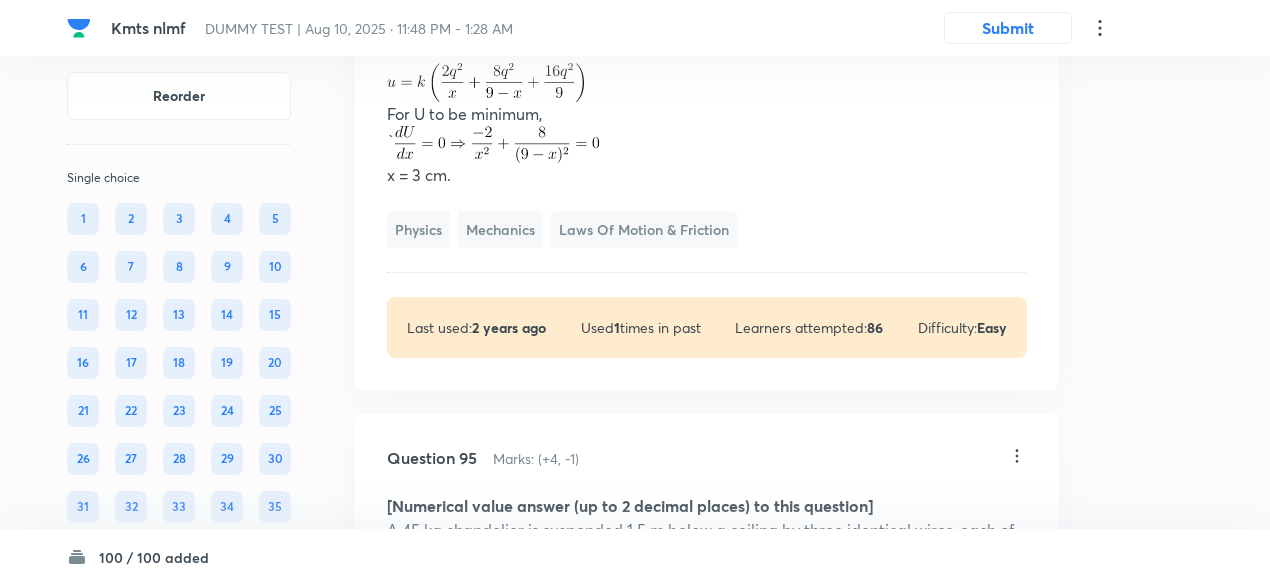 scroll, scrollTop: 61968, scrollLeft: 0, axis: vertical 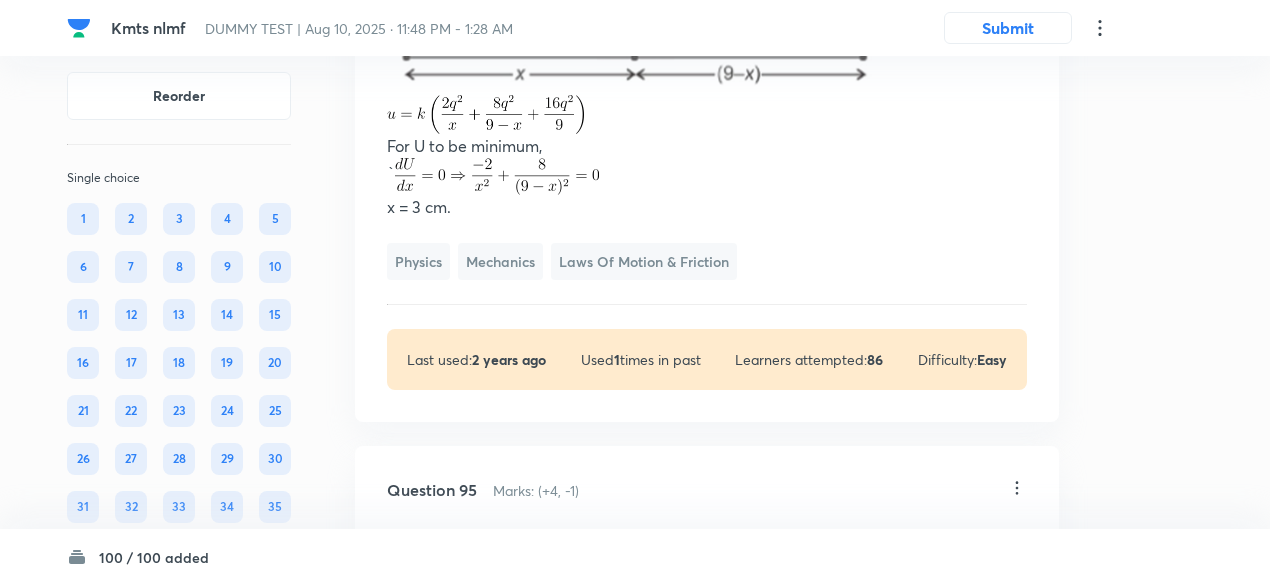 click 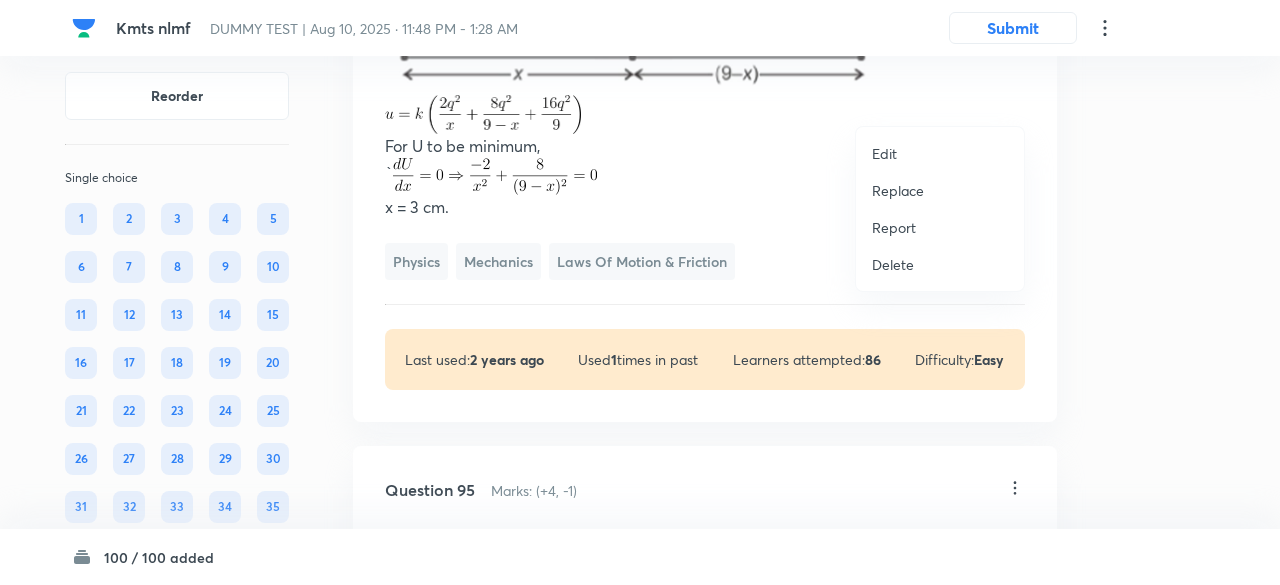 click on "Replace" at bounding box center [898, 190] 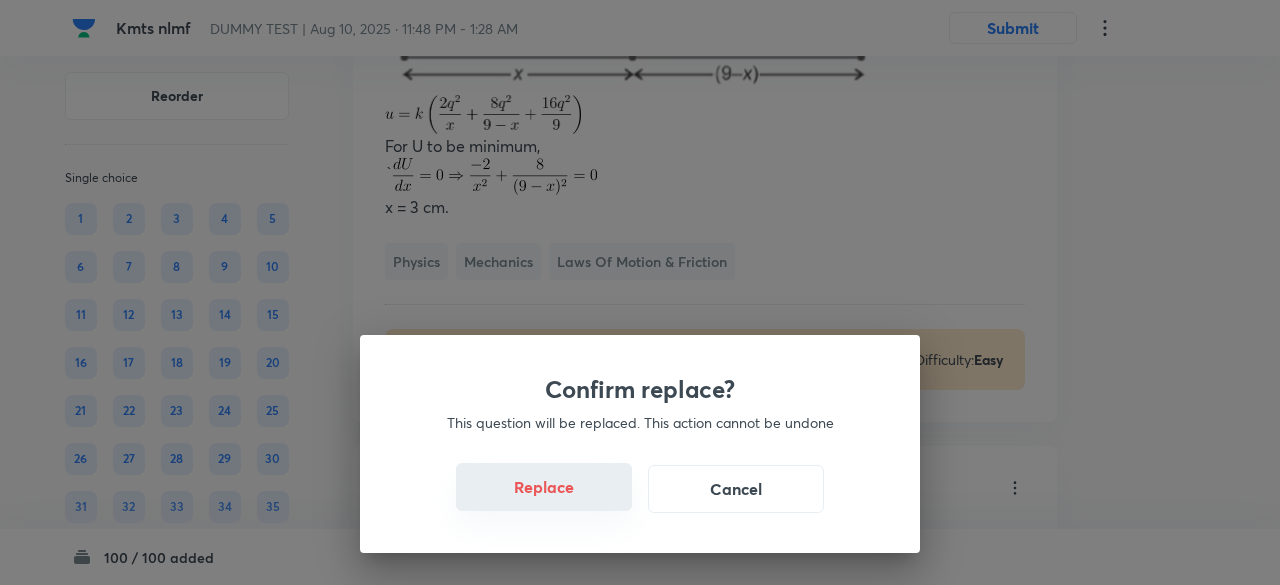 click on "Replace" at bounding box center [544, 487] 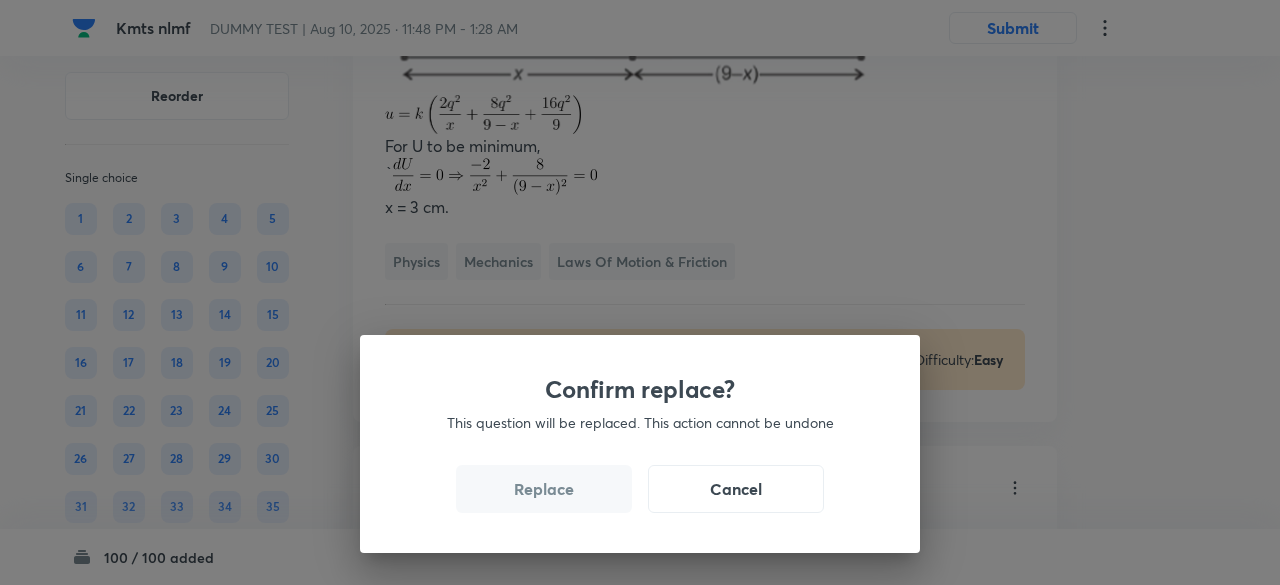 click on "Replace" at bounding box center [544, 489] 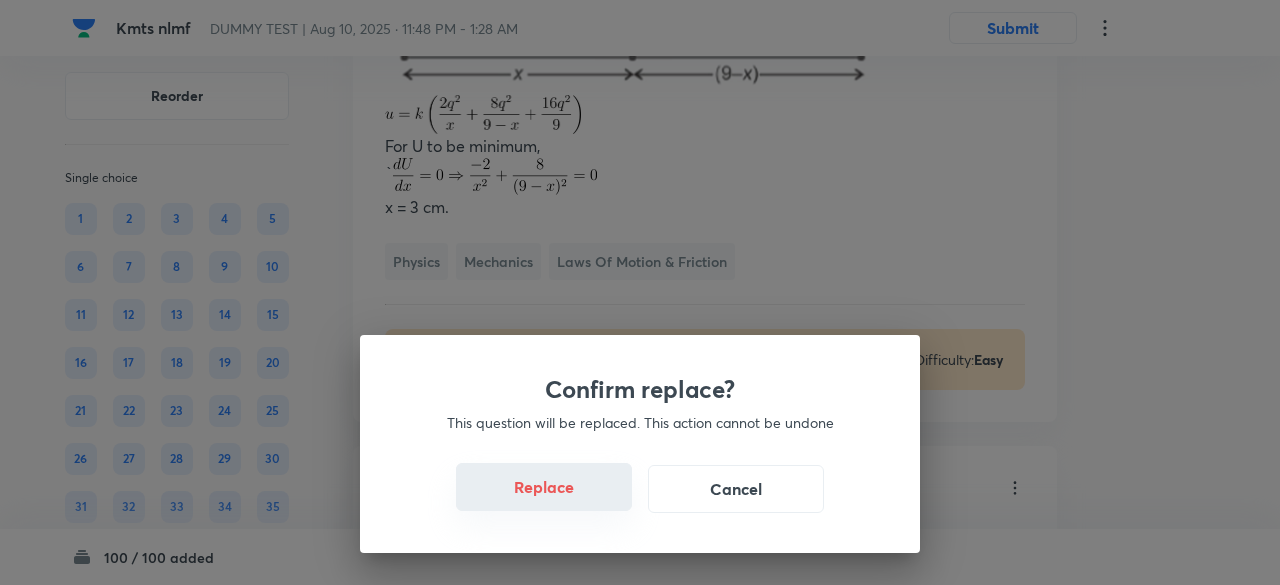 click on "Replace" at bounding box center [544, 487] 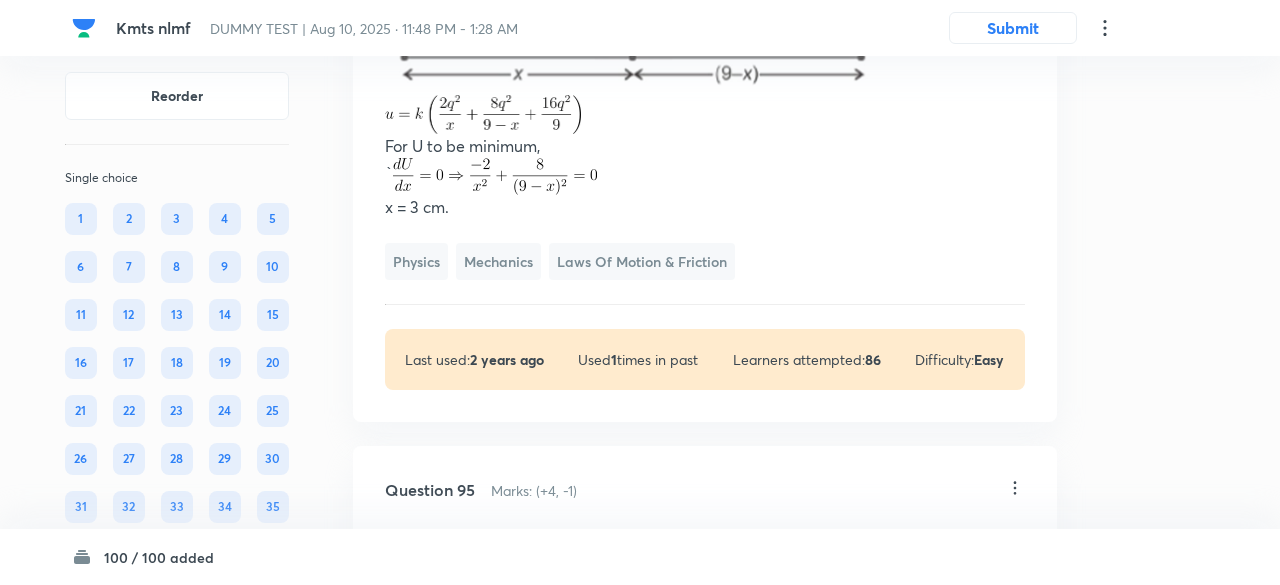 click on "Confirm replace? This question will be replaced. This action cannot be undone Replace Cancel" at bounding box center [640, 877] 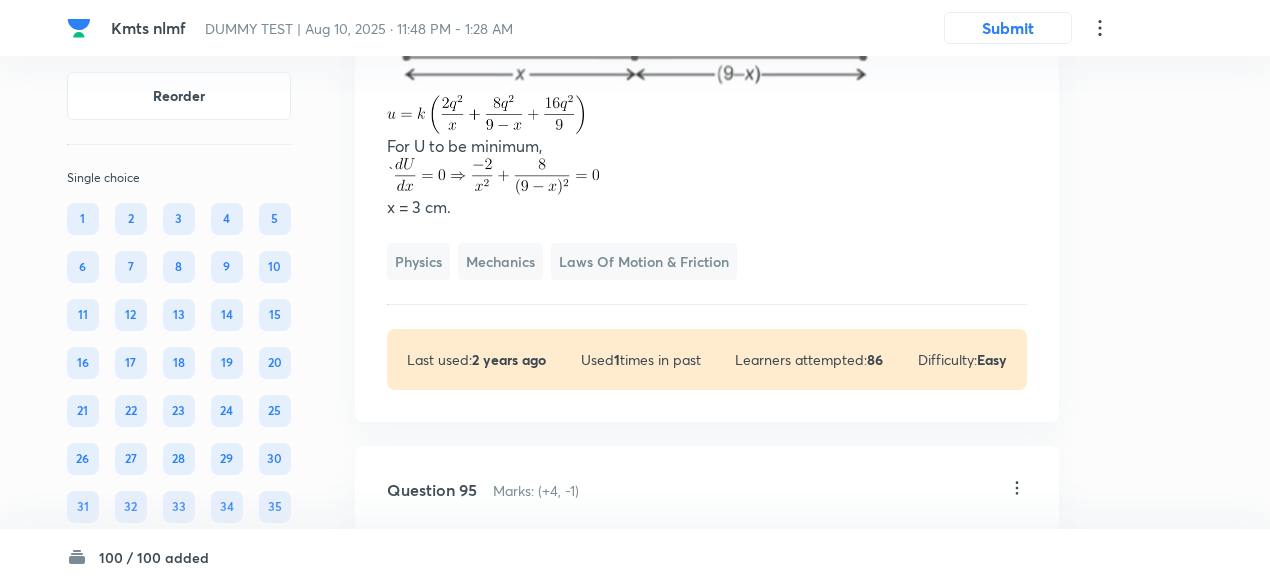 click at bounding box center [497, 176] 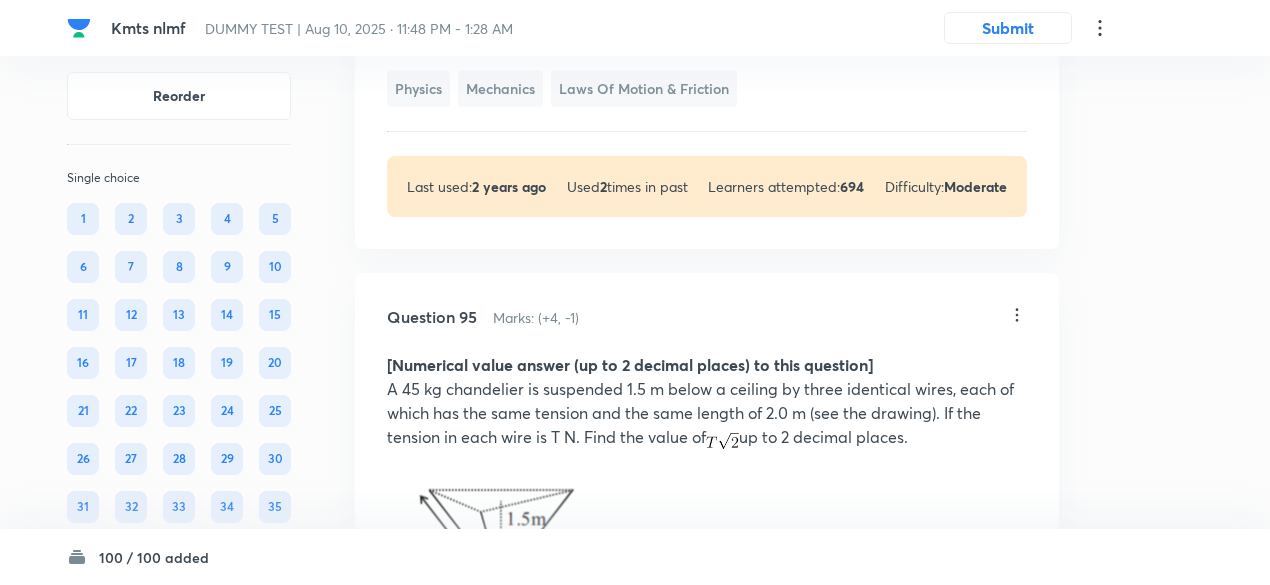 click 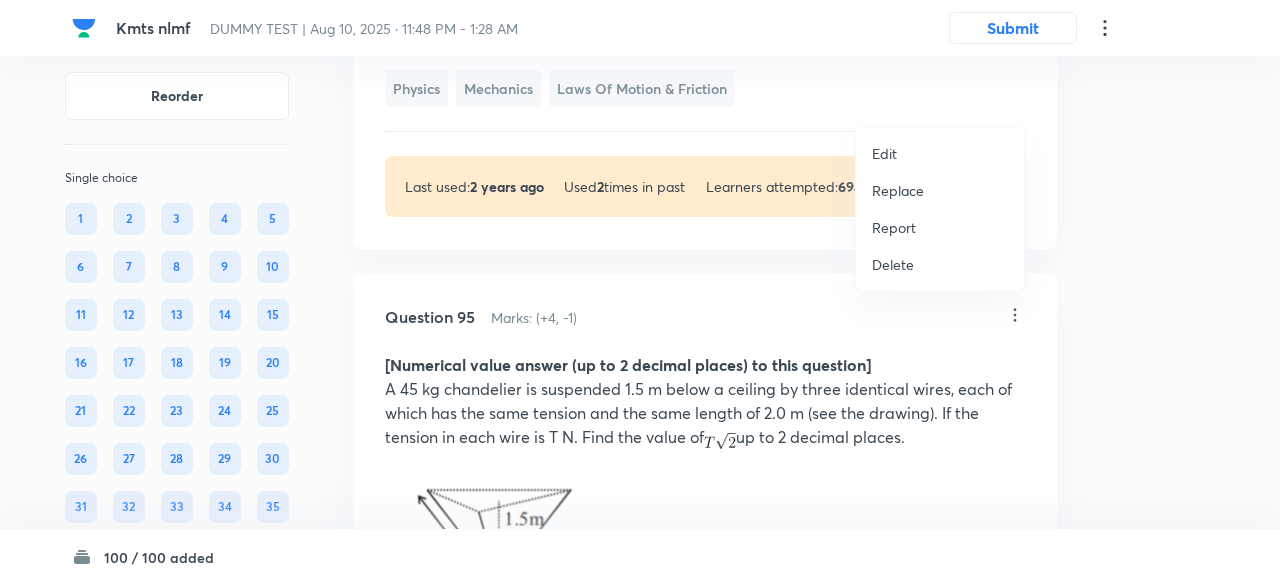 click on "Replace" at bounding box center [898, 190] 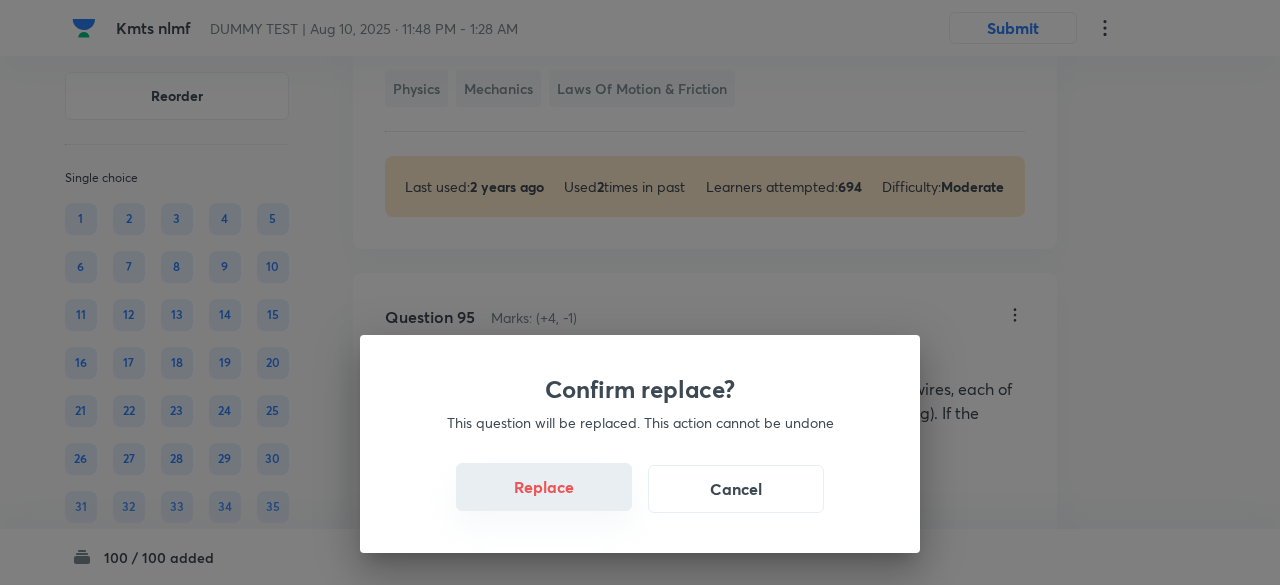 click on "Replace" at bounding box center (544, 487) 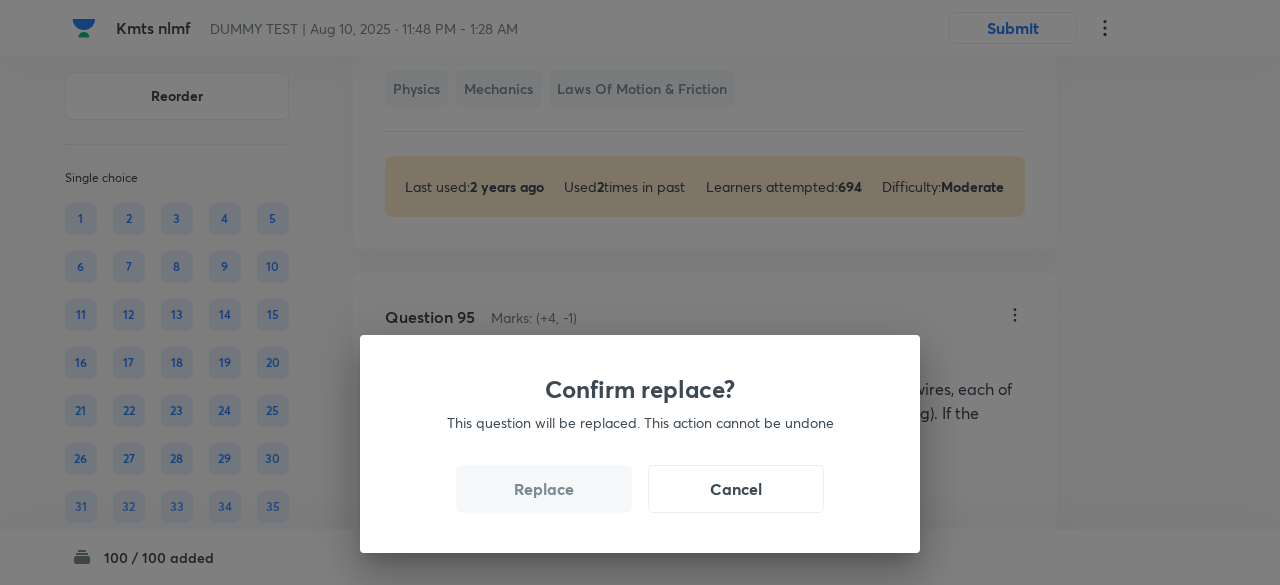 click on "Replace" at bounding box center [544, 489] 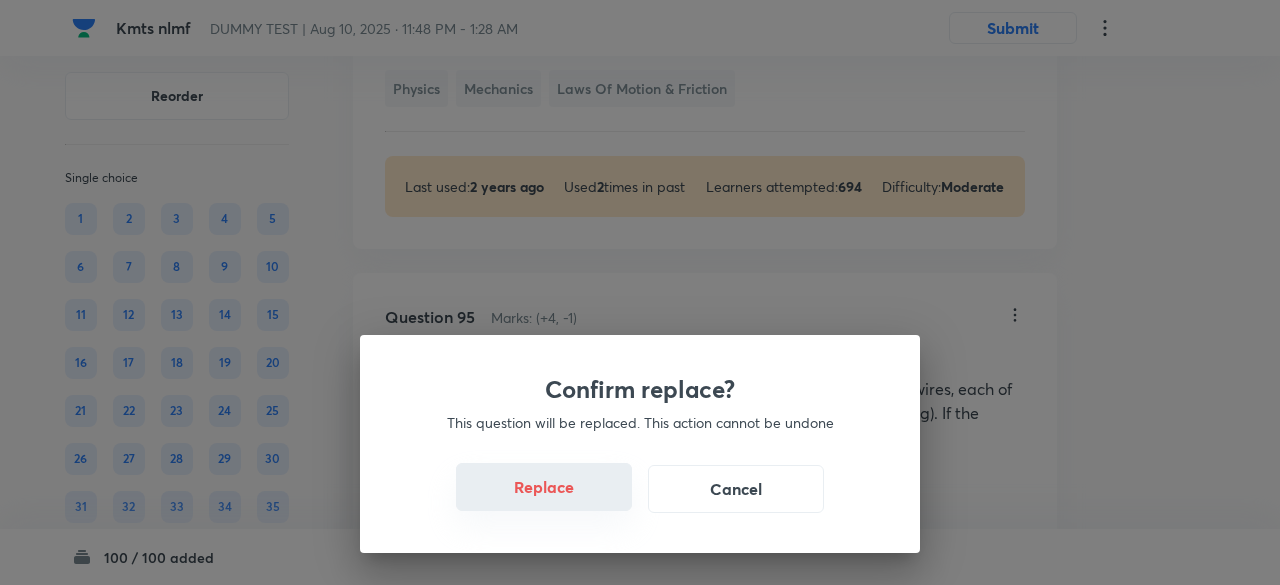 click on "Replace" at bounding box center (544, 487) 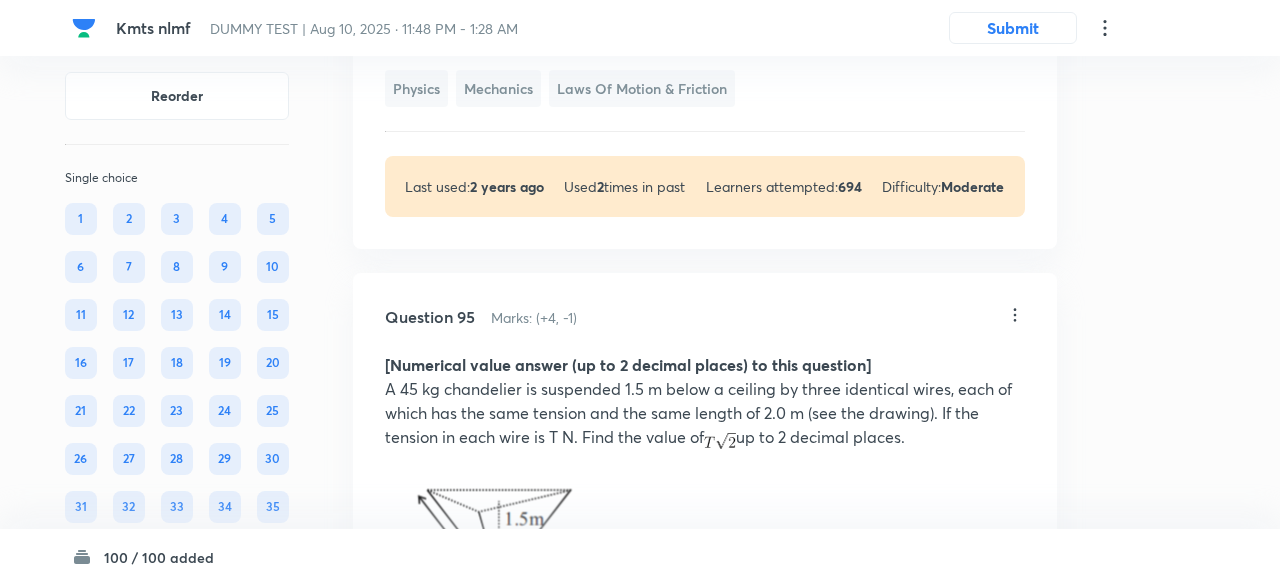 click on "Confirm replace? This question will be replaced. This action cannot be undone Replace Cancel" at bounding box center [640, 1029] 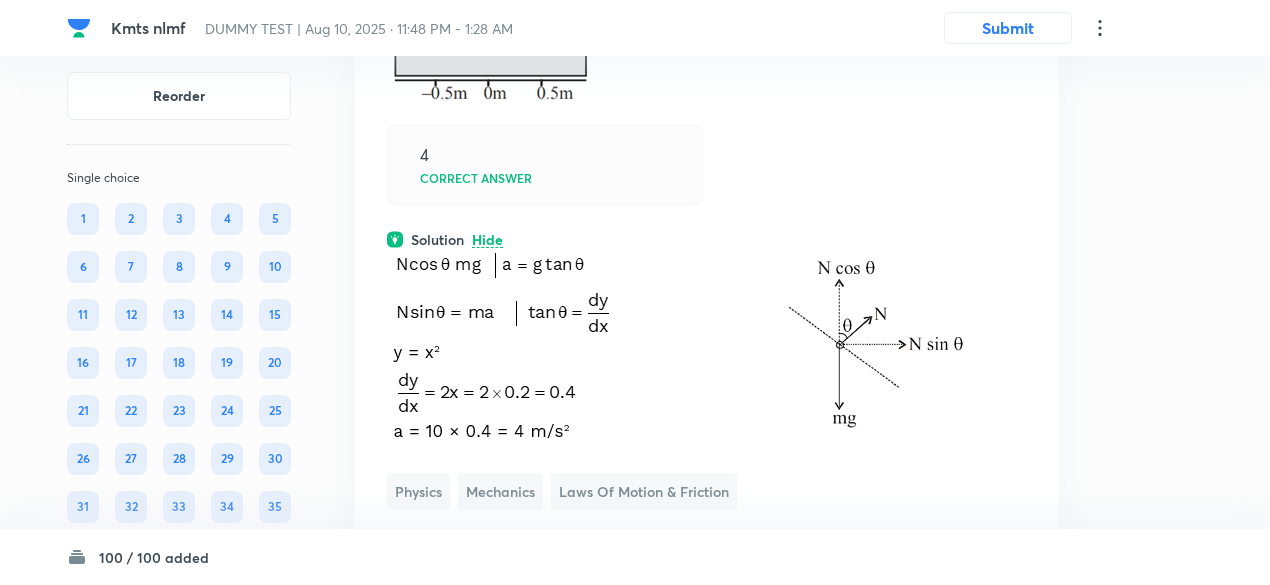 click on "Question 94 Marks: (+4, -1) The figure shows an accelerometer, a device for measuring the horizontal acceleration of cars and airplanes. In this device, a parabolic track is accelerated with acceleration of car or airplane and A ball free to roll on a parabolic track is allowed to achieve equilibrium. A scale along the bottom is used to measure the ball's steady position x. Parabolic track is described by the equation y = x 2 , where both x and y are in meters. What is the acceleration of track (in m/s 2 ) if x = 20 cm in equilibrium condition ? 4 Correct answer Solution Hide Physics Mechanics Laws of Motion & Friction Last used:  2 years ago Used  1  times in past Learners attempted:  19 Difficulty: Moderate" at bounding box center (707, 190) 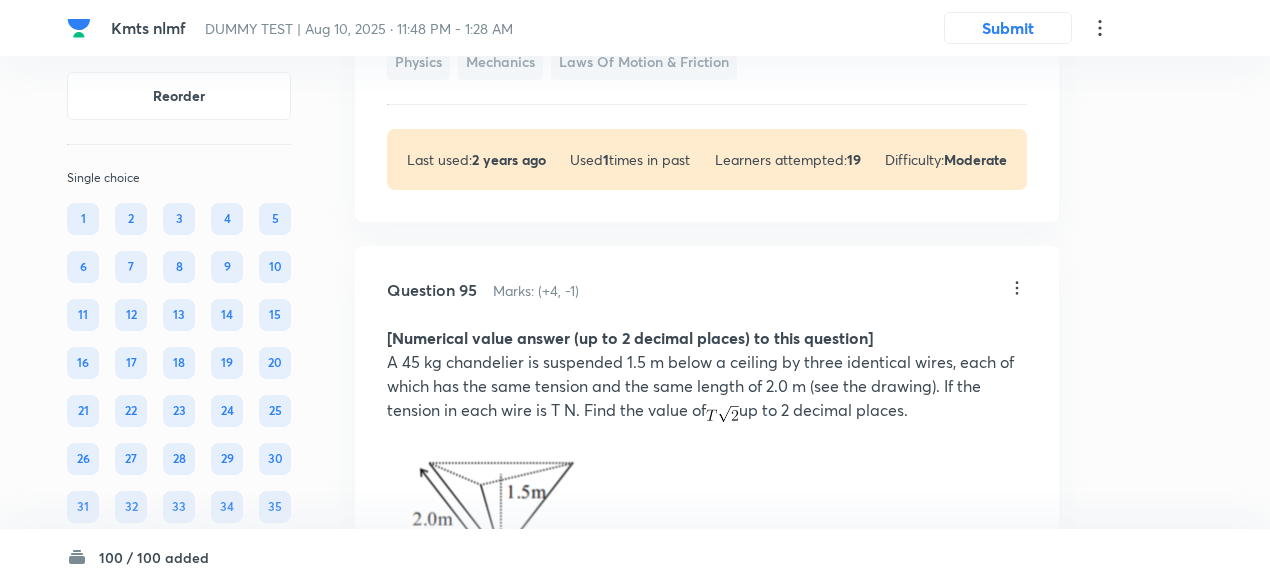 scroll, scrollTop: 62396, scrollLeft: 0, axis: vertical 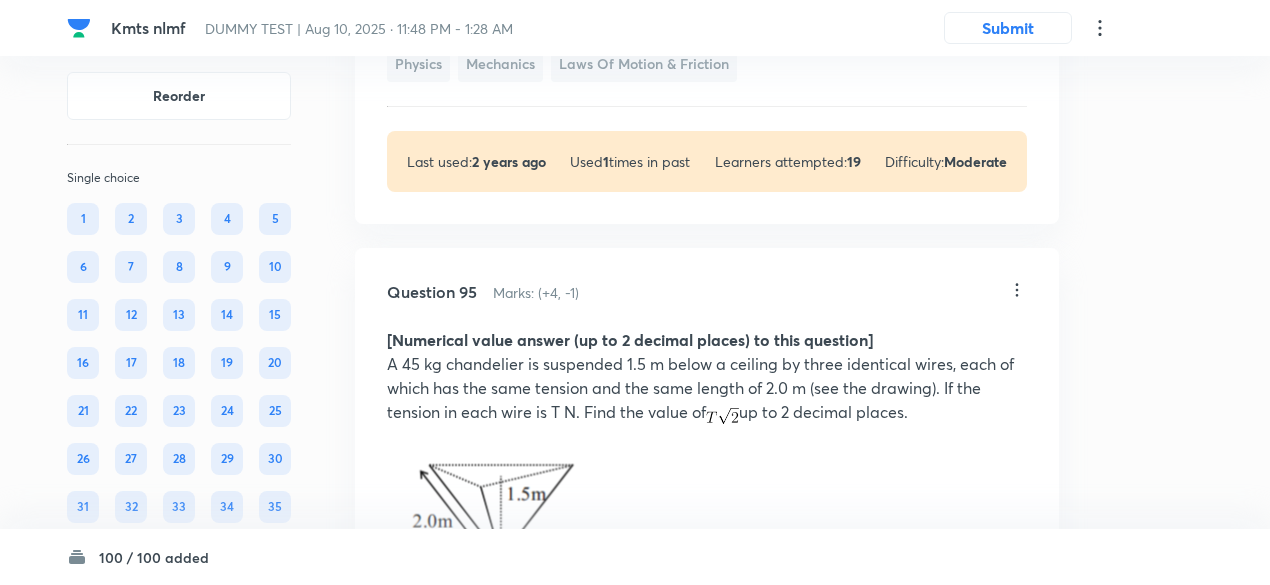 click at bounding box center (678, -82) 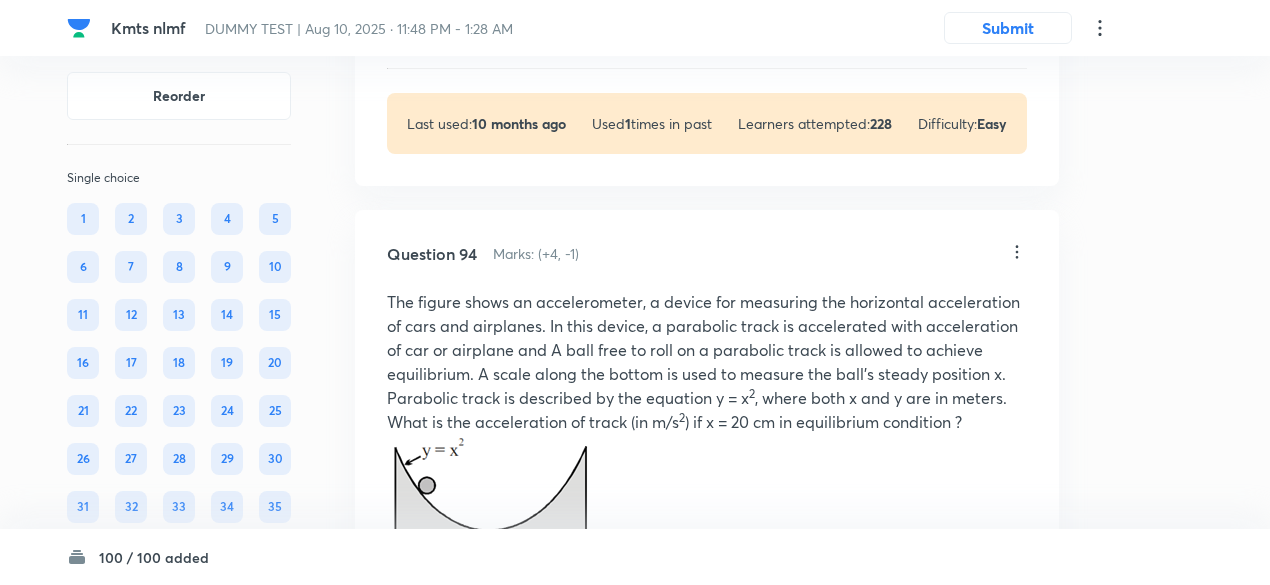 scroll, scrollTop: 61483, scrollLeft: 0, axis: vertical 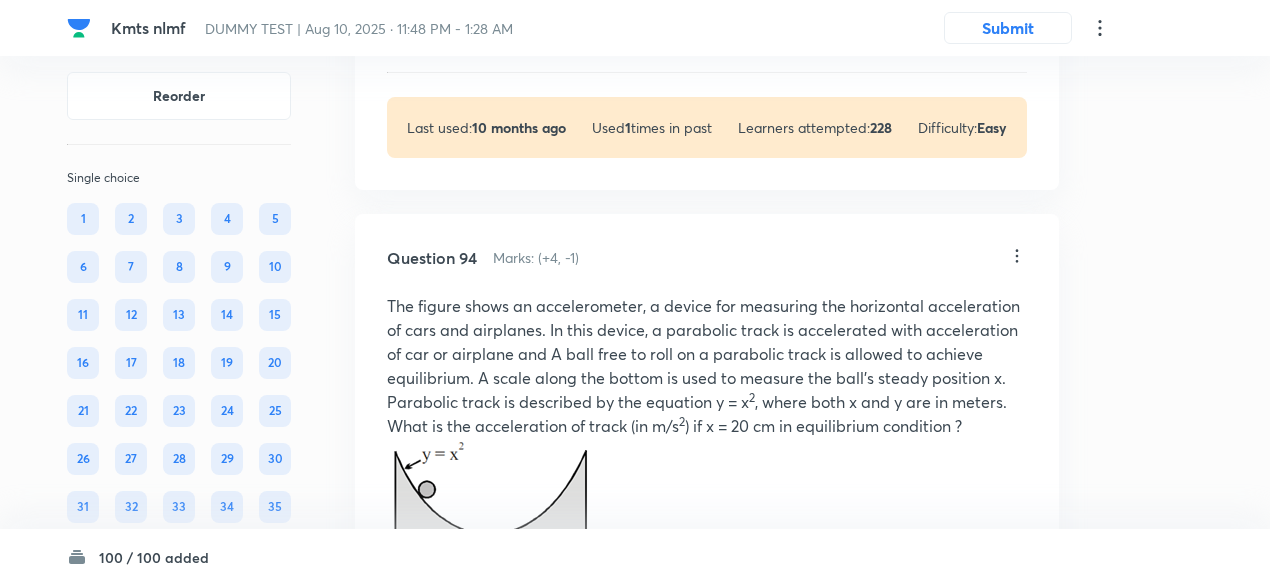 click on "Question 93 Marks: (+4, -1) The tension in the string between 2 kg blocks in newton's is…. 24 Correct answer Solution View Last used: 10 months ago Used 1 times in past Learners attempted: 228 Difficulty: Easy" at bounding box center (707, -145) 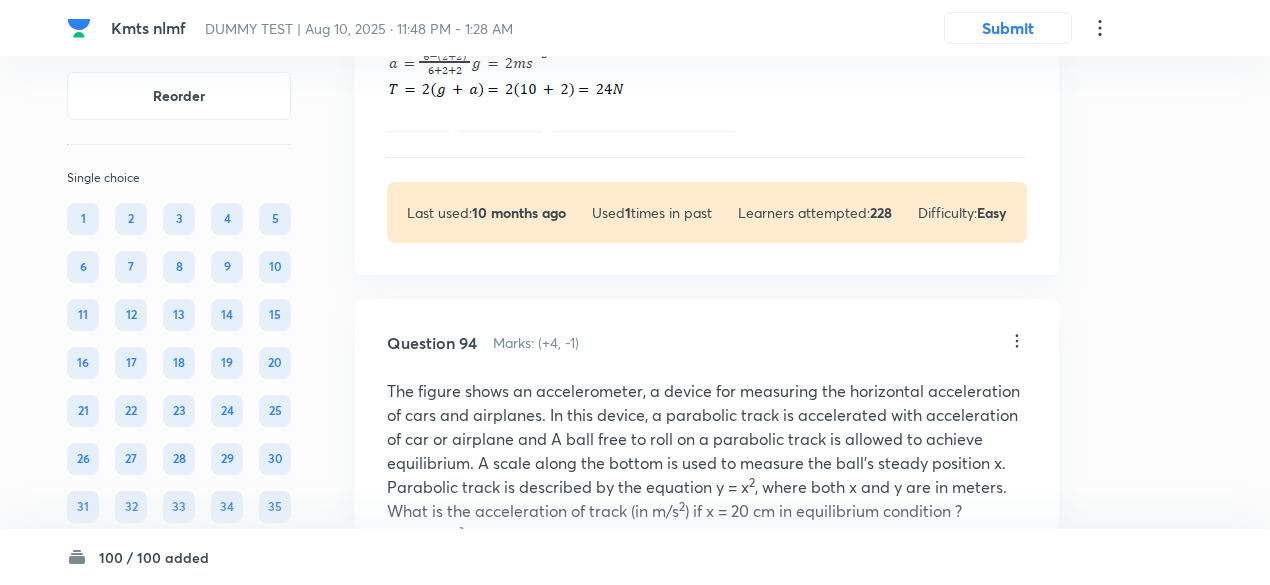 click on "Hide" at bounding box center (487, 38) 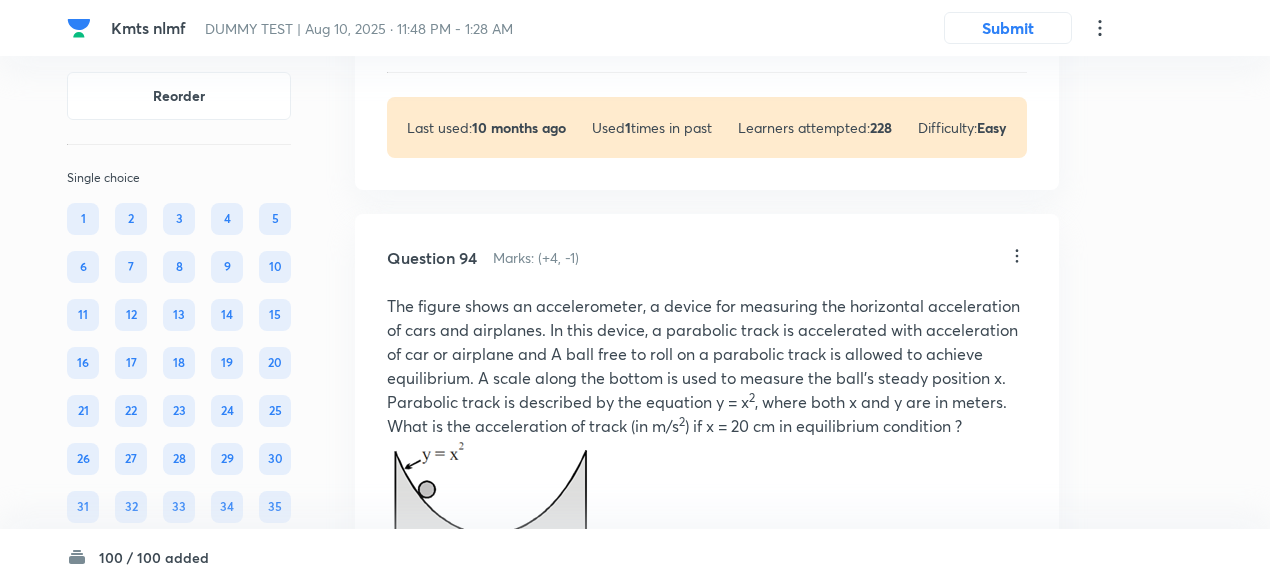 click on "View" at bounding box center (488, 38) 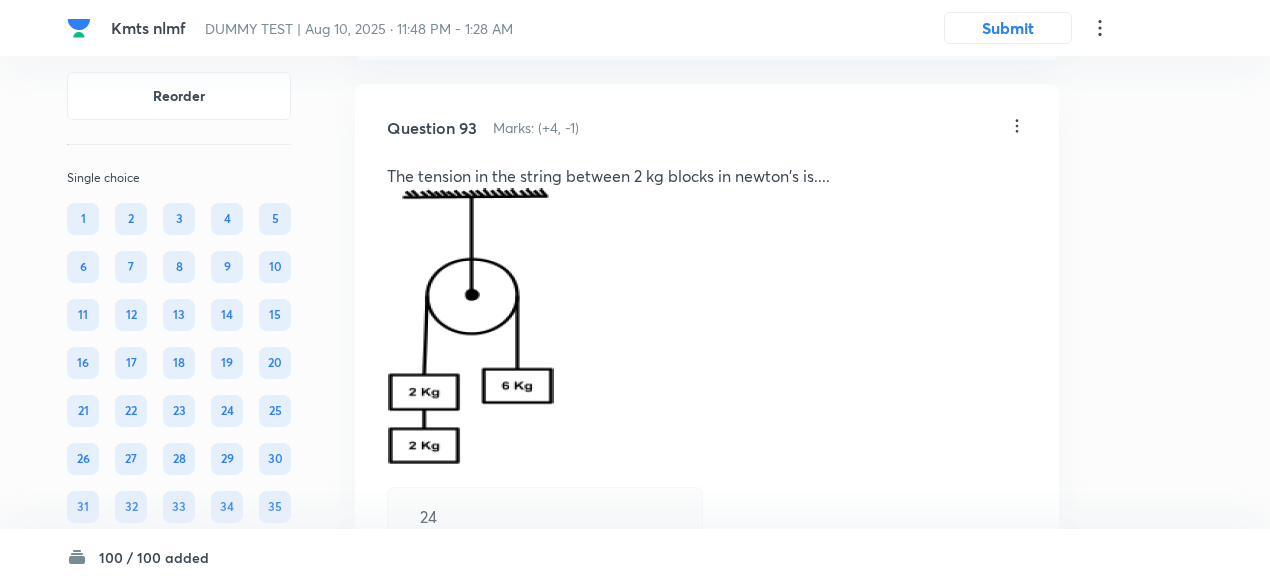 scroll, scrollTop: 60911, scrollLeft: 0, axis: vertical 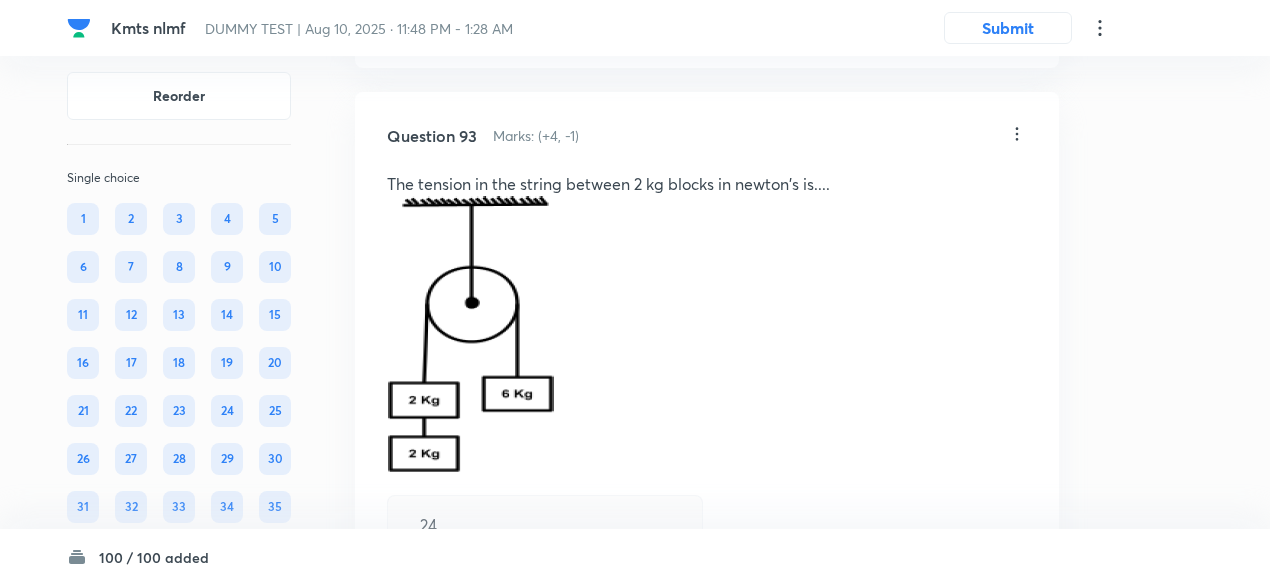 click on "View" at bounding box center (488, -84) 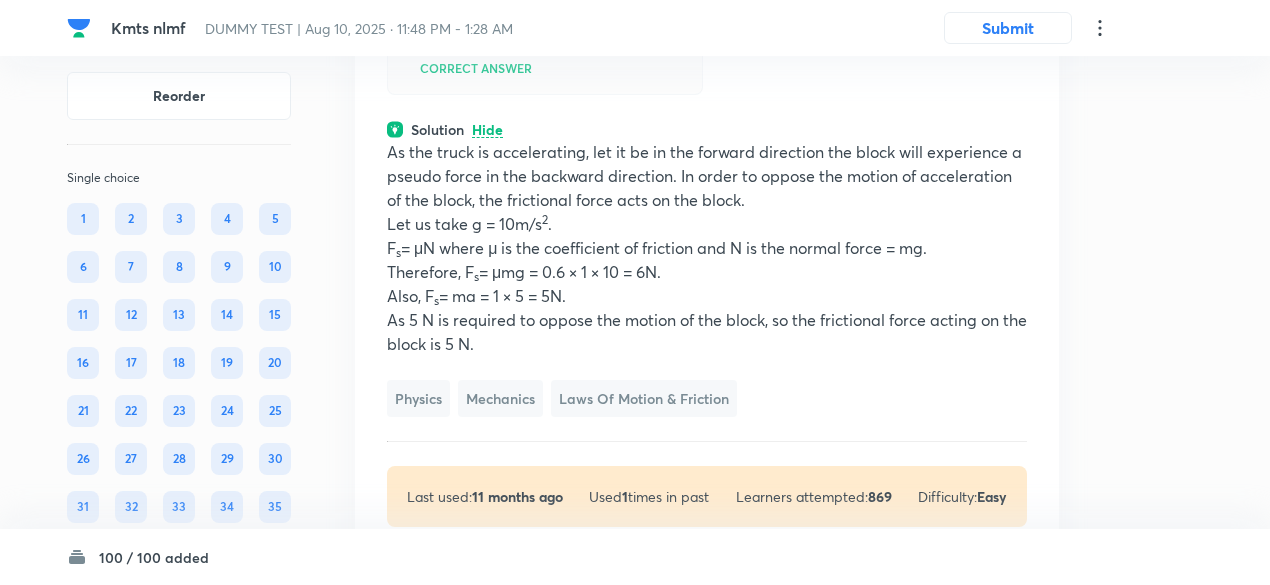 scroll, scrollTop: 60696, scrollLeft: 0, axis: vertical 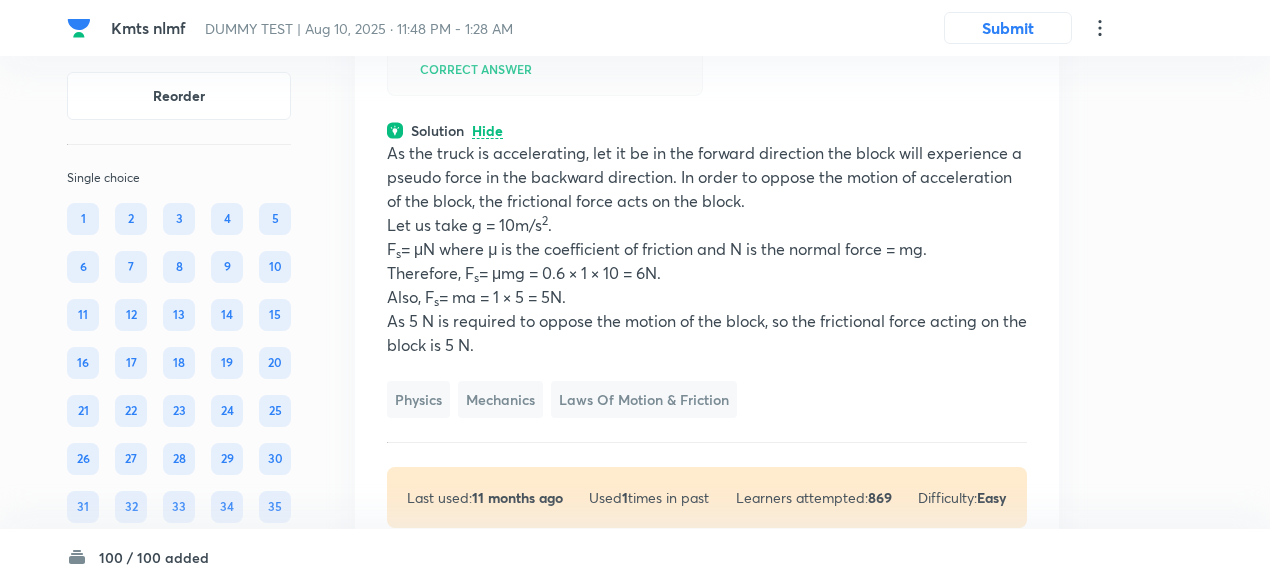 click 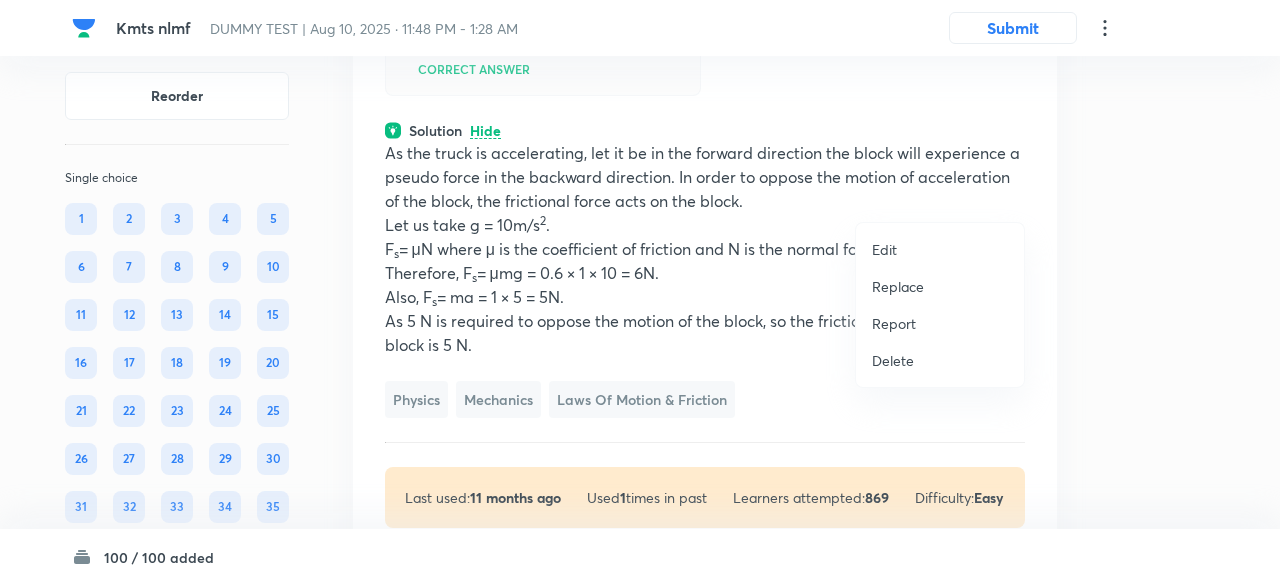 click on "Replace" at bounding box center [898, 286] 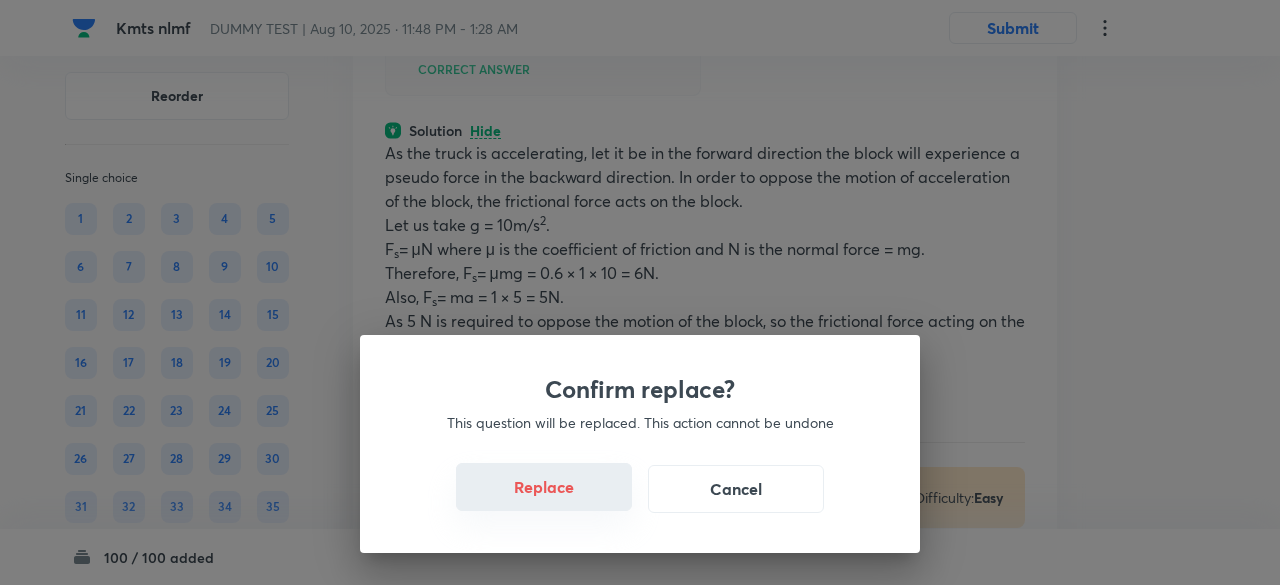 click on "Replace" at bounding box center [544, 487] 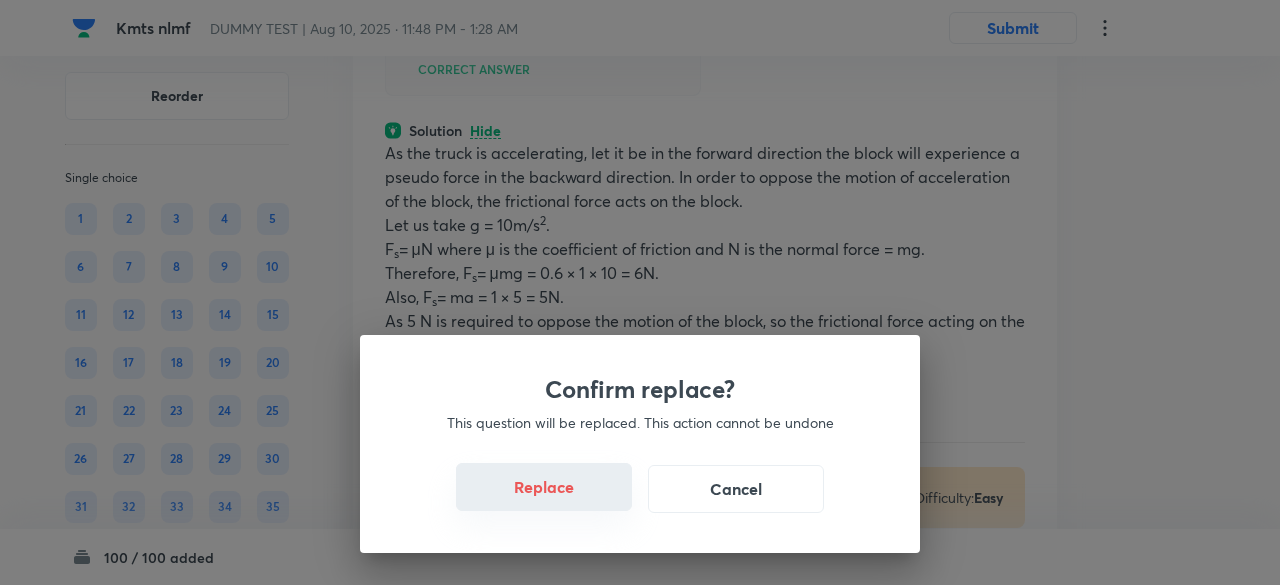 click on "Replace" at bounding box center [544, 487] 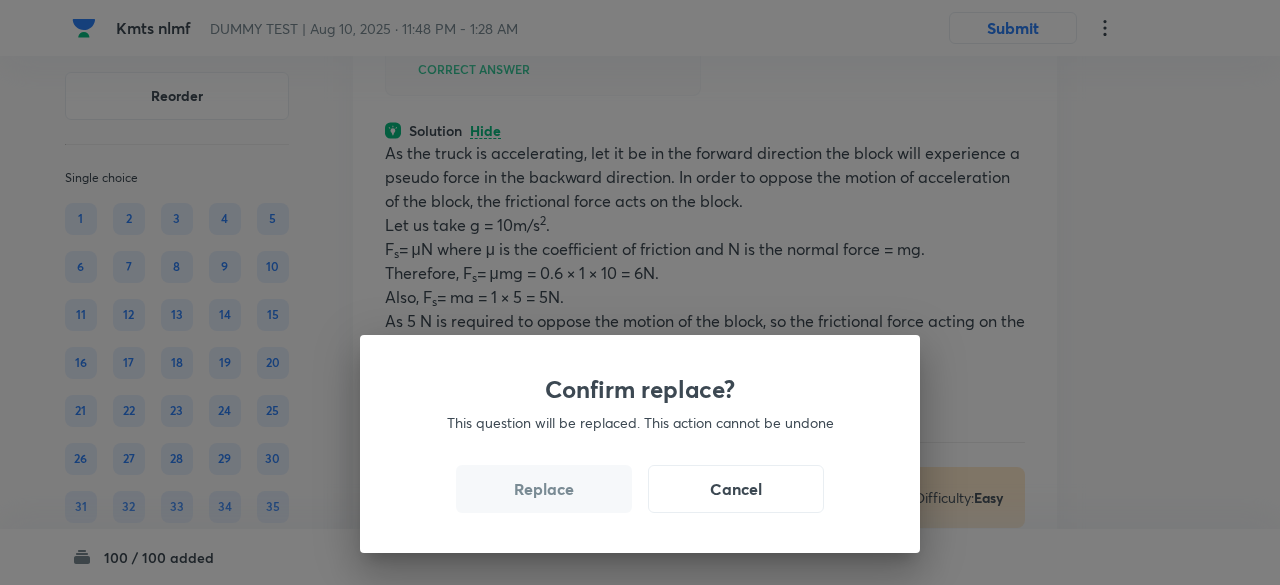 click on "Confirm replace? This question will be replaced. This action cannot be undone Replace Cancel" at bounding box center (640, 444) 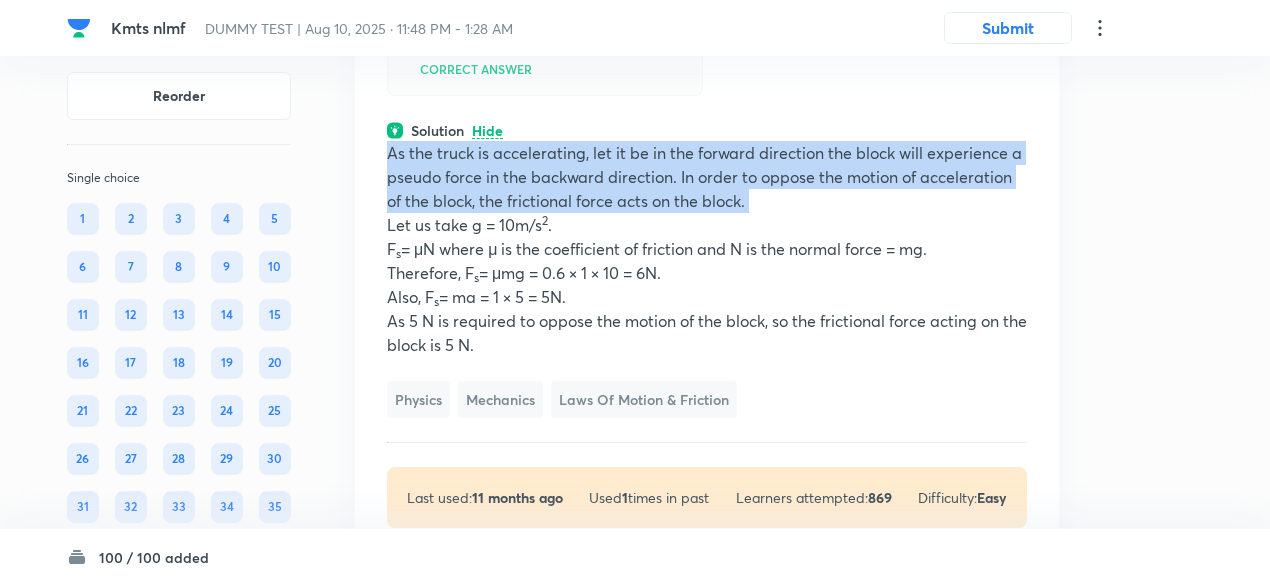click on "As the truck is accelerating, let it be in the forward direction the block will experience a pseudo force in the backward direction. In order to oppose the motion of acceleration of the block, the frictional force acts on the block." at bounding box center [707, 177] 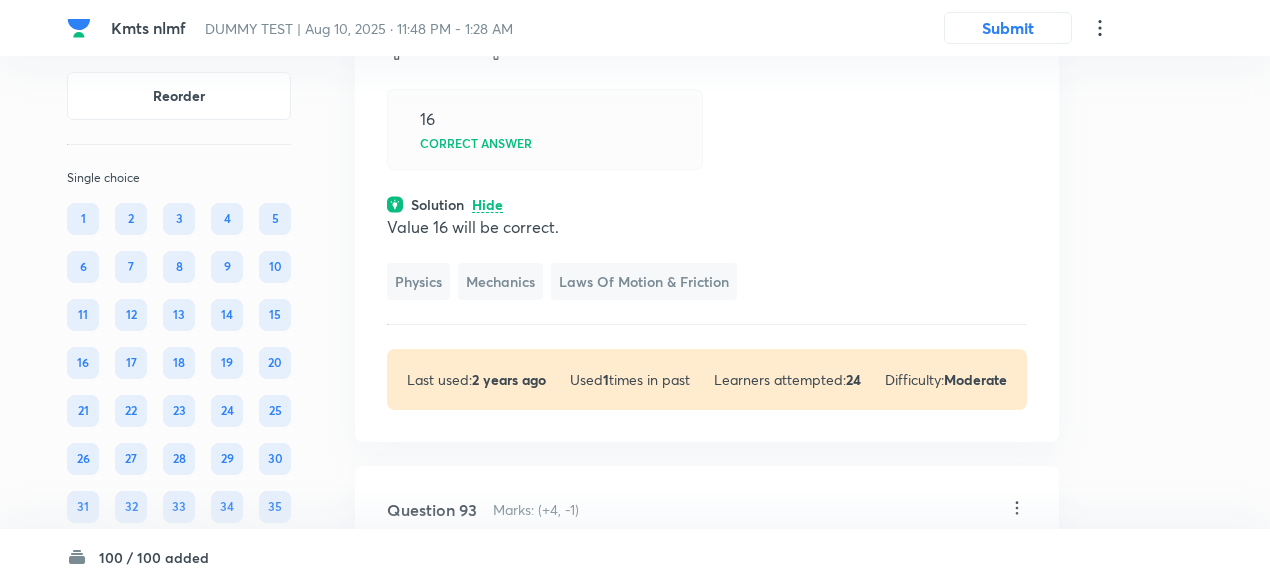 scroll, scrollTop: 60751, scrollLeft: 0, axis: vertical 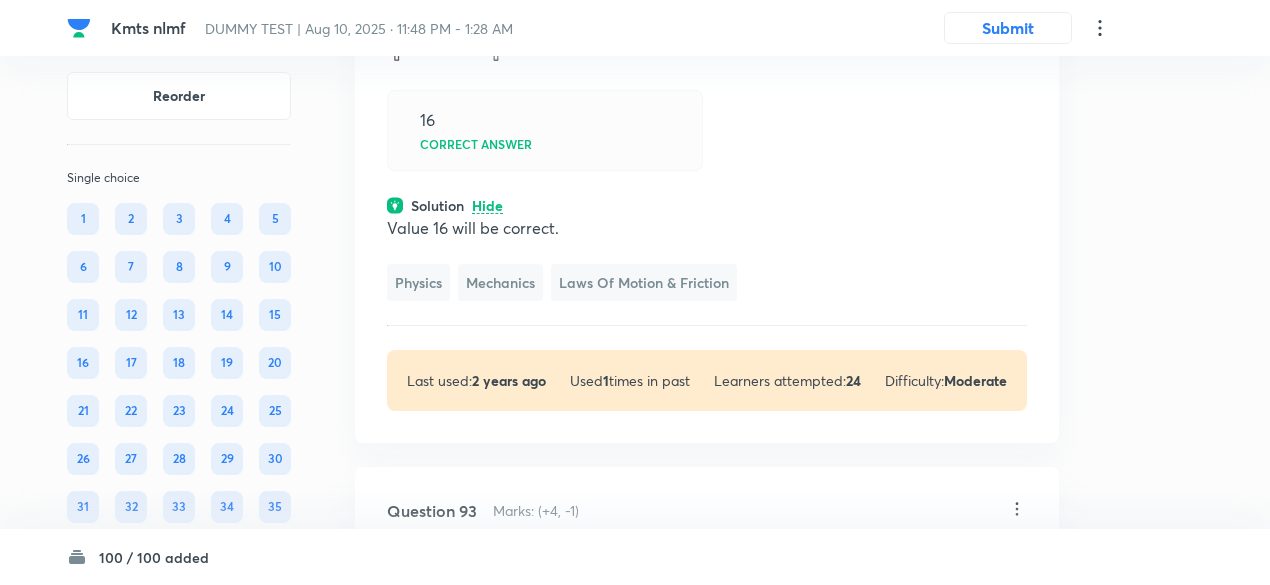 click 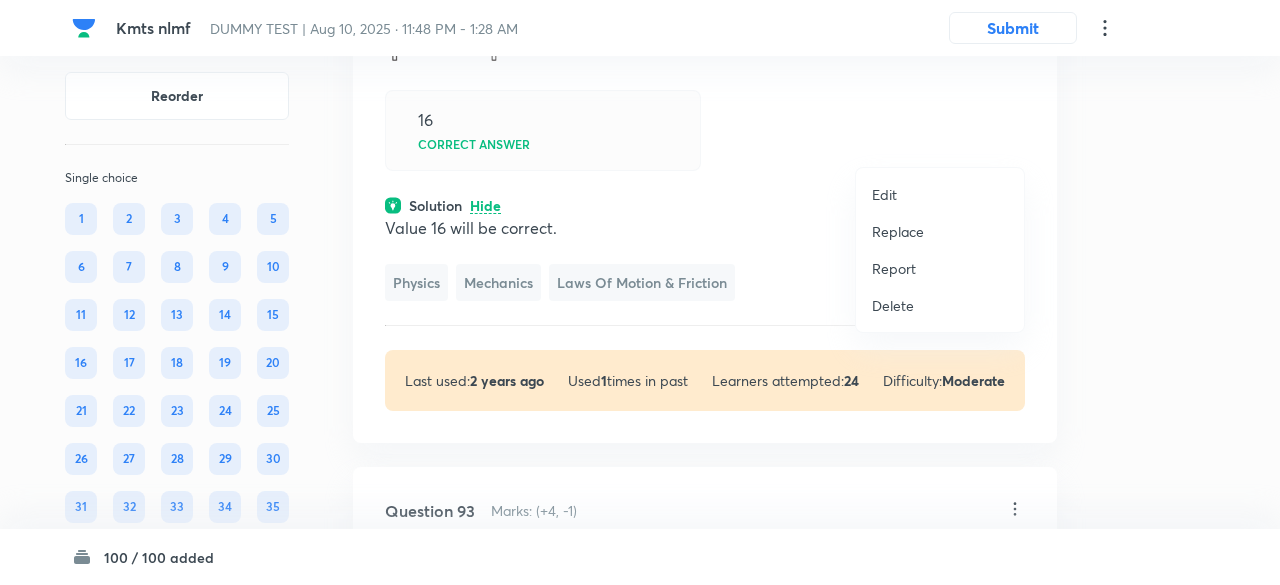 click on "Replace" at bounding box center [898, 231] 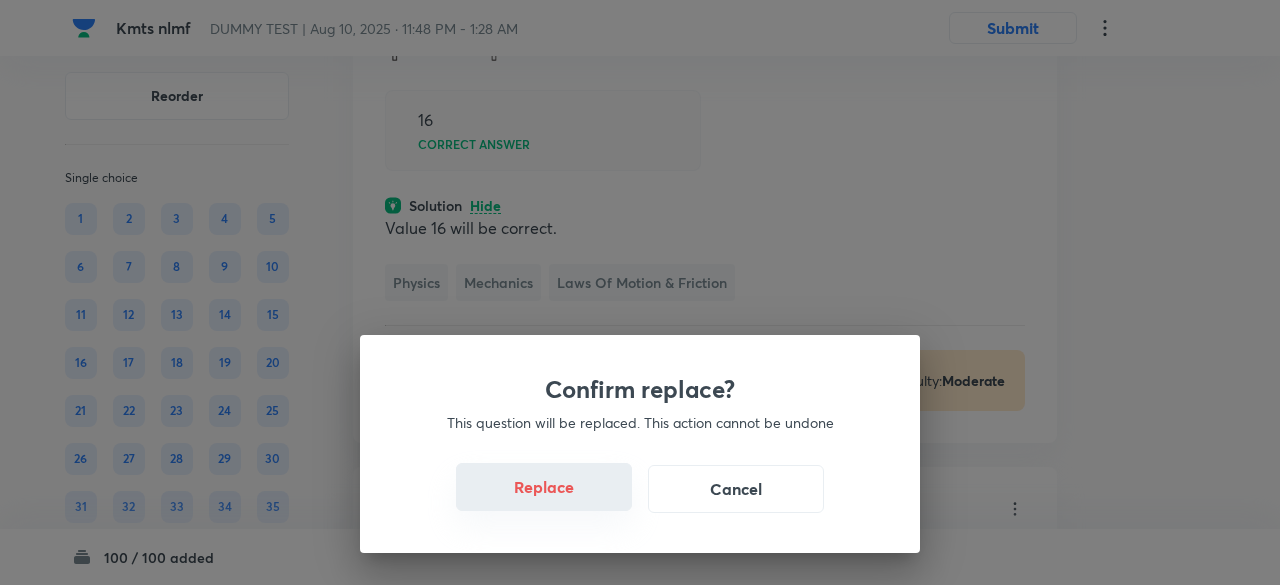 click on "Replace" at bounding box center (544, 487) 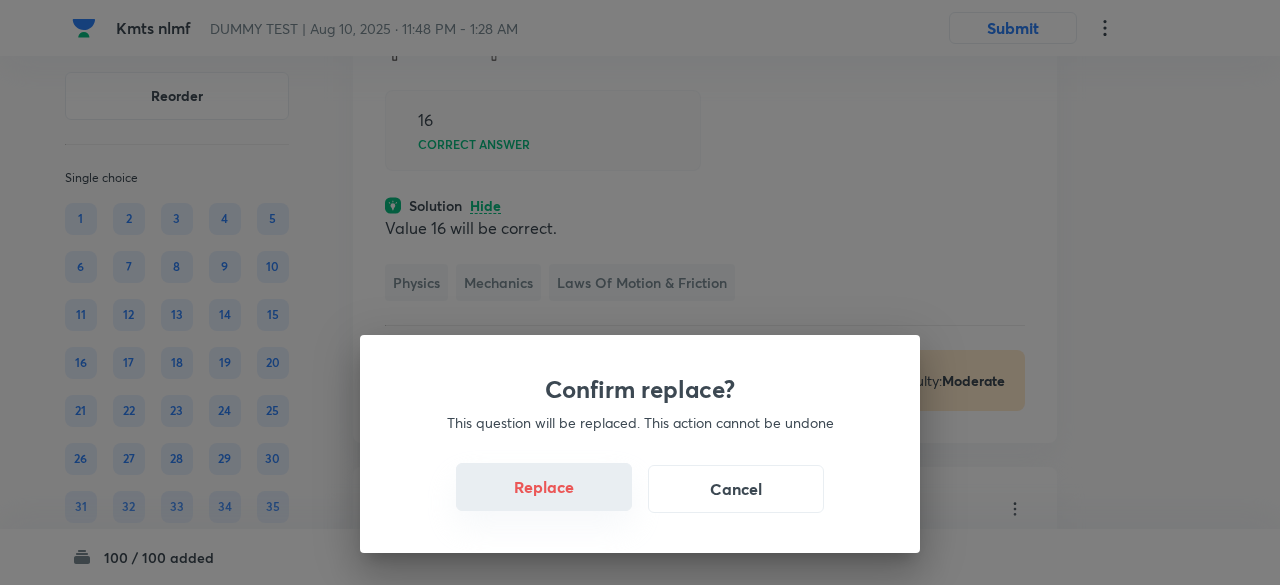 click on "Replace" at bounding box center (544, 487) 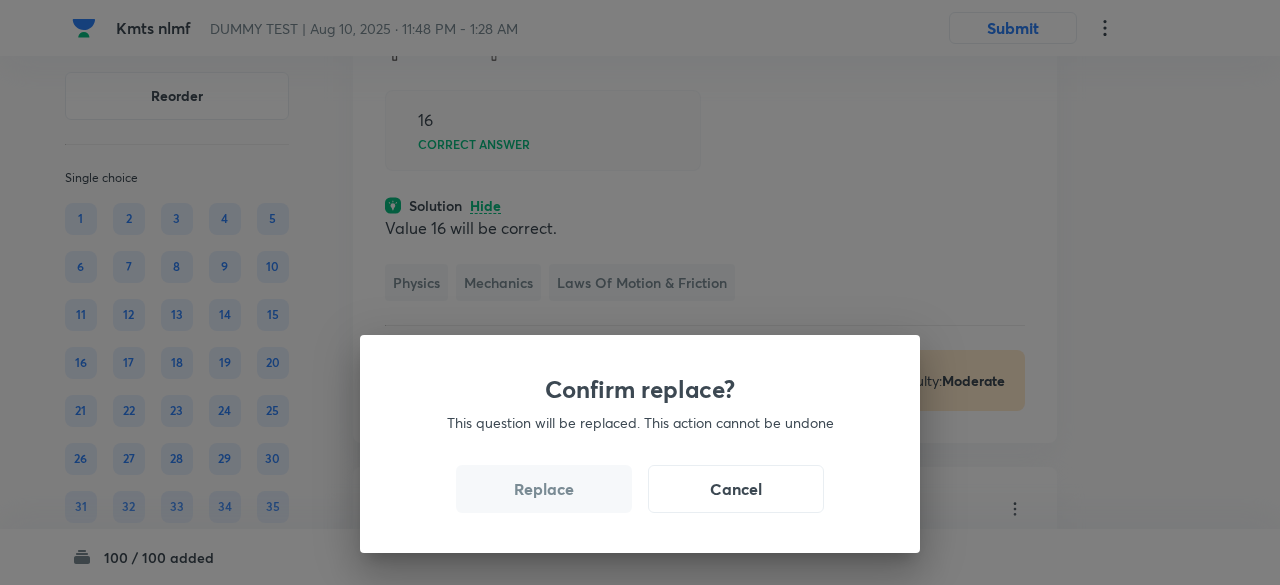 click on "Replace" at bounding box center (544, 489) 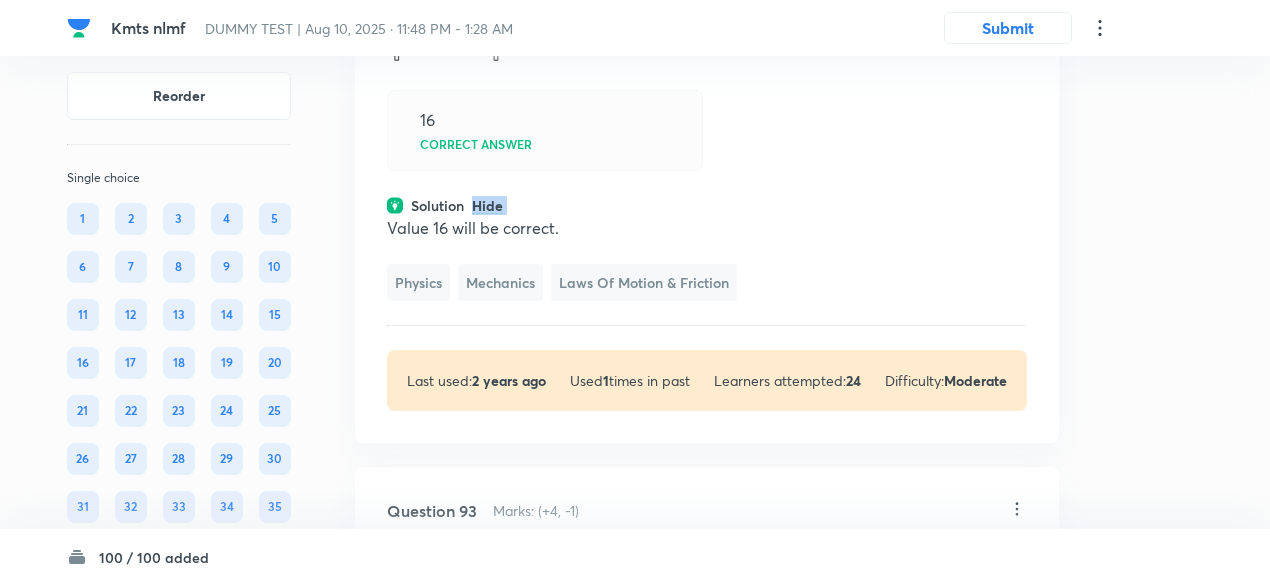 click on "Solution Hide" at bounding box center (707, 205) 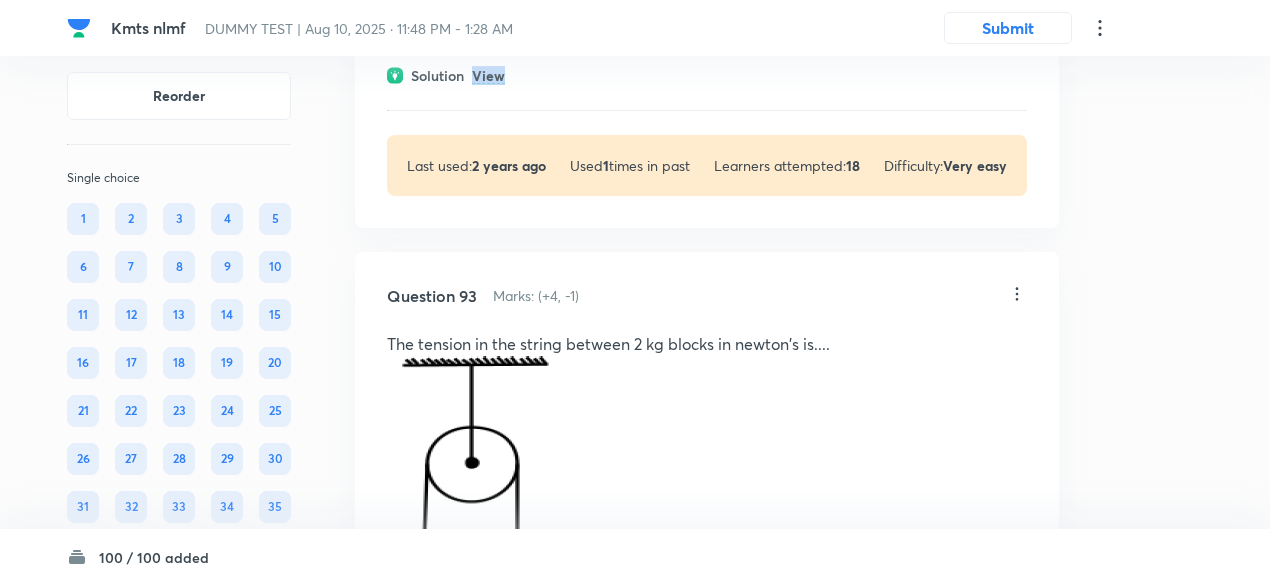 click on "View" at bounding box center [488, 76] 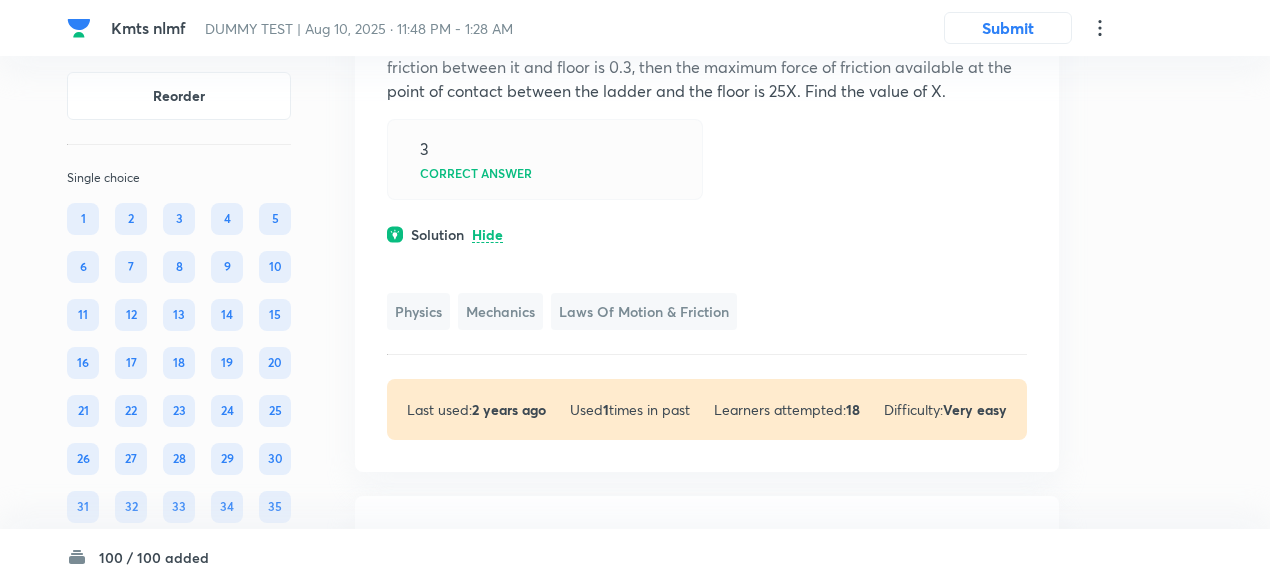 scroll, scrollTop: 60591, scrollLeft: 0, axis: vertical 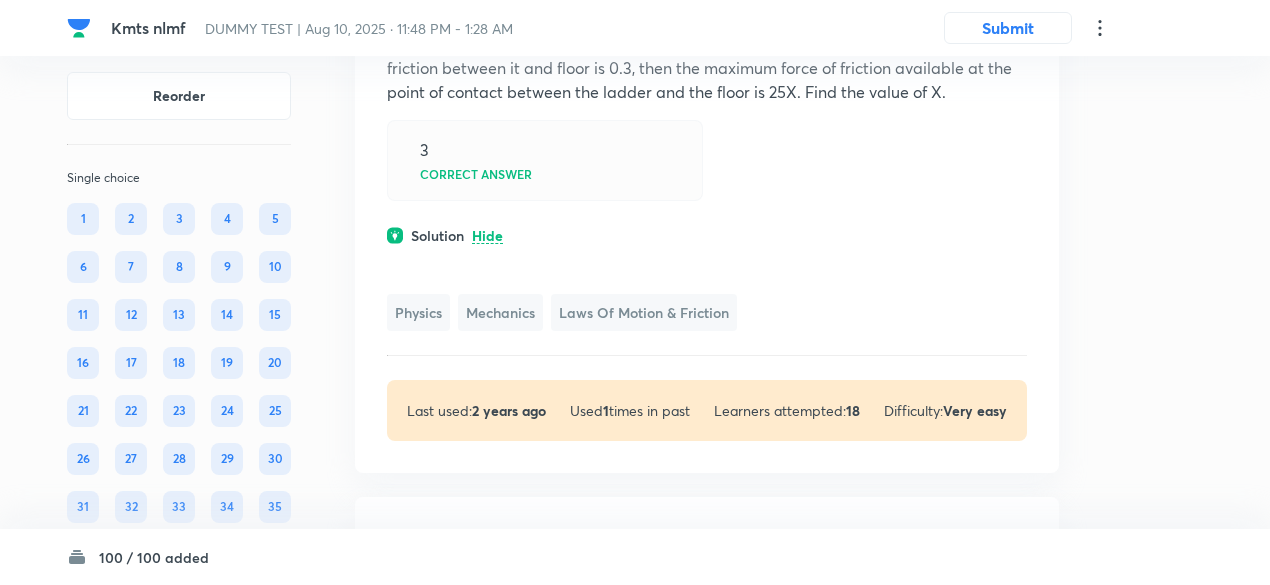 click 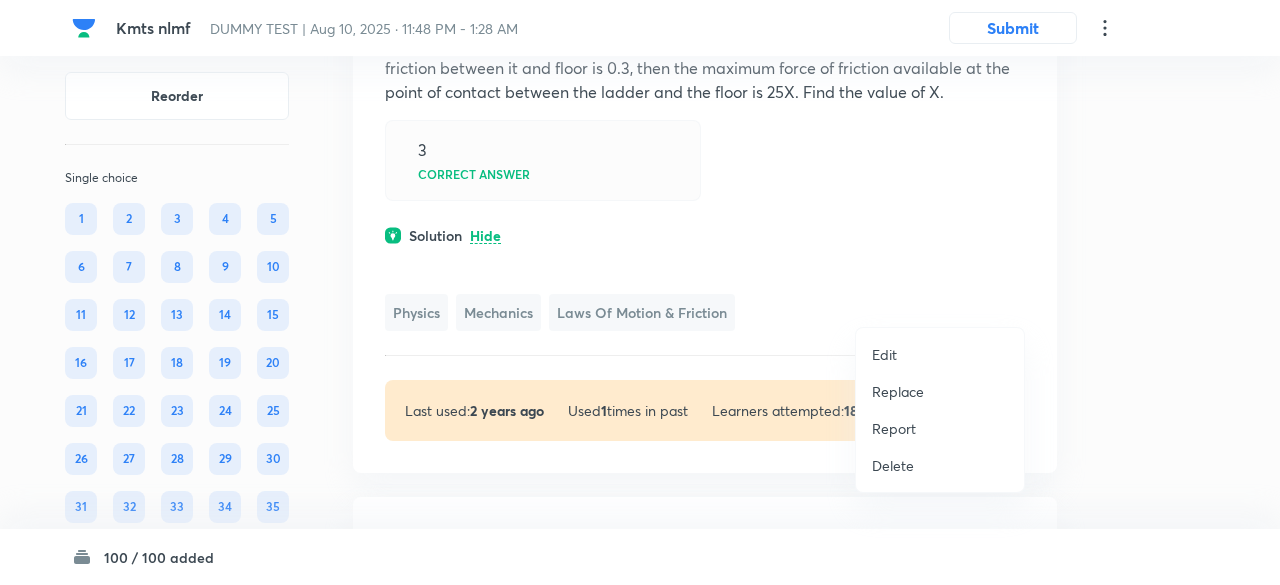 click on "Replace" at bounding box center [898, 391] 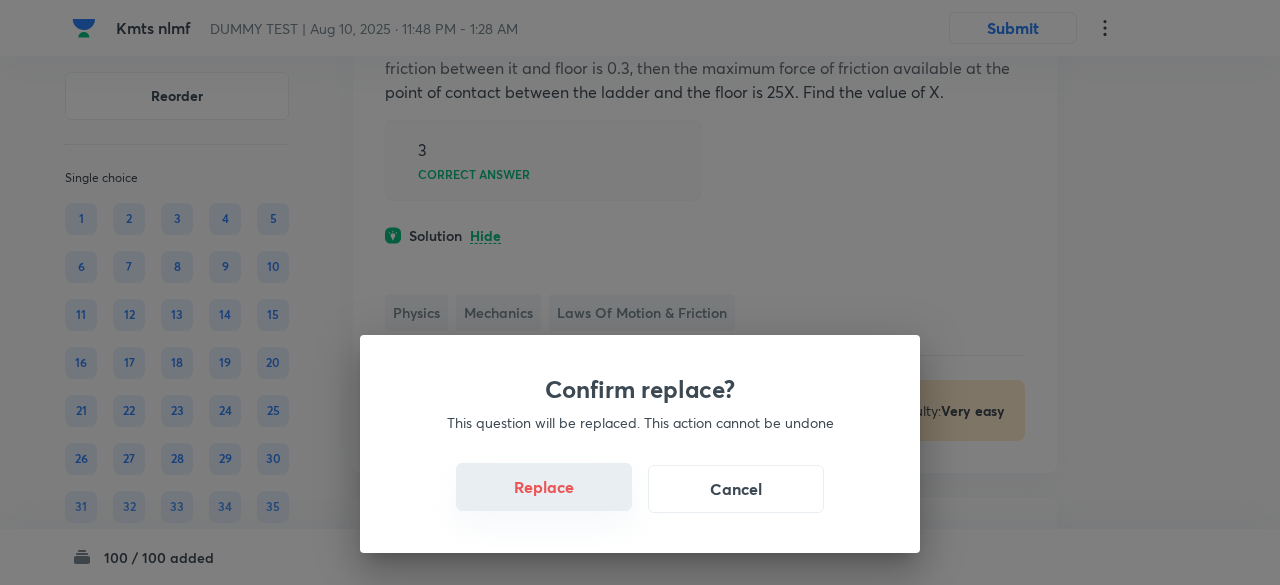click on "Replace" at bounding box center [544, 487] 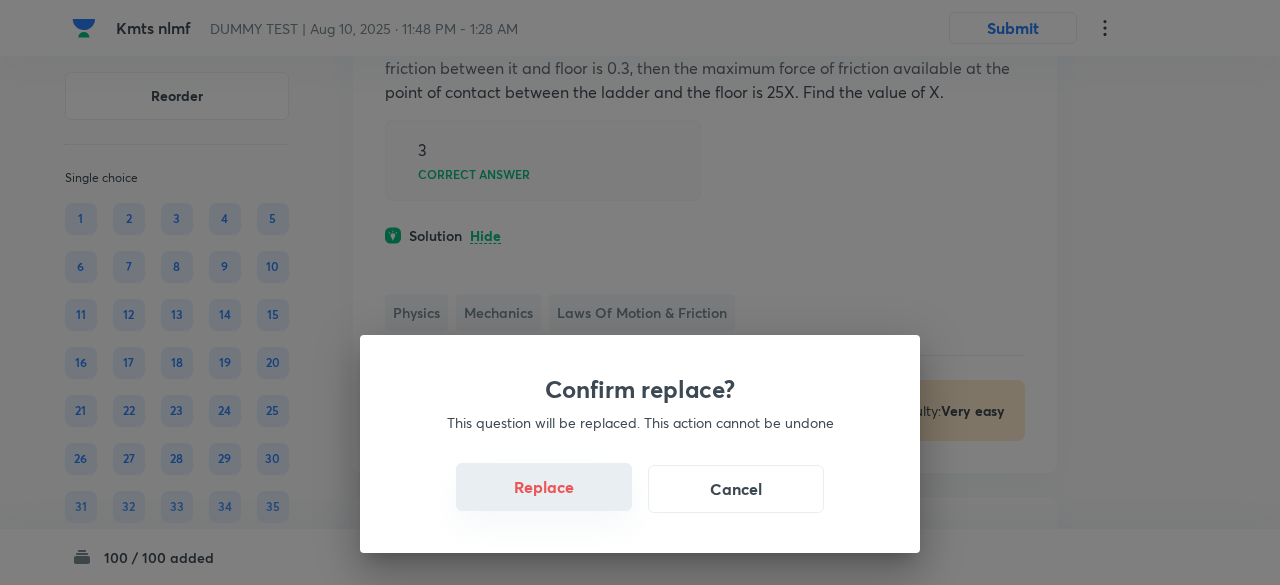 click on "Replace" at bounding box center (544, 487) 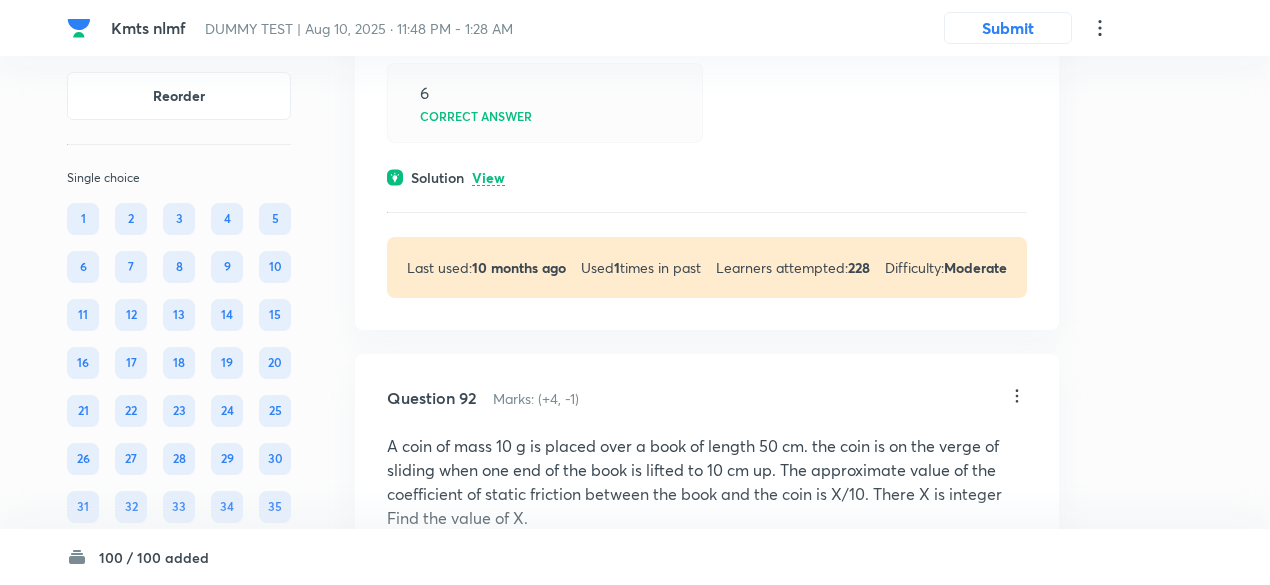 scroll, scrollTop: 60185, scrollLeft: 0, axis: vertical 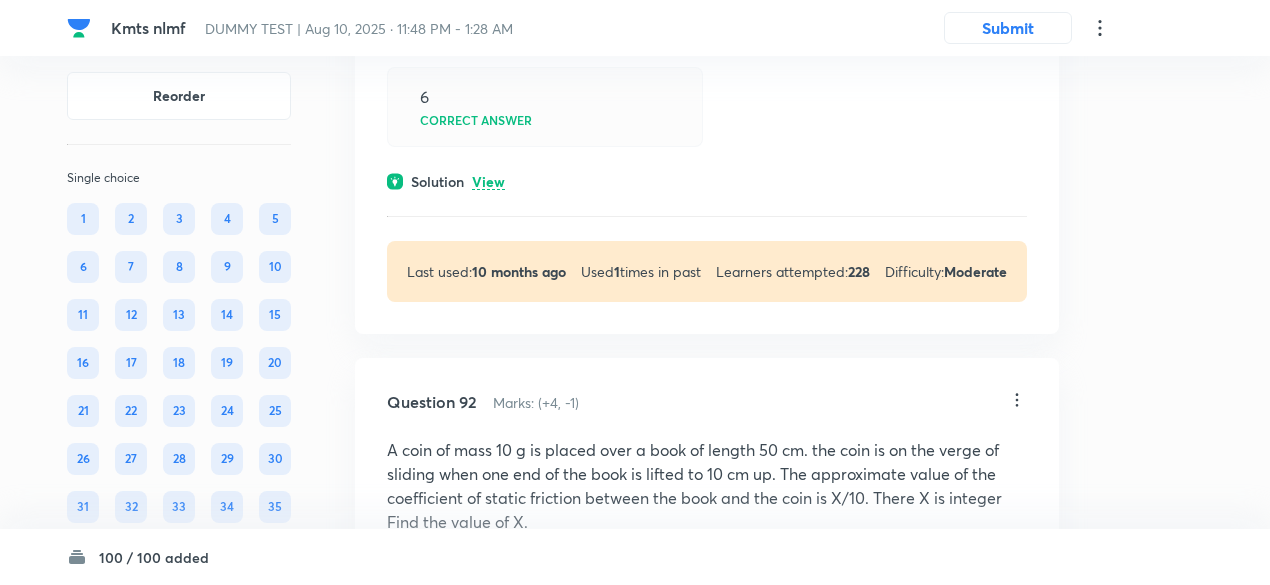 click on "View" at bounding box center (488, 182) 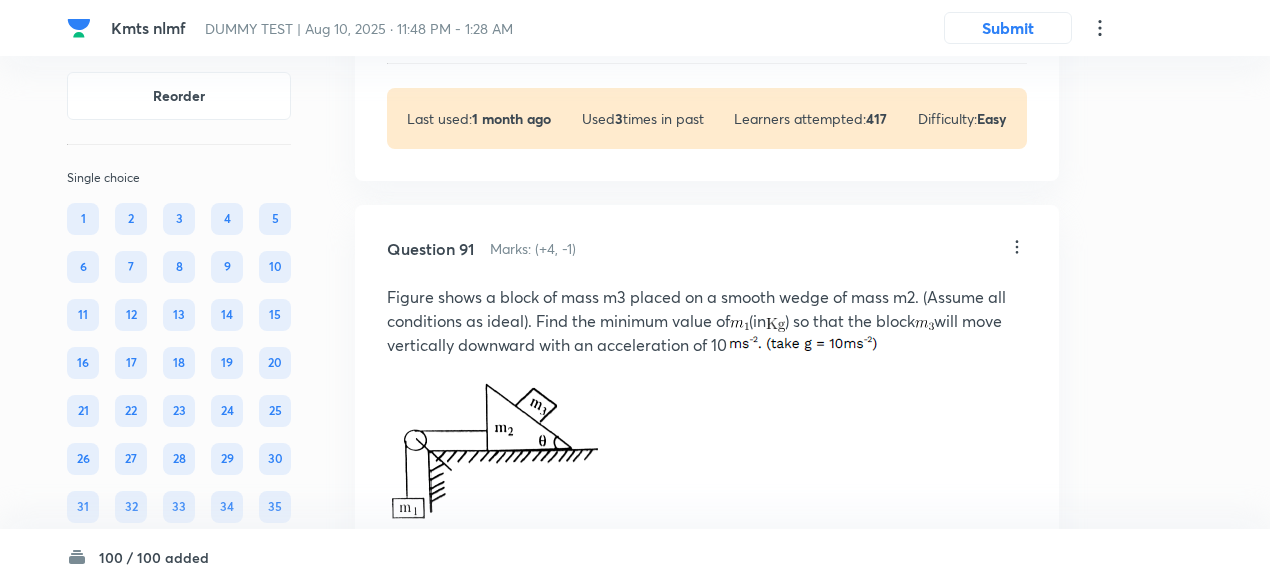 scroll, scrollTop: 59706, scrollLeft: 0, axis: vertical 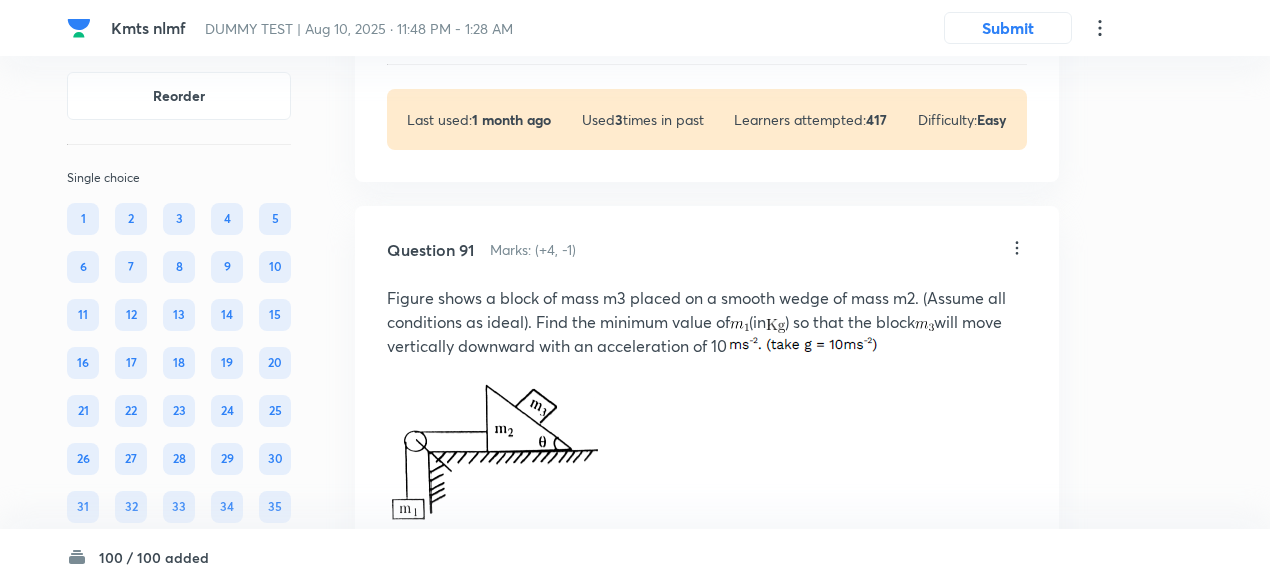 click on "View" at bounding box center [488, 30] 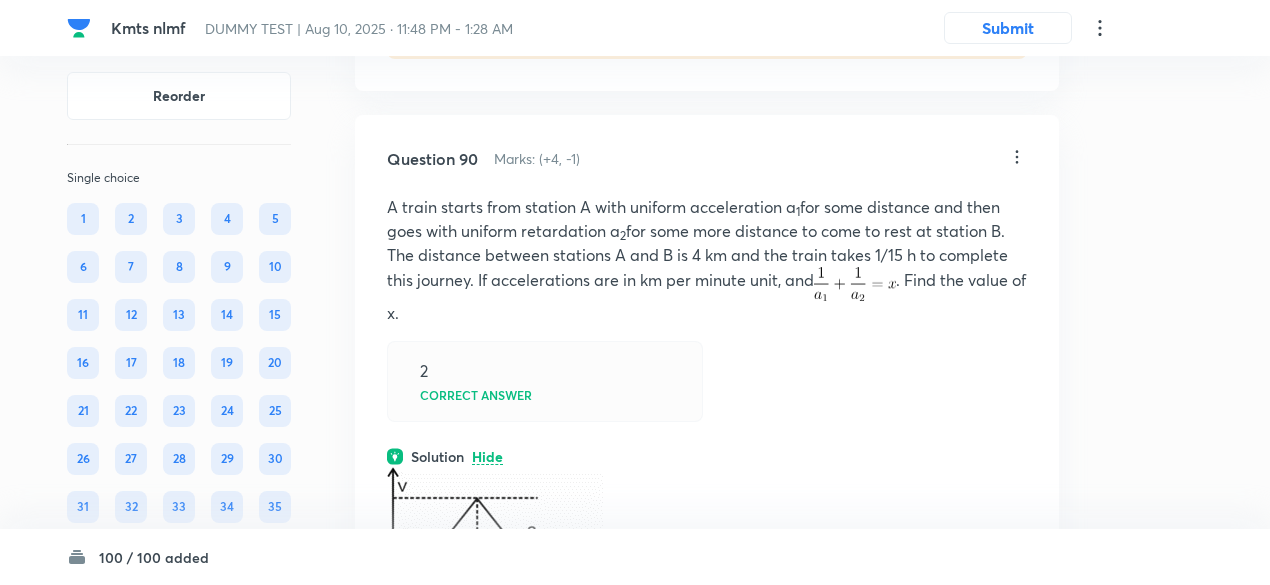 scroll, scrollTop: 59277, scrollLeft: 0, axis: vertical 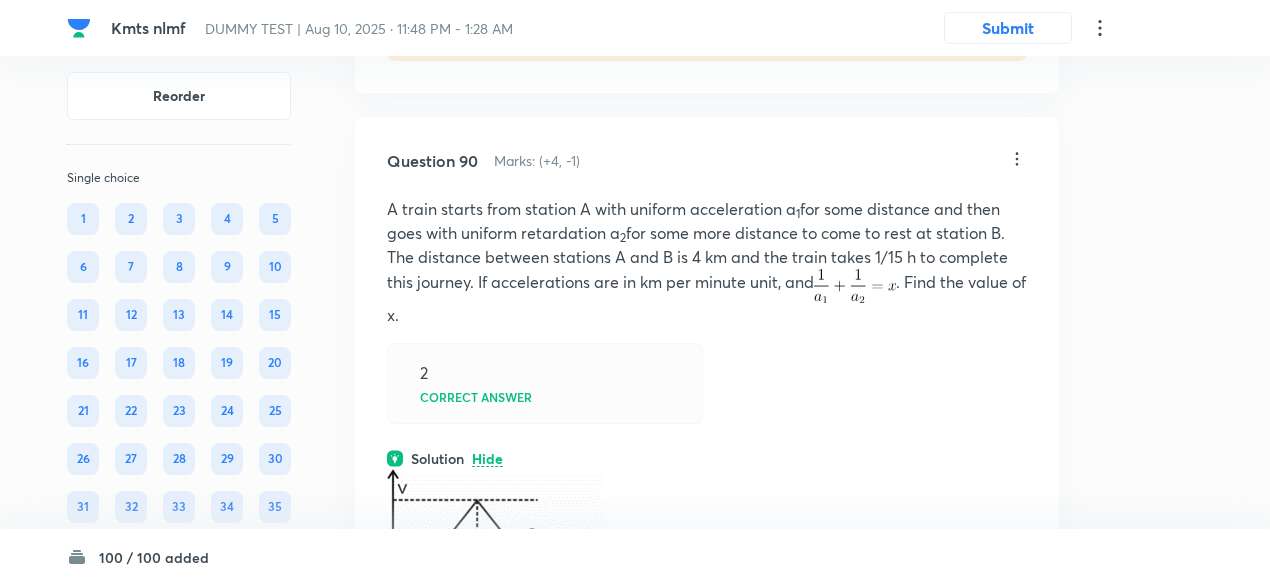 click on "View" at bounding box center (488, -59) 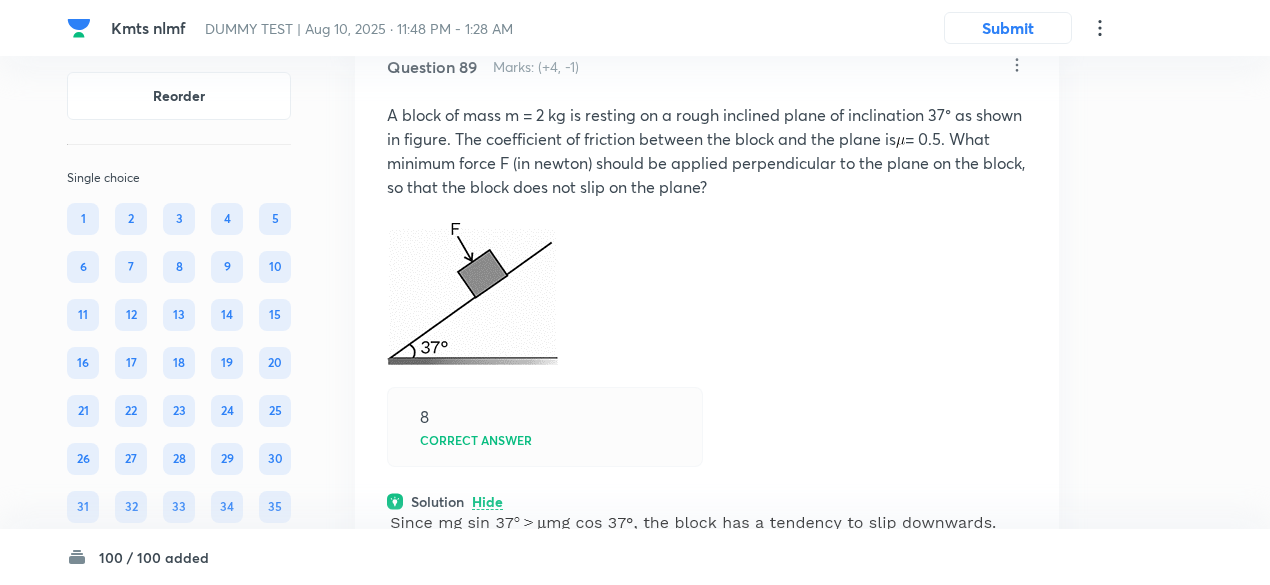 scroll, scrollTop: 58687, scrollLeft: 0, axis: vertical 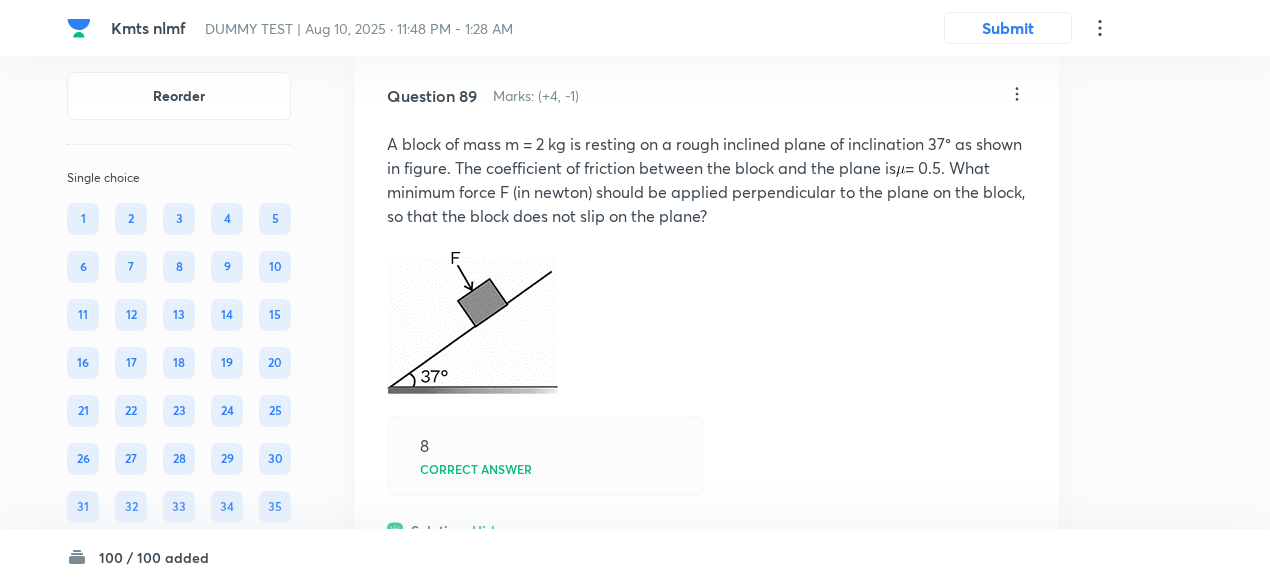click on "View" at bounding box center (488, -124) 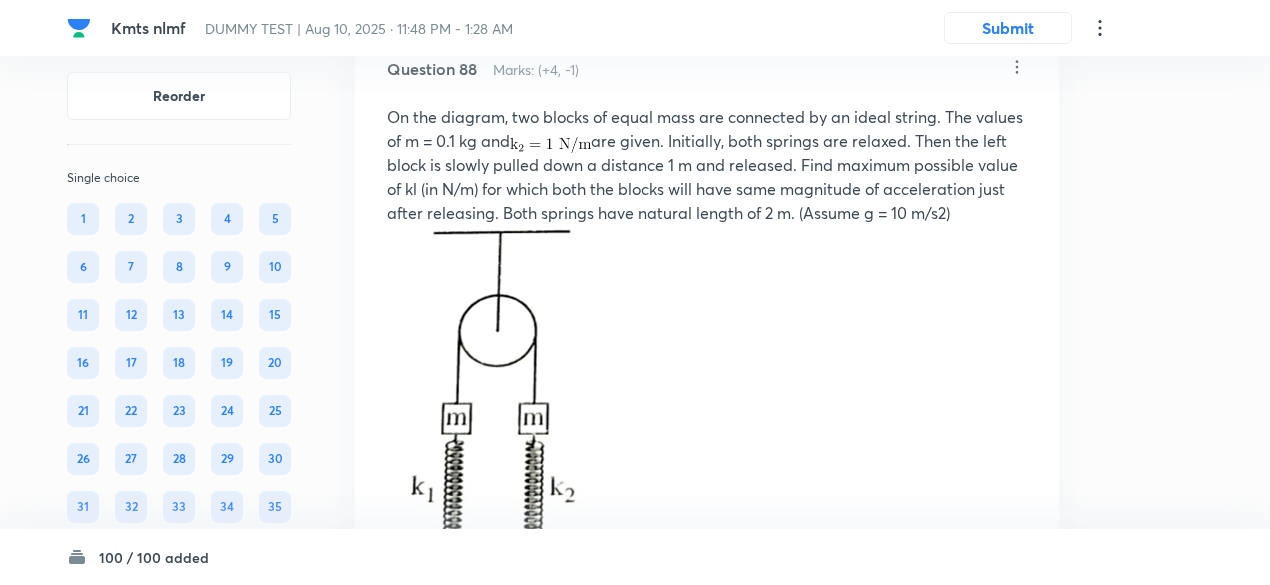 scroll, scrollTop: 57847, scrollLeft: 0, axis: vertical 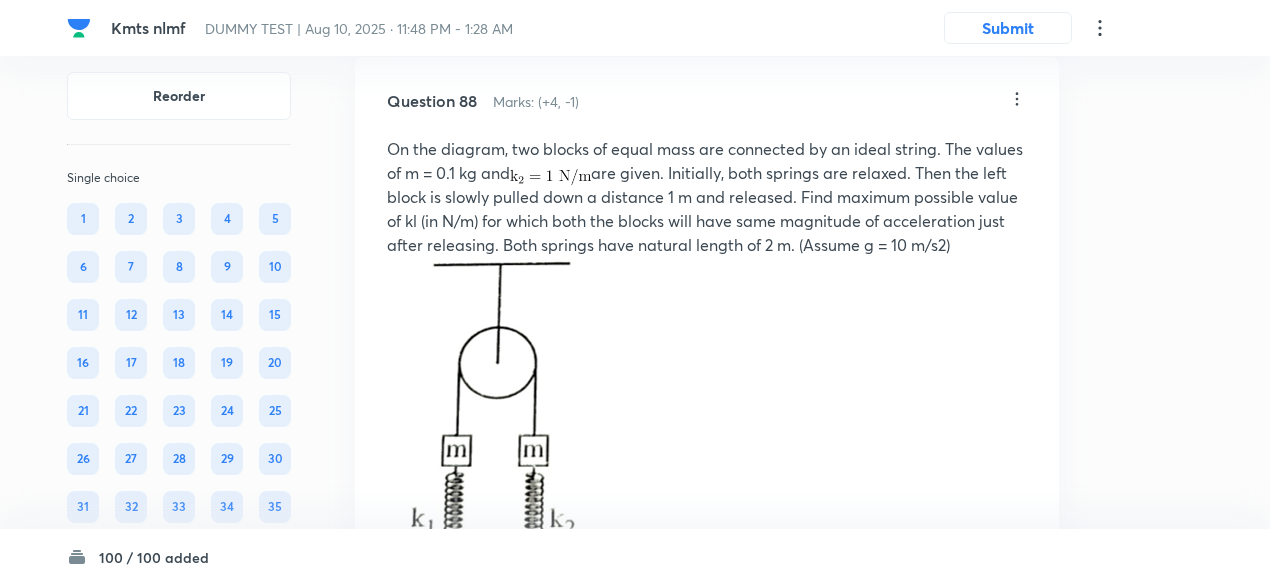 click on "View" at bounding box center (488, -119) 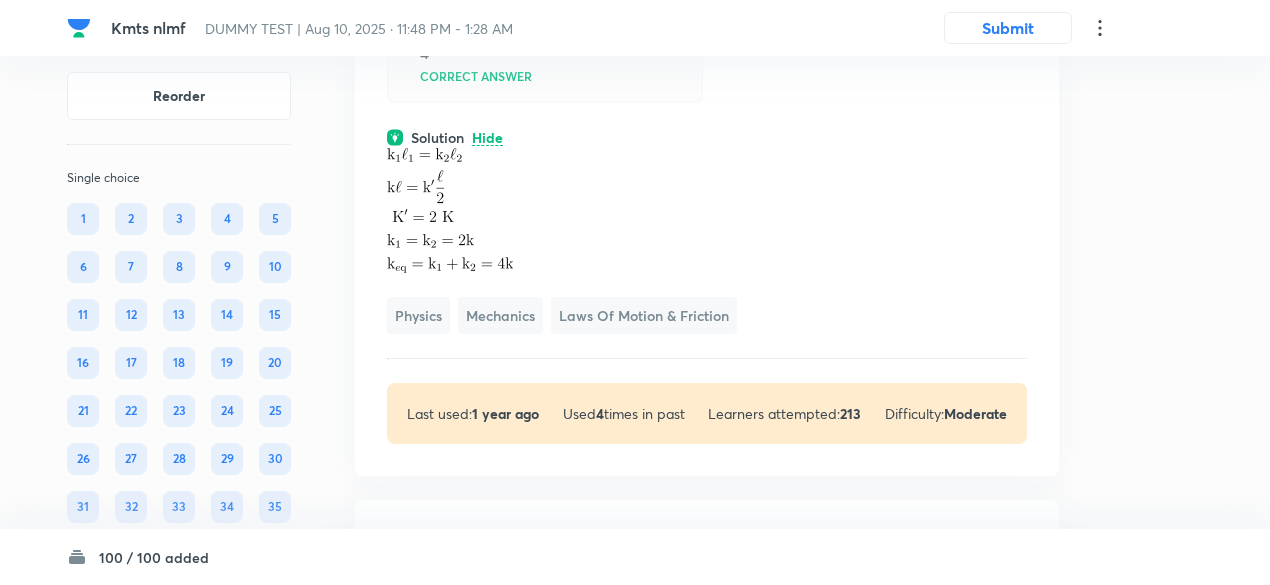 scroll, scrollTop: 57615, scrollLeft: 0, axis: vertical 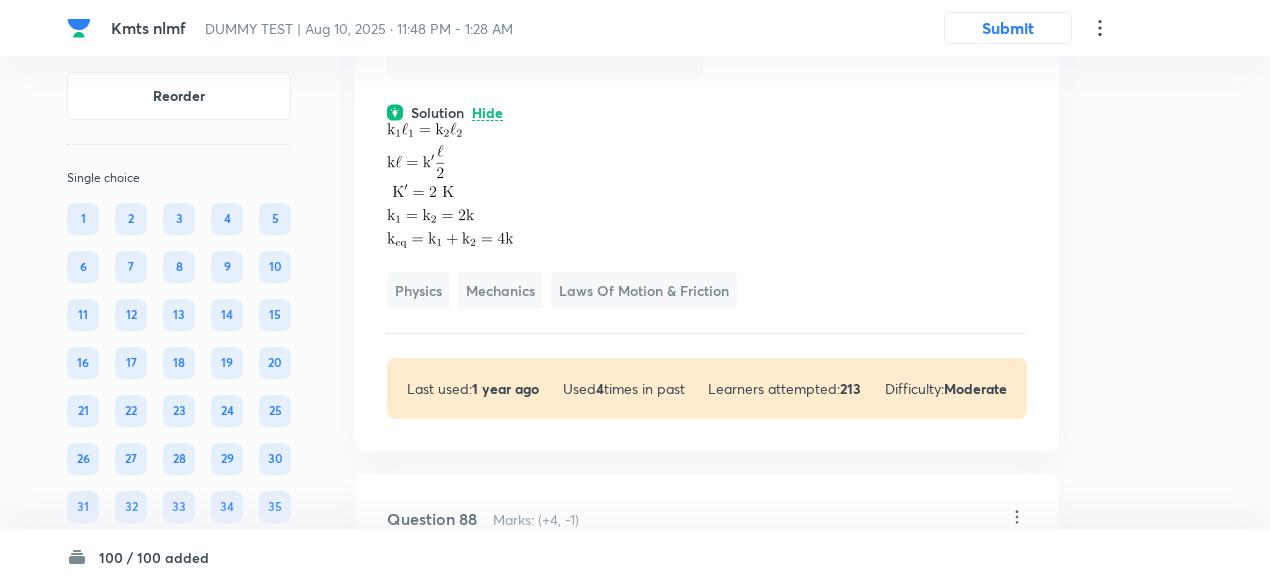 click 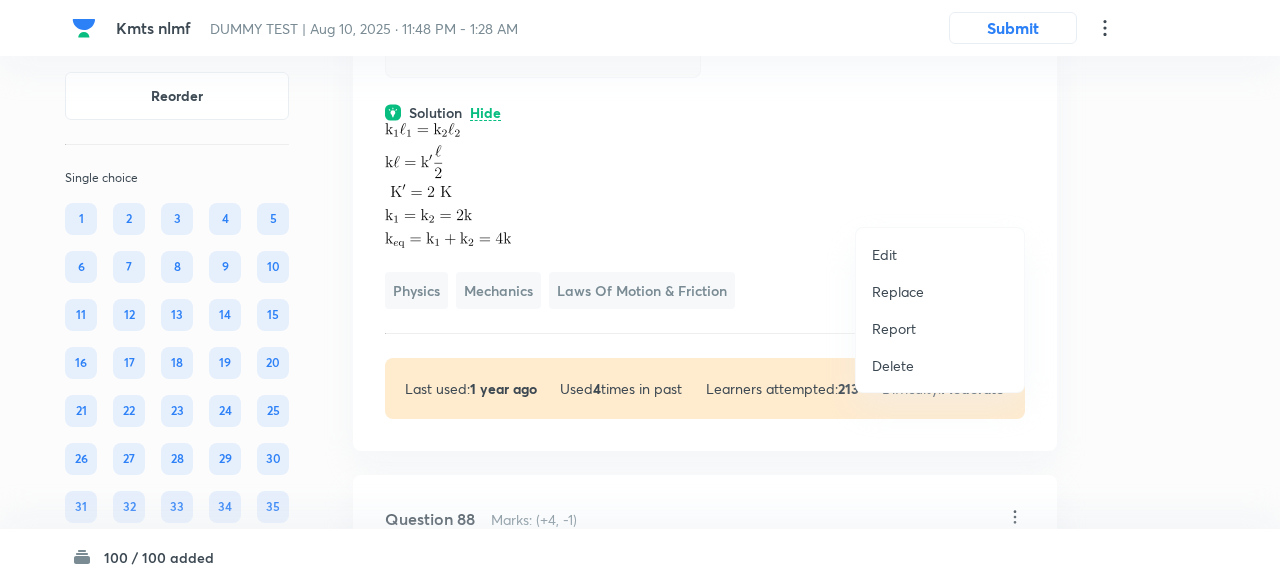 click on "Replace" at bounding box center [898, 291] 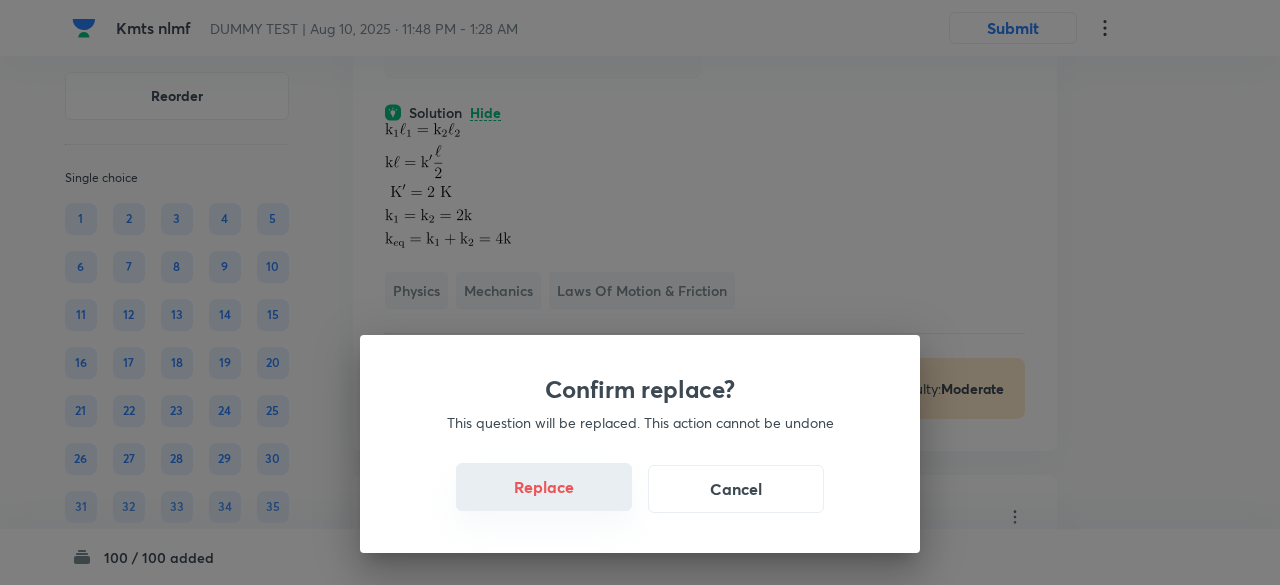 click on "Replace" at bounding box center (544, 487) 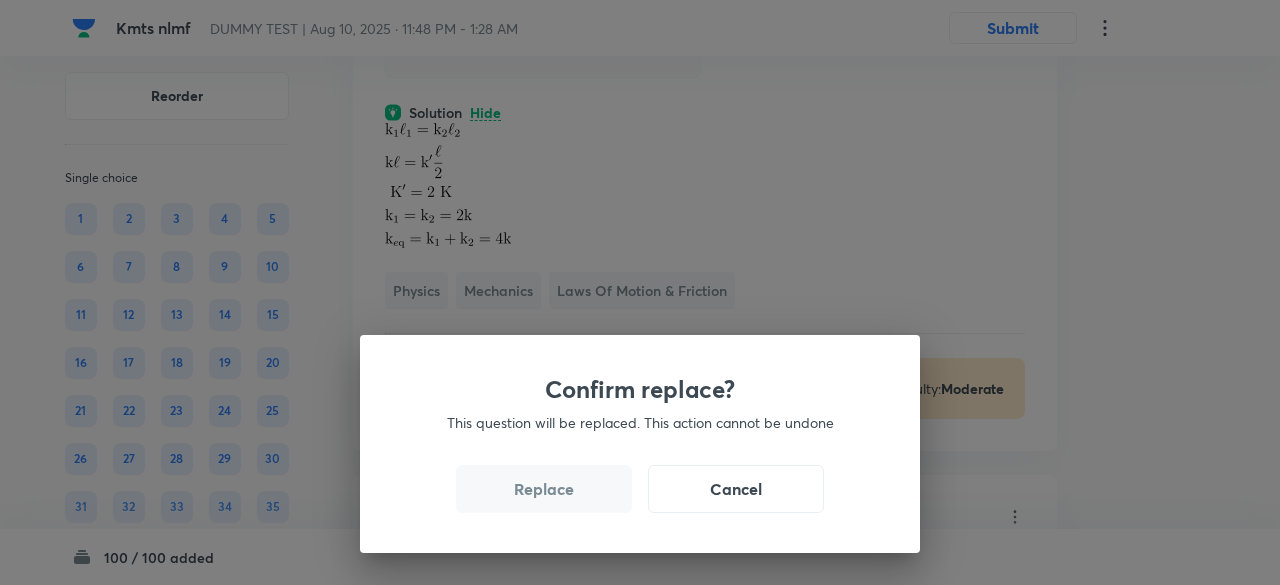 click on "Replace" at bounding box center (544, 489) 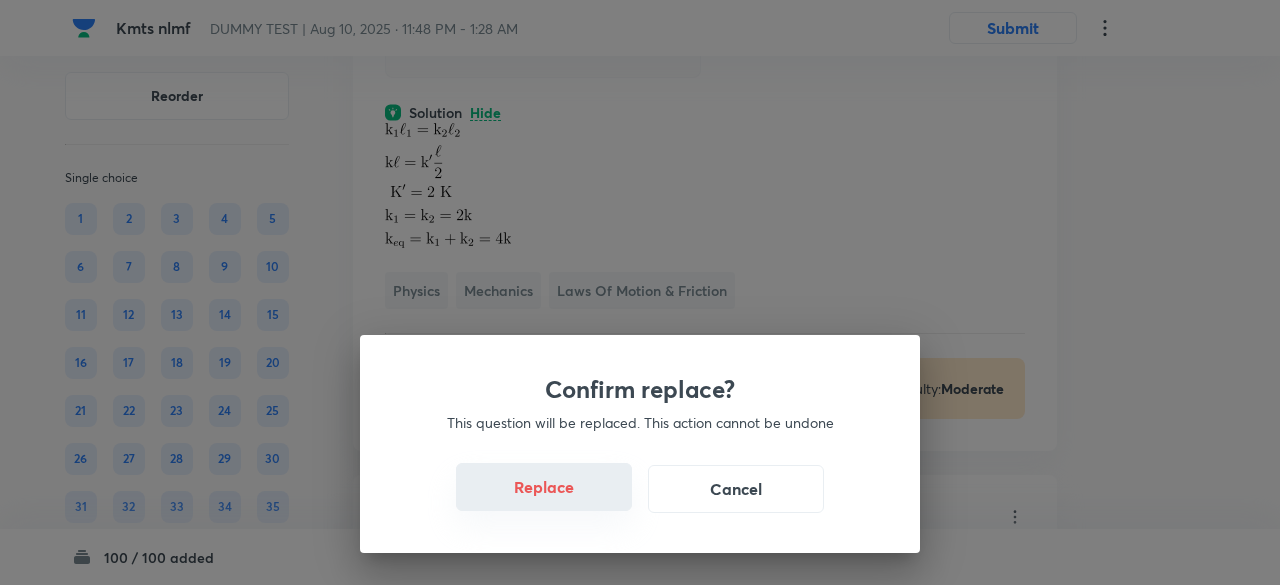 click on "Replace" at bounding box center (544, 487) 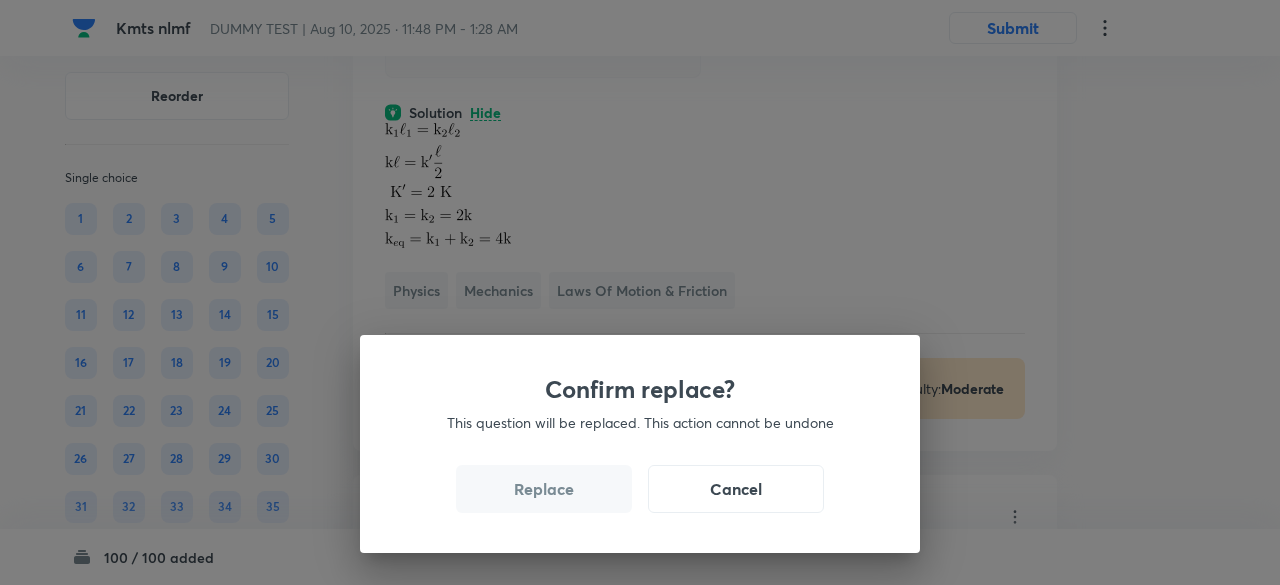 click on "Replace" at bounding box center [544, 489] 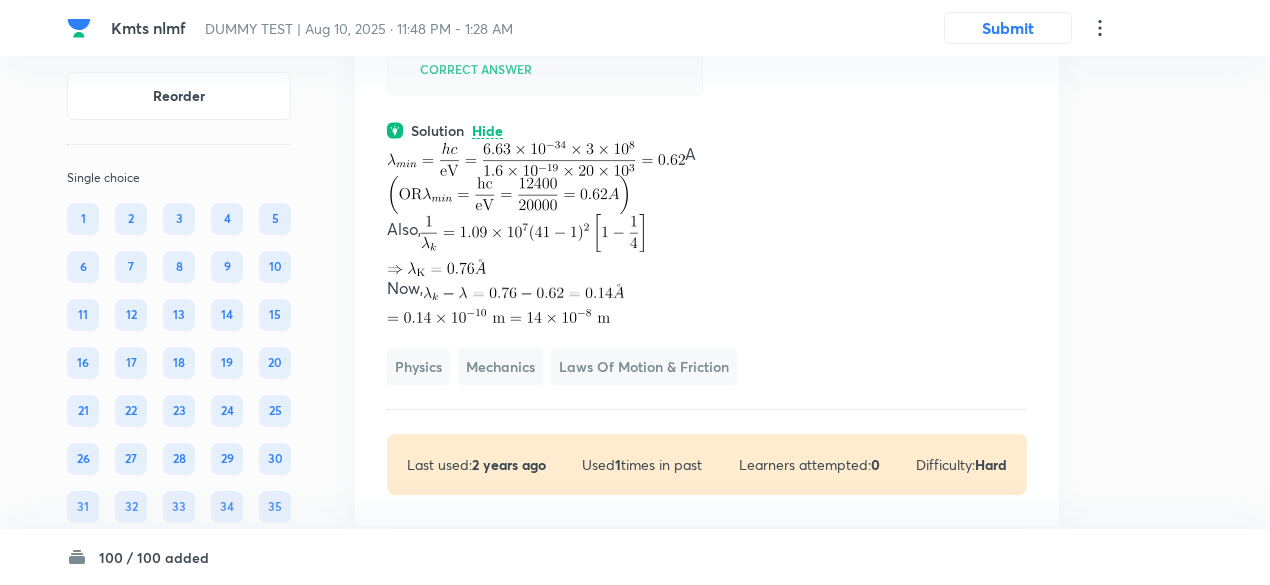 scroll, scrollTop: 57624, scrollLeft: 0, axis: vertical 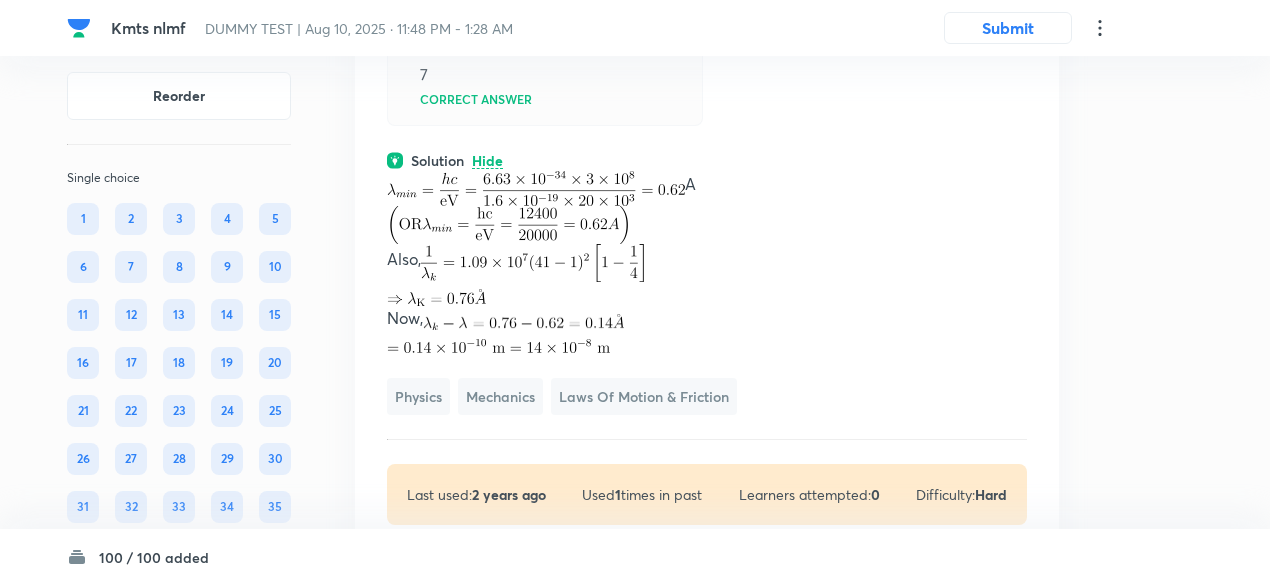 click 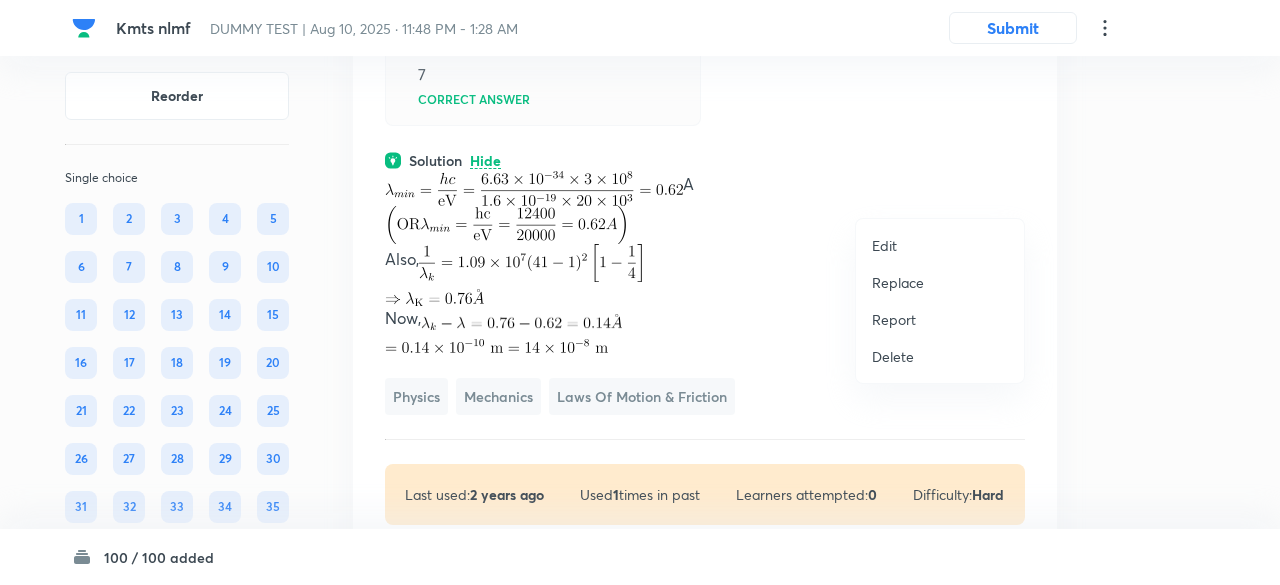 click on "Replace" at bounding box center (898, 282) 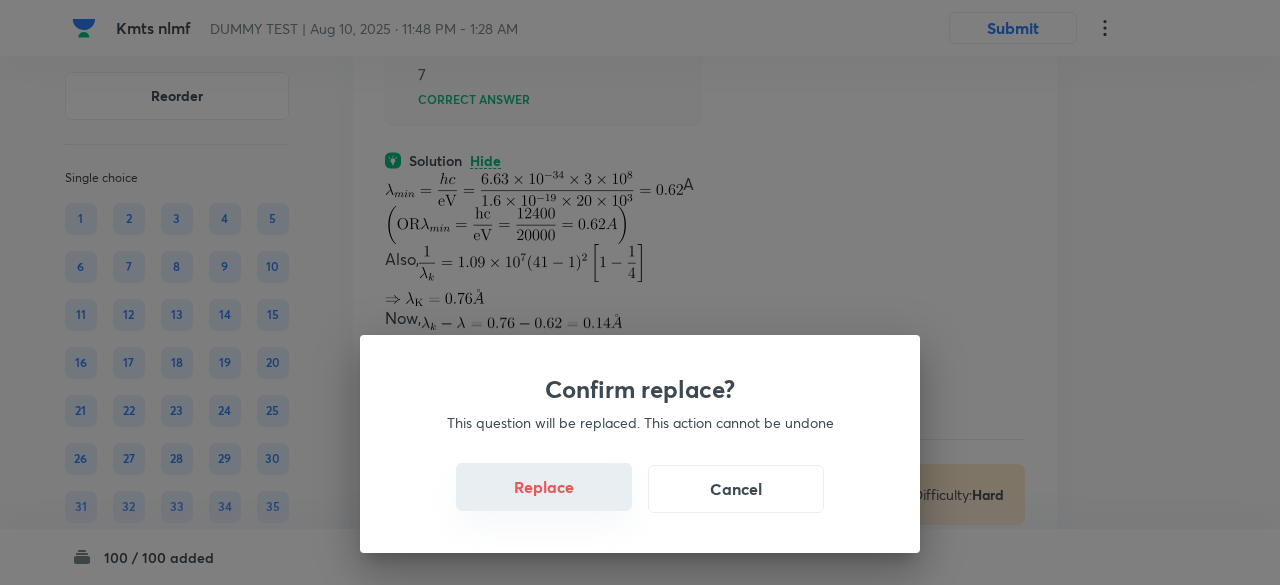 click on "Replace" at bounding box center (544, 487) 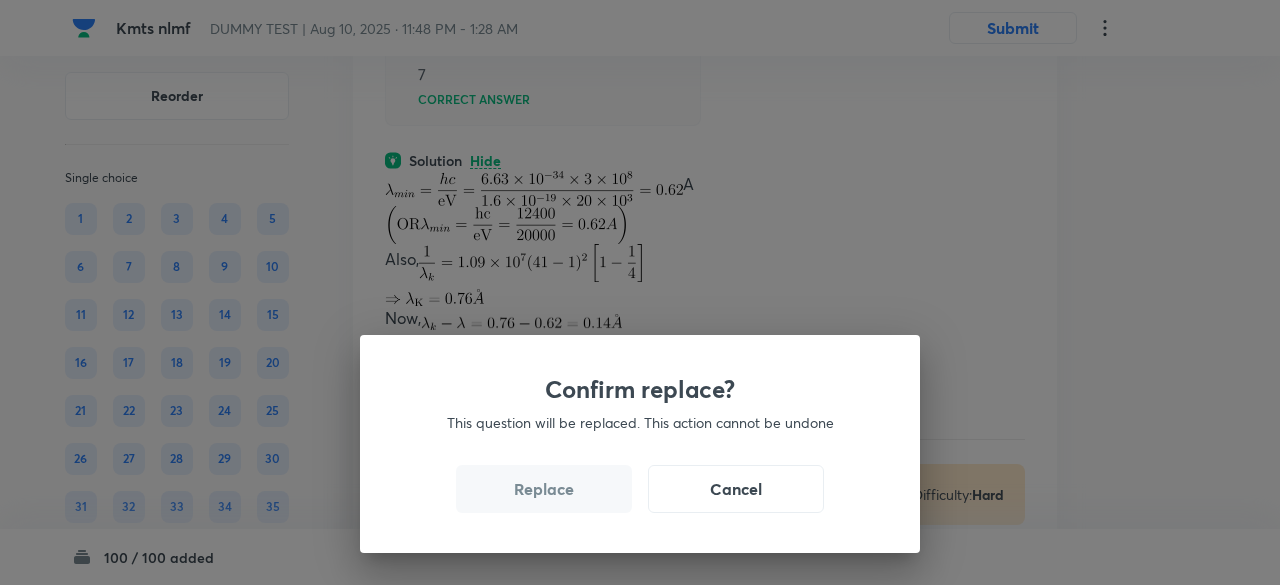 click on "Replace" at bounding box center (544, 489) 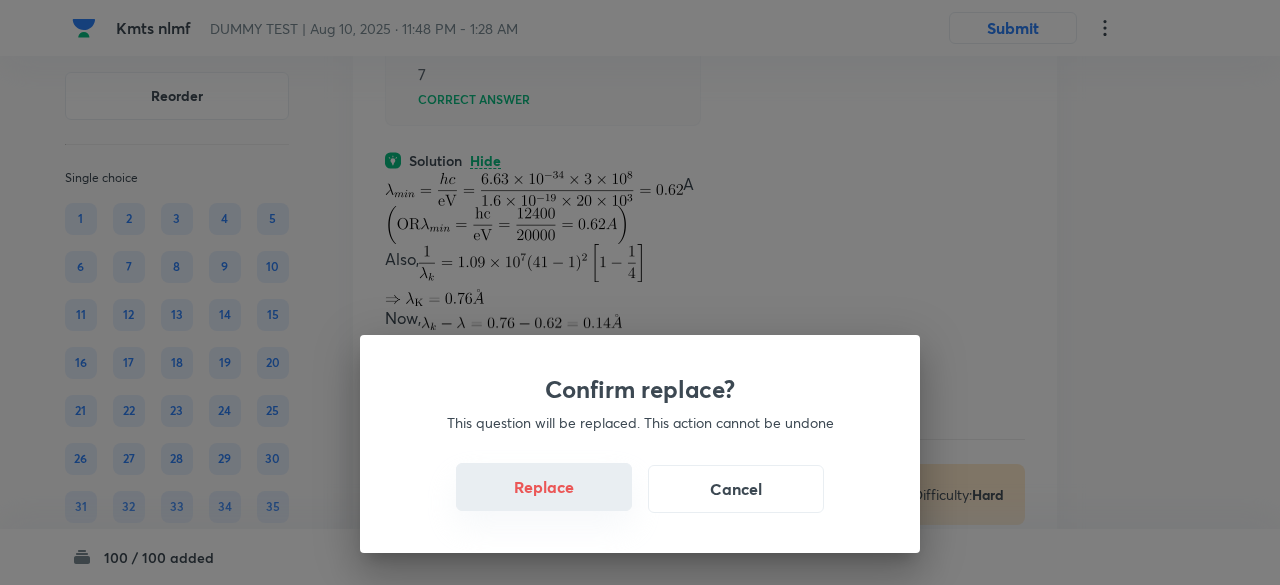 click on "Replace" at bounding box center [544, 487] 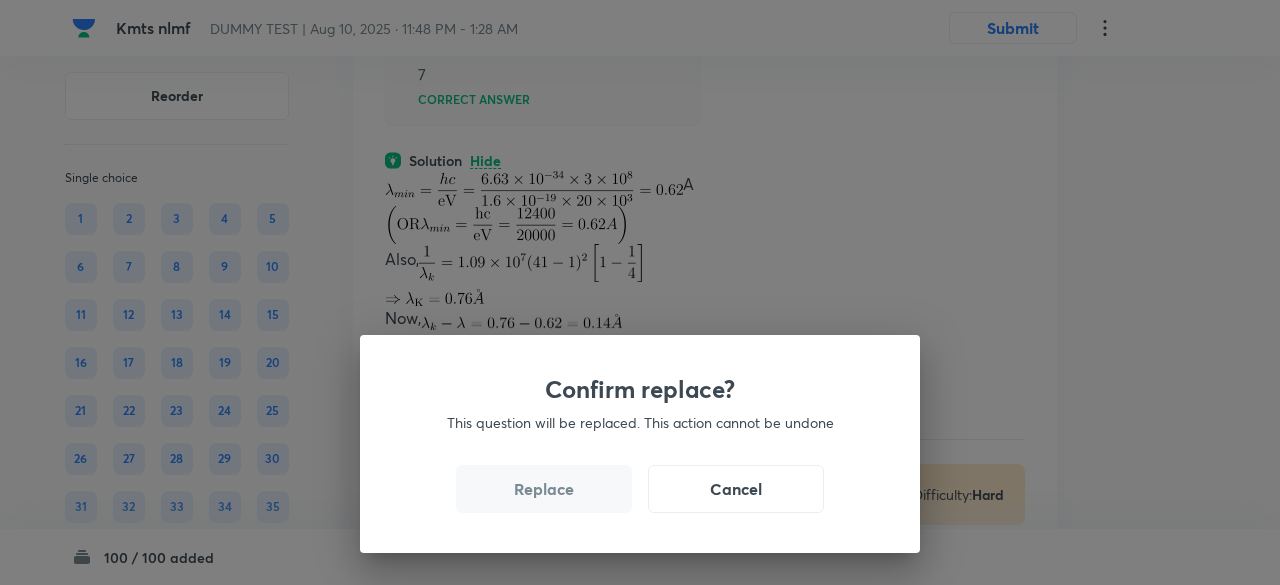 click on "Replace" at bounding box center [544, 489] 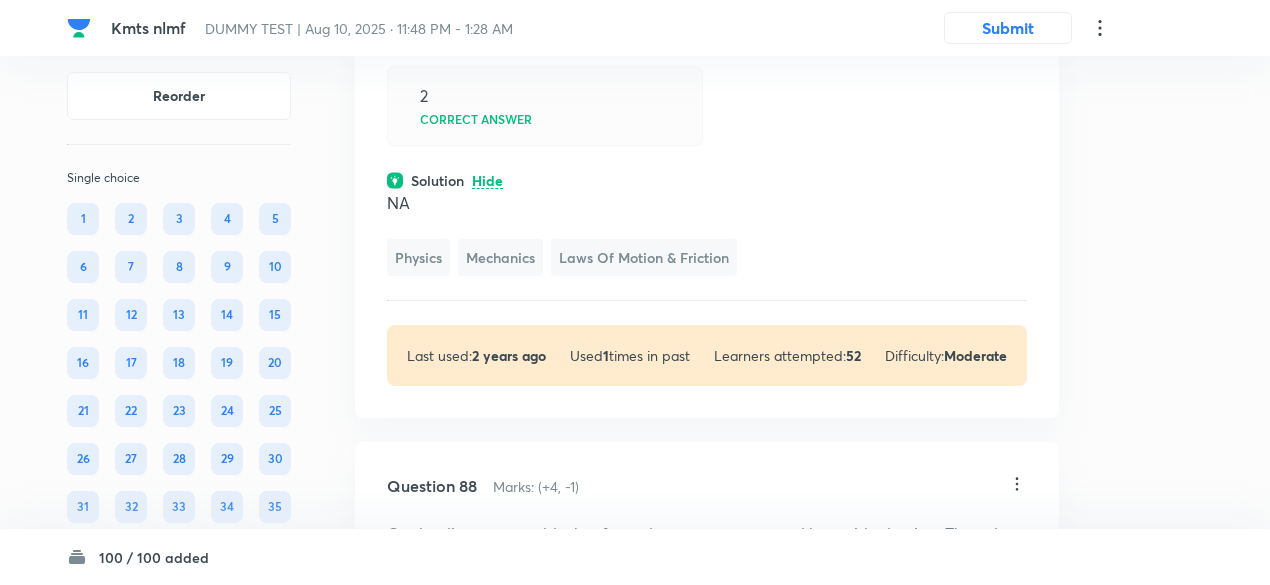 scroll, scrollTop: 57757, scrollLeft: 0, axis: vertical 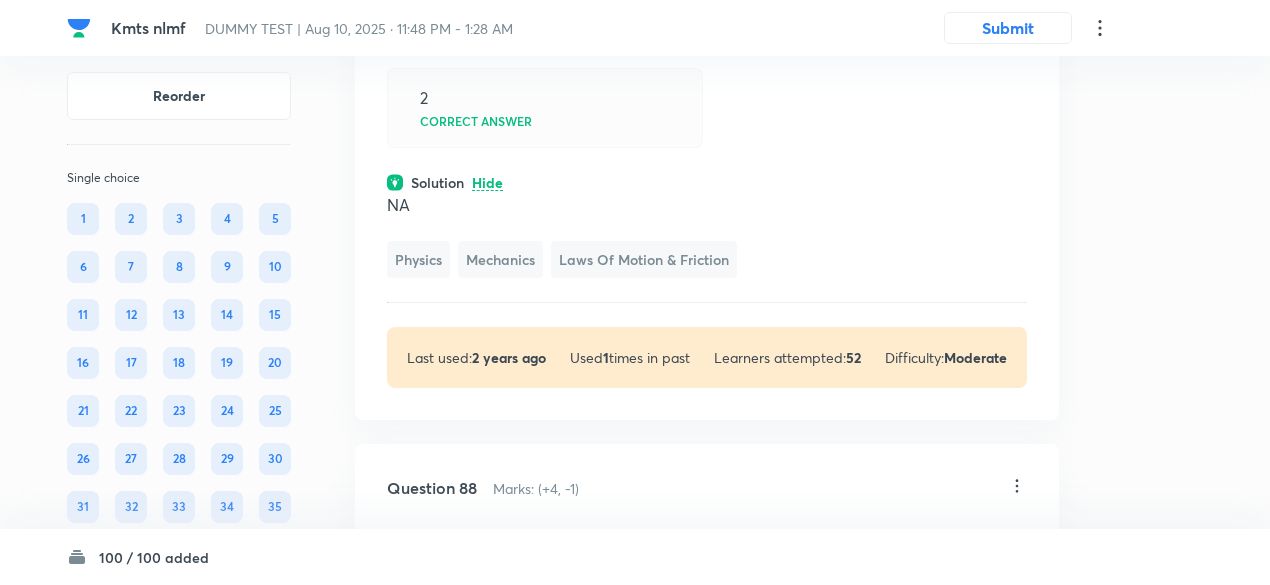 click on "Solution Hide" at bounding box center [707, 182] 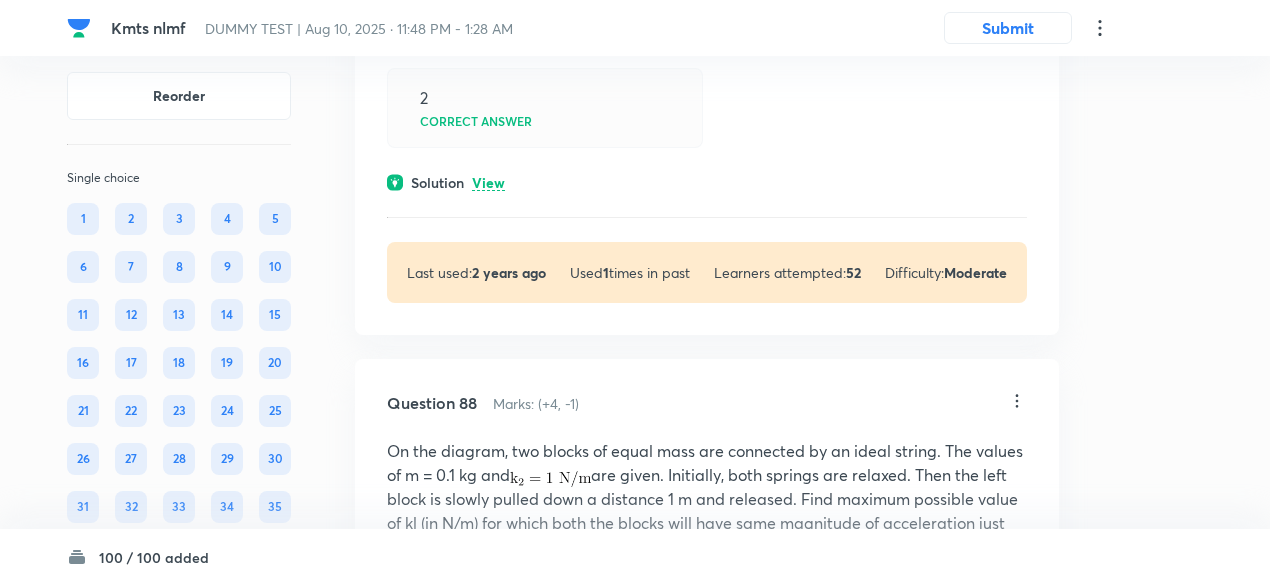 click on "Two Particles instantaneously at A & B respectively 4.5 meters apart are moving with uniform velocities as shown in the figure. The former towards B at 1.5 m/sec and the latter perpendicular to AB at 1.125 m/sec. The instant when they are nearest is given by 1 + P/Q , then find the value of (Q – P). (P and Q are smallest possible integers)" at bounding box center [707, -160] 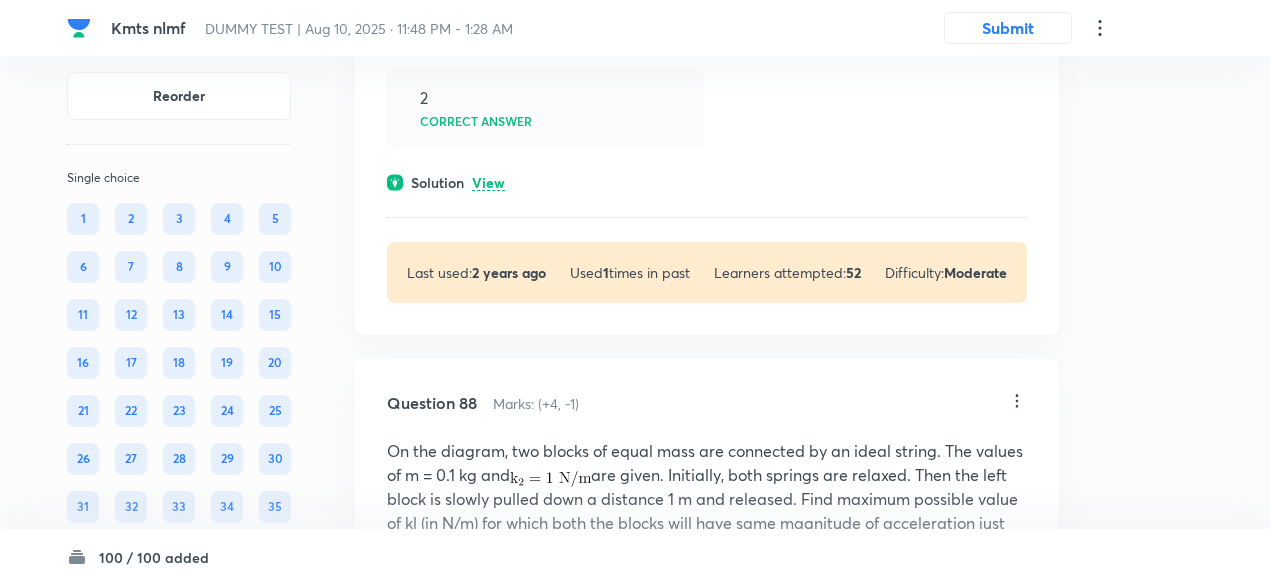 copy on "Two Particles instantaneously at A & B respectively 4.5 meters apart are moving with uniform velocities as shown in the figure. The former towards B at 1.5 m/sec and the latter perpendicular to AB at 1.125 m/sec. The instant when they are nearest is given by 1 + P/Q , then find the value of (Q – P). (P and Q are smallest possible integers)" 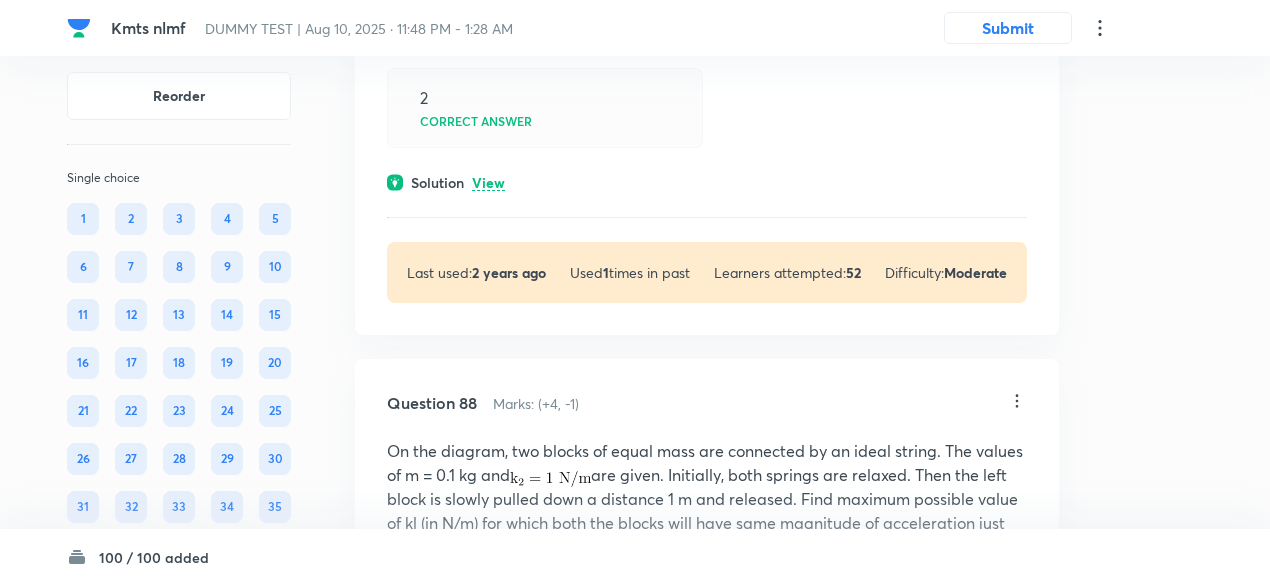 click 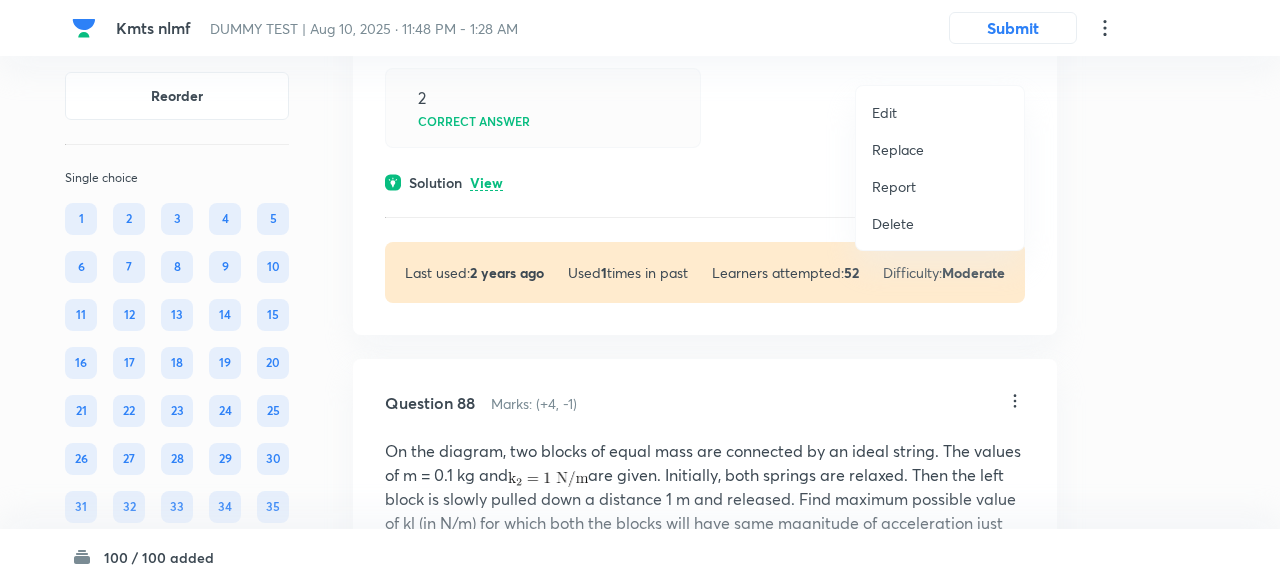 click on "Replace" at bounding box center [898, 149] 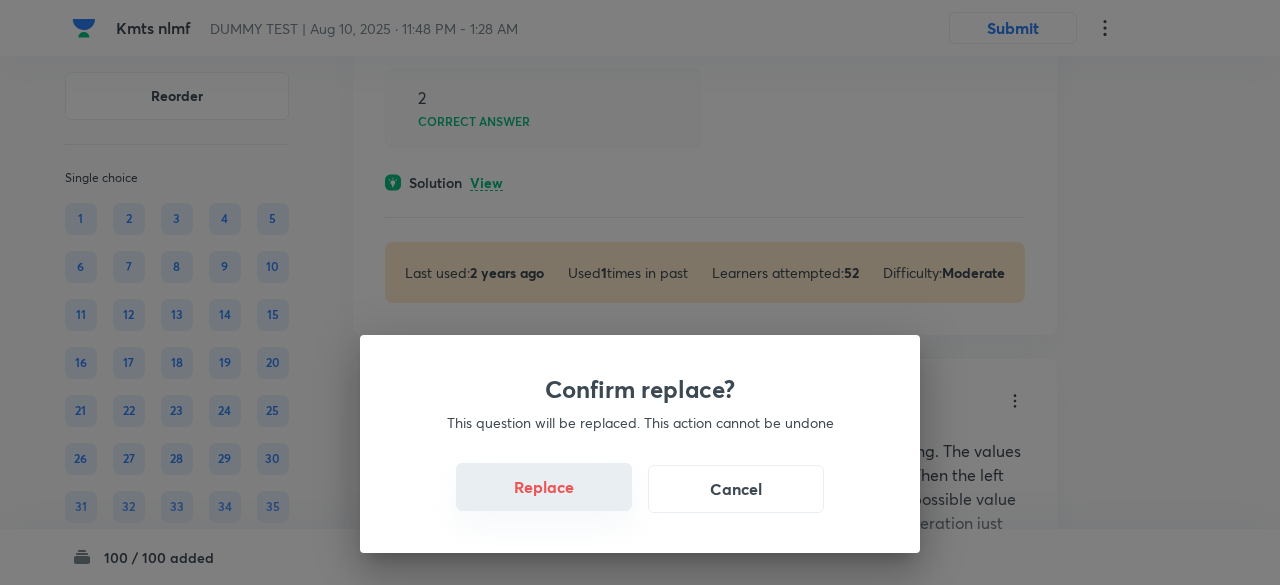 click on "Replace" at bounding box center (544, 487) 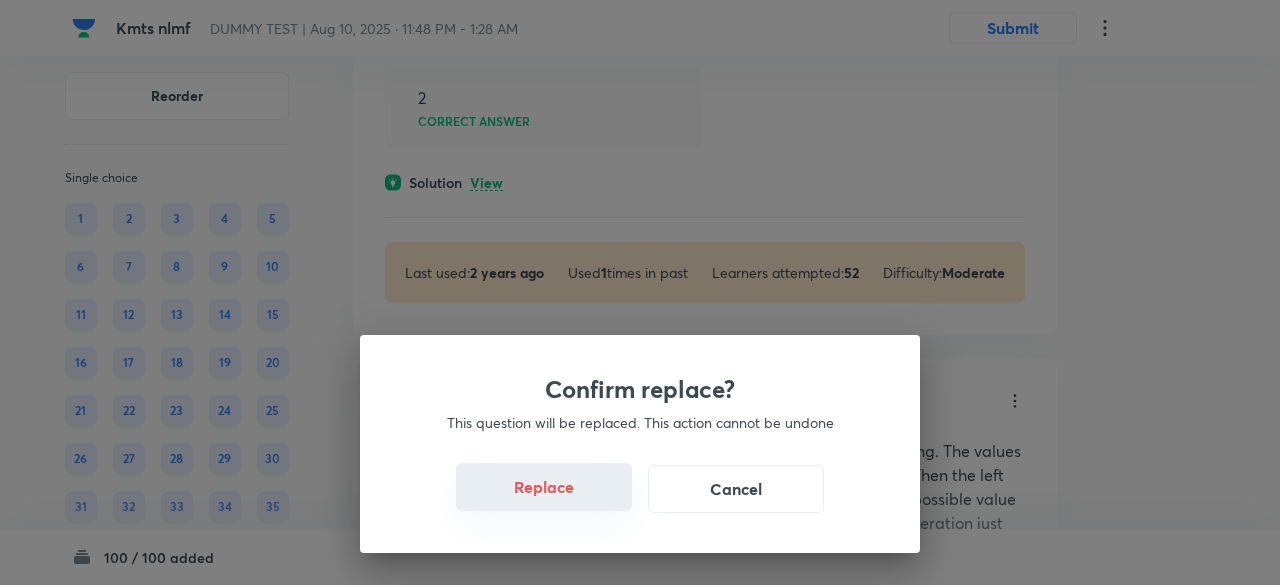 click on "Replace" at bounding box center [544, 487] 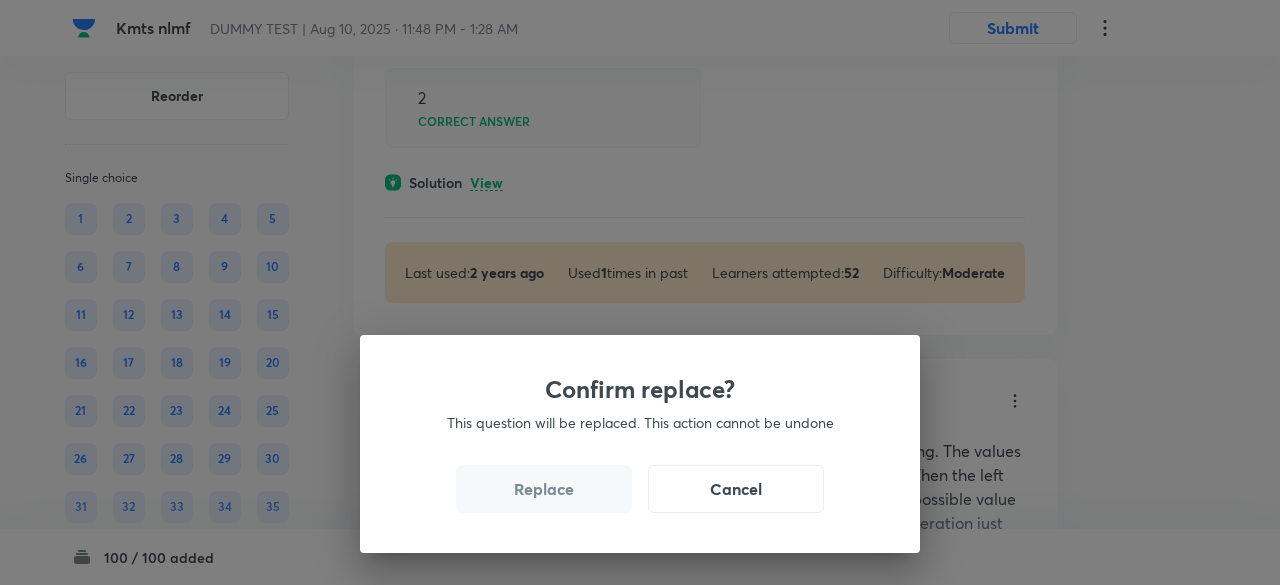 click on "Replace" at bounding box center (544, 489) 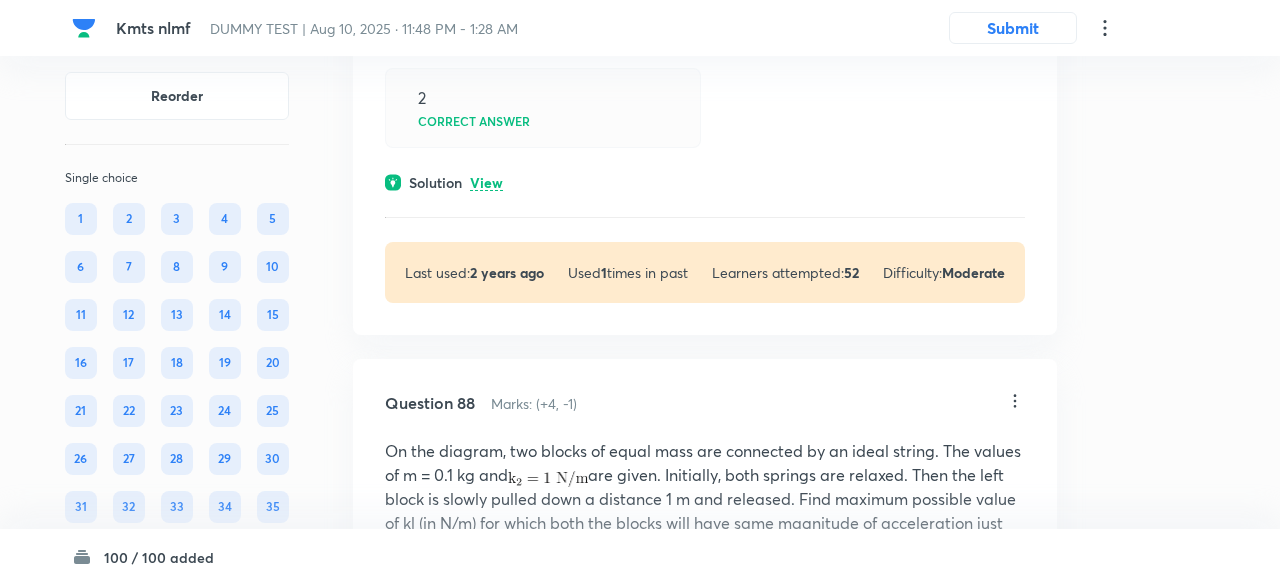 click on "Replace" at bounding box center [544, 1072] 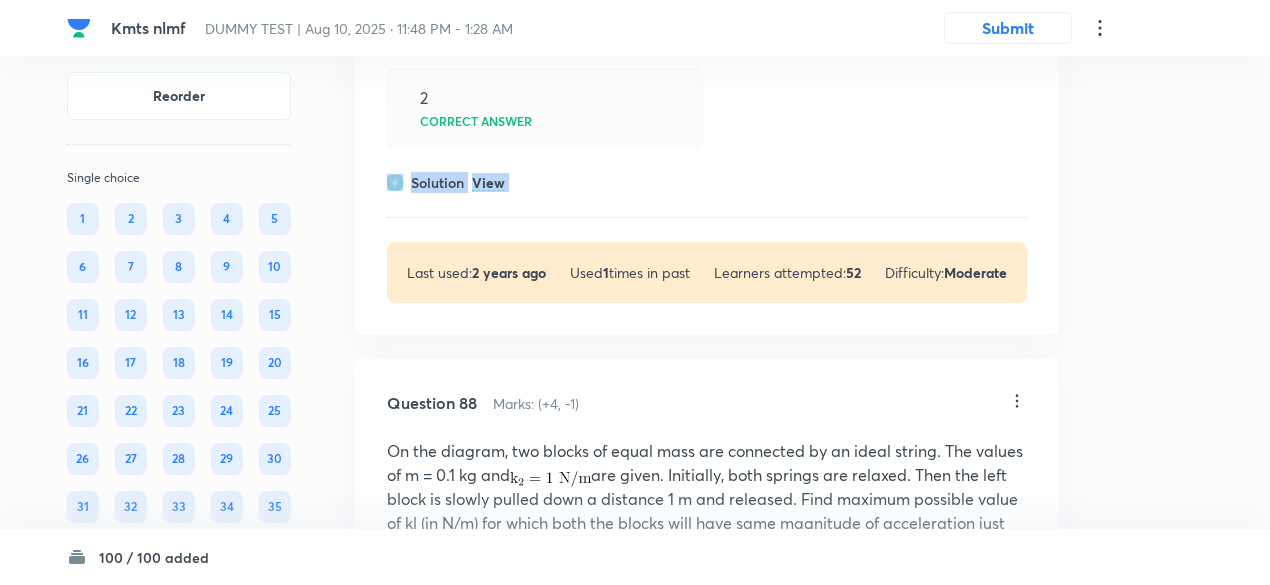 click on "Question 87 Marks: (+4, -1) Two Particles instantaneously at A & B respectively 4.5 meters apart are moving with uniform velocities as shown in the figure. The former towards B at 1.5 m/sec and the latter perpendicular to AB at 1.125 m/sec. The instant when they are nearest is given by 1 + P/Q , then find the value of (Q – P). (P and Q are smallest possible integers) 2 Correct answer Solution View Last used: 2 years ago Used 1 times in past Learners attempted: 52 Difficulty: Moderate" at bounding box center (707, 23) 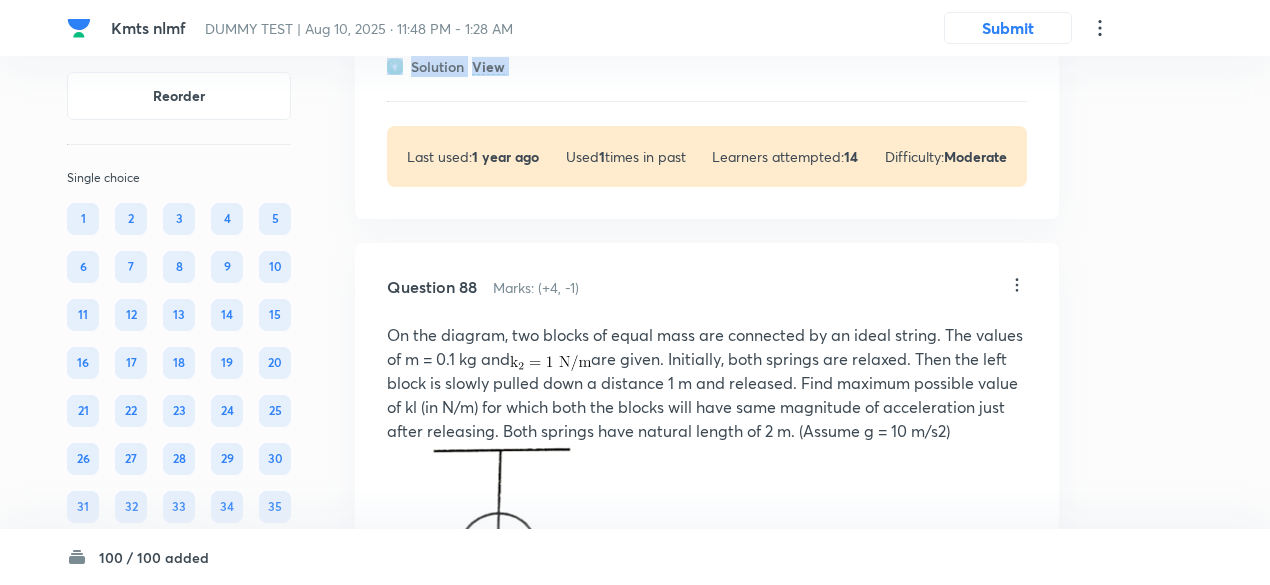 scroll, scrollTop: 57981, scrollLeft: 0, axis: vertical 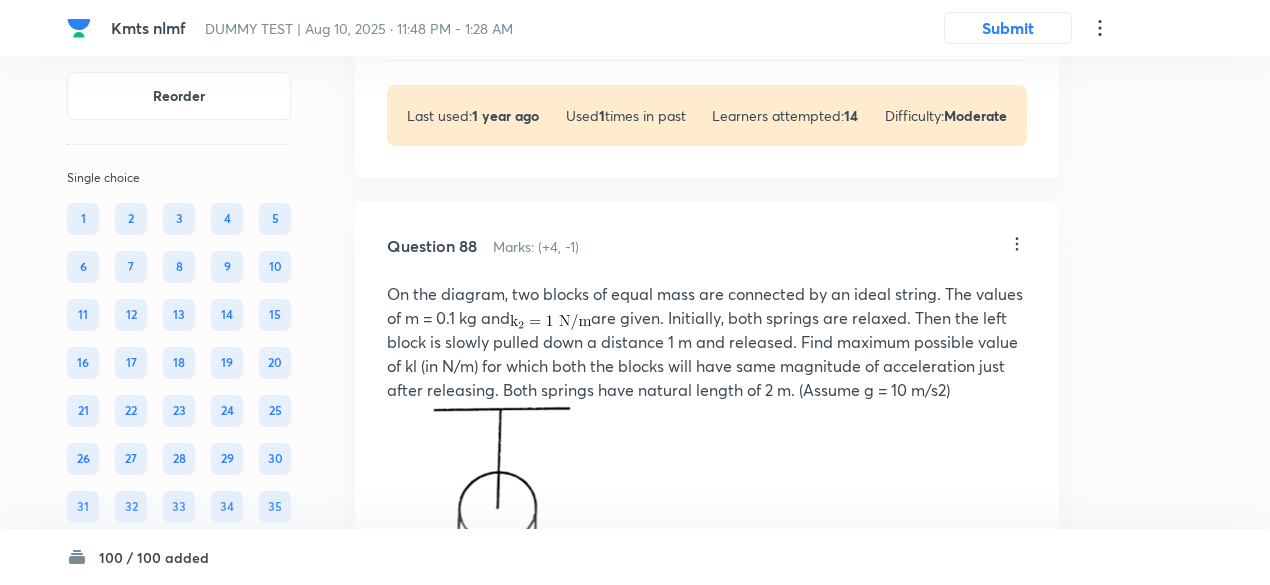 click on "View" at bounding box center [488, 26] 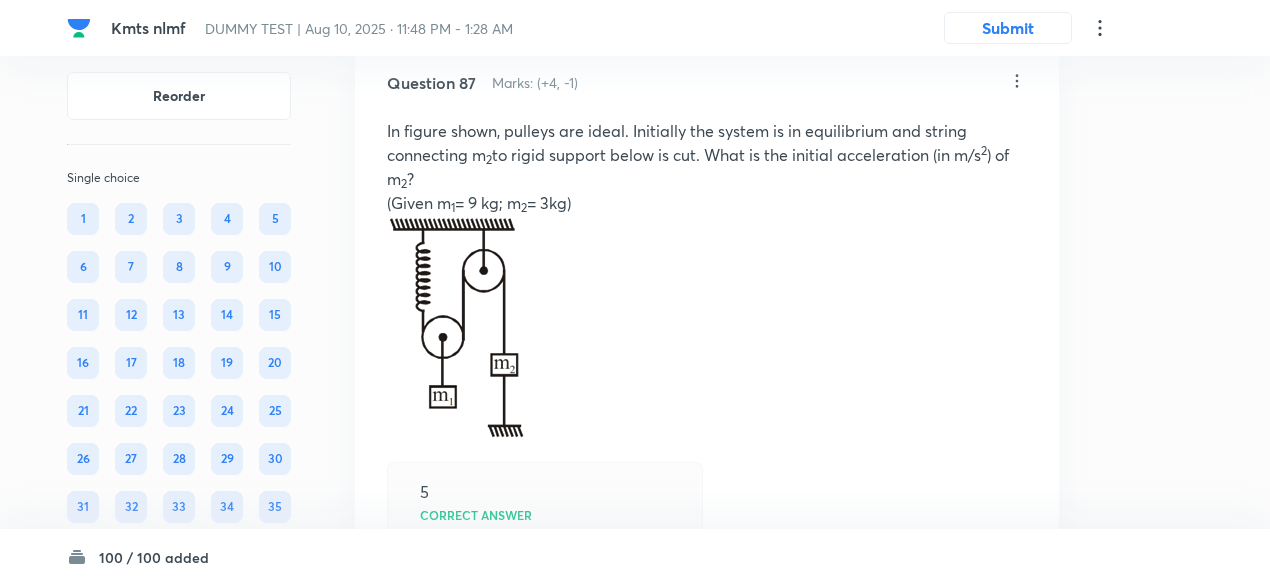 scroll, scrollTop: 57421, scrollLeft: 0, axis: vertical 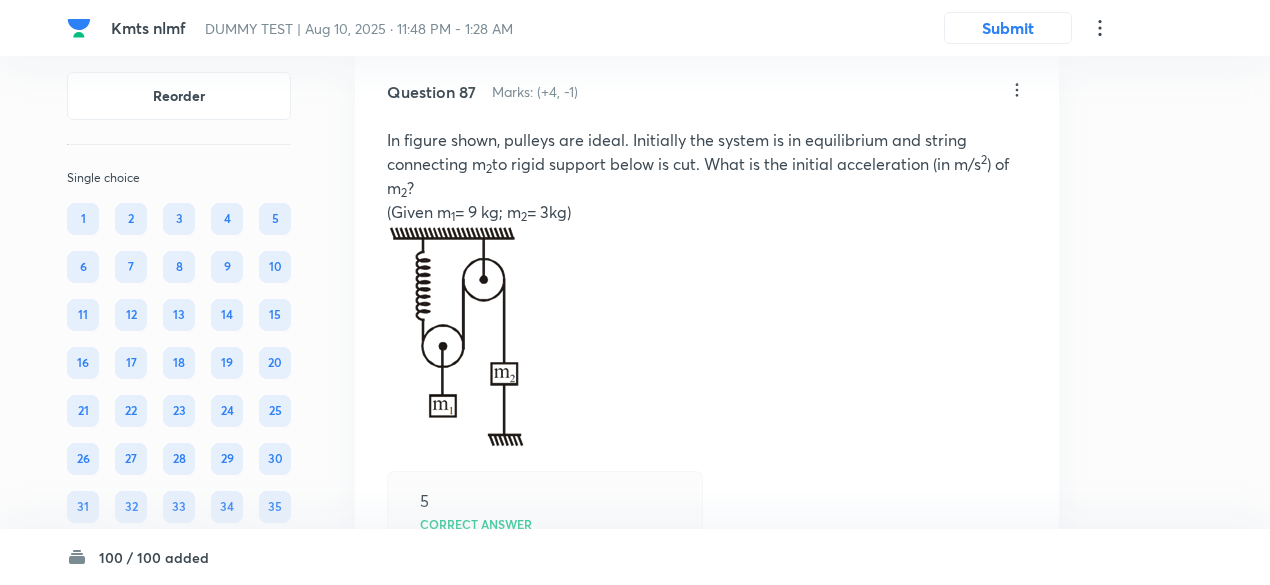 click on "View" at bounding box center (488, -128) 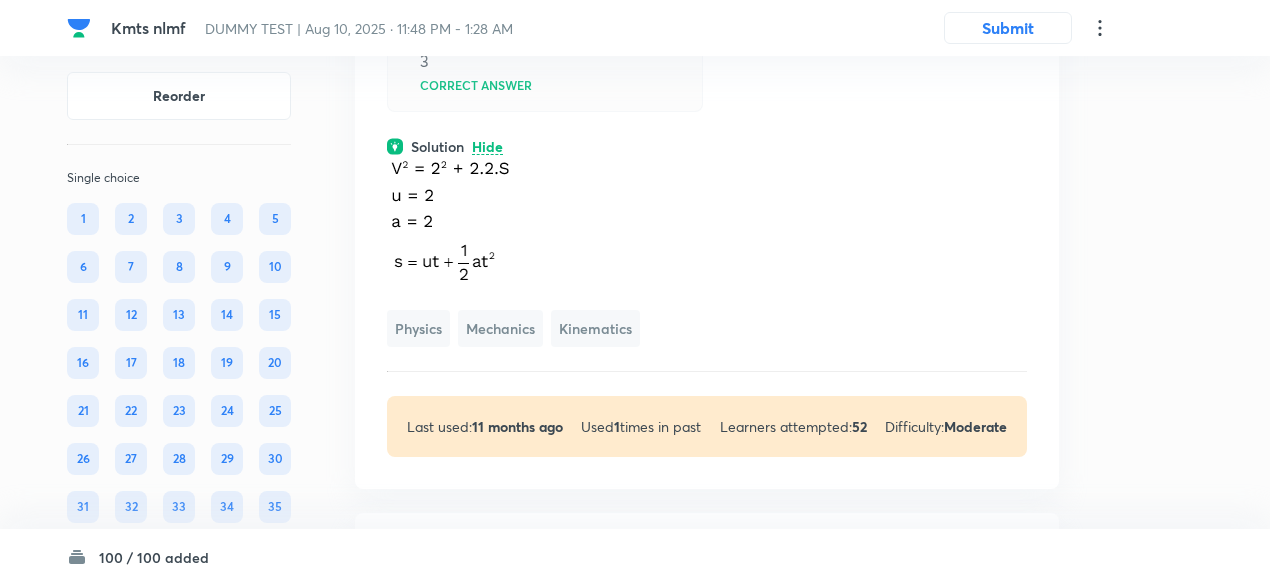 scroll, scrollTop: 57145, scrollLeft: 0, axis: vertical 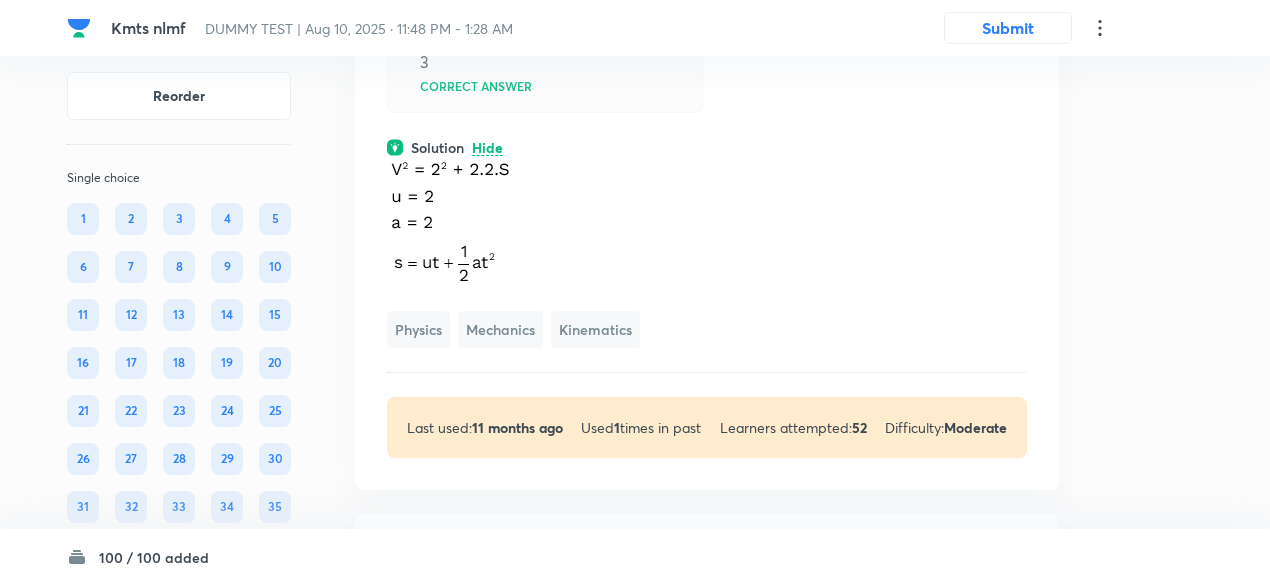 click 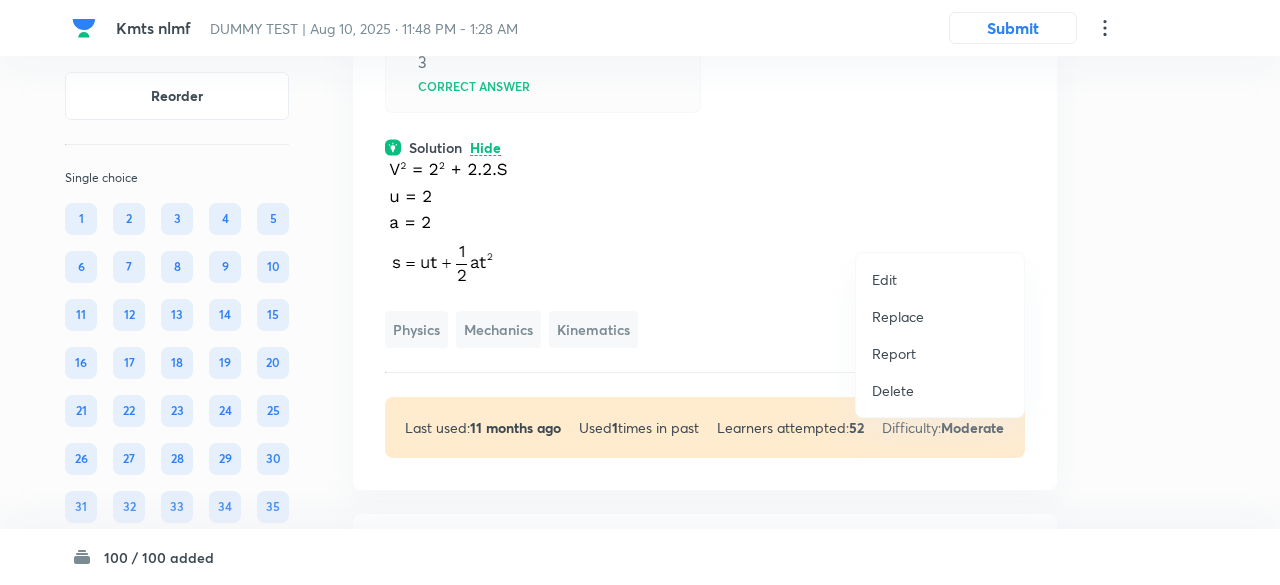 click on "Replace" at bounding box center (898, 316) 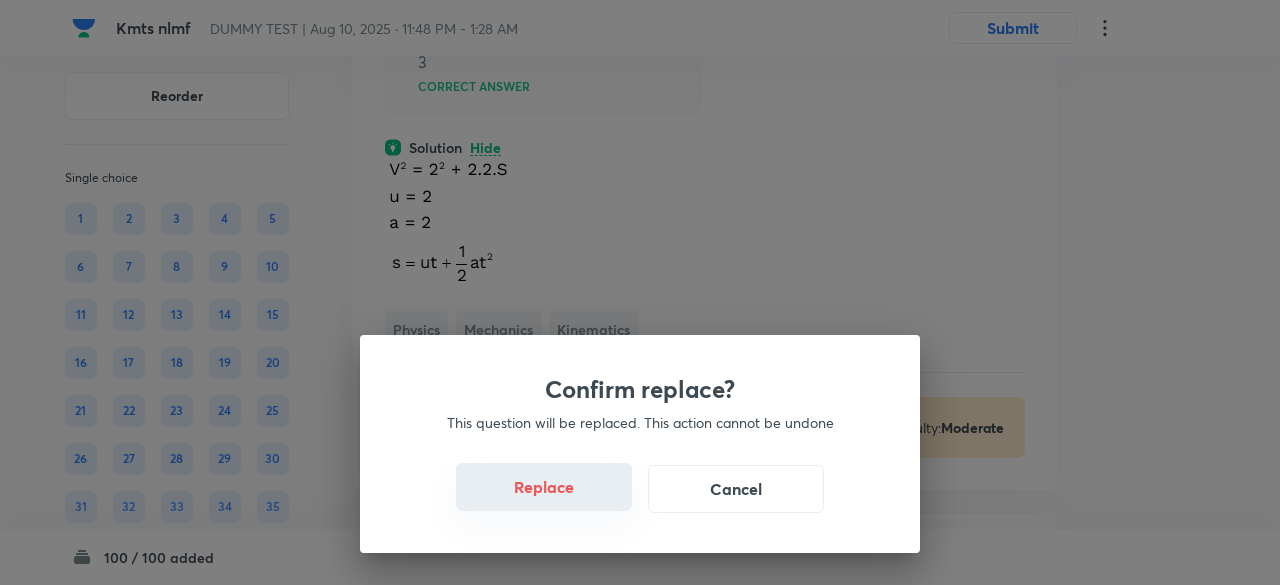click on "Replace" at bounding box center [544, 487] 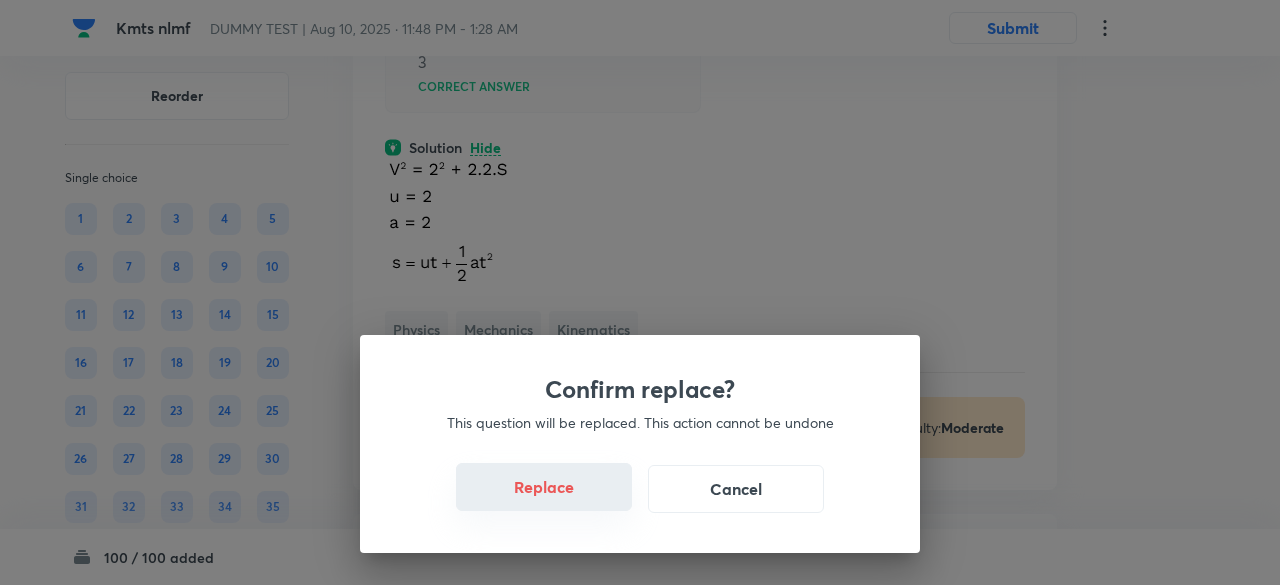 click on "Replace" at bounding box center (544, 487) 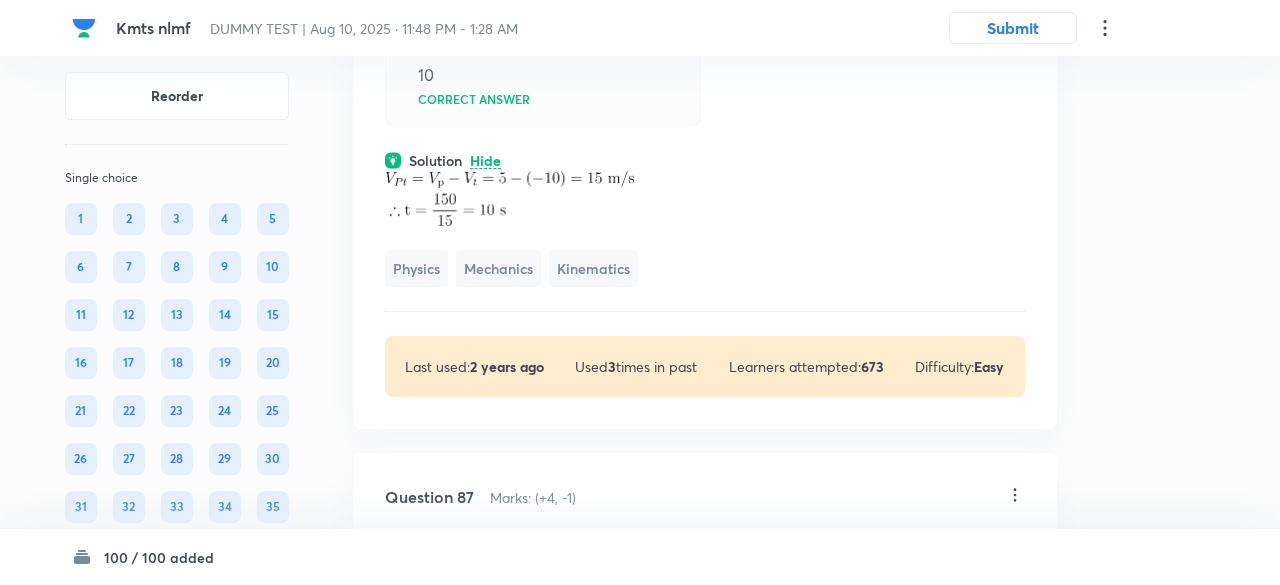 click on "Confirm replace? This question will be replaced. This action cannot be undone Replace Cancel" at bounding box center [640, 292] 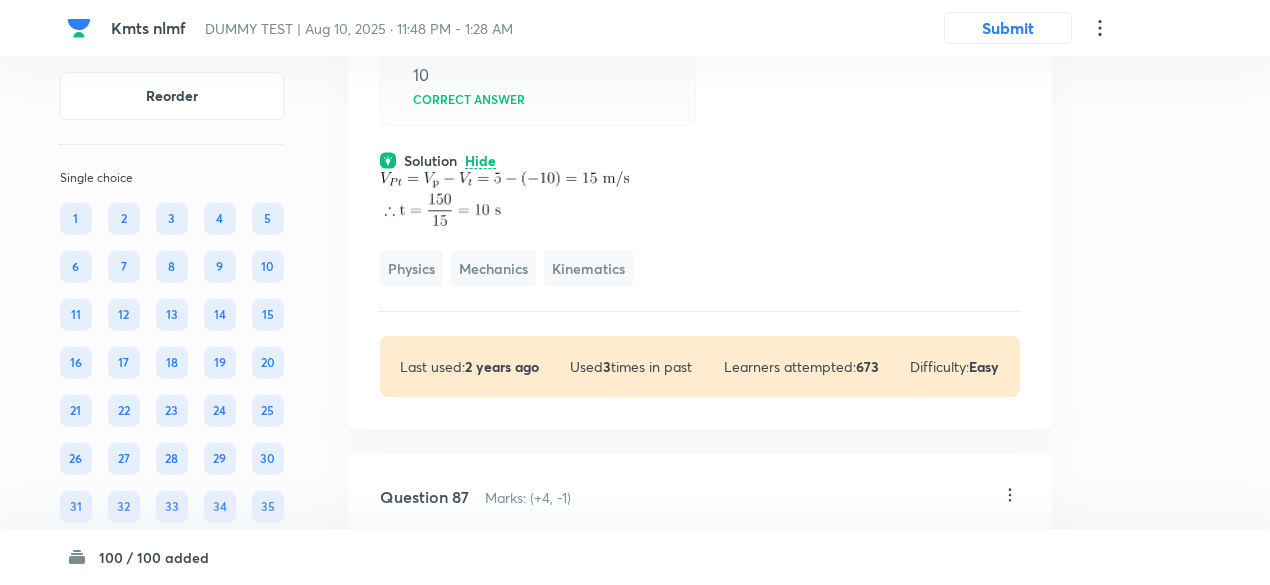 click at bounding box center [505, 199] 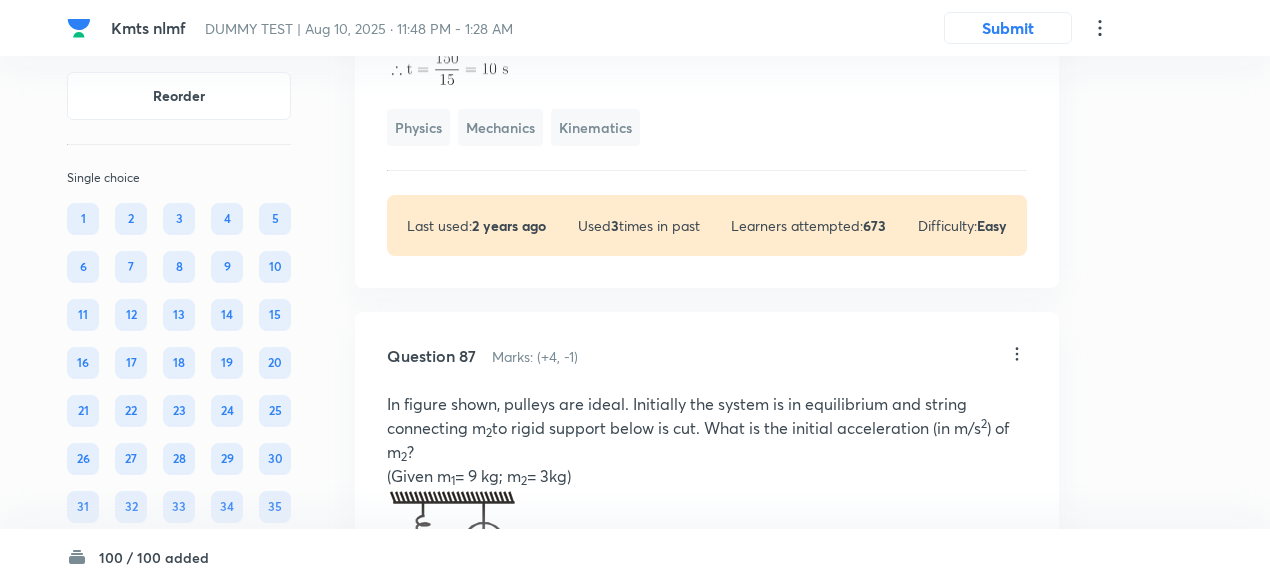 scroll, scrollTop: 57180, scrollLeft: 0, axis: vertical 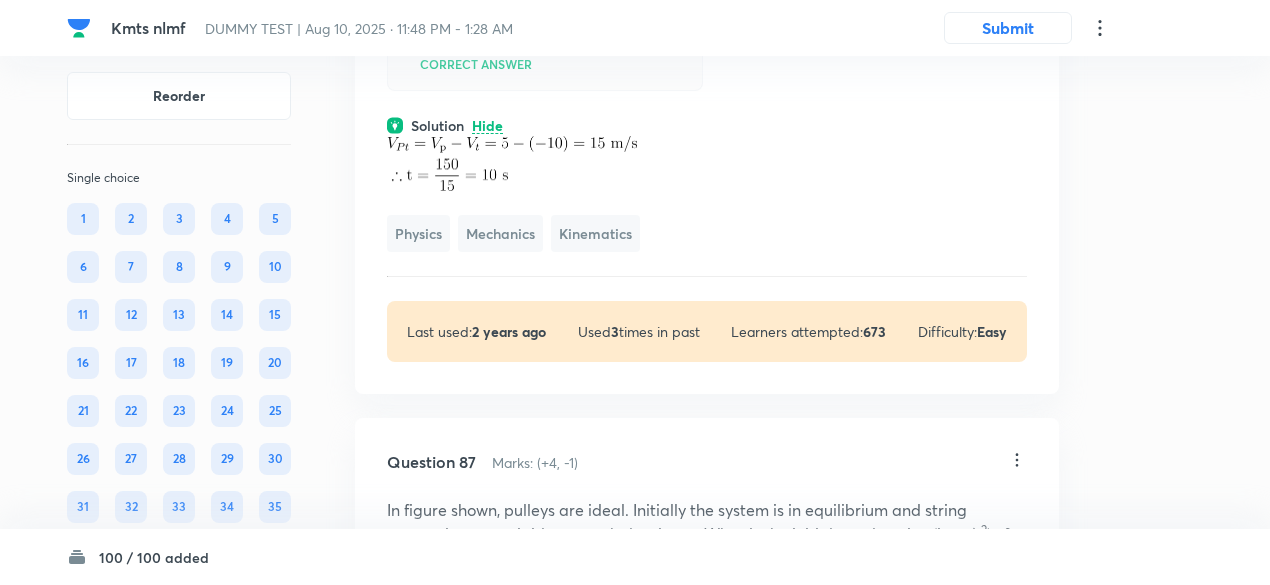 click 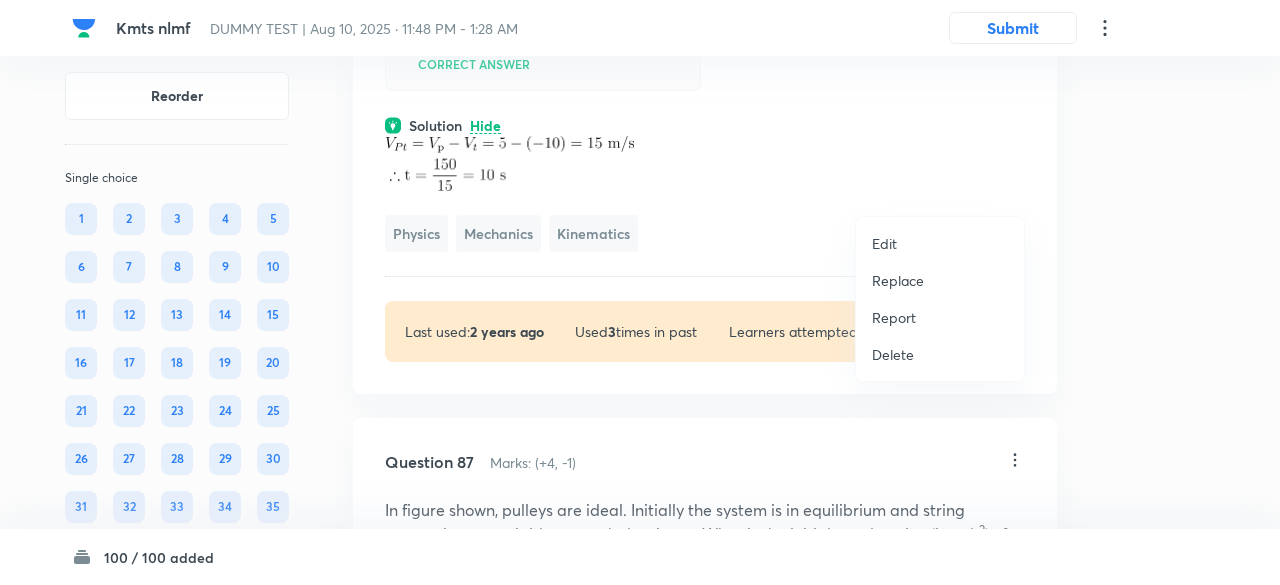 click on "Replace" at bounding box center [898, 280] 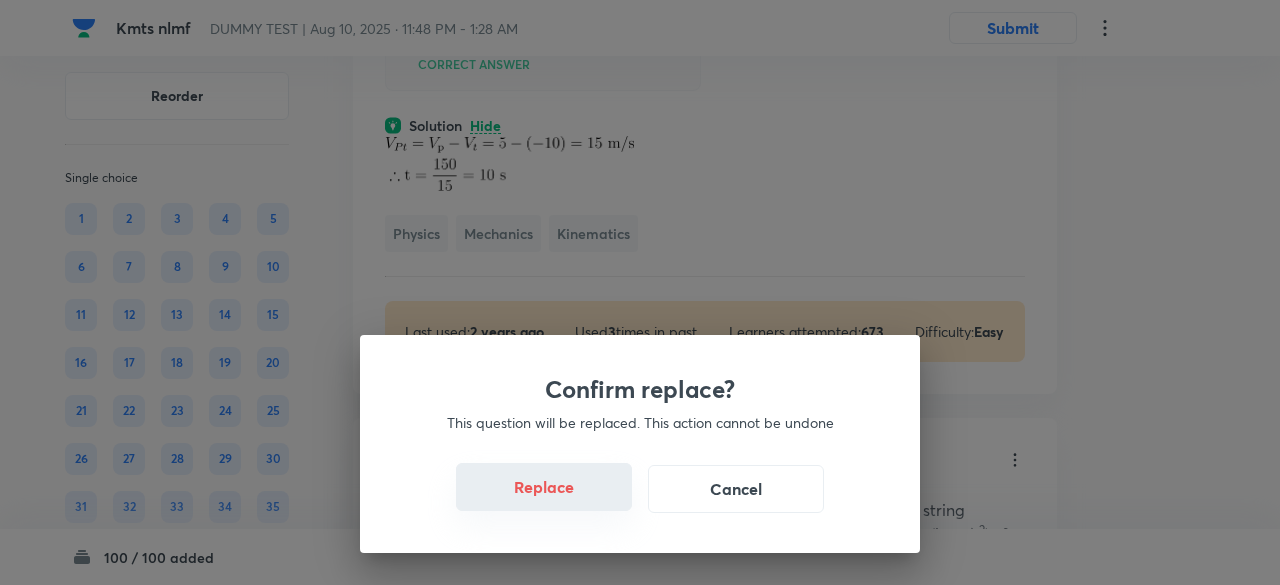 click on "Replace" at bounding box center (544, 487) 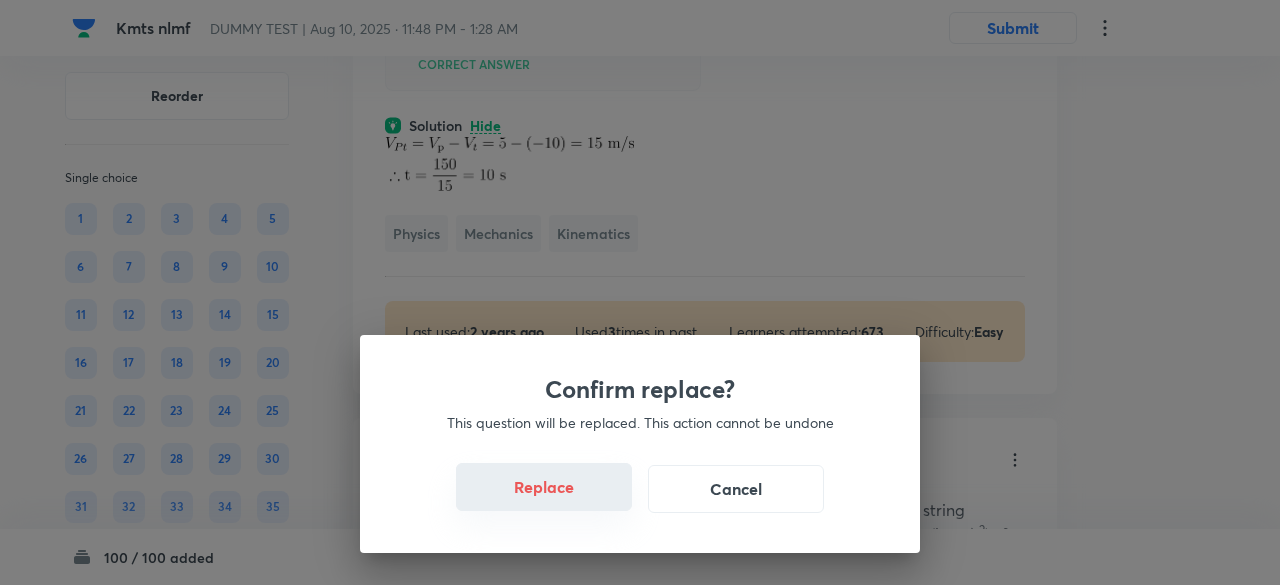 click on "Replace" at bounding box center [544, 487] 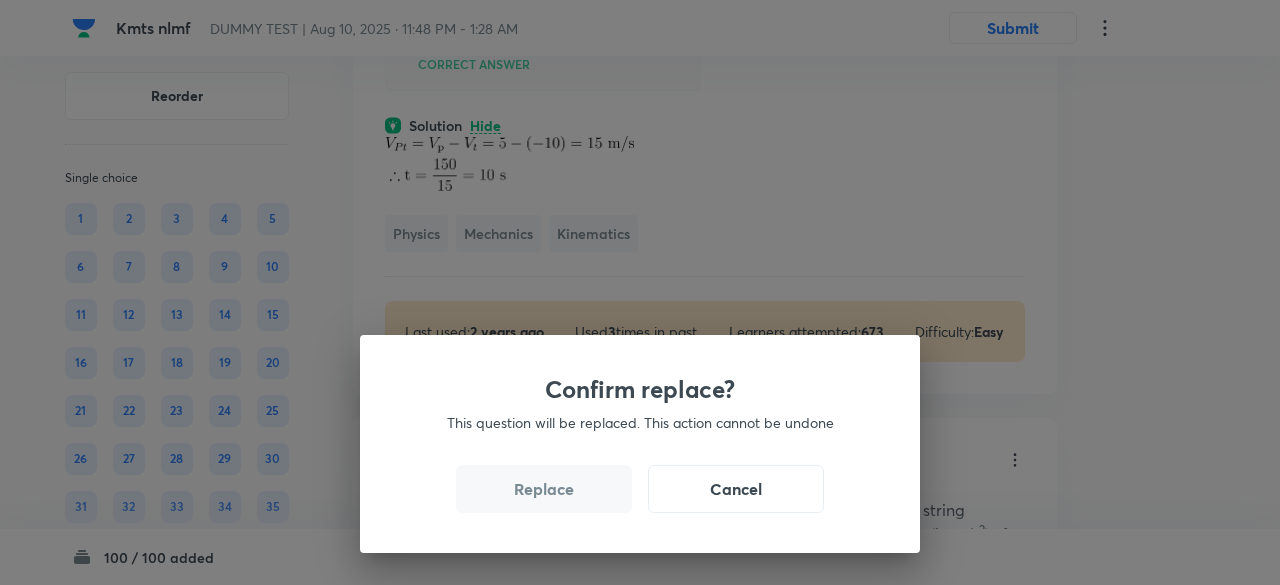 click on "Replace" at bounding box center [544, 489] 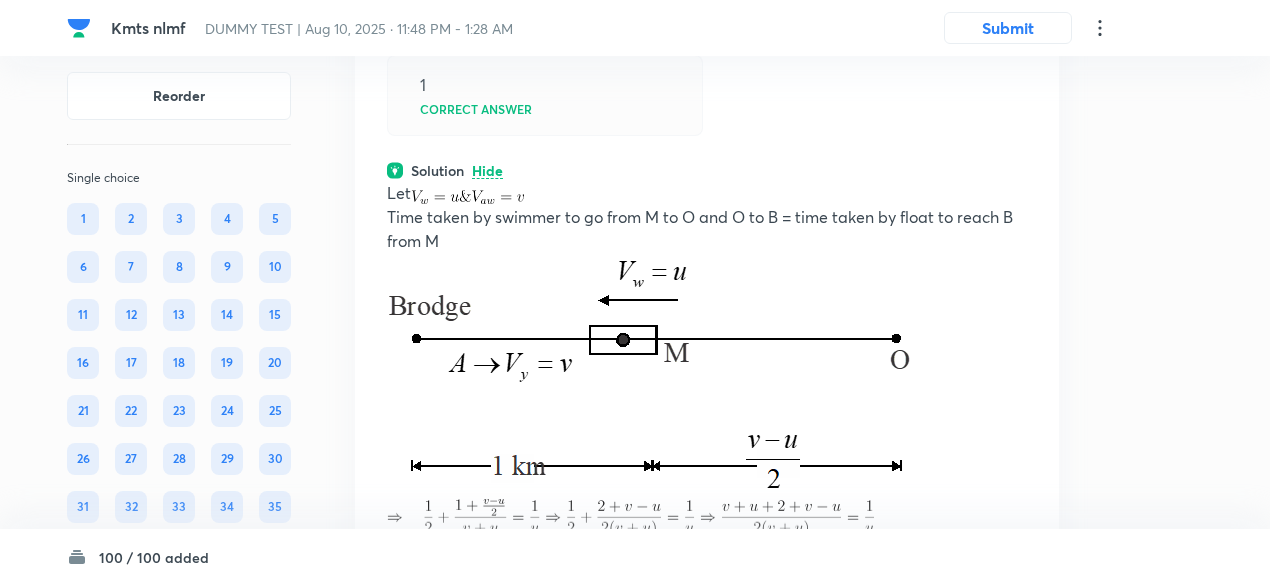 scroll, scrollTop: 57182, scrollLeft: 0, axis: vertical 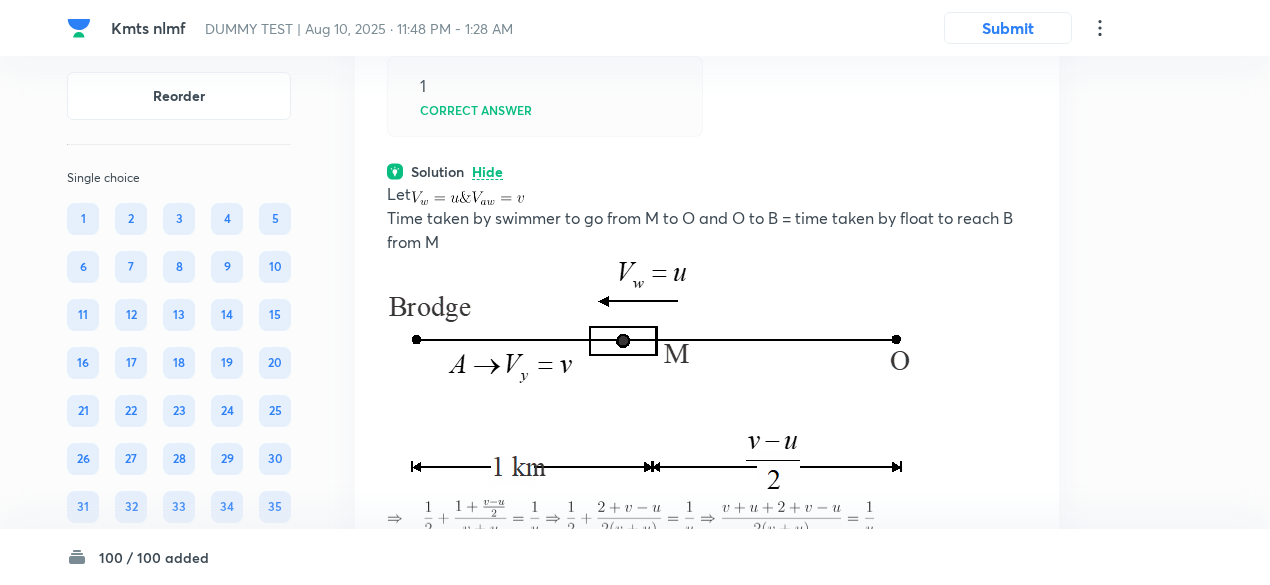 click 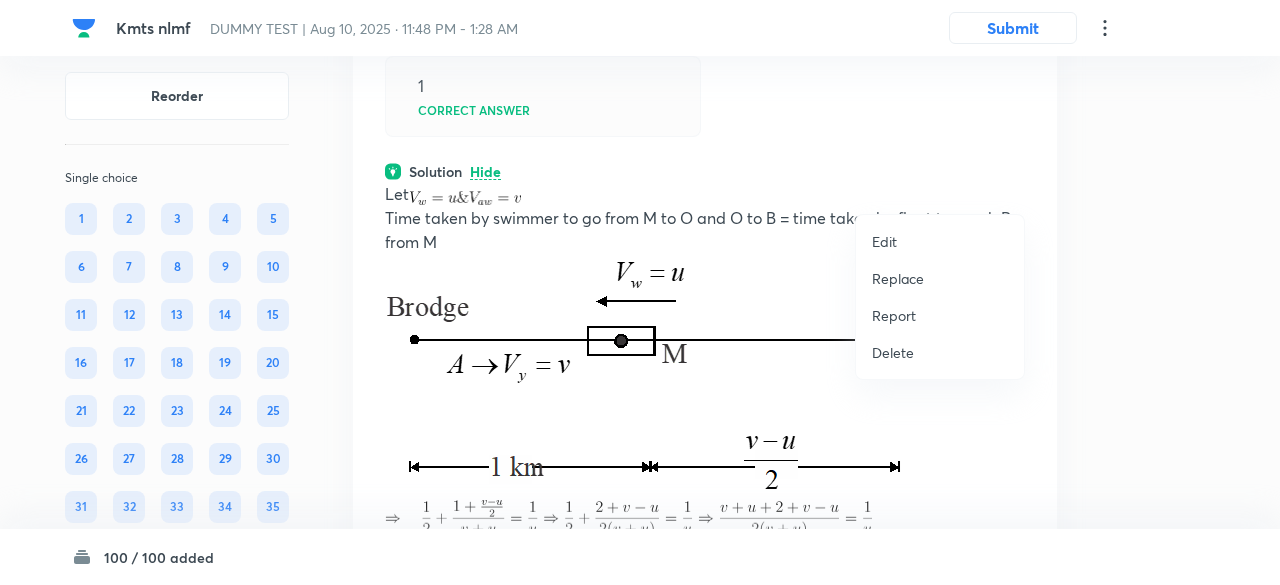 click on "Replace" at bounding box center [898, 278] 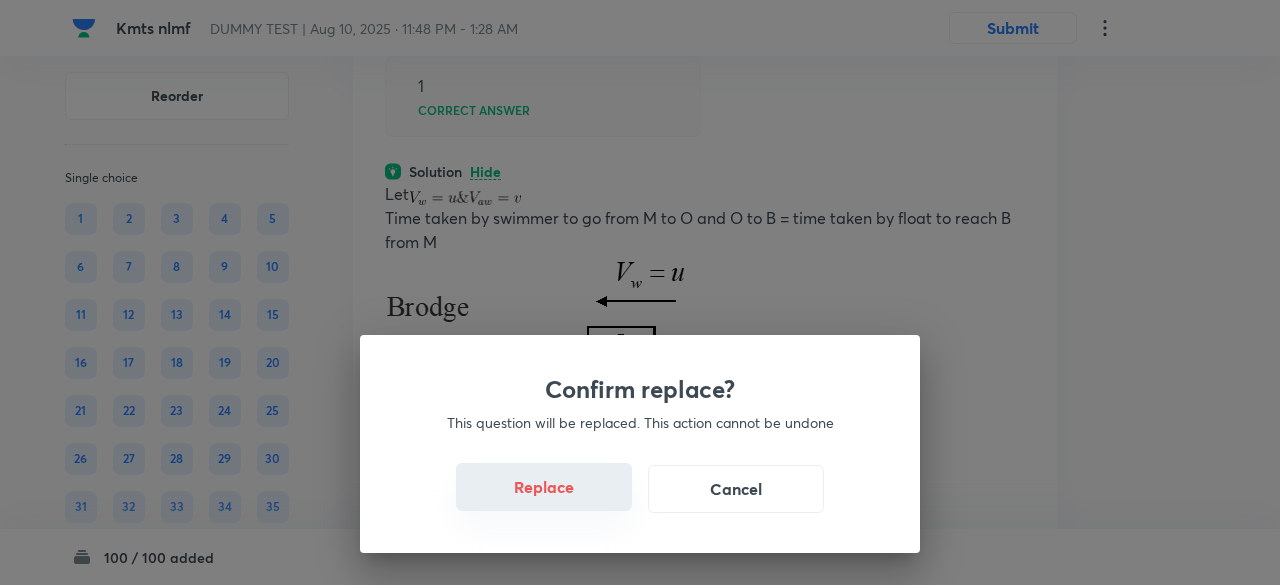 click on "Replace" at bounding box center (544, 487) 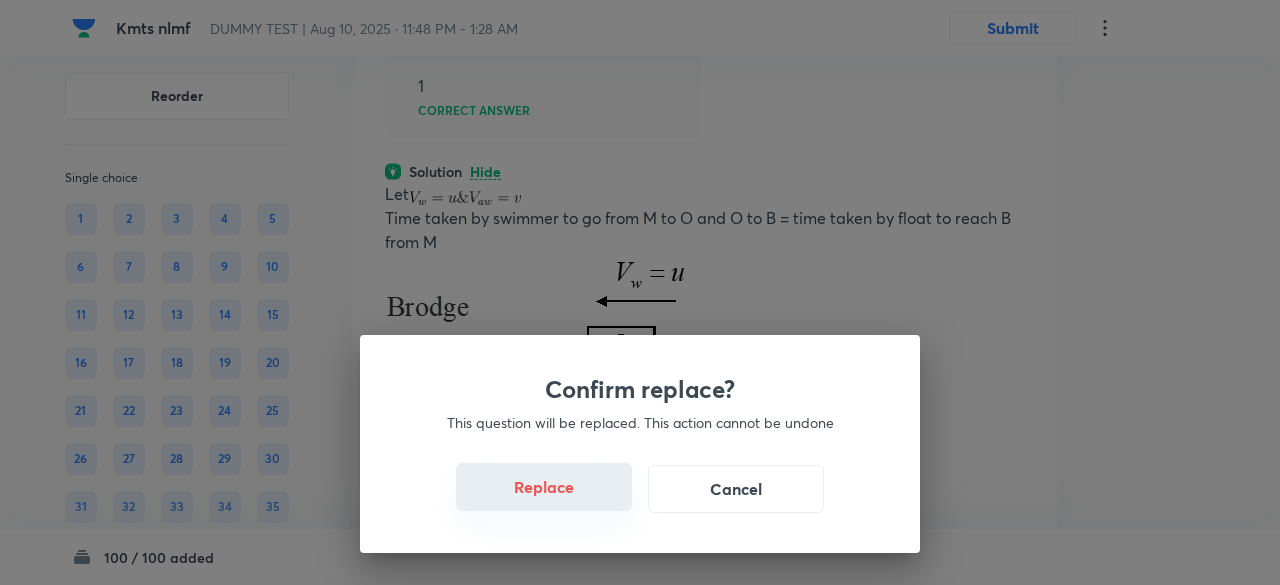 click on "Replace" at bounding box center (544, 487) 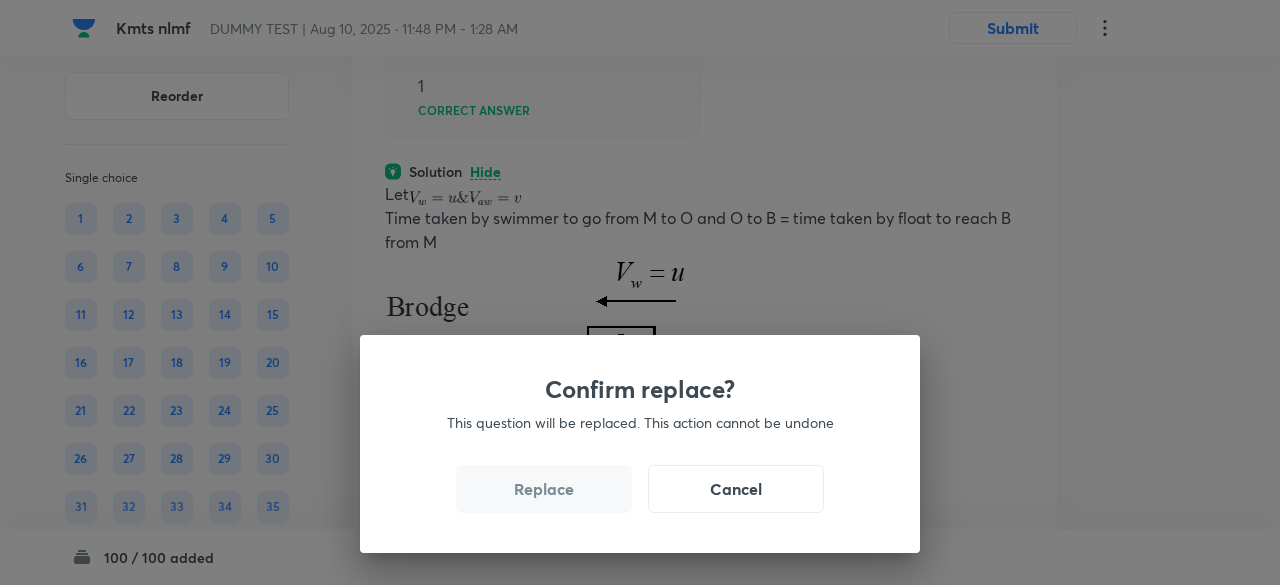 click on "Replace" at bounding box center (544, 489) 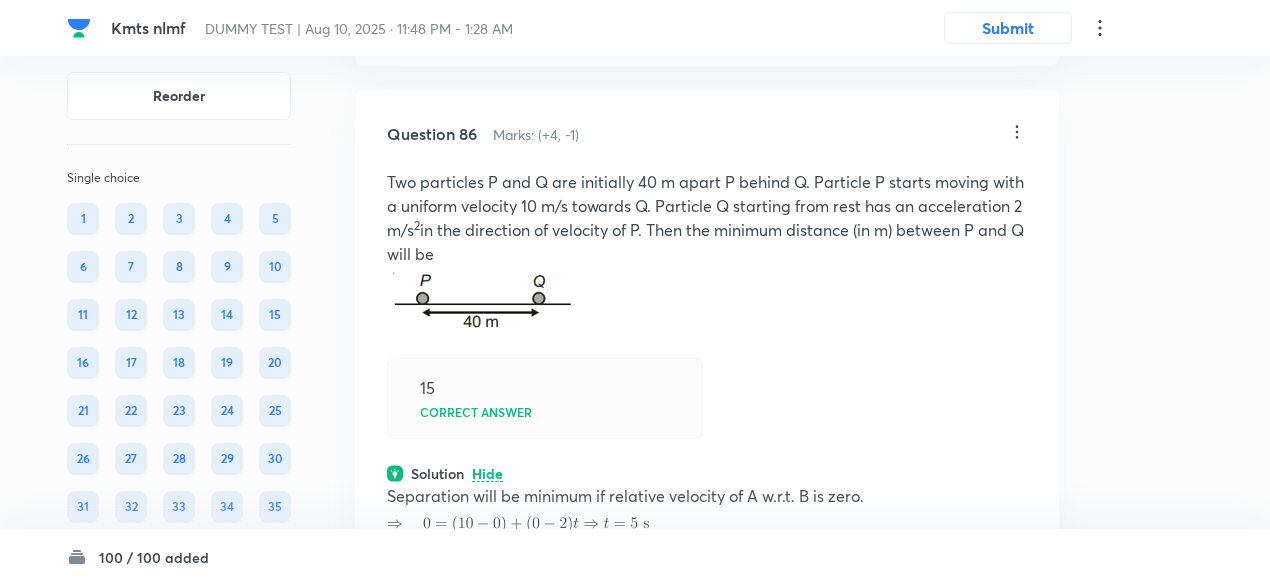 scroll, scrollTop: 56929, scrollLeft: 0, axis: vertical 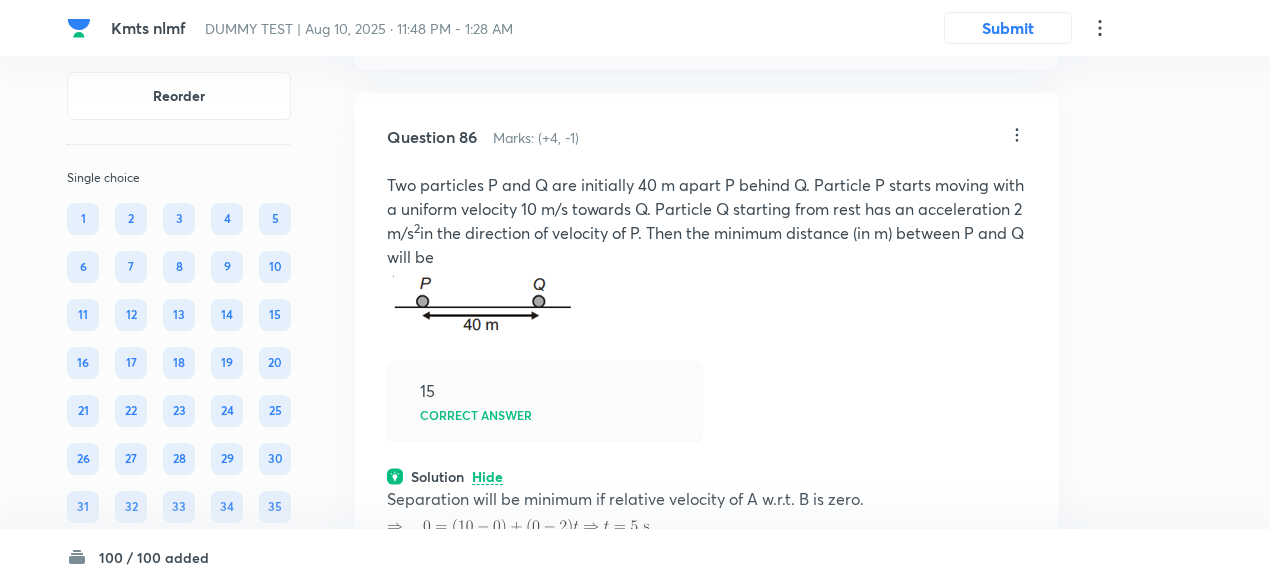 click on "View" at bounding box center (488, -83) 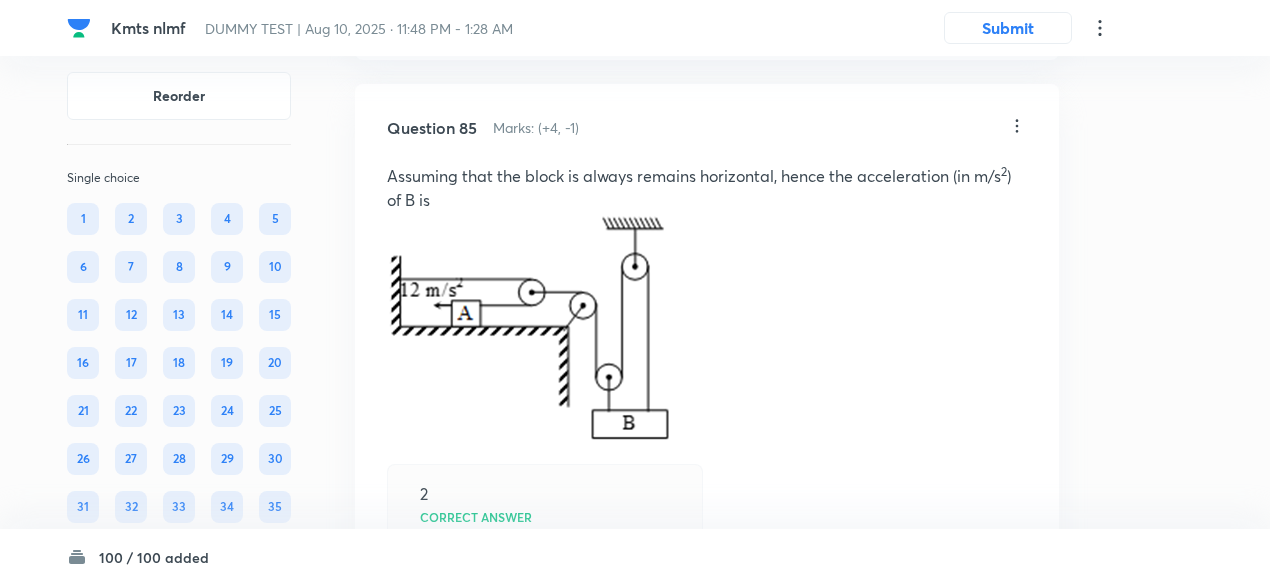 scroll, scrollTop: 56256, scrollLeft: 0, axis: vertical 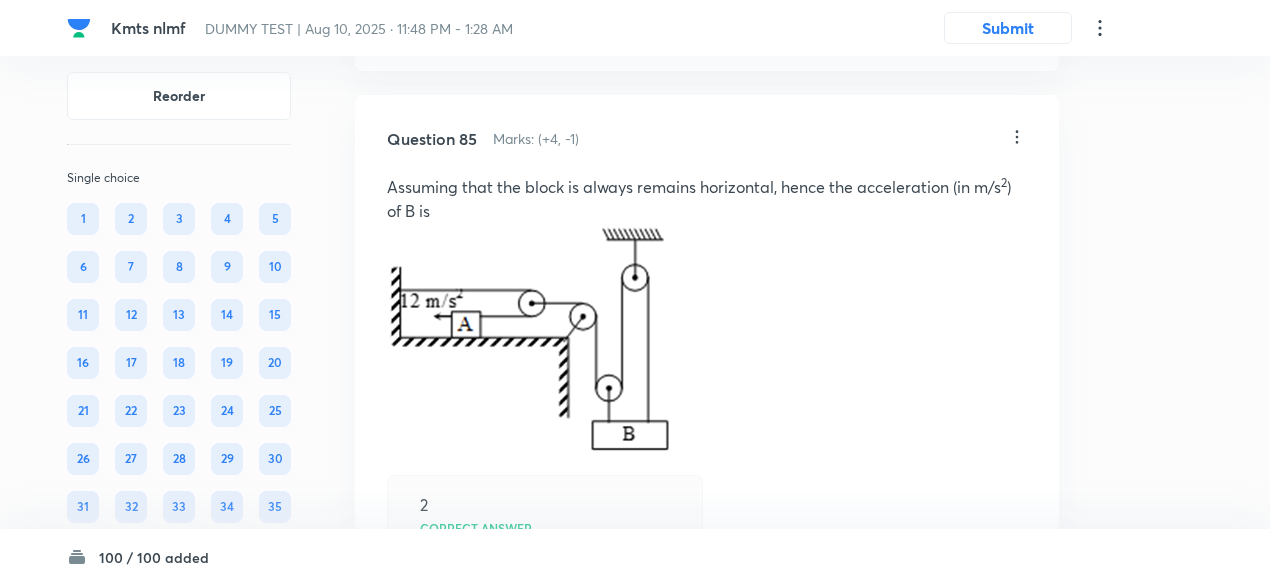 click on "View" at bounding box center [488, -81] 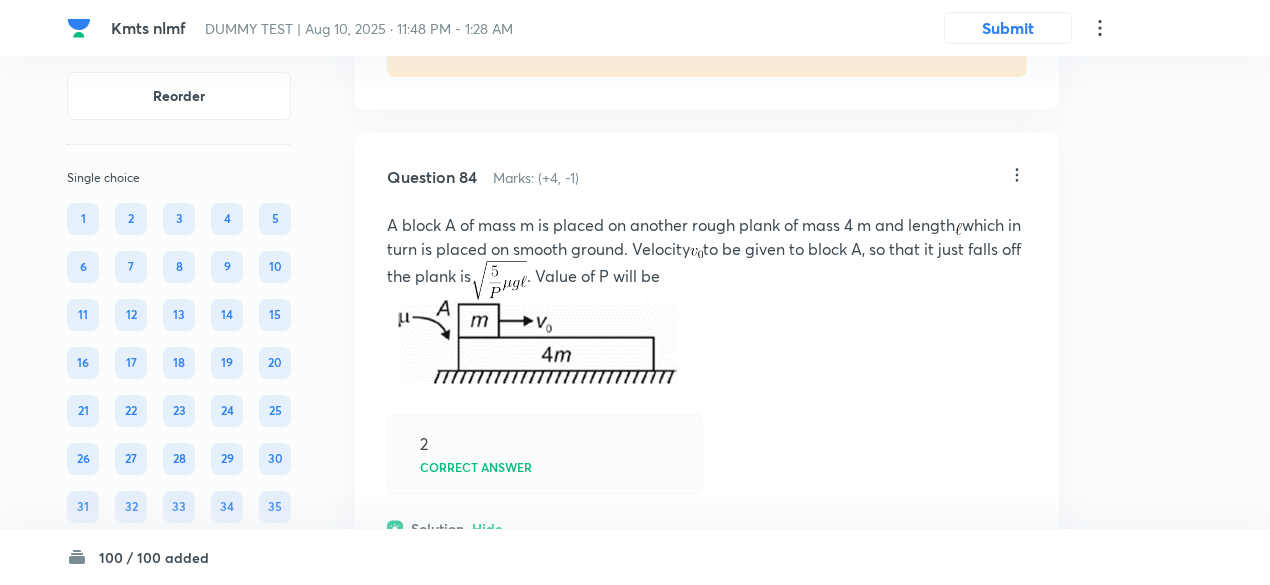 scroll, scrollTop: 55638, scrollLeft: 0, axis: vertical 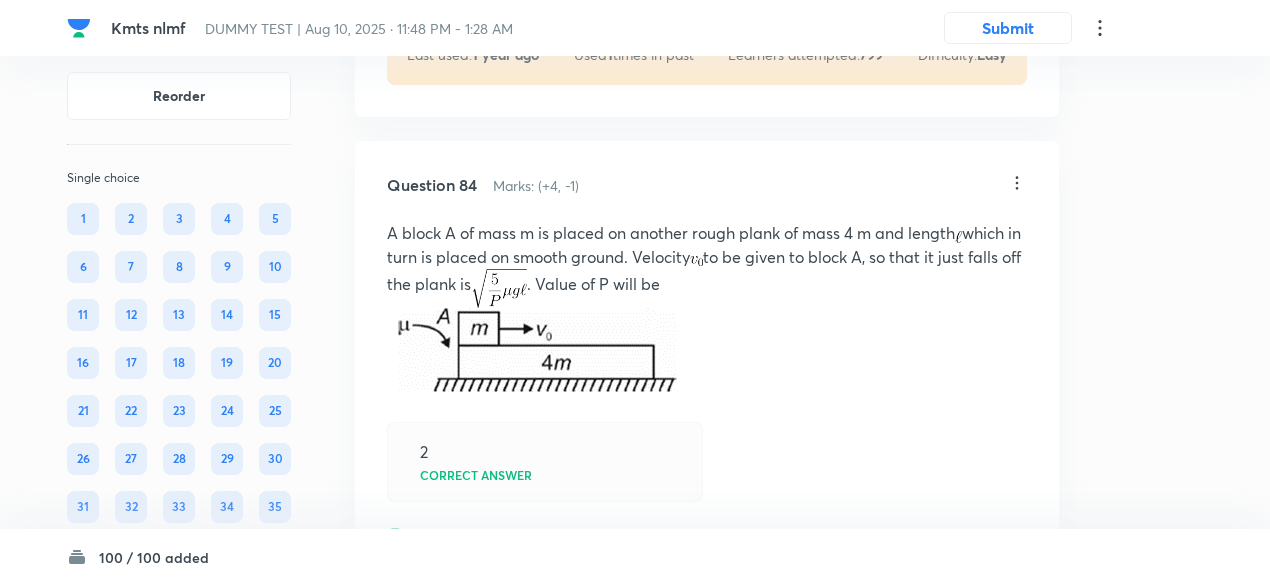 drag, startPoint x: 494, startPoint y: 257, endPoint x: 494, endPoint y: 286, distance: 29 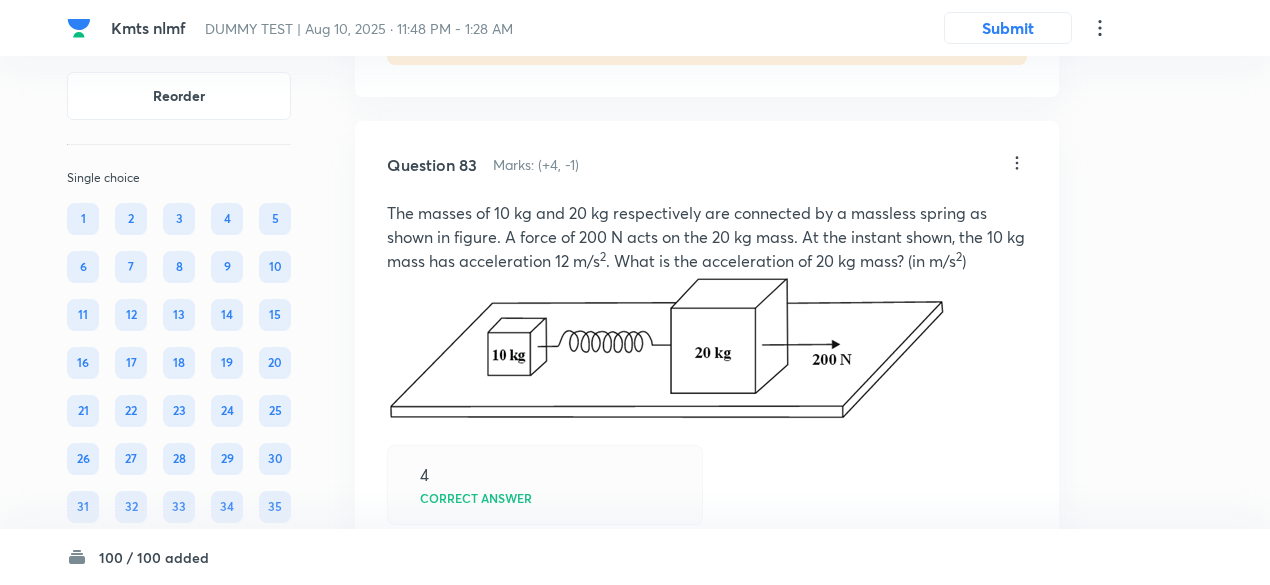 scroll, scrollTop: 55035, scrollLeft: 0, axis: vertical 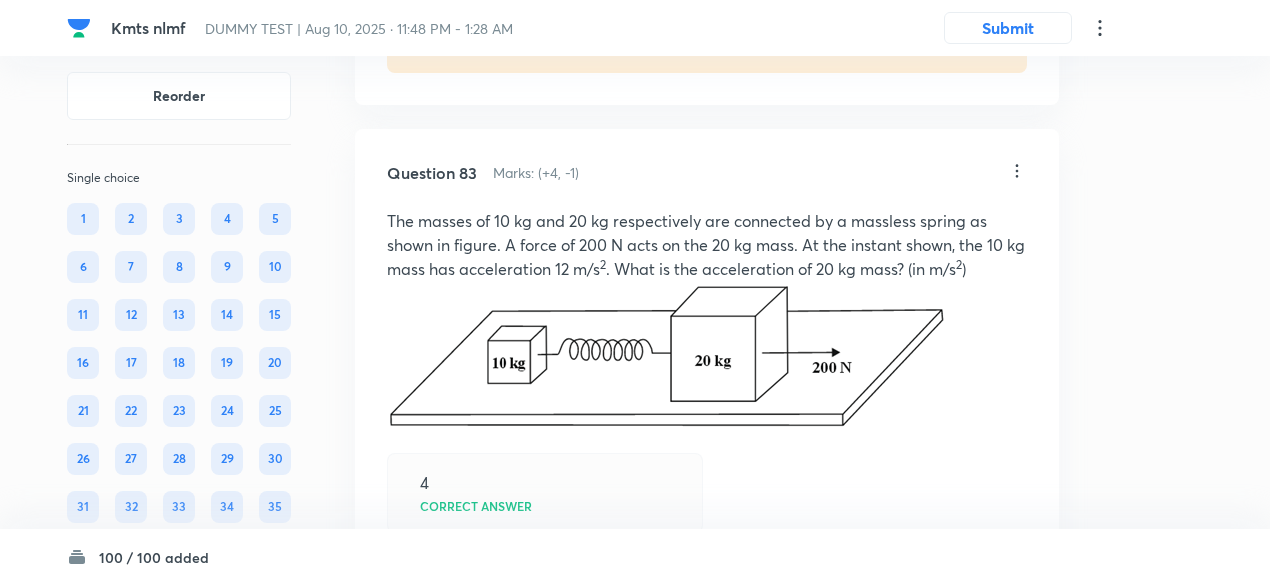 click on "View" at bounding box center [488, -47] 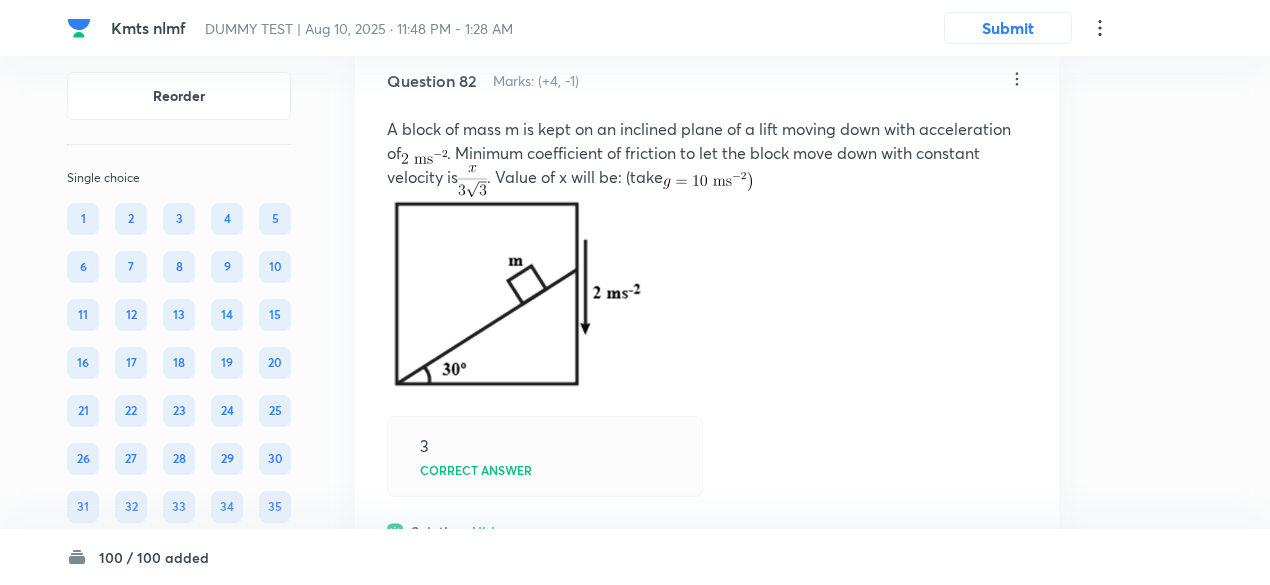 scroll, scrollTop: 54453, scrollLeft: 0, axis: vertical 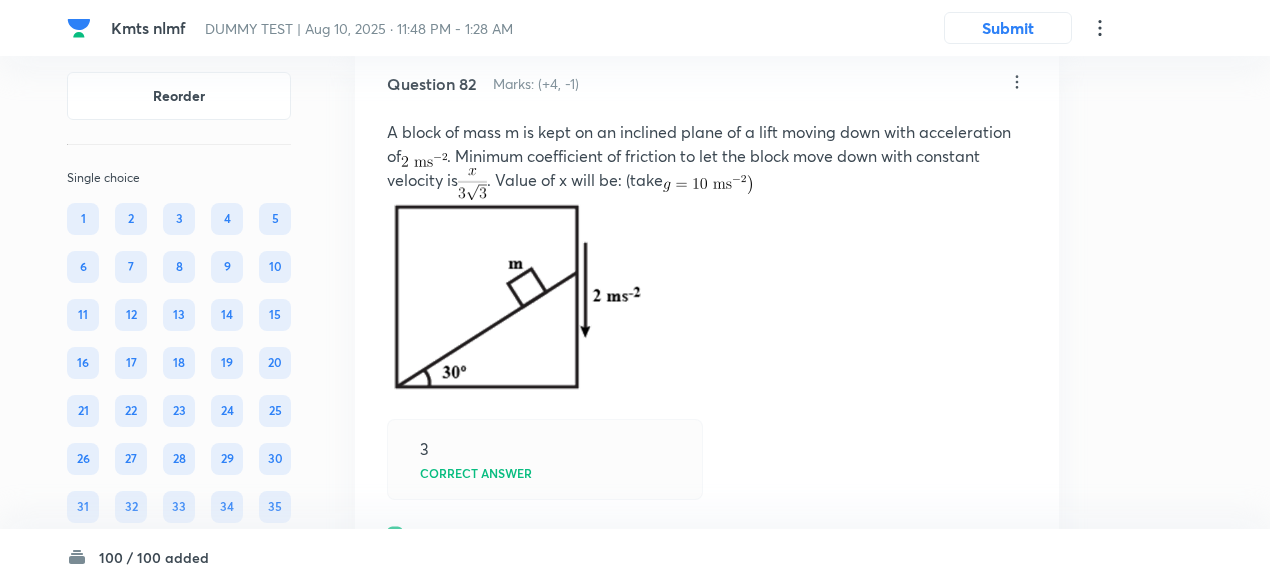 click on "View" at bounding box center (488, -136) 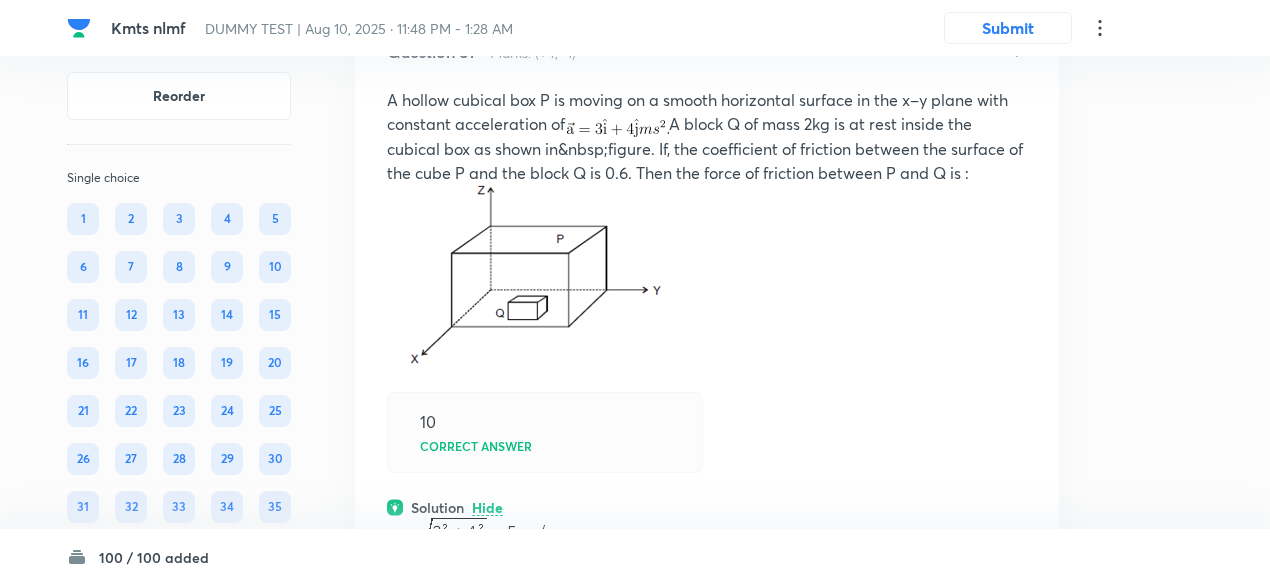 scroll, scrollTop: 53807, scrollLeft: 0, axis: vertical 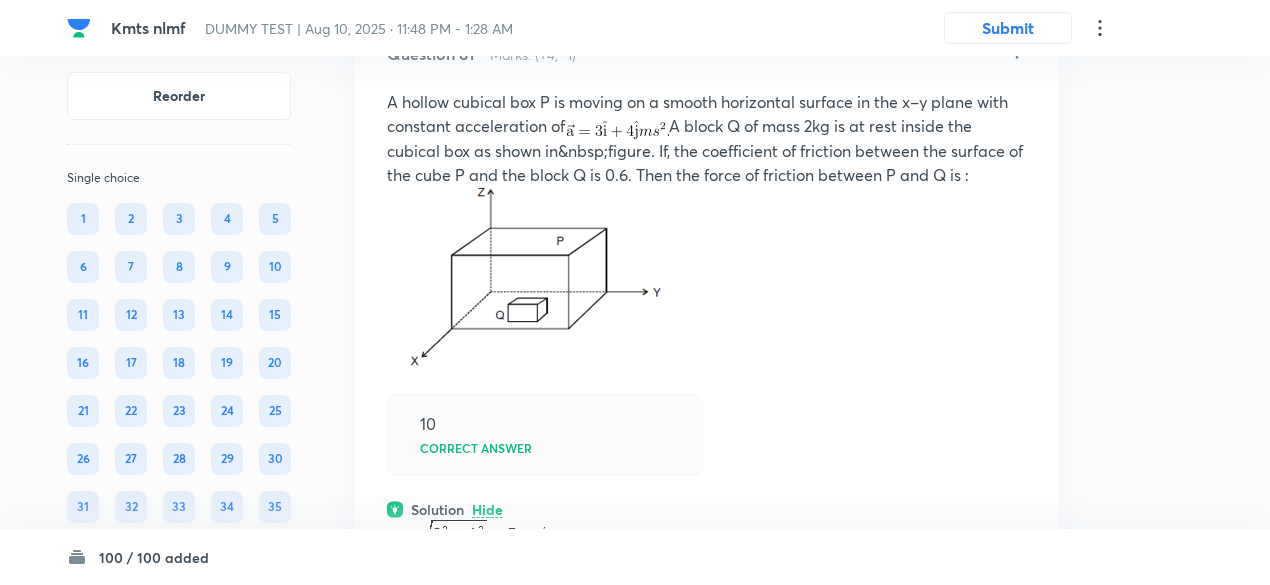 click on "Question 80 Marks: (+4, -1) 1 Correct answer Solution View Last used:  8 months ago Used  1  times in past Learners attempted:  130 Difficulty: Moderate" at bounding box center (707, -235) 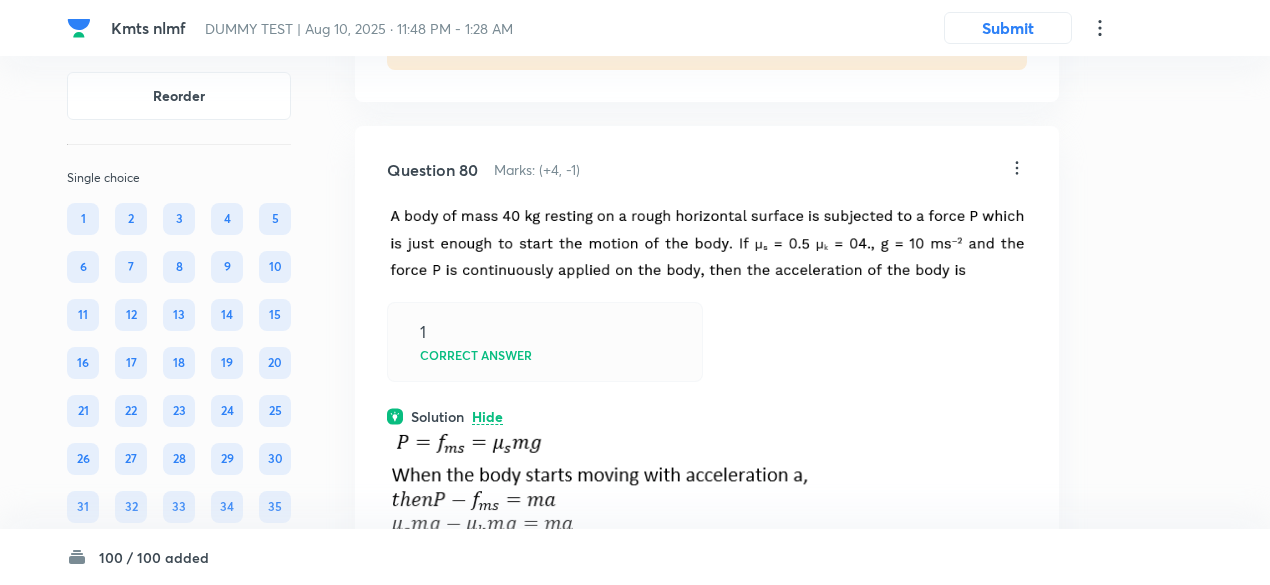 scroll, scrollTop: 53208, scrollLeft: 0, axis: vertical 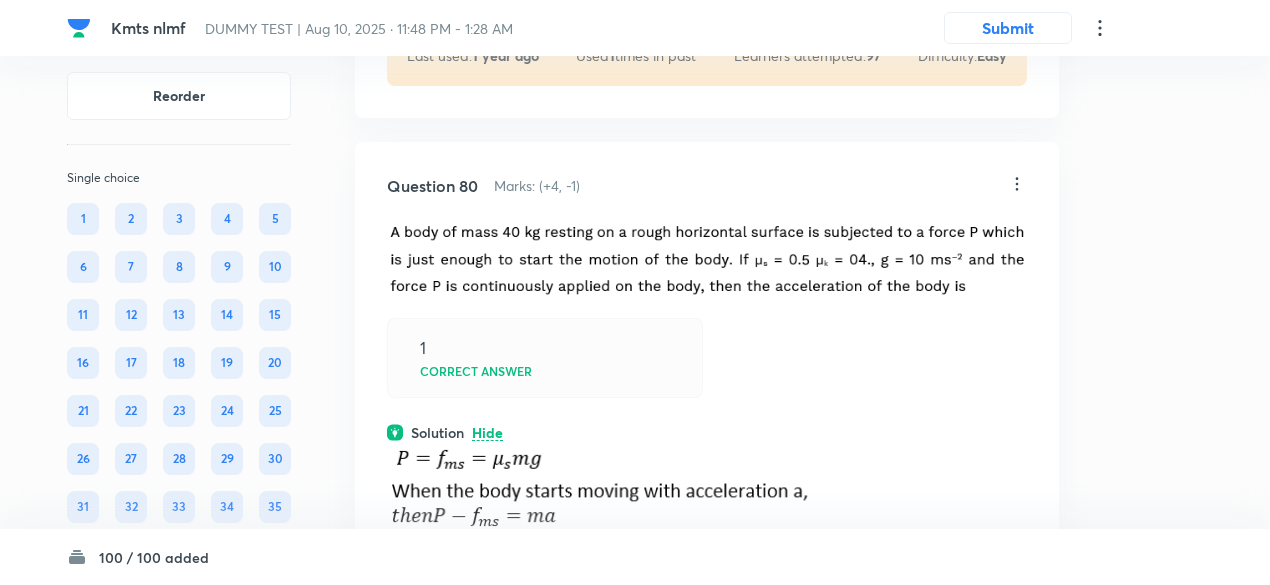 click on "View" at bounding box center (488, -34) 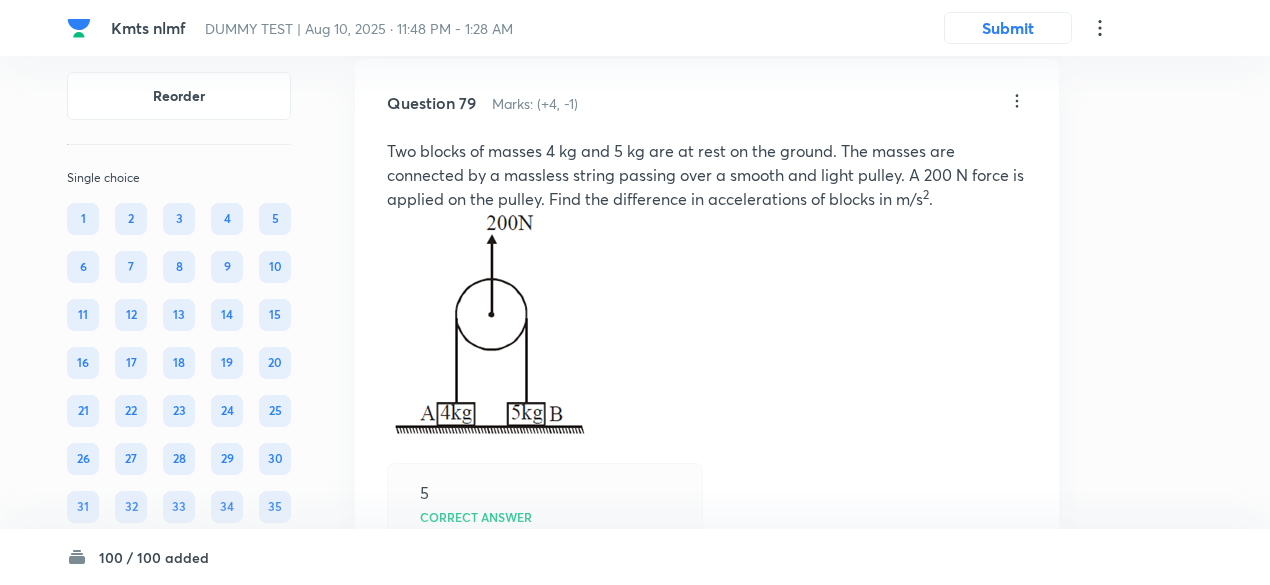 scroll, scrollTop: 52588, scrollLeft: 0, axis: vertical 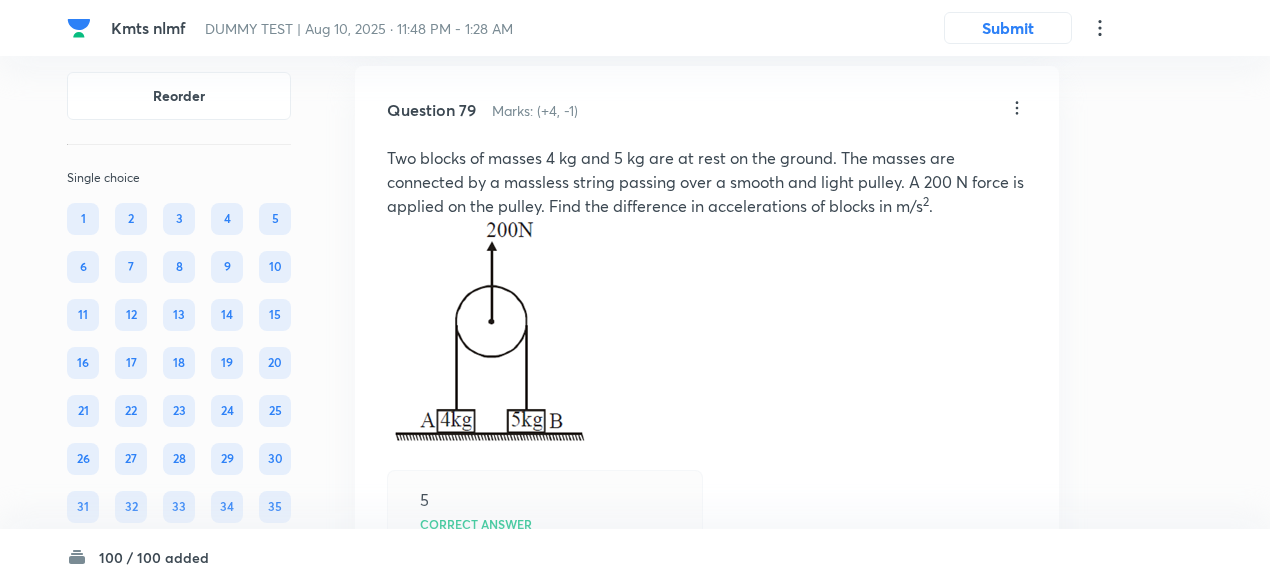 click on "View" at bounding box center (488, -110) 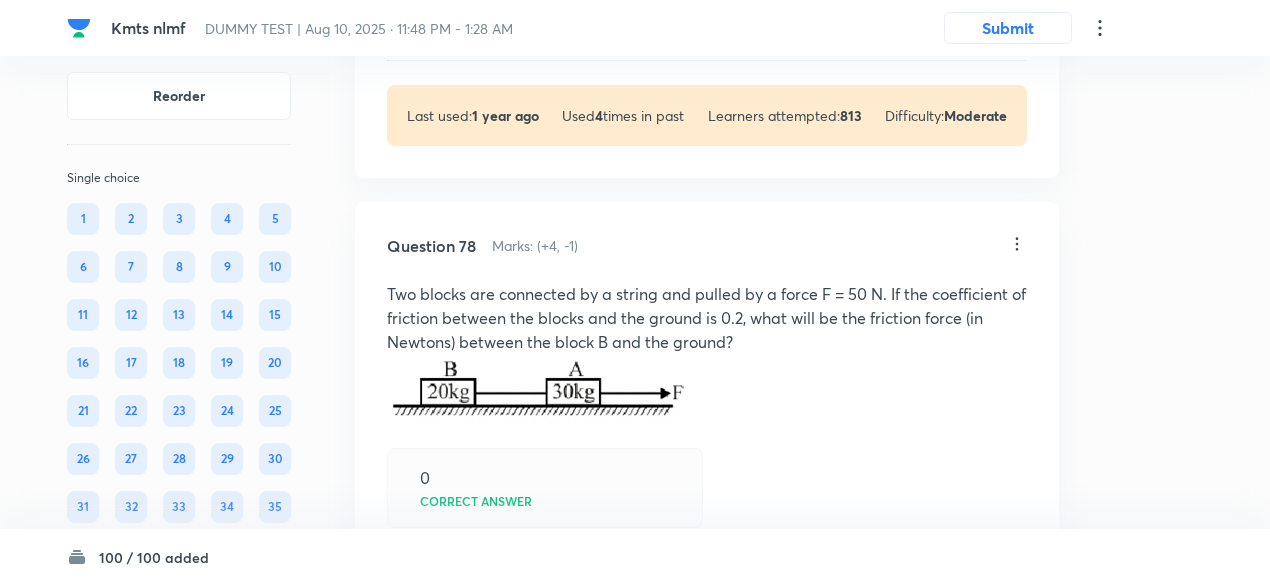 scroll, scrollTop: 51900, scrollLeft: 0, axis: vertical 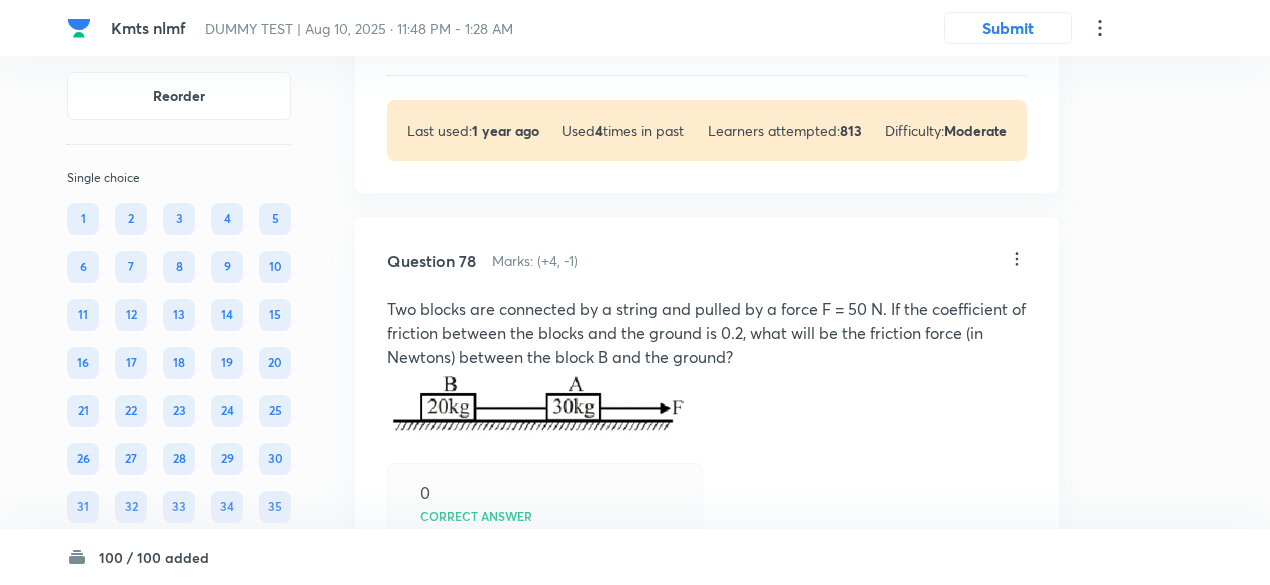 click on "View" at bounding box center [488, 41] 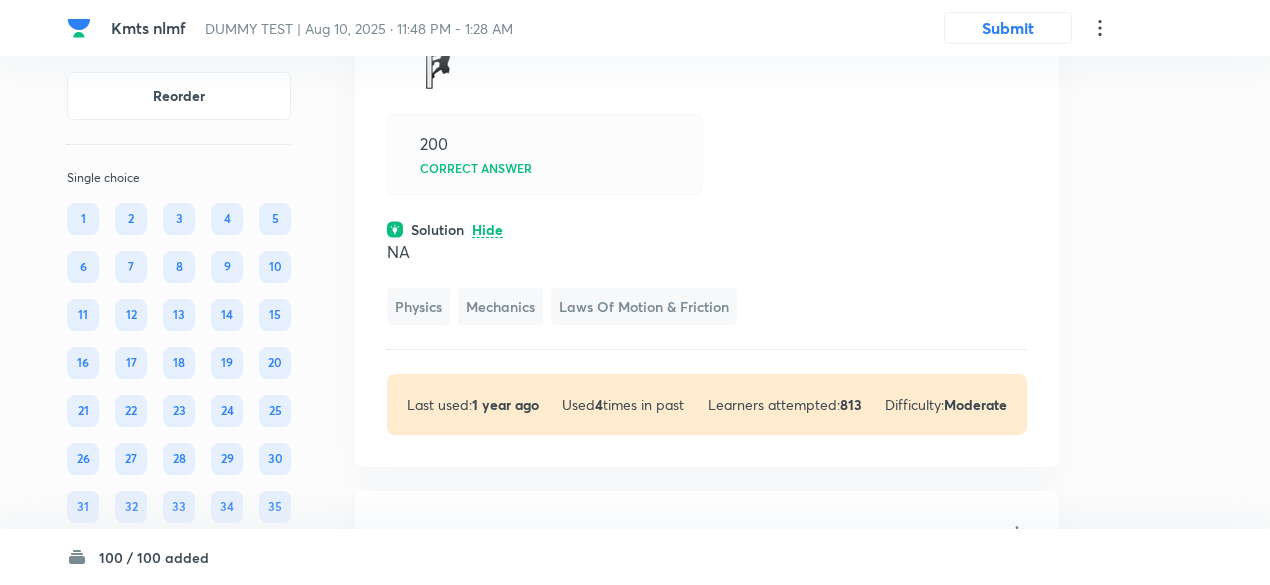 scroll, scrollTop: 51700, scrollLeft: 0, axis: vertical 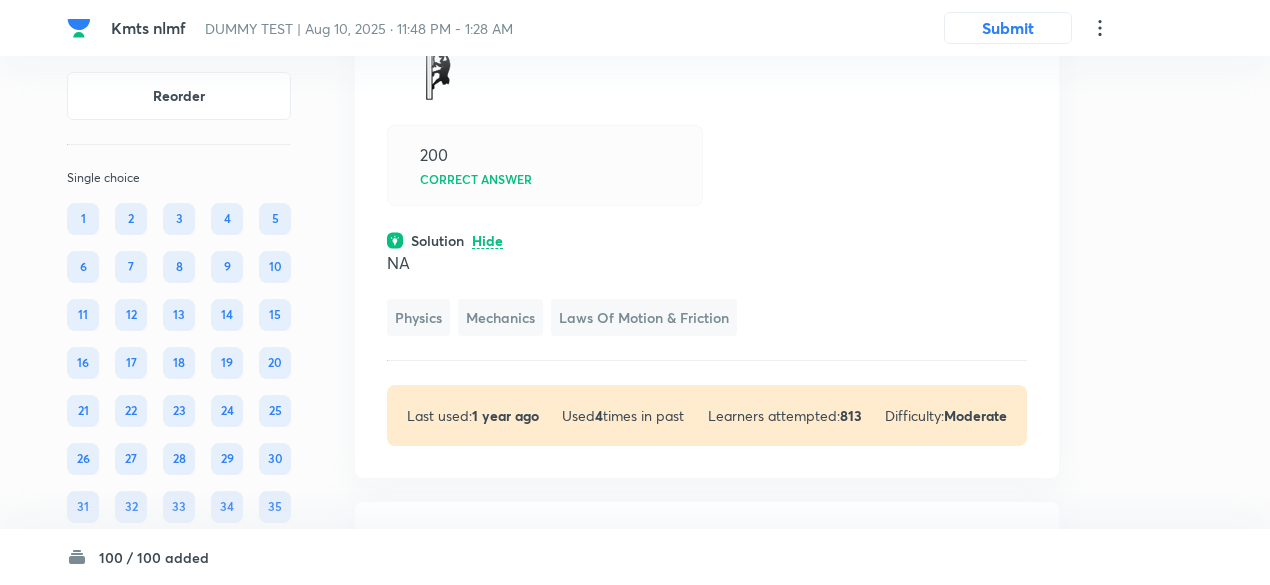 click 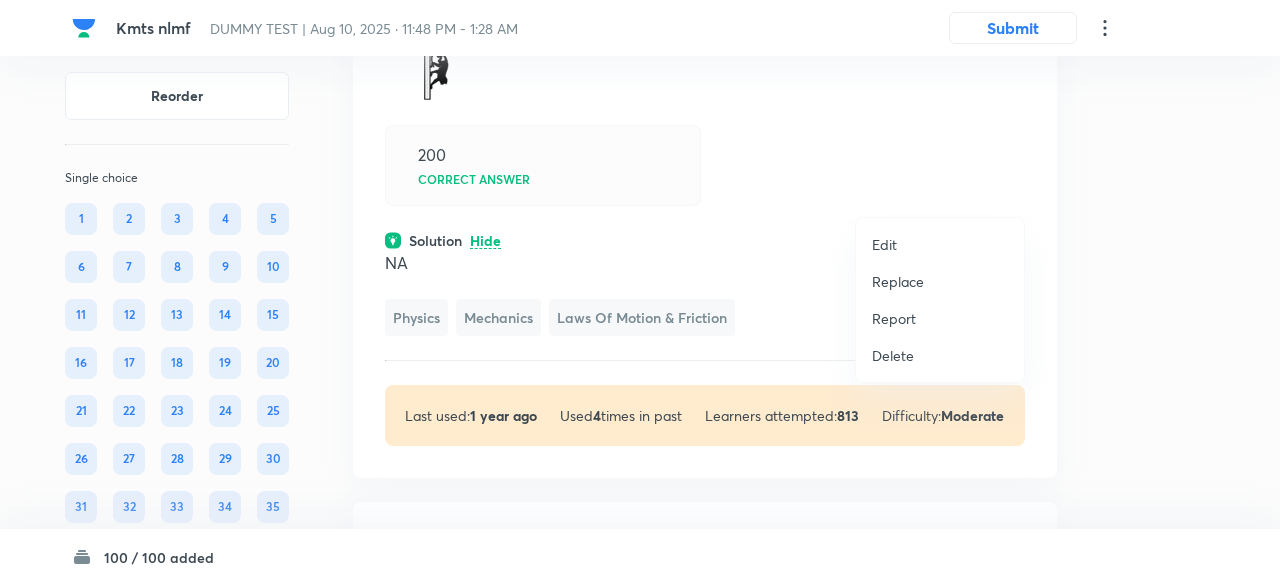 click on "Replace" at bounding box center (898, 281) 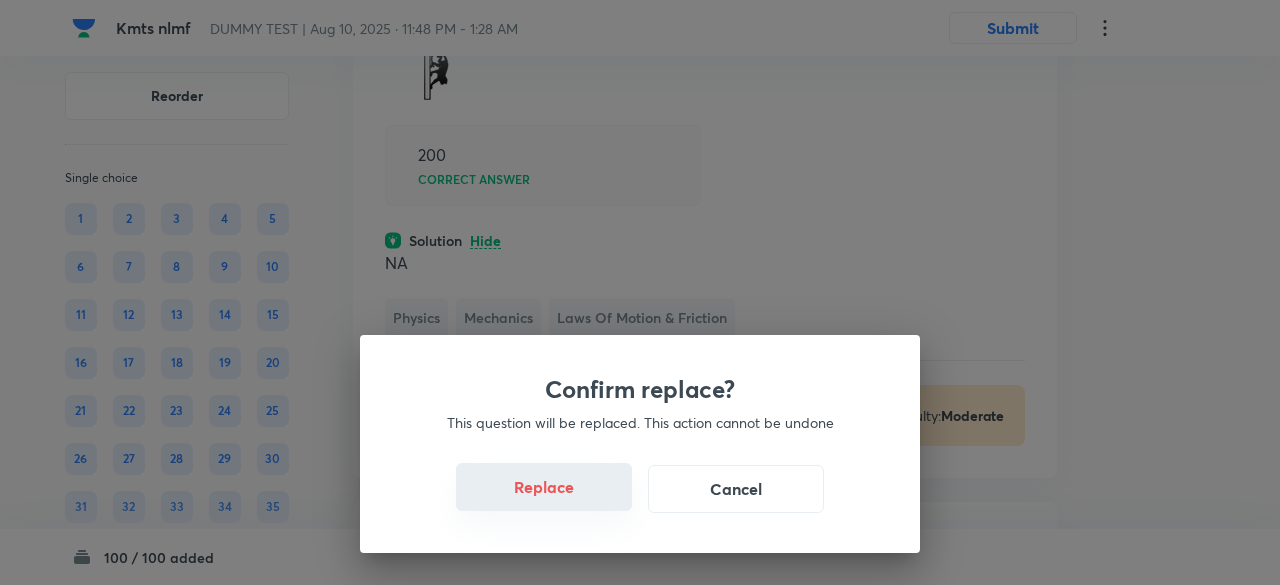 click on "Replace" at bounding box center [544, 487] 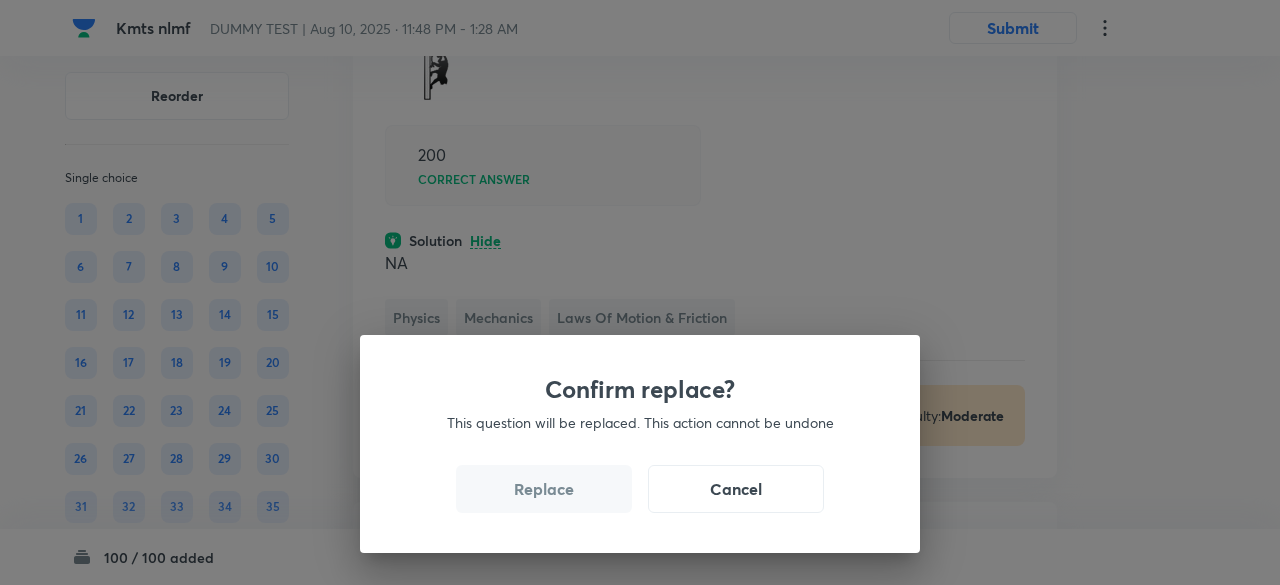 click on "Replace" at bounding box center (544, 489) 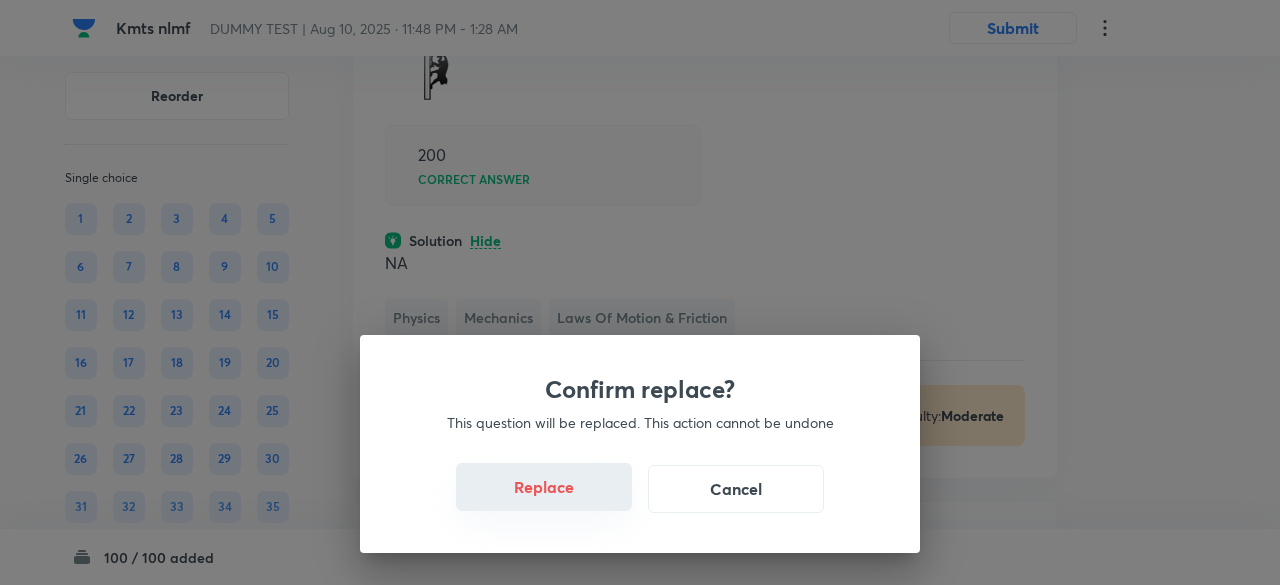 click on "Replace" at bounding box center [544, 487] 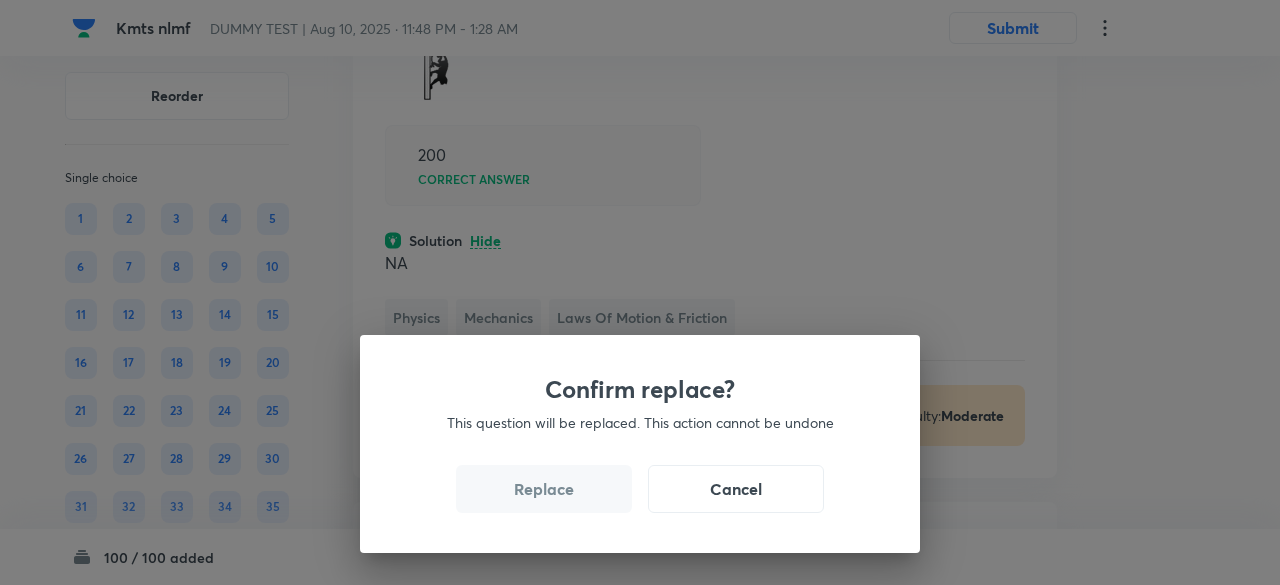 click on "Replace" at bounding box center [544, 489] 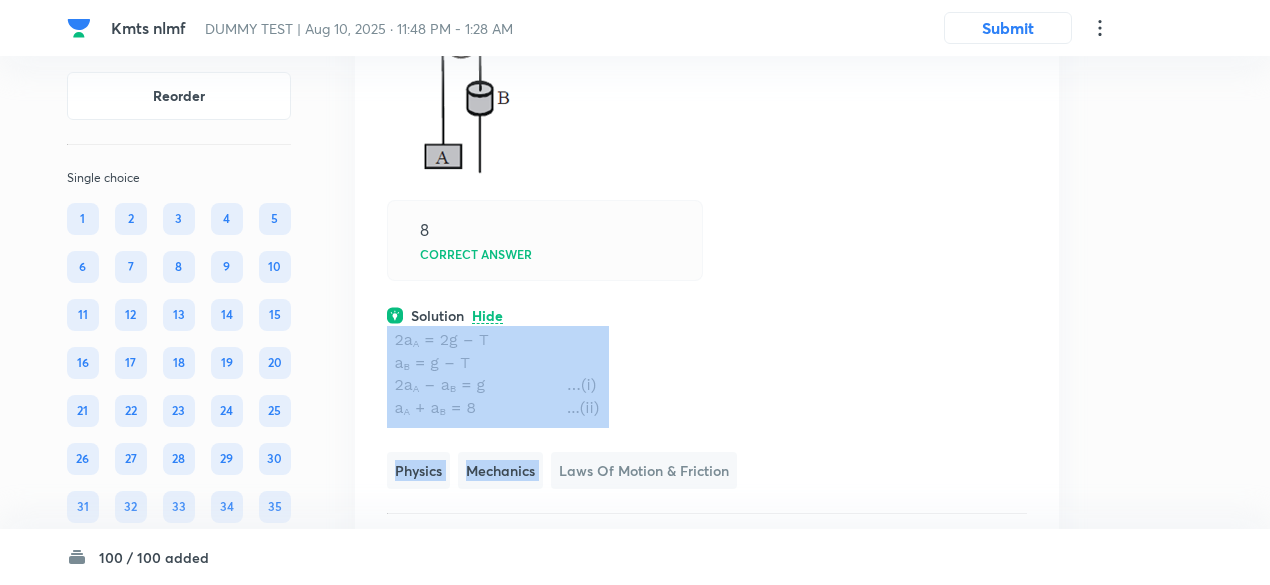 click on "Physics Mechanics Laws of Motion & Friction" at bounding box center (707, 407) 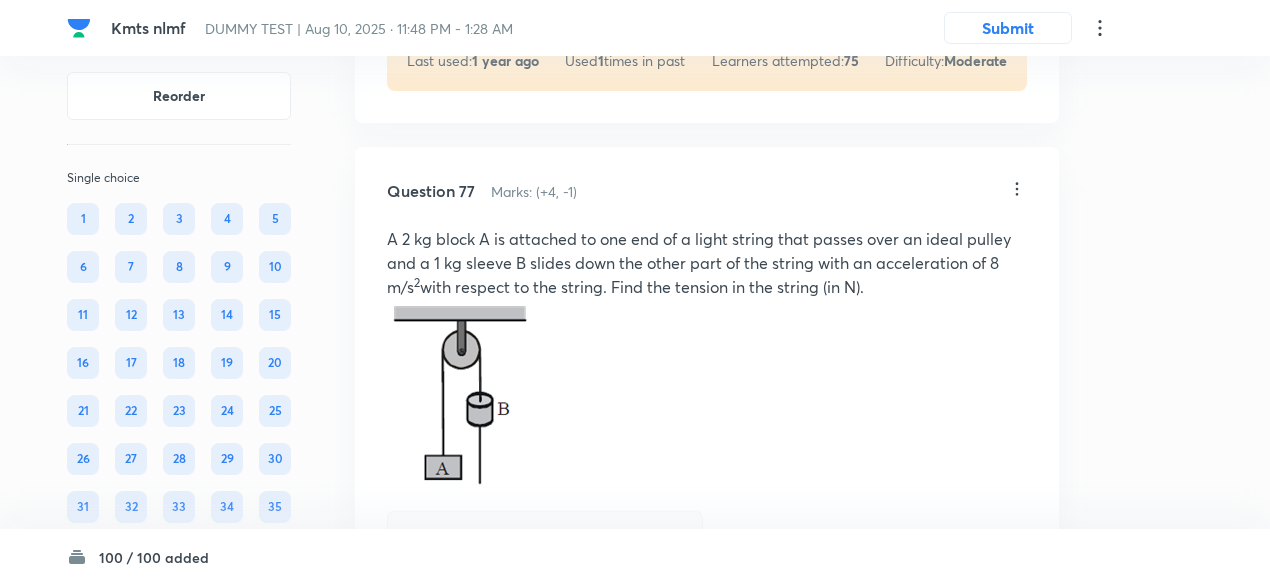 scroll, scrollTop: 51388, scrollLeft: 0, axis: vertical 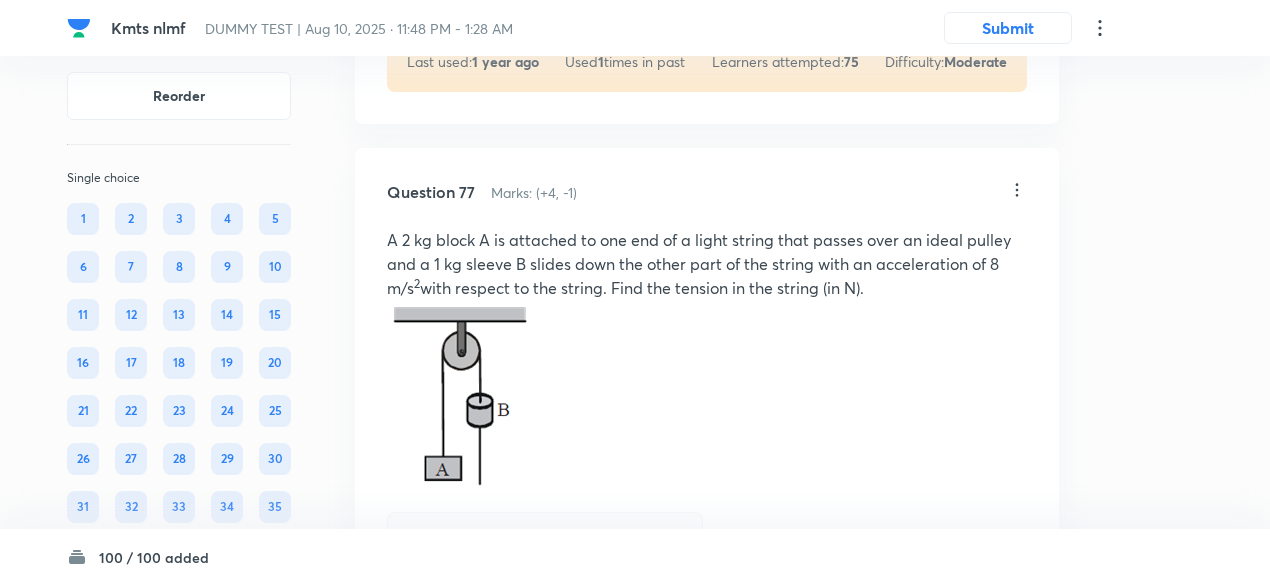 click on "View" at bounding box center (488, -28) 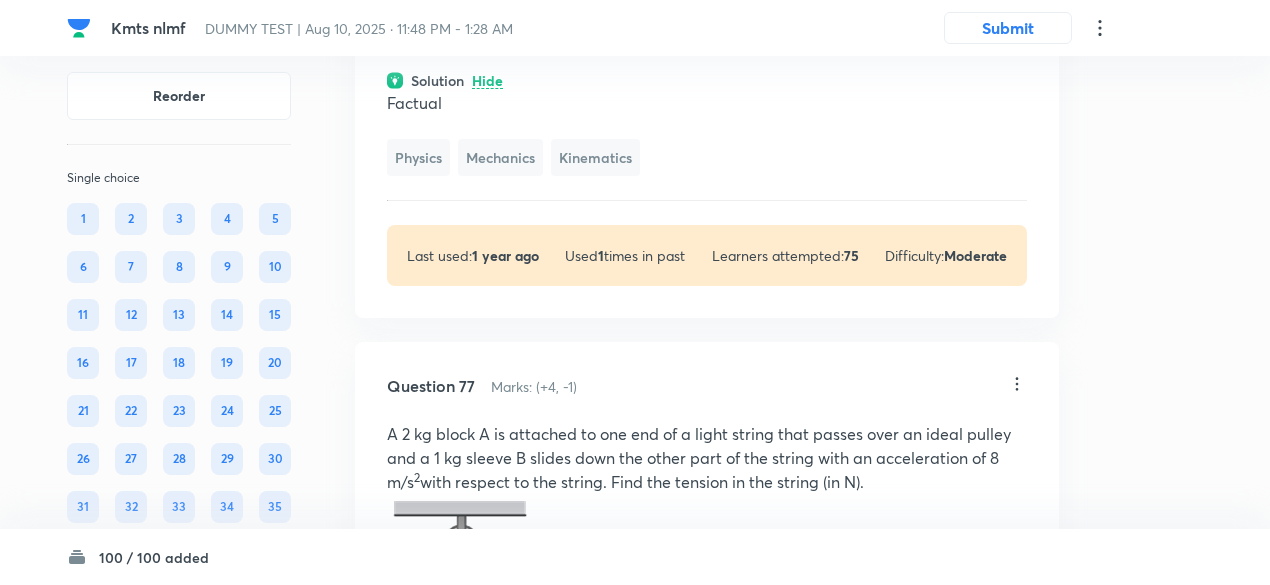 scroll, scrollTop: 51278, scrollLeft: 0, axis: vertical 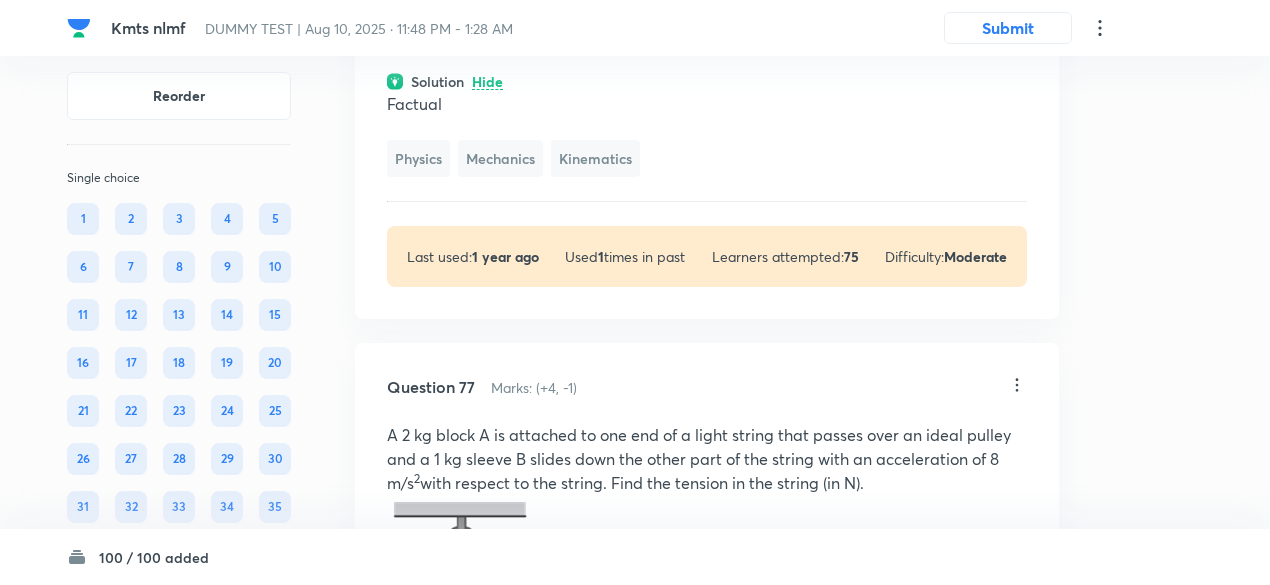 click 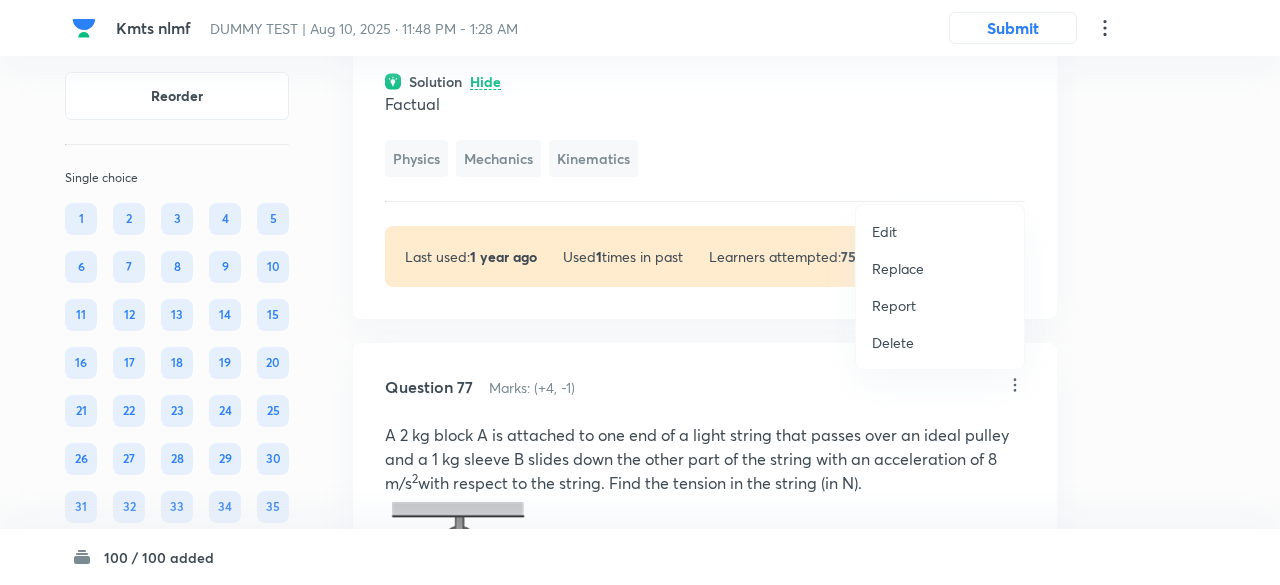 click on "Replace" at bounding box center [898, 268] 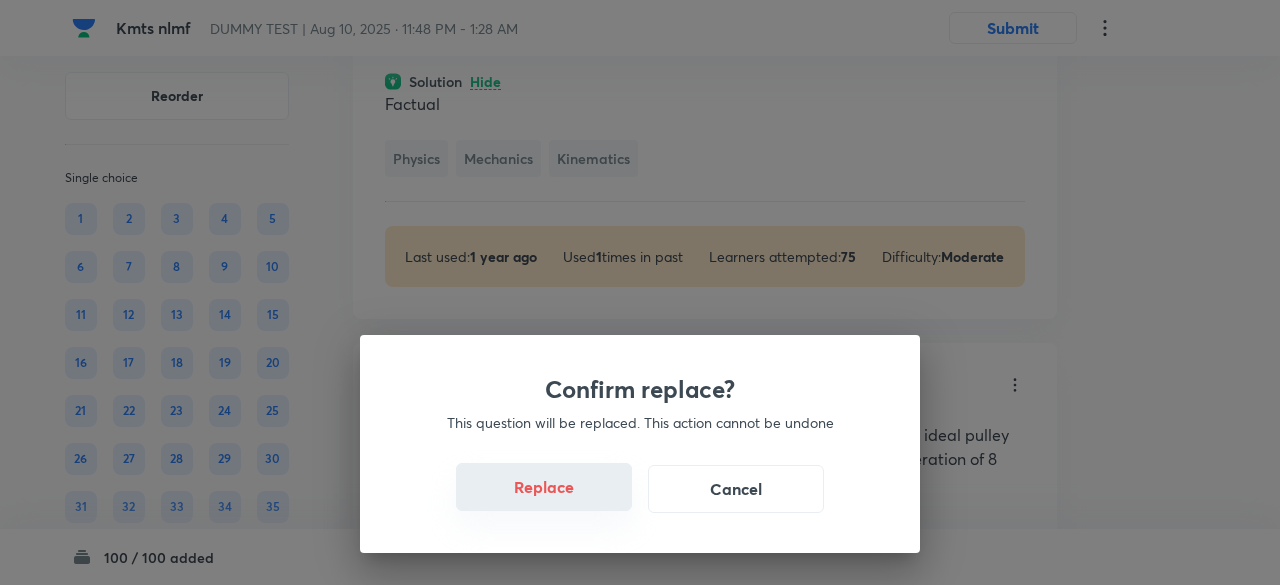 click on "Replace" at bounding box center [544, 487] 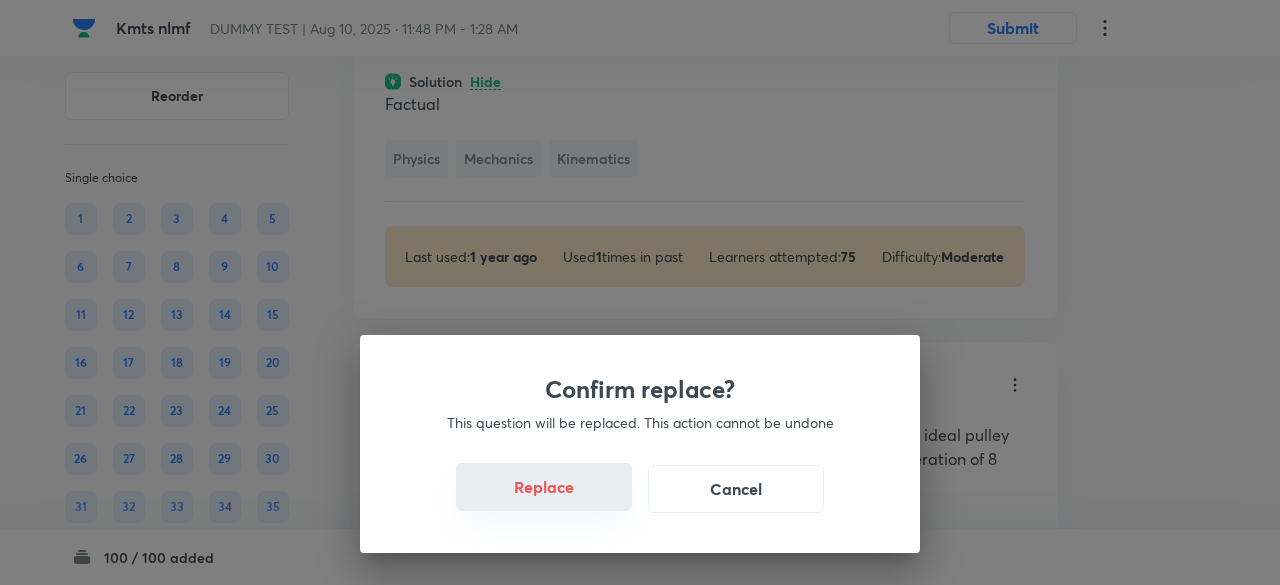 click on "Replace" at bounding box center [544, 487] 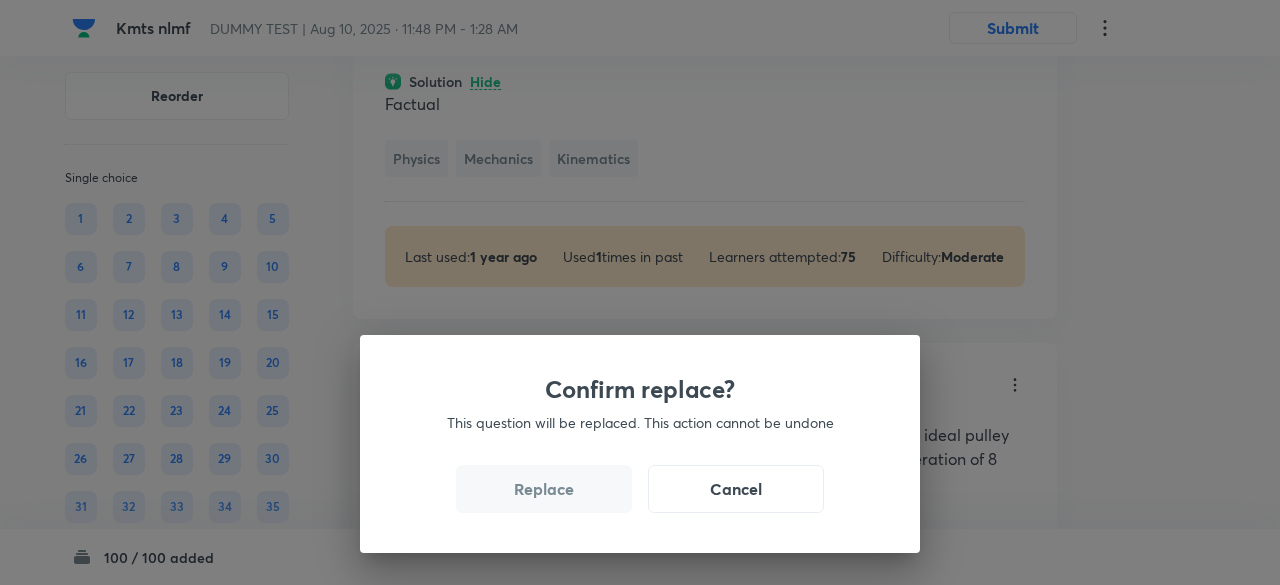 click on "Replace" at bounding box center [544, 489] 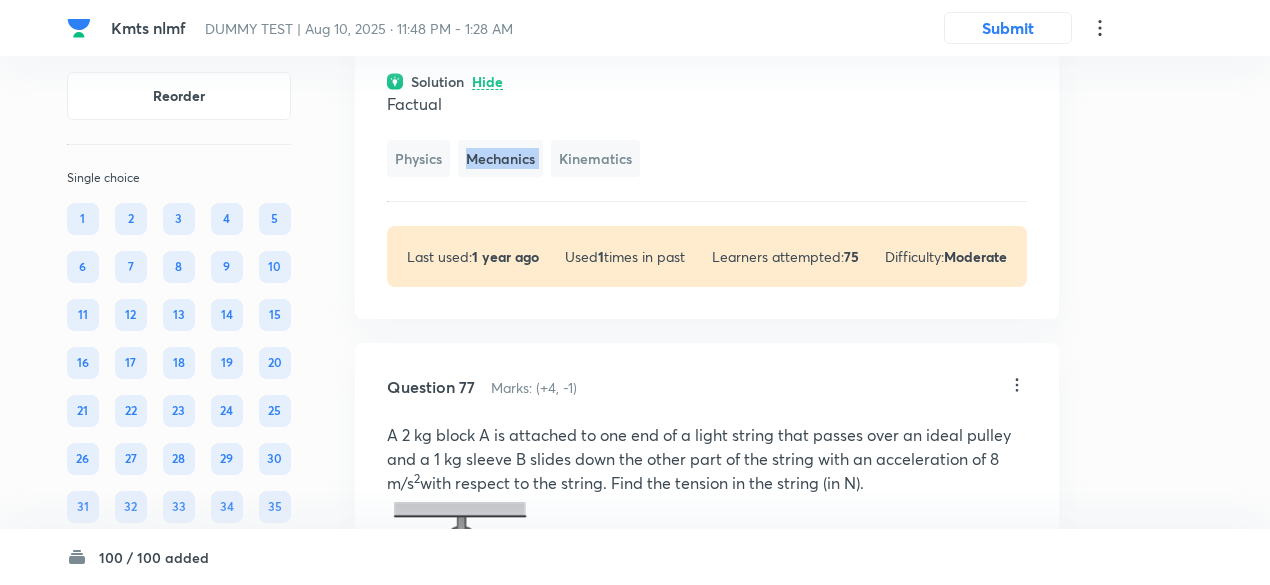click on "Mechanics" at bounding box center [500, 158] 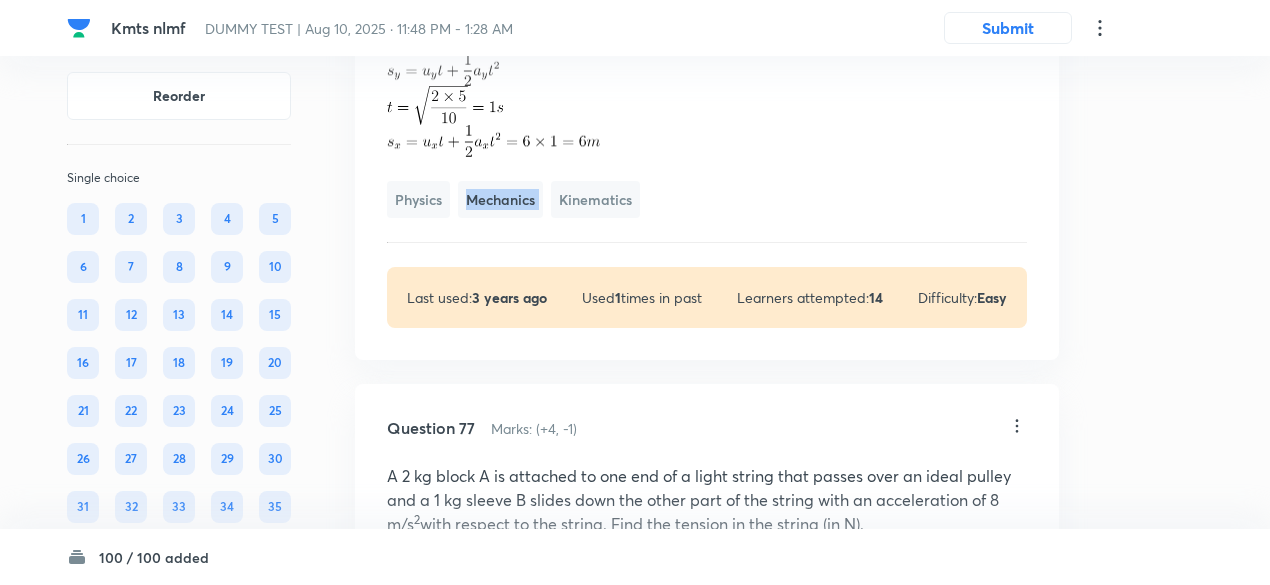 scroll, scrollTop: 51436, scrollLeft: 0, axis: vertical 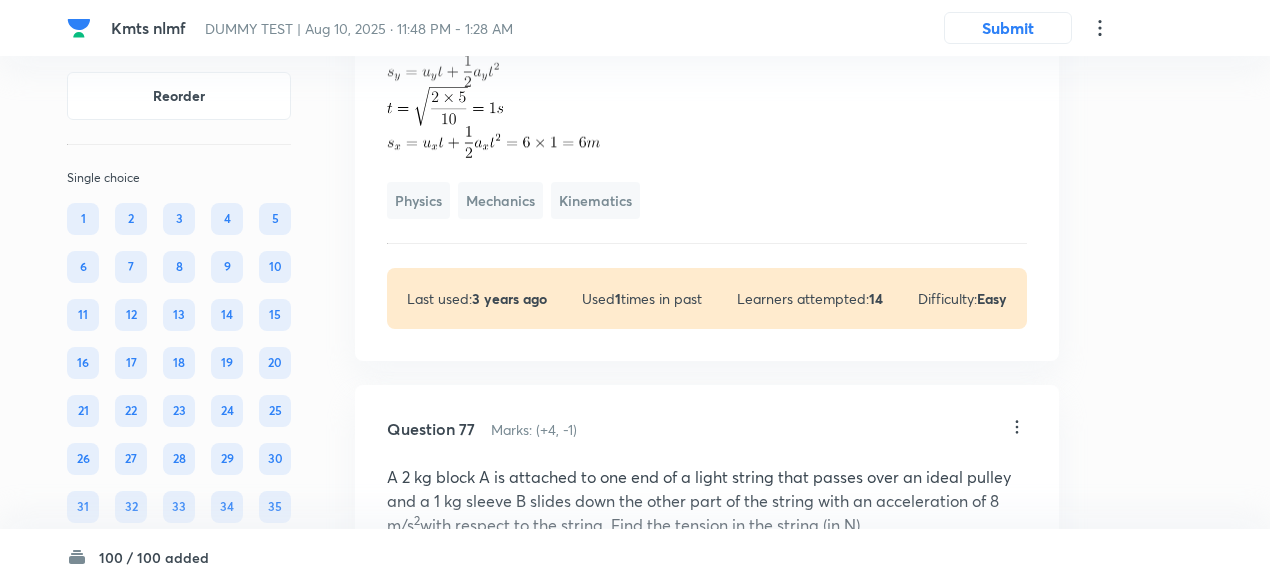 click at bounding box center [707, 71] 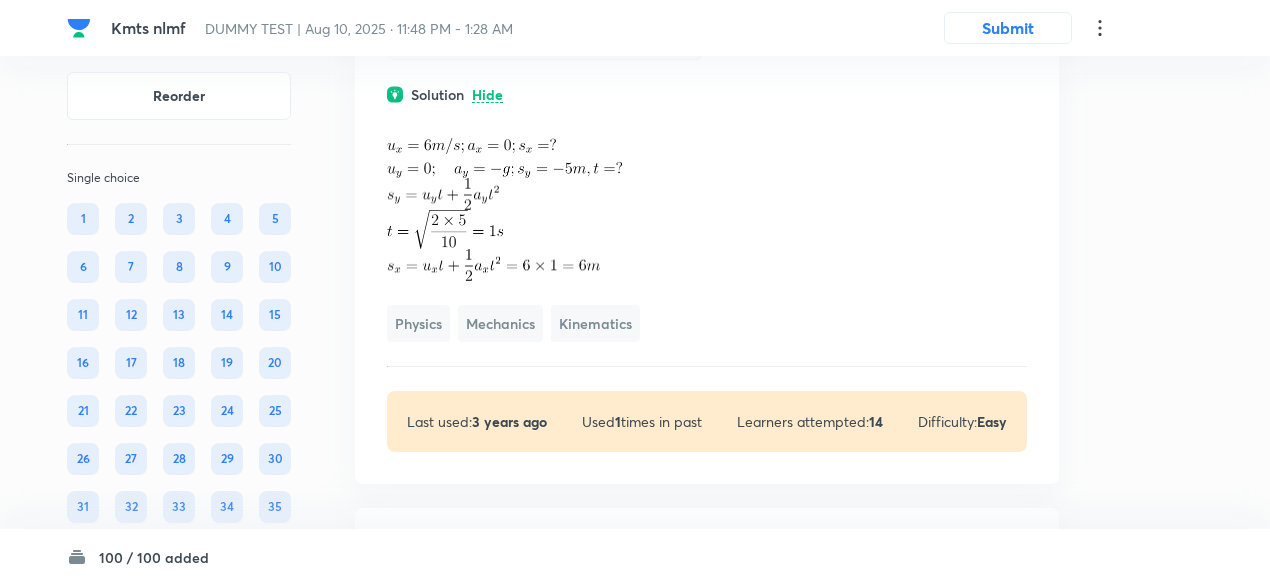 scroll, scrollTop: 51284, scrollLeft: 0, axis: vertical 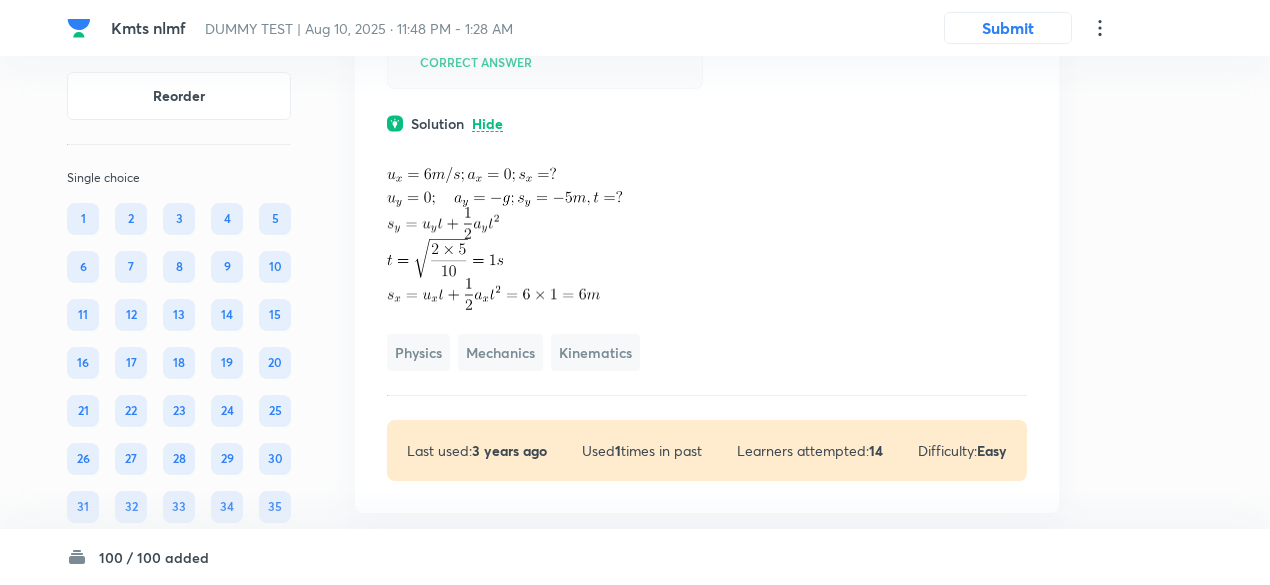 click 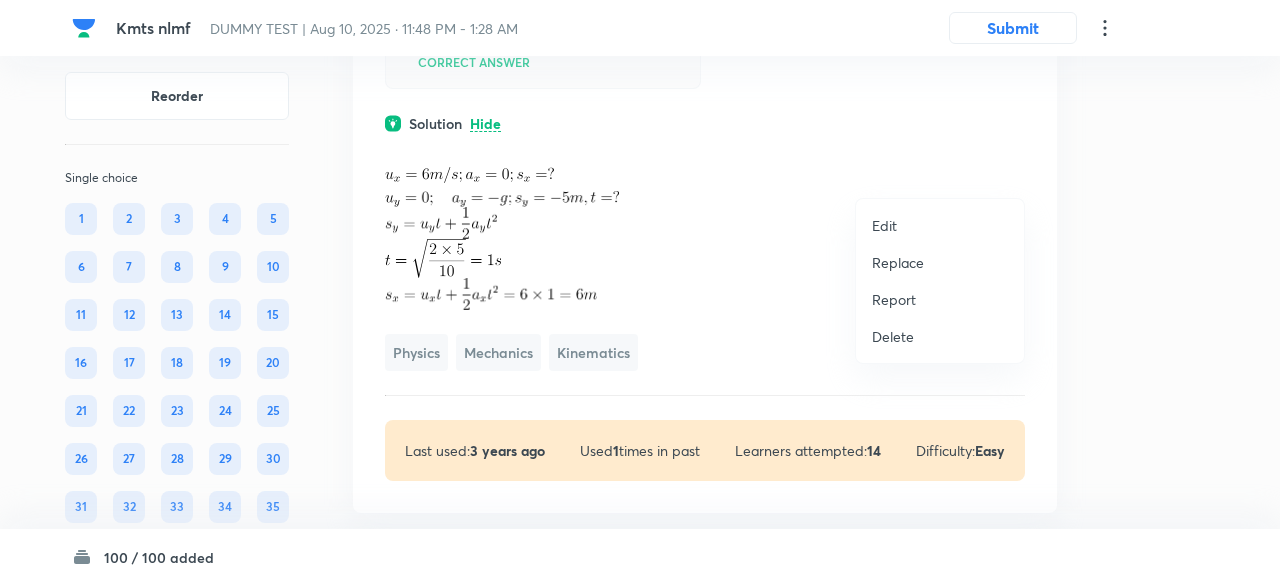 click on "Replace" at bounding box center [898, 262] 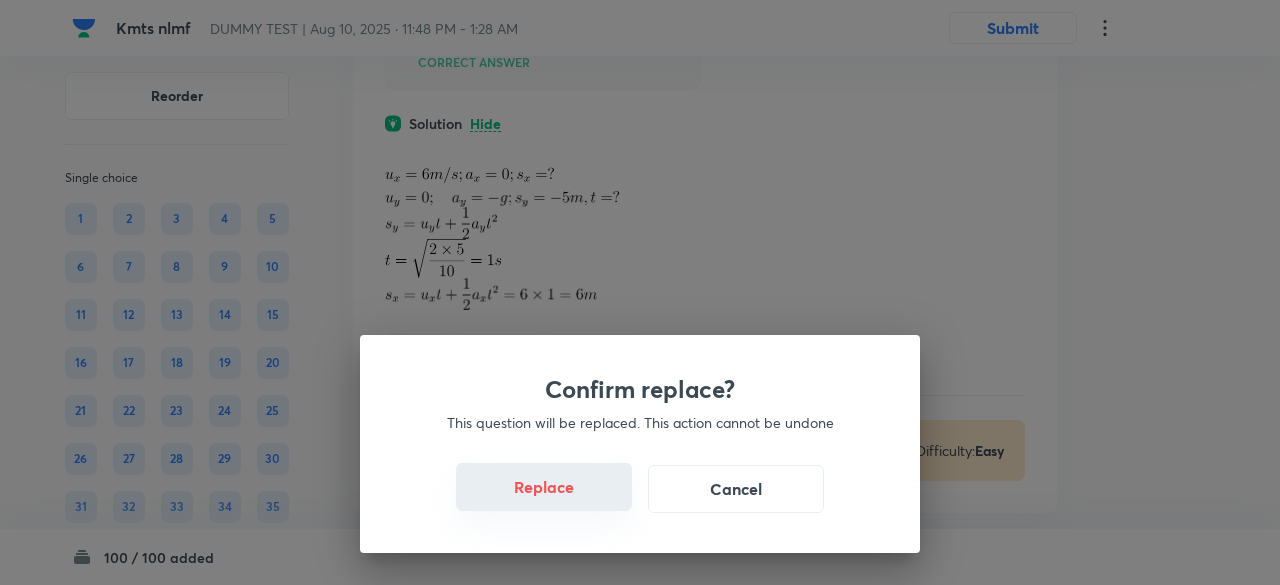 click on "Replace" at bounding box center [544, 487] 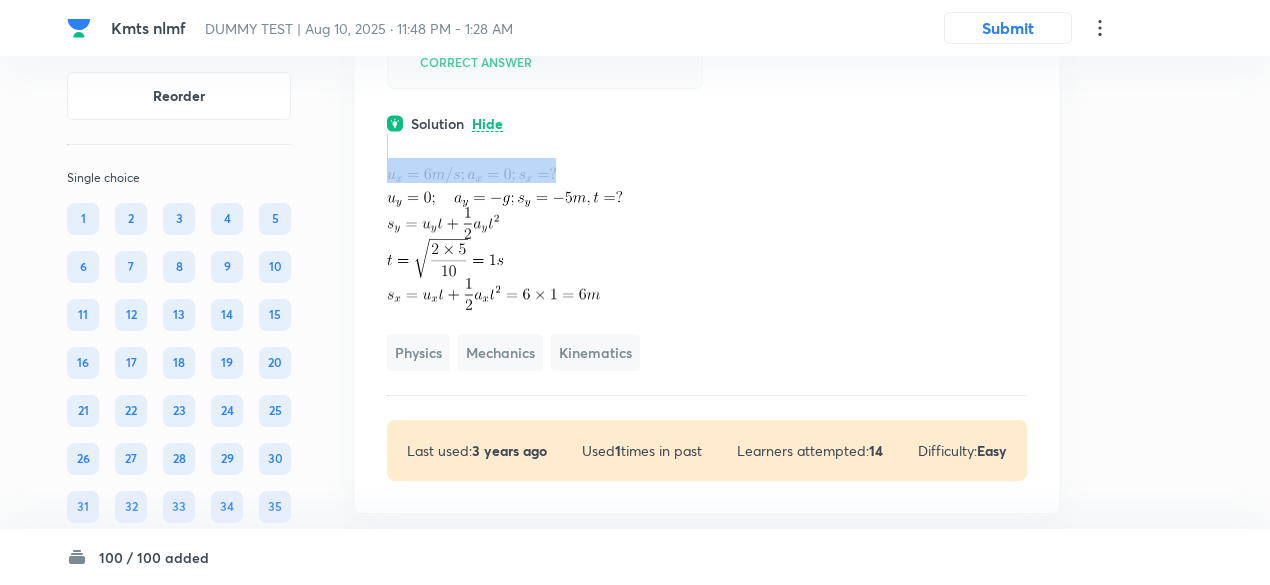 click at bounding box center [707, 146] 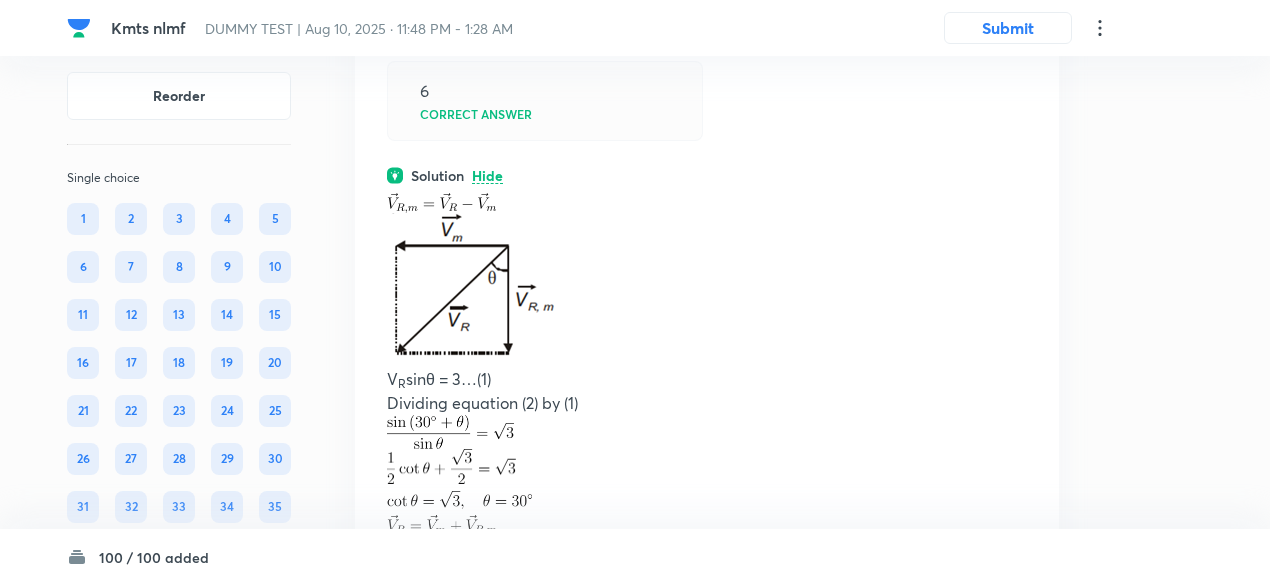 scroll, scrollTop: 51226, scrollLeft: 0, axis: vertical 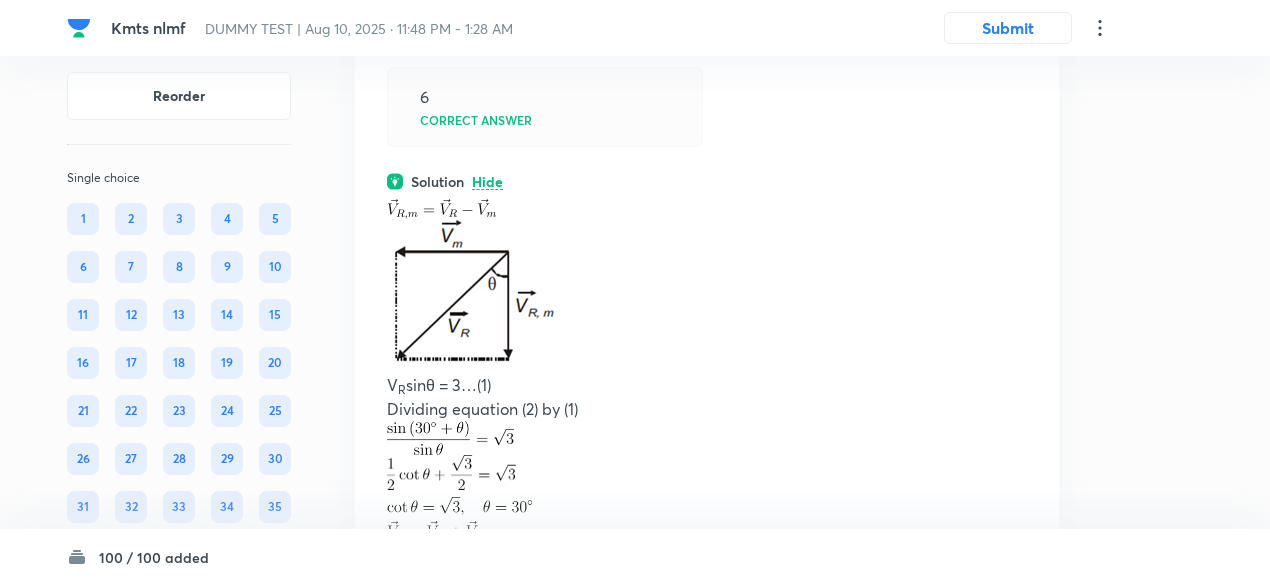 click 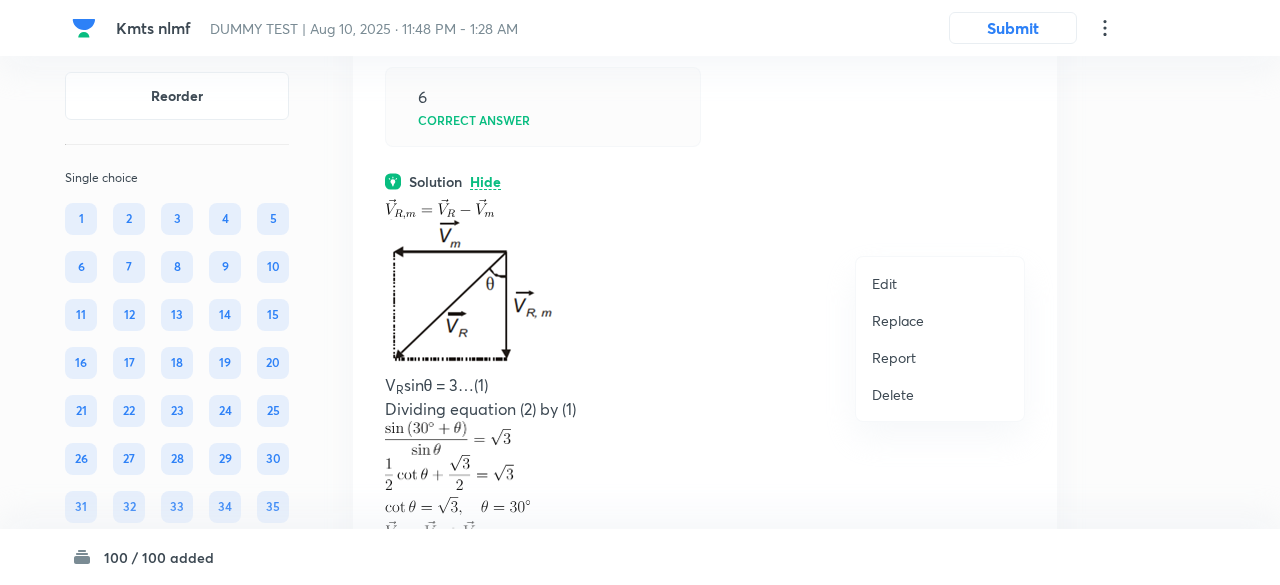 click on "Replace" at bounding box center (898, 320) 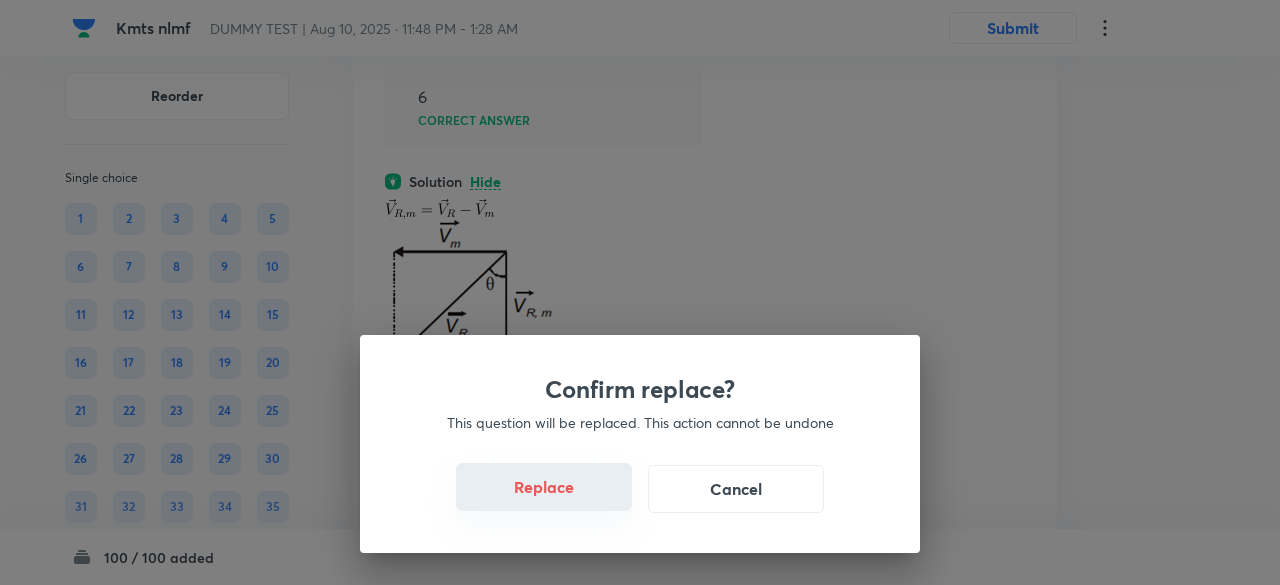 click on "Replace" at bounding box center (544, 487) 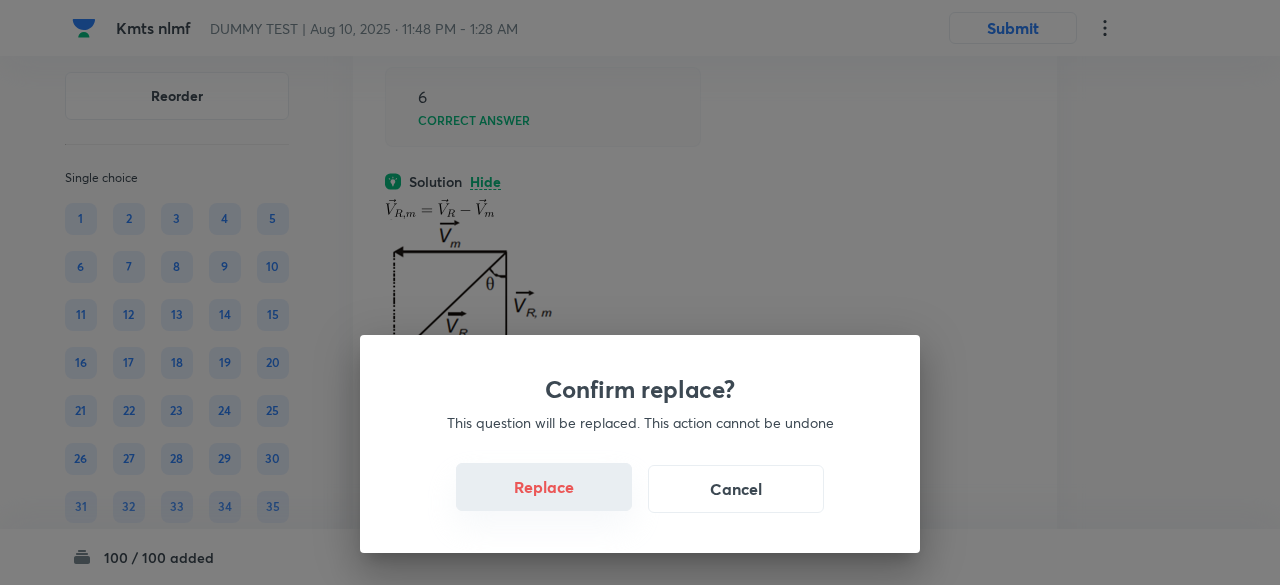click on "Replace" at bounding box center [544, 487] 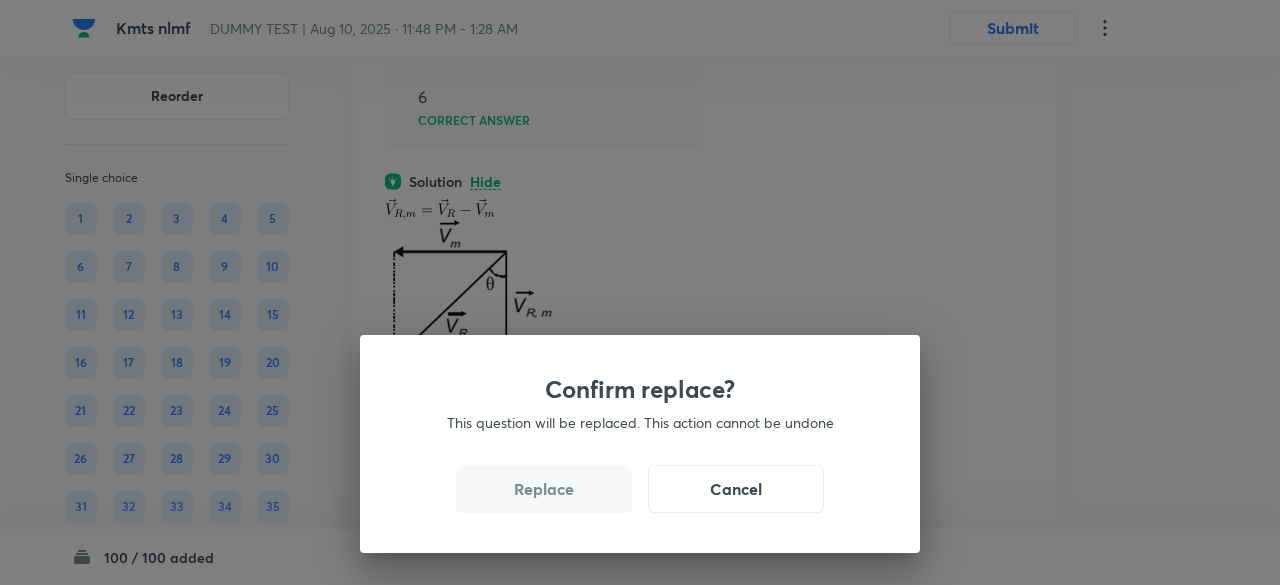 click on "Replace" at bounding box center [544, 489] 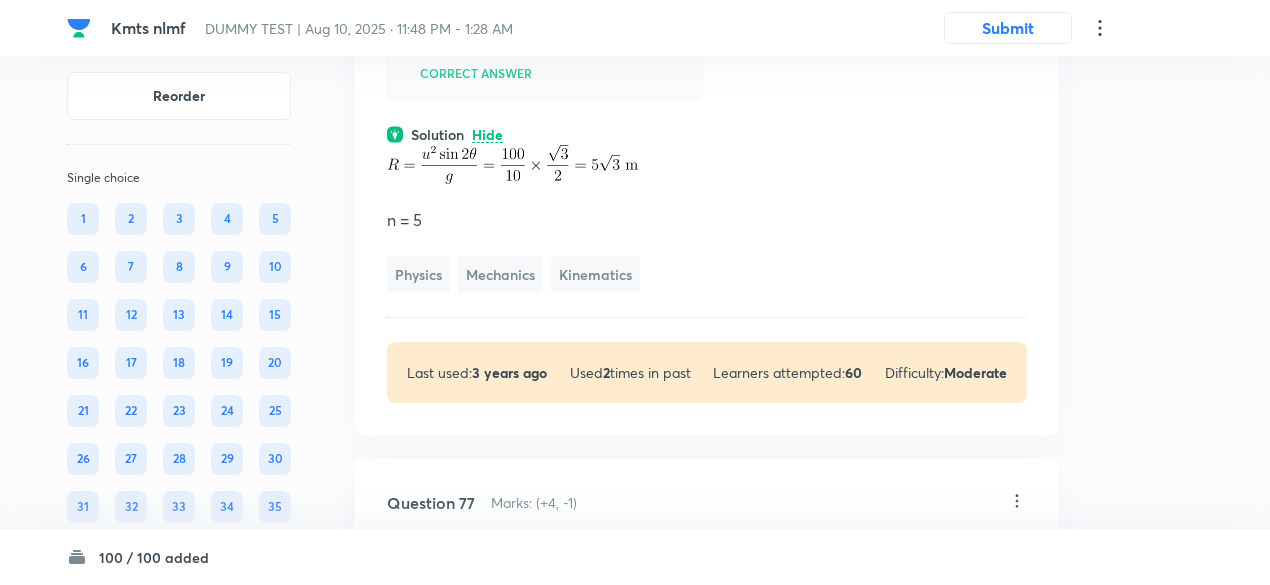 scroll, scrollTop: 51225, scrollLeft: 0, axis: vertical 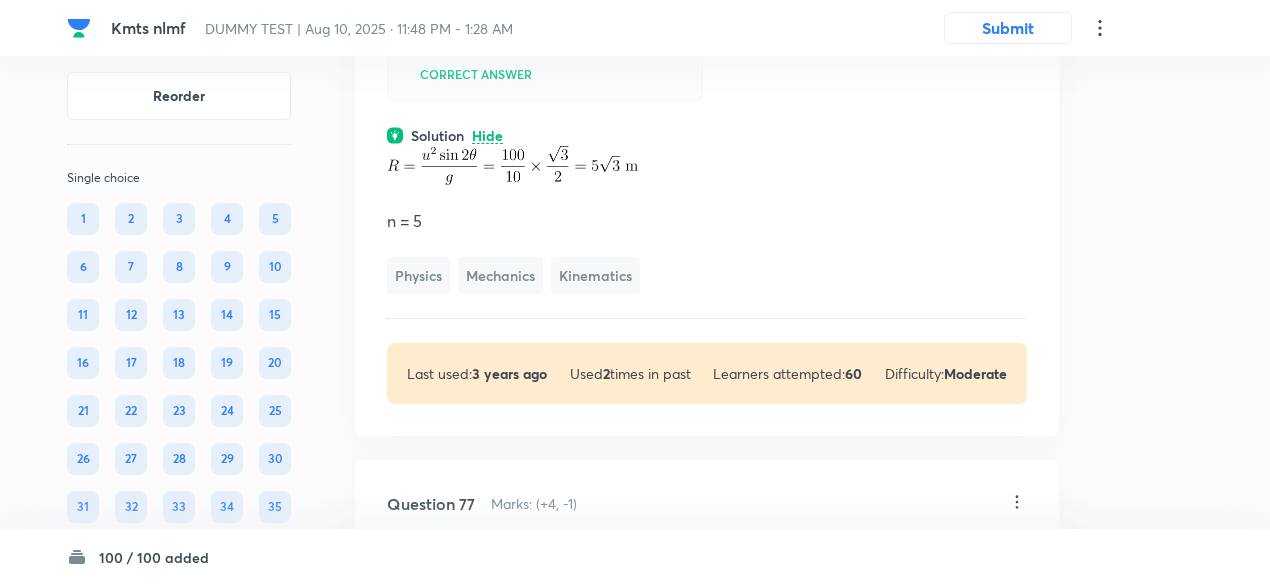 click 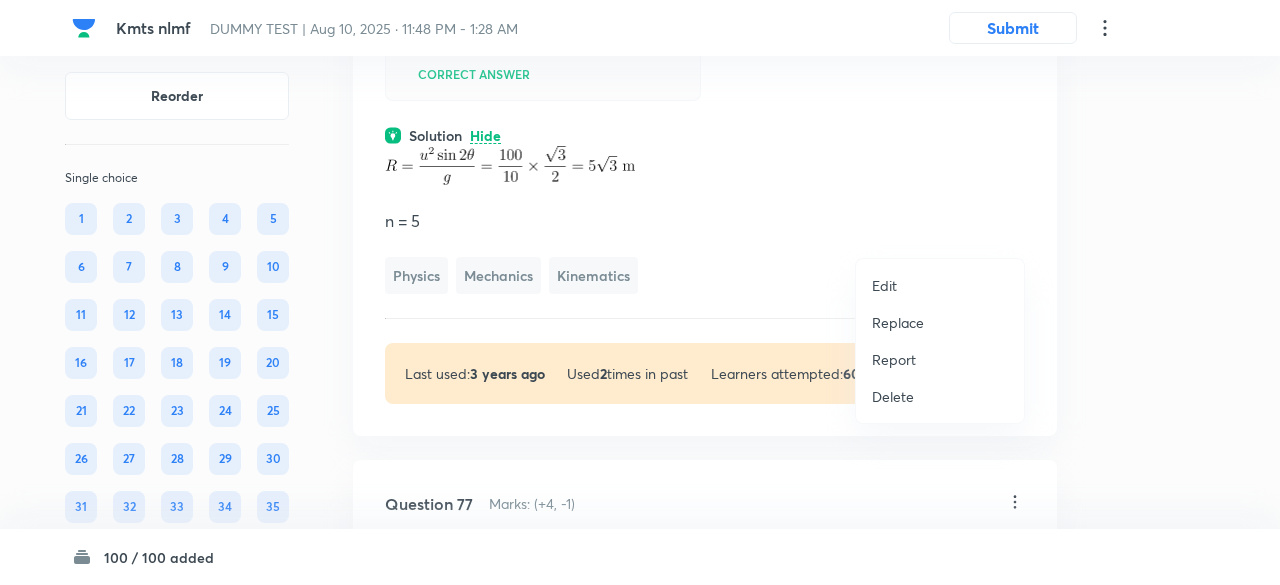 click on "Replace" at bounding box center (898, 322) 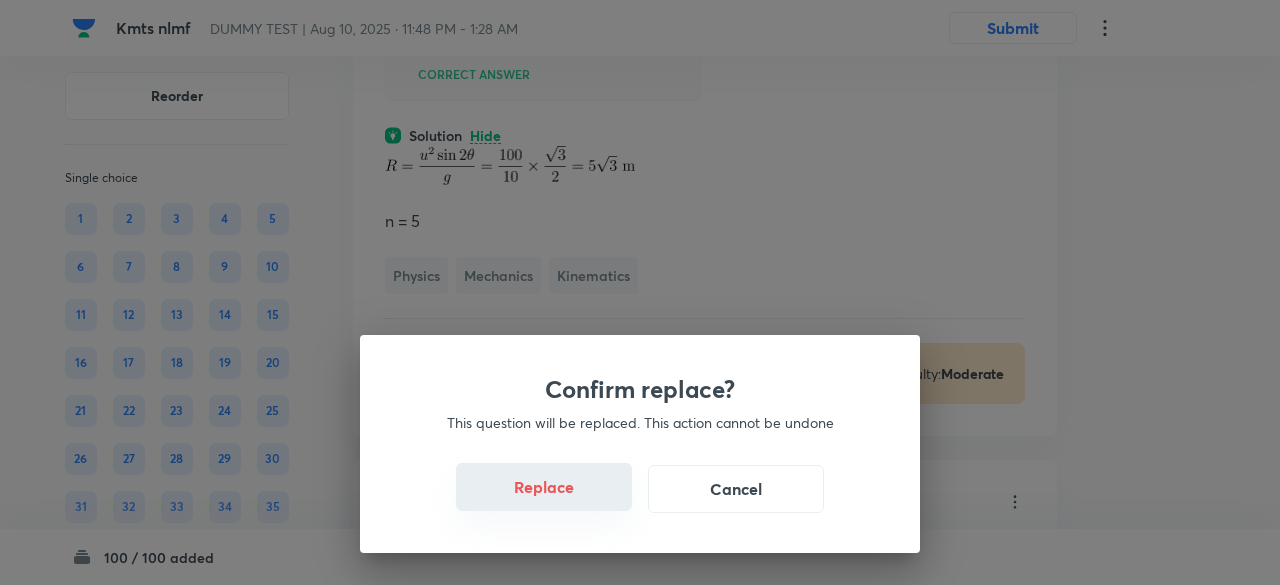 click on "Replace" at bounding box center [544, 487] 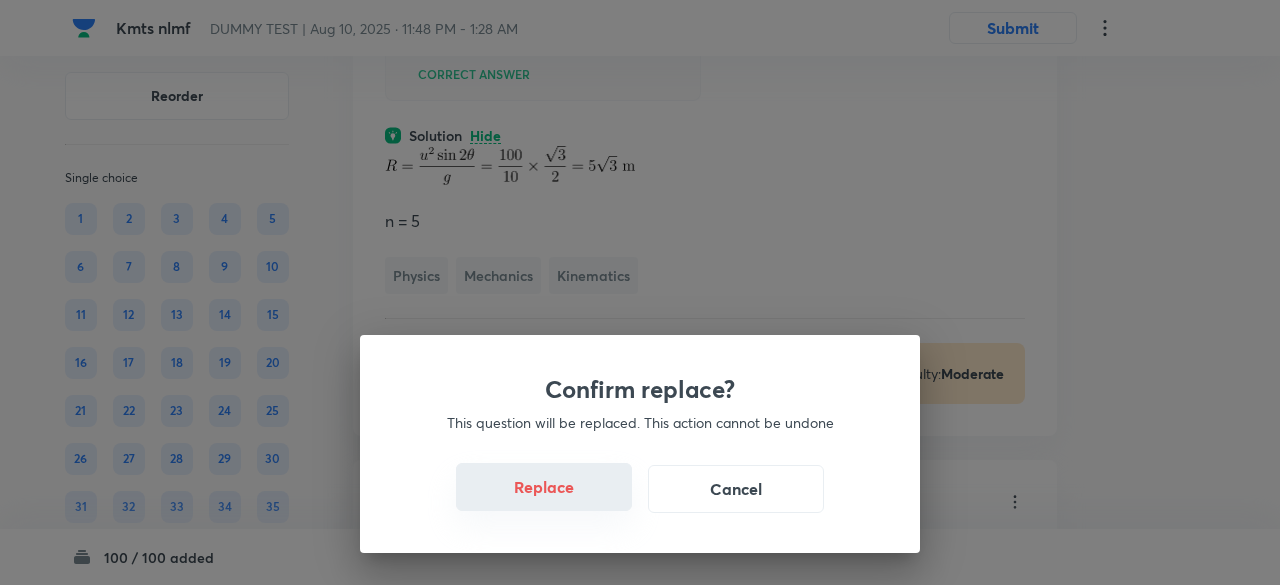 click on "Replace" at bounding box center (544, 487) 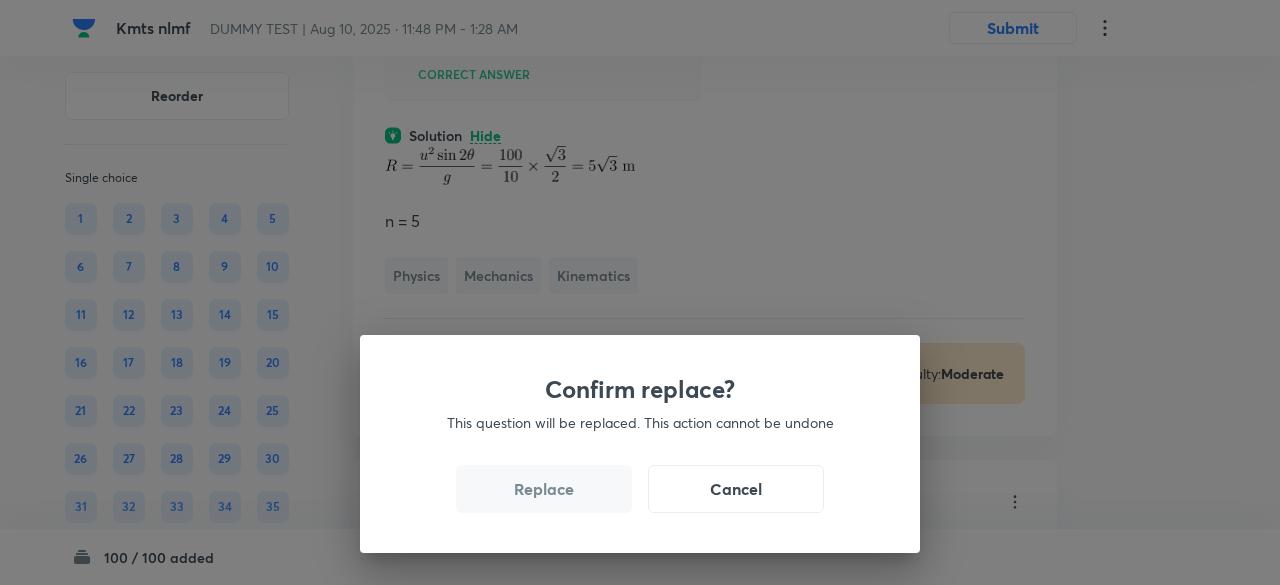 click on "Replace" at bounding box center (544, 489) 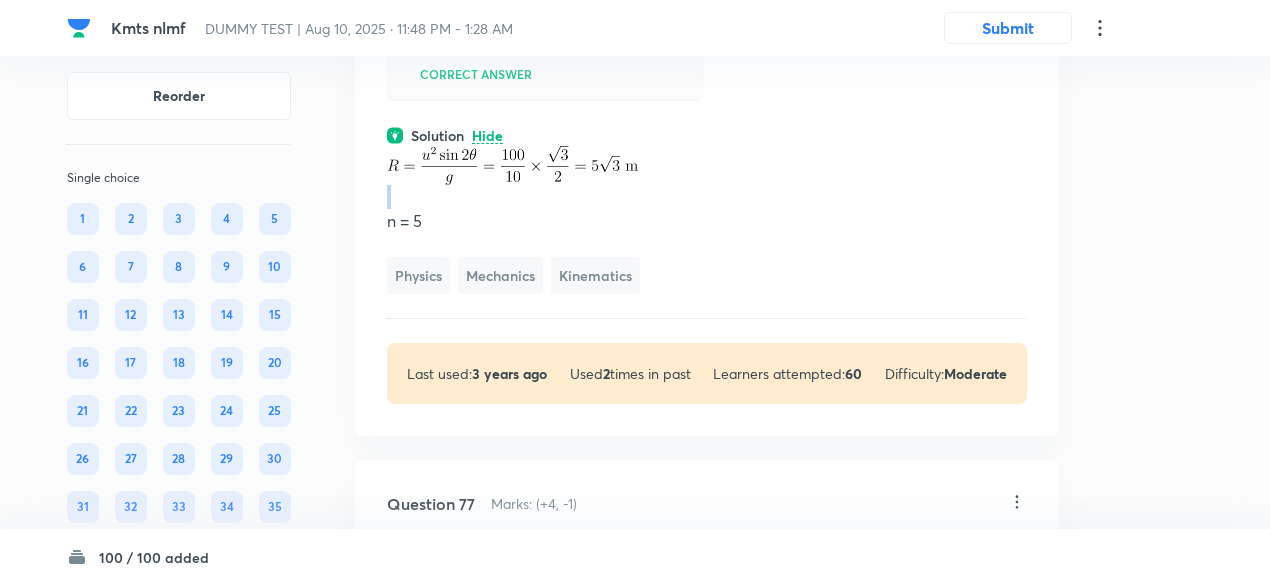 click at bounding box center [707, 197] 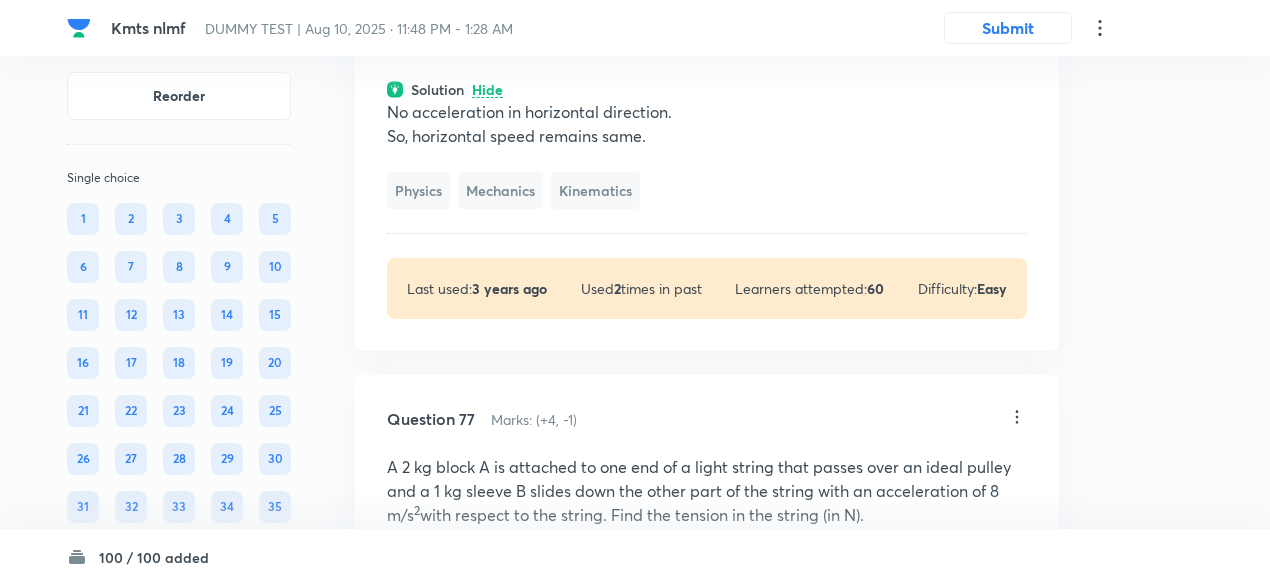 scroll, scrollTop: 51257, scrollLeft: 0, axis: vertical 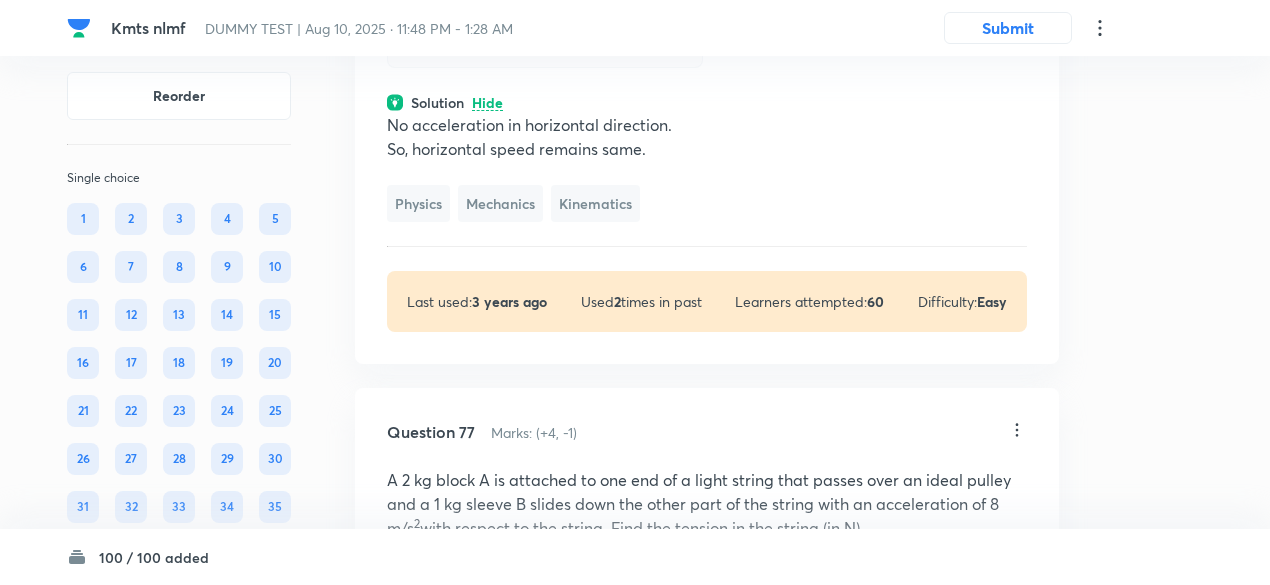 click 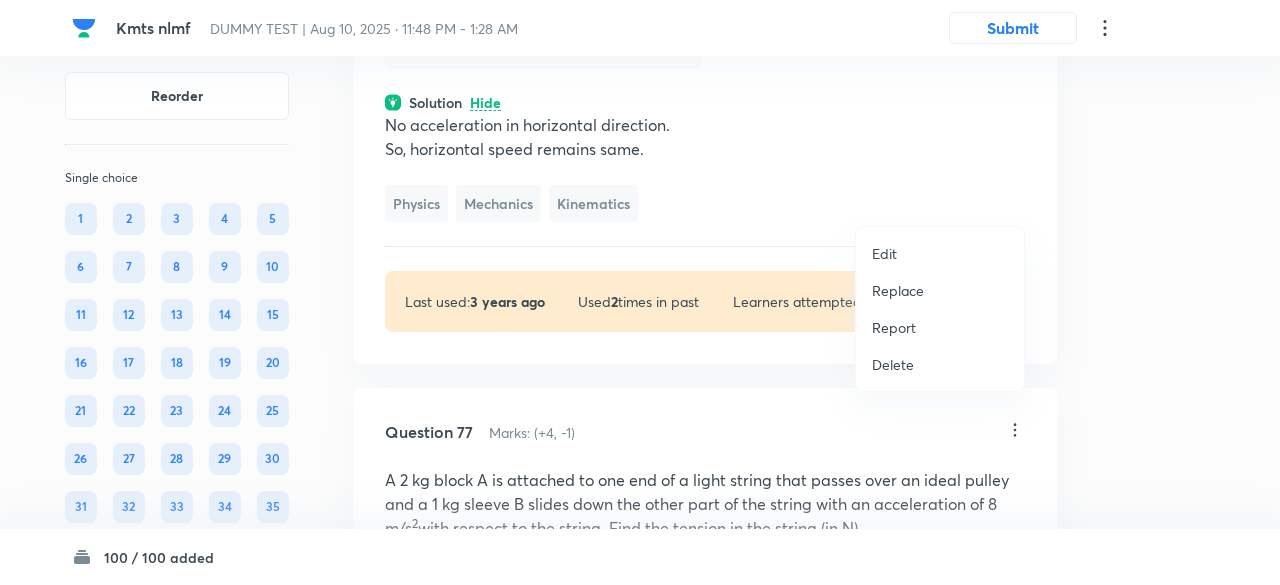 click on "Replace" at bounding box center [898, 290] 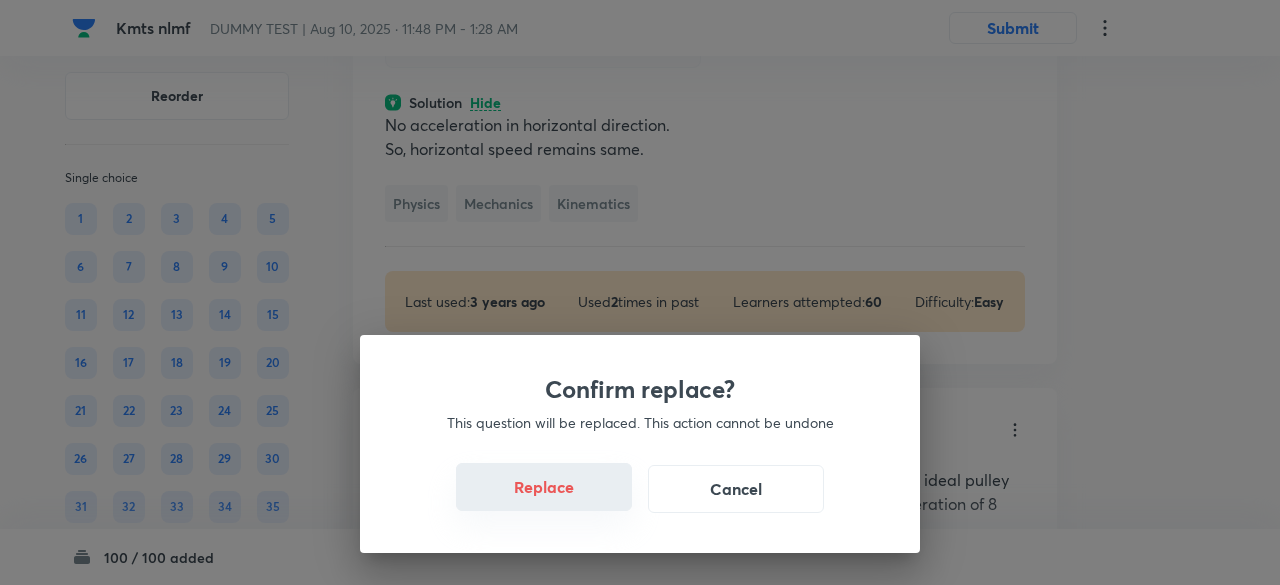 click on "Replace" at bounding box center [544, 487] 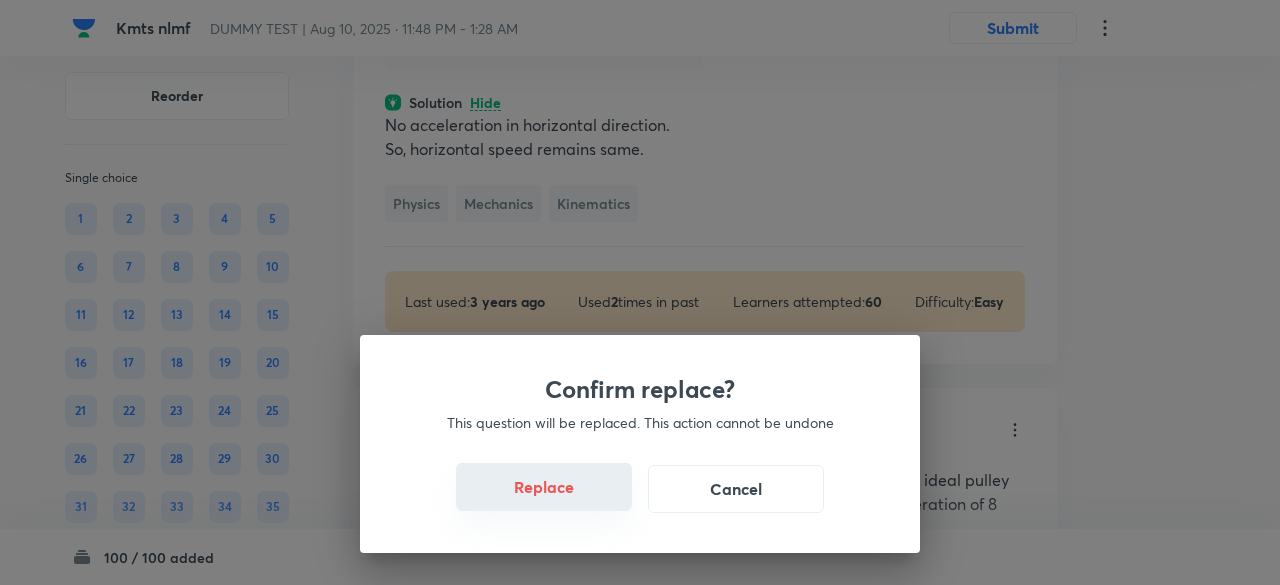 click on "Replace" at bounding box center [544, 487] 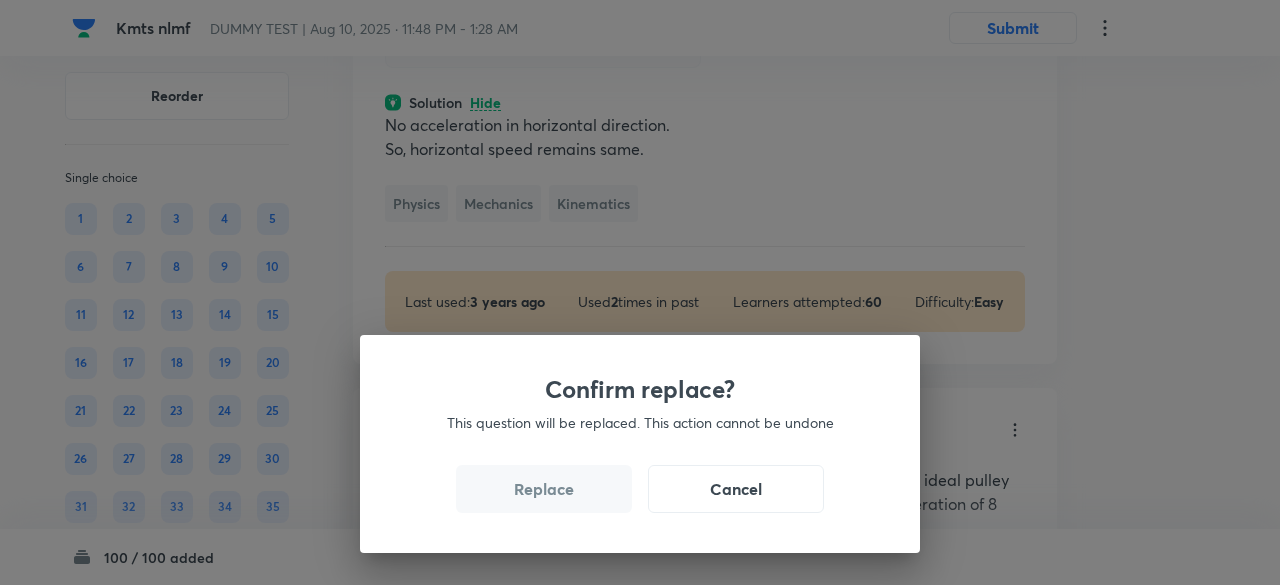 click on "Replace" at bounding box center [544, 489] 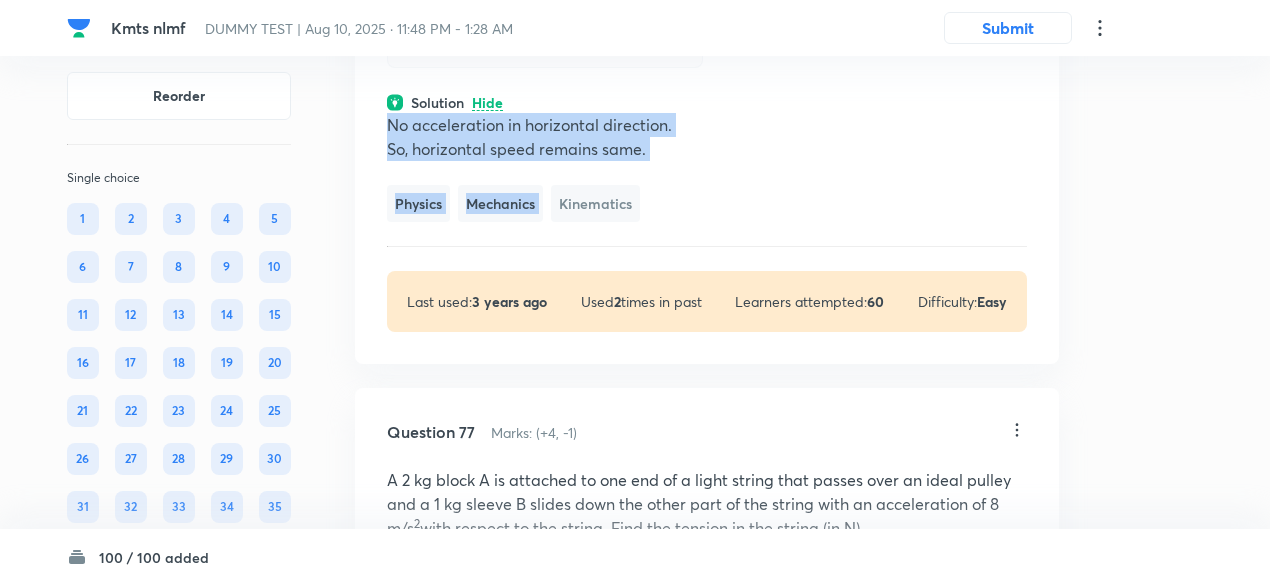 click on "No acceleration in horizontal direction. So, horizontal speed remains same. Physics Mechanics Kinematics" at bounding box center (707, 167) 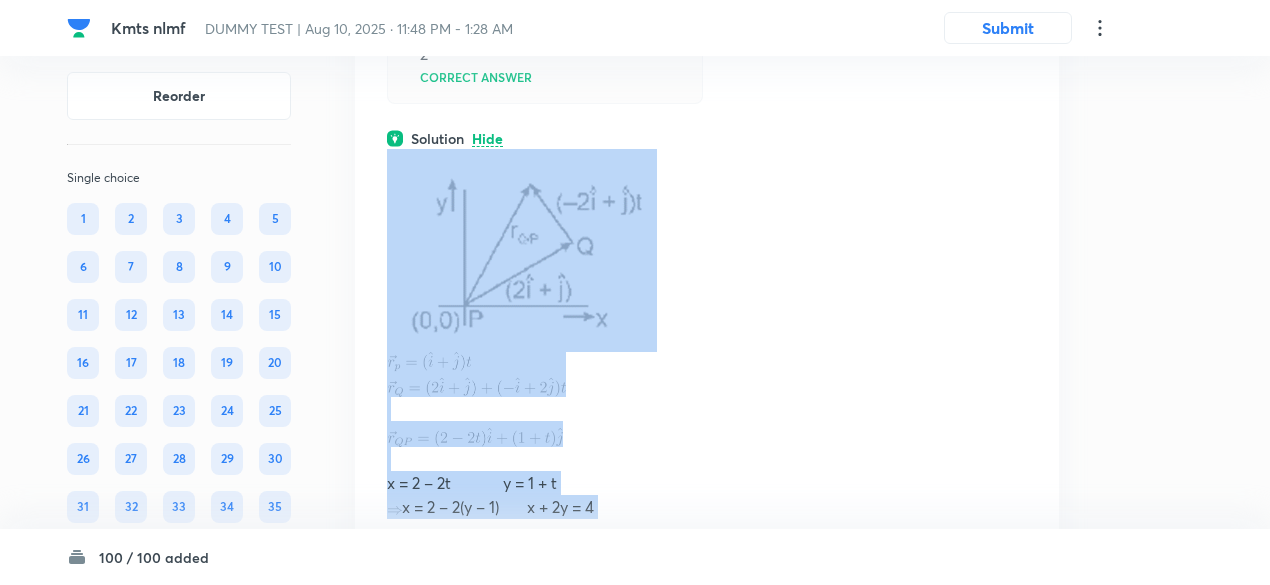 scroll, scrollTop: 51245, scrollLeft: 0, axis: vertical 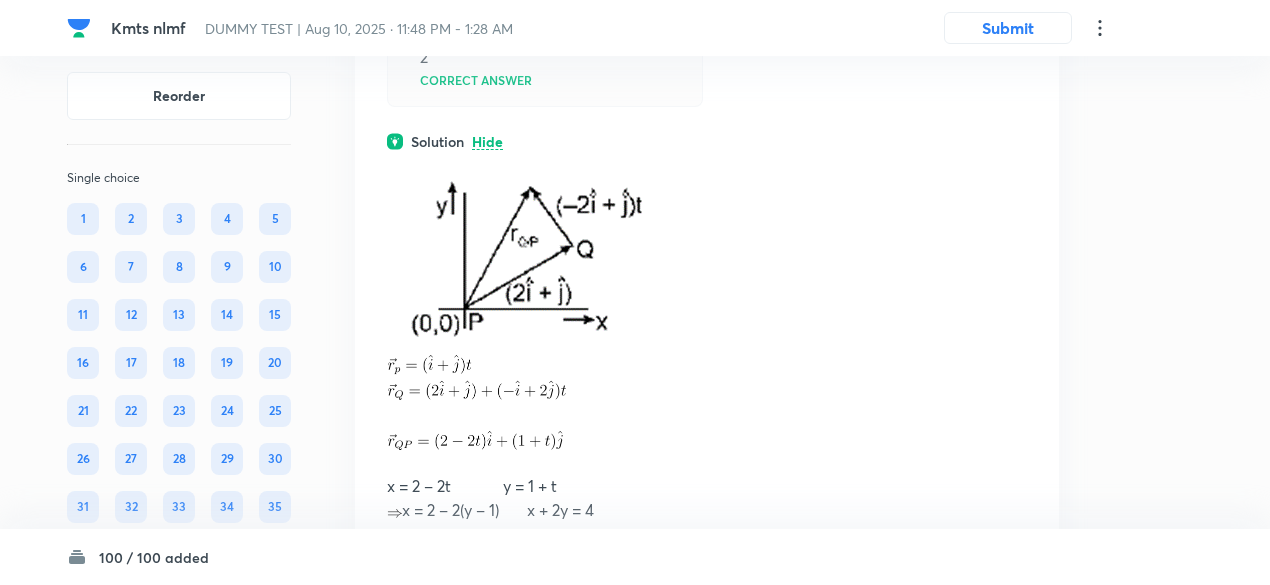 click 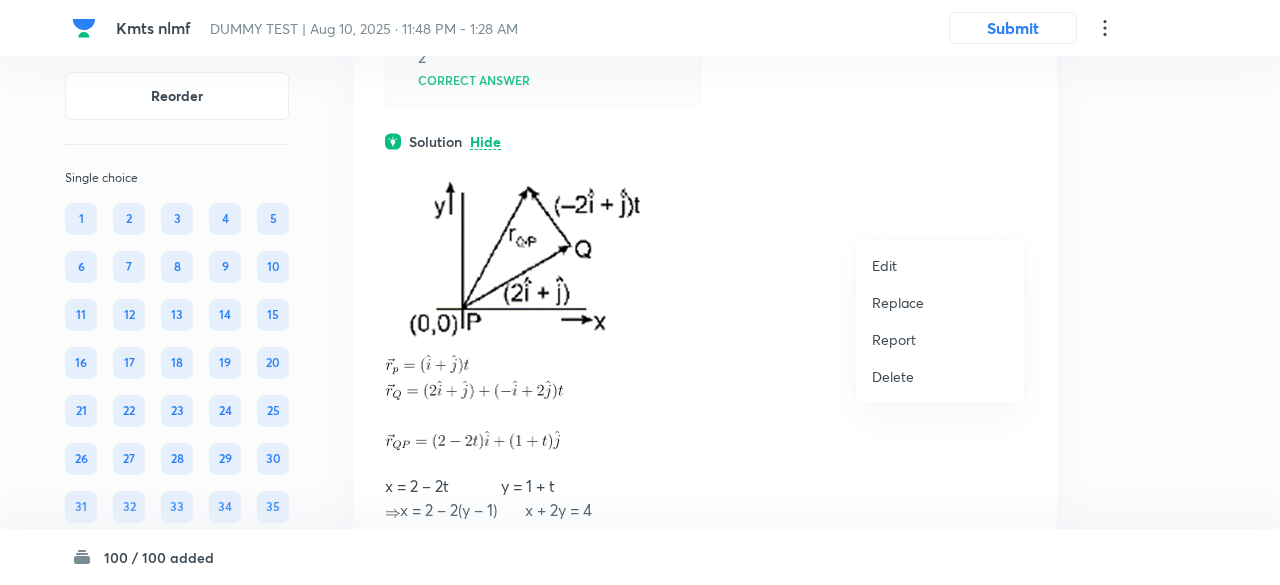 click on "Replace" at bounding box center (898, 302) 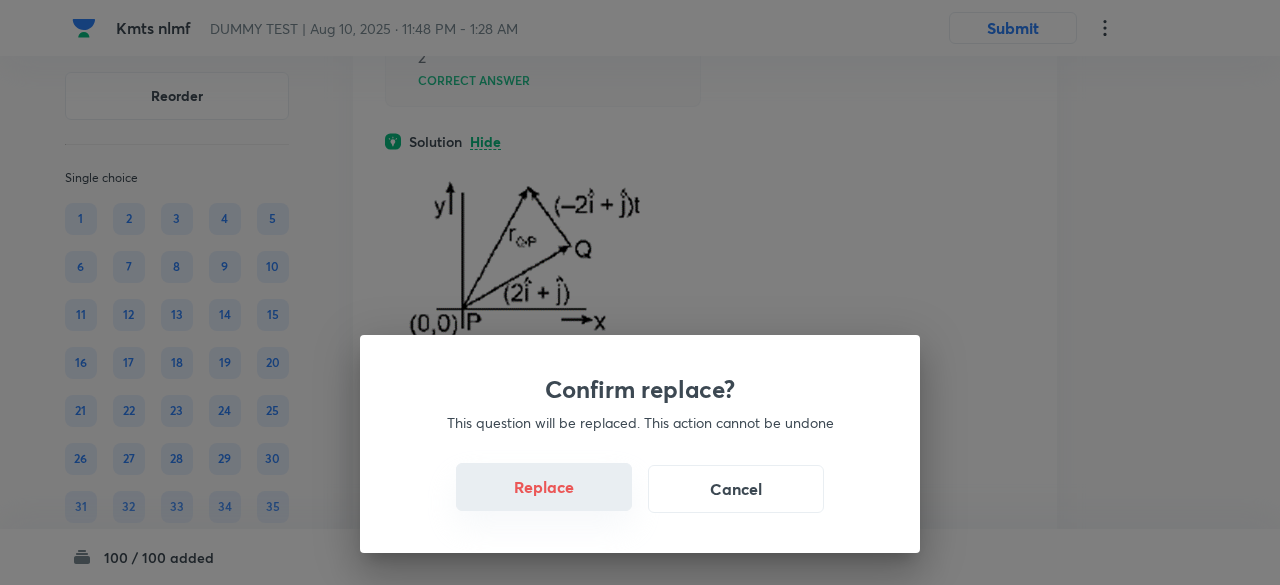 click on "Replace" at bounding box center (544, 487) 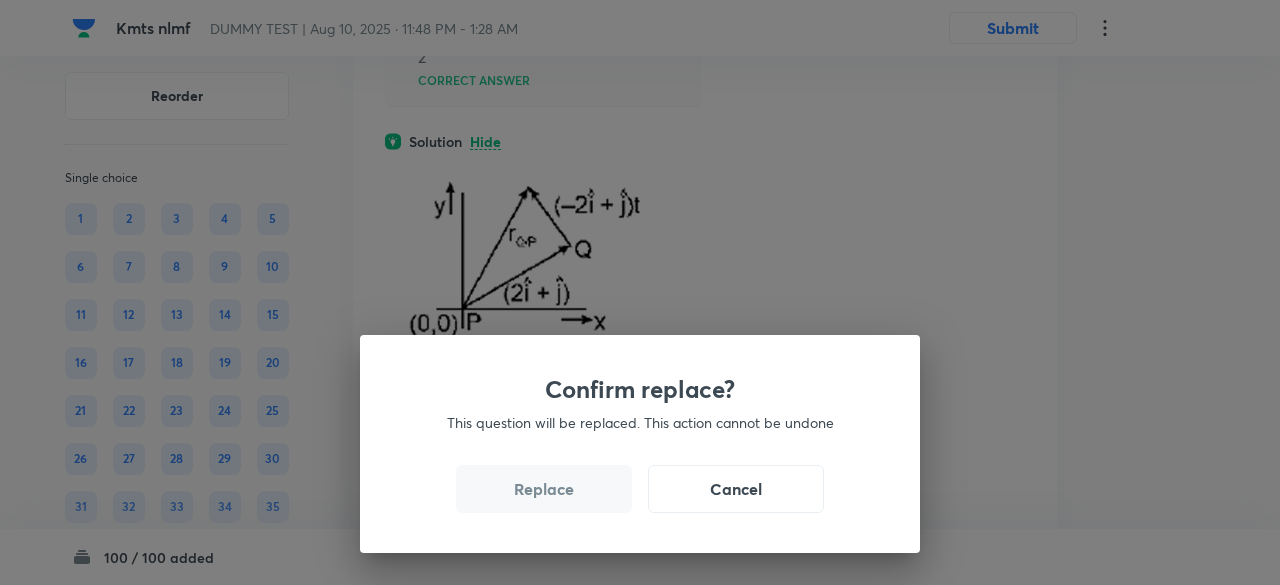 click on "Replace" at bounding box center [544, 489] 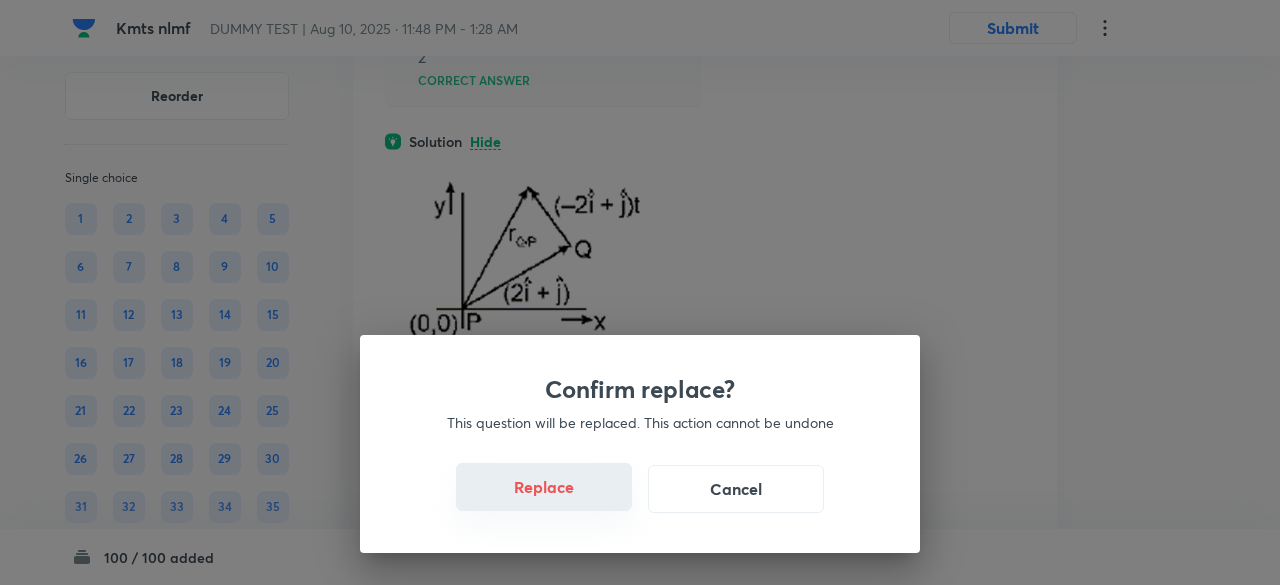 click on "Replace" at bounding box center [544, 487] 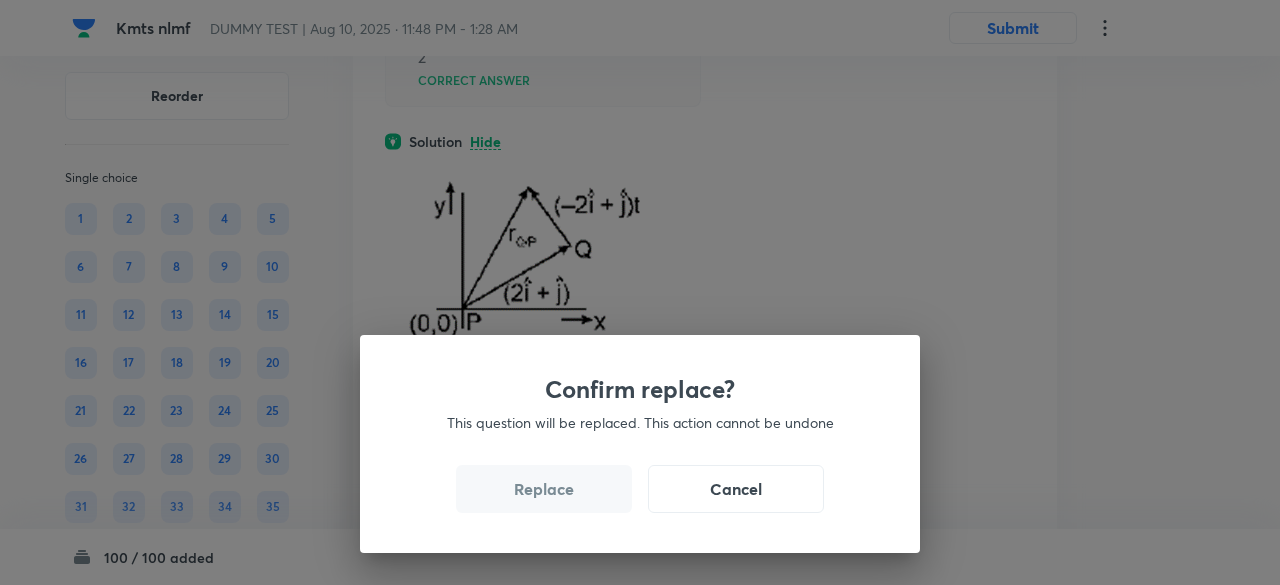 click on "Replace" at bounding box center [544, 489] 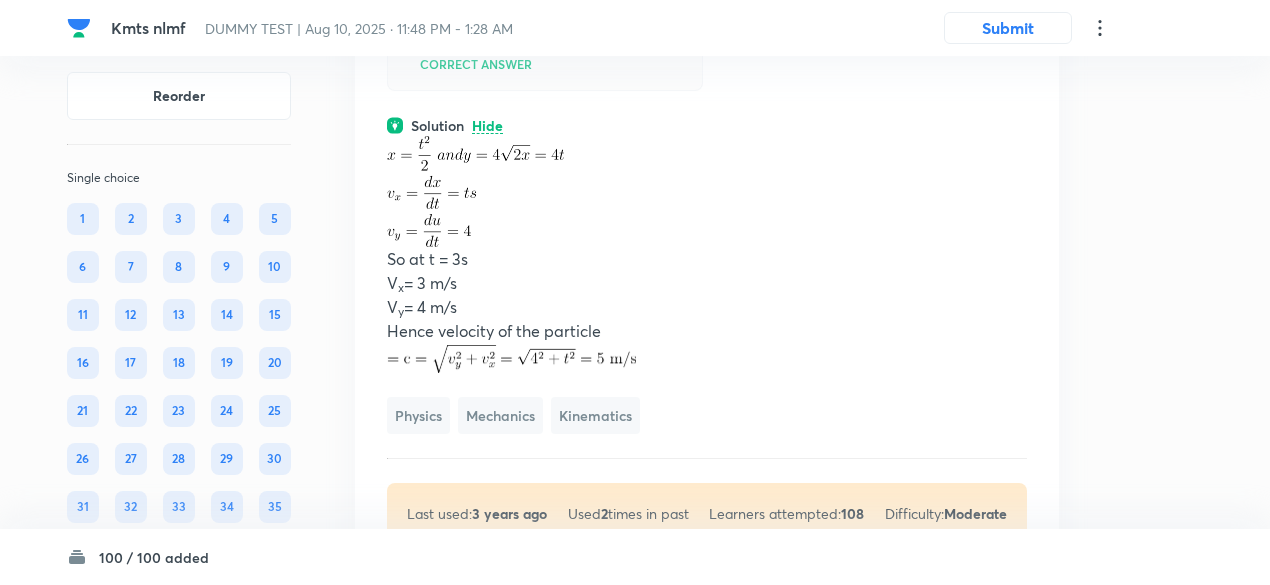 click at bounding box center (475, 191) 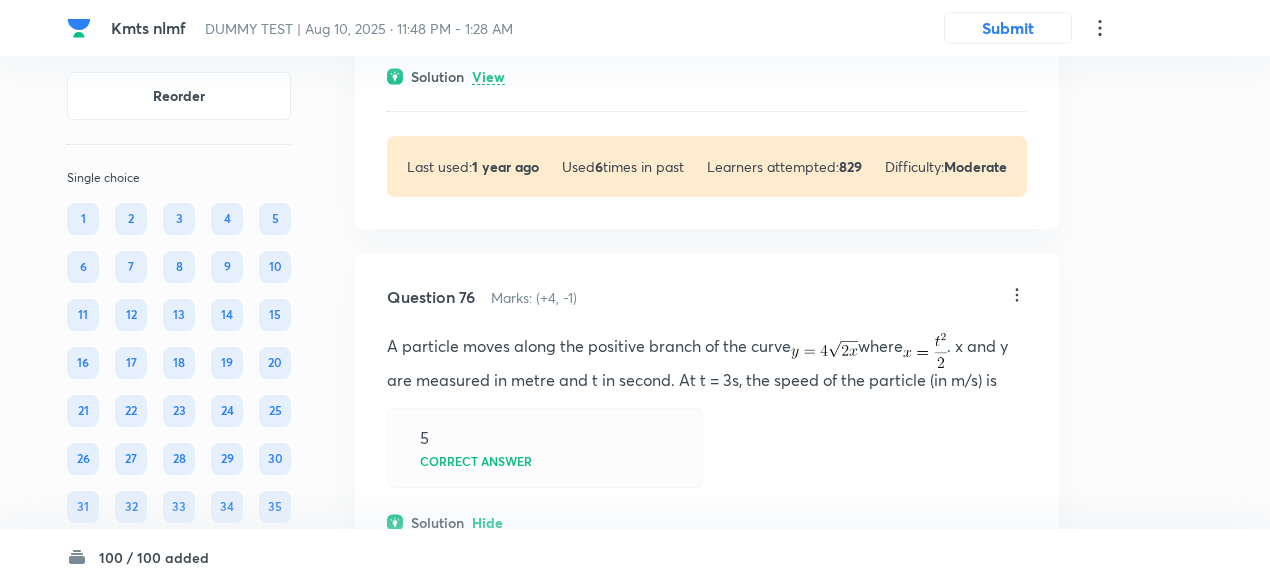 scroll, scrollTop: 50847, scrollLeft: 0, axis: vertical 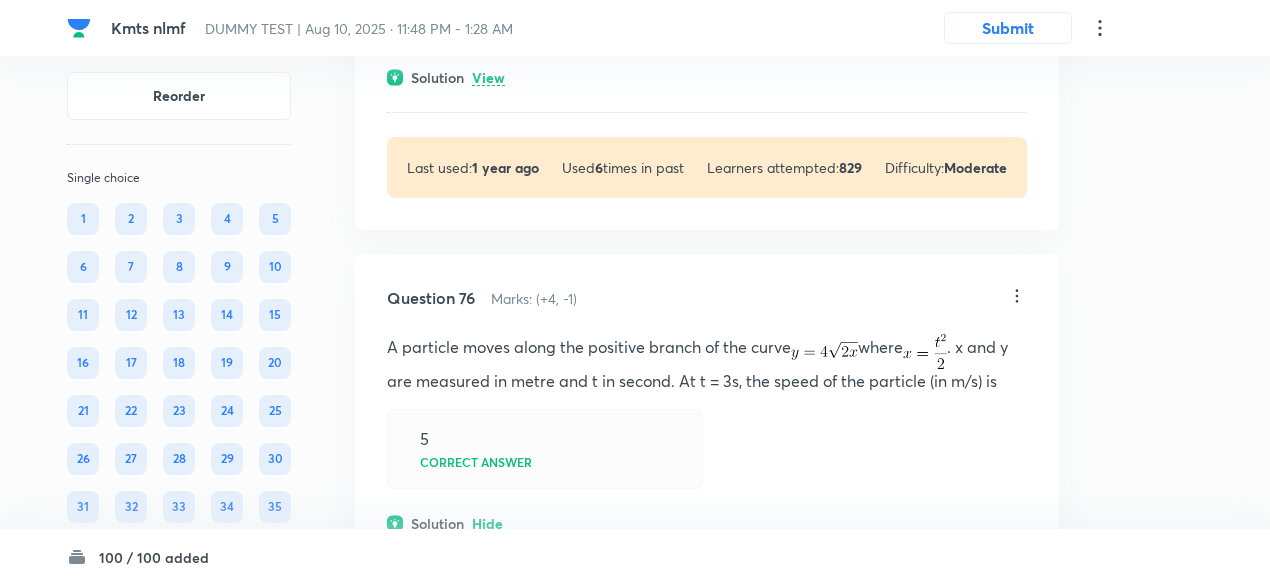 click on "Solution View" at bounding box center [707, 77] 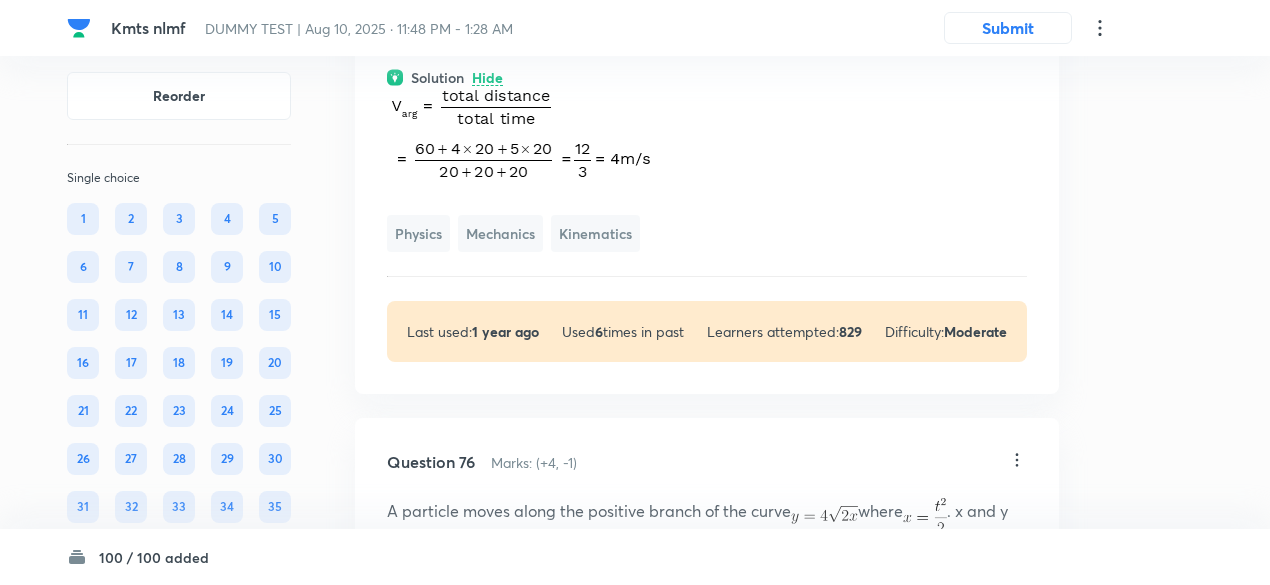 click 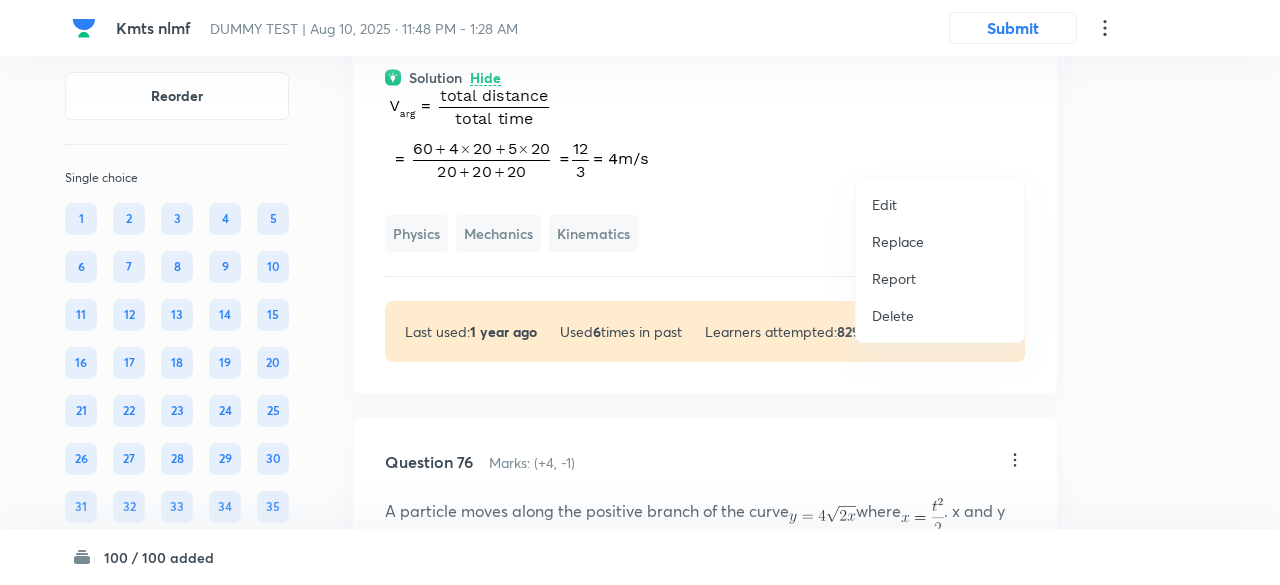 click on "Replace" at bounding box center [898, 241] 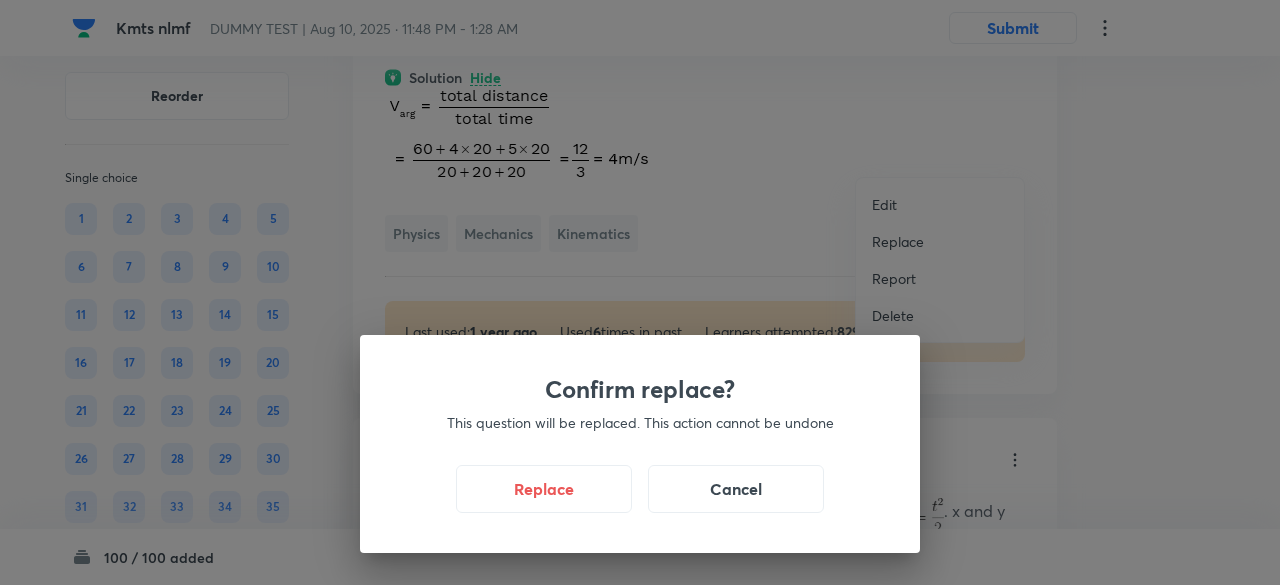 click on "Confirm replace? This question will be replaced. This action cannot be undone Replace Cancel" at bounding box center (640, 292) 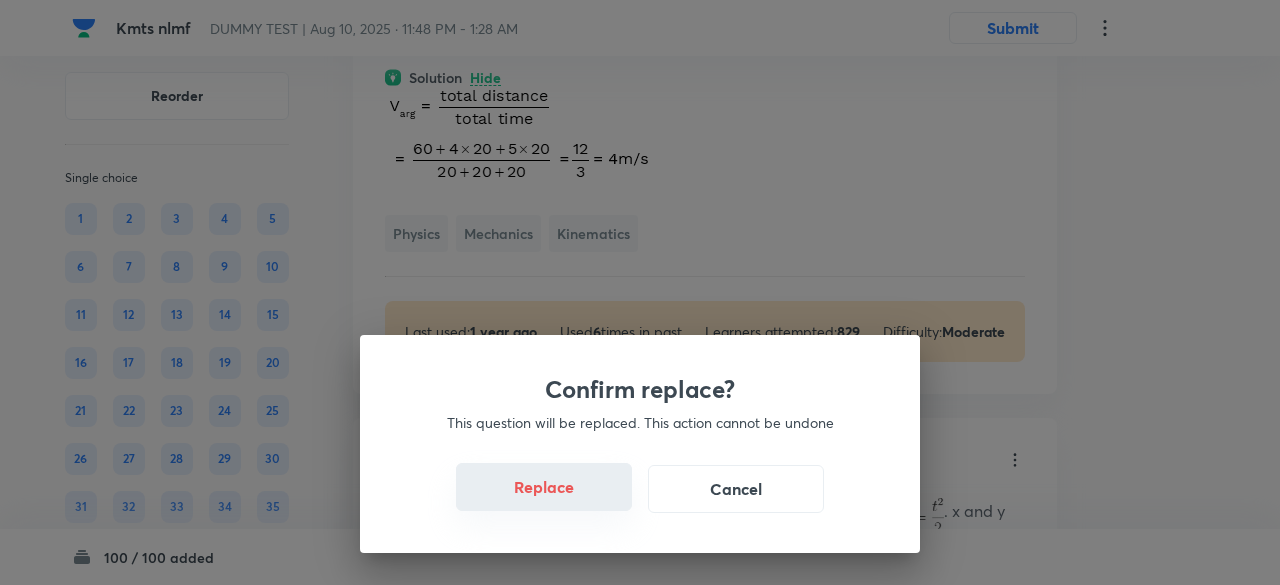 click on "Replace" at bounding box center [544, 487] 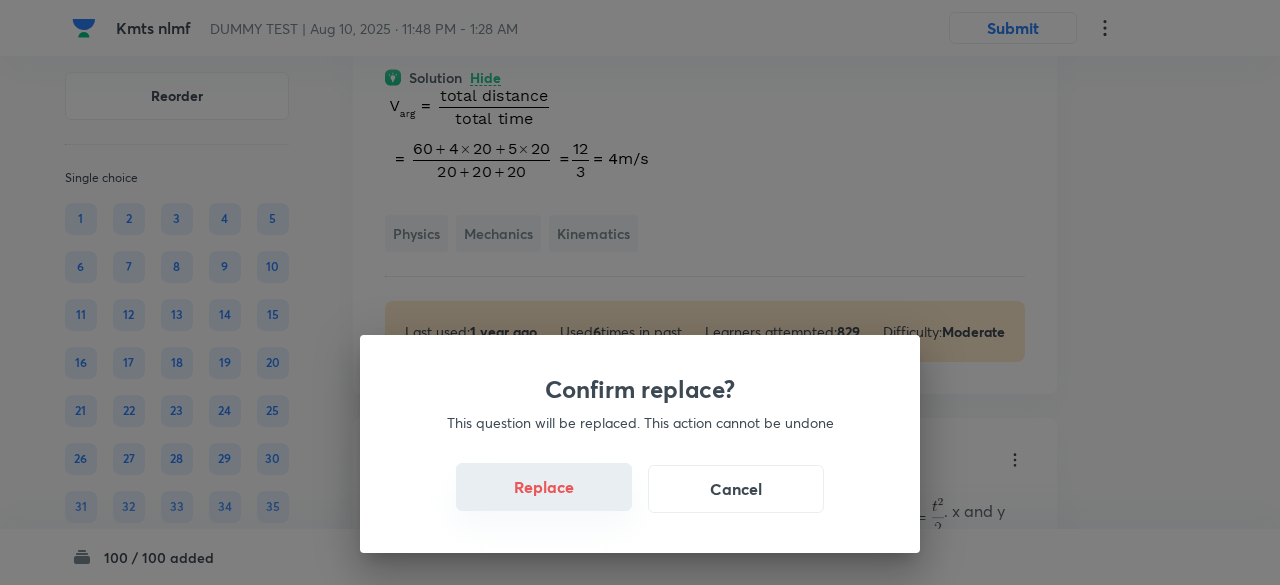 click on "Replace" at bounding box center (544, 487) 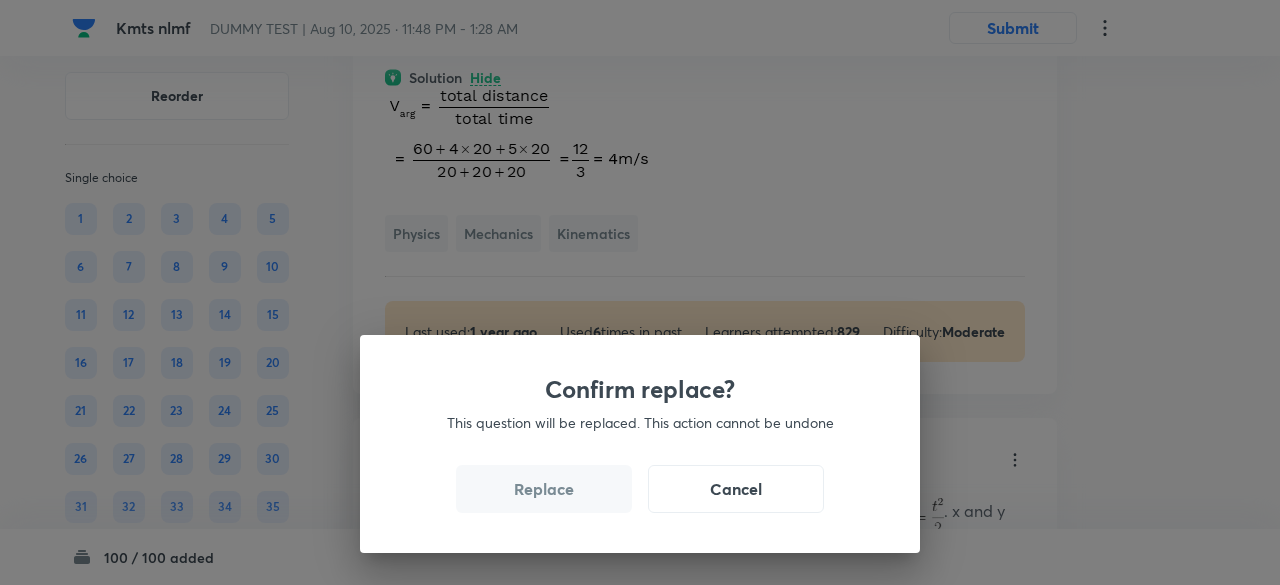 click on "Replace" at bounding box center [544, 489] 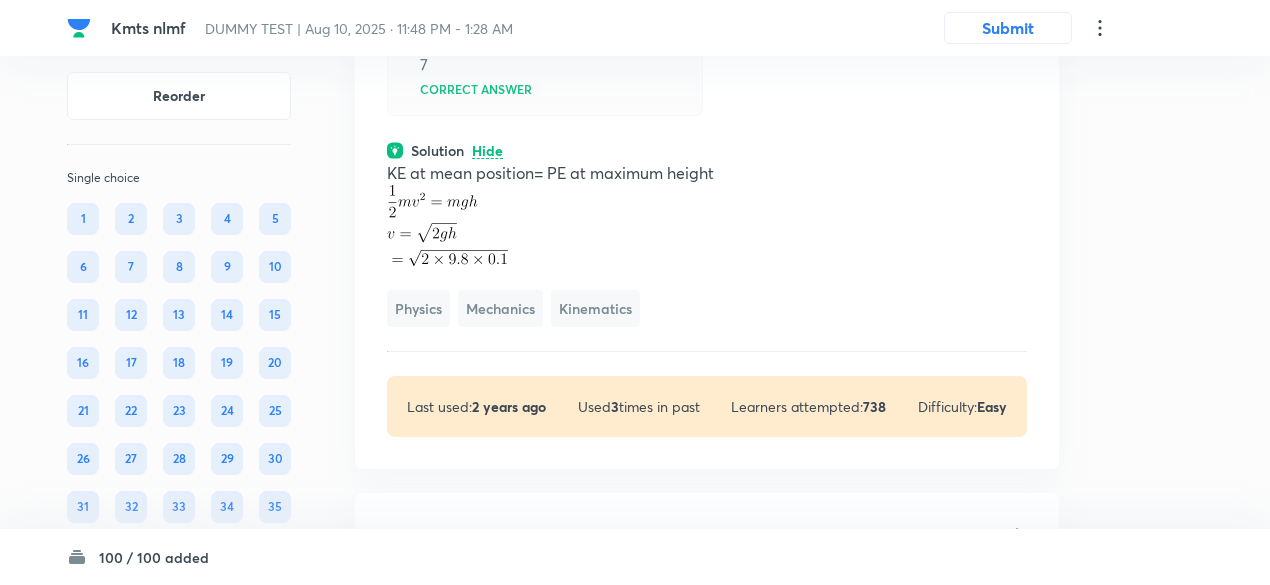 scroll, scrollTop: 50881, scrollLeft: 0, axis: vertical 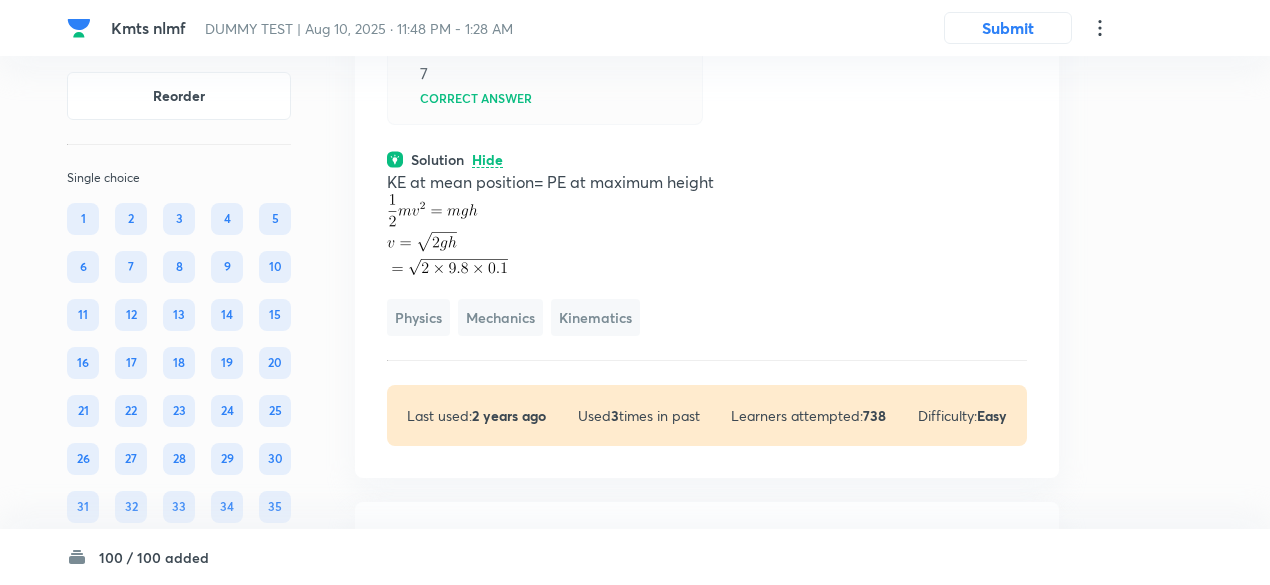 click 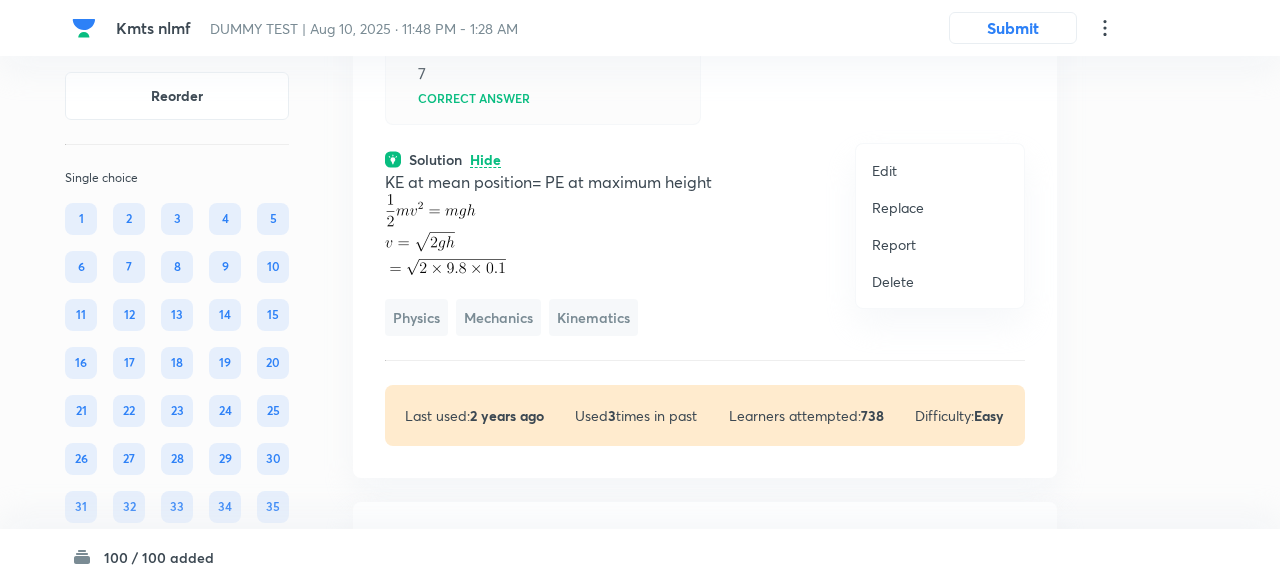 click on "Replace" at bounding box center [898, 207] 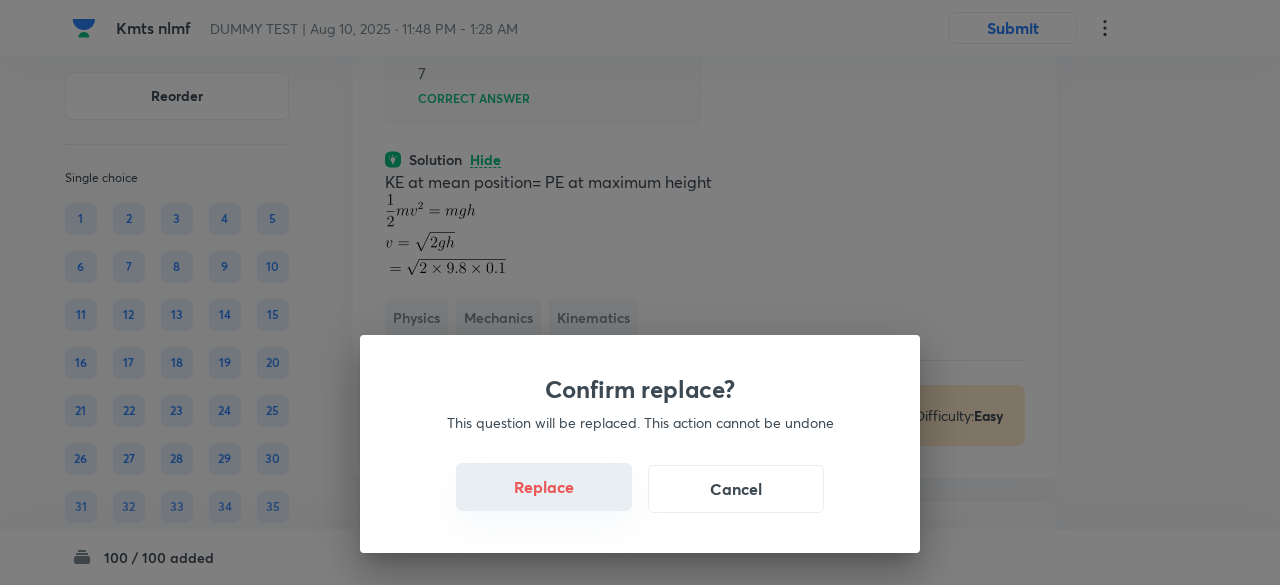click on "Replace" at bounding box center [544, 487] 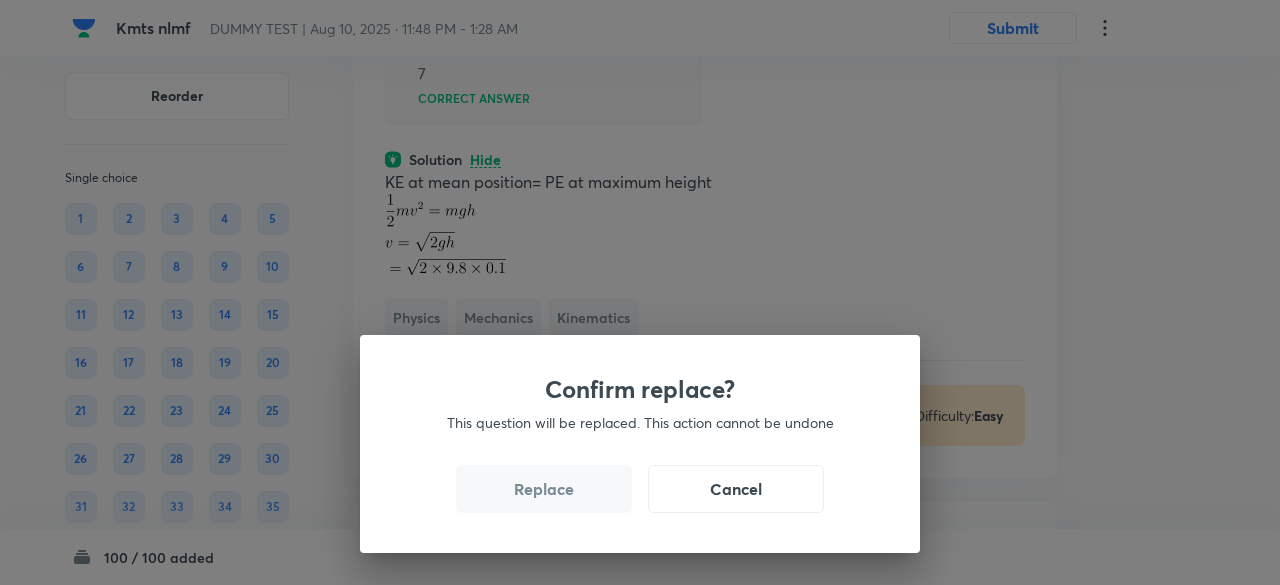 click on "Replace" at bounding box center (544, 489) 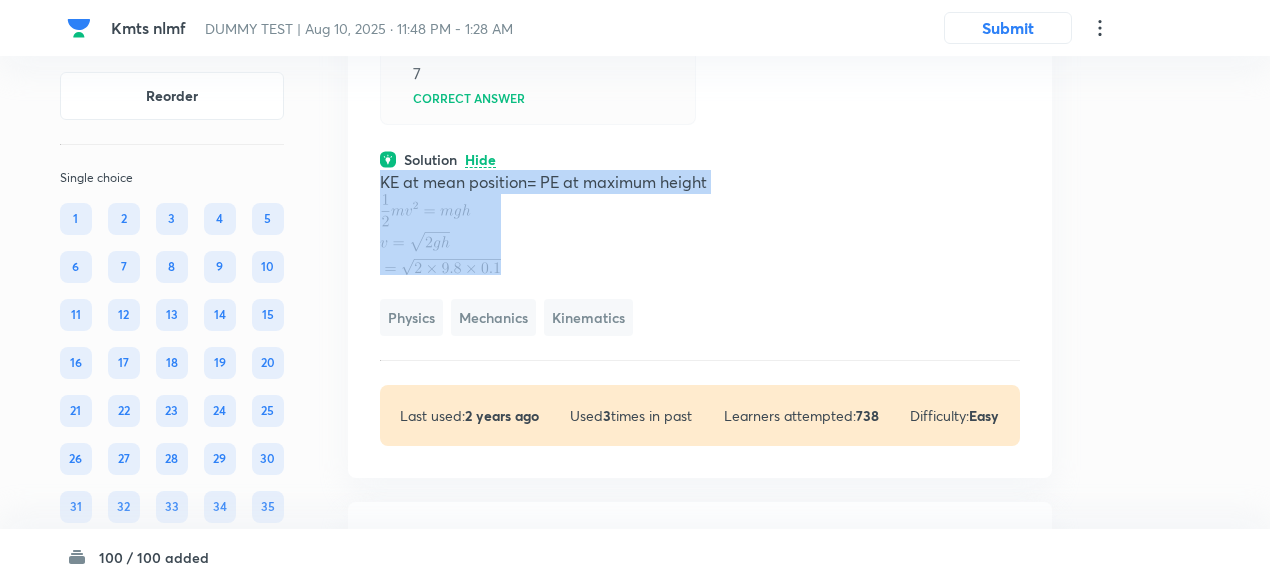click on "KE at mean position= PE at maximum height" at bounding box center (700, 182) 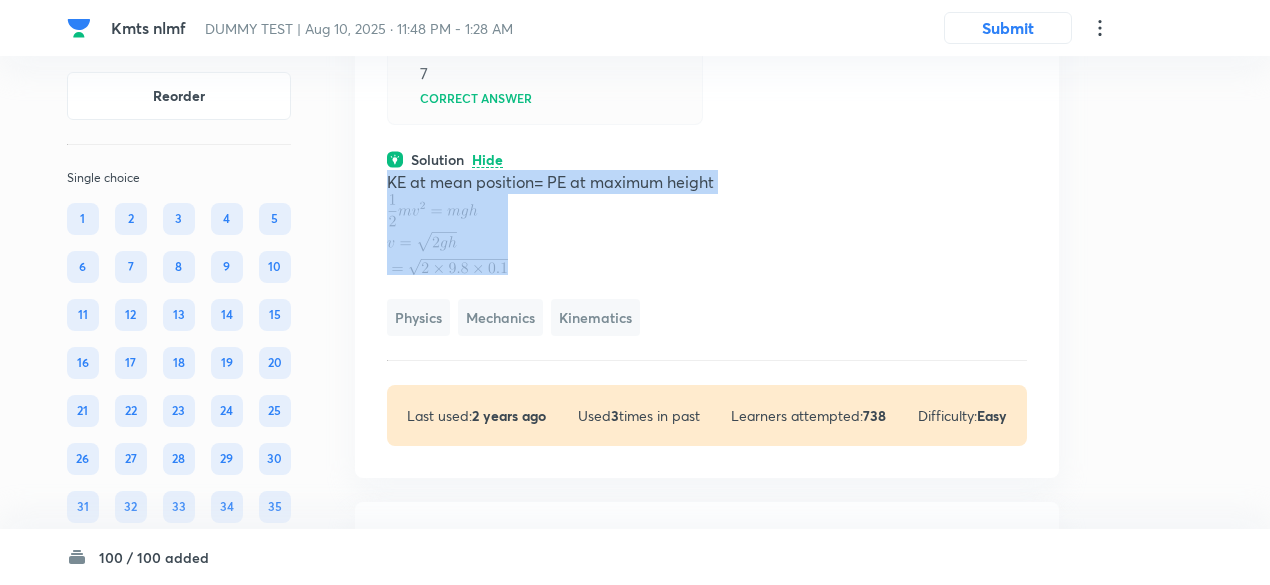 click on "KE at mean position= PE at maximum height" at bounding box center [707, 182] 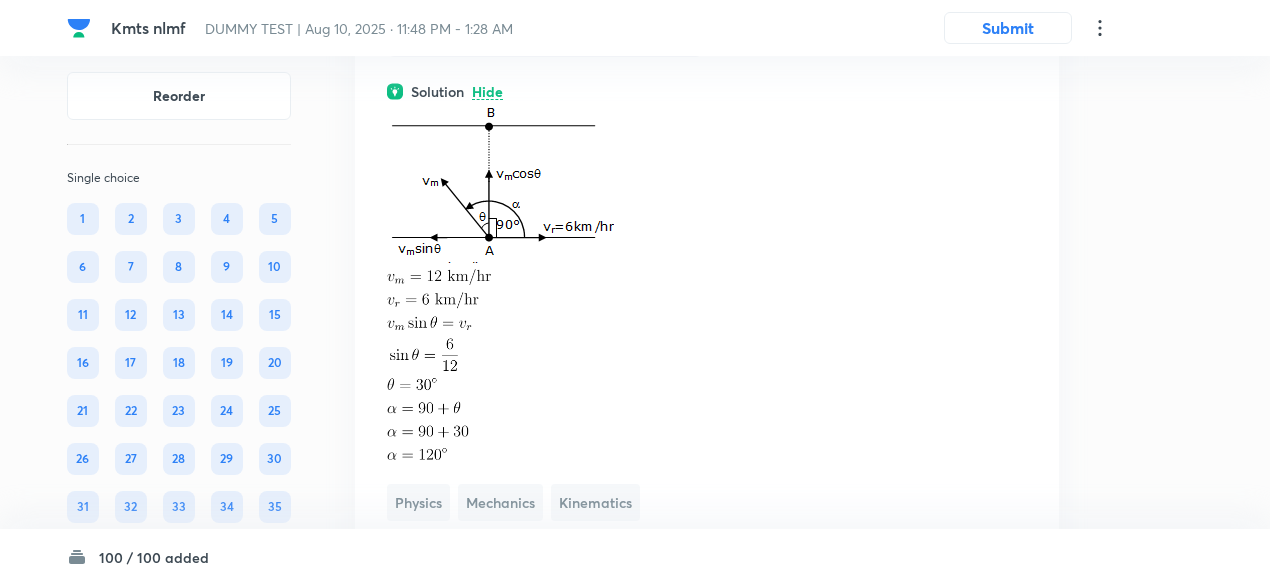 click at bounding box center [707, 364] 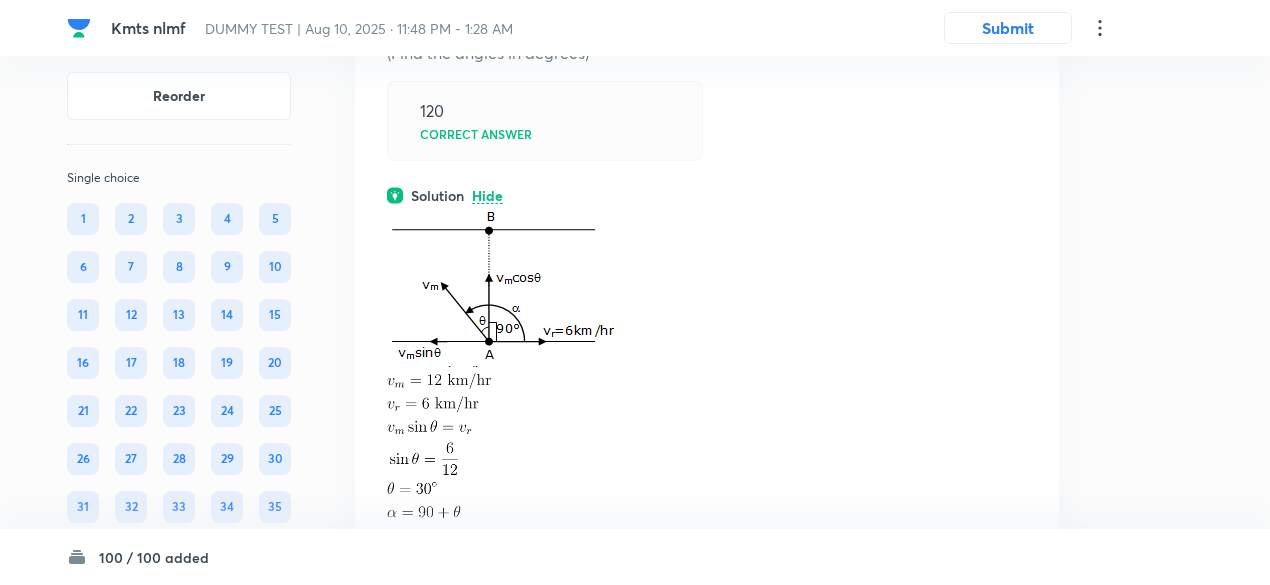 scroll, scrollTop: 50776, scrollLeft: 0, axis: vertical 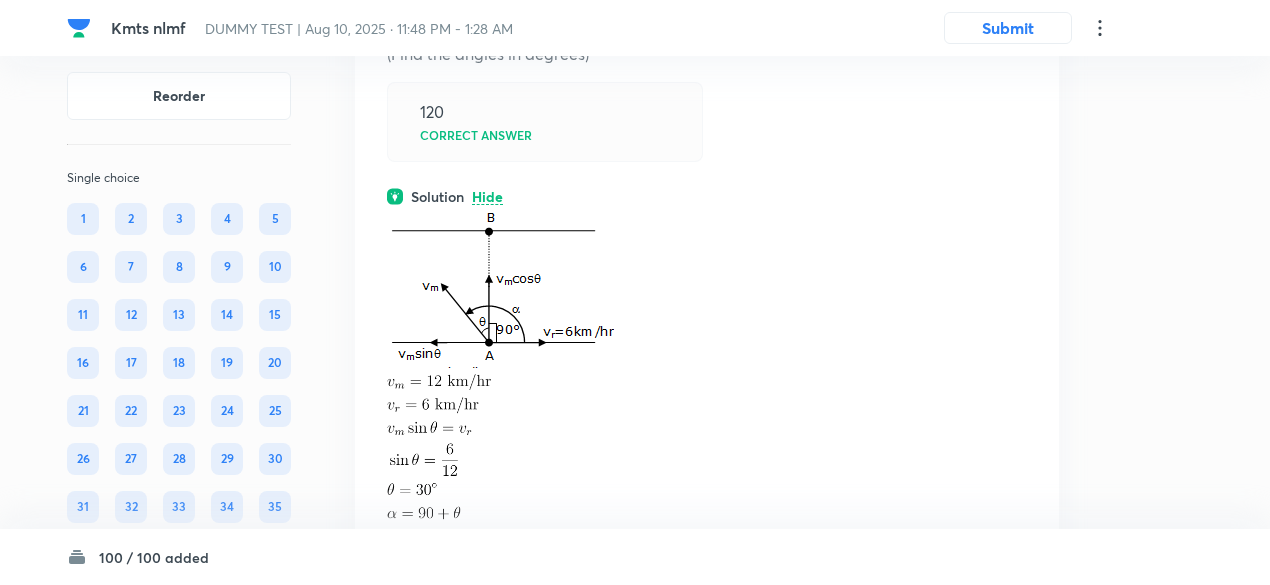 click 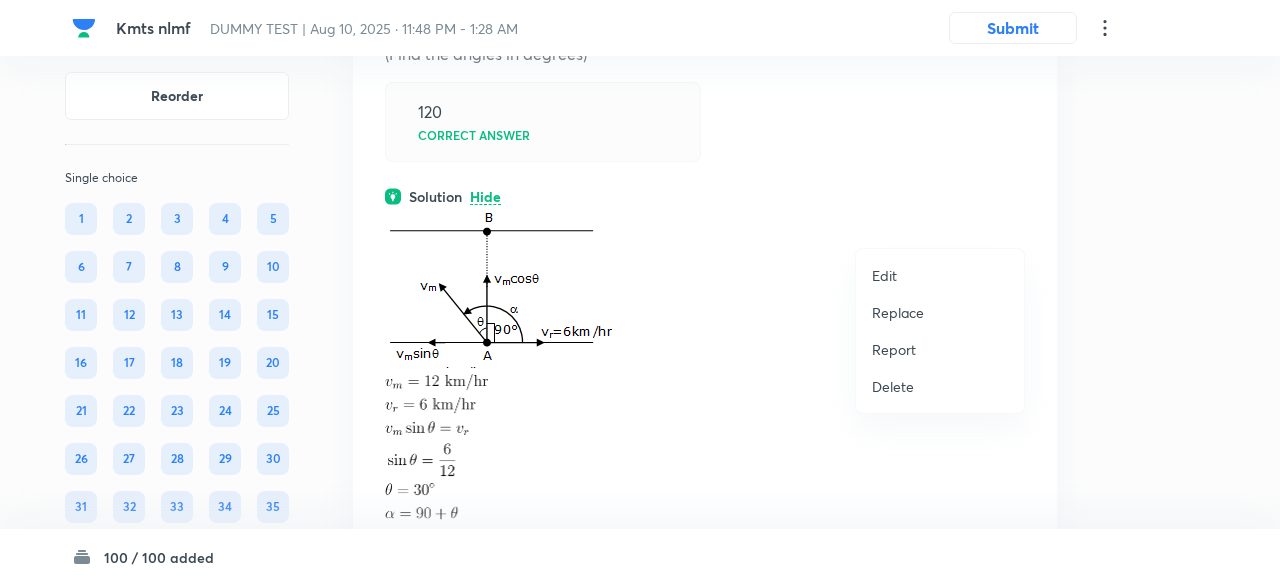 click at bounding box center [640, 292] 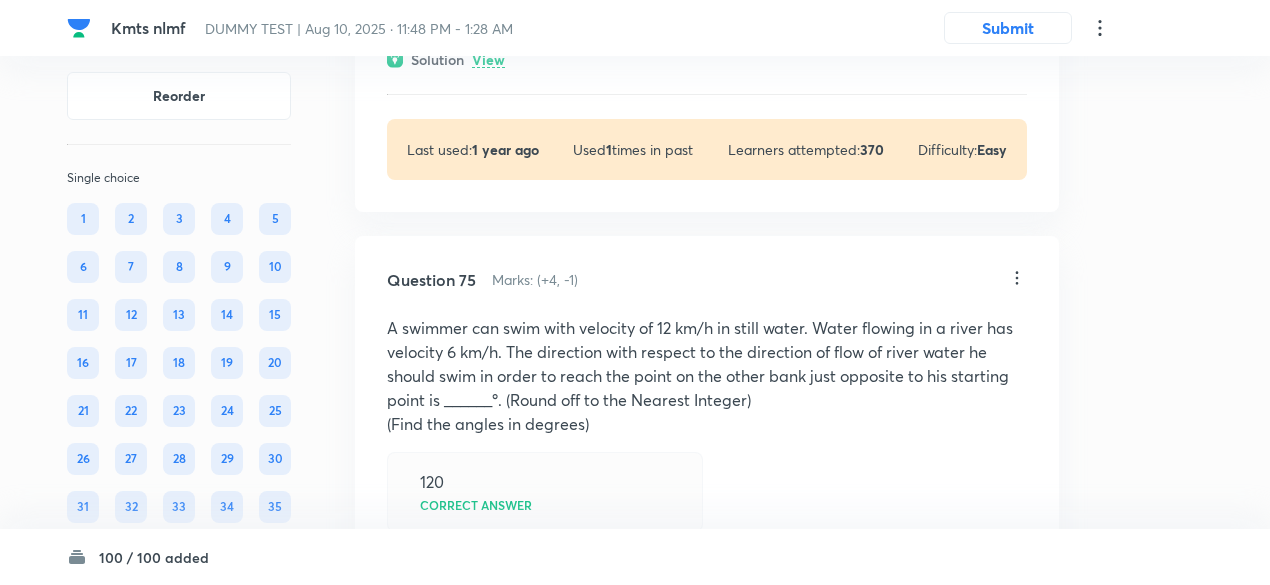 scroll, scrollTop: 50399, scrollLeft: 0, axis: vertical 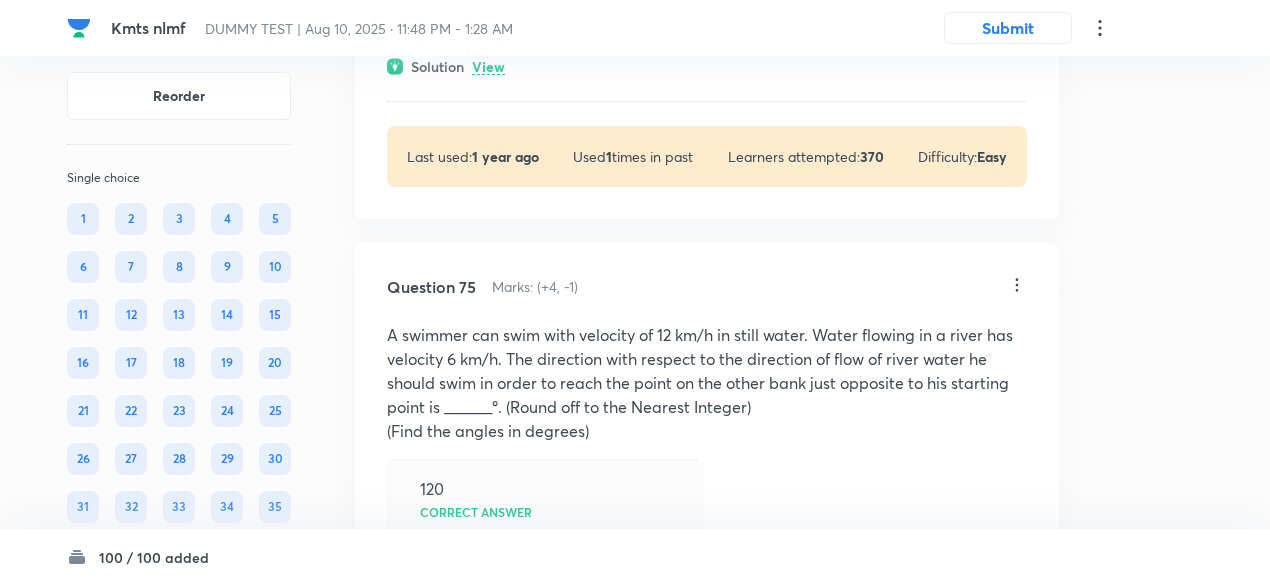 click on "View" at bounding box center (488, 67) 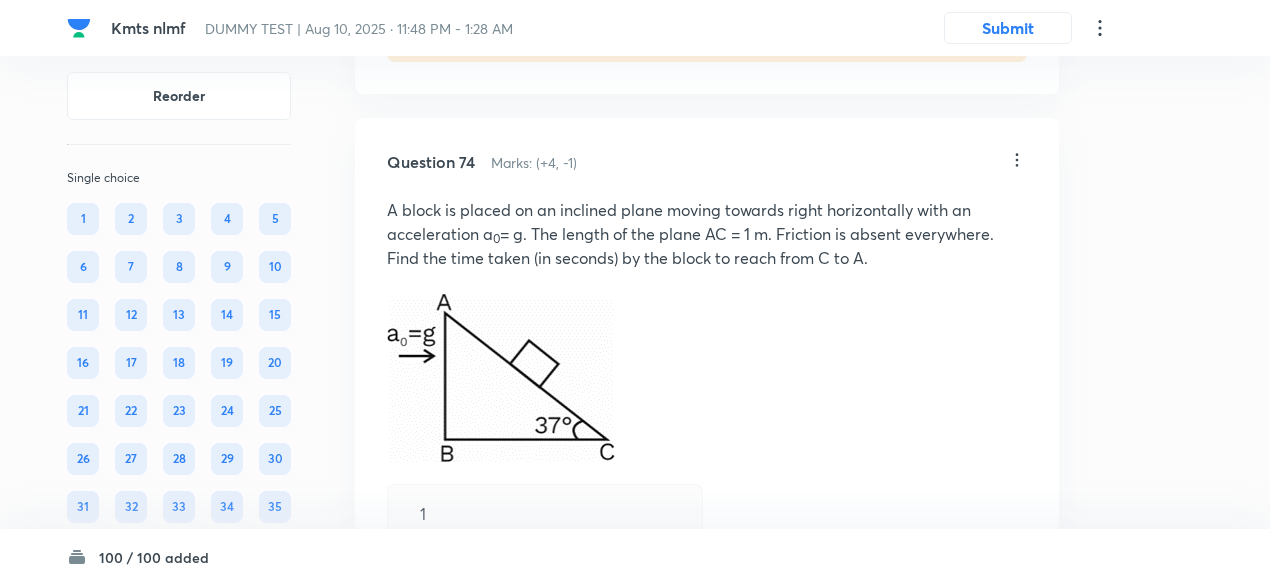 scroll, scrollTop: 49859, scrollLeft: 0, axis: vertical 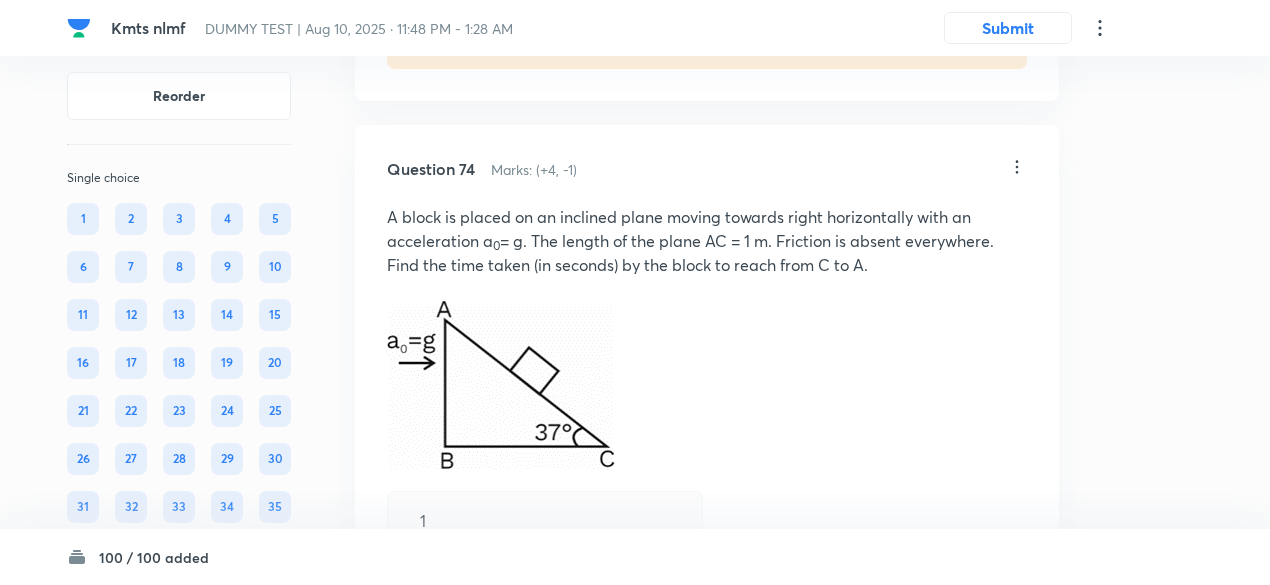 click on "View" at bounding box center (488, -51) 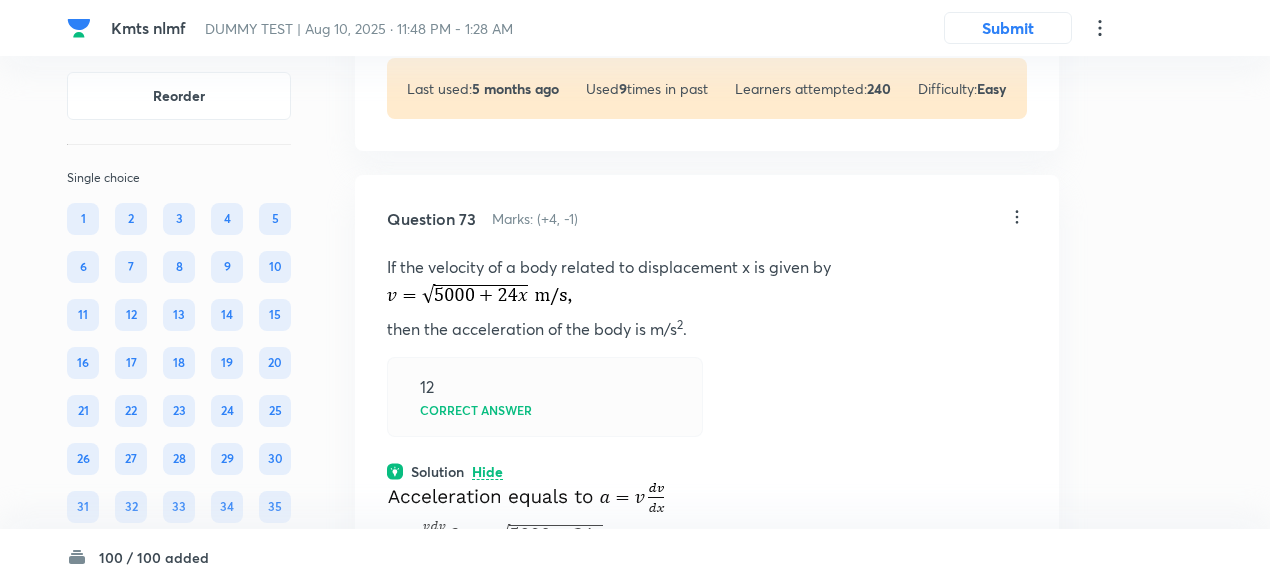 scroll, scrollTop: 49335, scrollLeft: 0, axis: vertical 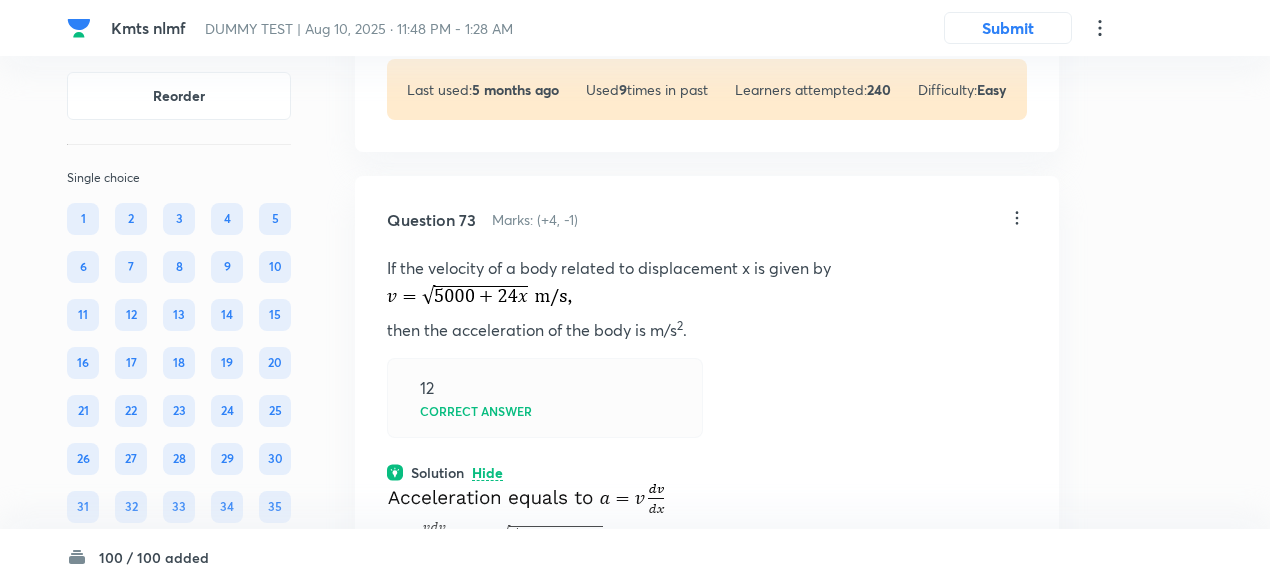 click on "View" at bounding box center (488, 0) 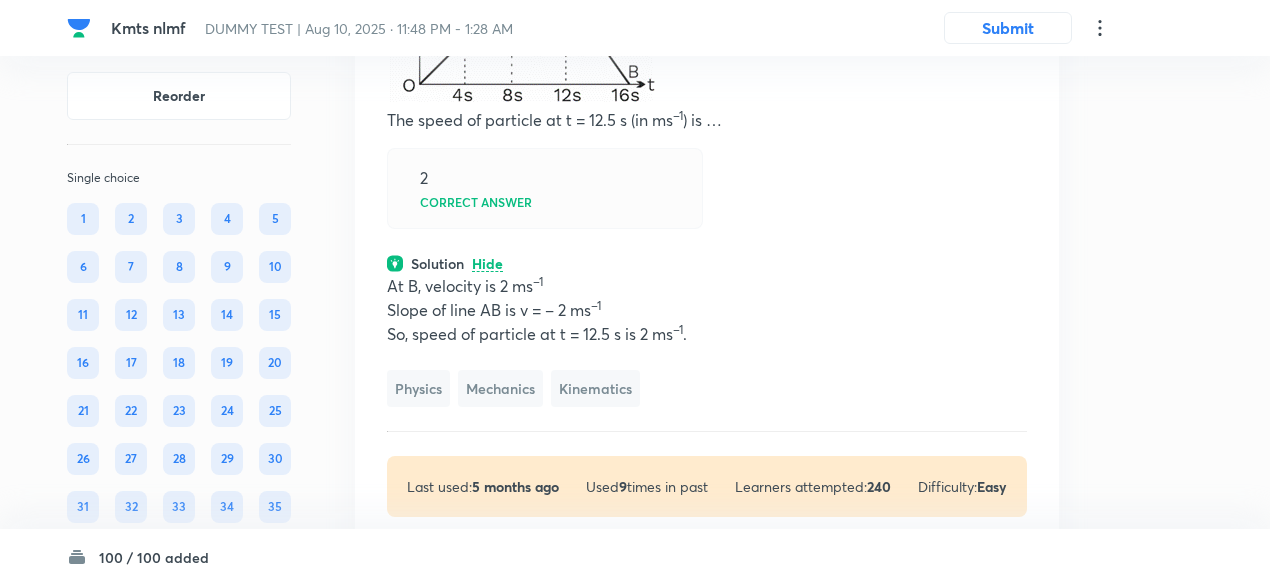 scroll, scrollTop: 49070, scrollLeft: 0, axis: vertical 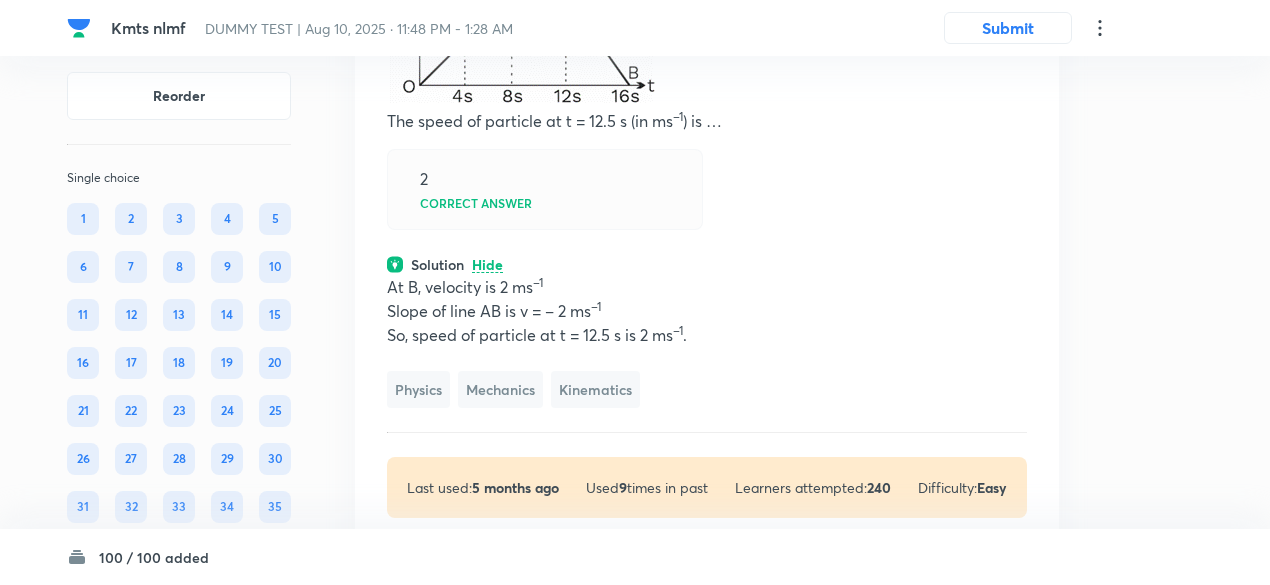 click 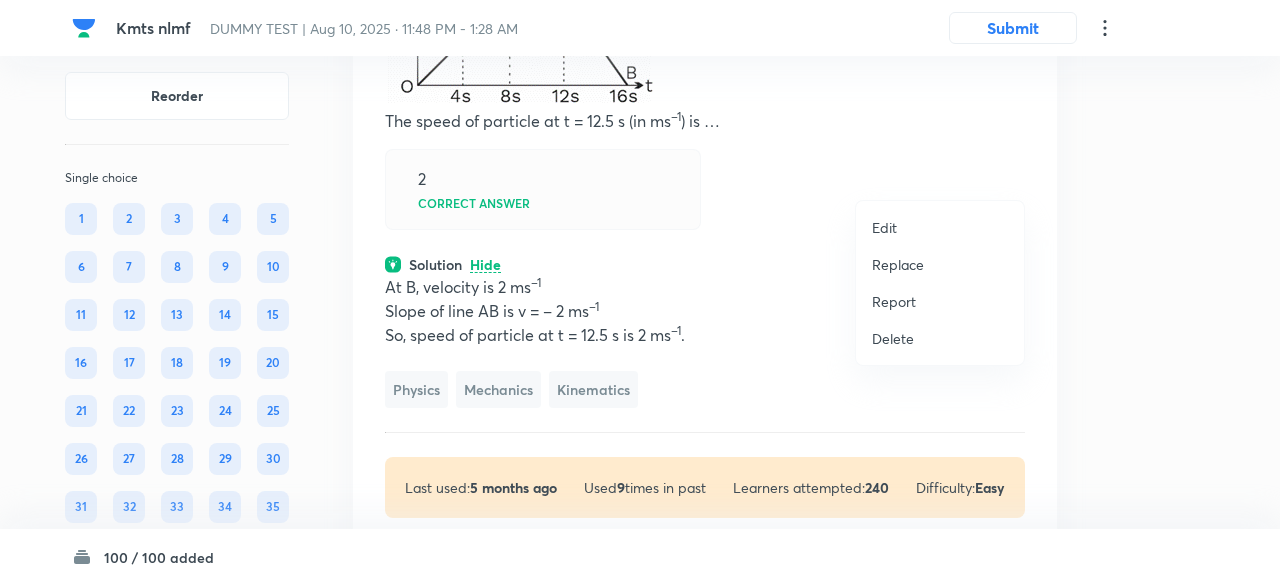 click on "Replace" at bounding box center [898, 264] 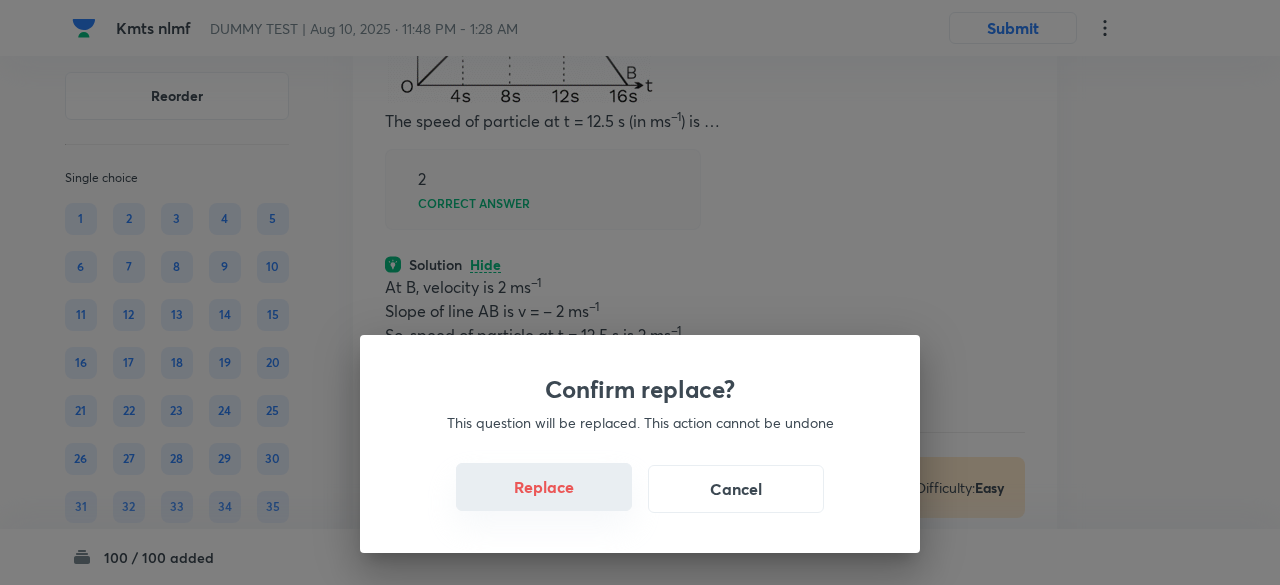 click on "Replace" at bounding box center (544, 487) 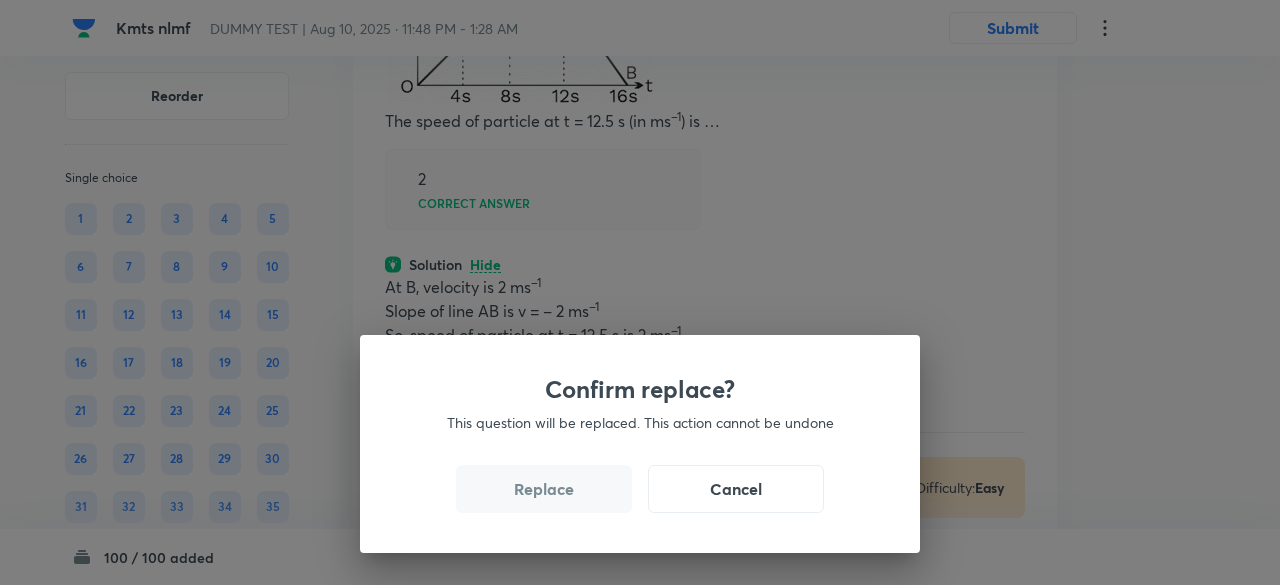 click on "Replace" at bounding box center (544, 489) 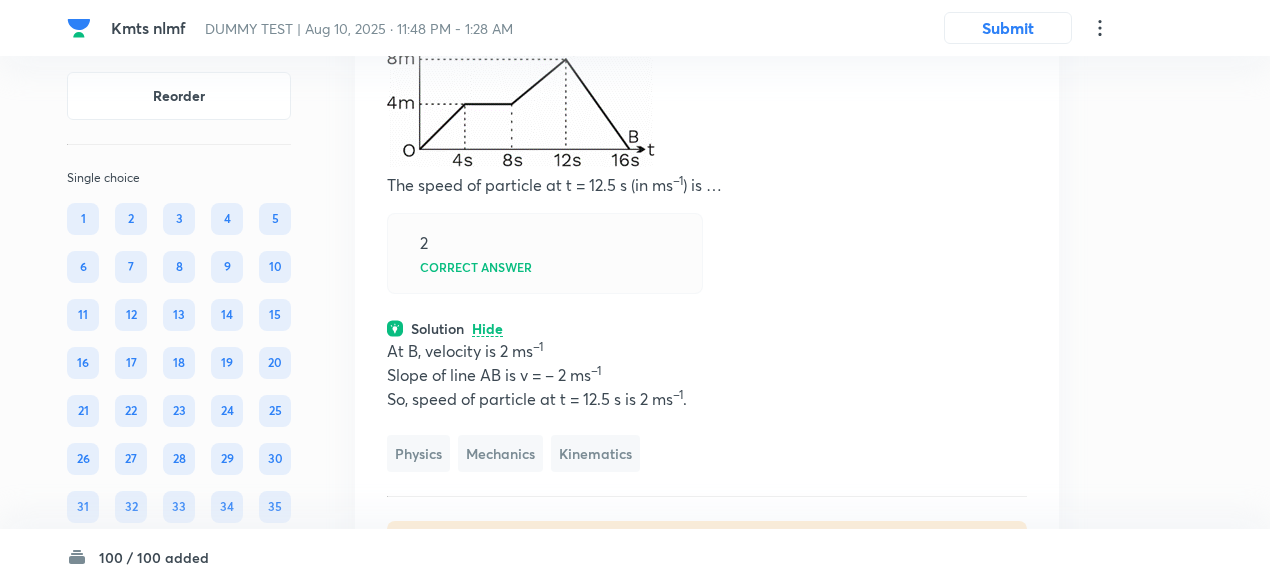 scroll, scrollTop: 48994, scrollLeft: 0, axis: vertical 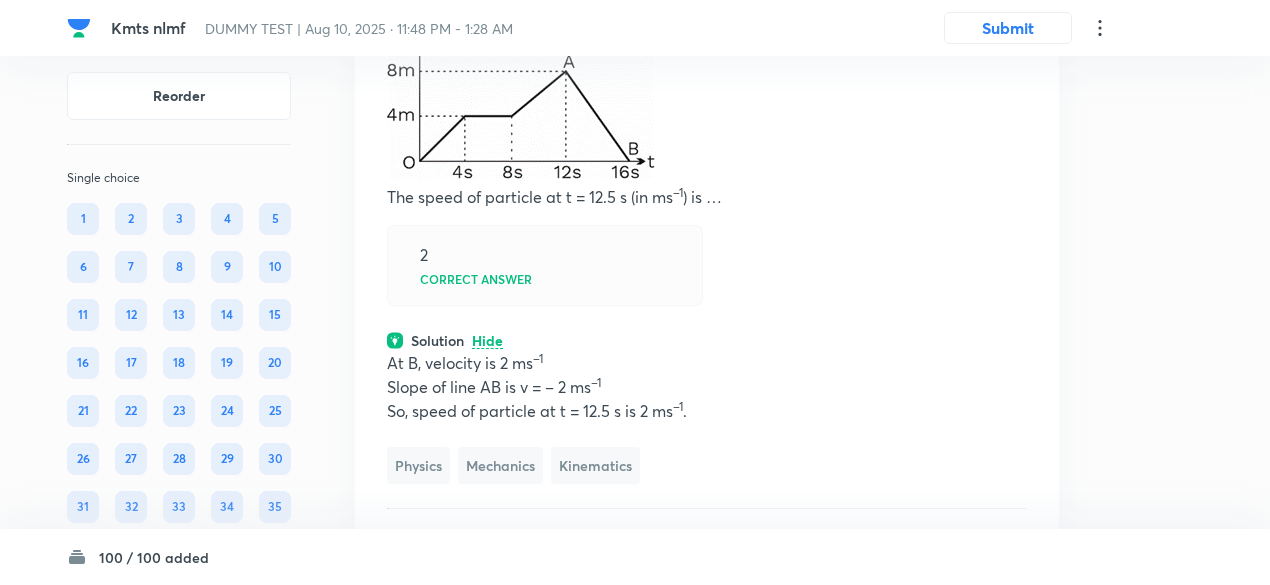 click 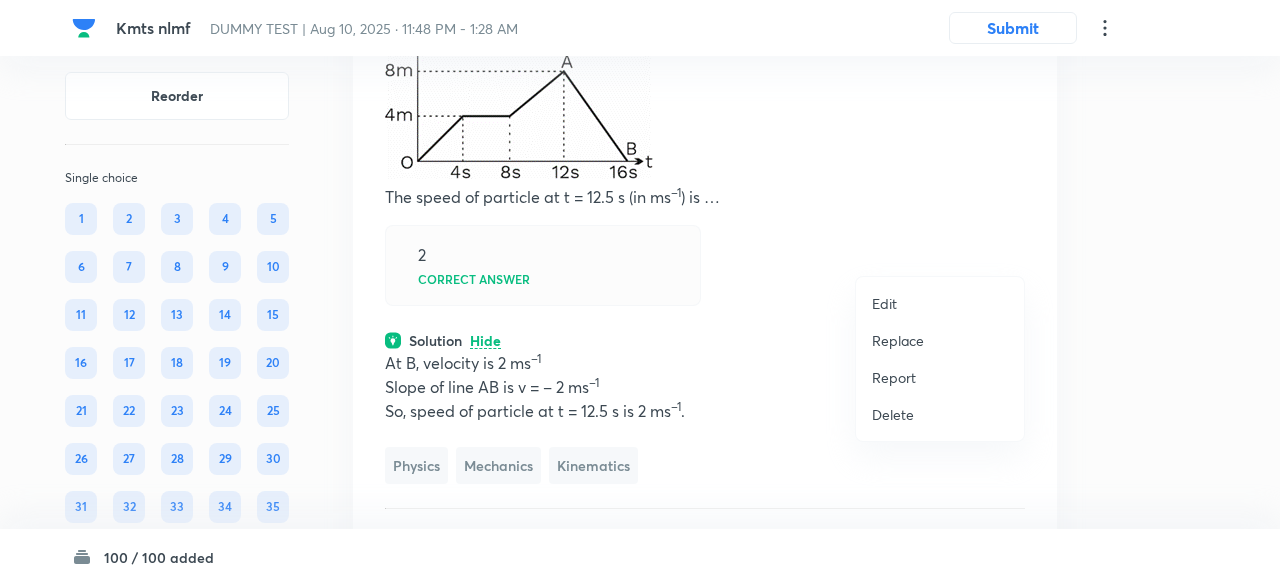 click on "Replace" at bounding box center [898, 340] 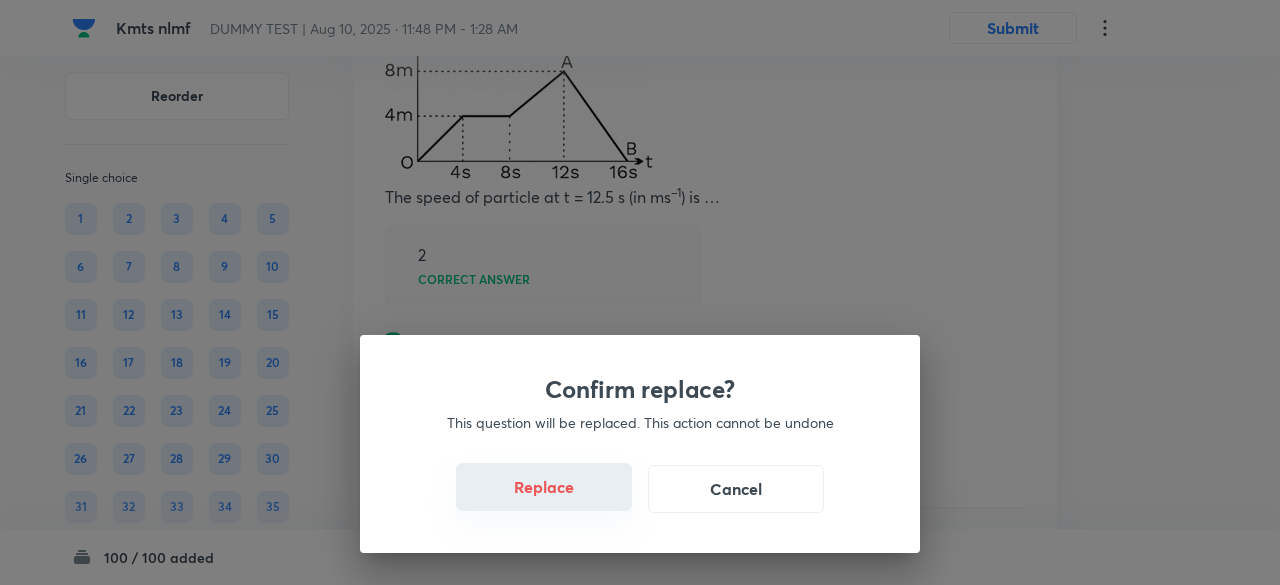 click on "Replace" at bounding box center (544, 487) 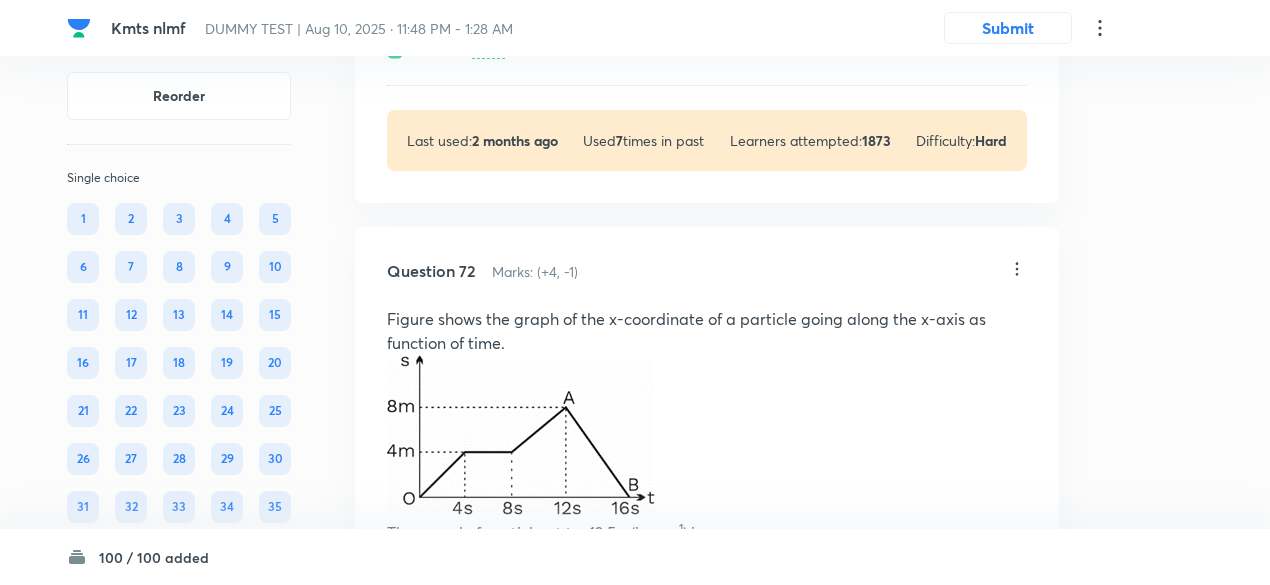 scroll, scrollTop: 48640, scrollLeft: 0, axis: vertical 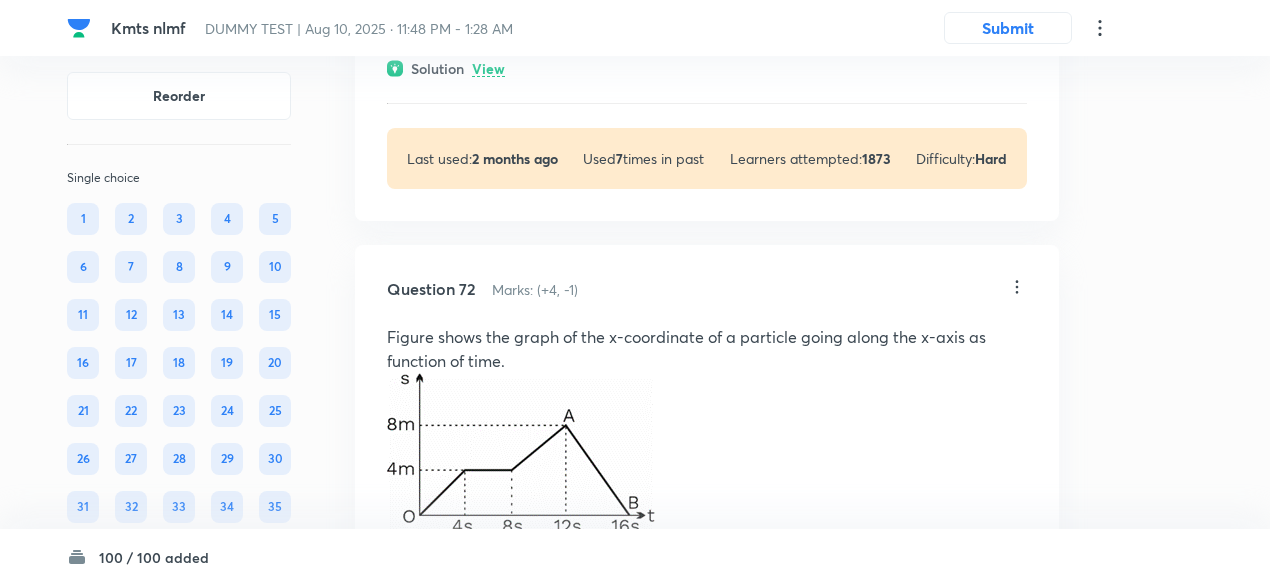 click on "View" at bounding box center (488, 69) 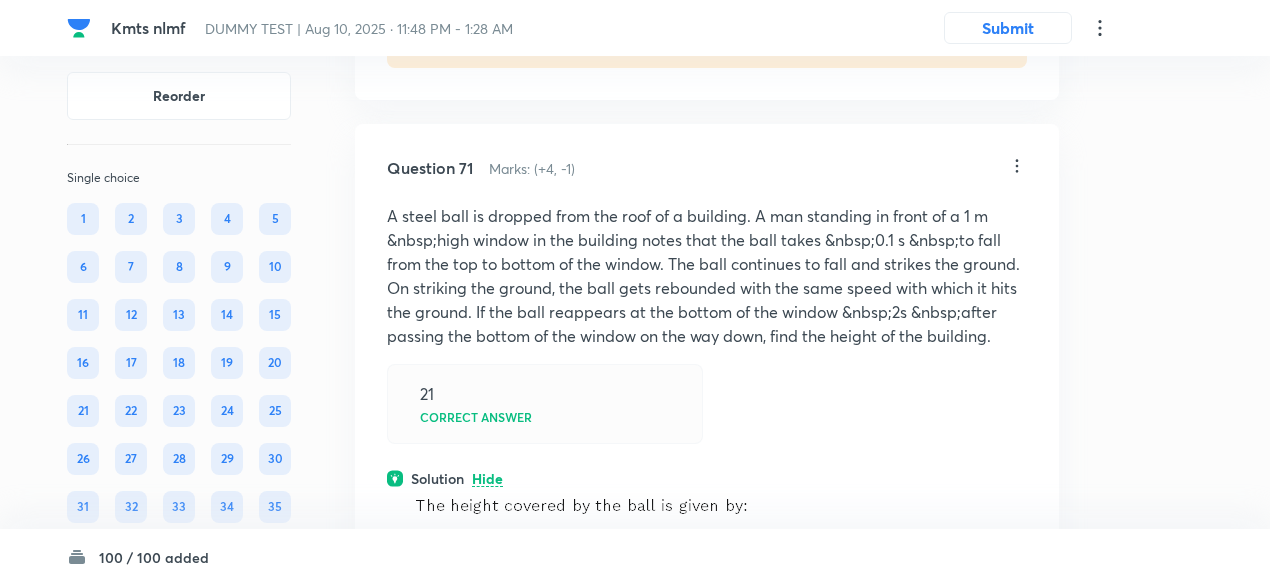 scroll, scrollTop: 48224, scrollLeft: 0, axis: vertical 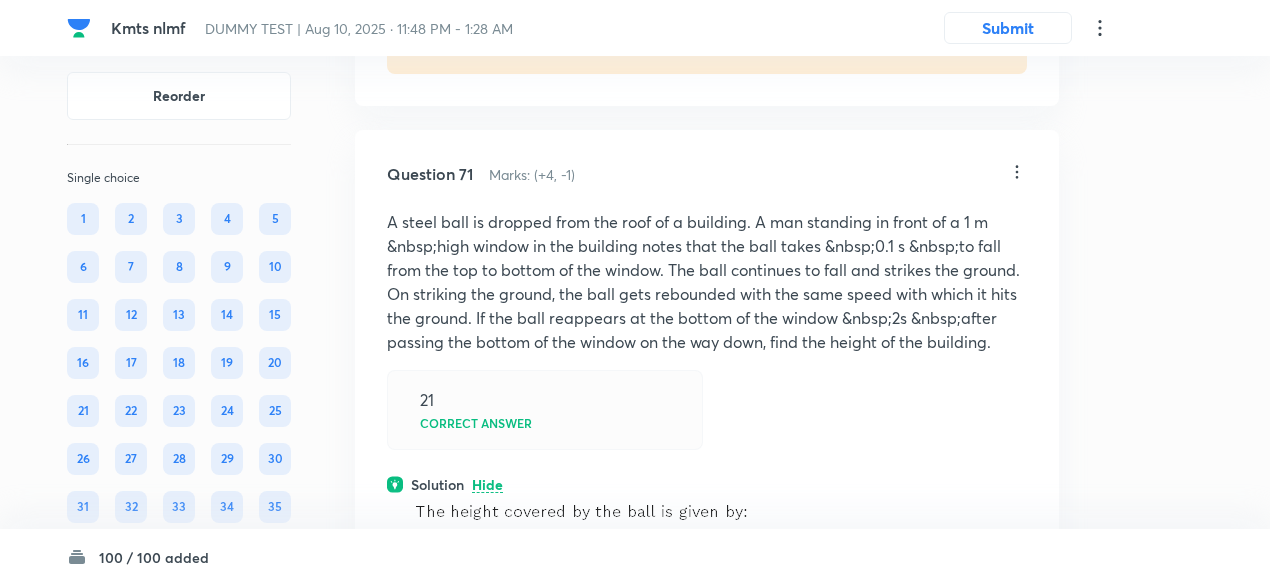 drag, startPoint x: 489, startPoint y: 254, endPoint x: 489, endPoint y: 283, distance: 29 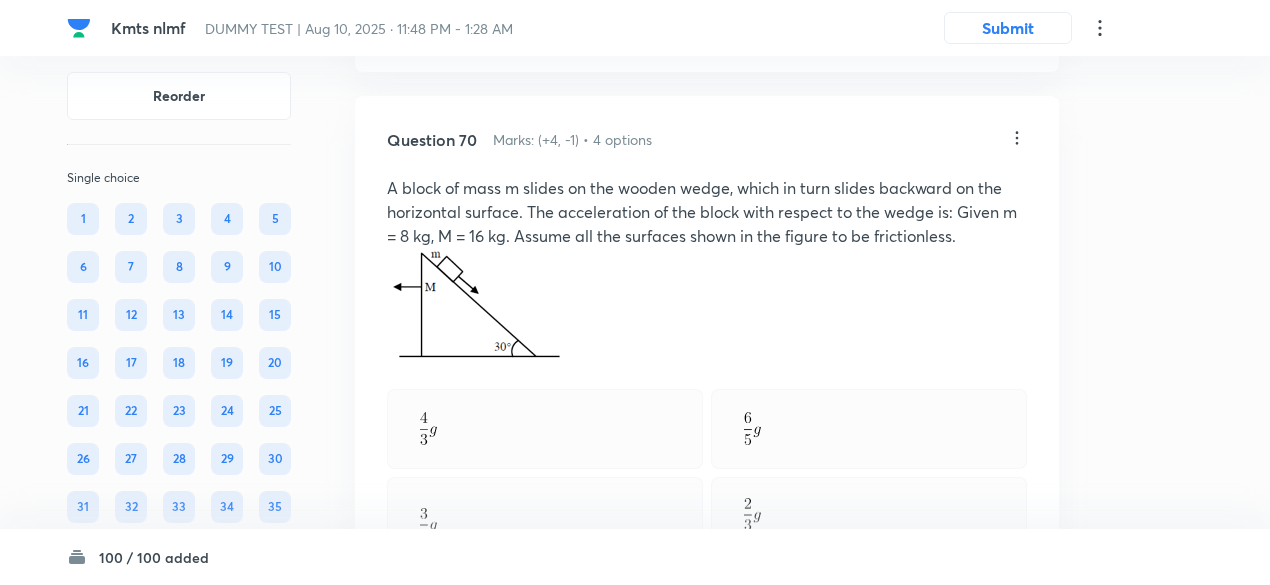 scroll, scrollTop: 47565, scrollLeft: 0, axis: vertical 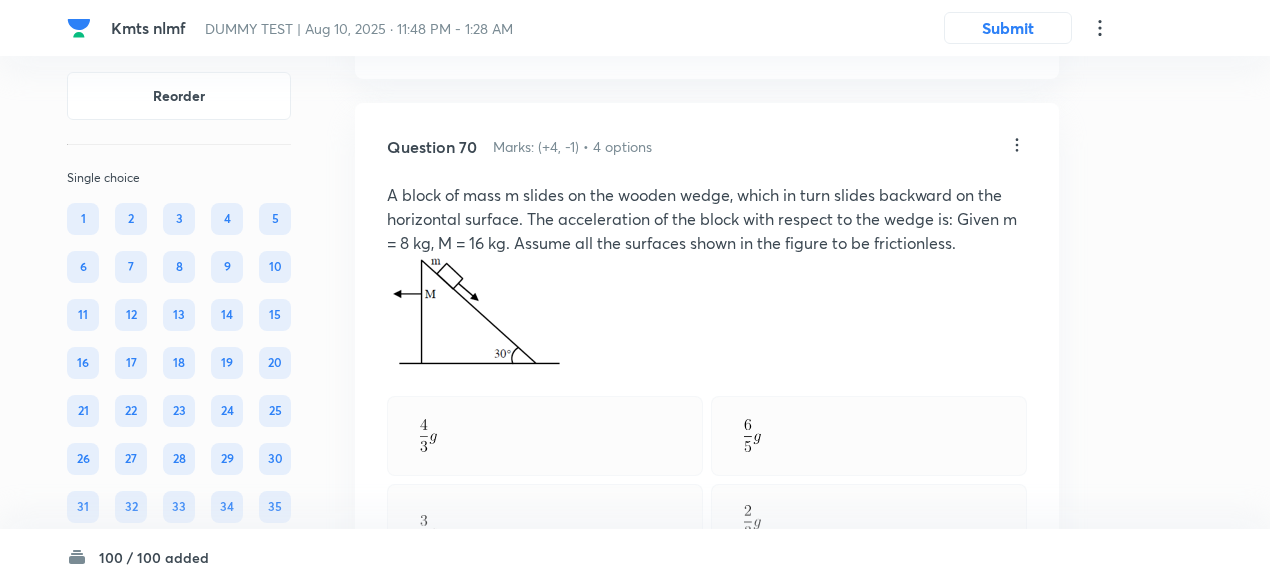 click on "View" at bounding box center (488, -73) 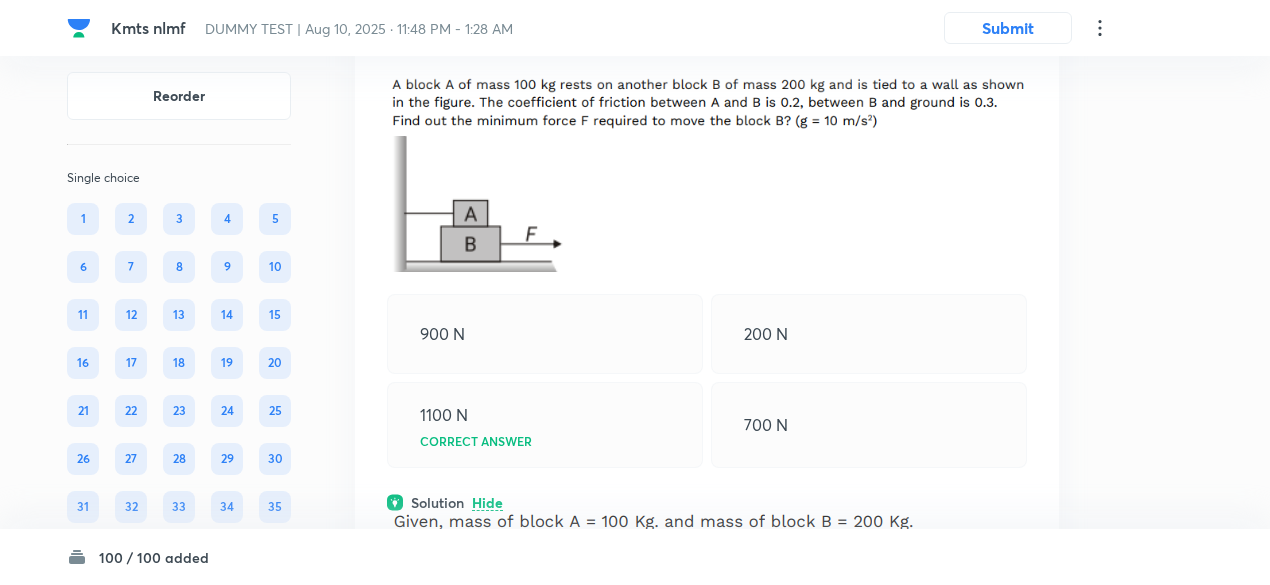 scroll, scrollTop: 46987, scrollLeft: 0, axis: vertical 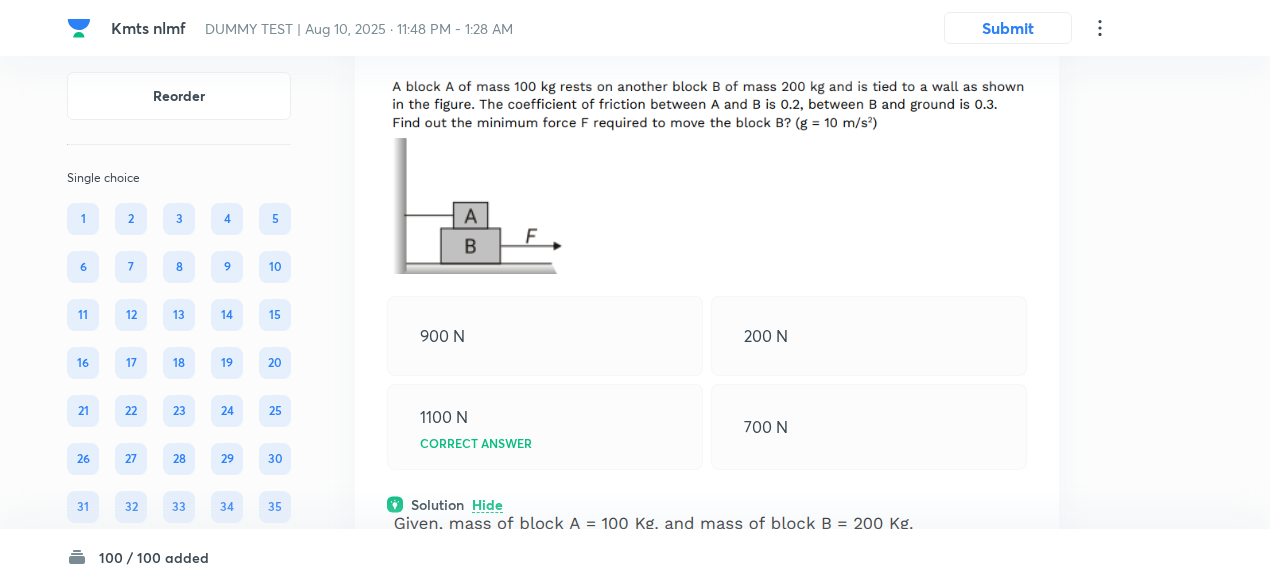click on "View" at bounding box center [488, -177] 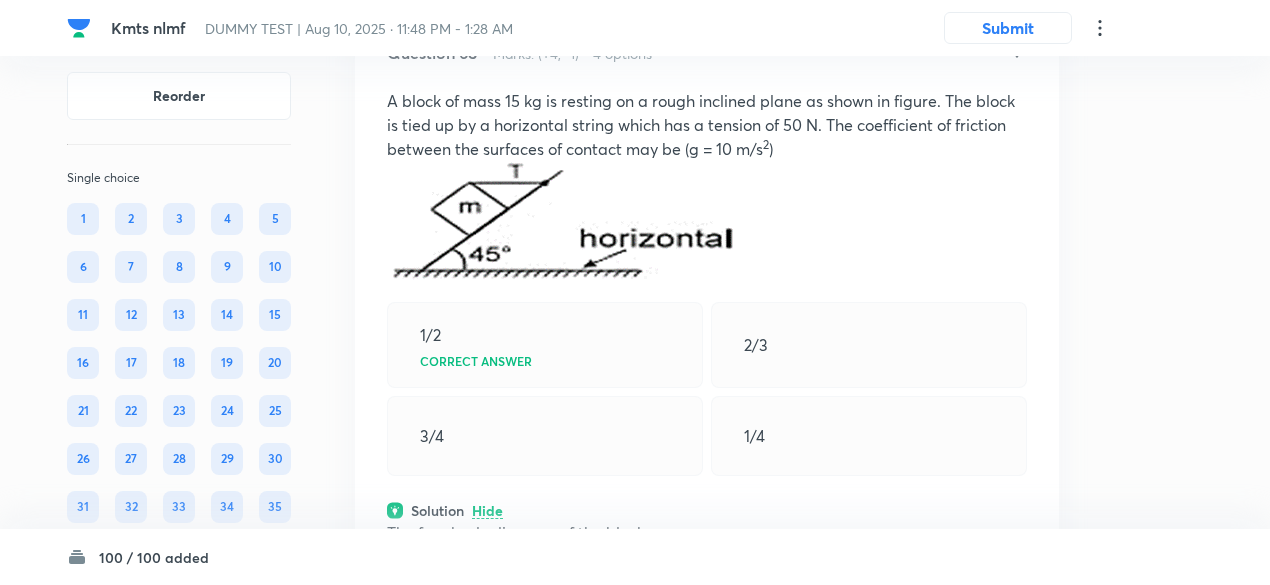 scroll, scrollTop: 46298, scrollLeft: 0, axis: vertical 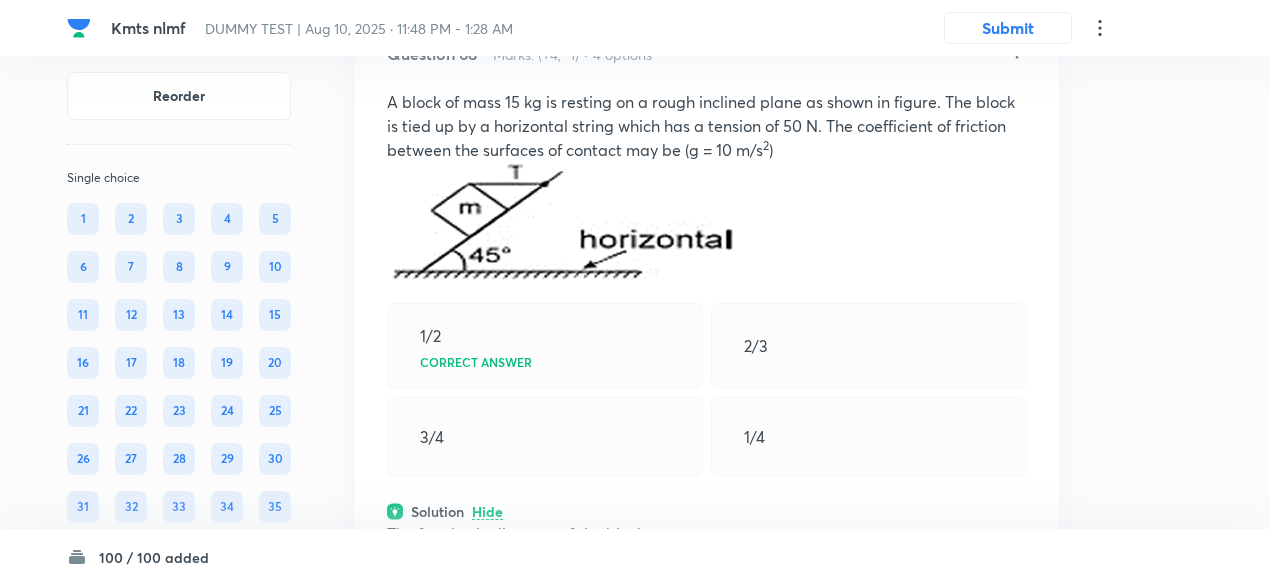 click on "Solution View" at bounding box center [707, -167] 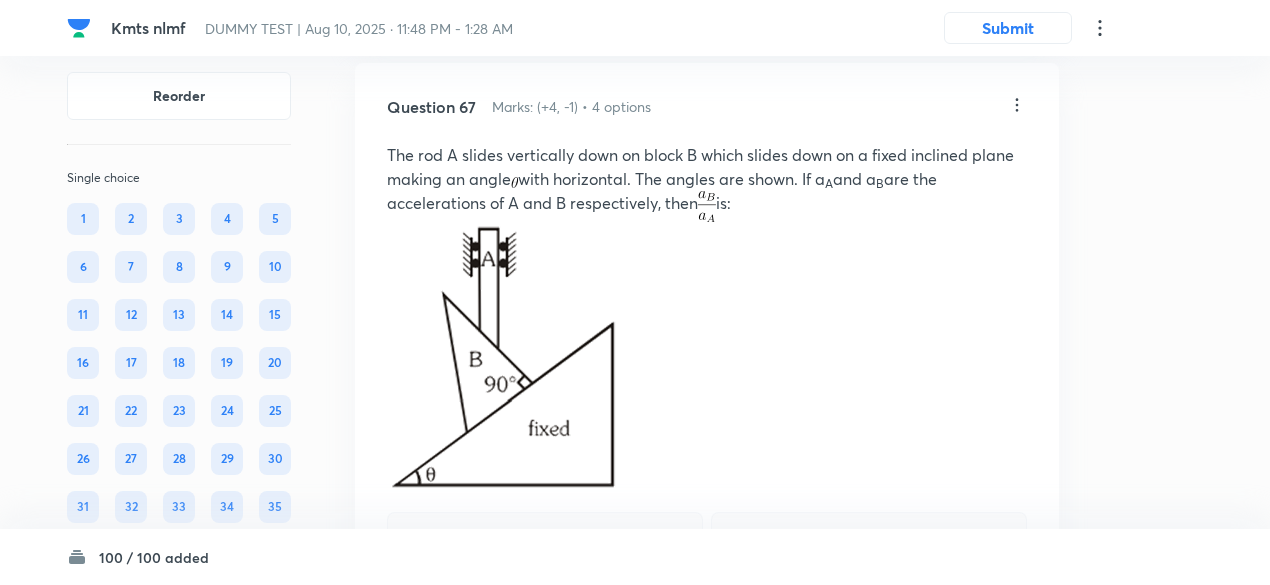 scroll, scrollTop: 45390, scrollLeft: 0, axis: vertical 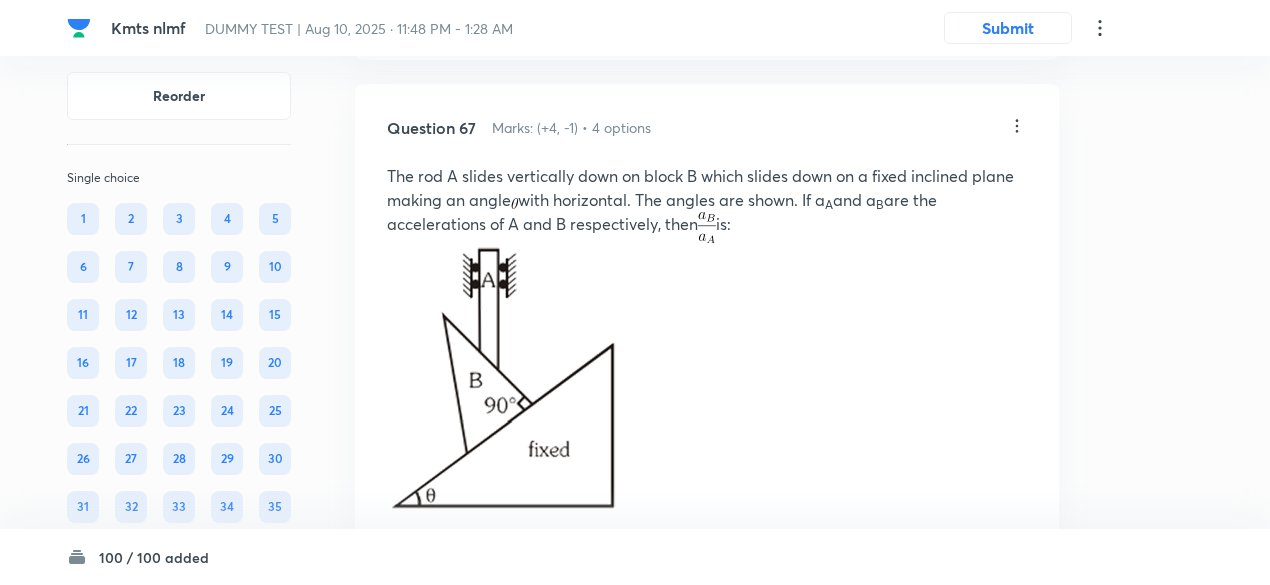 click on "View" at bounding box center [488, -92] 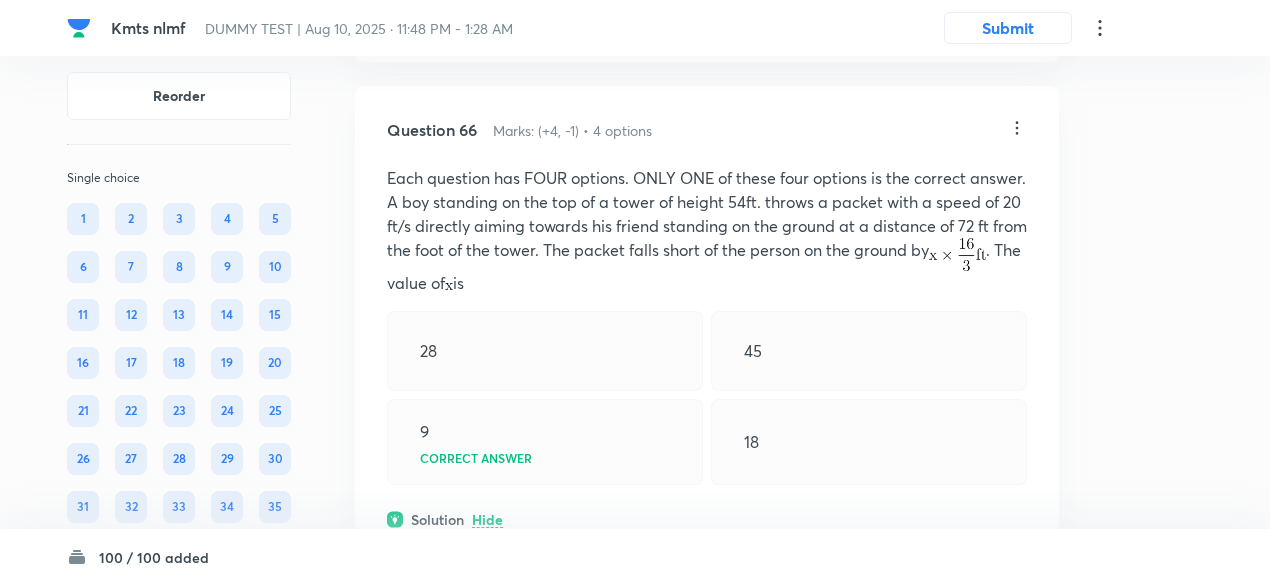 scroll, scrollTop: 44771, scrollLeft: 0, axis: vertical 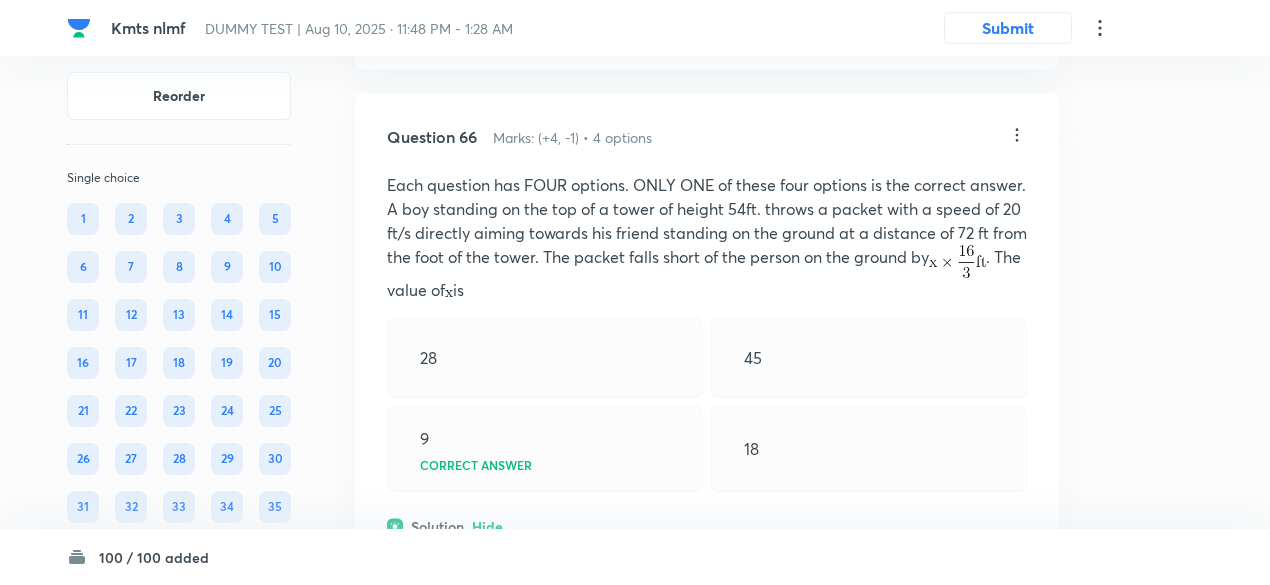 click on "View" at bounding box center (488, -83) 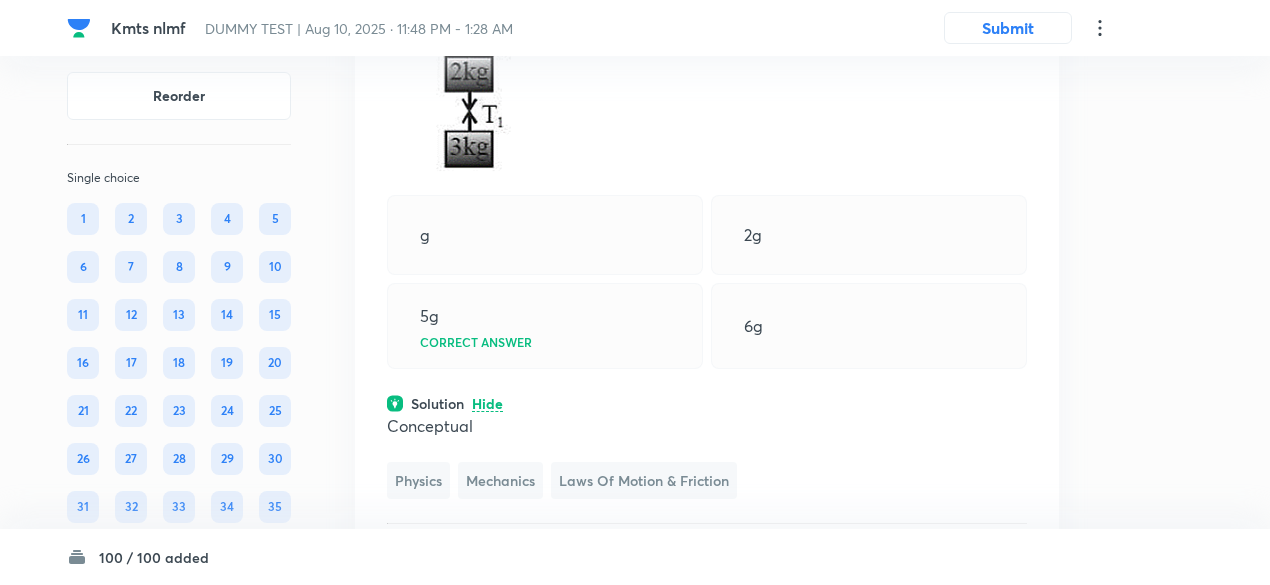 scroll, scrollTop: 44282, scrollLeft: 0, axis: vertical 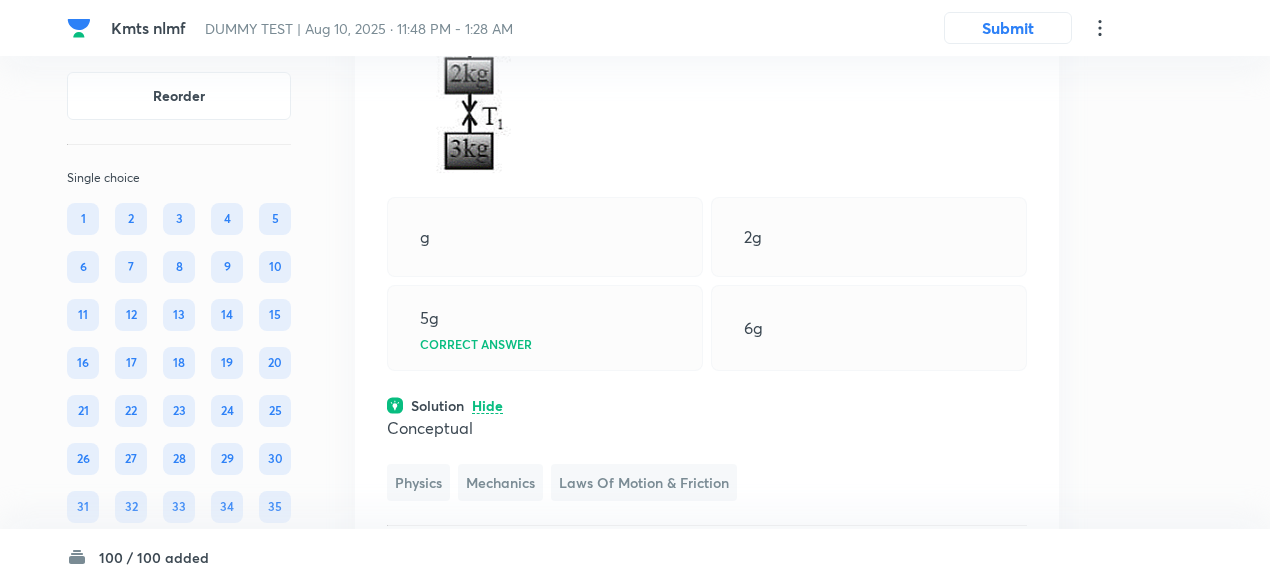click 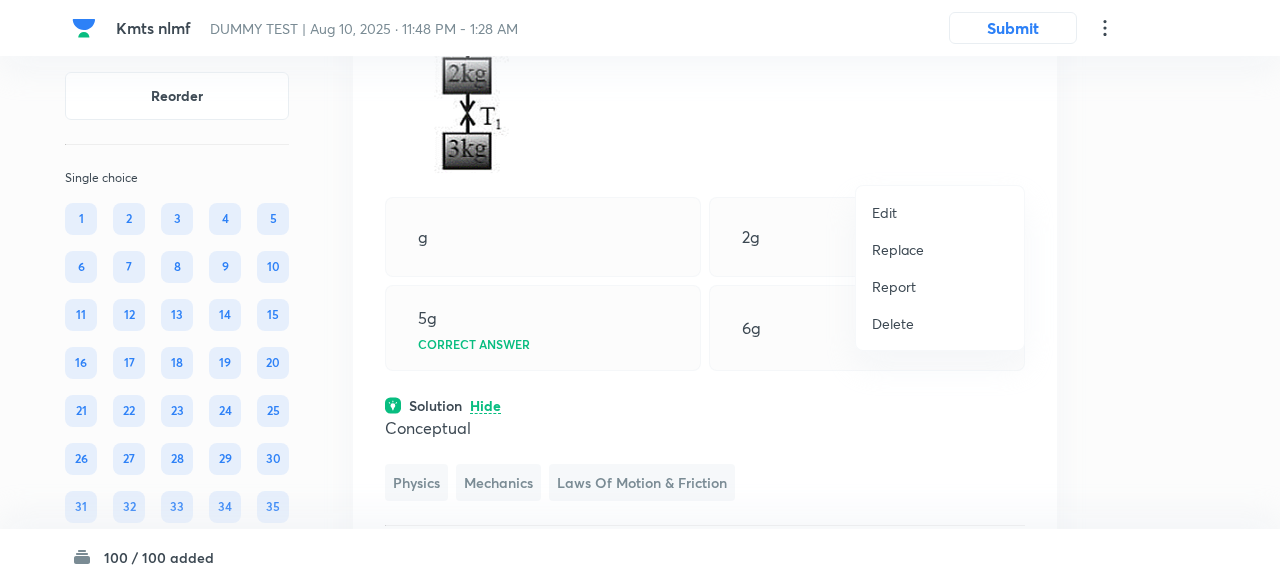 click on "Replace" at bounding box center [898, 249] 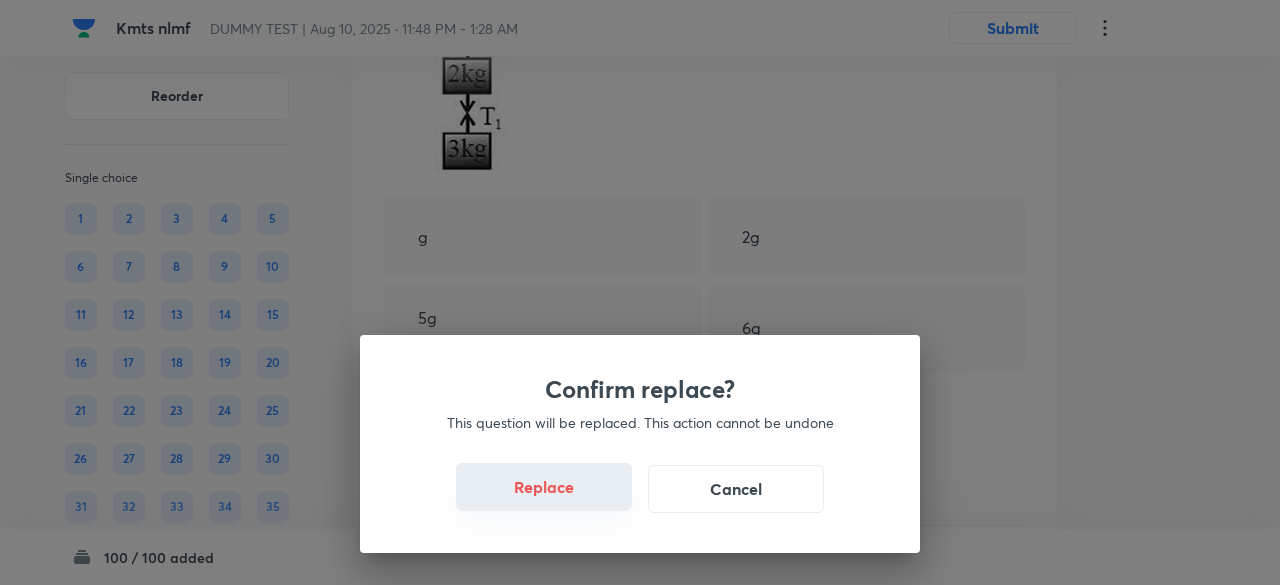 click on "Replace" at bounding box center (544, 487) 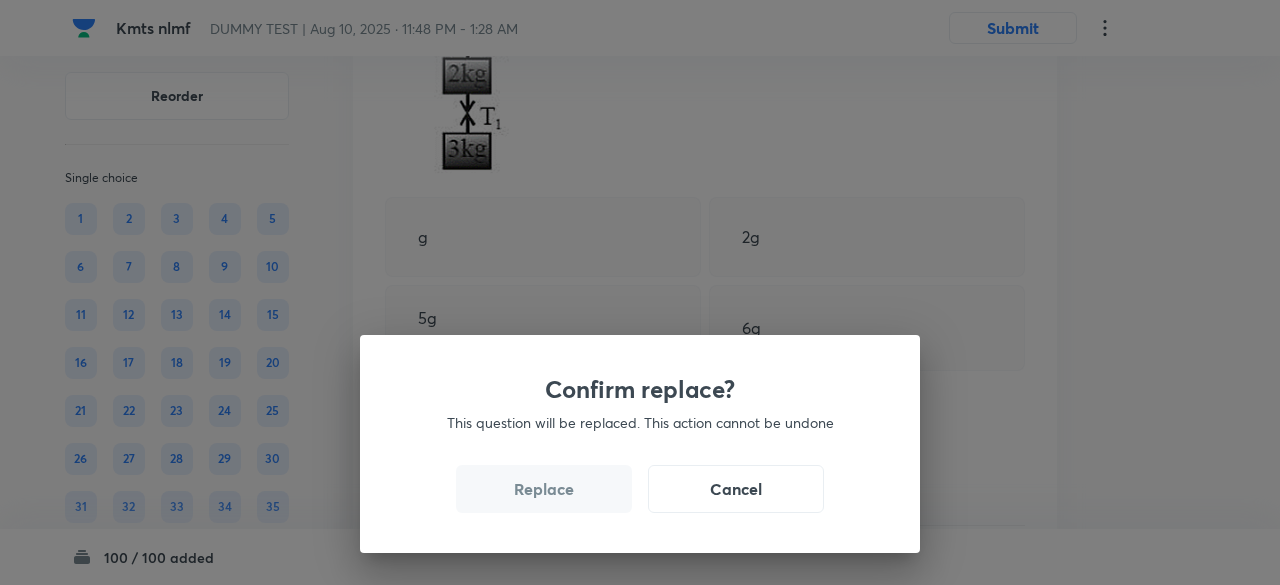 click on "Replace" at bounding box center [544, 489] 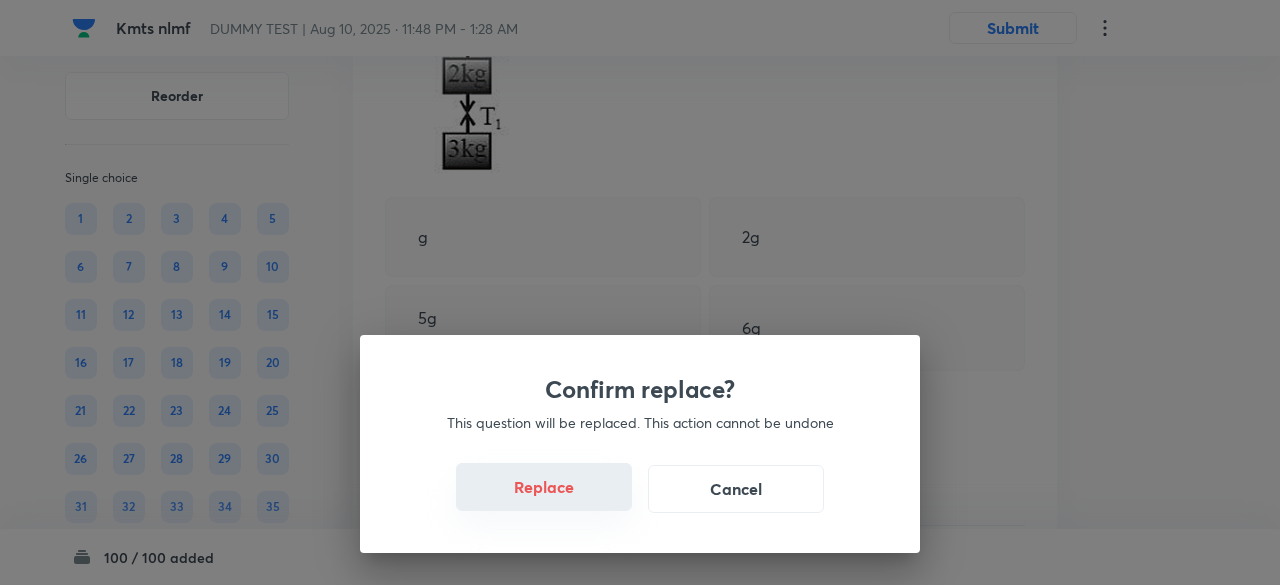 click on "Replace" at bounding box center [544, 487] 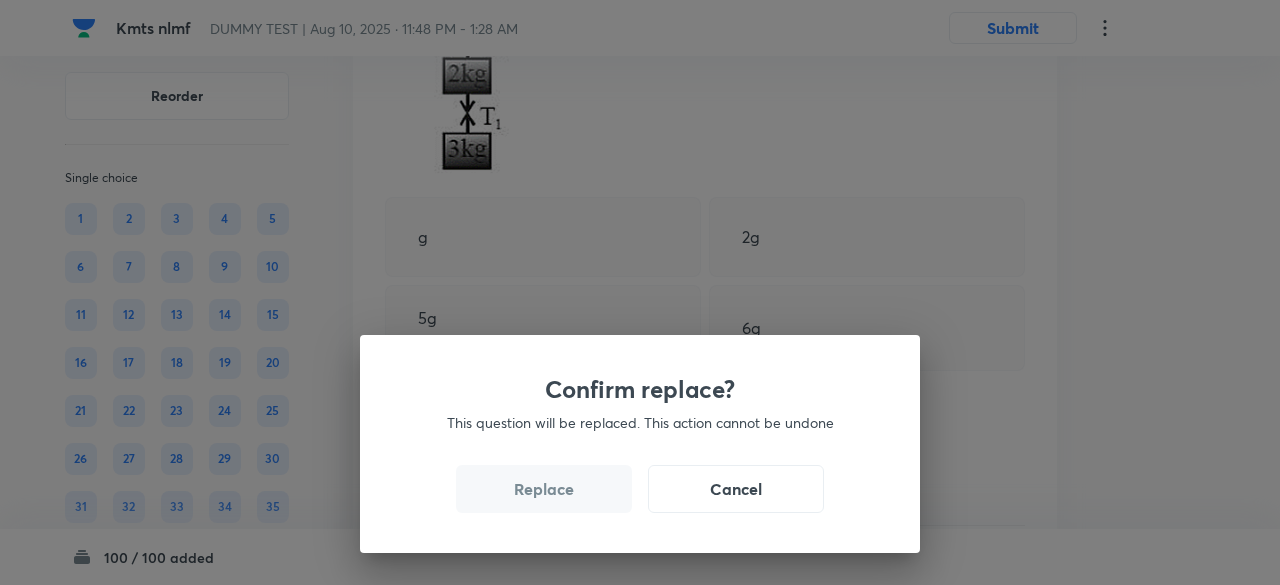 click on "Replace" at bounding box center (544, 489) 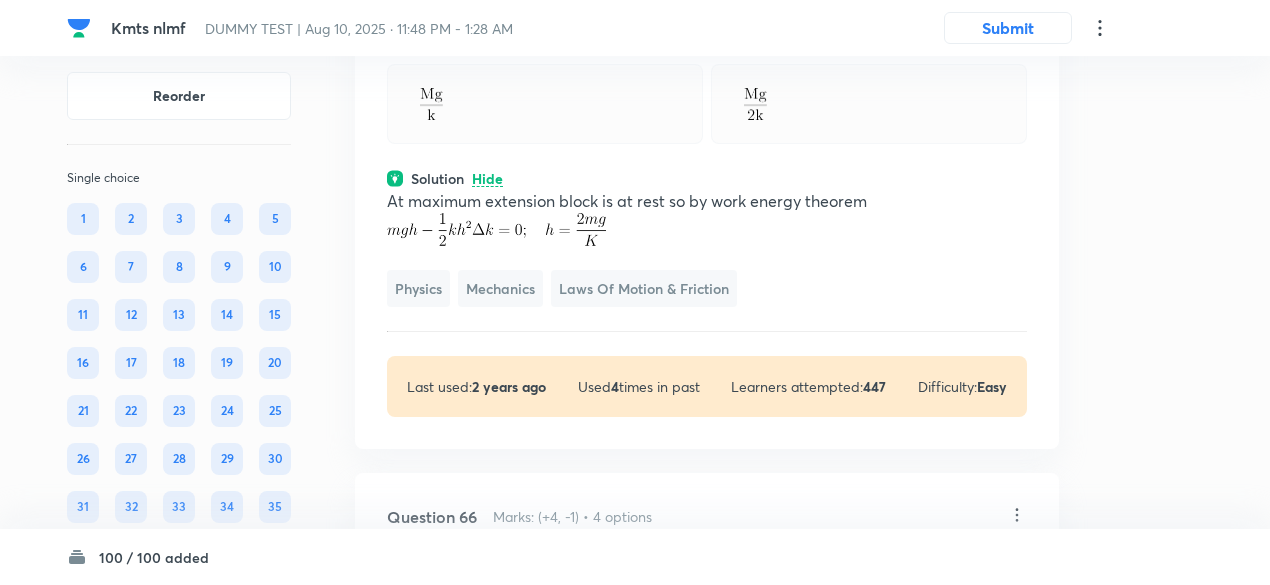 scroll, scrollTop: 44306, scrollLeft: 0, axis: vertical 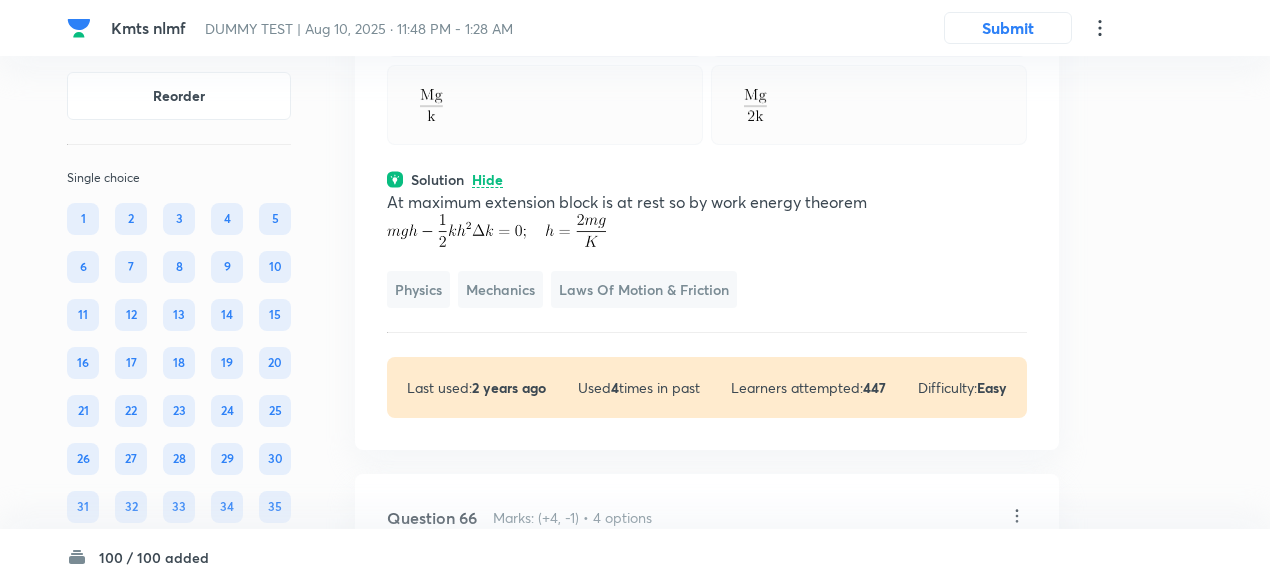 click 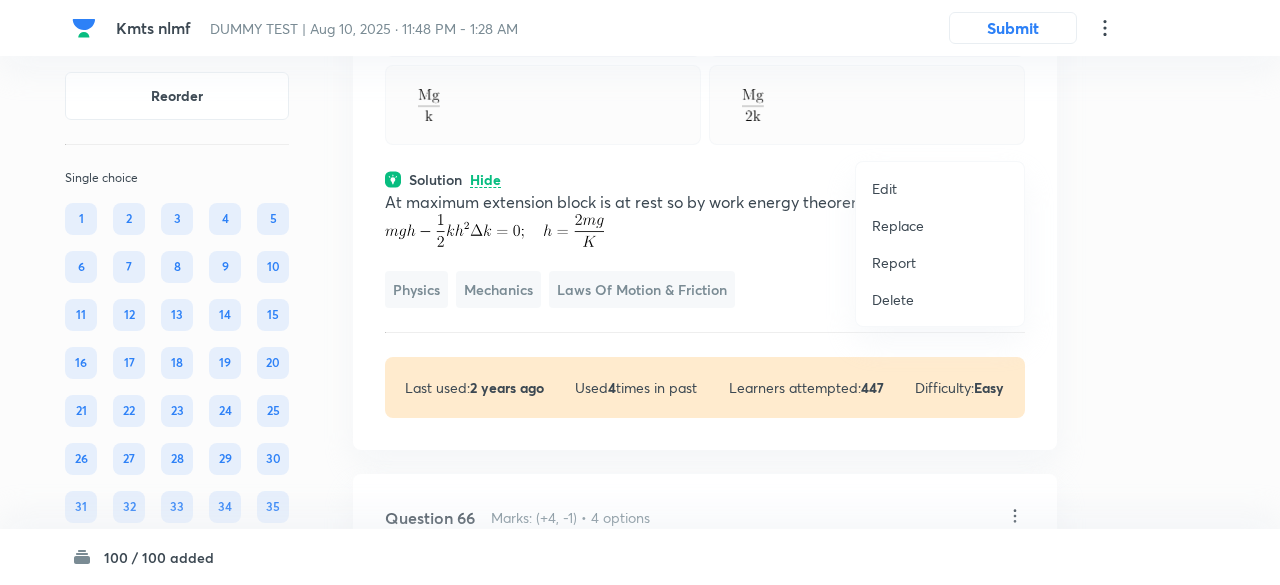 click on "Replace" at bounding box center [898, 225] 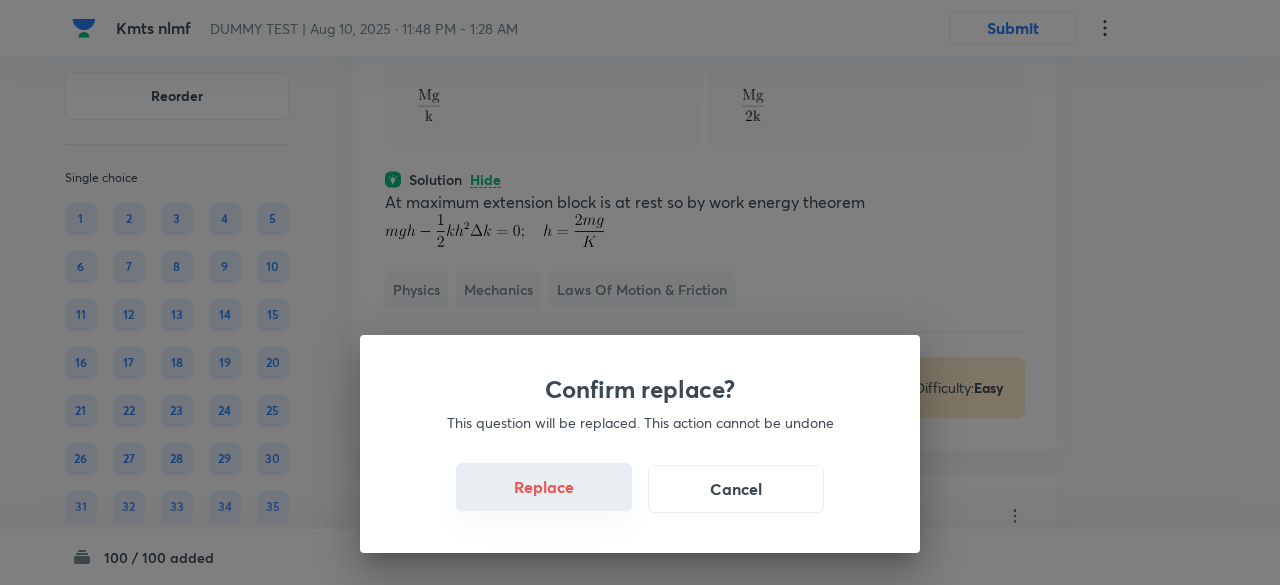 click on "Replace" at bounding box center (544, 487) 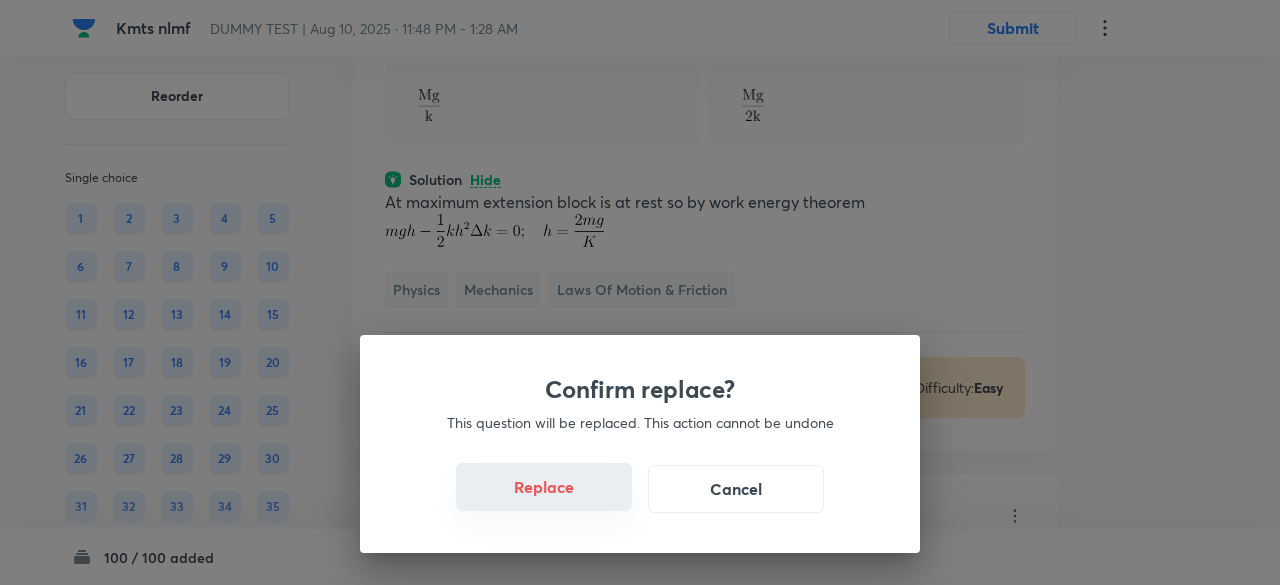 click on "Replace" at bounding box center [544, 487] 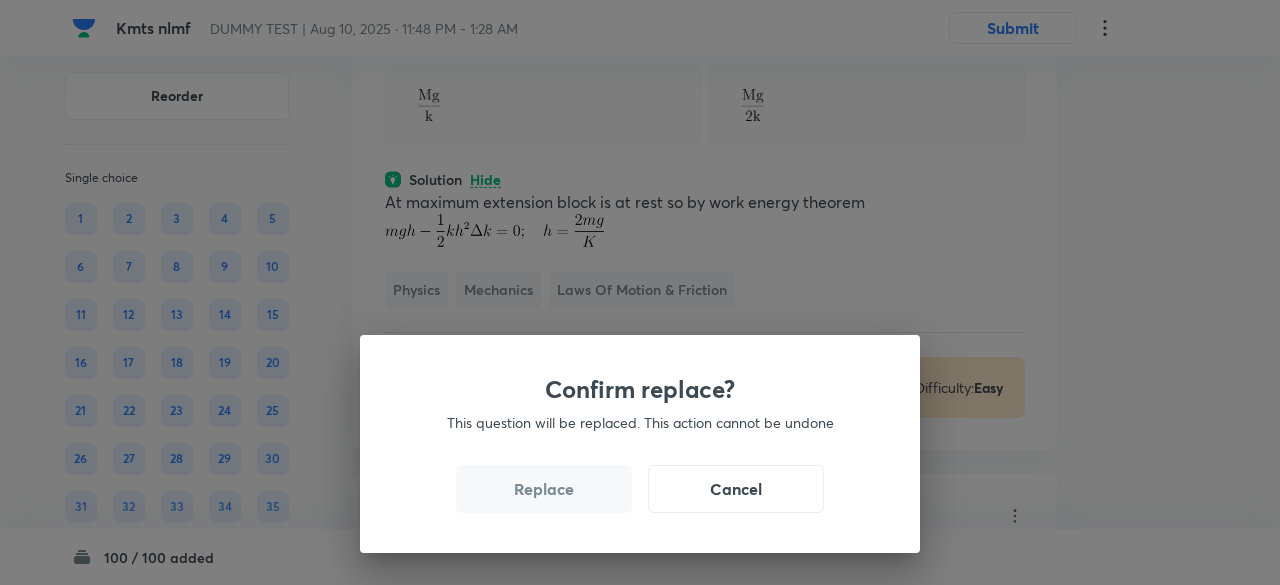 click on "Replace" at bounding box center [544, 489] 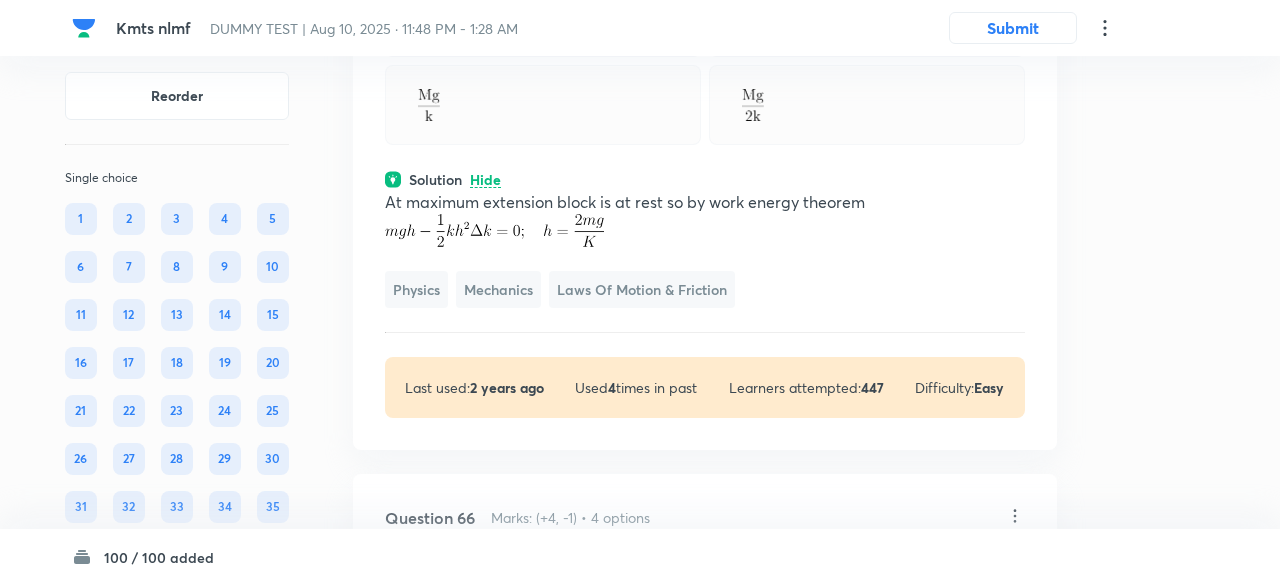 click on "Confirm replace? This question will be replaced. This action cannot be undone Replace Cancel" at bounding box center [640, 877] 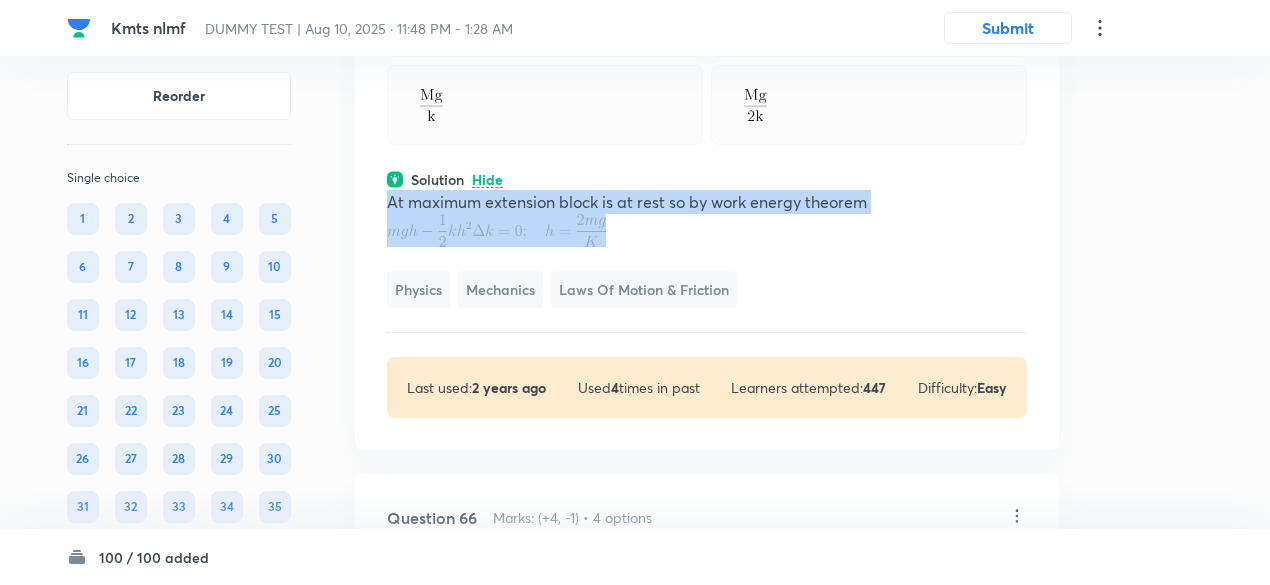 click on "At maximum extension block is at rest so by work energy theorem" at bounding box center [707, 202] 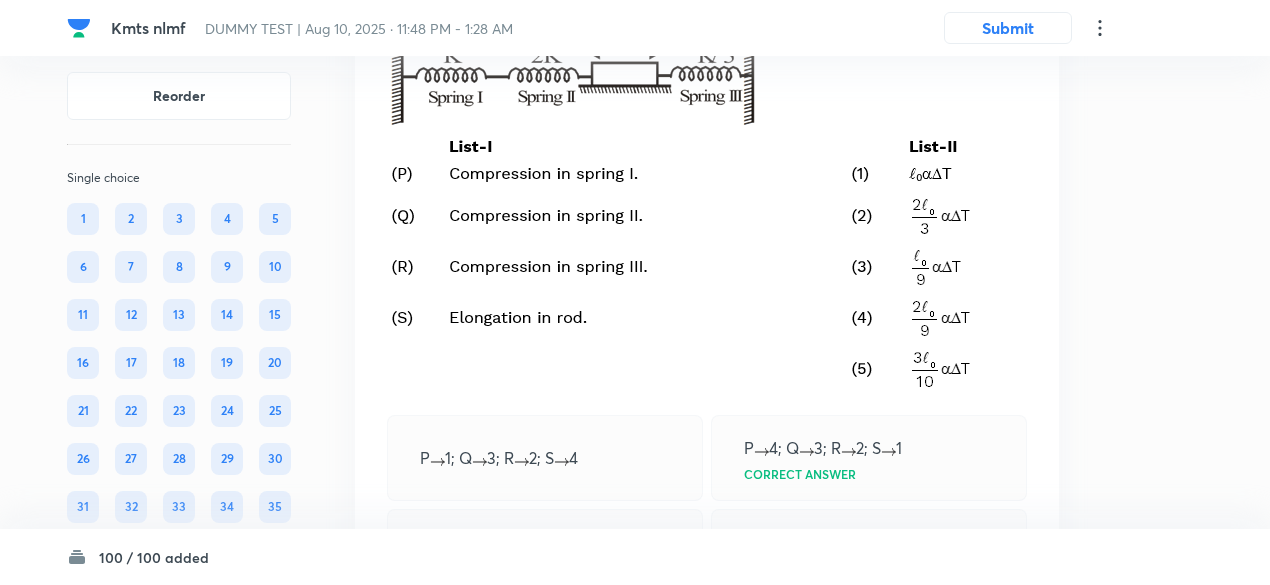 scroll, scrollTop: 44224, scrollLeft: 0, axis: vertical 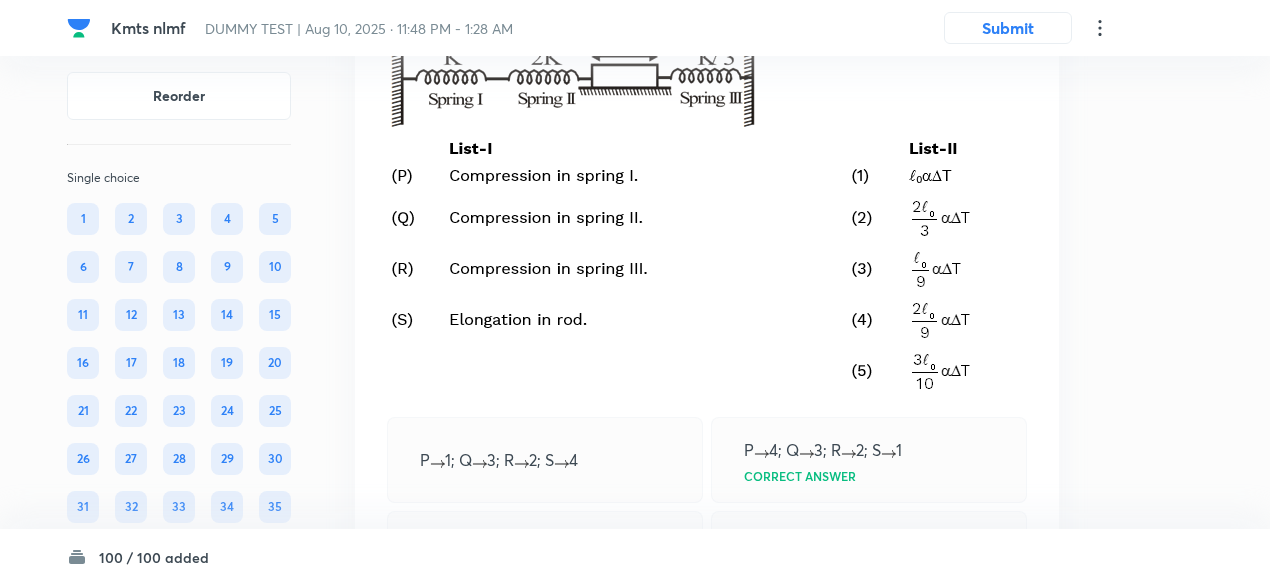click 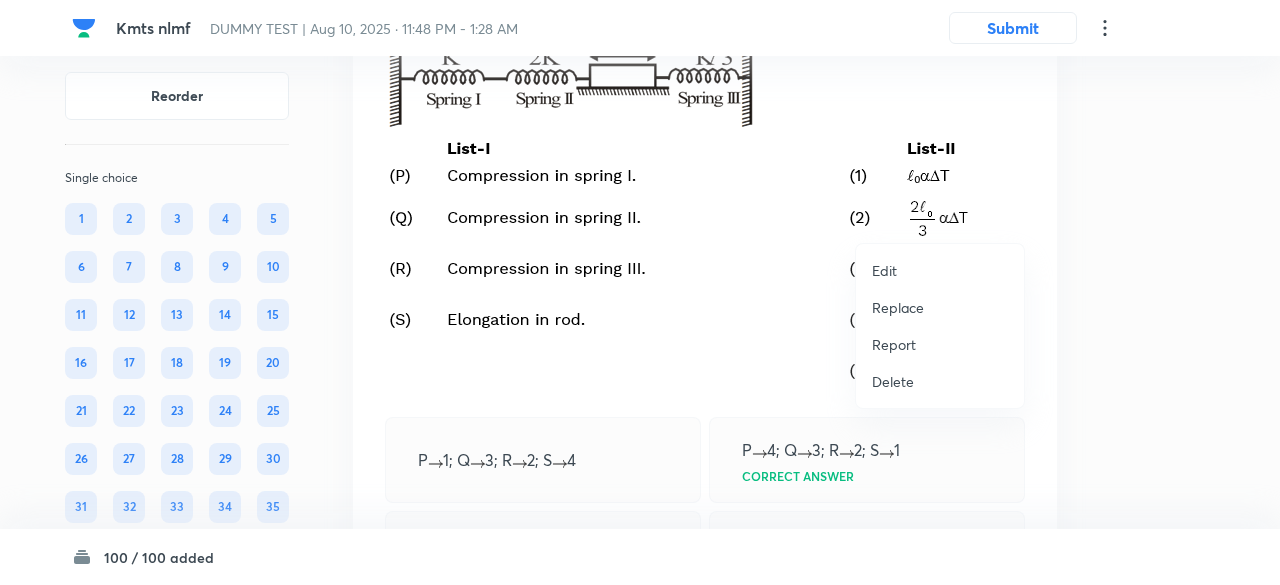click on "Replace" at bounding box center (898, 307) 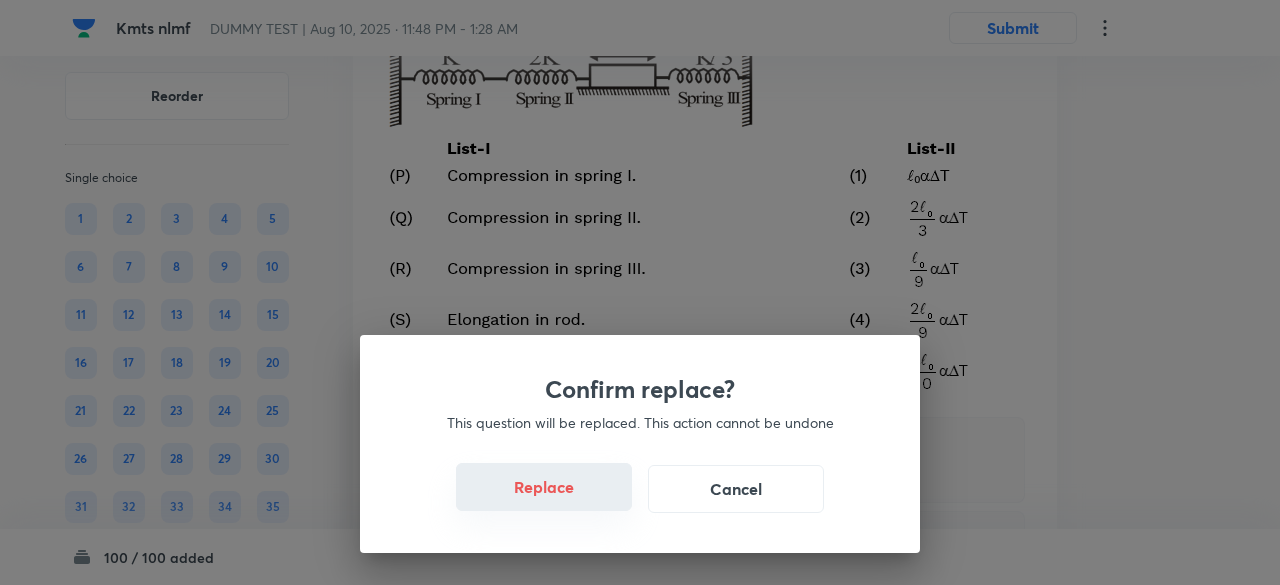 click on "Replace" at bounding box center (544, 487) 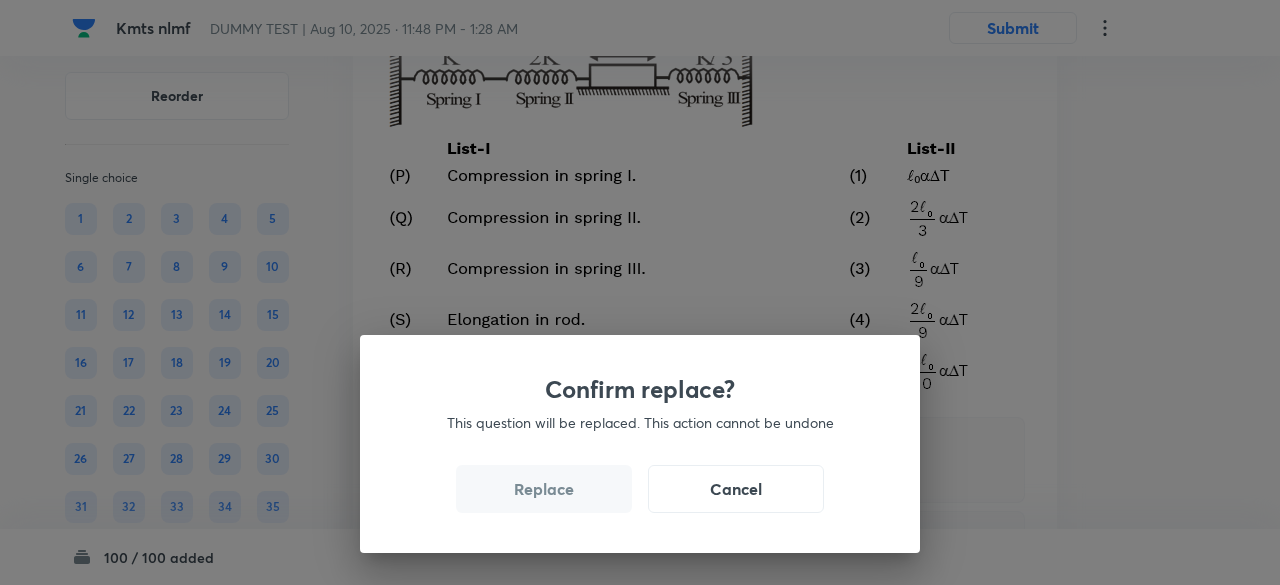 click on "Replace" at bounding box center (544, 489) 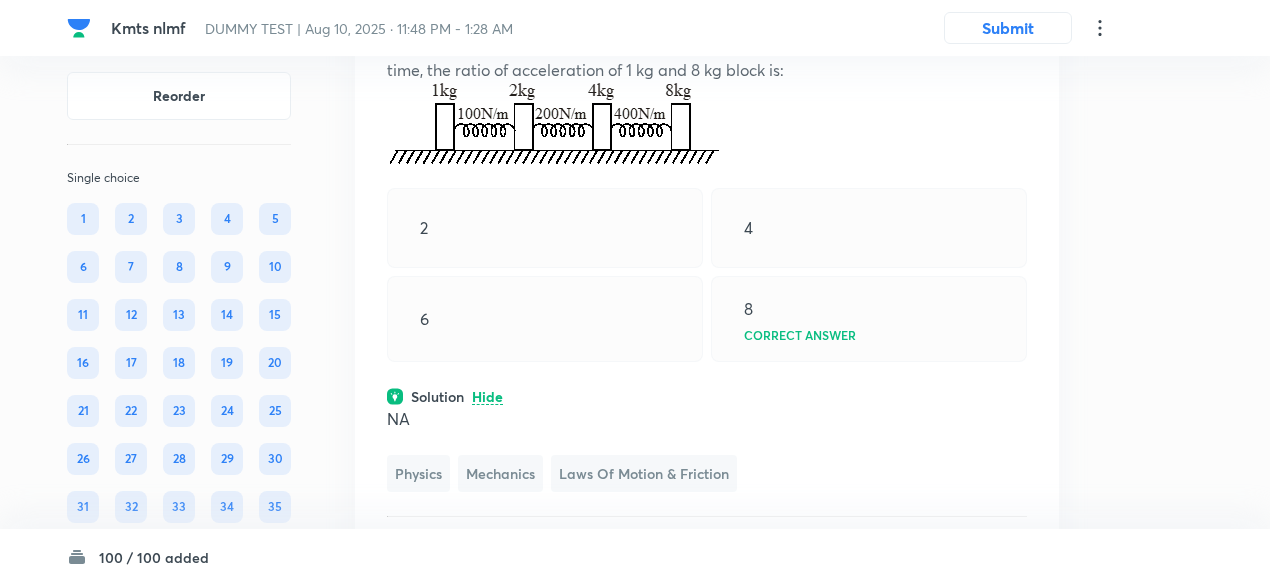 scroll, scrollTop: 44190, scrollLeft: 0, axis: vertical 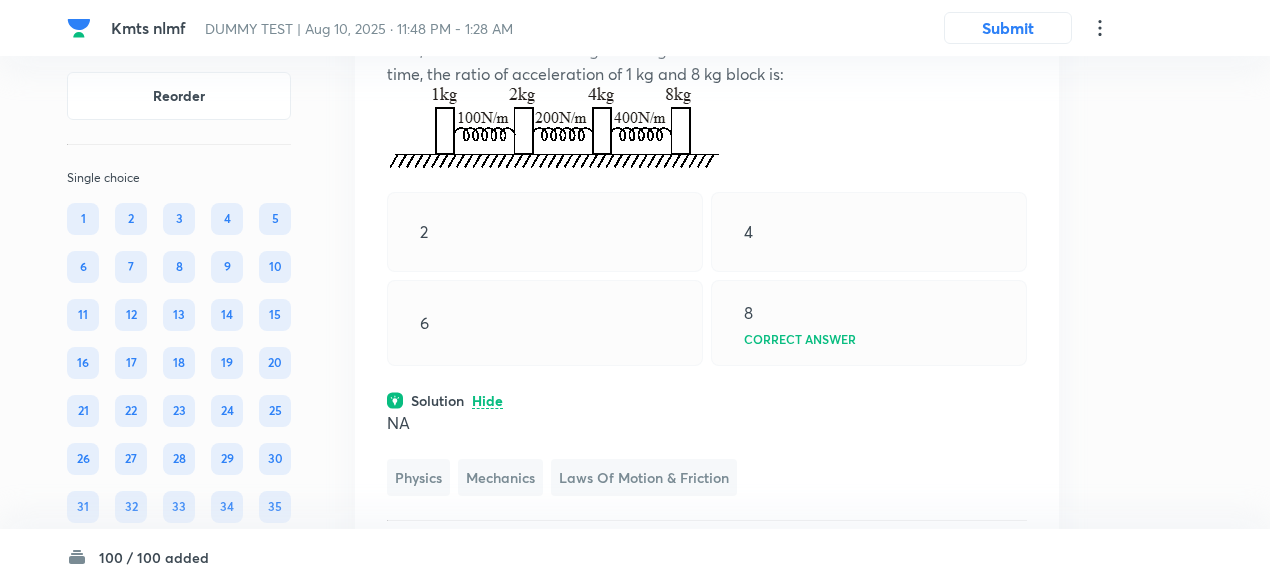 click on "Four blocks of masses 1 kg, 2kg, 4 kg, and 8kg are connected with three ideal springs. The whole system is released from rest on a frictionless horizontal surface. After some time, the acceleration of 2 kg and 4 kg are found to be zero. At the same instant of time, the ratio of acceleration of 1 kg and 8 kg block is:" at bounding box center [707, 38] 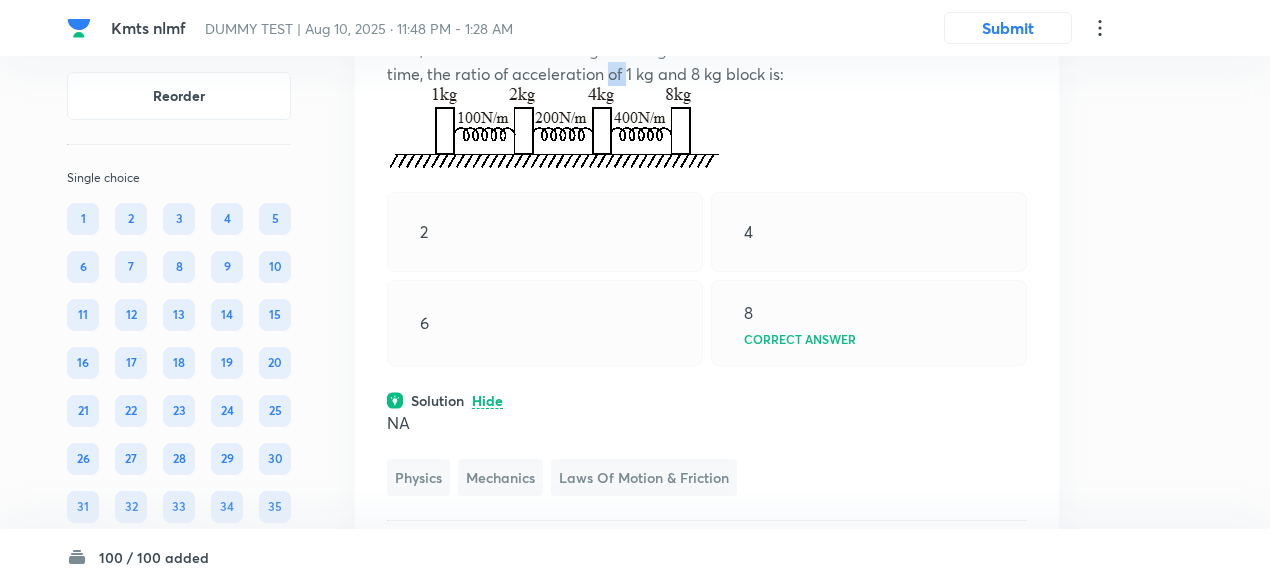 click on "Four blocks of masses 1 kg, 2kg, 4 kg, and 8kg are connected with three ideal springs. The whole system is released from rest on a frictionless horizontal surface. After some time, the acceleration of 2 kg and 4 kg are found to be zero. At the same instant of time, the ratio of acceleration of 1 kg and 8 kg block is:" at bounding box center [707, 38] 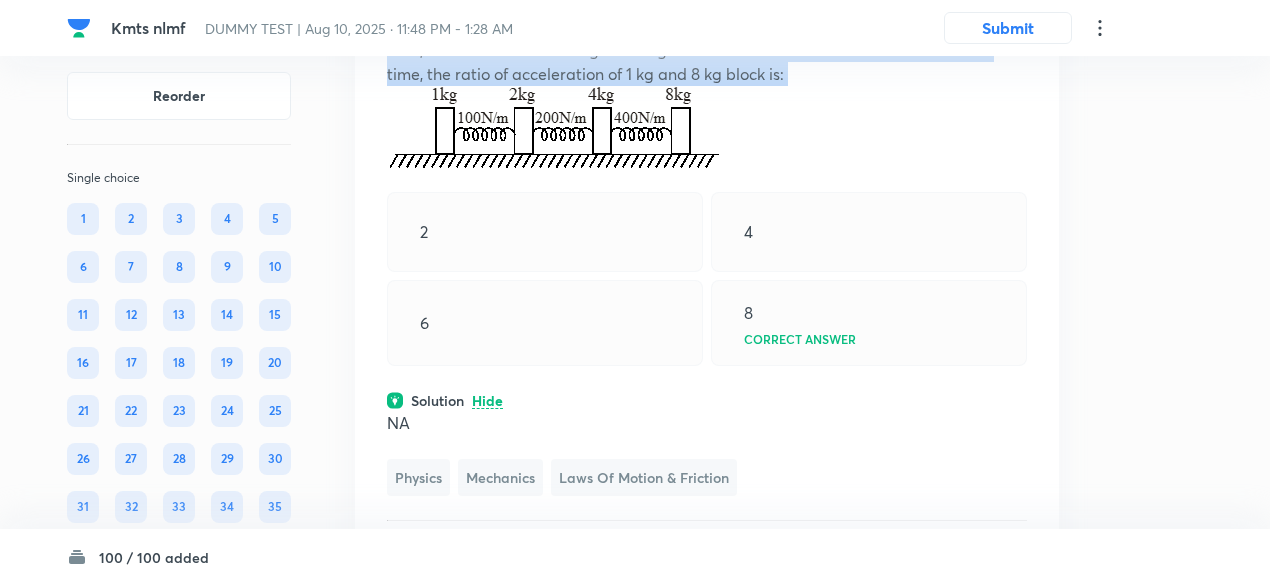 click on "Four blocks of masses 1 kg, 2kg, 4 kg, and 8kg are connected with three ideal springs. The whole system is released from rest on a frictionless horizontal surface. After some time, the acceleration of 2 kg and 4 kg are found to be zero. At the same instant of time, the ratio of acceleration of 1 kg and 8 kg block is:" at bounding box center (707, 38) 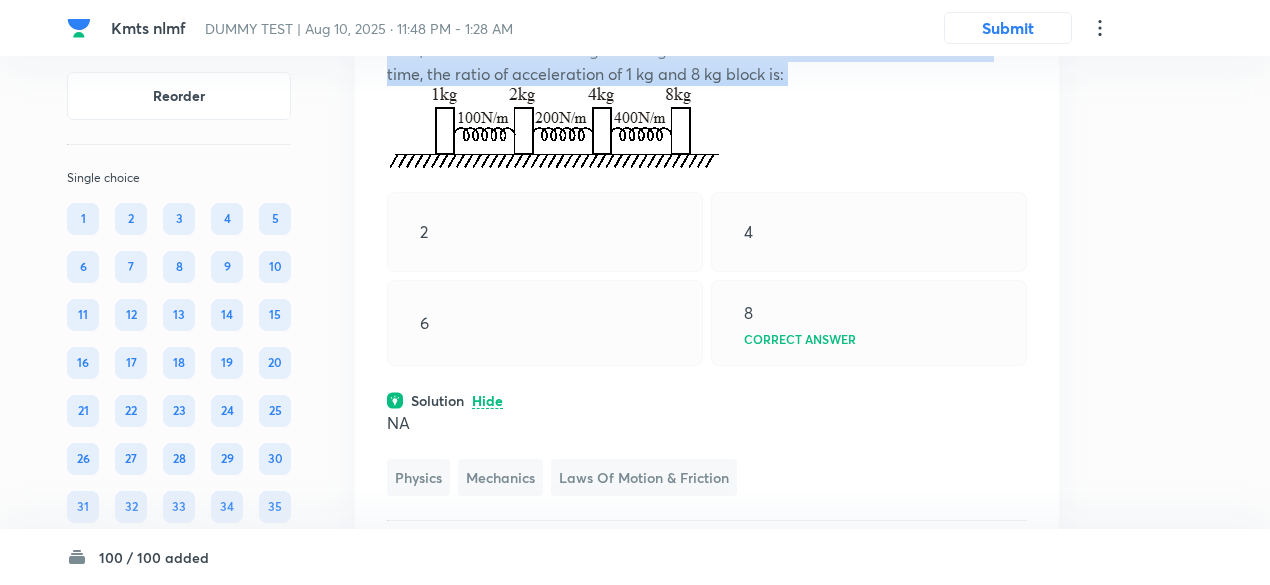 copy on "Four blocks of masses 1 kg, 2kg, 4 kg, and 8kg are connected with three ideal springs. The whole system is released from rest on a frictionless horizontal surface. After some time, the acceleration of 2 kg and 4 kg are found to be zero. At the same instant of time, the ratio of acceleration of 1 kg and 8 kg block is:" 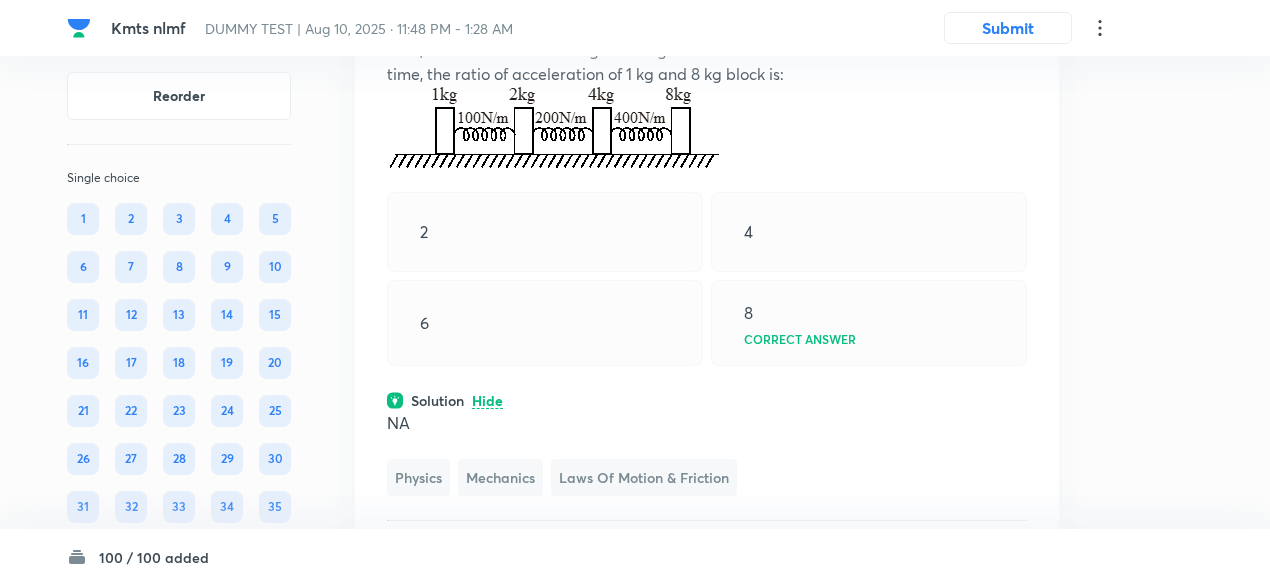 click on "﻿" at bounding box center [707, 131] 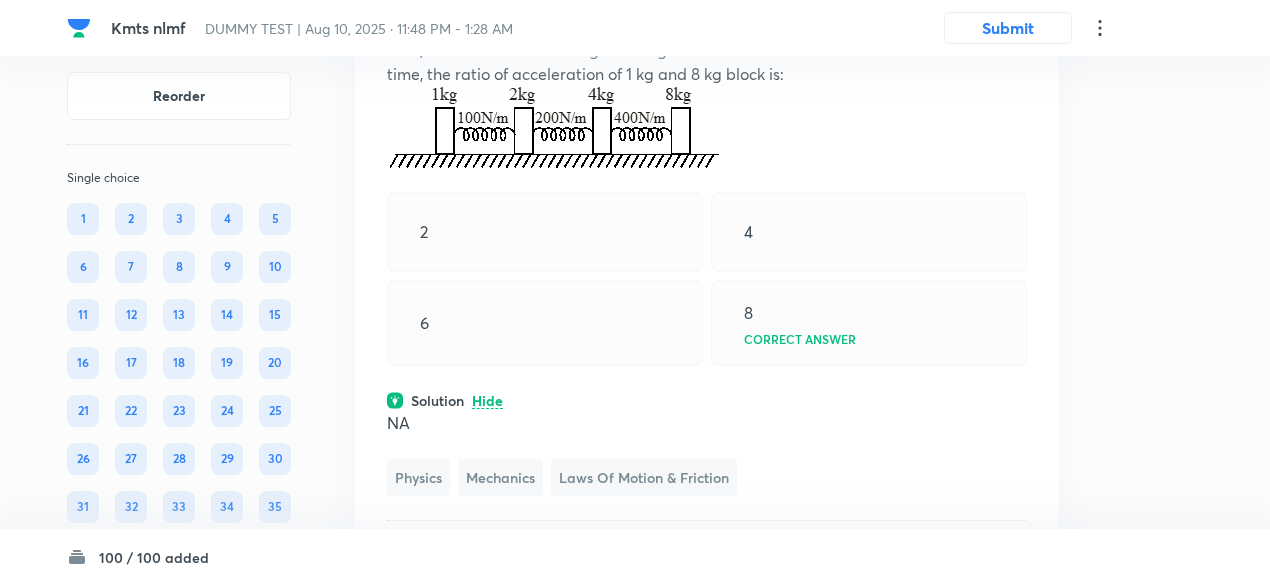 click on "Four blocks of masses 1 kg, 2kg, 4 kg, and 8kg are connected with three ideal springs. The whole system is released from rest on a frictionless horizontal surface. After some time, the acceleration of 2 kg and 4 kg are found to be zero. At the same instant of time, the ratio of acceleration of 1 kg and 8 kg block is:" at bounding box center [707, 38] 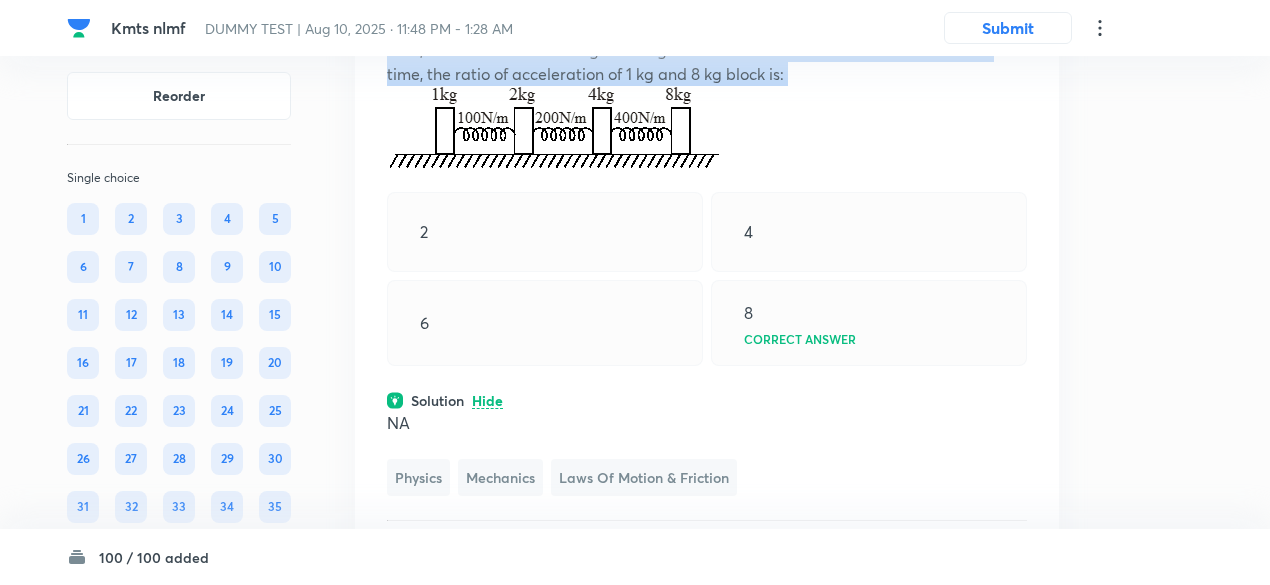 click on "Four blocks of masses 1 kg, 2kg, 4 kg, and 8kg are connected with three ideal springs. The whole system is released from rest on a frictionless horizontal surface. After some time, the acceleration of 2 kg and 4 kg are found to be zero. At the same instant of time, the ratio of acceleration of 1 kg and 8 kg block is:" at bounding box center (707, 38) 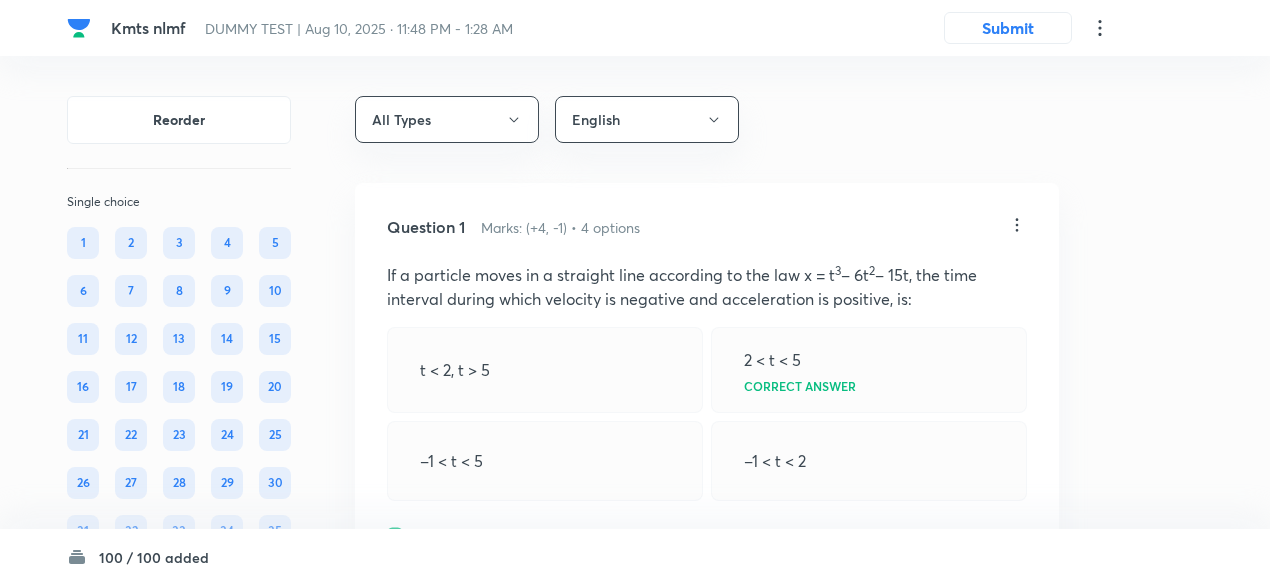 scroll, scrollTop: 44190, scrollLeft: 0, axis: vertical 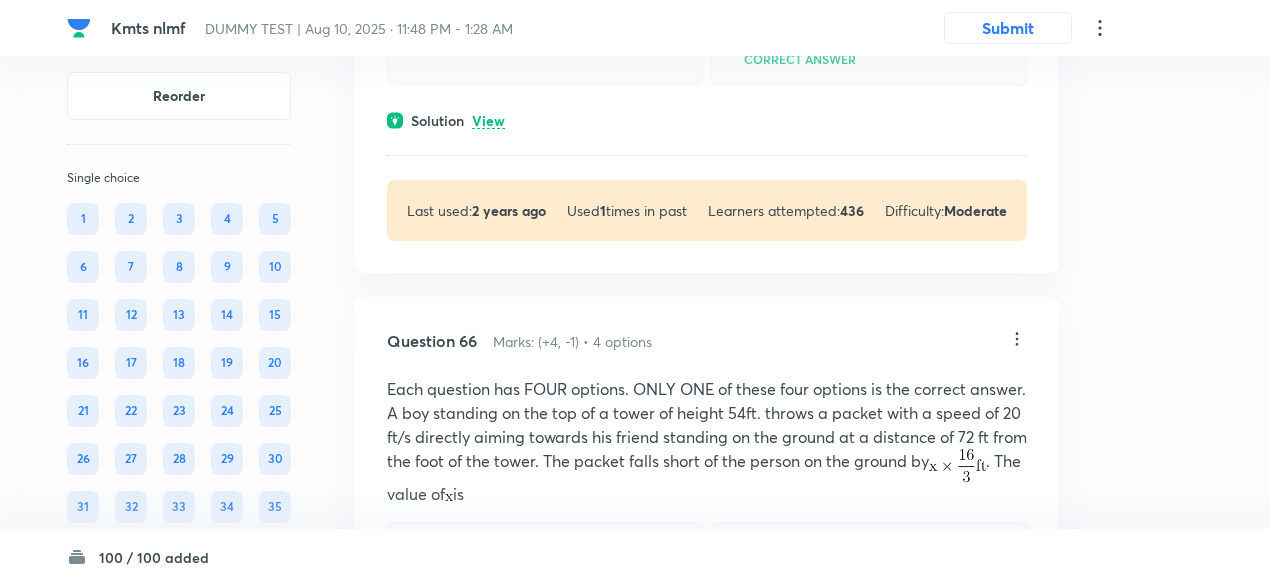 click on "View" at bounding box center [488, 121] 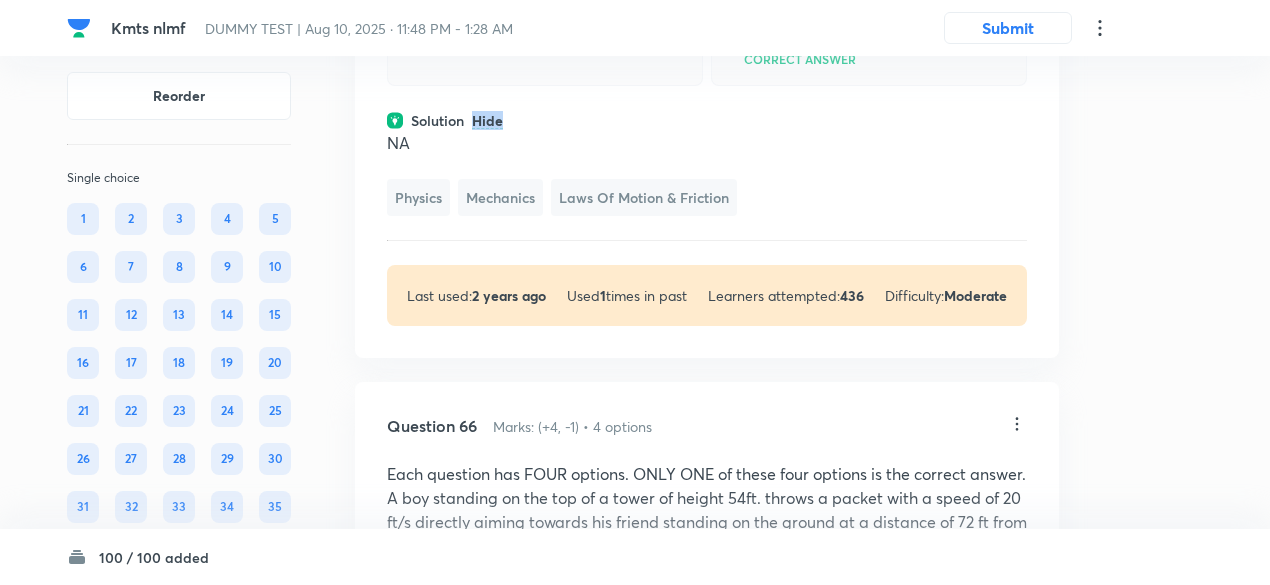 click on "Hide" at bounding box center [487, 121] 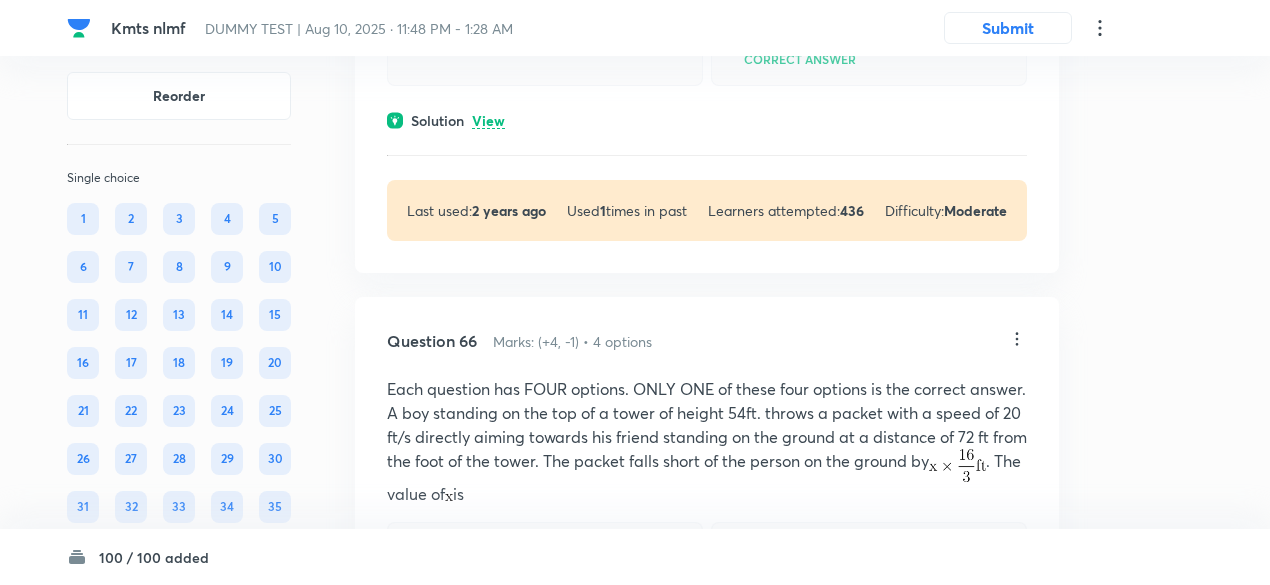 click on "View" at bounding box center [488, 121] 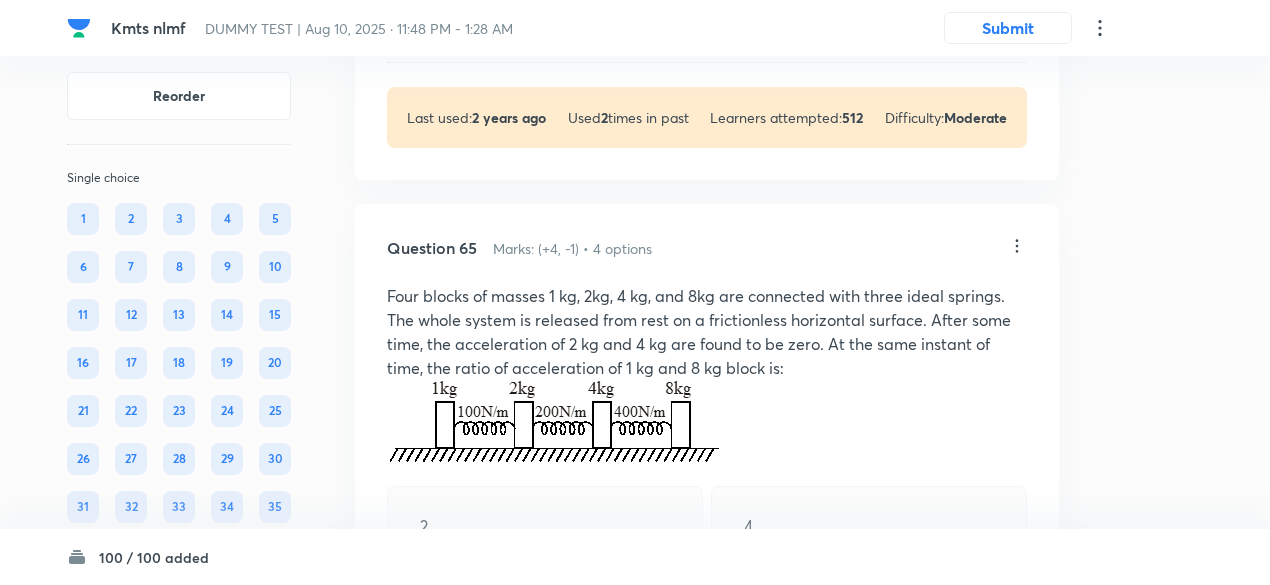 scroll, scrollTop: 43816, scrollLeft: 0, axis: vertical 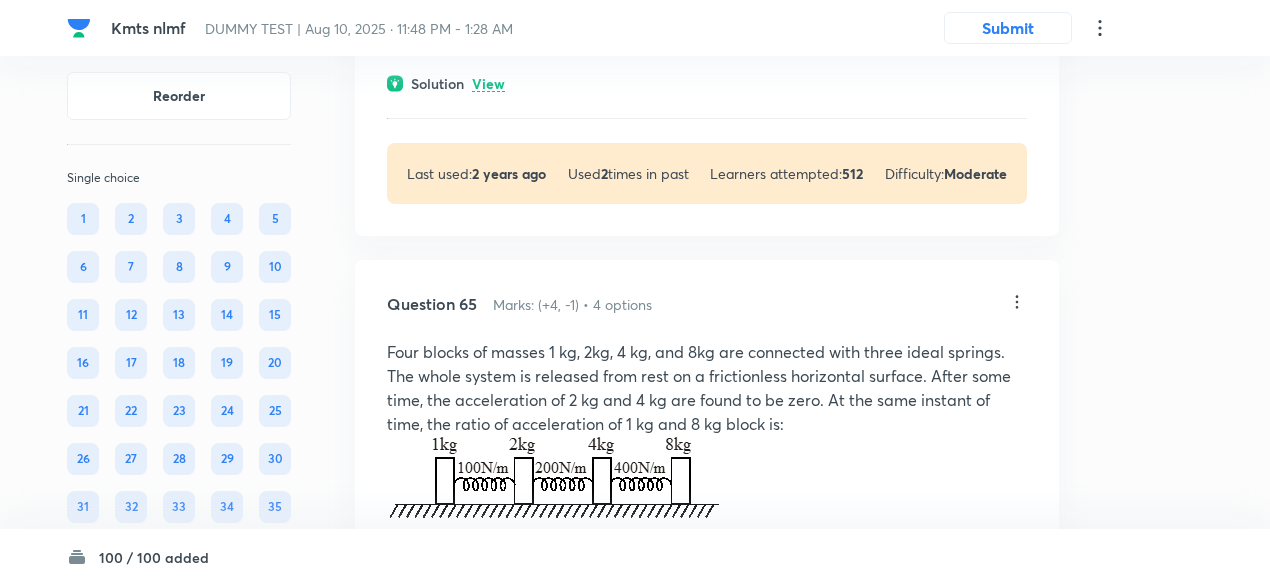 click on "View" at bounding box center (488, 84) 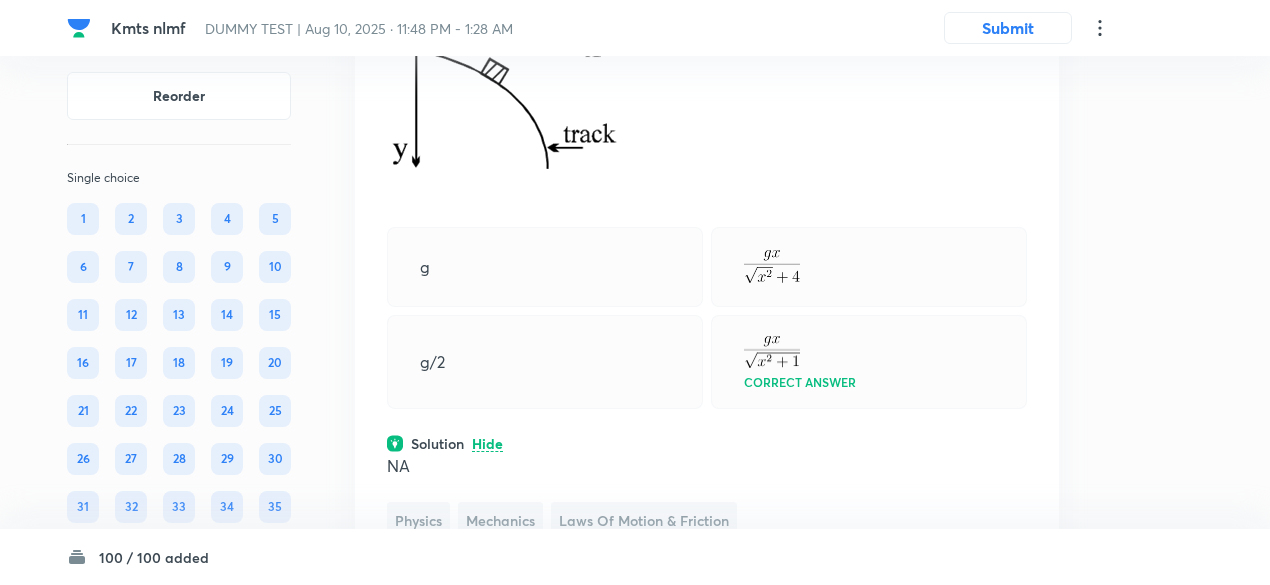 scroll, scrollTop: 43454, scrollLeft: 0, axis: vertical 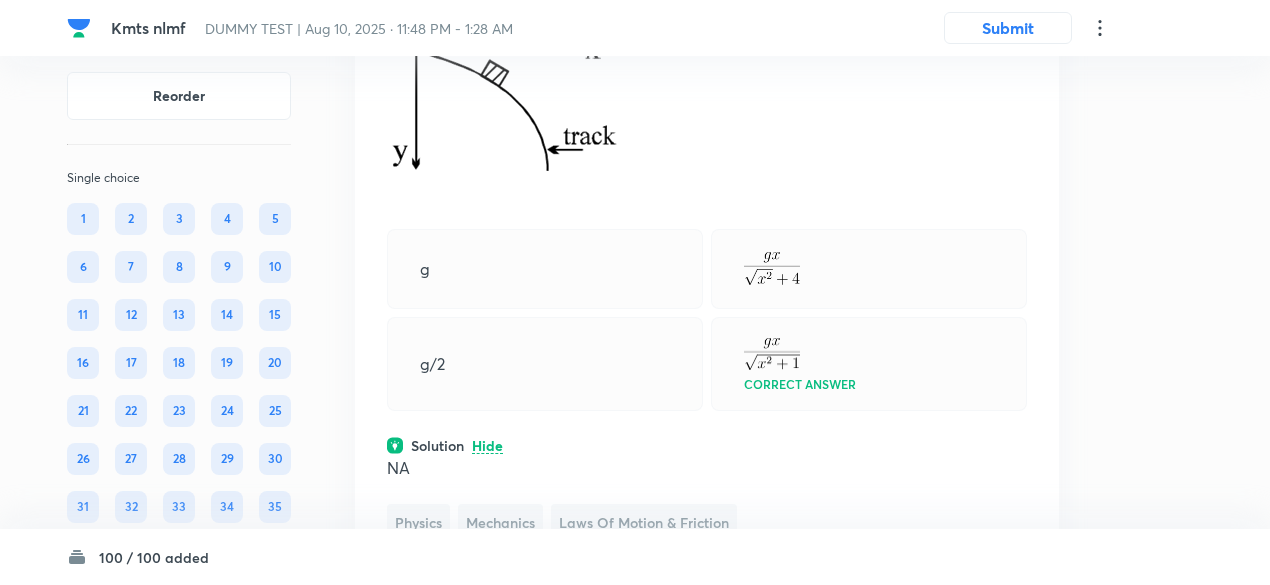 click on "A block M slides down on a curved frictionless vertical tract, starting from rest.The curve obeys the equation,   . The tangential acceleration of block is:" at bounding box center [707, 2] 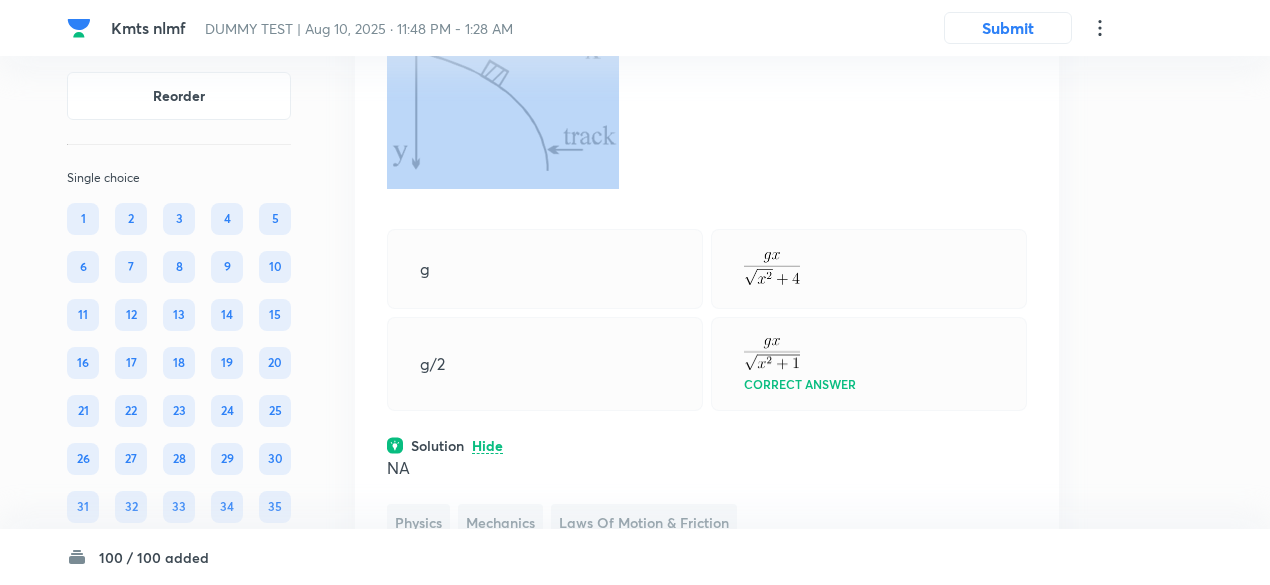 click on "A block M slides down on a curved frictionless vertical tract, starting from rest.The curve obeys the equation,   . The tangential acceleration of block is:" at bounding box center (707, 2) 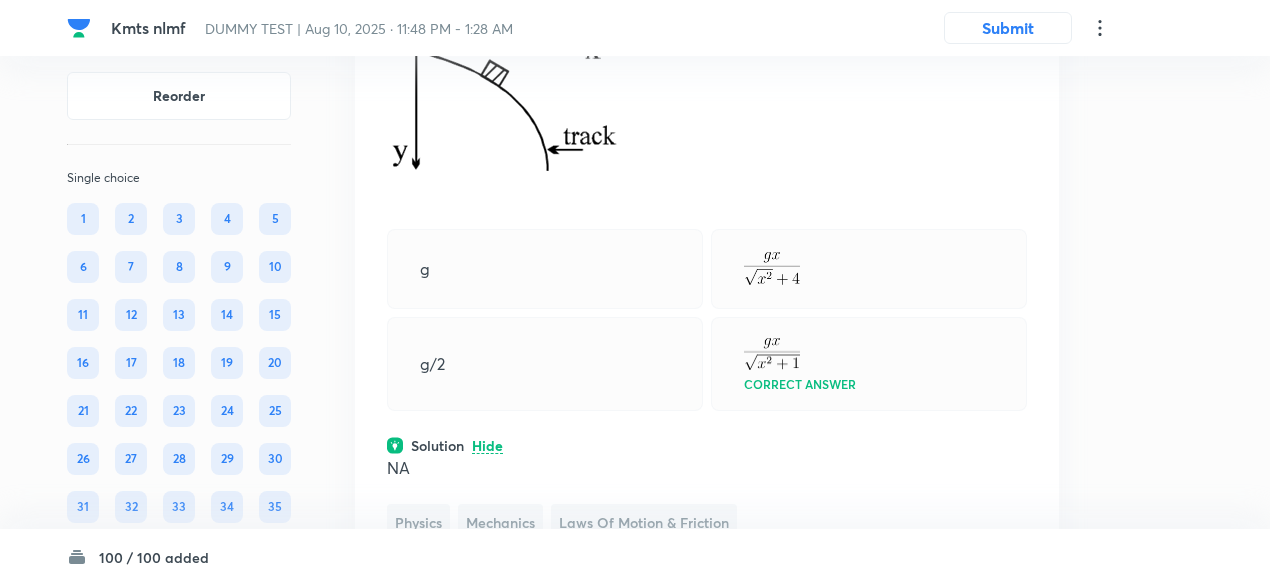 click 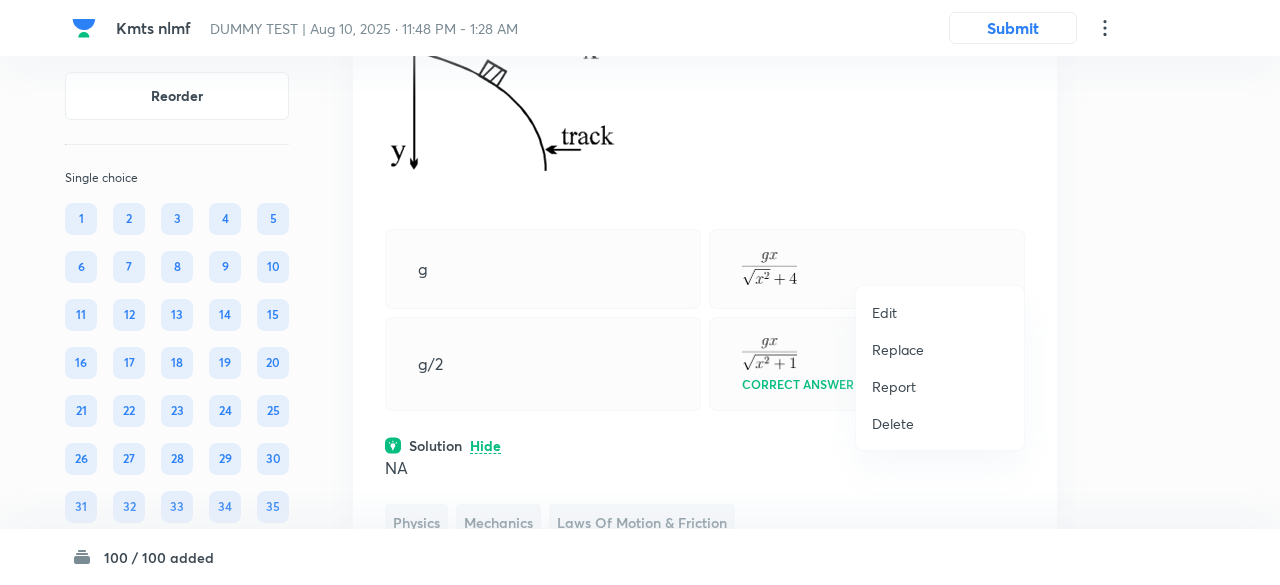 click on "Replace" at bounding box center [898, 349] 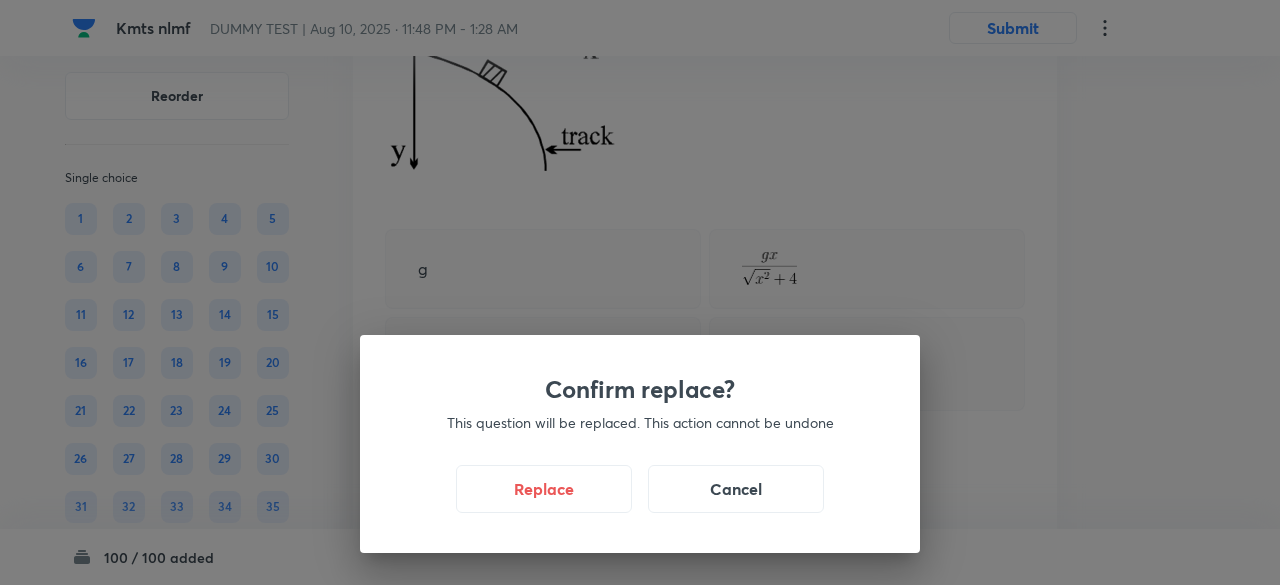 click on "Confirm replace? This question will be replaced. This action cannot be undone Replace Cancel" at bounding box center [640, 444] 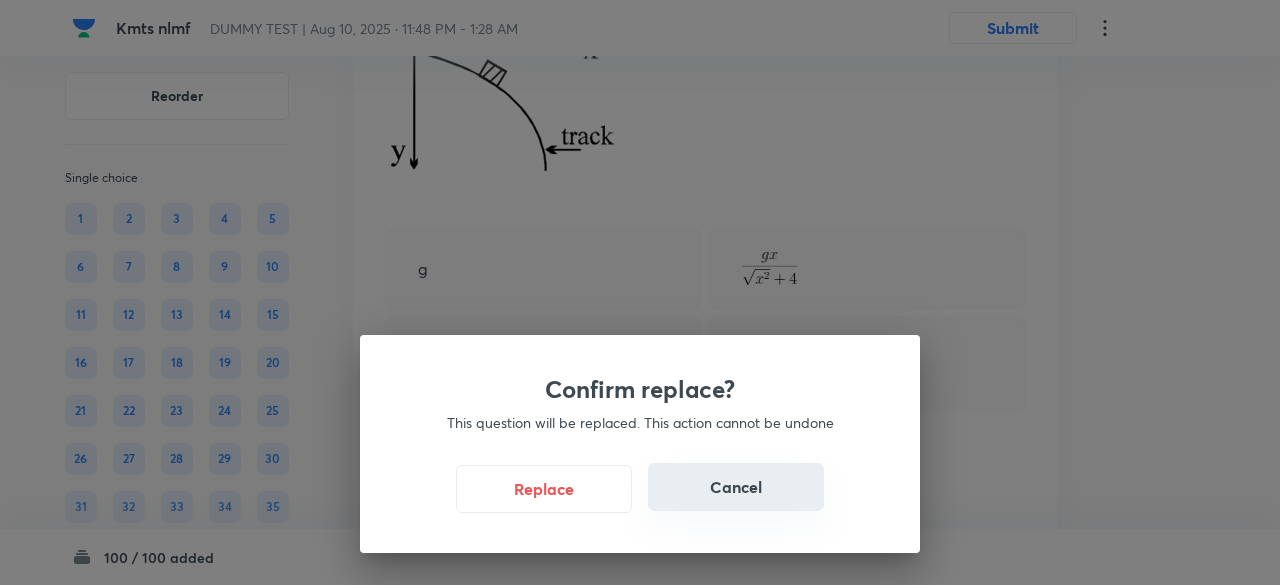click on "Cancel" at bounding box center [736, 487] 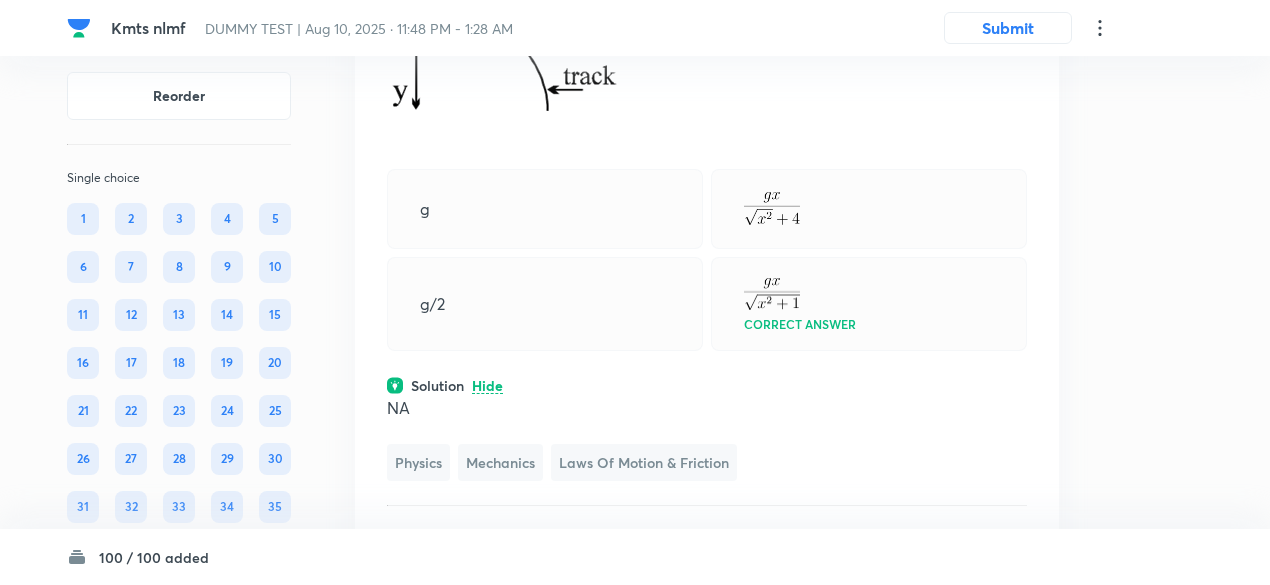 scroll, scrollTop: 43512, scrollLeft: 0, axis: vertical 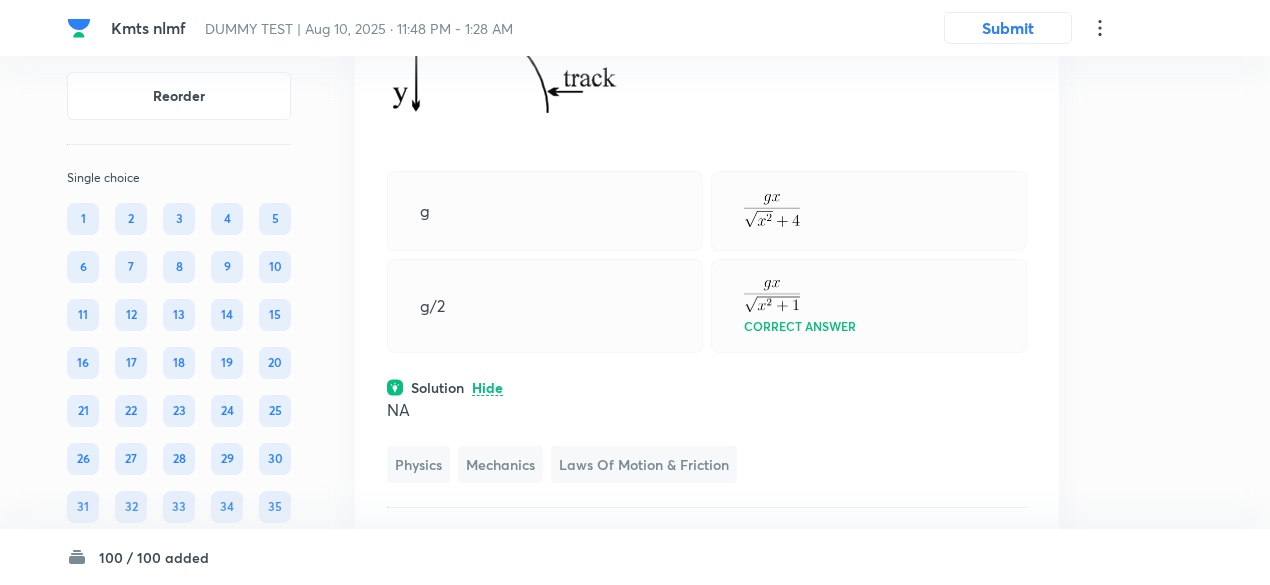 click 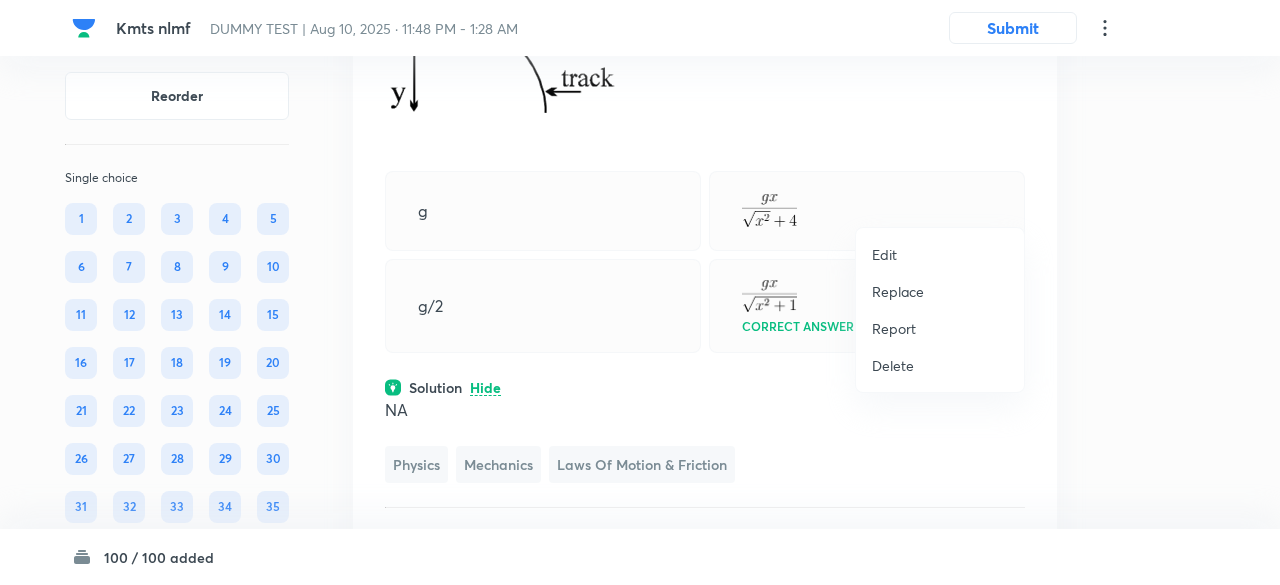 click on "Replace" at bounding box center (898, 291) 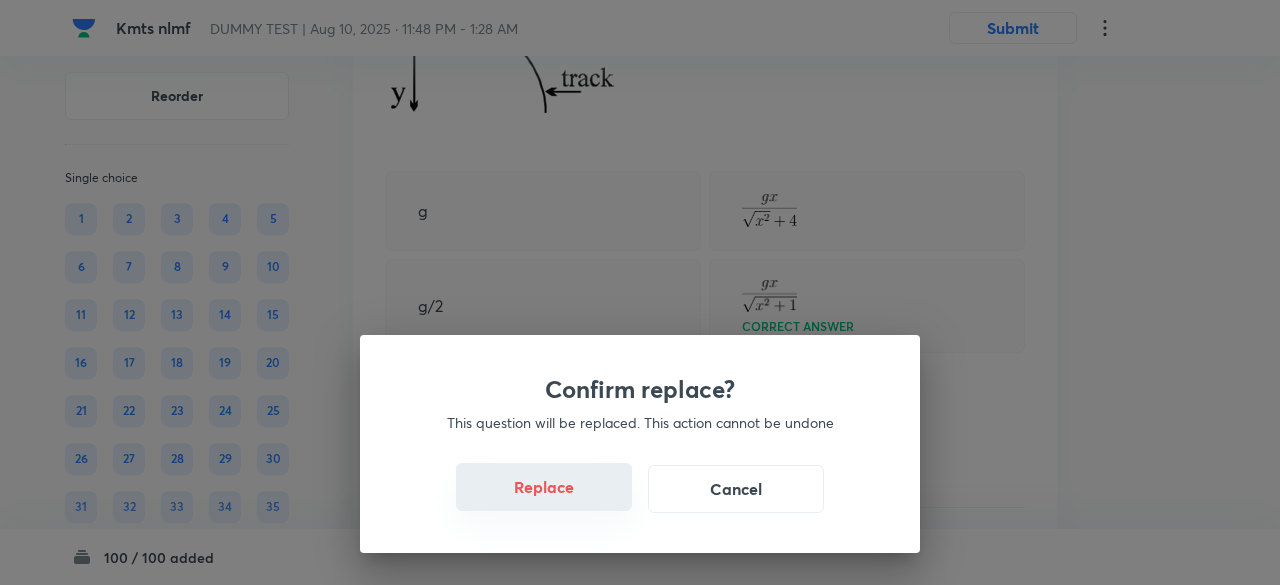 click on "Replace" at bounding box center [544, 487] 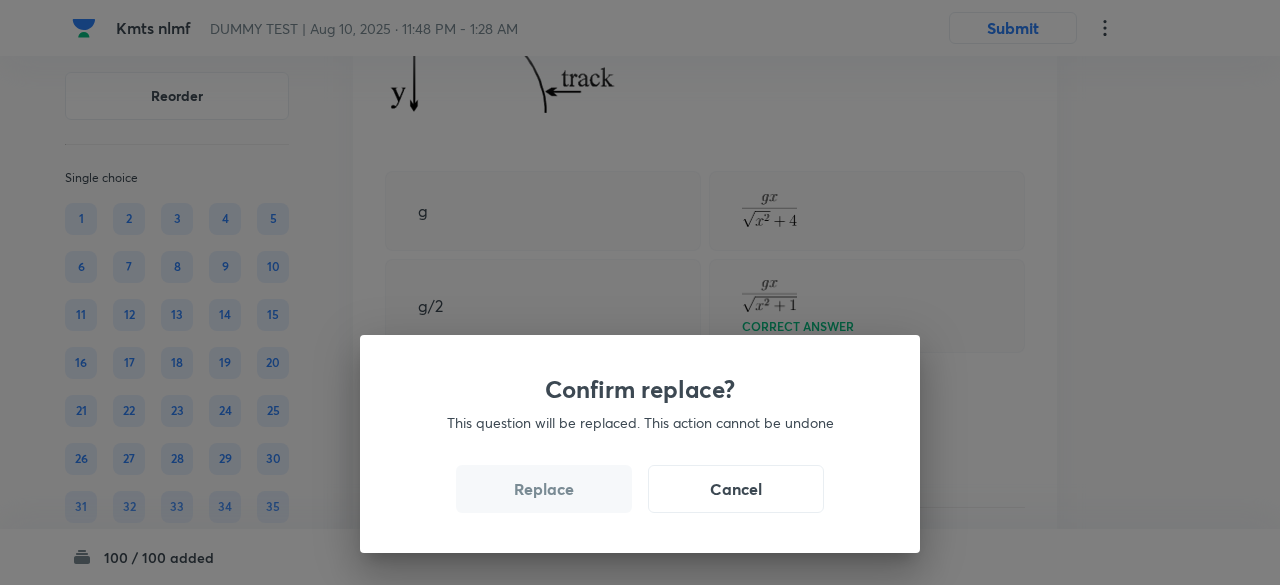 click on "Replace" at bounding box center (544, 489) 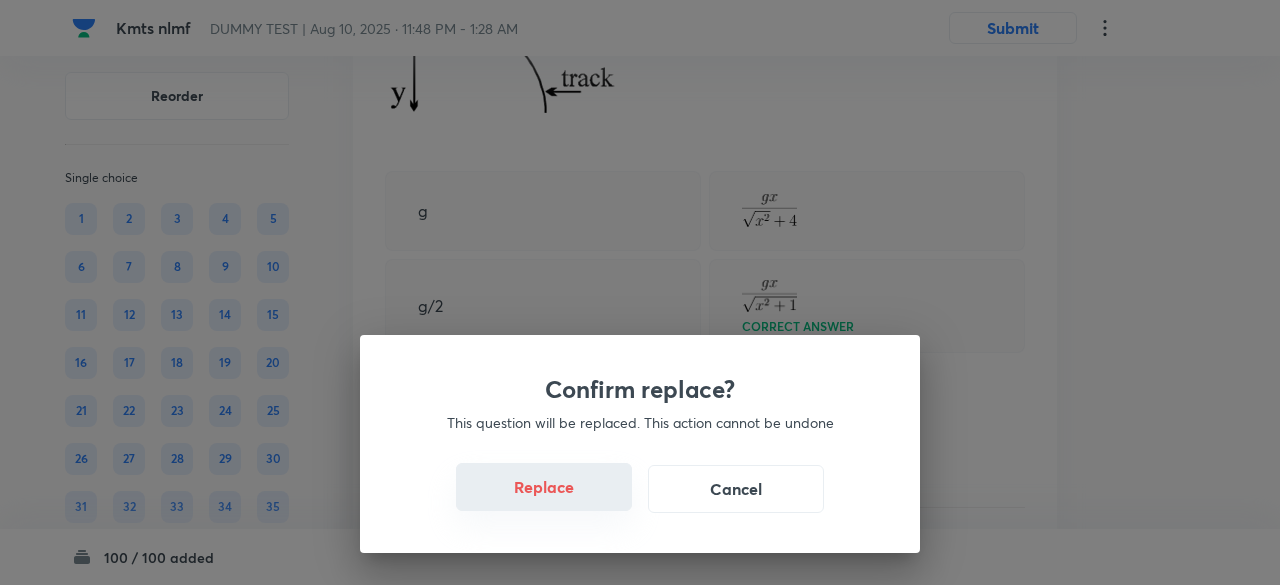 click on "Replace" at bounding box center [544, 487] 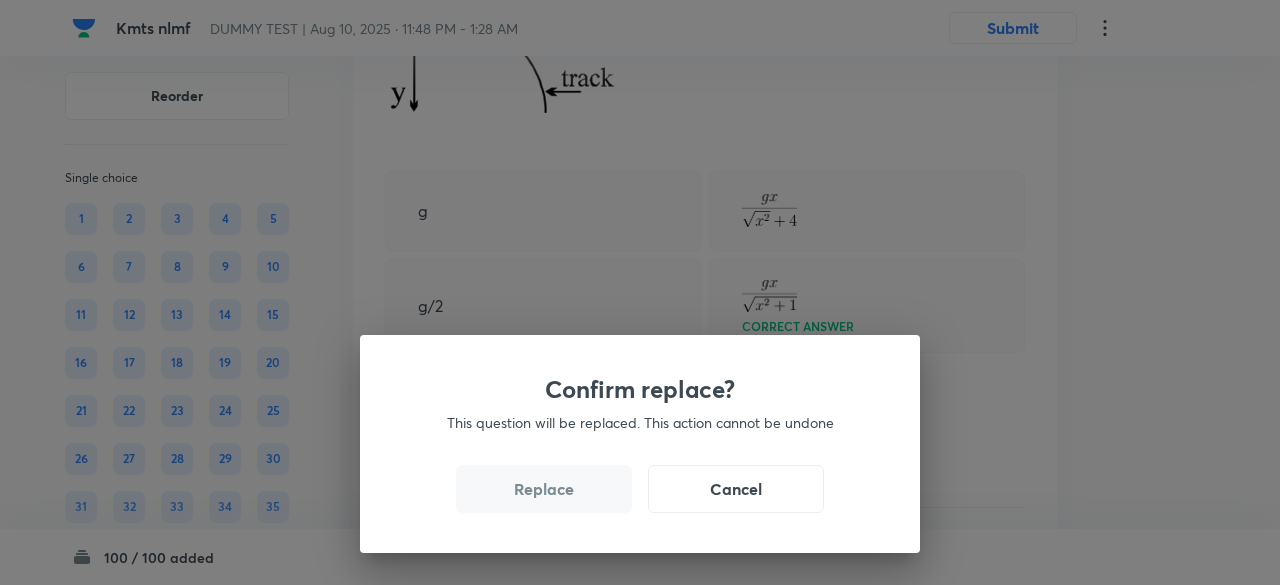 click on "Replace" at bounding box center [544, 489] 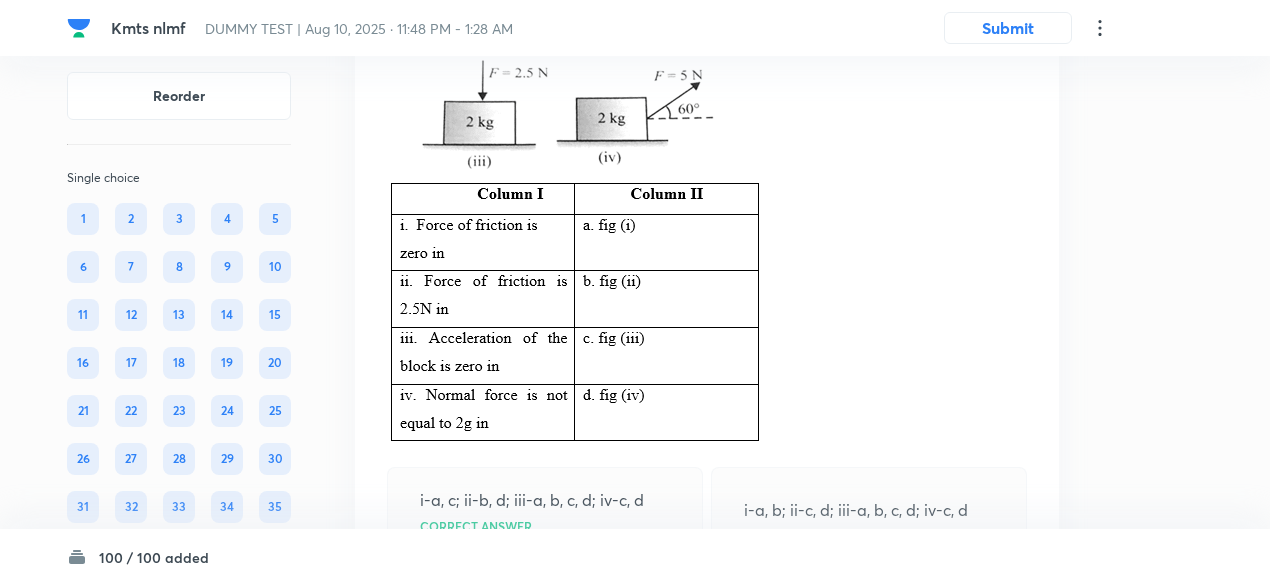 scroll, scrollTop: 43522, scrollLeft: 0, axis: vertical 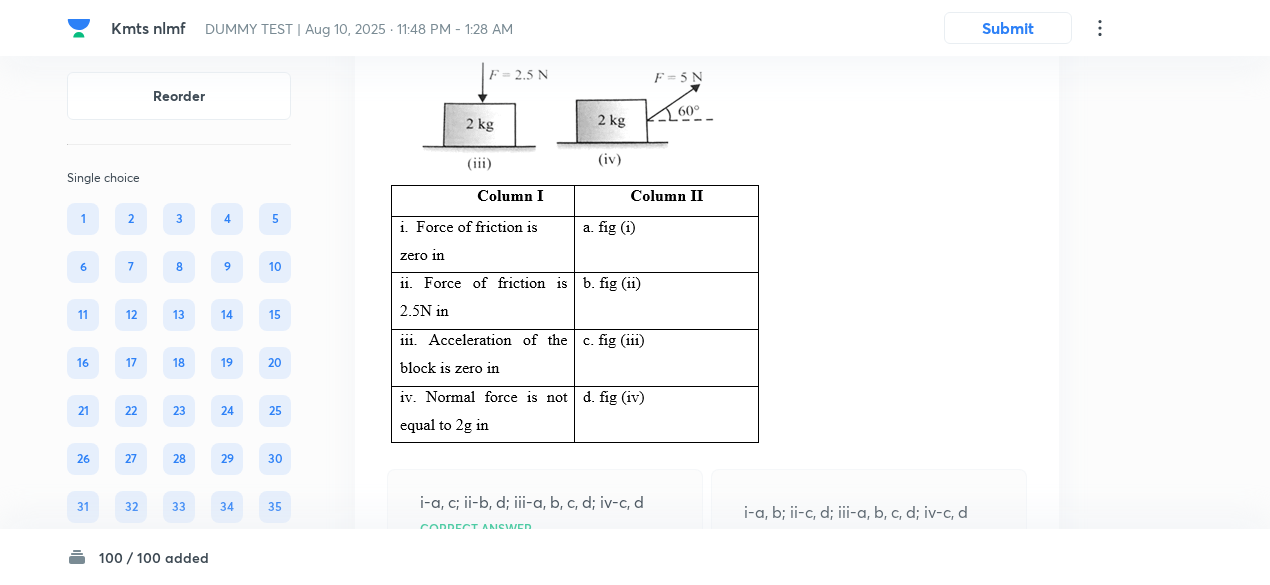 click 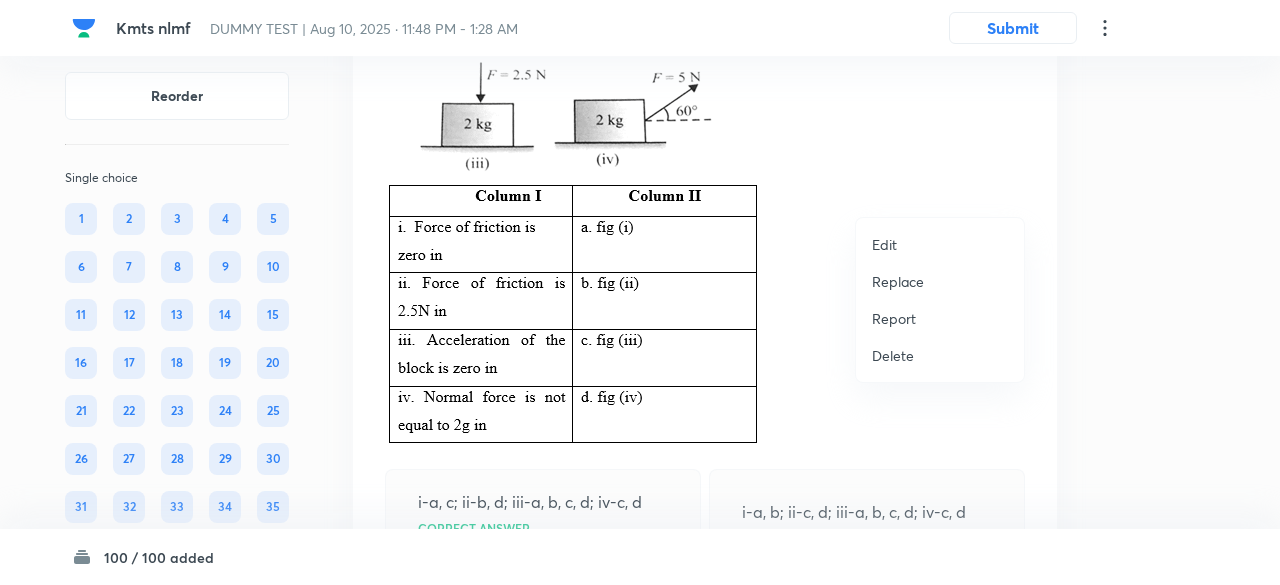 click on "Replace" at bounding box center [898, 281] 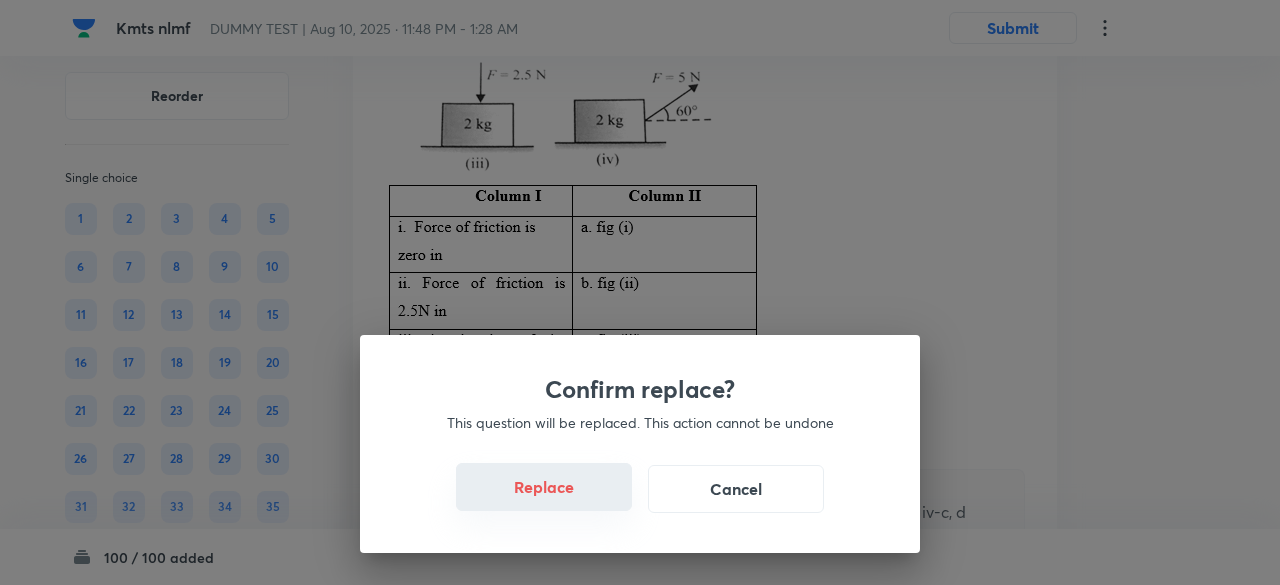 click on "Replace" at bounding box center (544, 487) 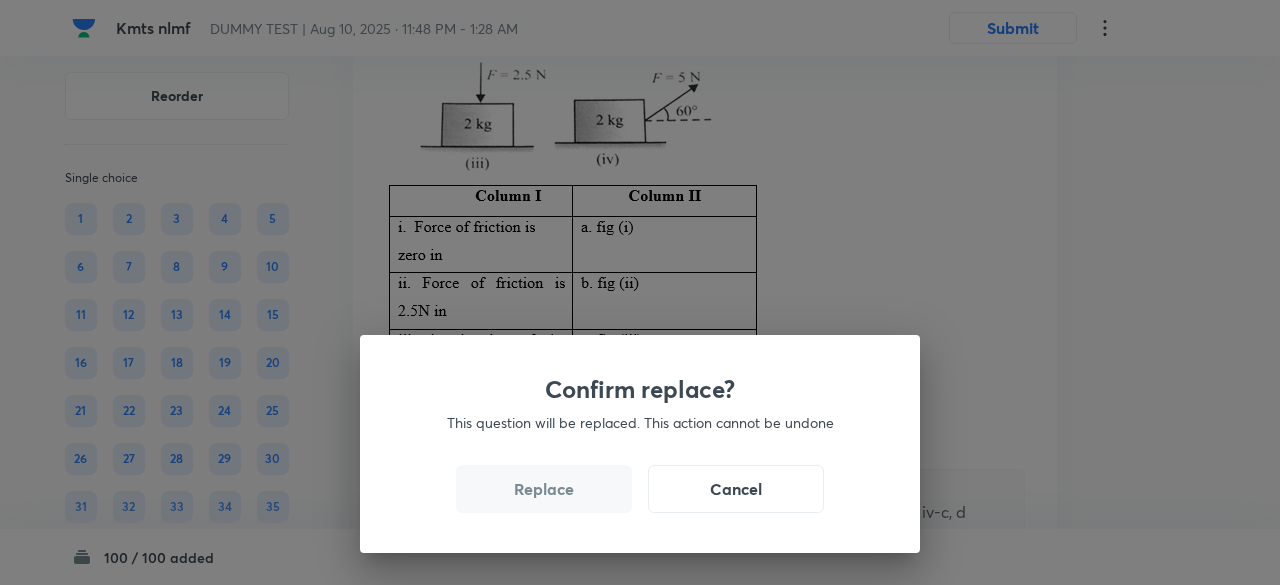 click on "Replace" at bounding box center (544, 489) 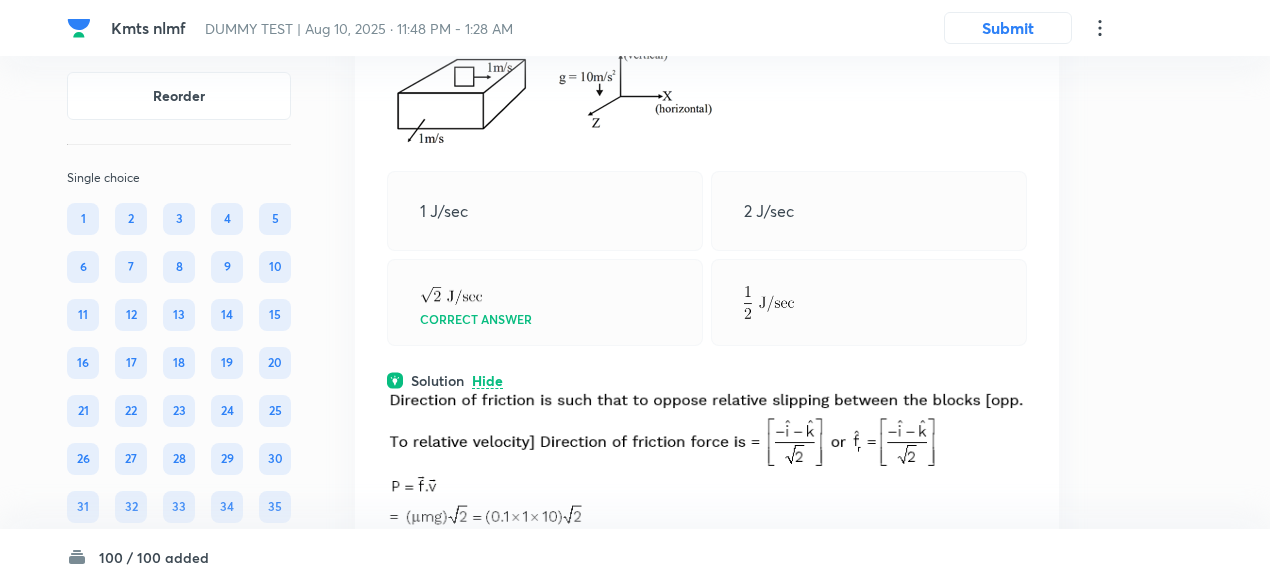 scroll, scrollTop: 43506, scrollLeft: 0, axis: vertical 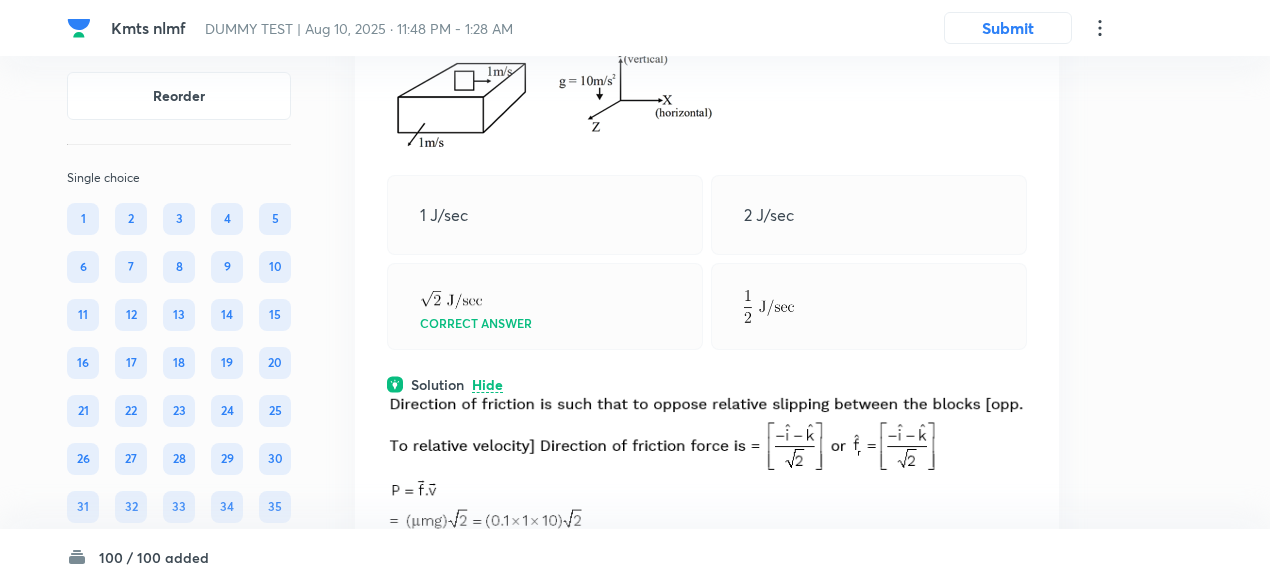 click 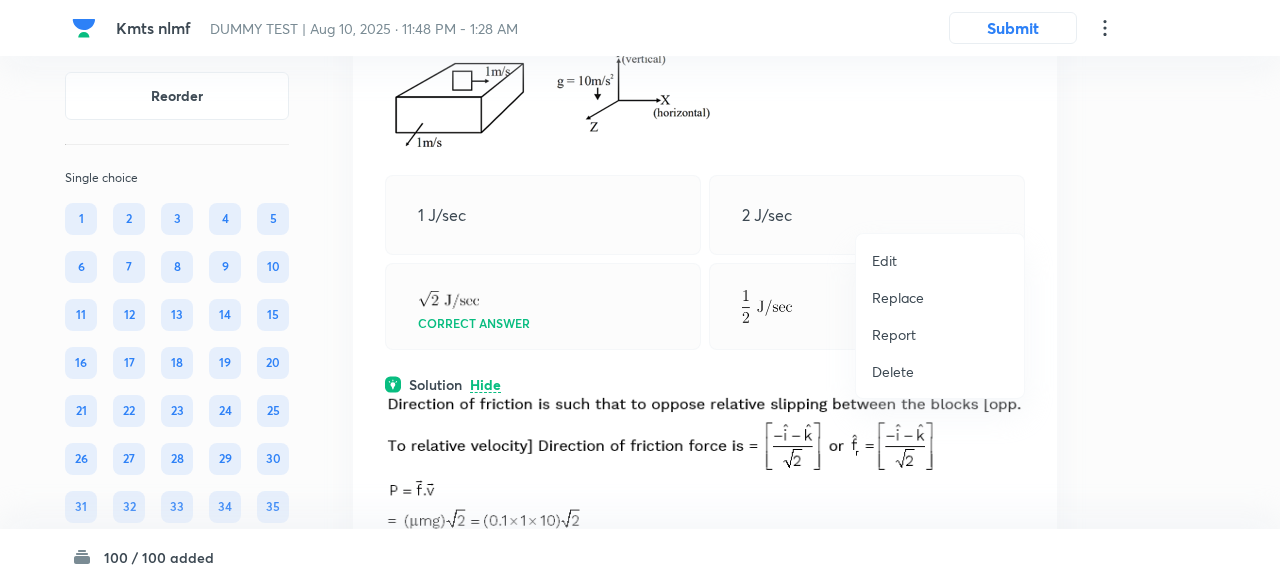 click on "Replace" at bounding box center (898, 297) 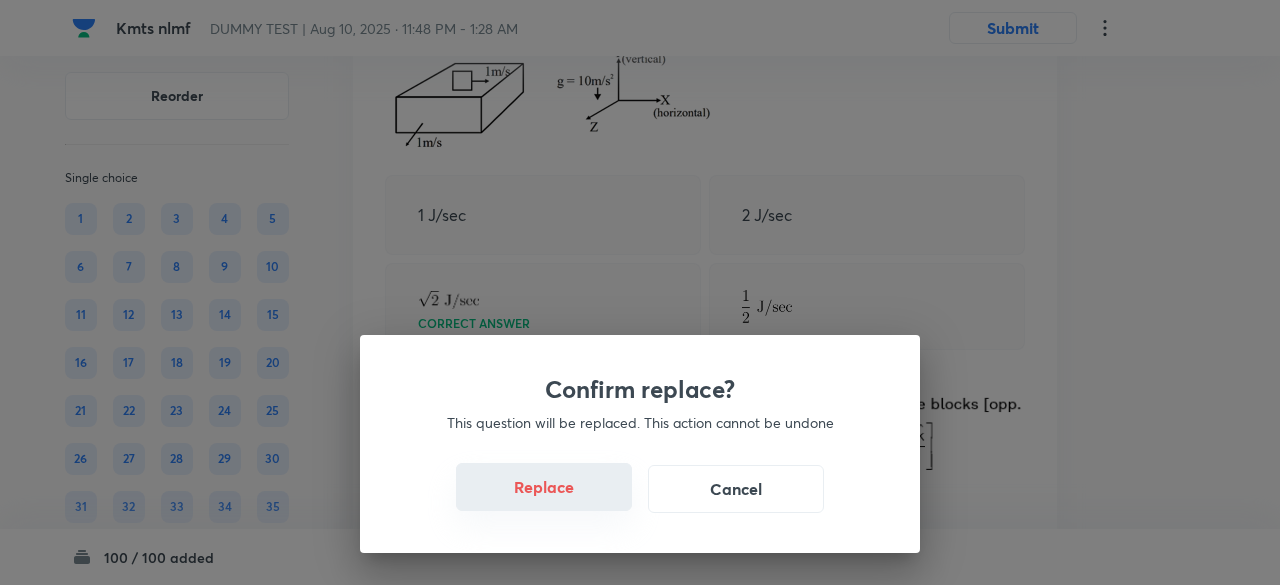 click on "Replace" at bounding box center (544, 487) 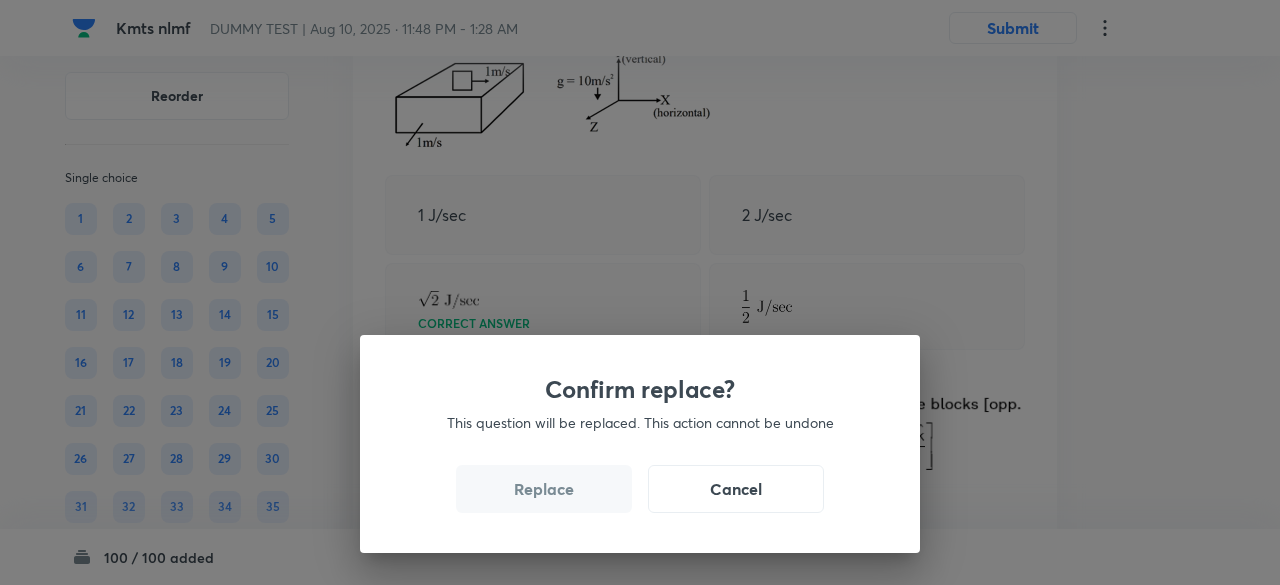 click on "Replace" at bounding box center [544, 489] 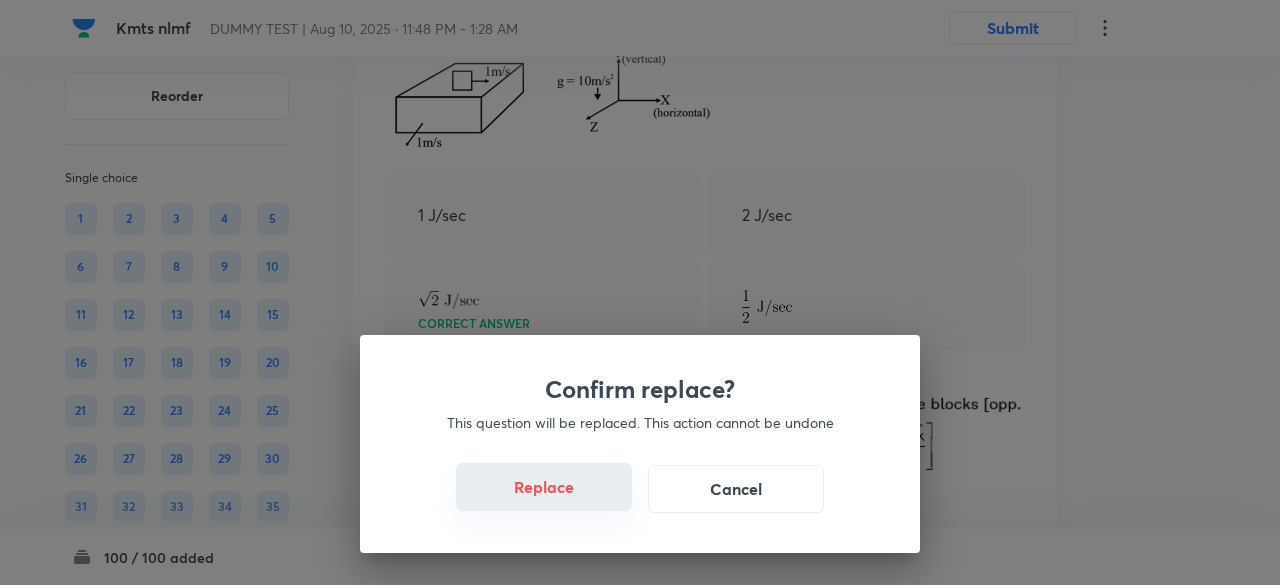 click on "Replace" at bounding box center [544, 487] 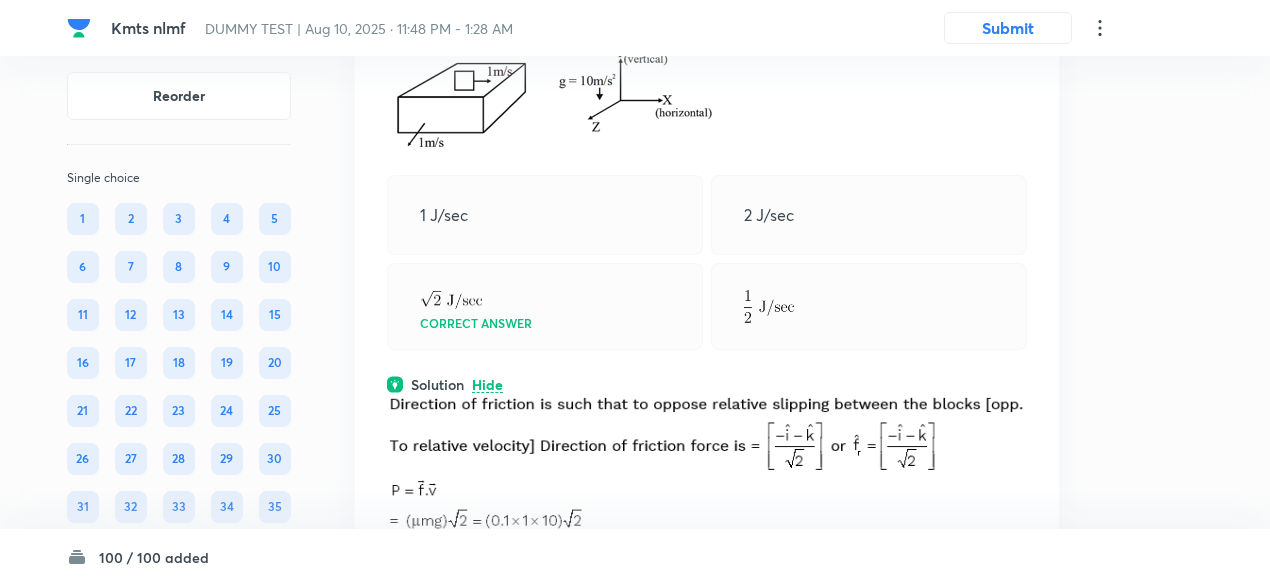click on "Question 64 Marks: (+4, -1) • 4 options A block of mass 1 kg is kept over another block of mass 2 kg and the whole system is kept on a smooth X-Z plane. Block of mass 1 kg is being moved continuously with velocity 1 m/s towards positive X-axis and lower block is moved continuously with velocity 1 m/s towards positive Z-axis as shown in figure. If coefficient of friction between two blocks is 0.1, the rate at which heat is generated will be 1 J/sec 2 J/sec Correct answer Solution Hide Physics Mechanics Laws of Motion & Friction Last used:  2 years ago Used  2  times in past Learners attempted:  54 Difficulty: Moderate" at bounding box center [707, 311] 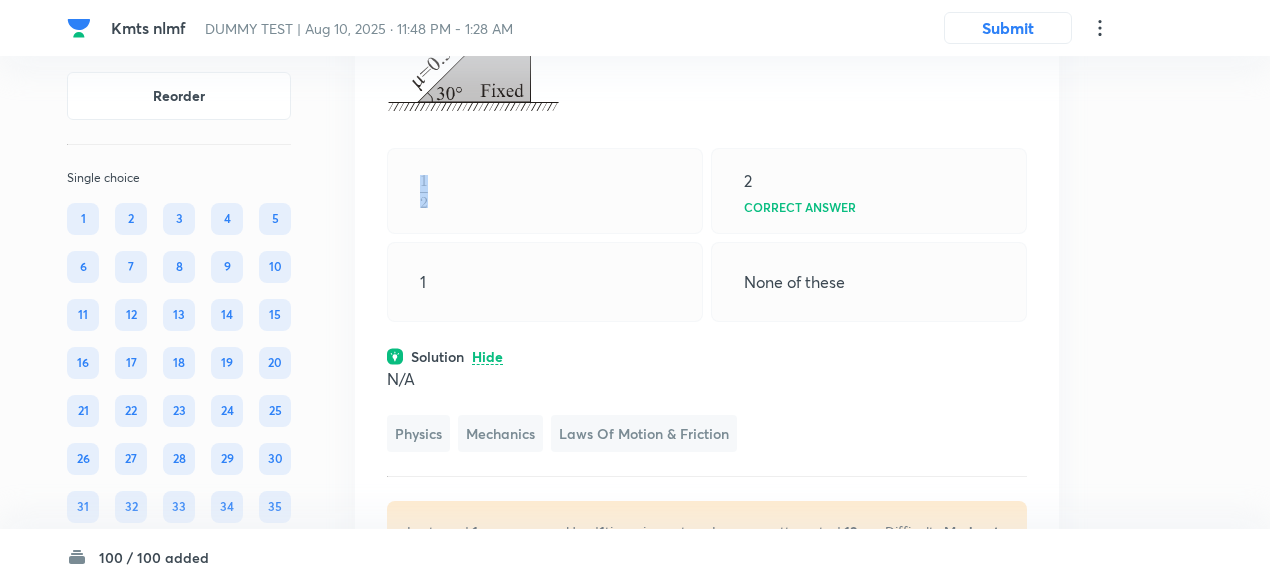 scroll, scrollTop: 43518, scrollLeft: 0, axis: vertical 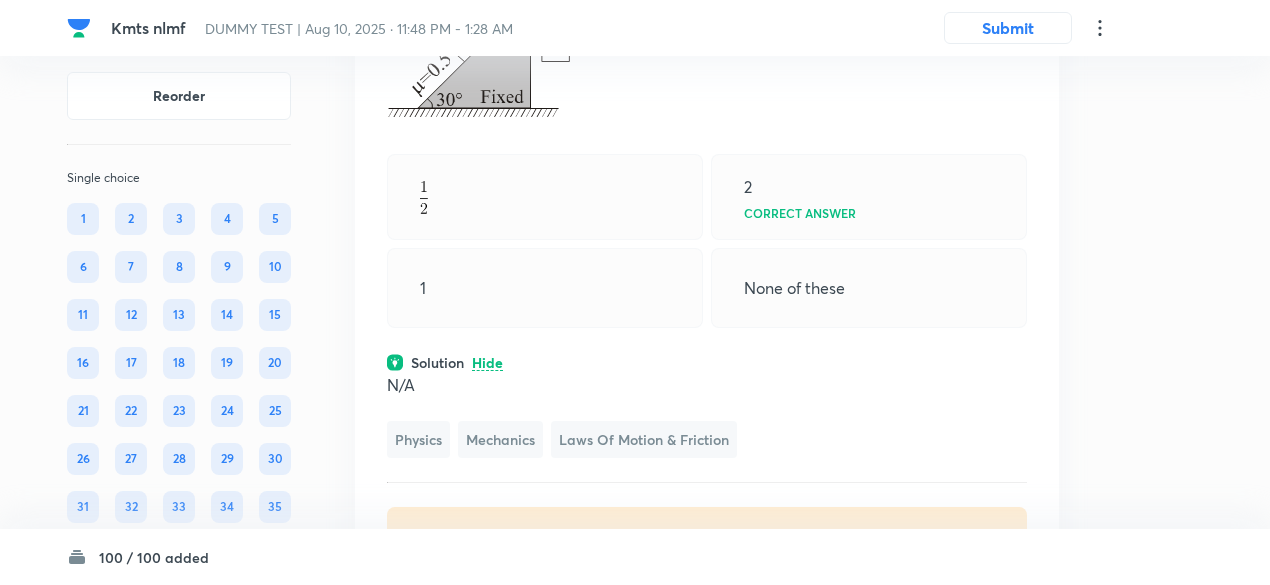 click on "Coefficient of friction between block of mass m and fixed wedge is   = 0.5. For what value of   frictional force between block of mass m and wedge becomes zero?" at bounding box center (707, -64) 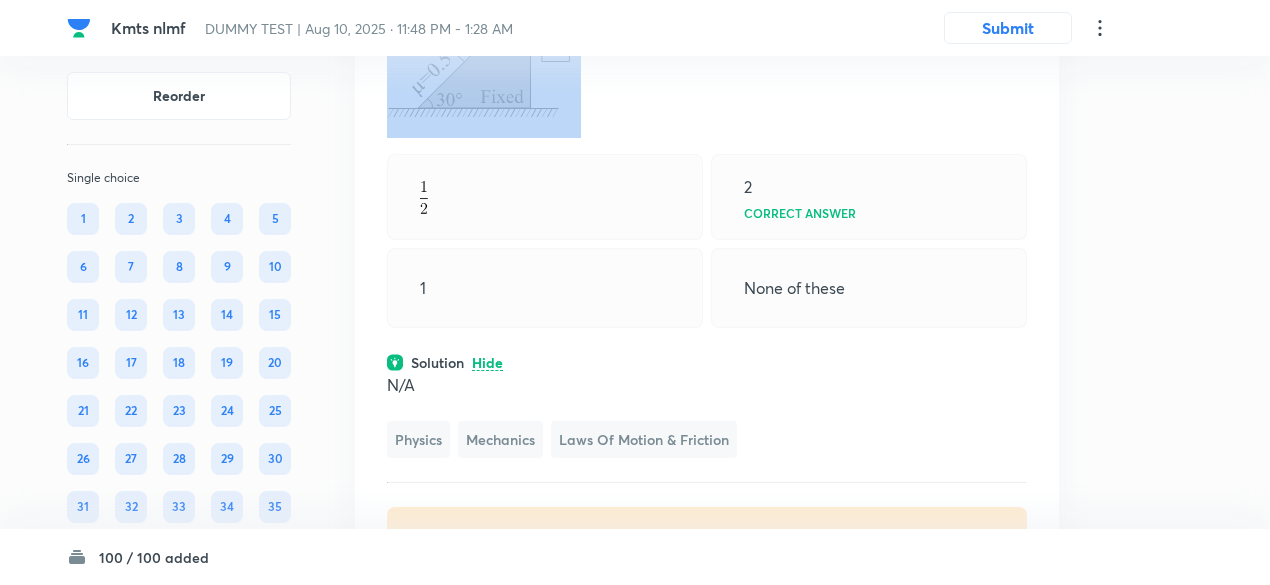 click on "Coefficient of friction between block of mass m and fixed wedge is   = 0.5. For what value of   frictional force between block of mass m and wedge becomes zero?" at bounding box center [707, -64] 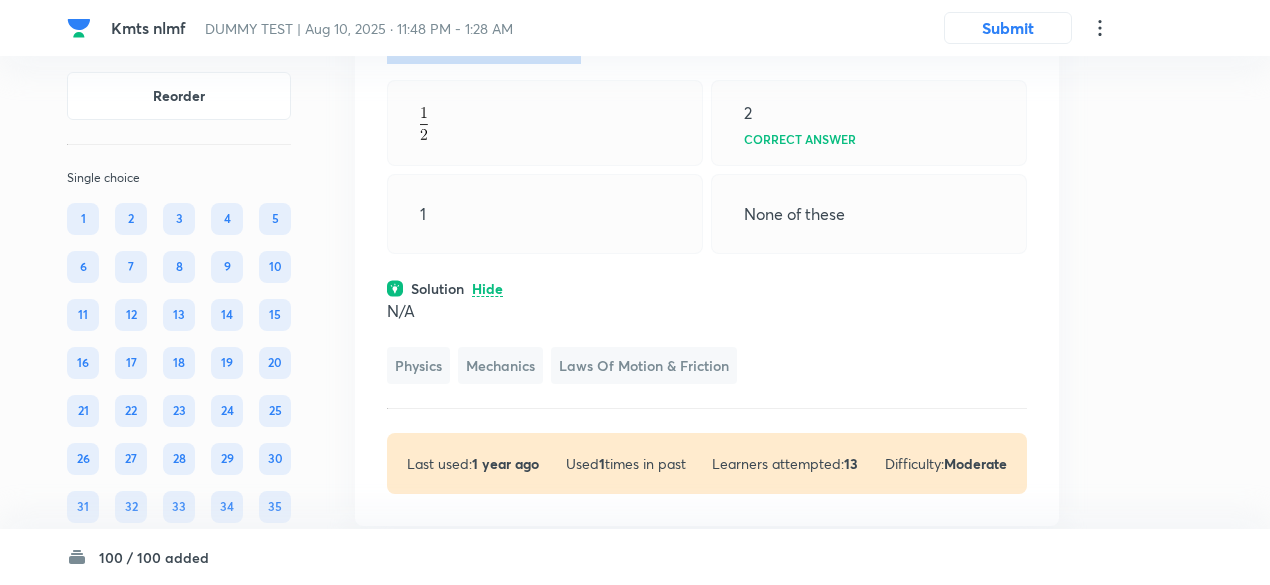 scroll, scrollTop: 43556, scrollLeft: 0, axis: vertical 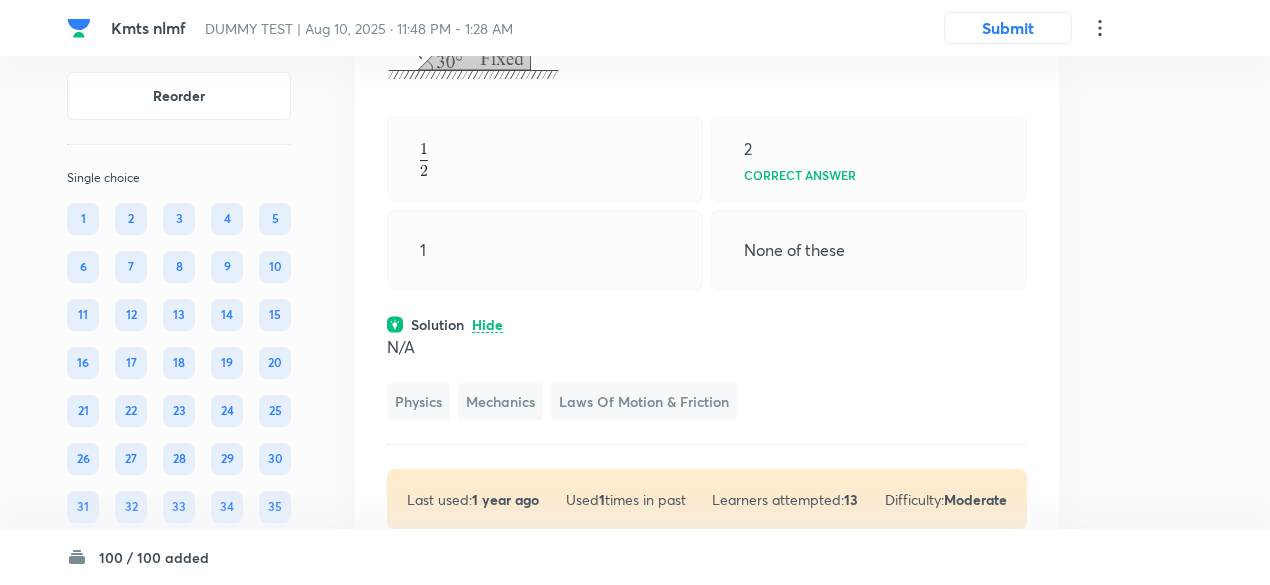 click 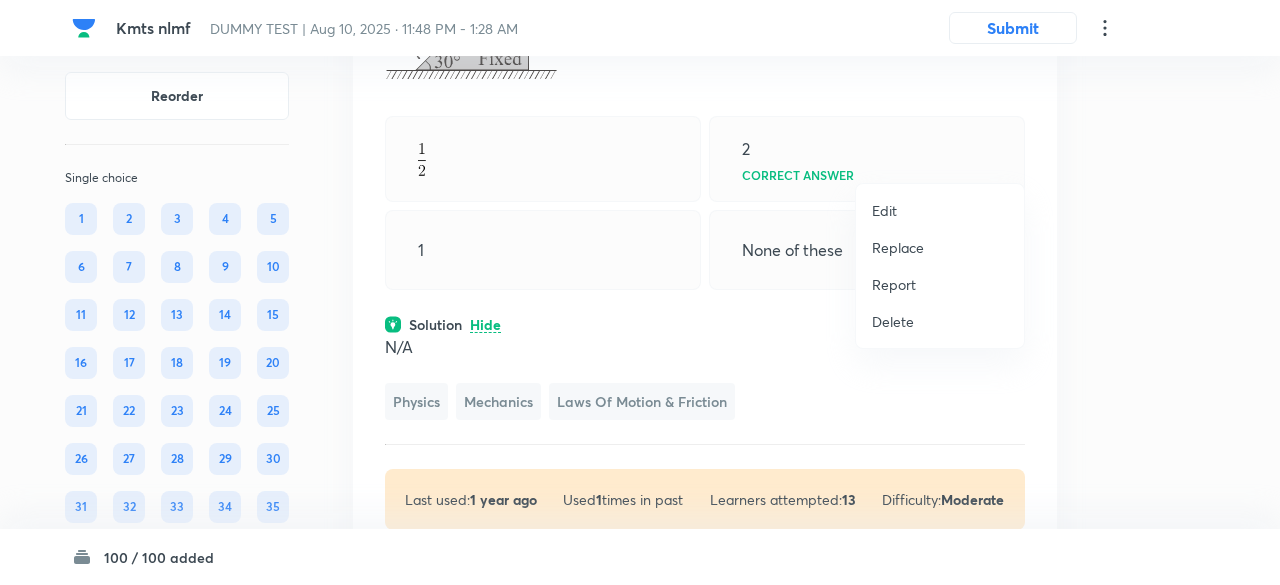 click on "Replace" at bounding box center (898, 247) 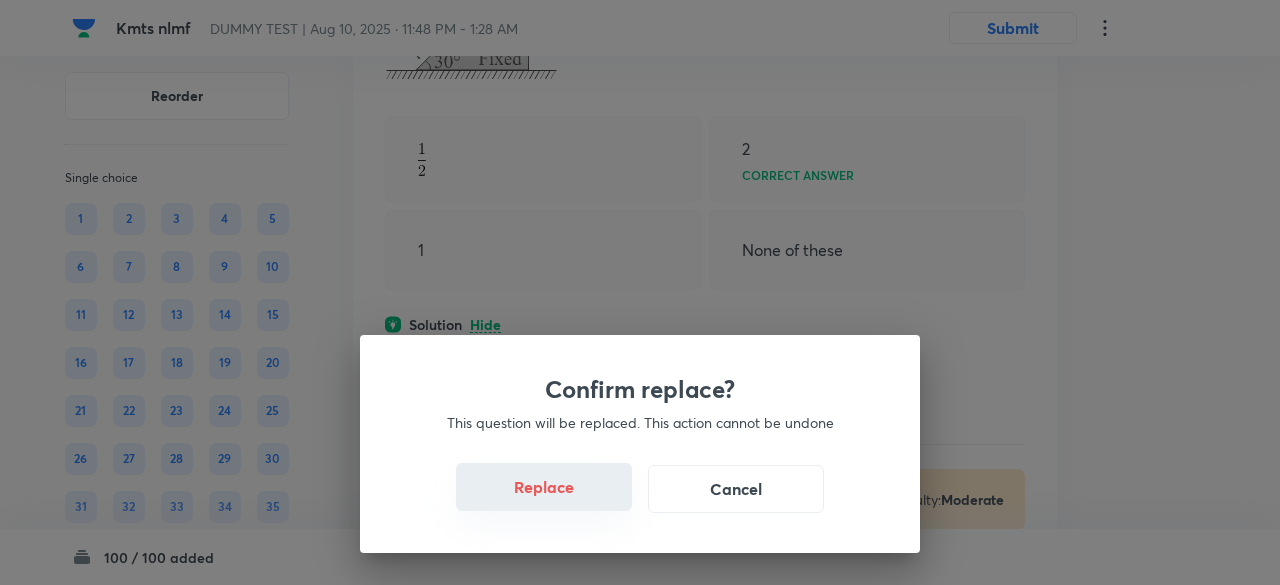 click on "Replace" at bounding box center [544, 487] 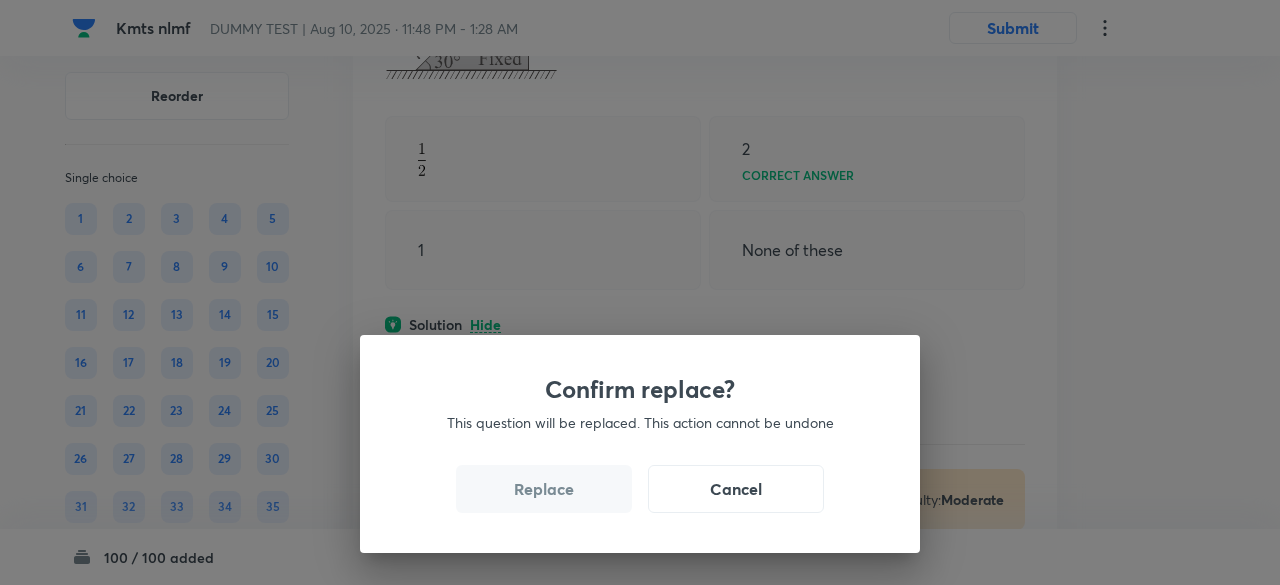 click on "Replace" at bounding box center (544, 489) 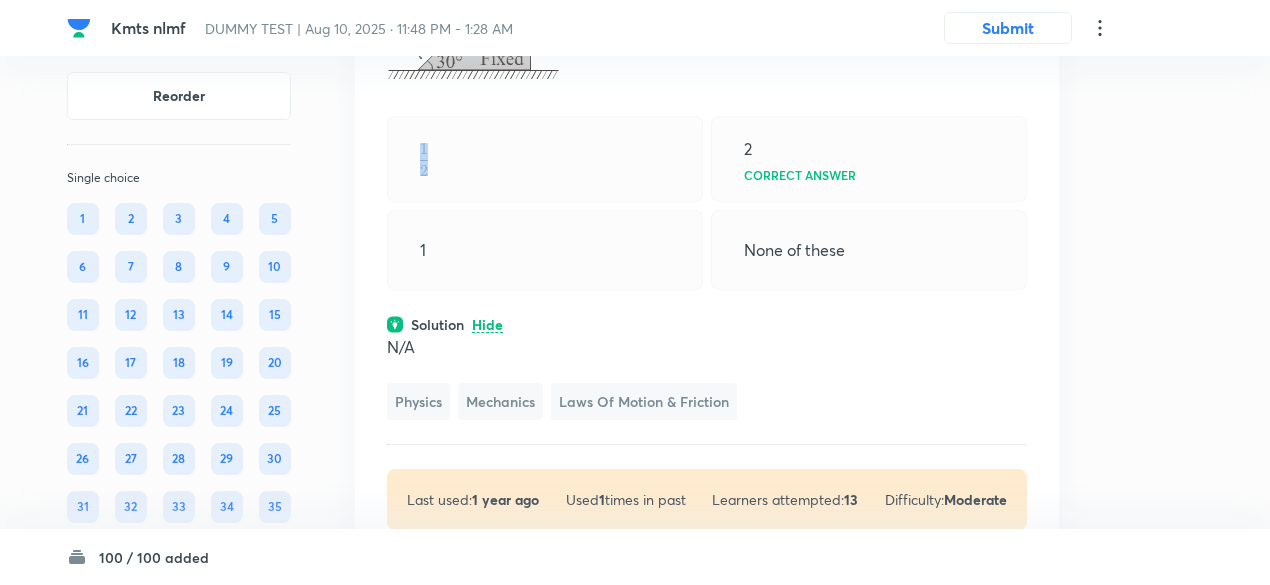 click at bounding box center [545, 159] 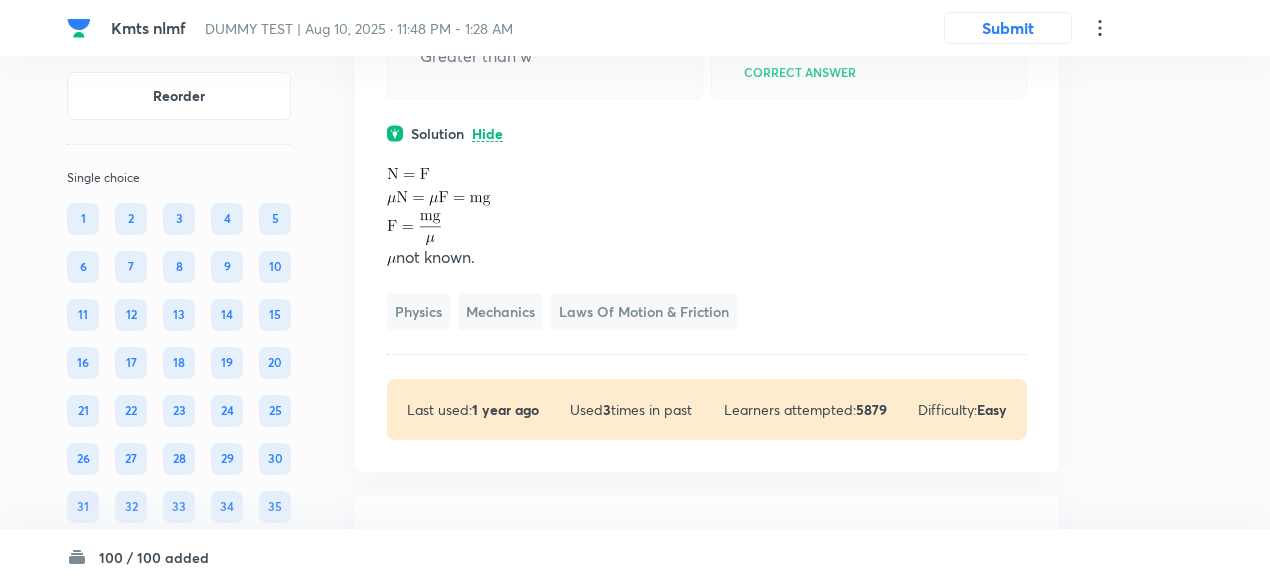 scroll, scrollTop: 43562, scrollLeft: 0, axis: vertical 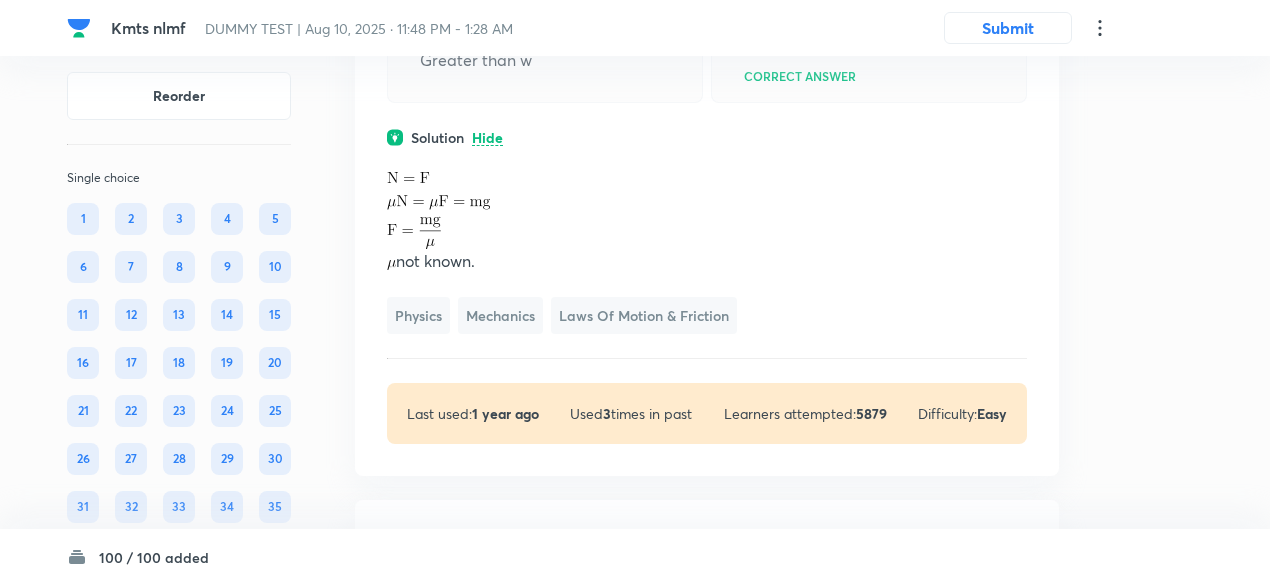 click on "Equal to w" at bounding box center [869, -31] 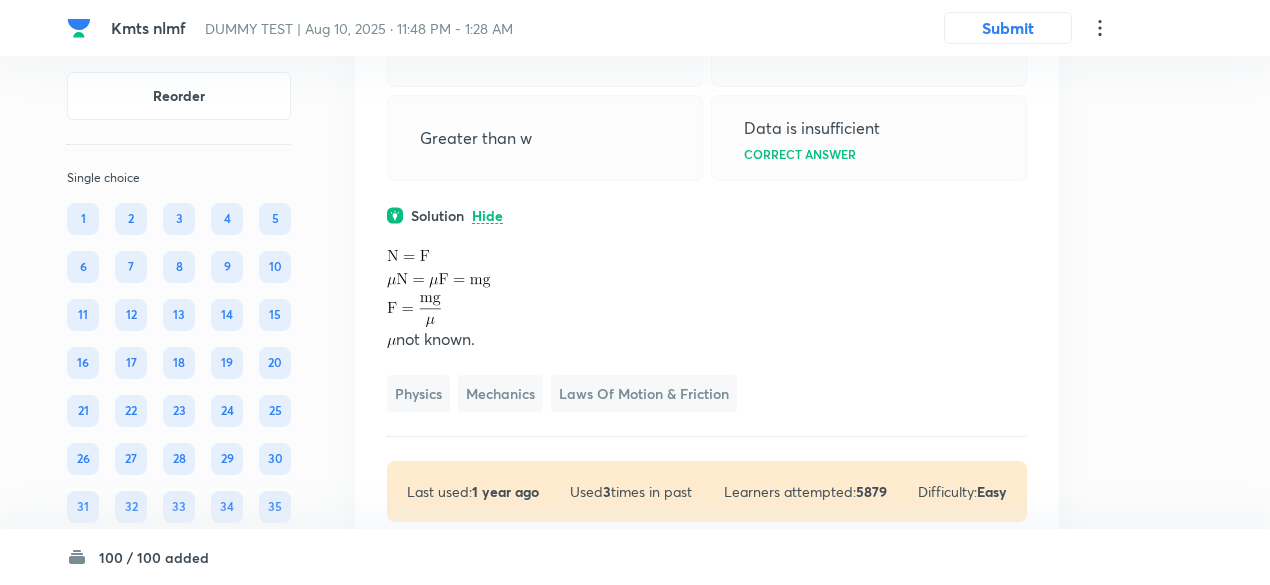 scroll, scrollTop: 43482, scrollLeft: 0, axis: vertical 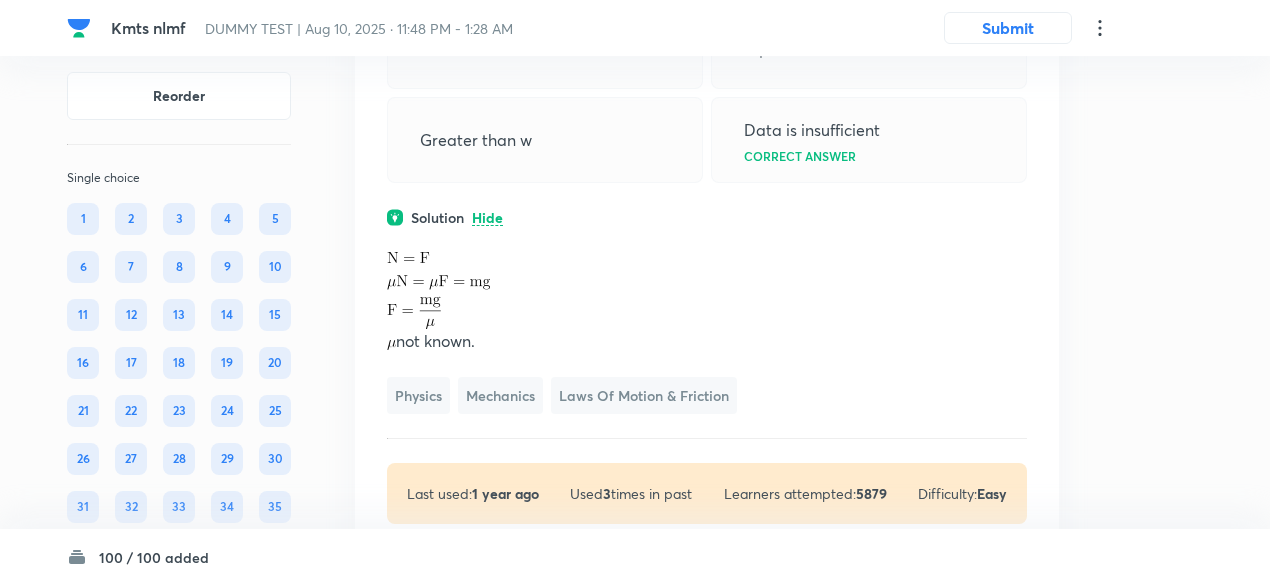 click 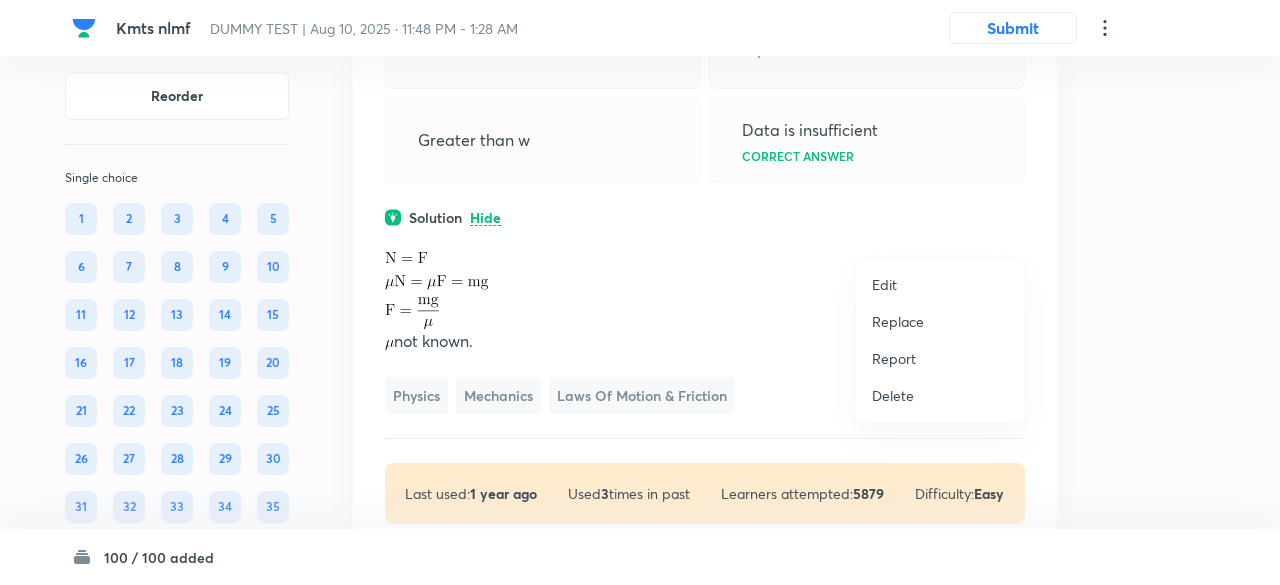 click on "Replace" at bounding box center (898, 321) 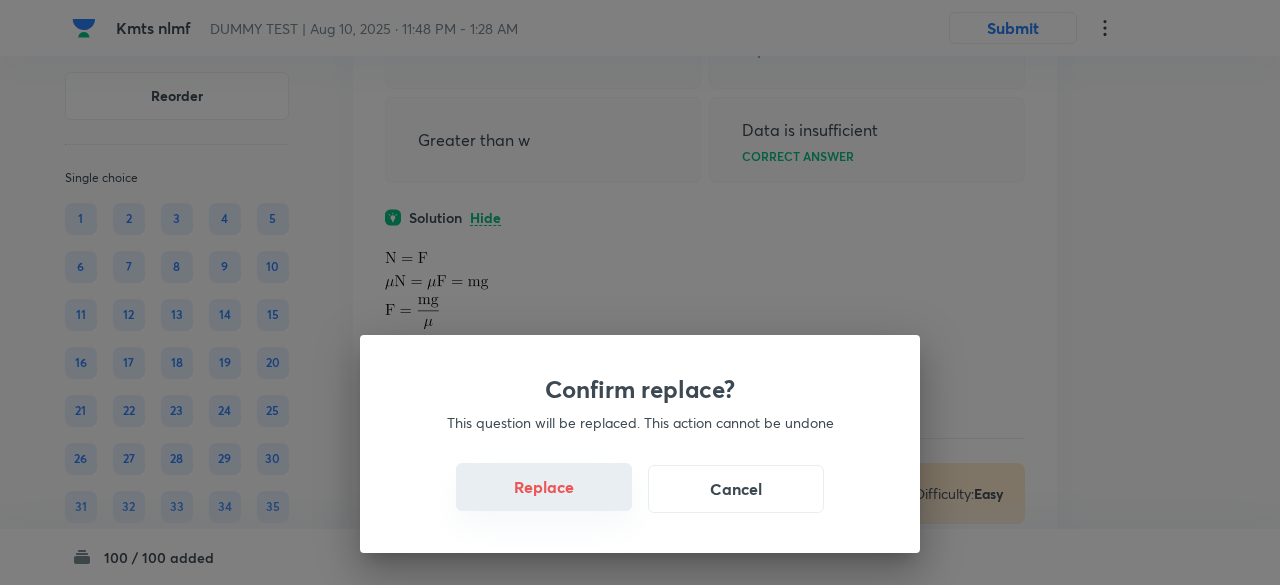 click on "Replace" at bounding box center (544, 487) 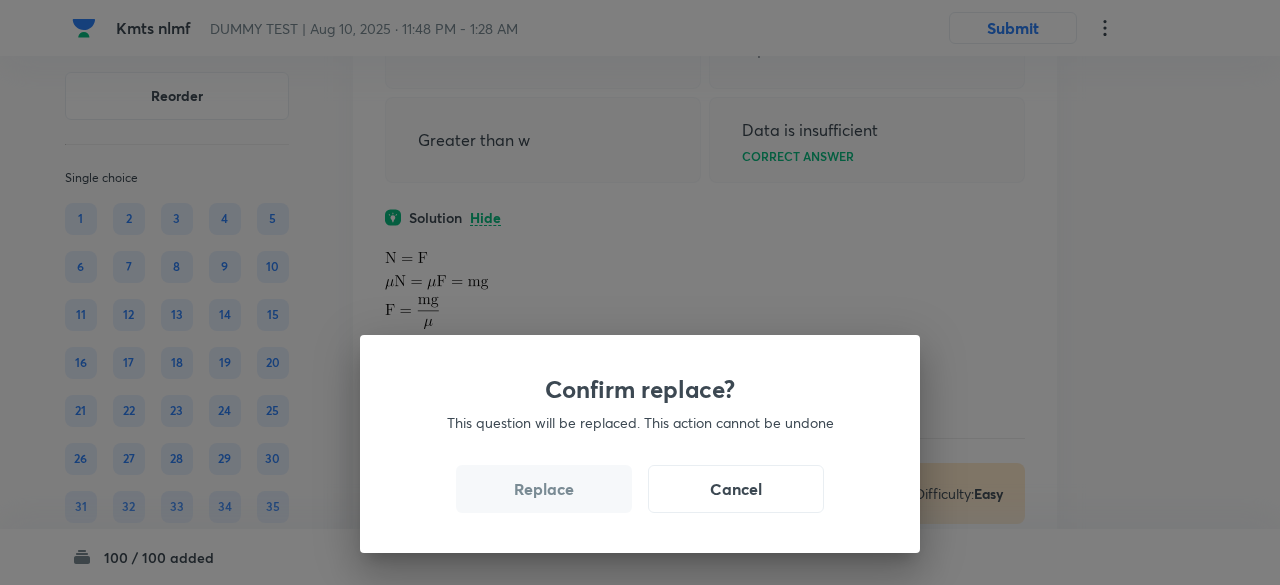 click on "Replace" at bounding box center (544, 489) 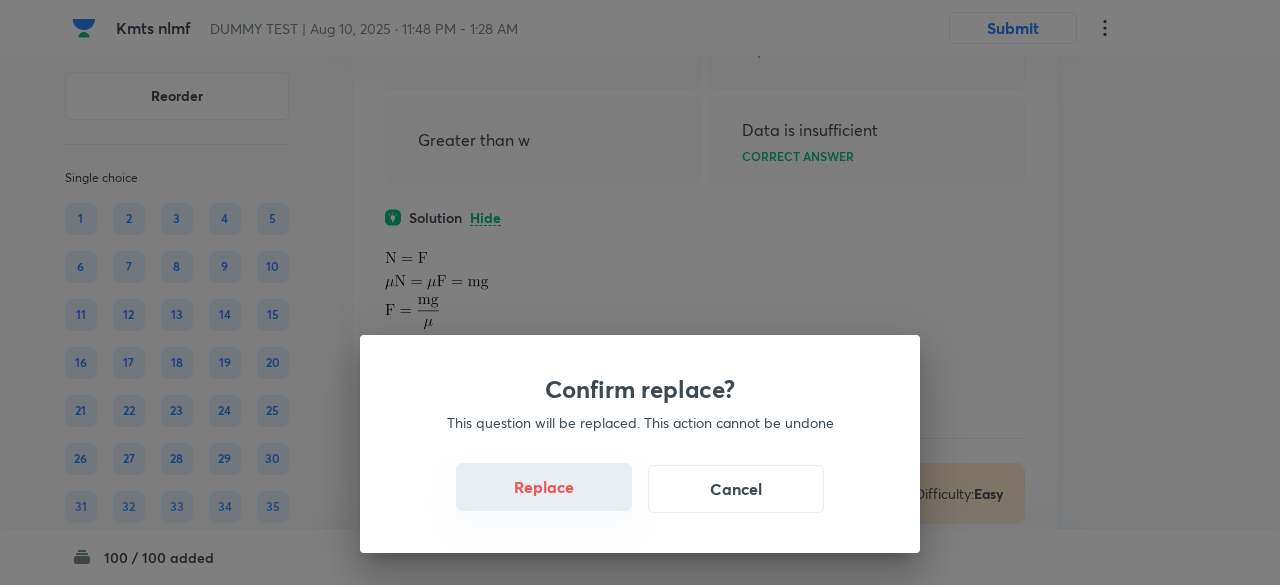 click on "Replace" at bounding box center [544, 487] 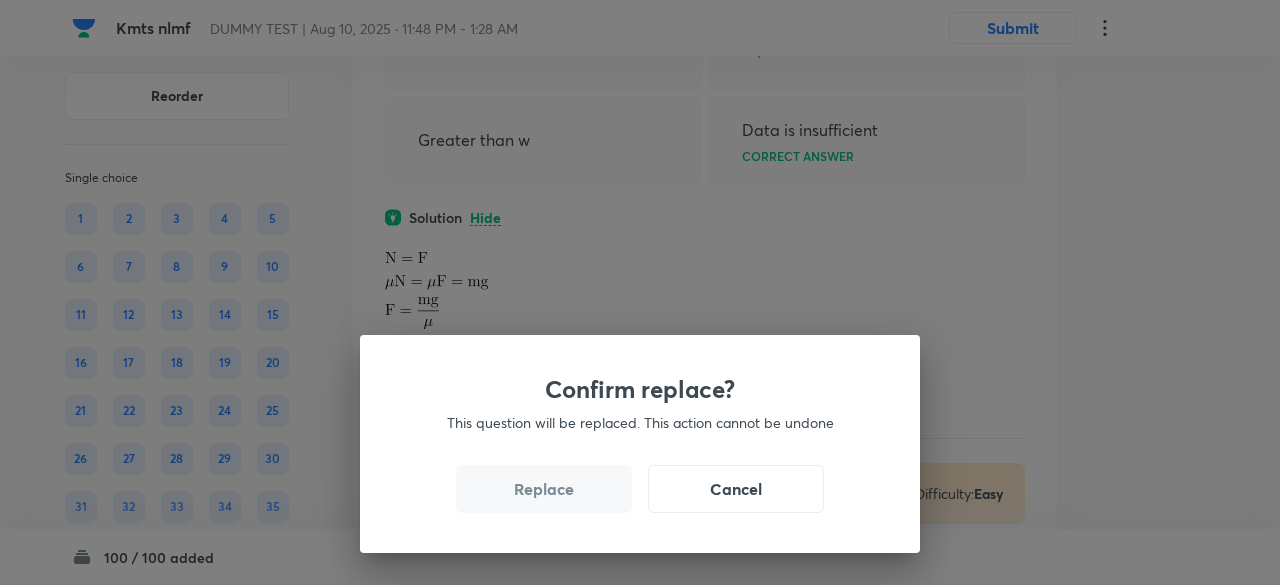 click on "Replace" at bounding box center (544, 489) 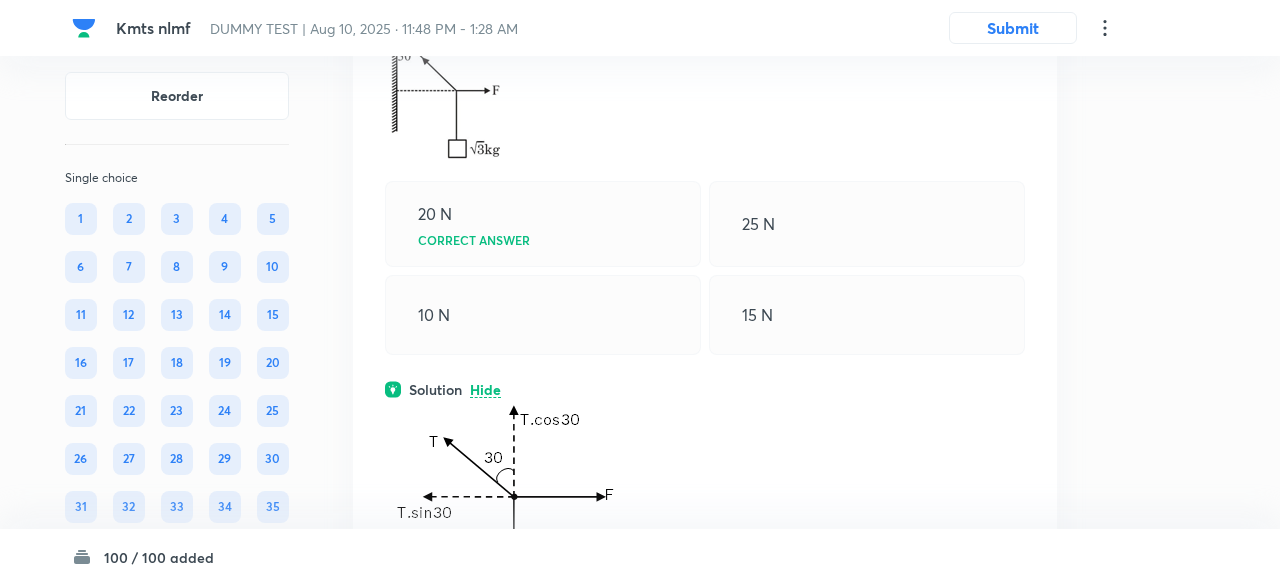 click on "Confirm replace? This question will be replaced. This action cannot be undone Replace Cancel" at bounding box center [640, 1029] 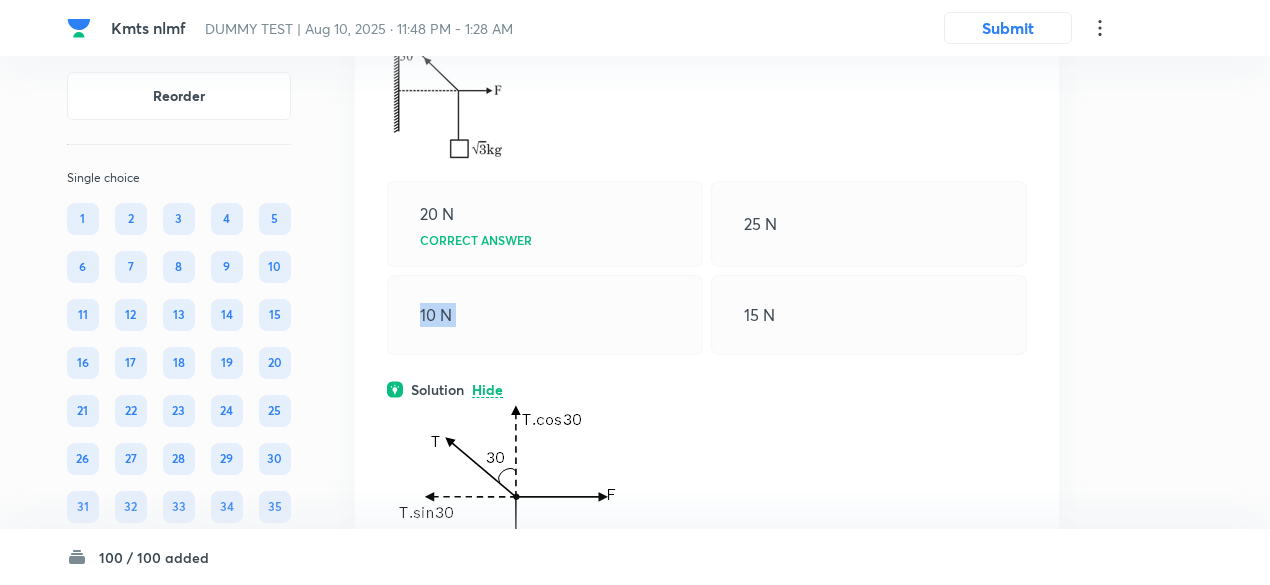 click on "10 N" at bounding box center [545, 315] 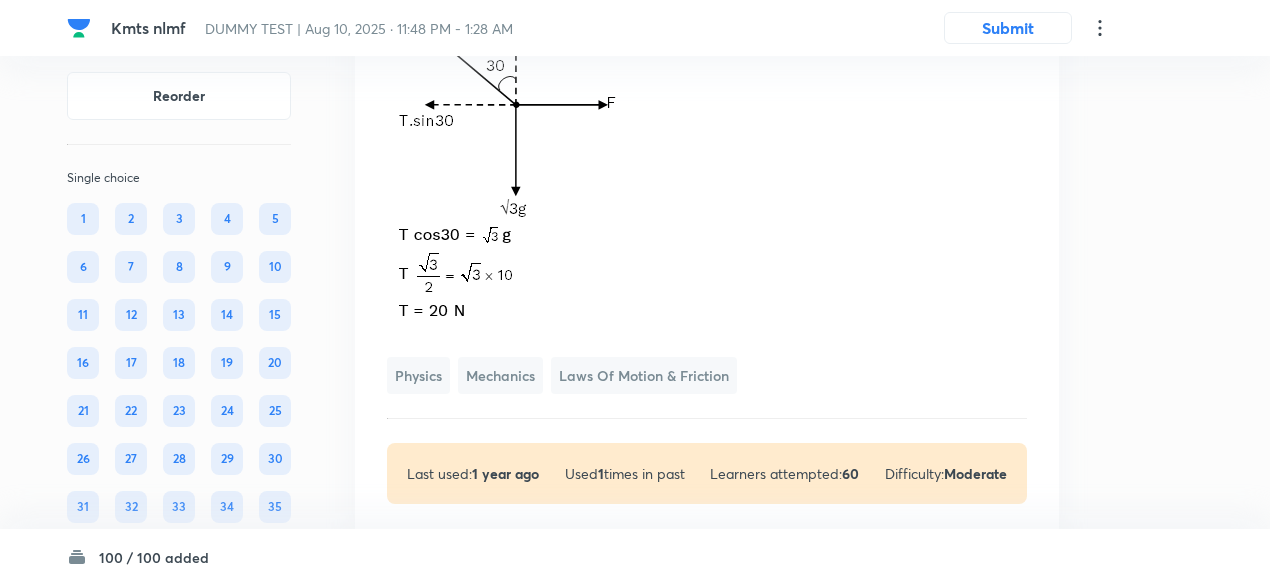 click on "Solution Hide" at bounding box center [707, -3] 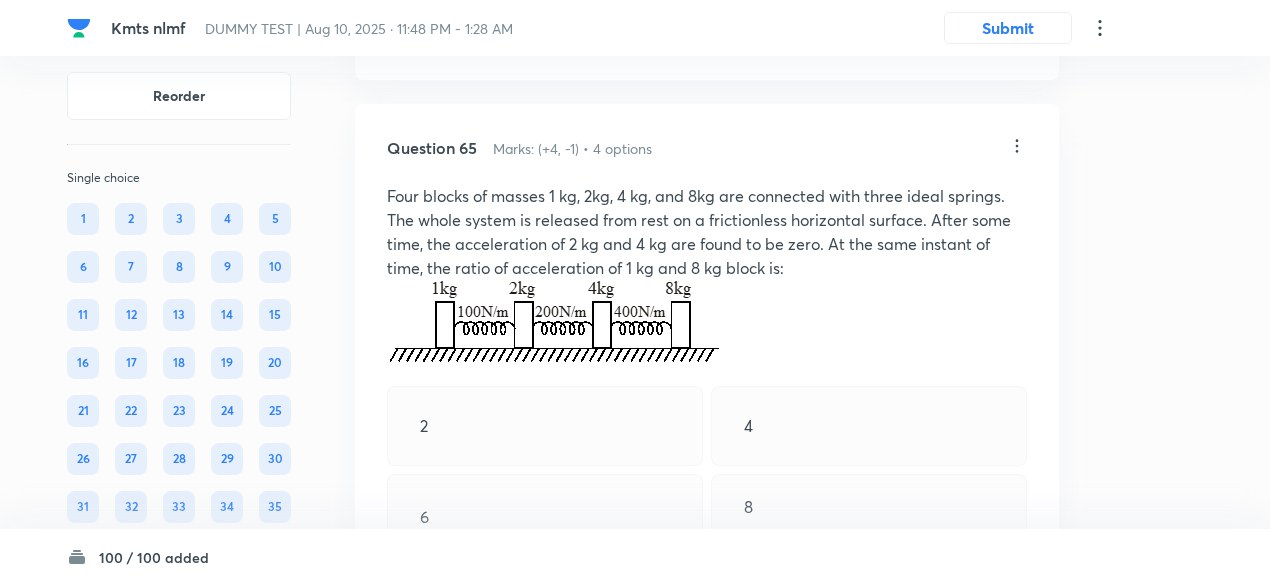 scroll, scrollTop: 43942, scrollLeft: 0, axis: vertical 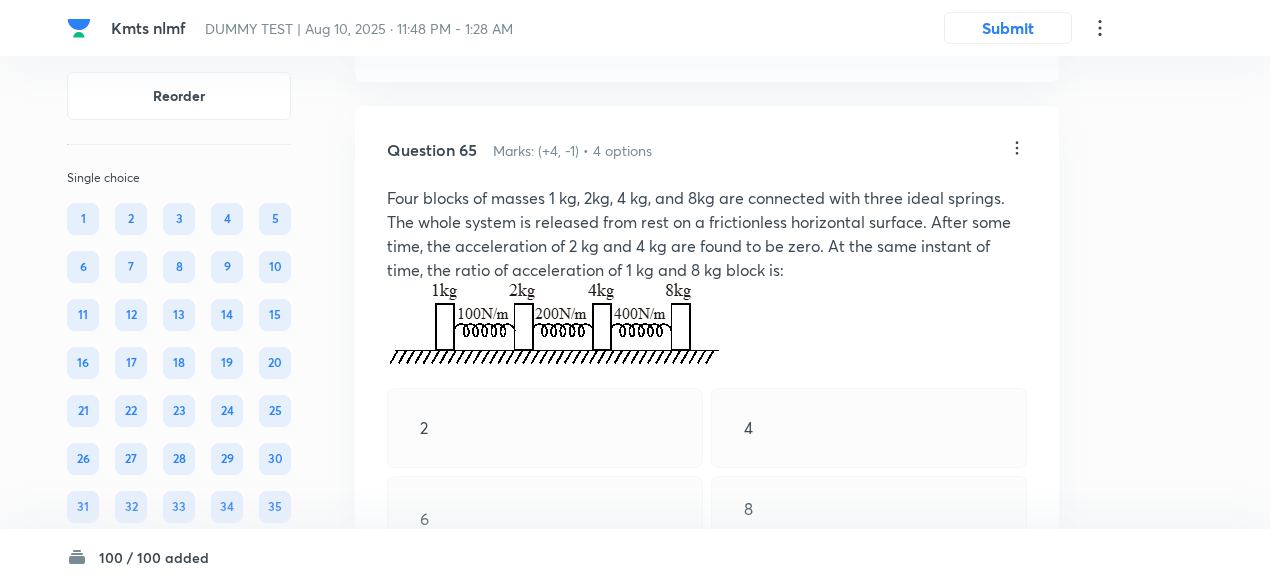 click on "View" at bounding box center [488, -70] 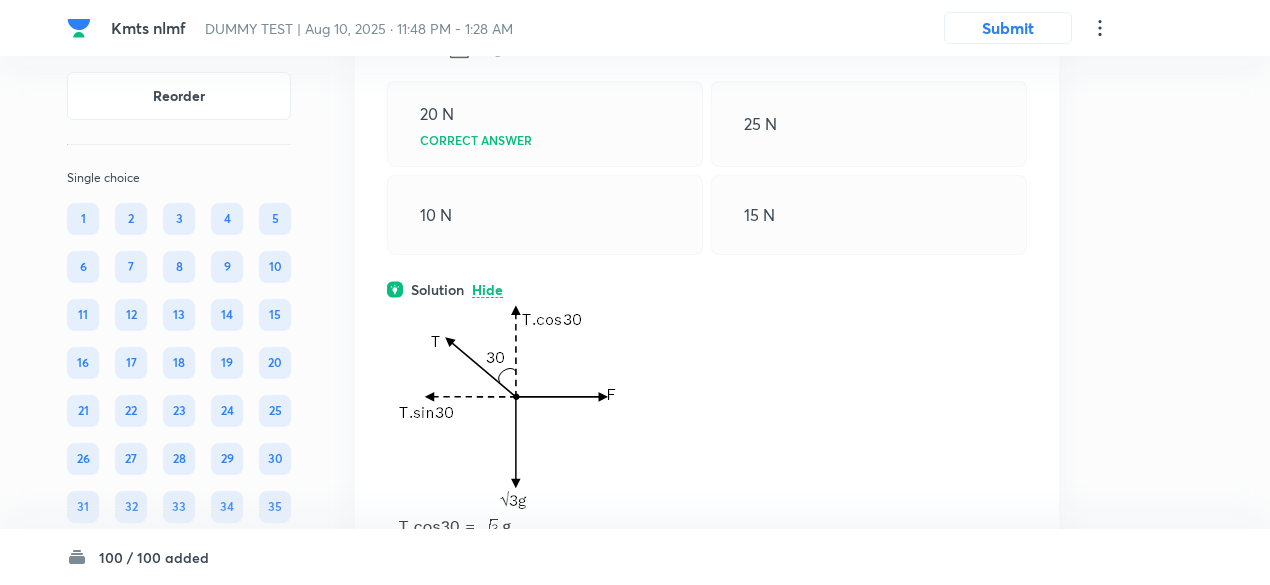 scroll, scrollTop: 43578, scrollLeft: 0, axis: vertical 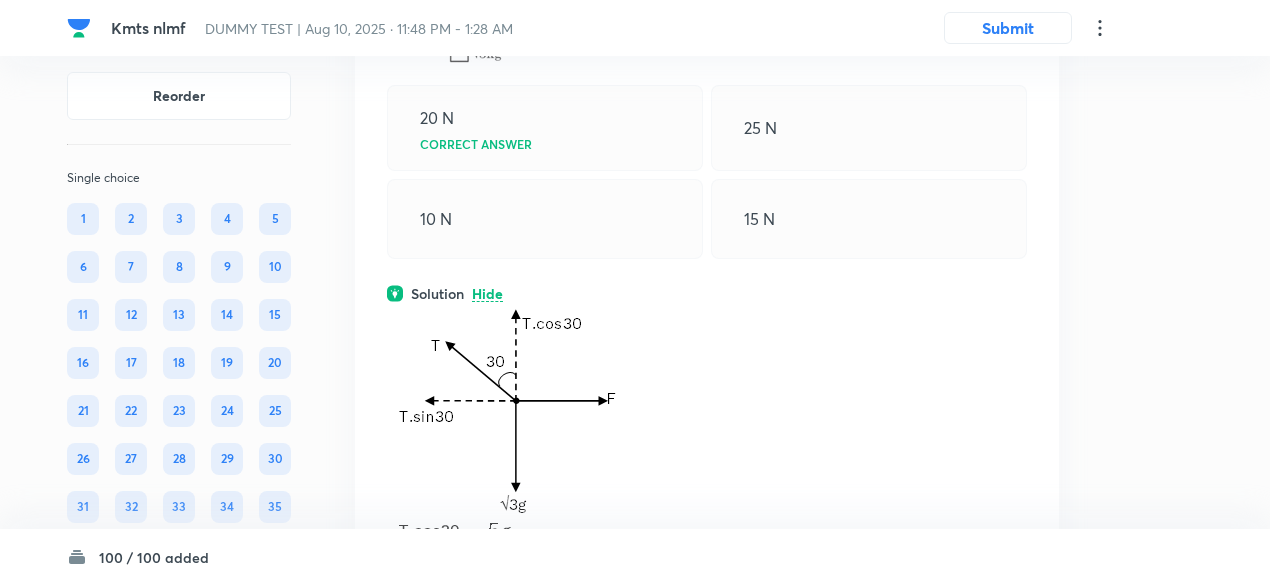 click 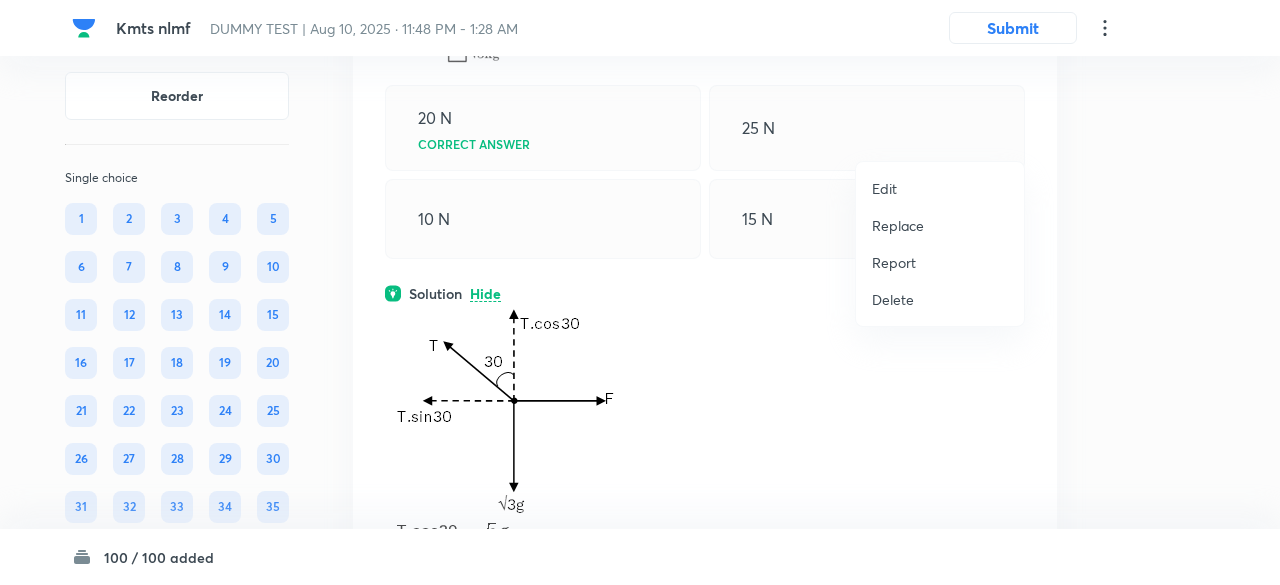 click on "Replace" at bounding box center (898, 225) 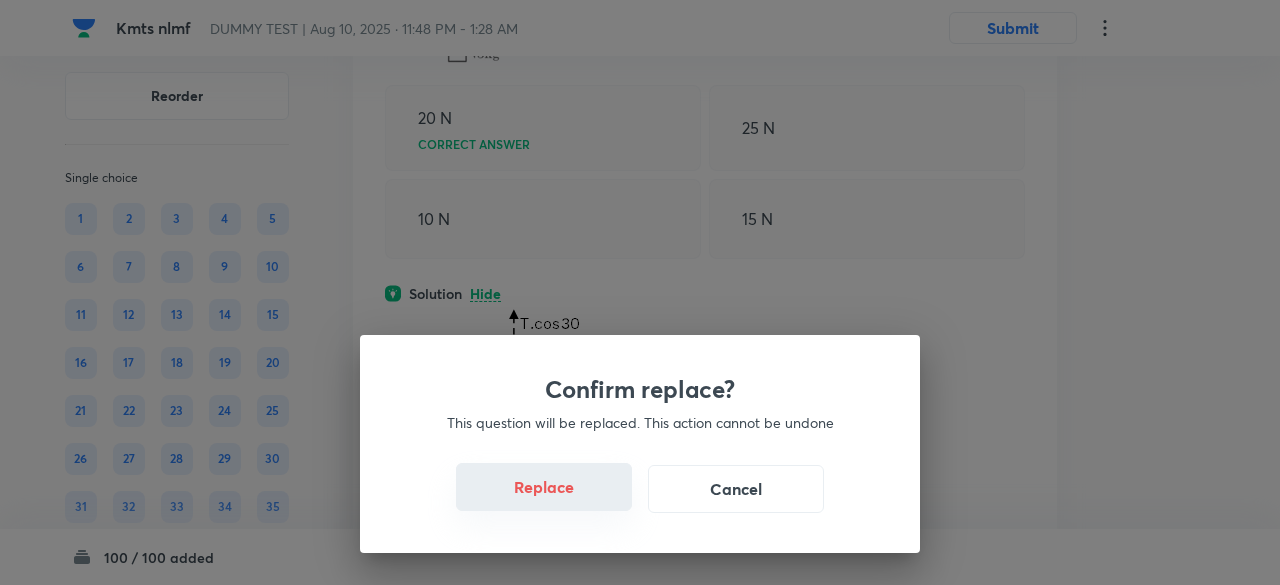 click on "Replace" at bounding box center [544, 487] 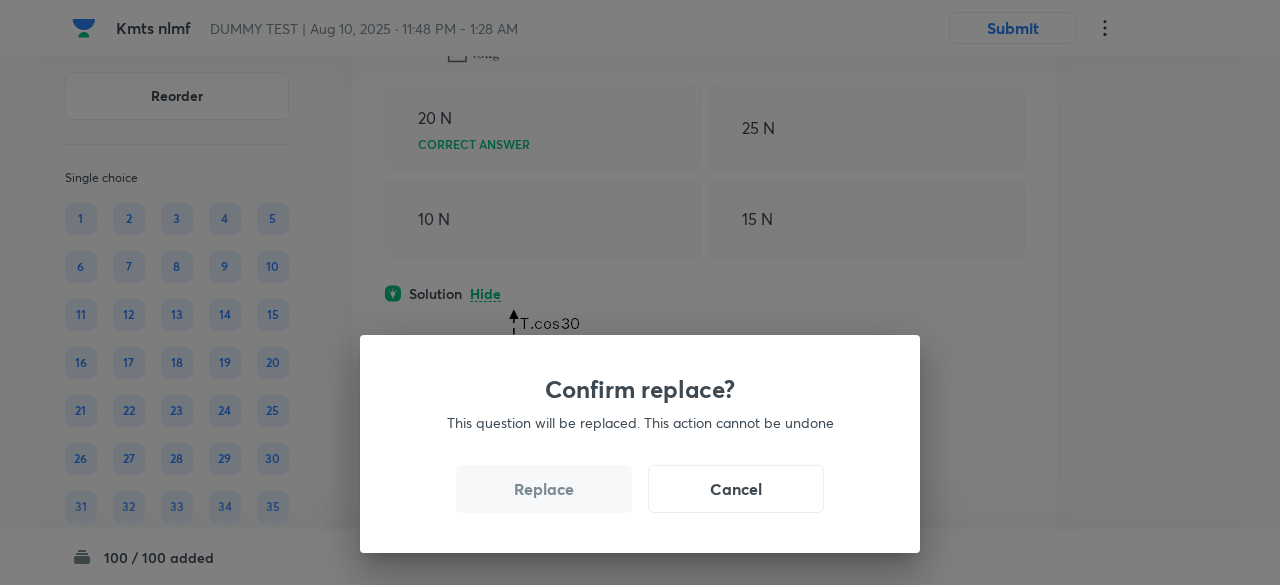 click on "Replace" at bounding box center [544, 489] 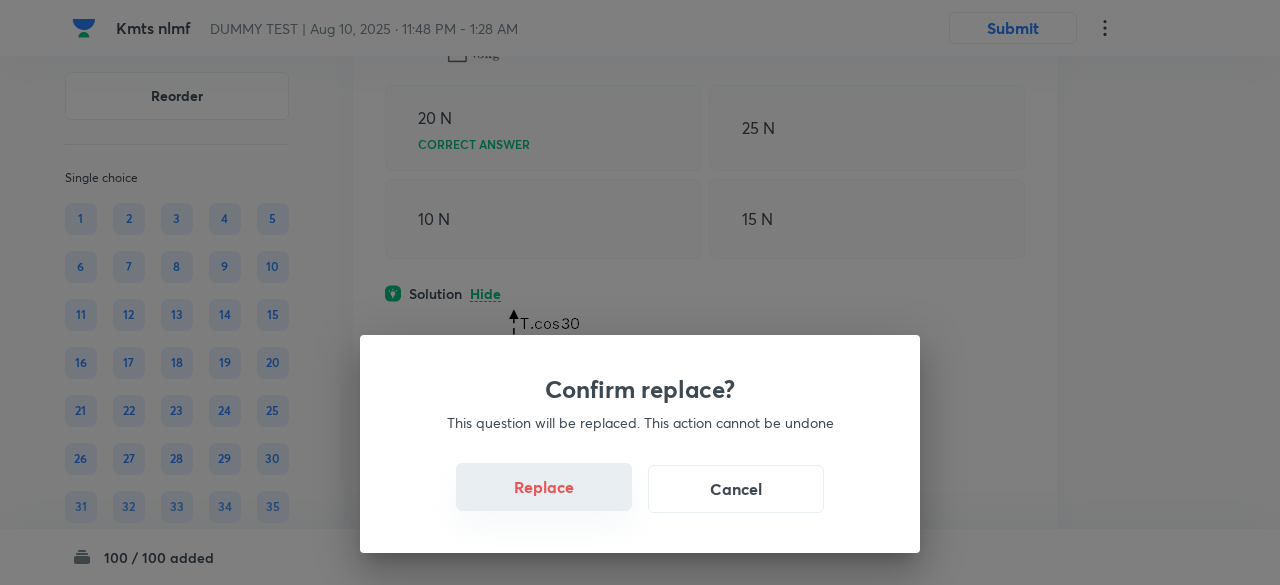click on "Replace" at bounding box center [544, 487] 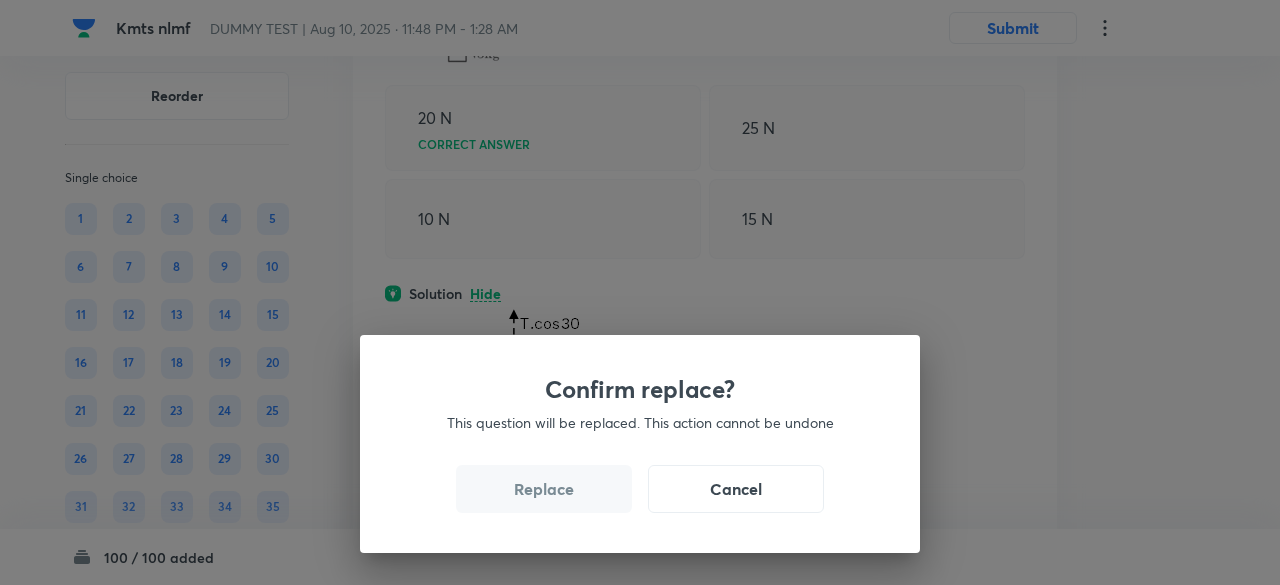 click on "Replace" at bounding box center (544, 489) 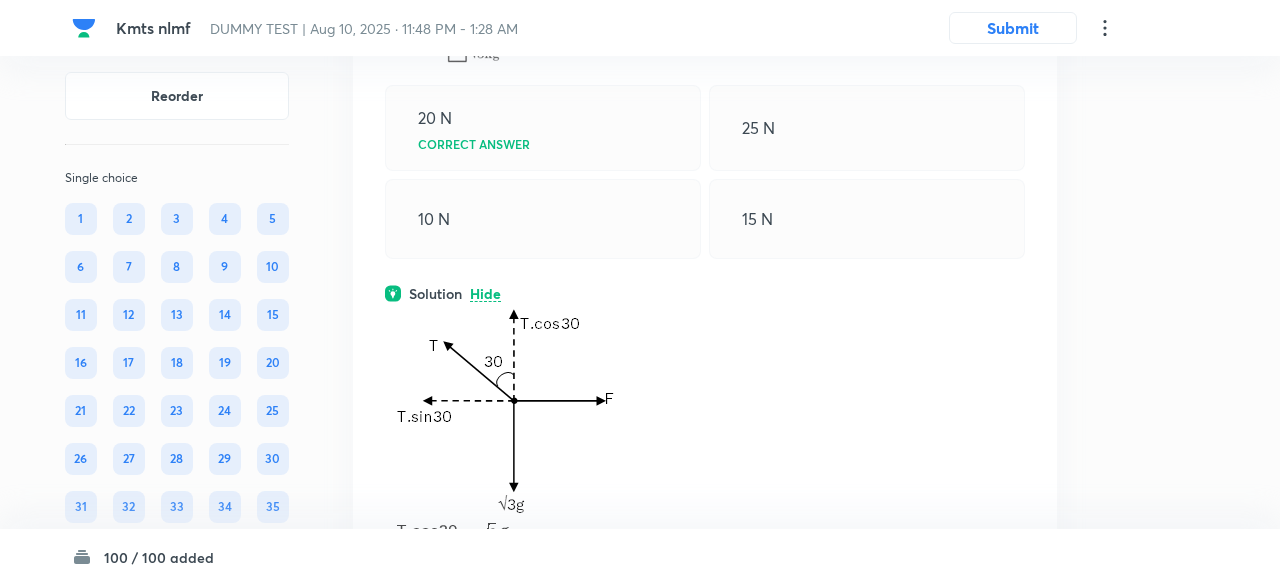 click on "Confirm replace? This question will be replaced. This action cannot be undone Replace Cancel" at bounding box center (640, 877) 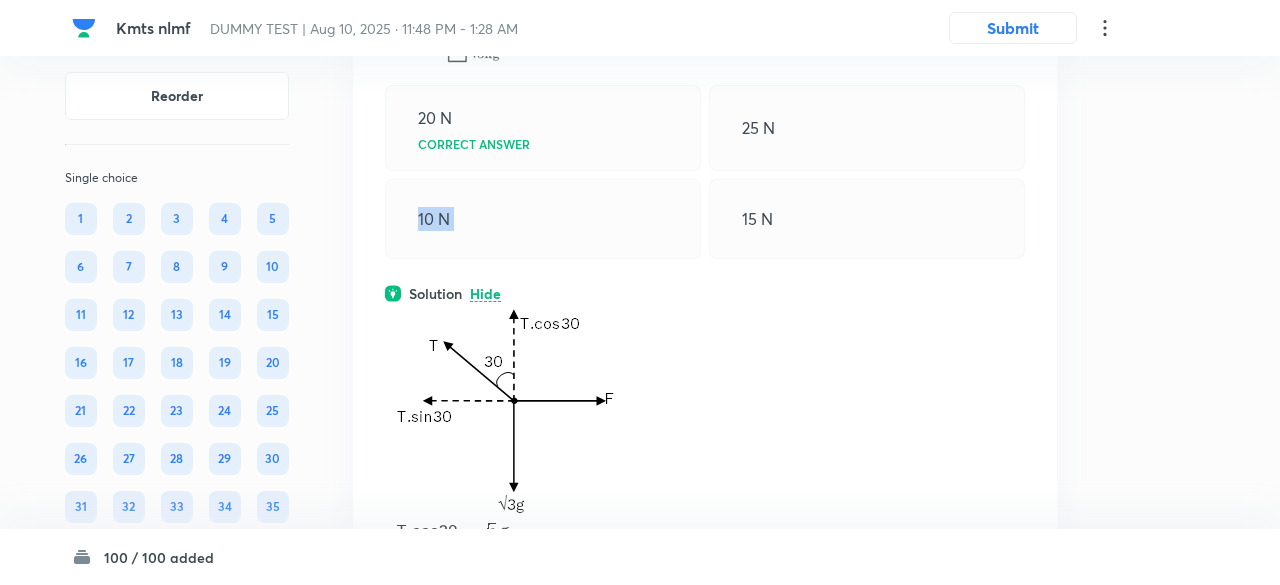 click on "20 N Correct answer 25 N 10 N 15 N" at bounding box center [705, 172] 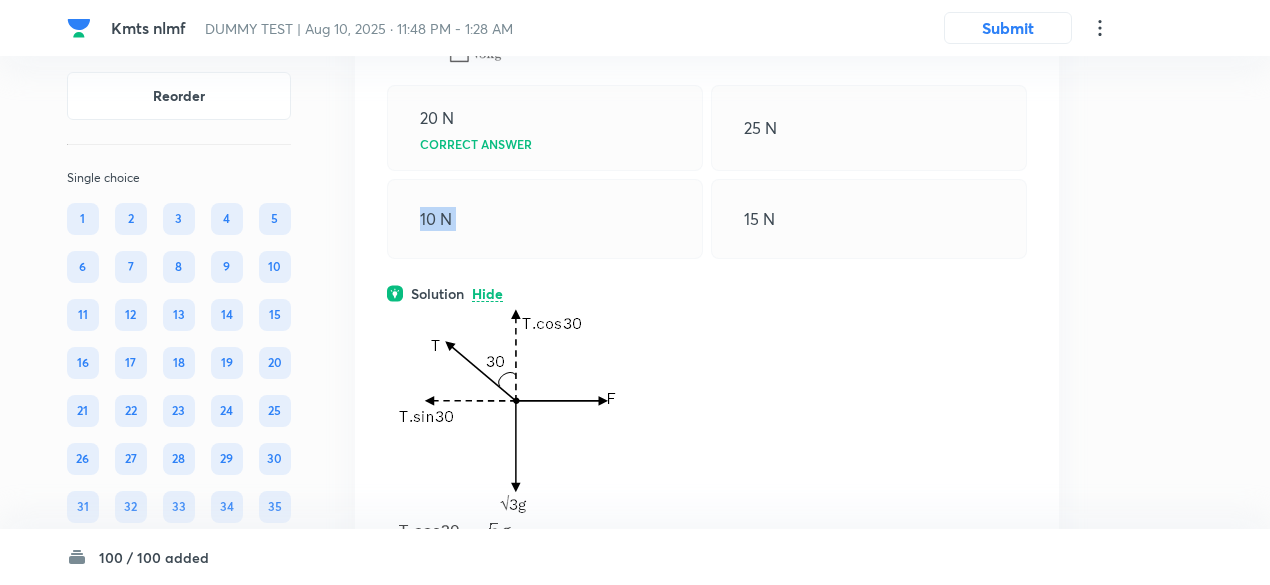 click on "20 N Correct answer 25 N 10 N 15 N" at bounding box center (707, 172) 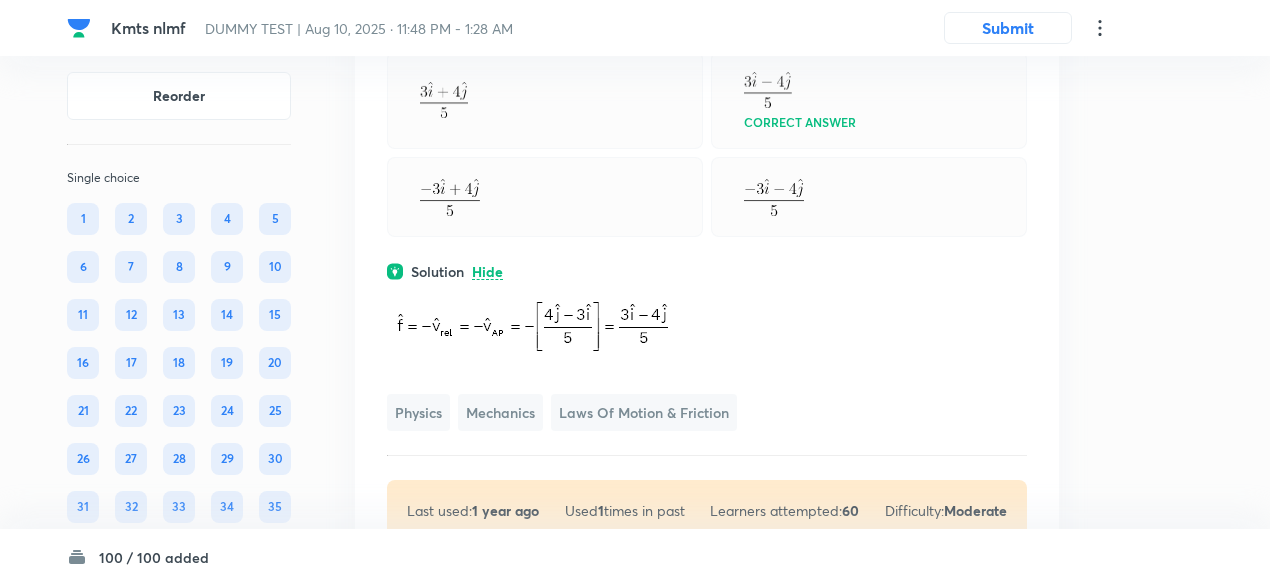 click 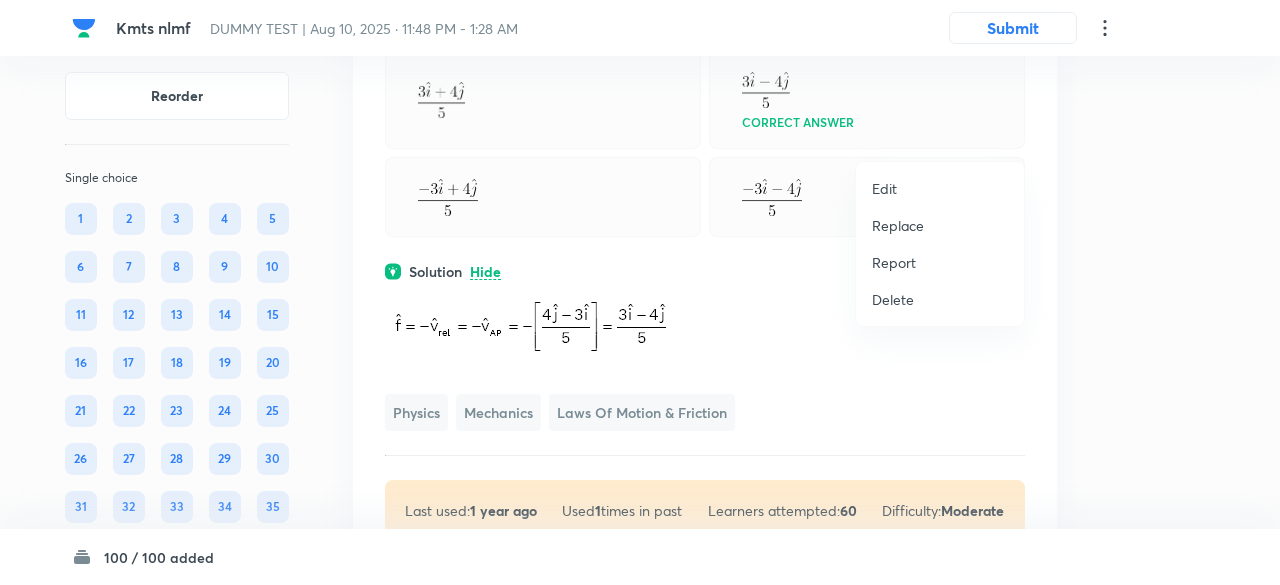 click on "Replace" at bounding box center [898, 225] 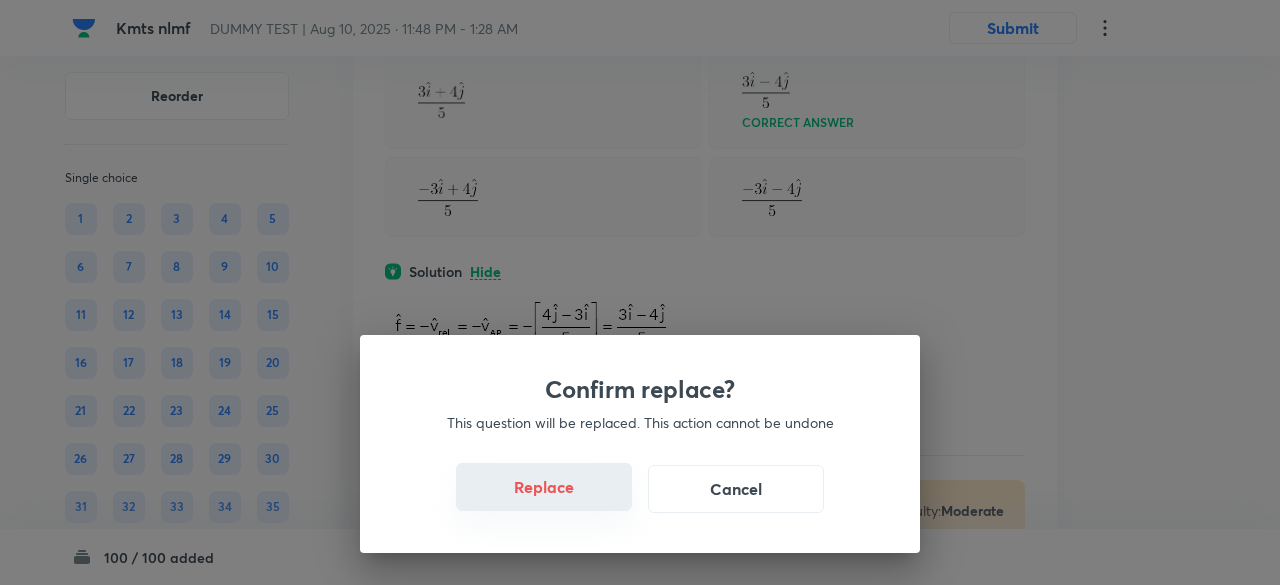 click on "Replace" at bounding box center (544, 487) 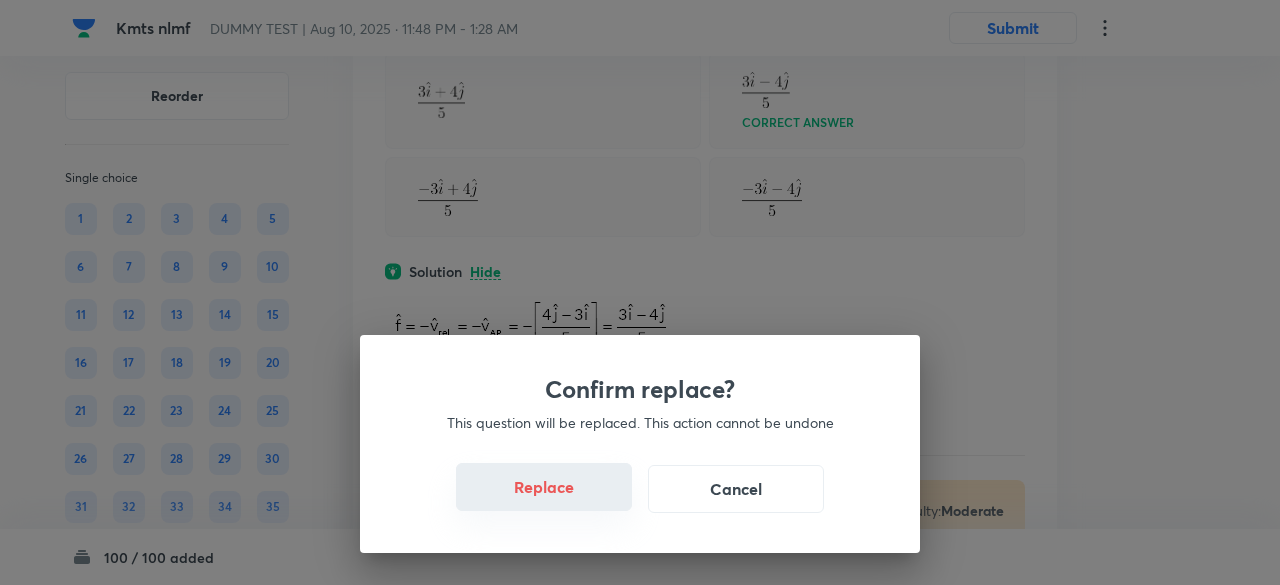 click on "Replace" at bounding box center [544, 487] 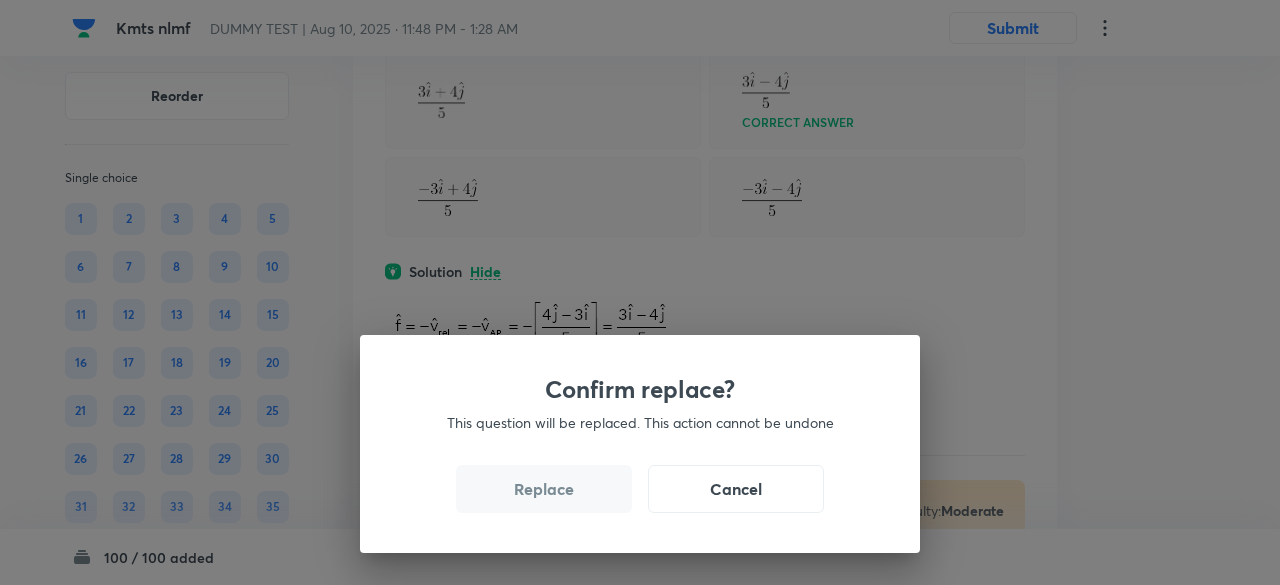 click on "Replace" at bounding box center (544, 489) 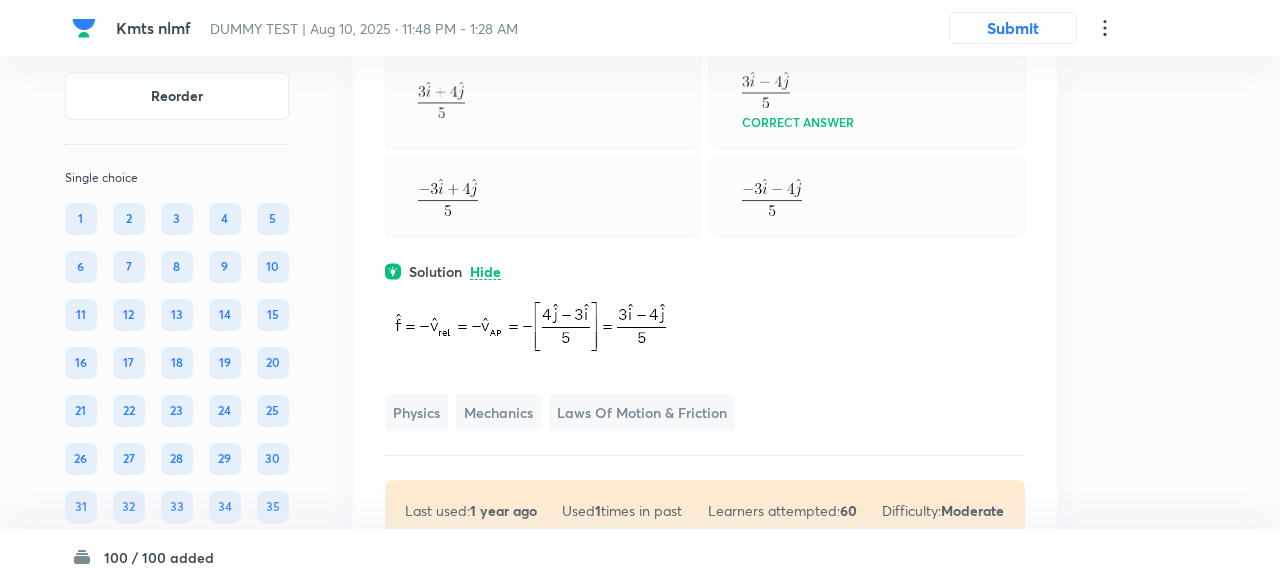 click on "Confirm replace? This question will be replaced. This action cannot be undone Replace Cancel" at bounding box center [640, 292] 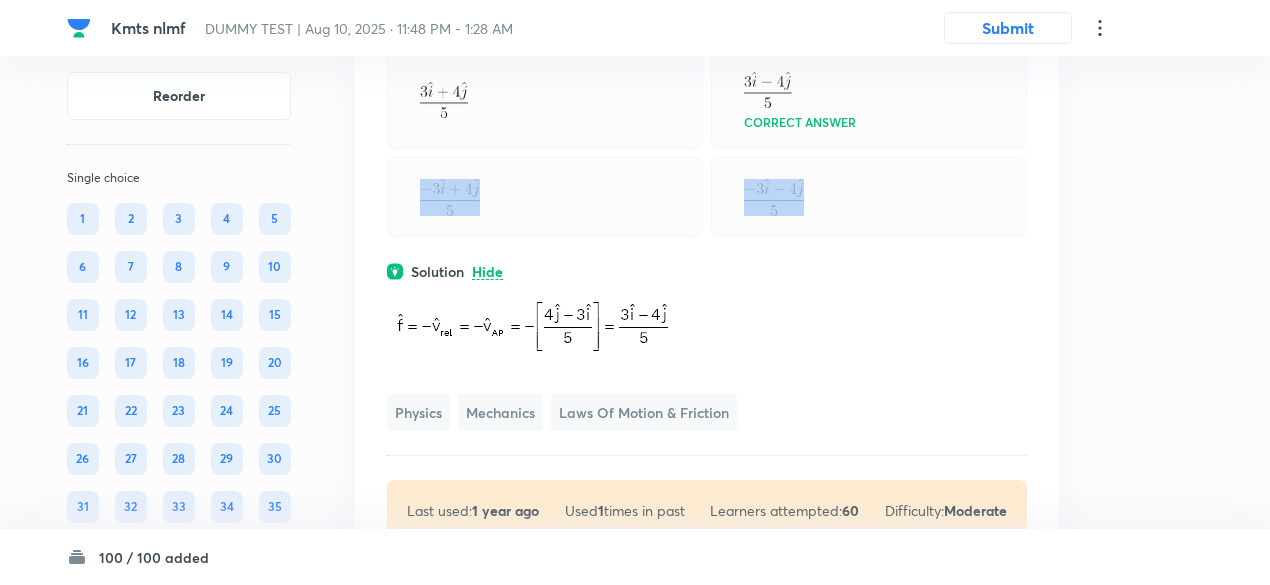 click at bounding box center [545, 197] 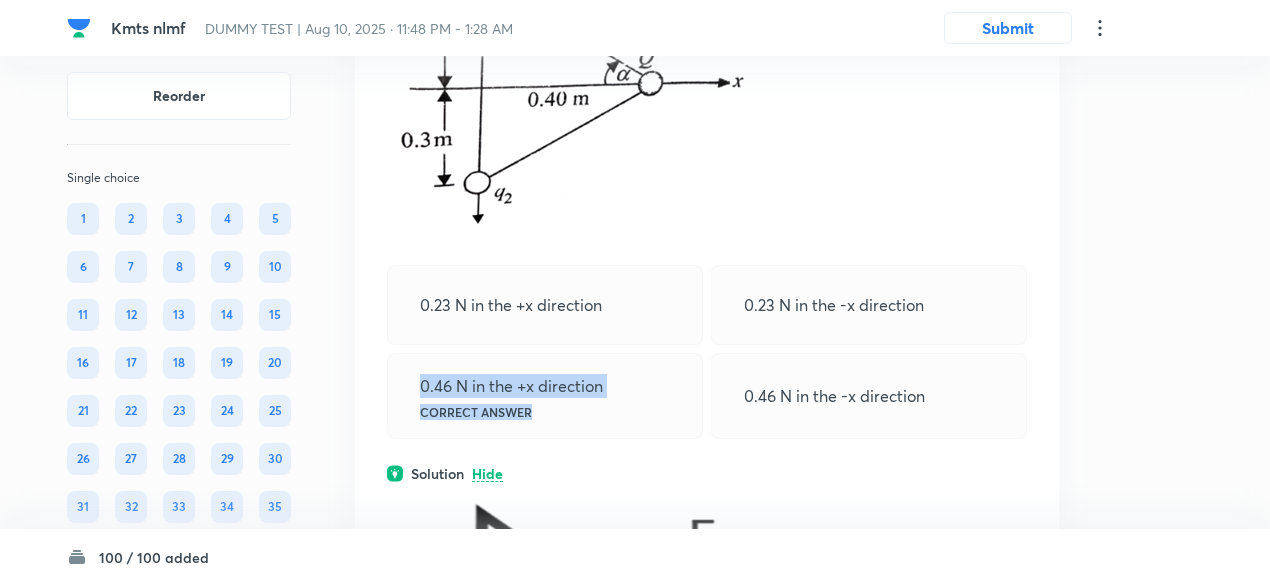 click at bounding box center (566, 80) 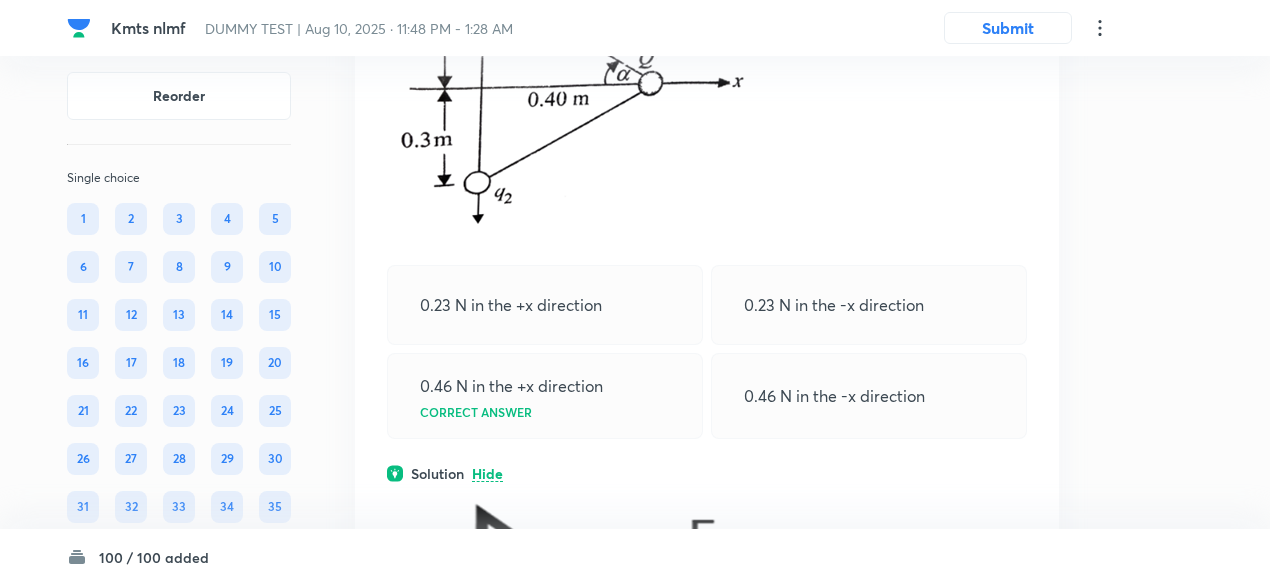 click 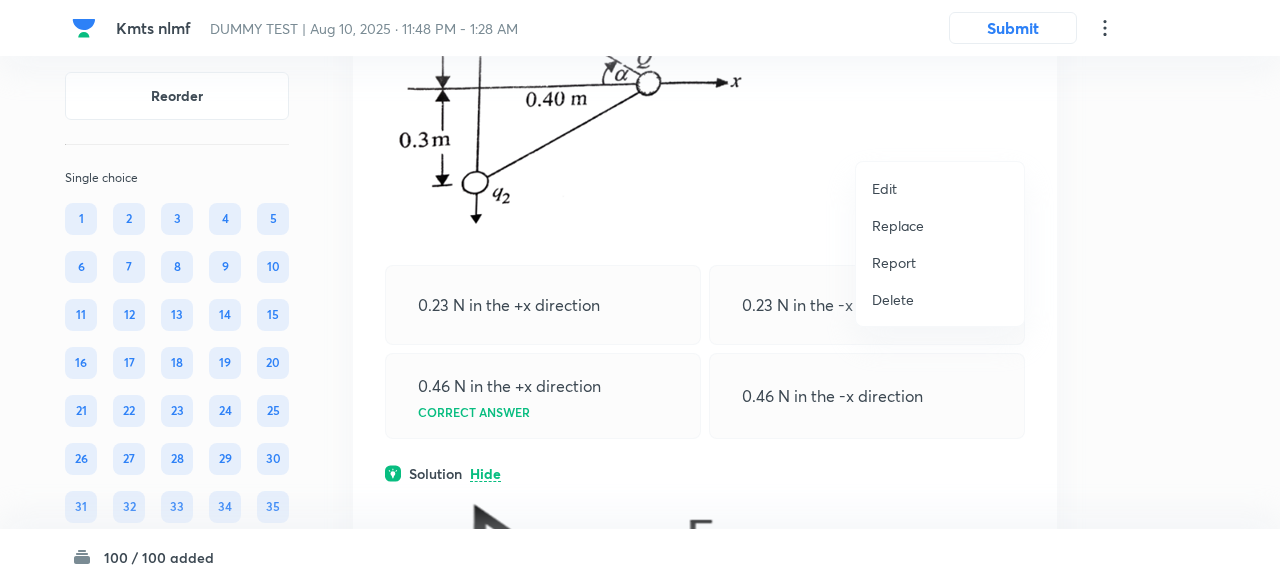click on "Replace" at bounding box center [898, 225] 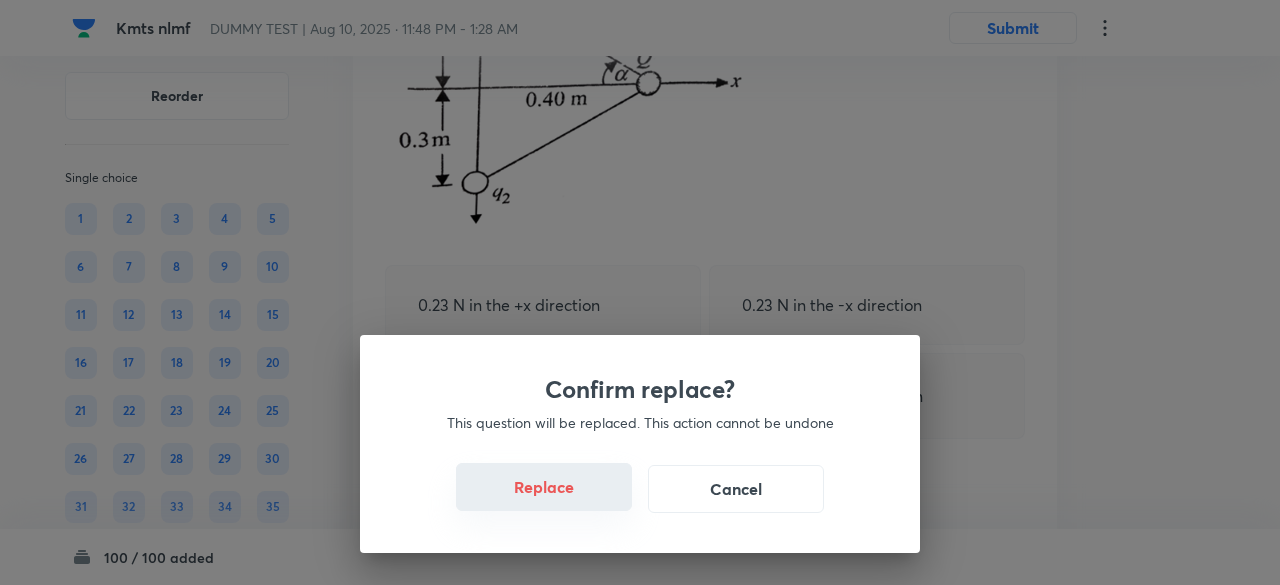 click on "Replace" at bounding box center (544, 487) 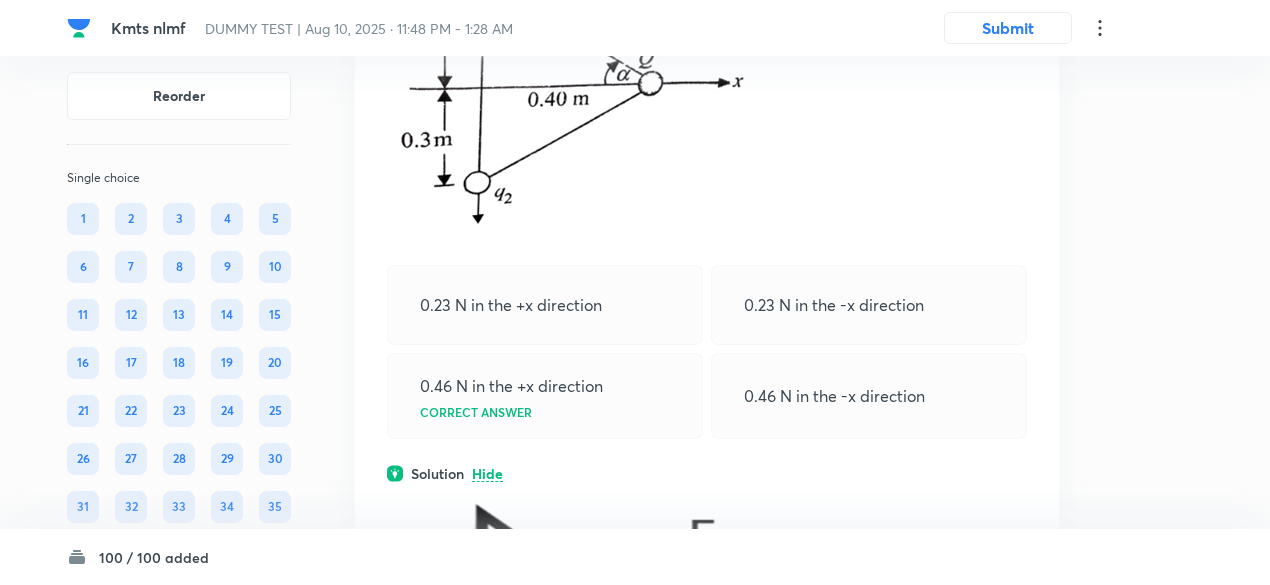 click 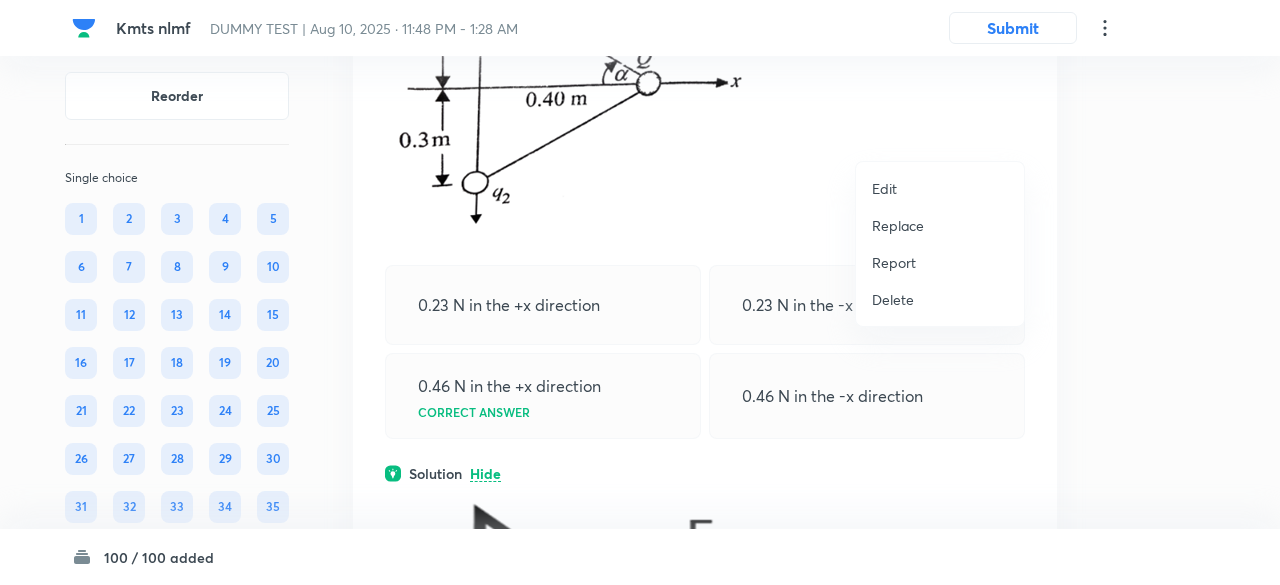 click on "Replace" at bounding box center (898, 225) 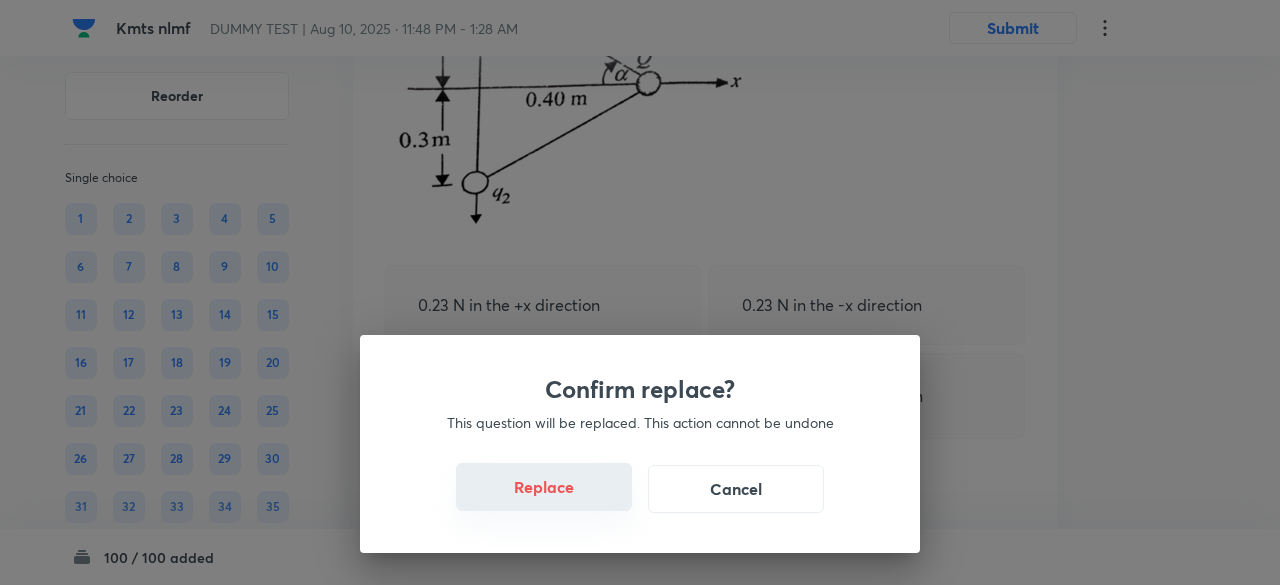 click on "Replace" at bounding box center (544, 487) 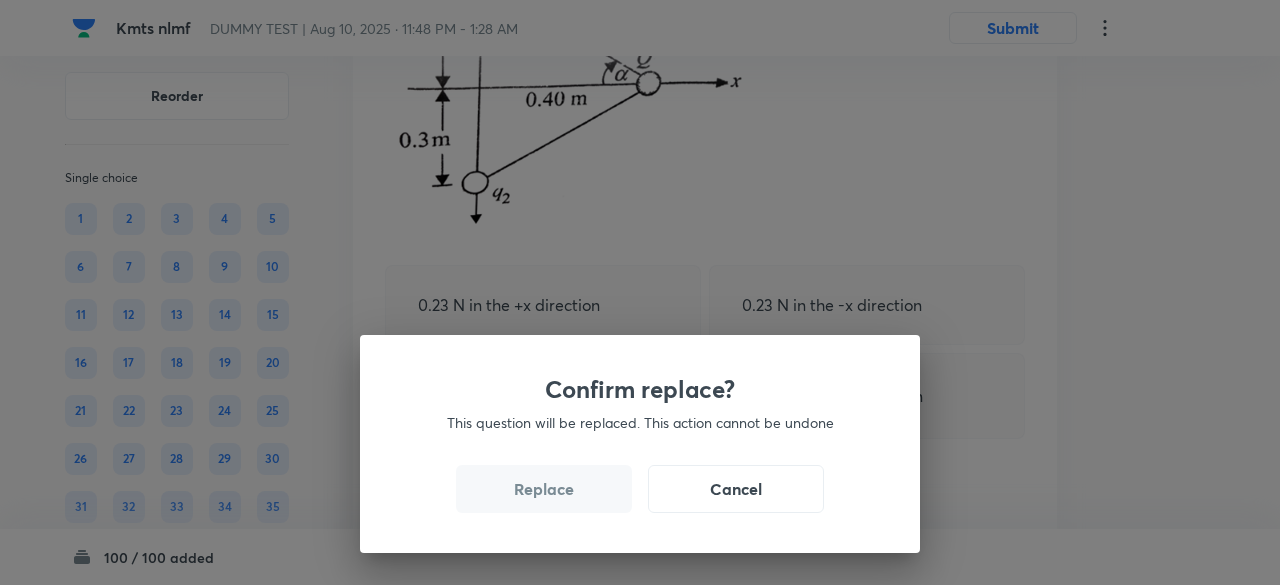 click on "Replace" at bounding box center (544, 489) 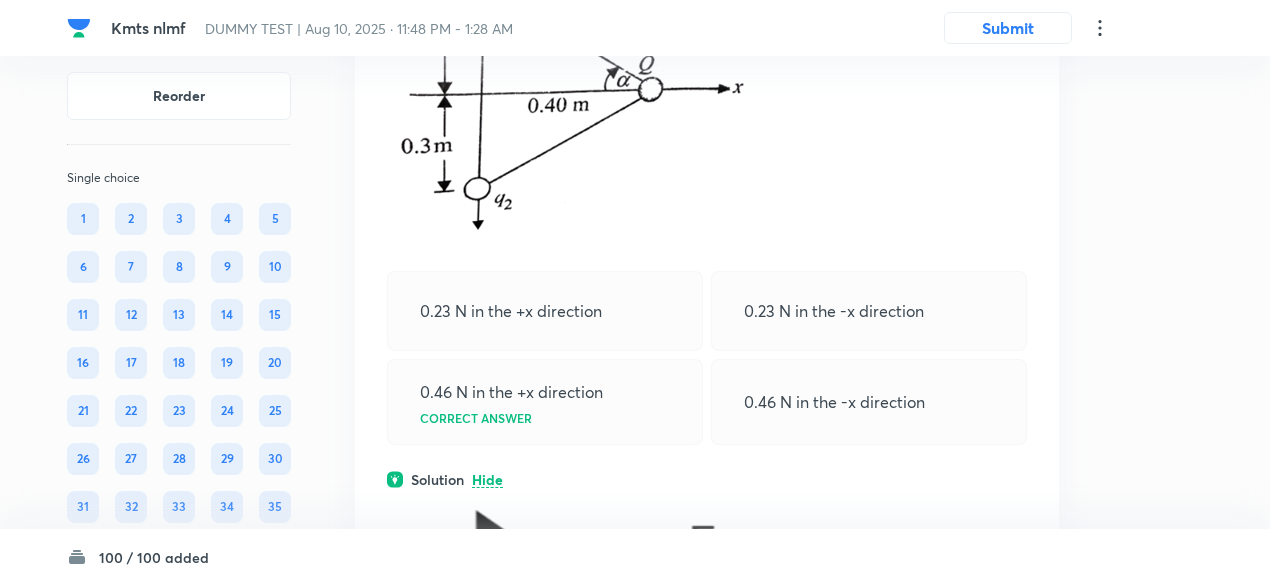 scroll, scrollTop: 43568, scrollLeft: 0, axis: vertical 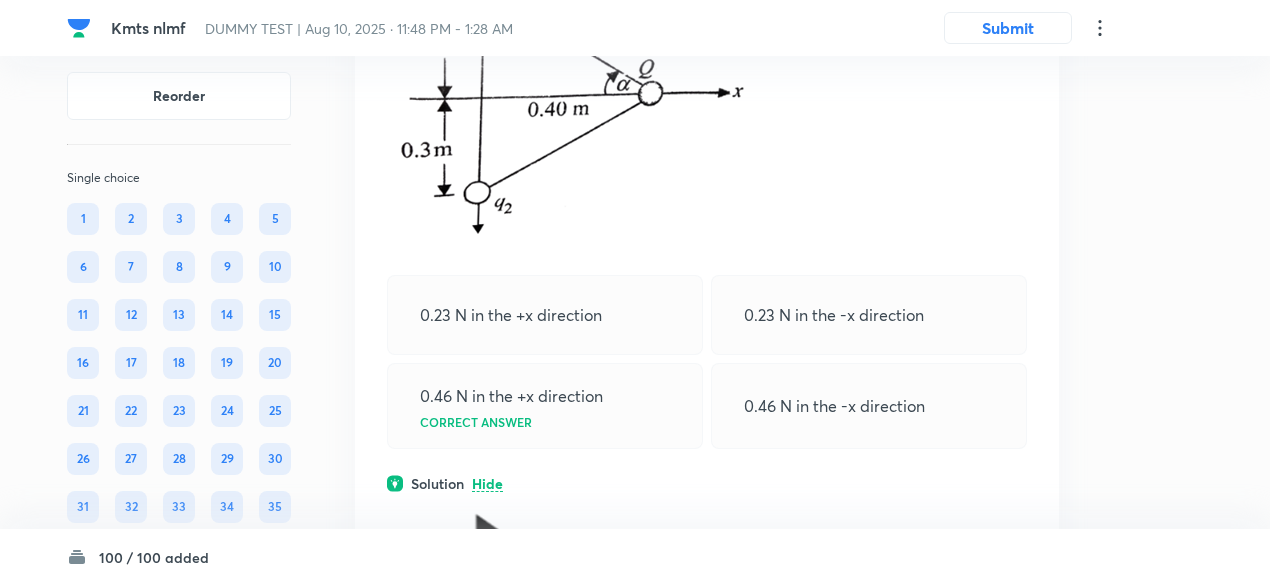 click 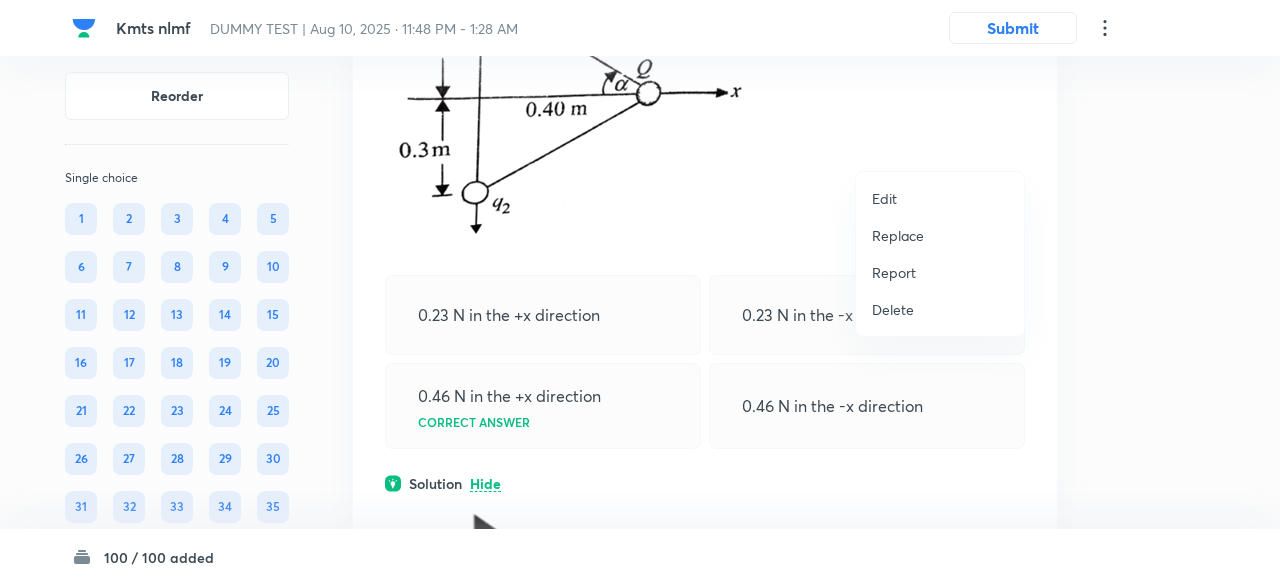 click on "Replace" at bounding box center (940, 235) 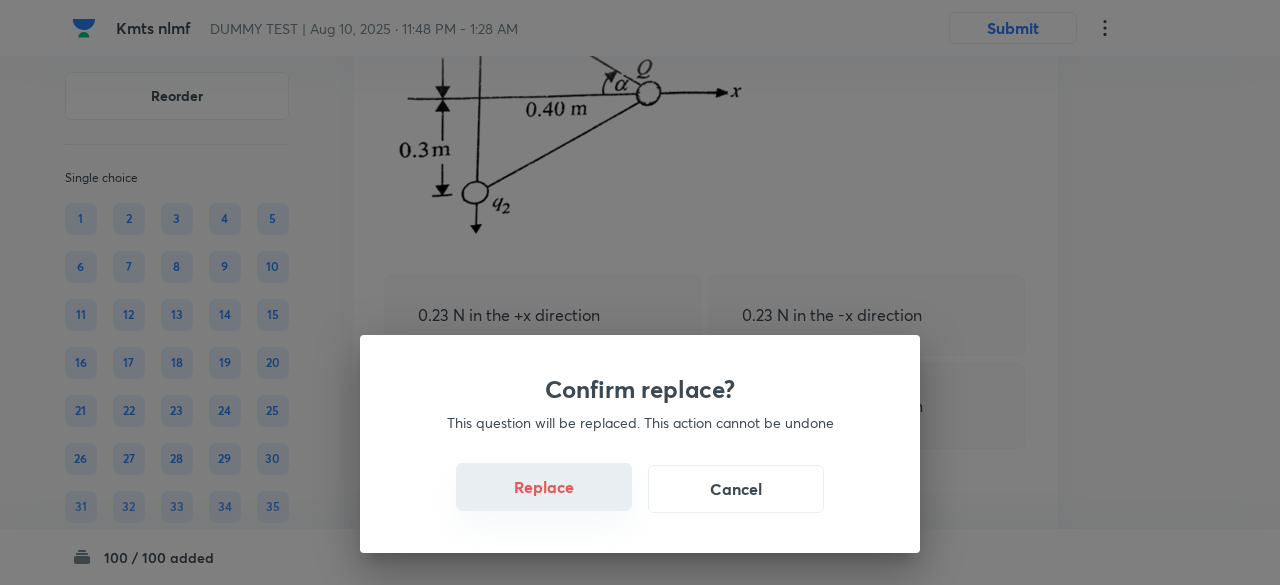 click on "Replace" at bounding box center (544, 487) 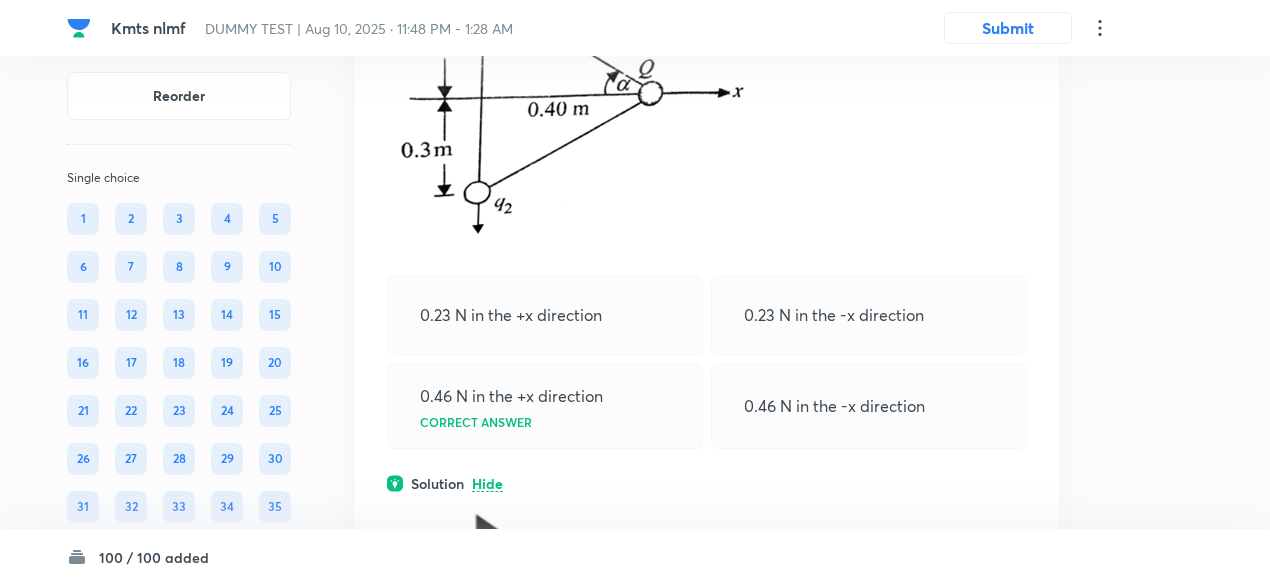 click at bounding box center (566, 90) 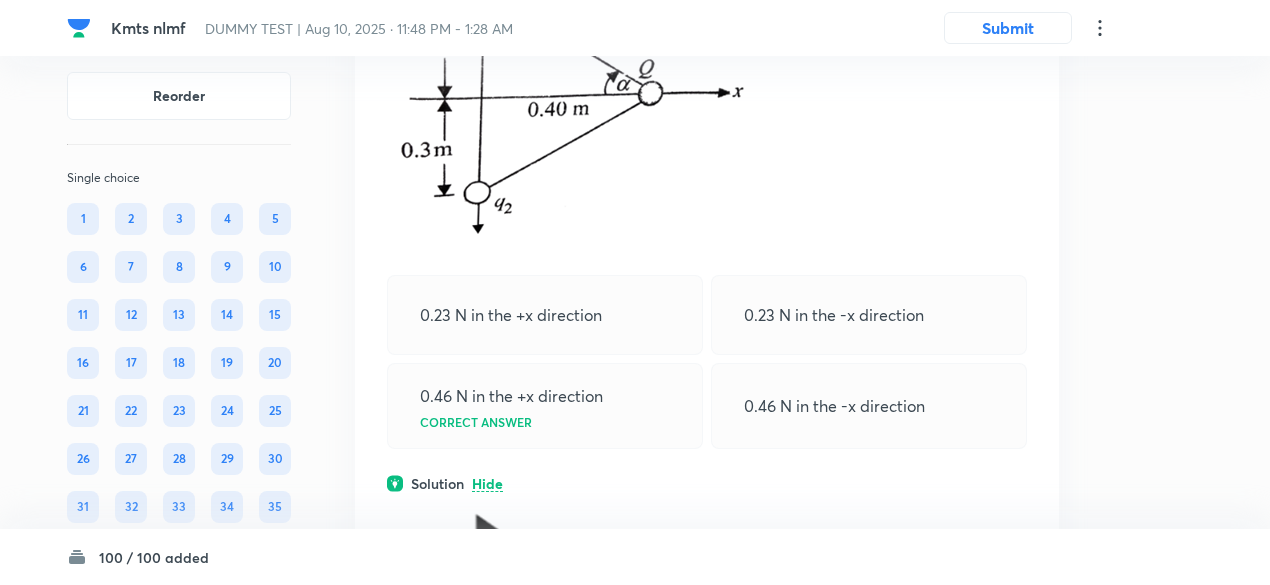 click 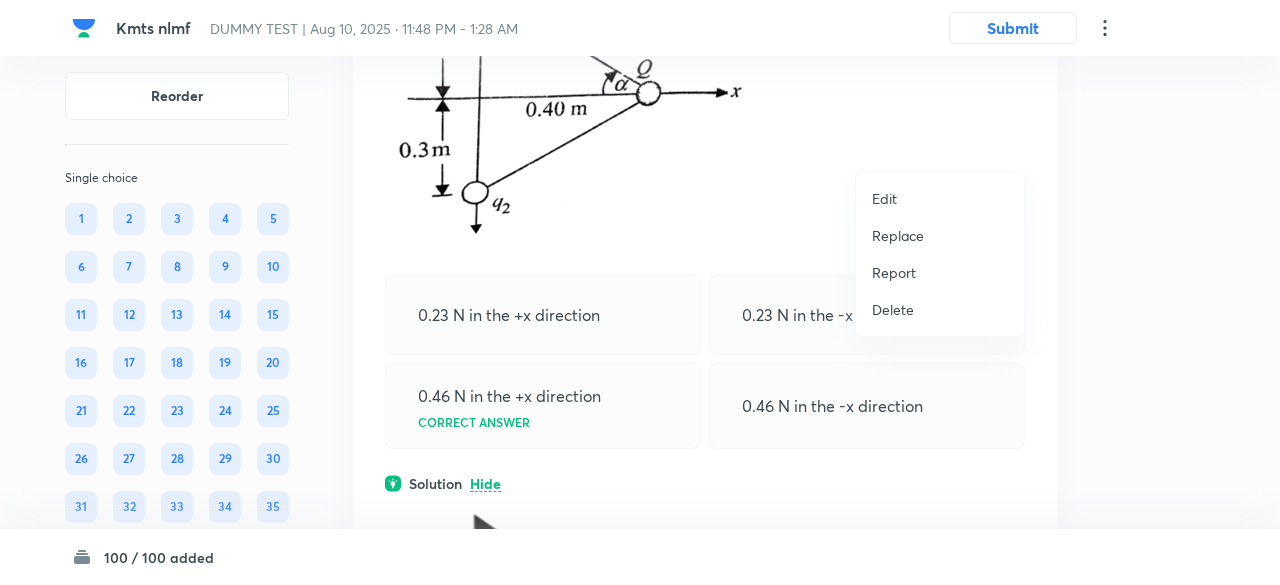 click on "Replace" at bounding box center [898, 235] 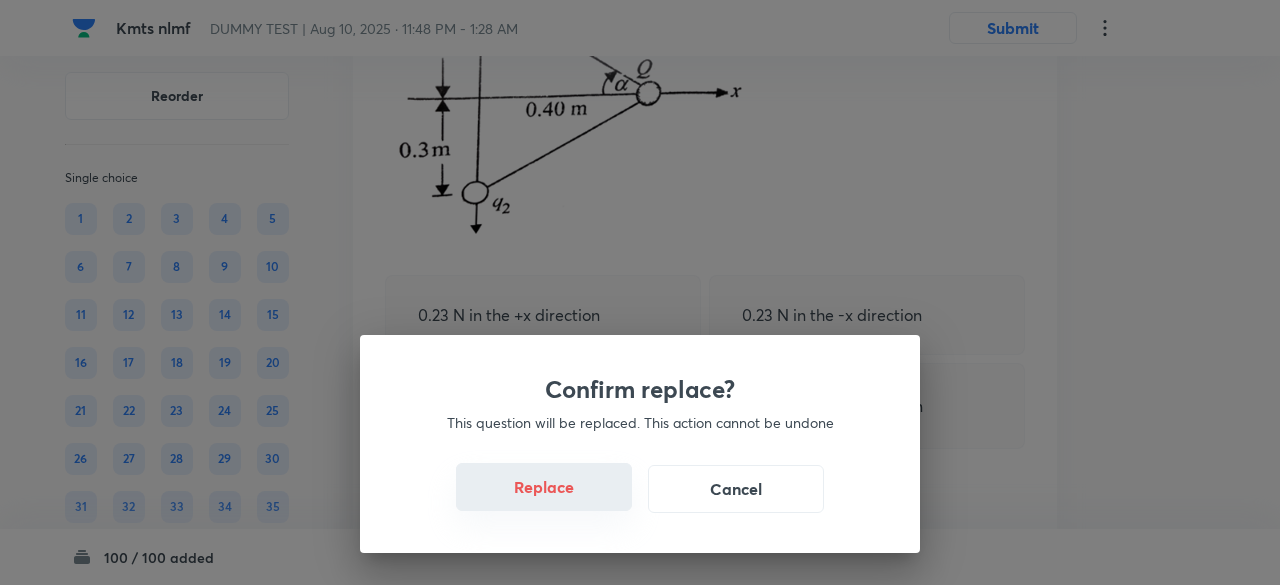 click on "Replace" at bounding box center [544, 487] 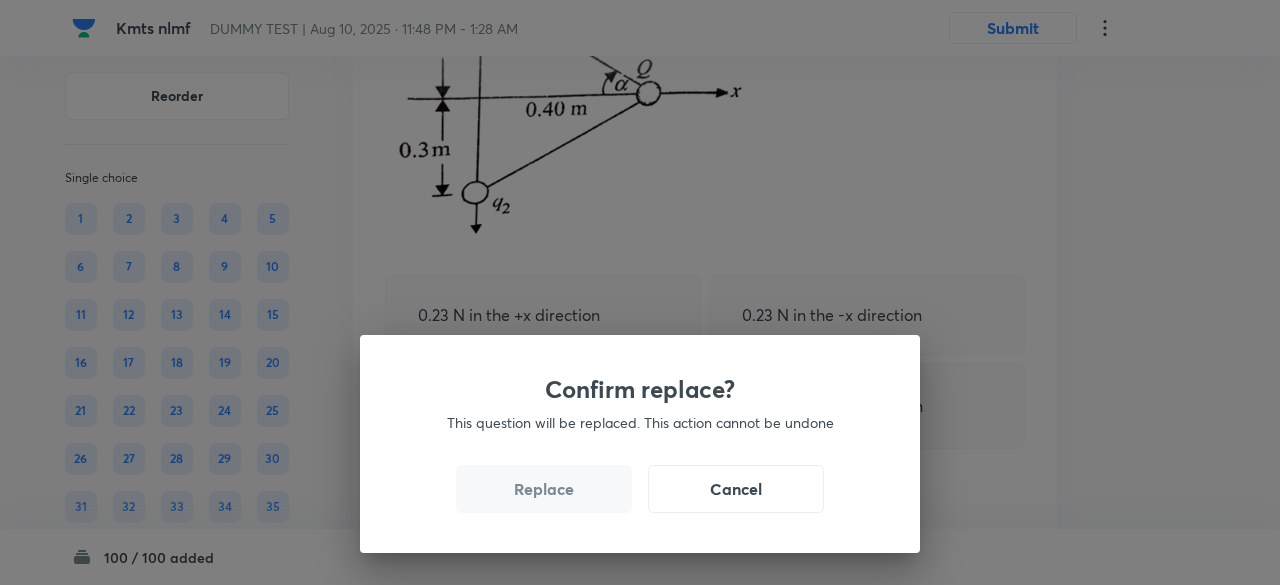 click on "Replace" at bounding box center [544, 489] 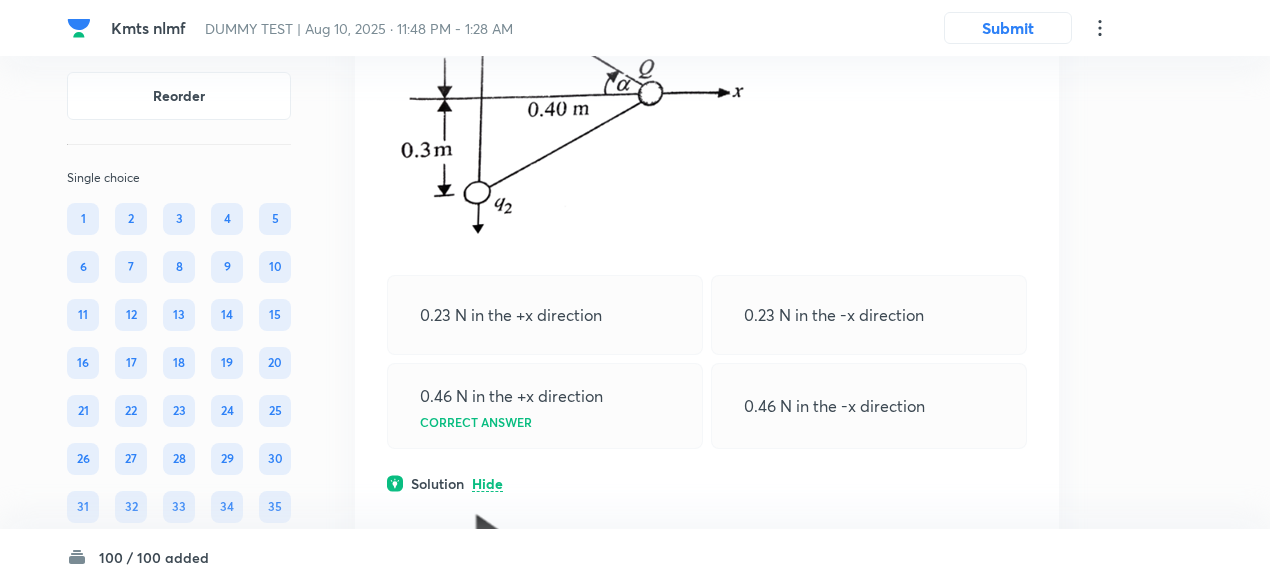 click 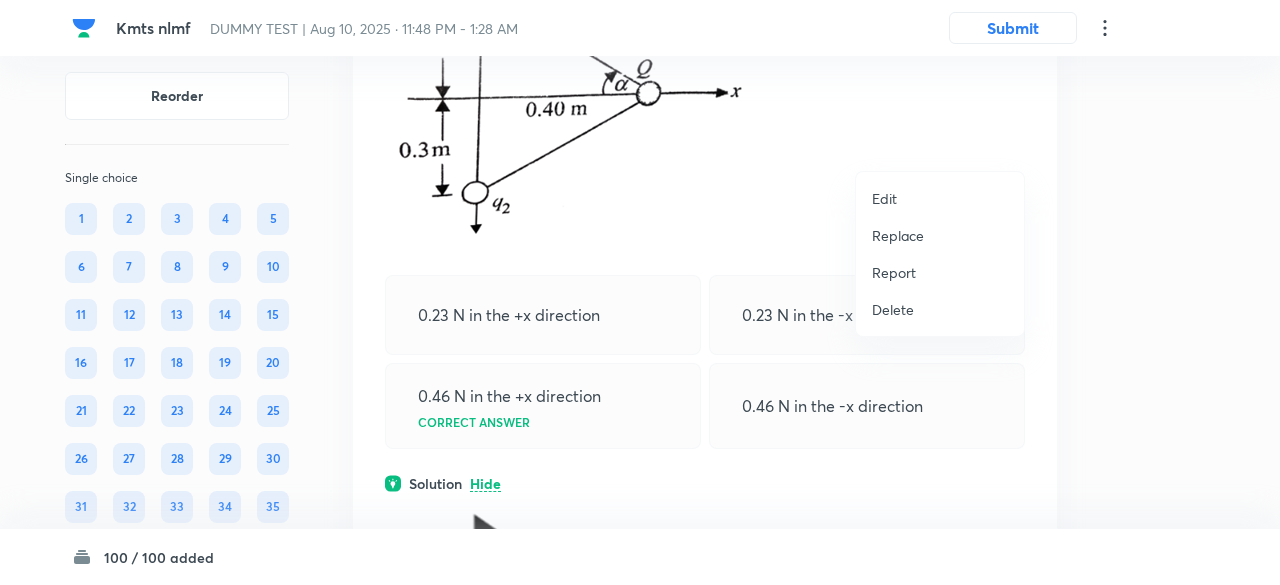 click on "Replace" at bounding box center (898, 235) 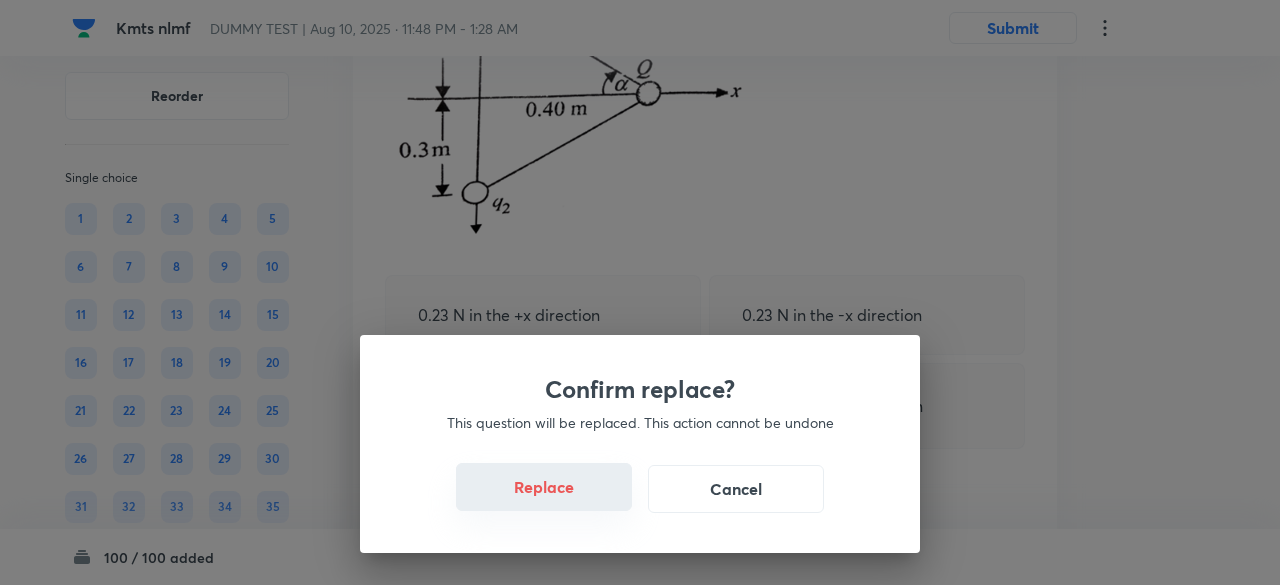 click on "Replace" at bounding box center [544, 487] 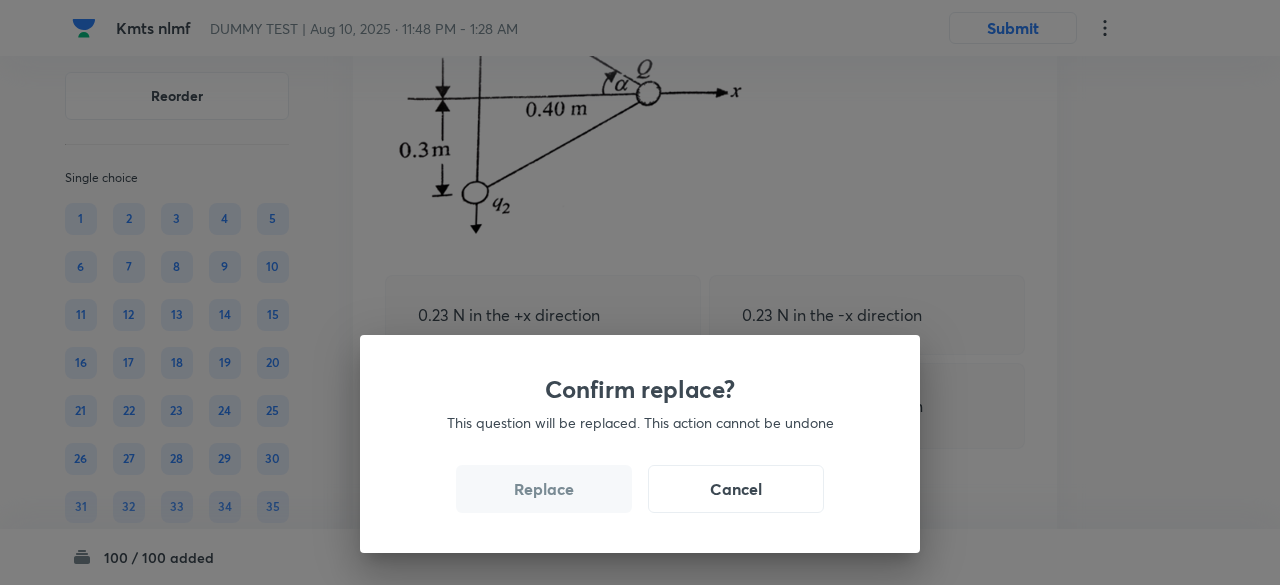 click on "Replace" at bounding box center (544, 489) 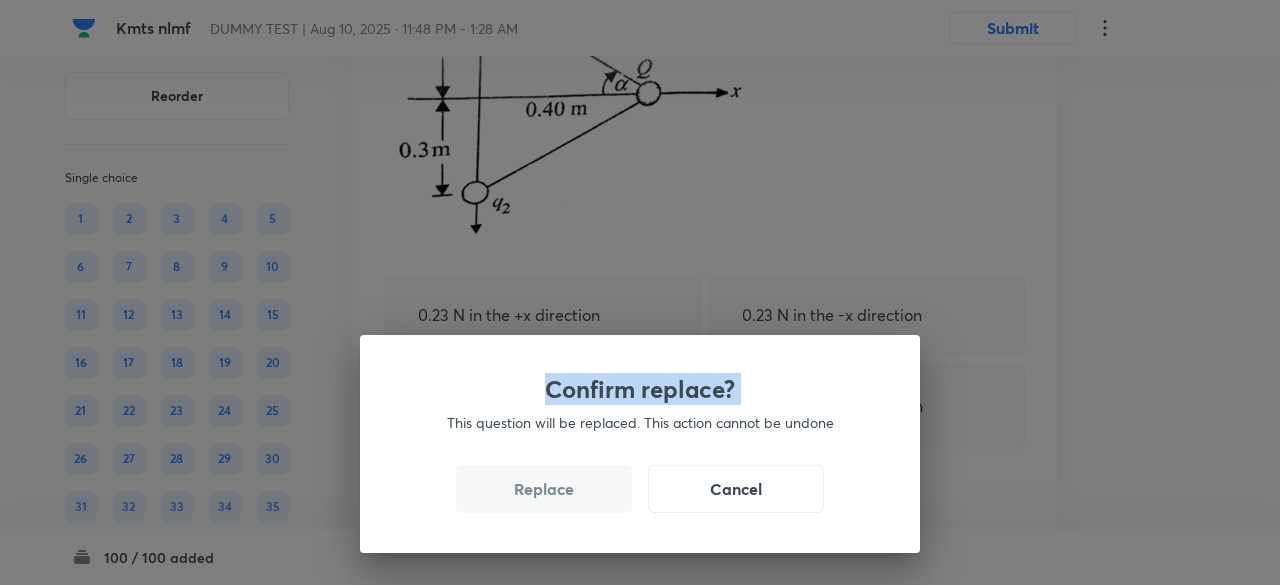 click on "Confirm replace? This question will be replaced. This action cannot be undone Replace Cancel" at bounding box center [640, 292] 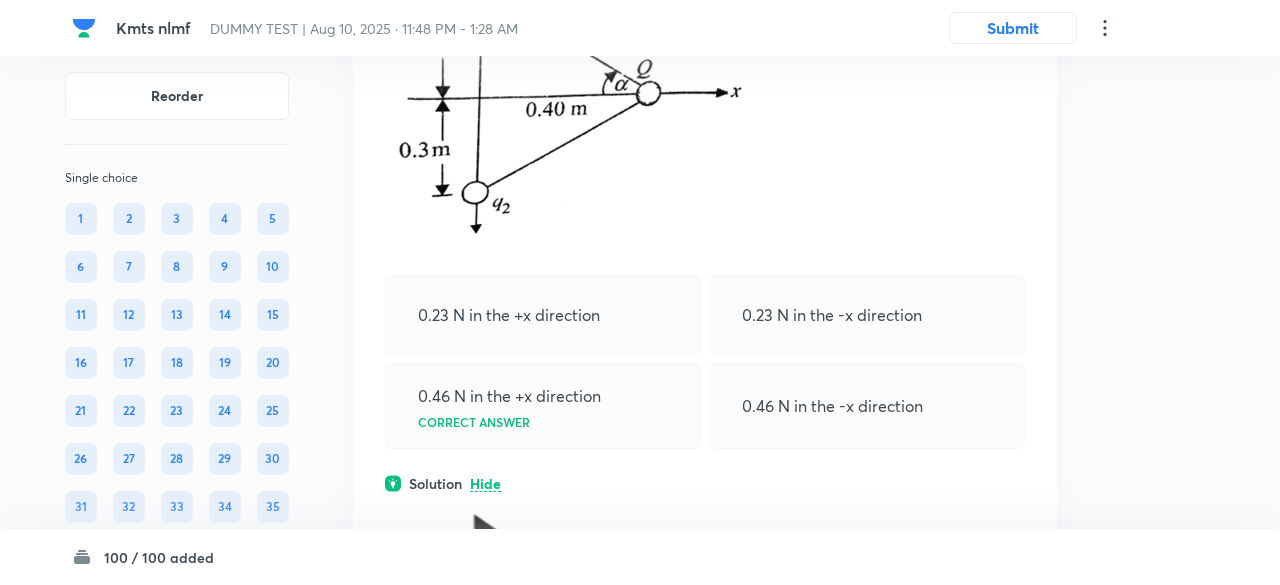click at bounding box center [564, 90] 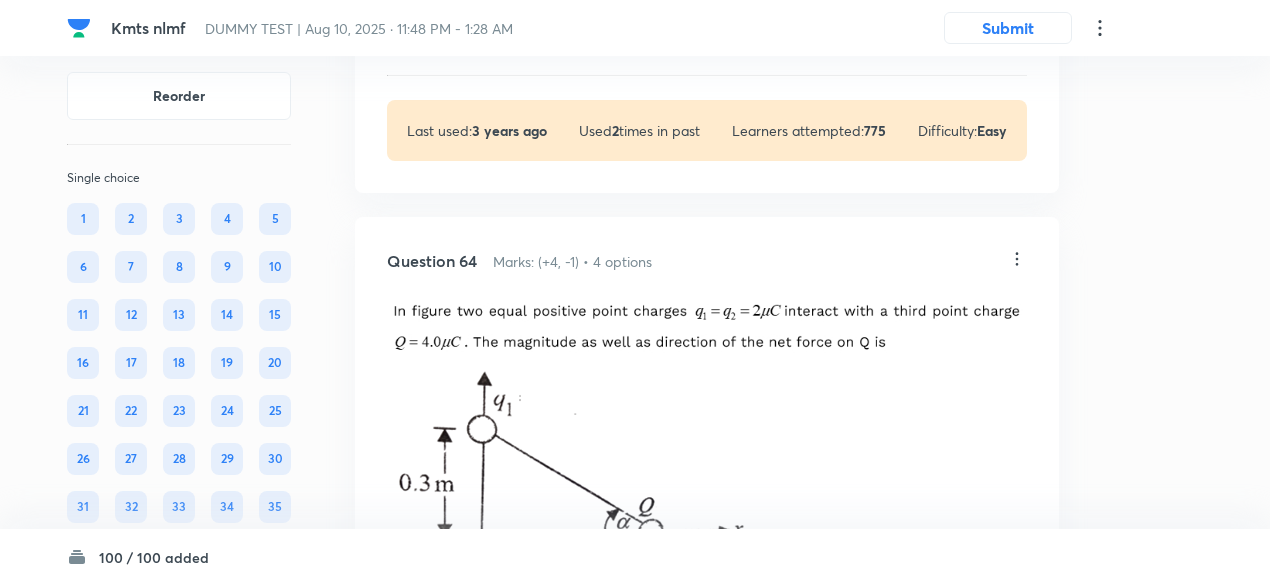 scroll, scrollTop: 43128, scrollLeft: 0, axis: vertical 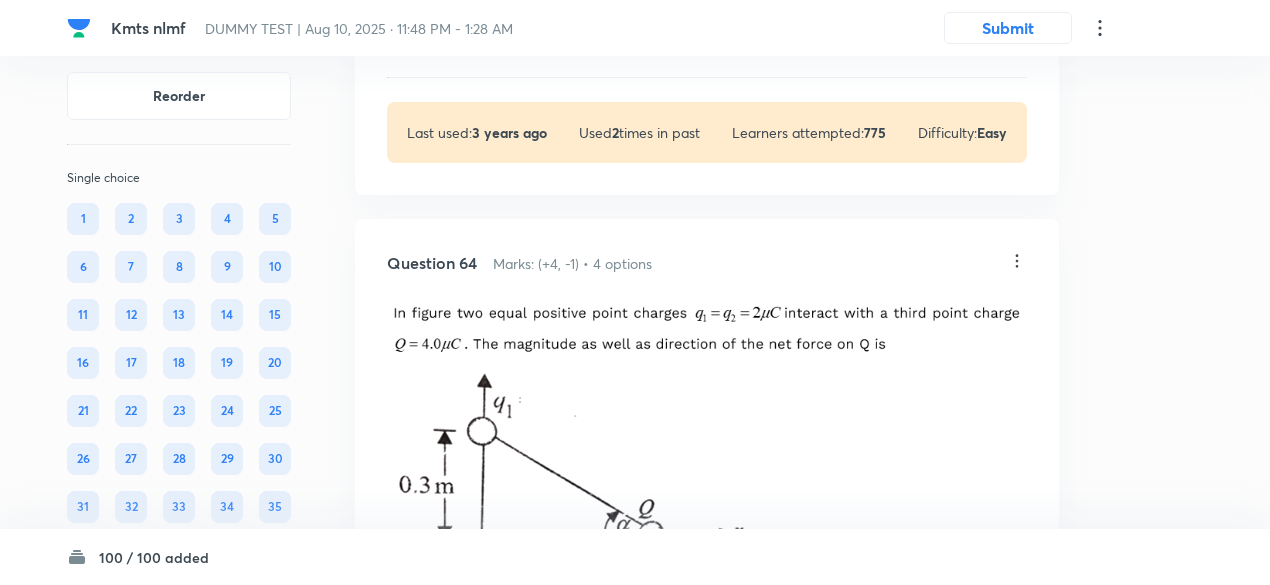 click on "View" at bounding box center [488, 43] 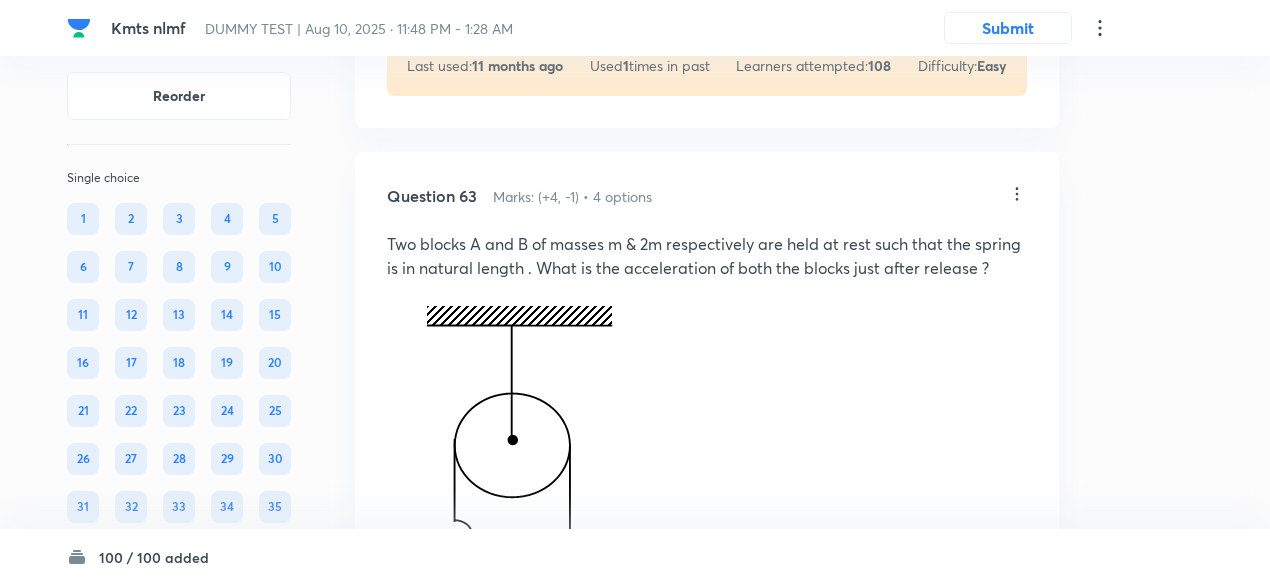 scroll, scrollTop: 42200, scrollLeft: 0, axis: vertical 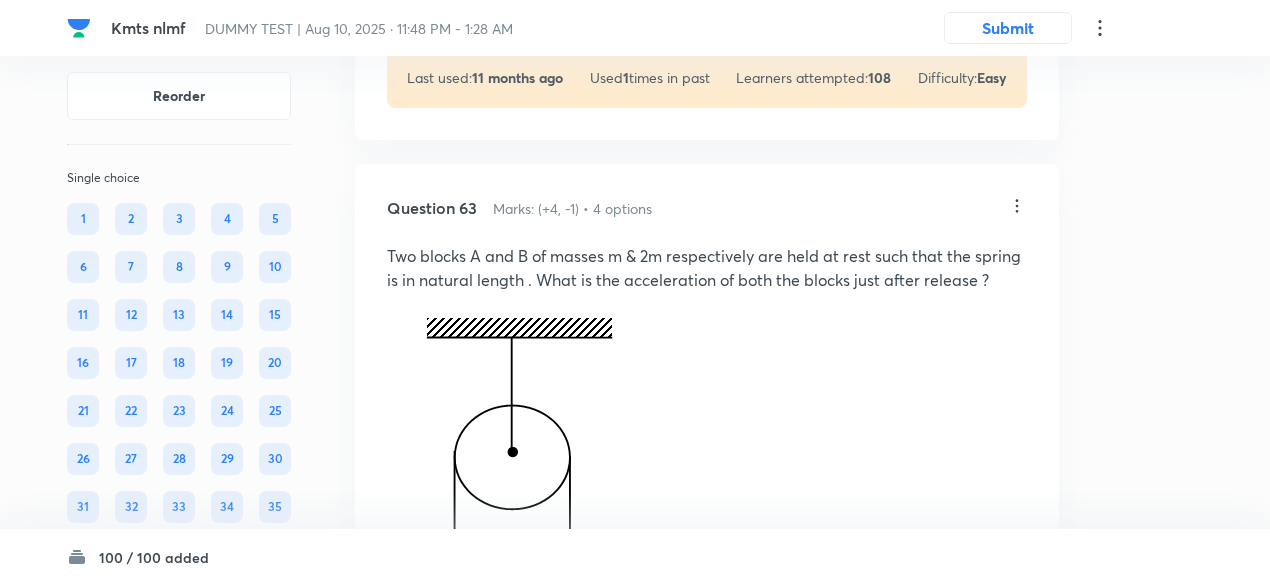 click on "View" at bounding box center (488, -12) 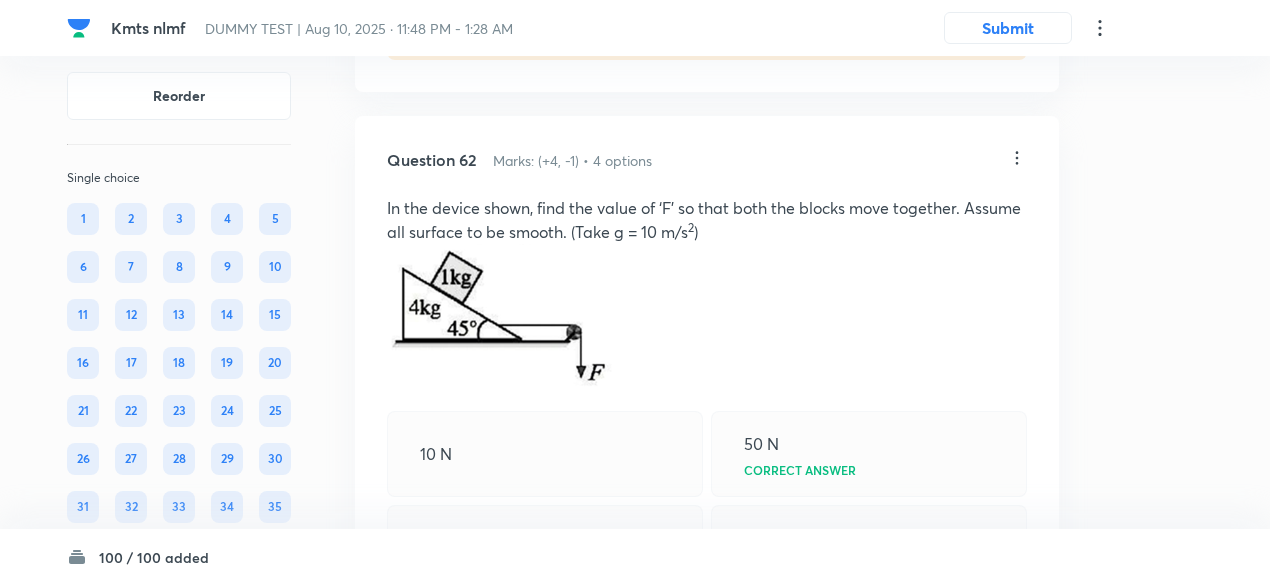 scroll, scrollTop: 41544, scrollLeft: 0, axis: vertical 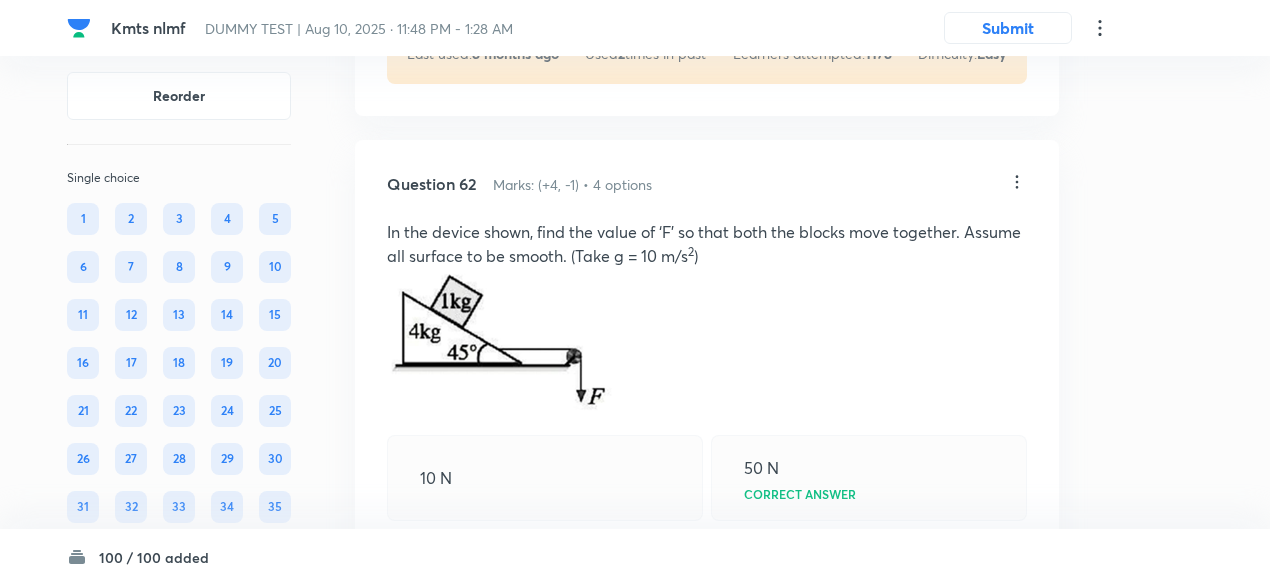 click on "View" at bounding box center [488, -36] 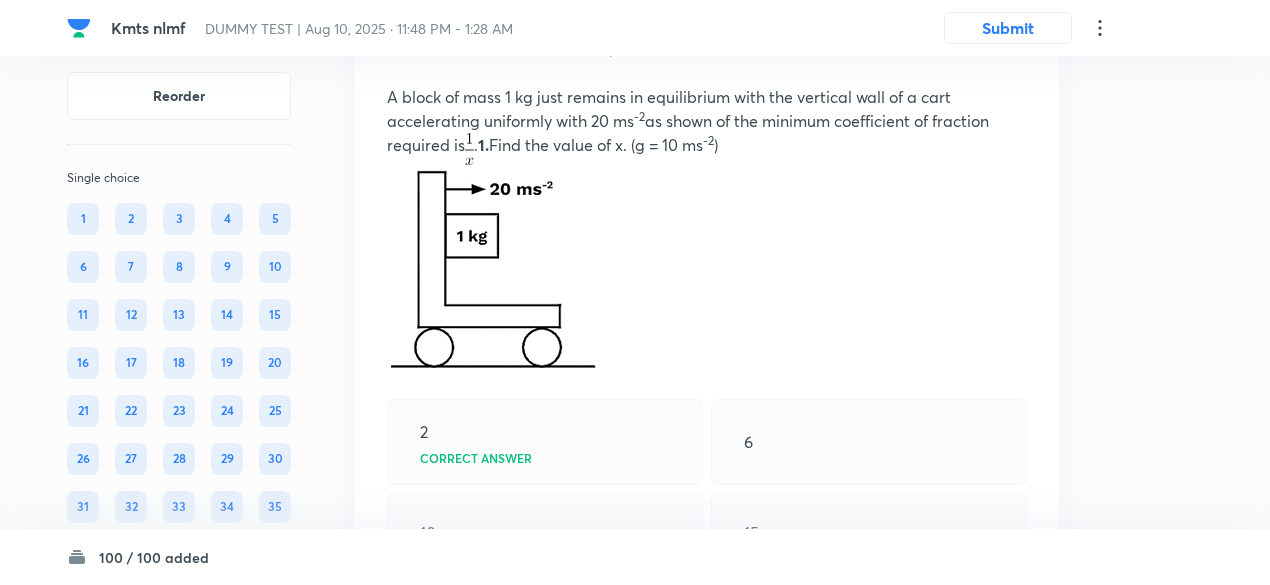 scroll, scrollTop: 40804, scrollLeft: 0, axis: vertical 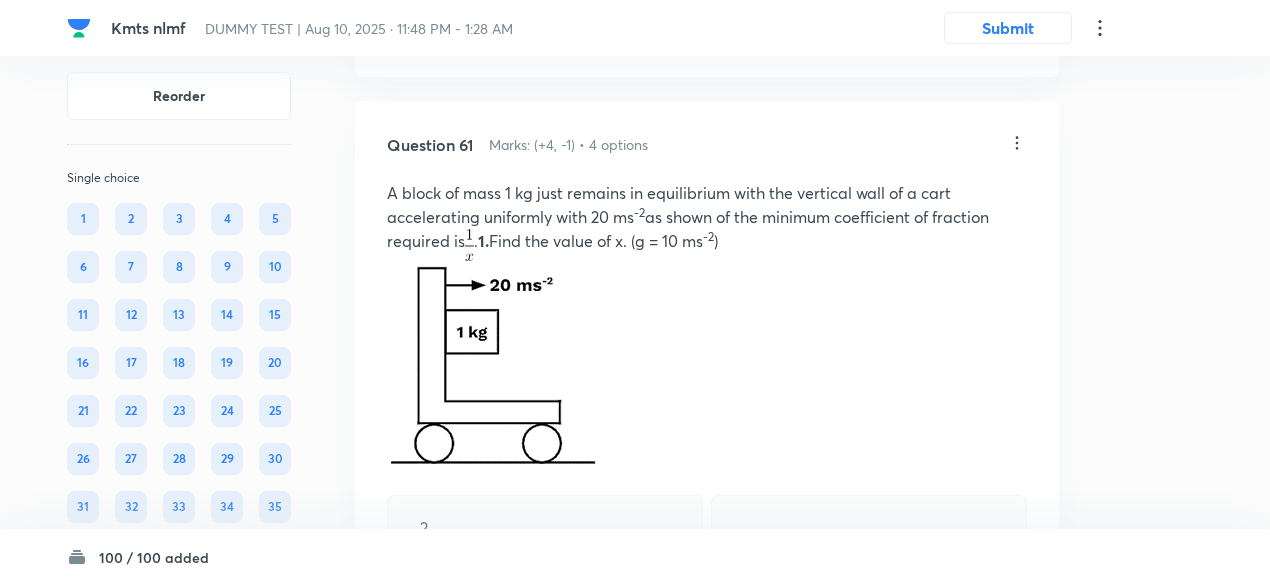 click on "View" at bounding box center (488, -75) 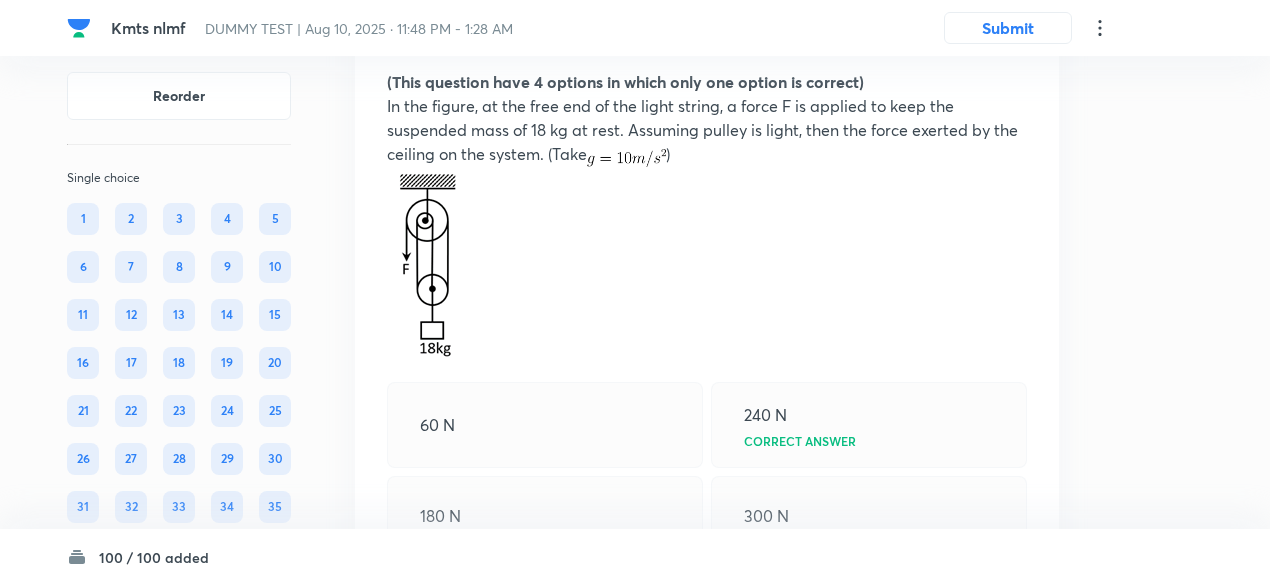 scroll, scrollTop: 40128, scrollLeft: 0, axis: vertical 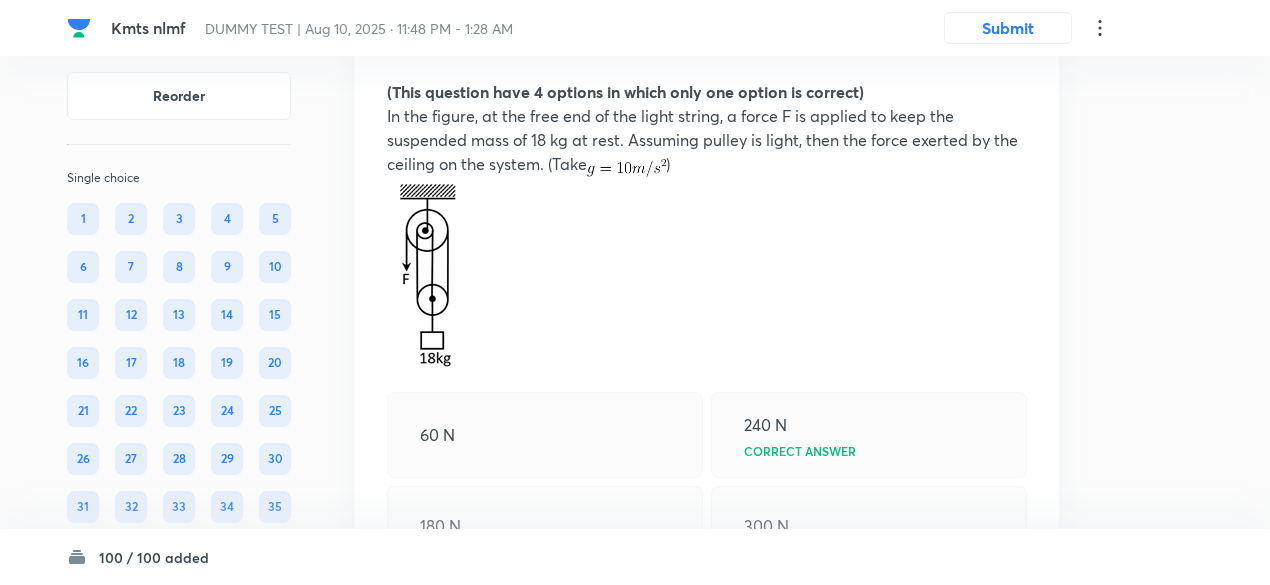 click on "View" at bounding box center (488, -176) 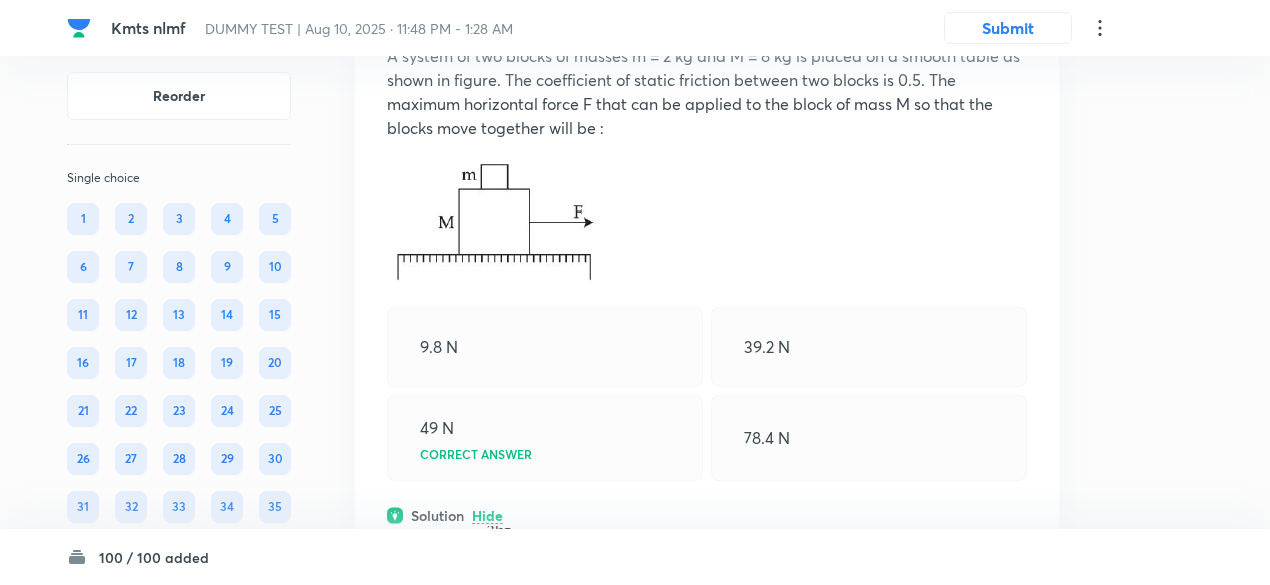 scroll, scrollTop: 39434, scrollLeft: 0, axis: vertical 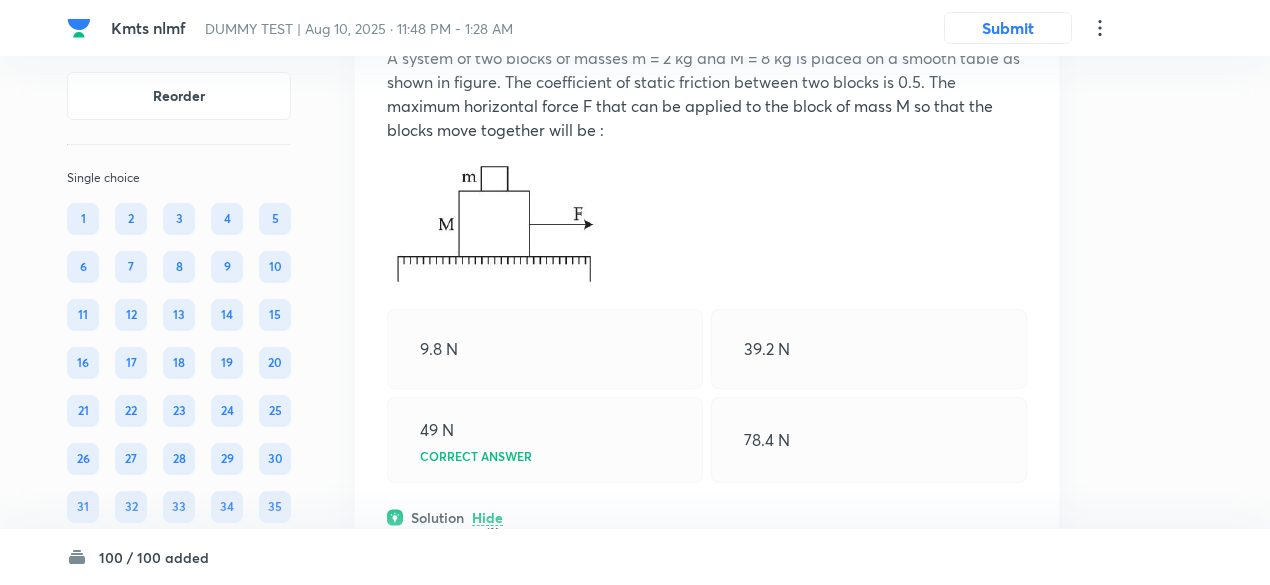 click on "View" at bounding box center [488, -210] 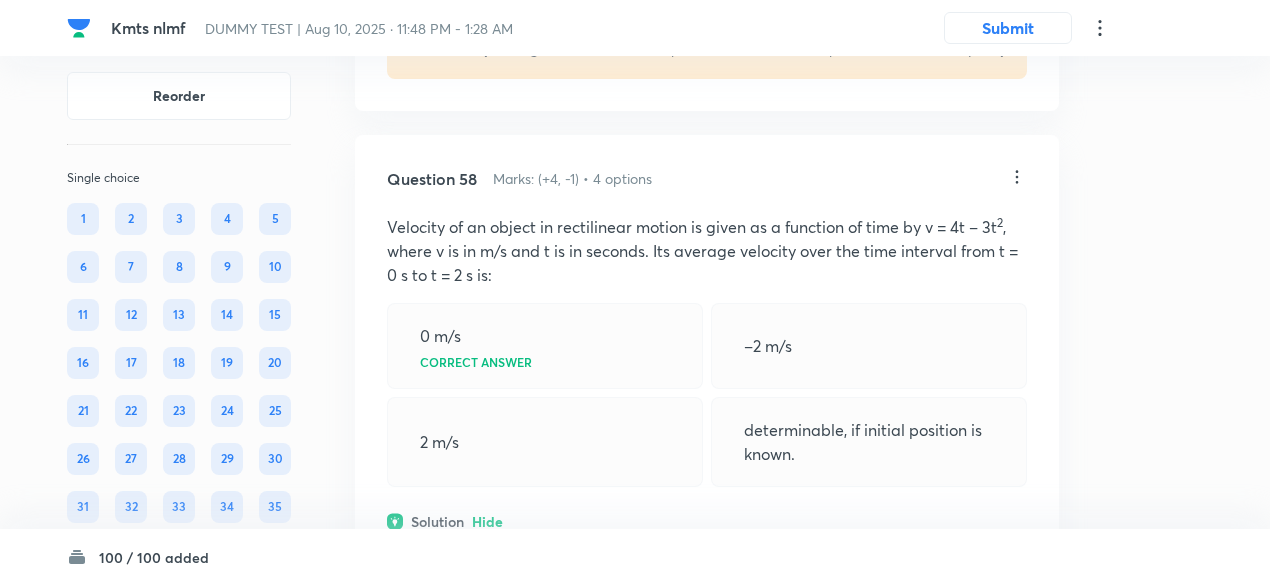 scroll, scrollTop: 38680, scrollLeft: 0, axis: vertical 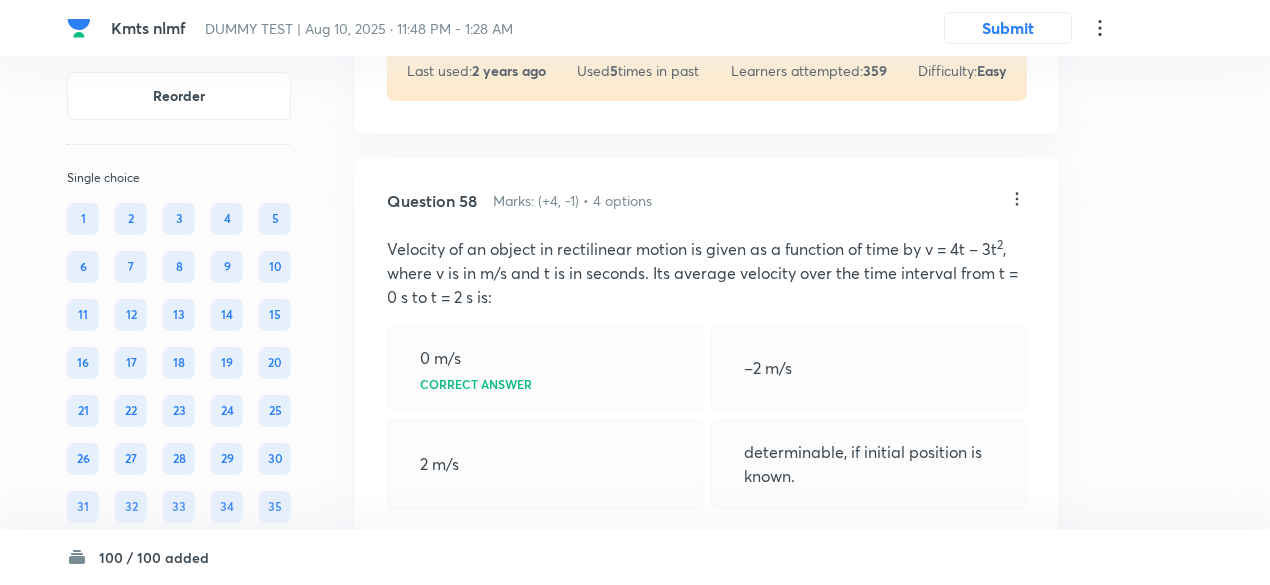 click on "View" at bounding box center (488, -19) 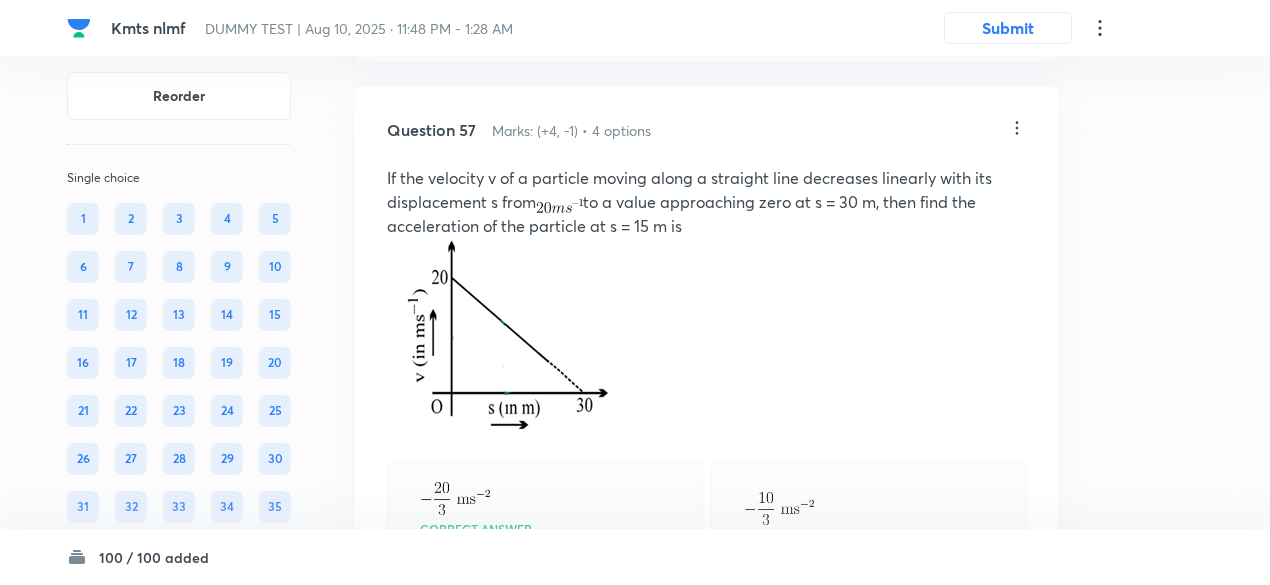 scroll, scrollTop: 37962, scrollLeft: 0, axis: vertical 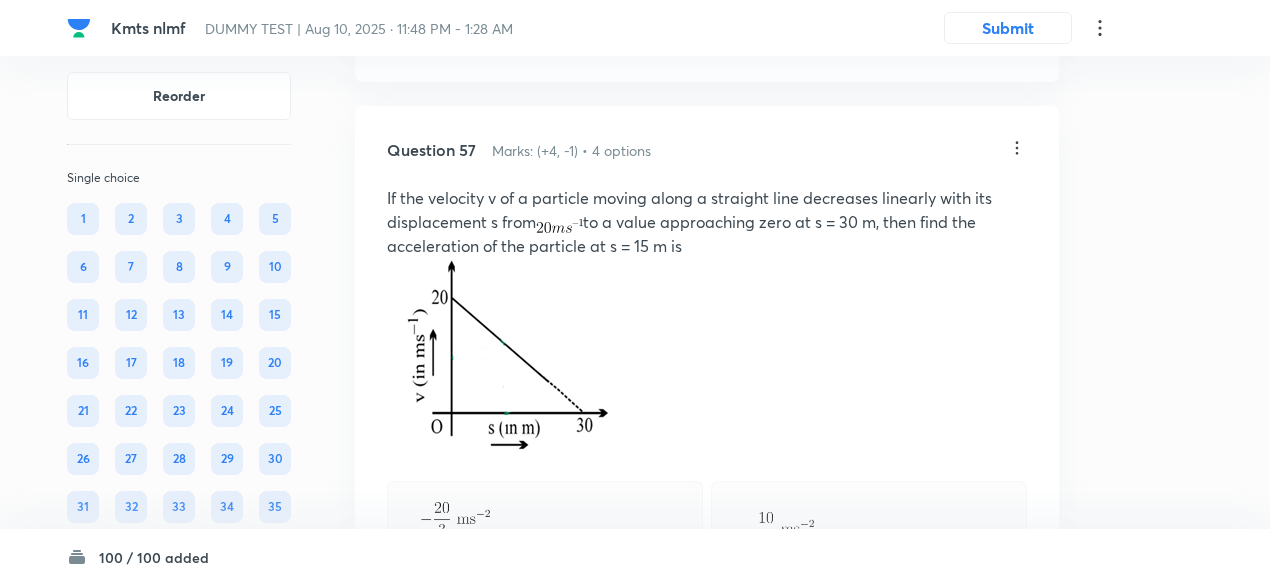 drag, startPoint x: 486, startPoint y: 249, endPoint x: 489, endPoint y: 263, distance: 14.3178215 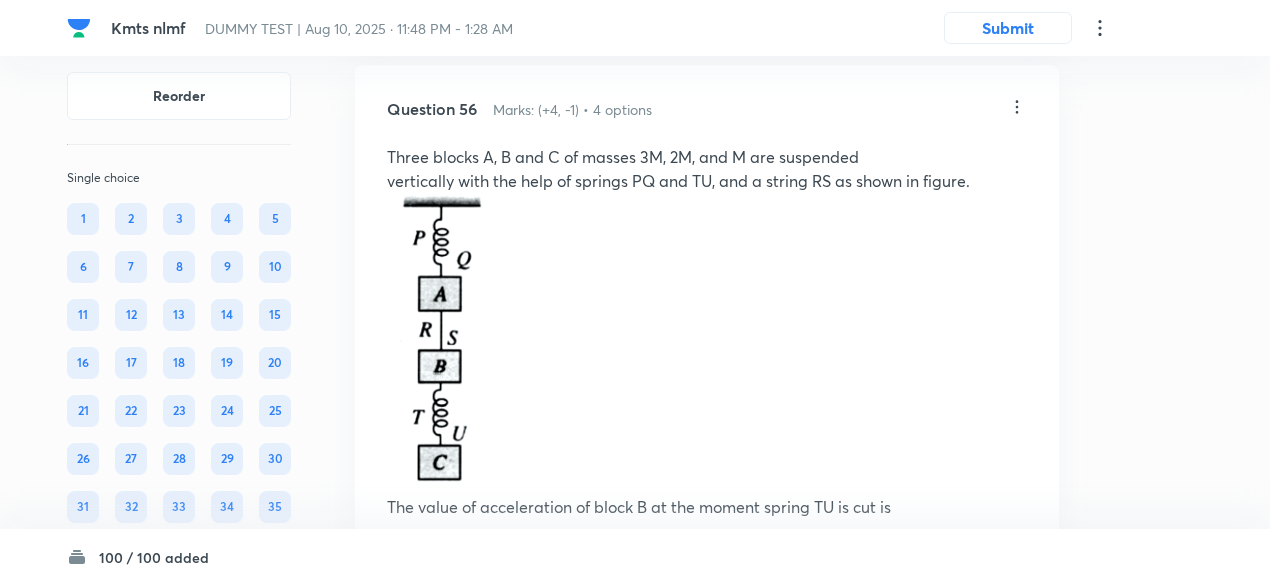 scroll, scrollTop: 37162, scrollLeft: 0, axis: vertical 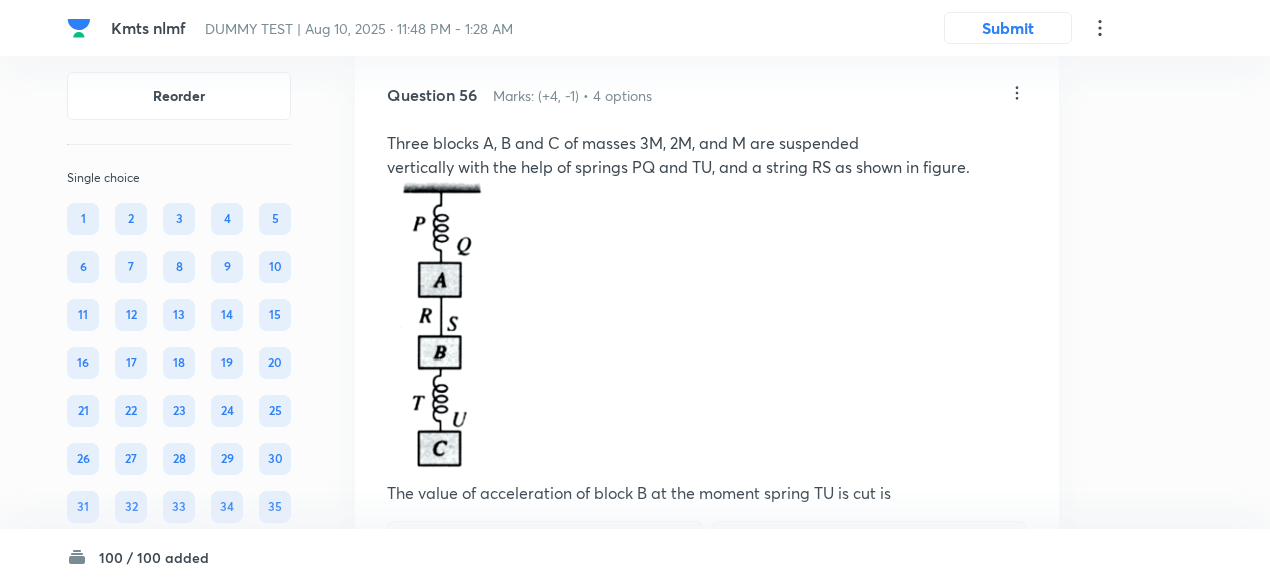 click on "View" at bounding box center (488, -125) 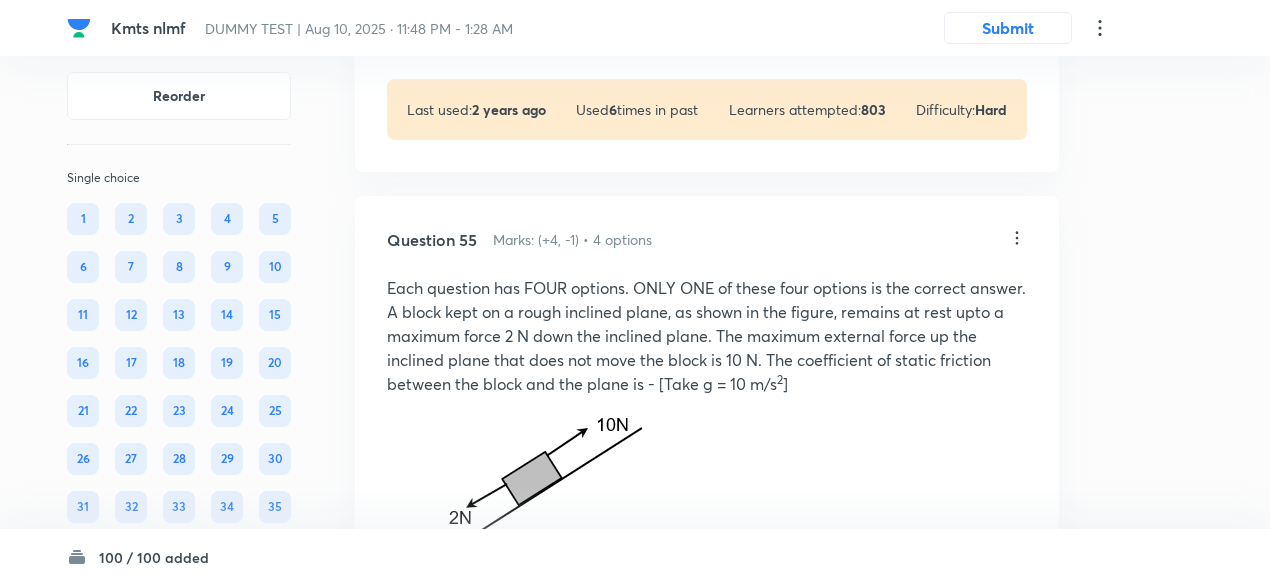 scroll, scrollTop: 36206, scrollLeft: 0, axis: vertical 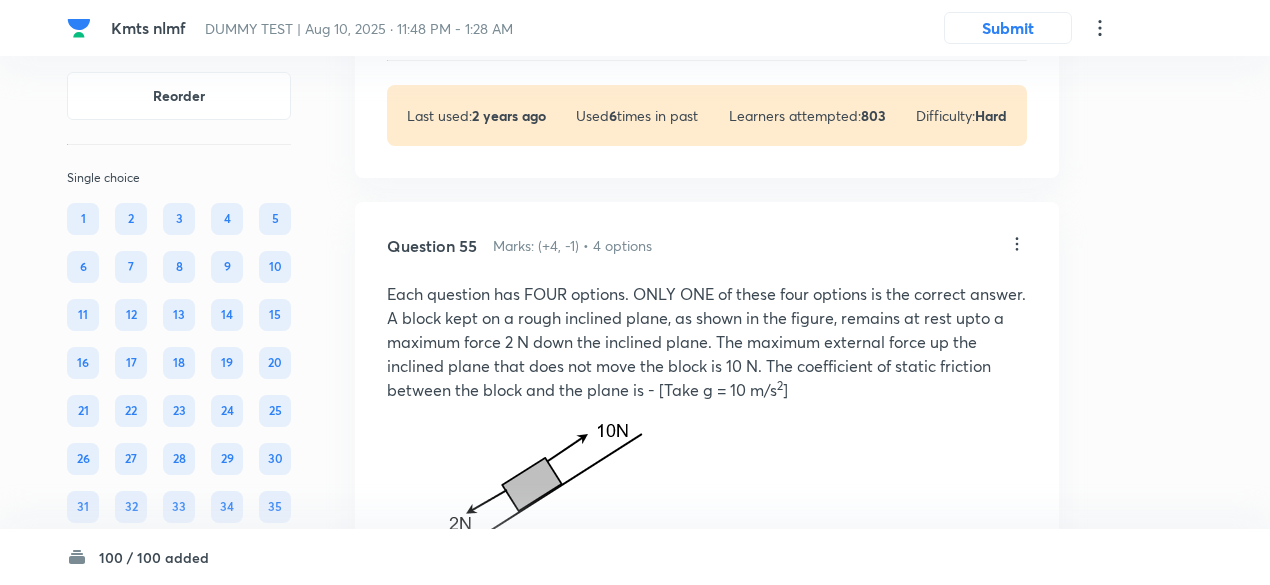 click on "View" at bounding box center [488, 26] 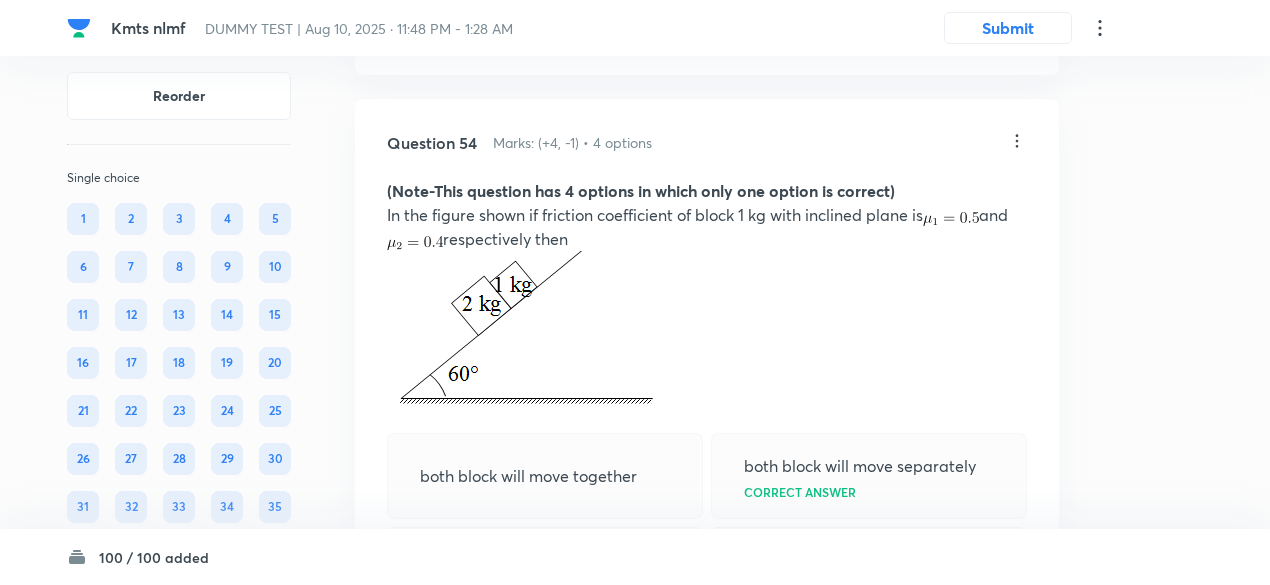 scroll, scrollTop: 35578, scrollLeft: 0, axis: vertical 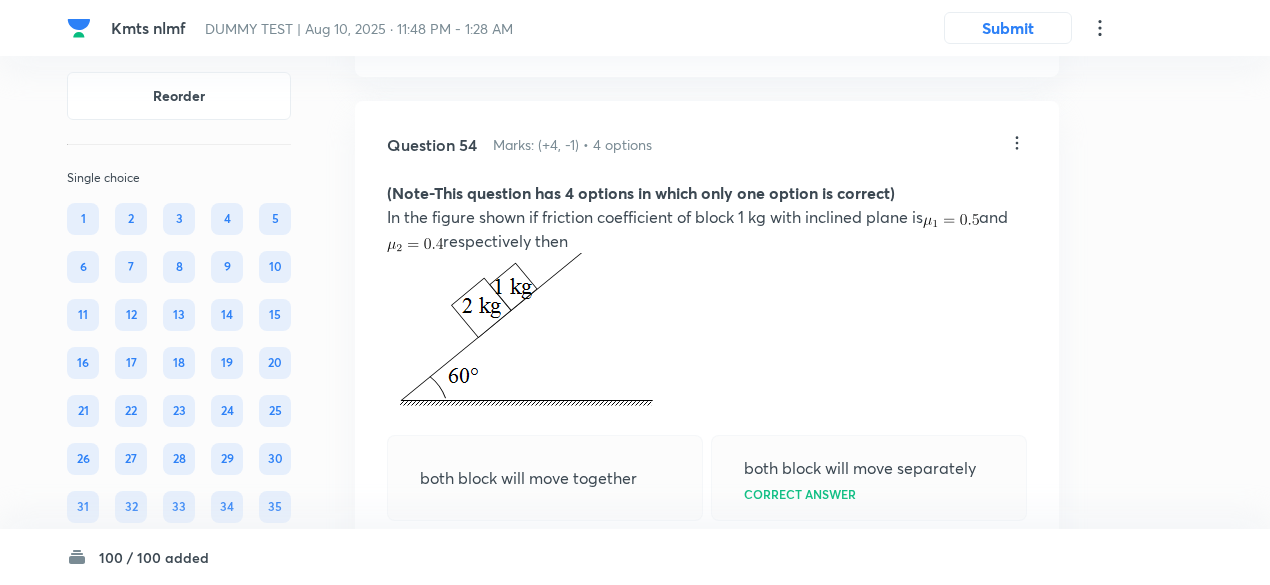 click on "View" at bounding box center [488, -75] 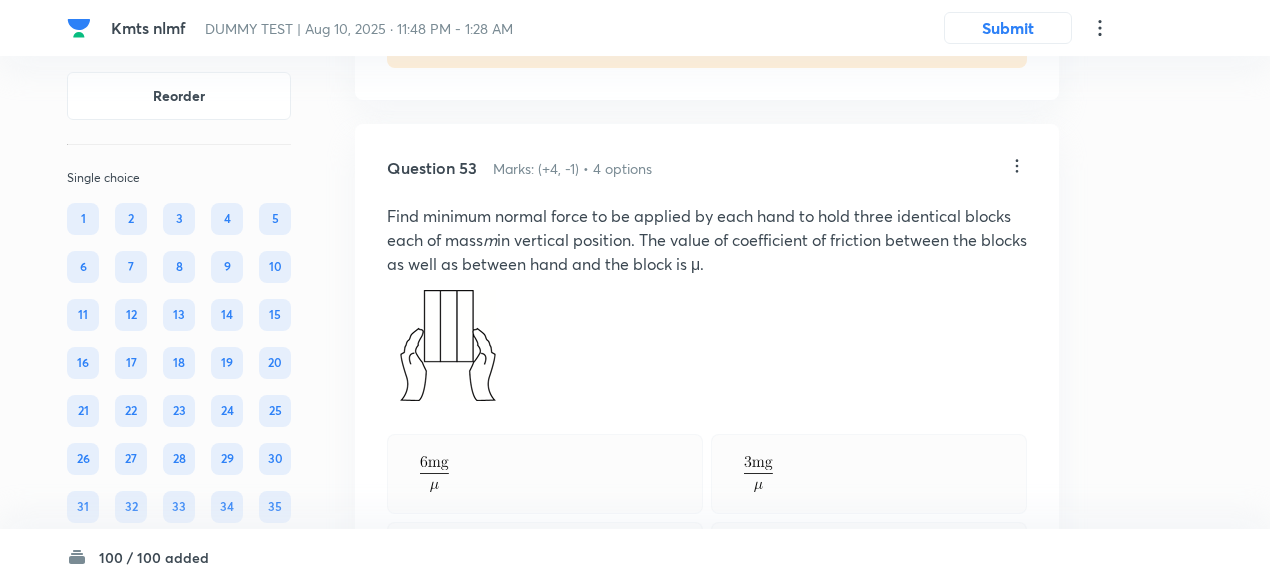 scroll, scrollTop: 34848, scrollLeft: 0, axis: vertical 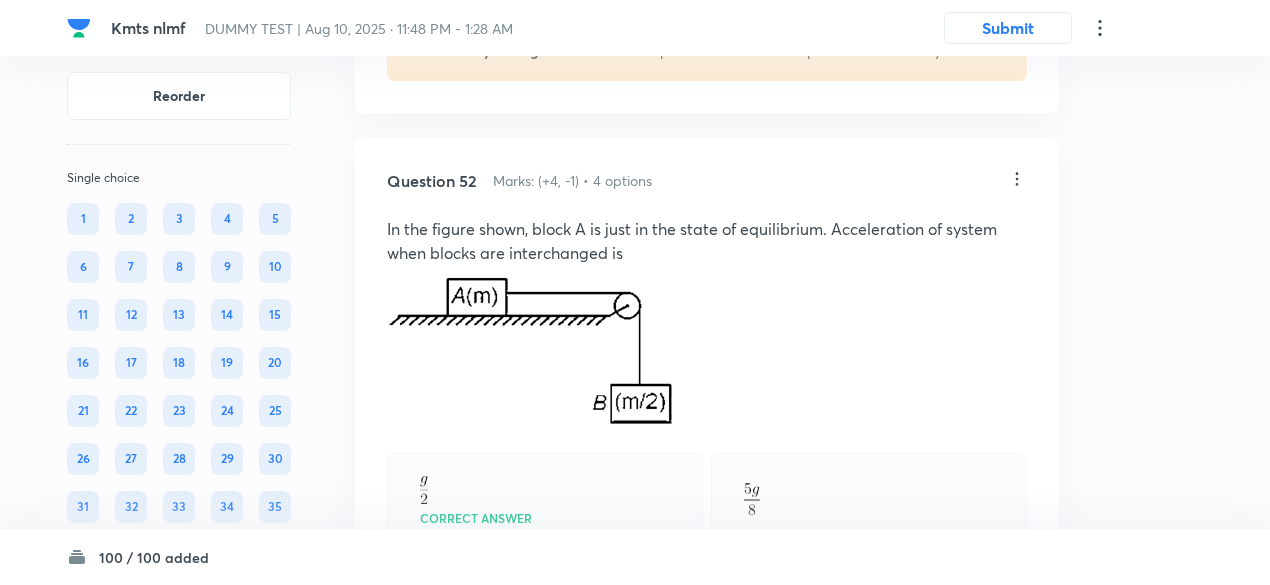 click on "View" at bounding box center (488, -39) 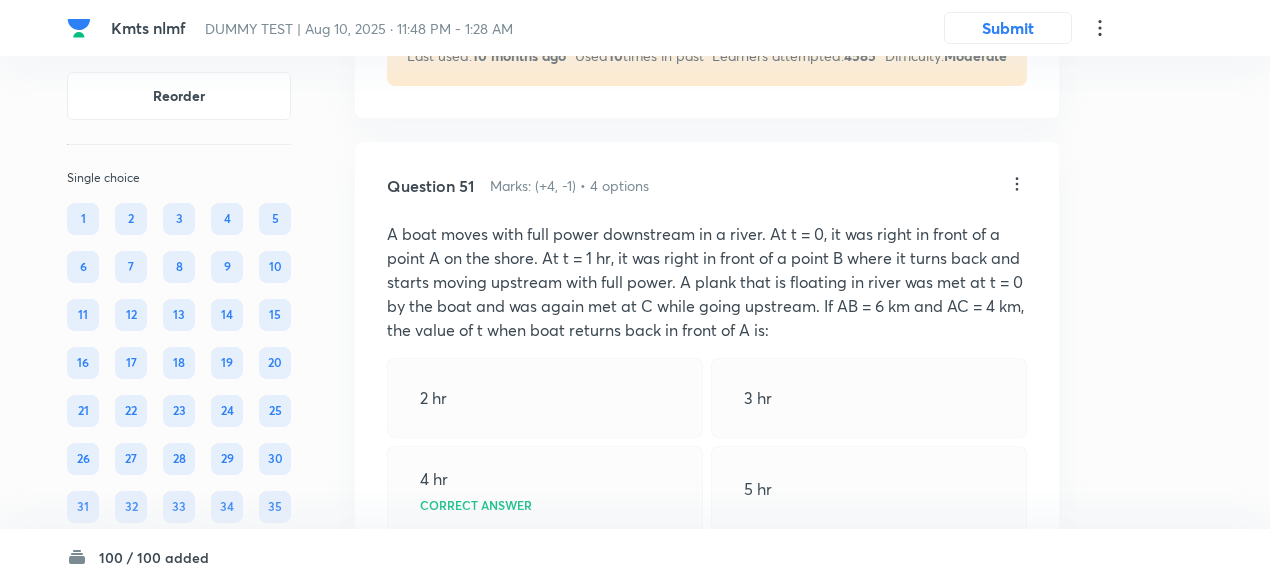 scroll, scrollTop: 33504, scrollLeft: 0, axis: vertical 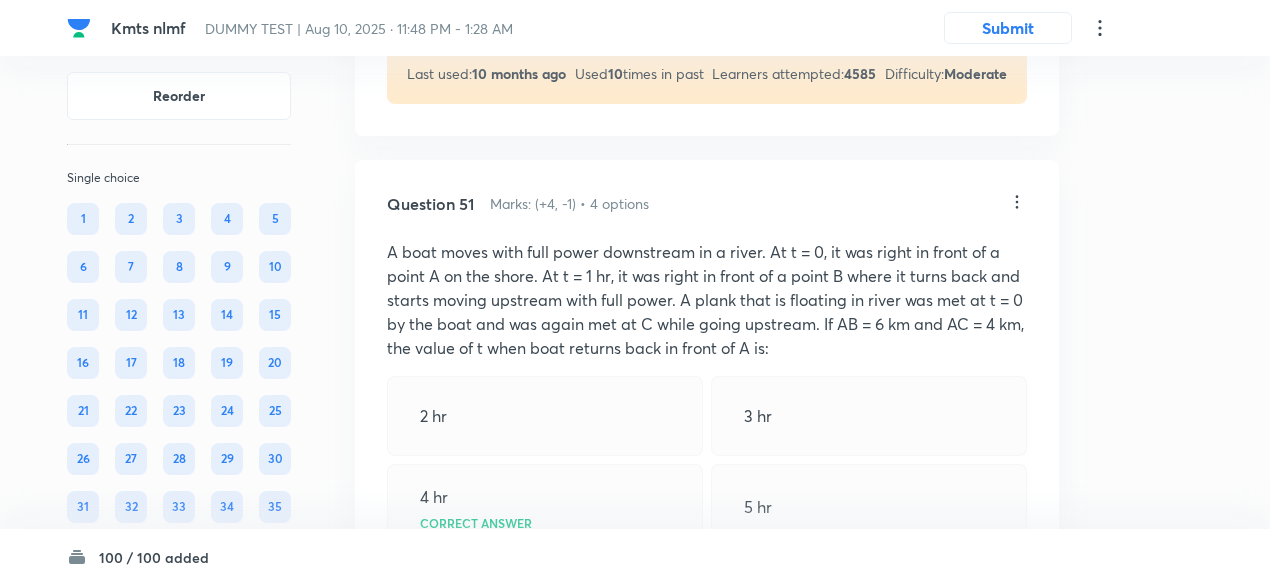 click on "View" at bounding box center (488, -16) 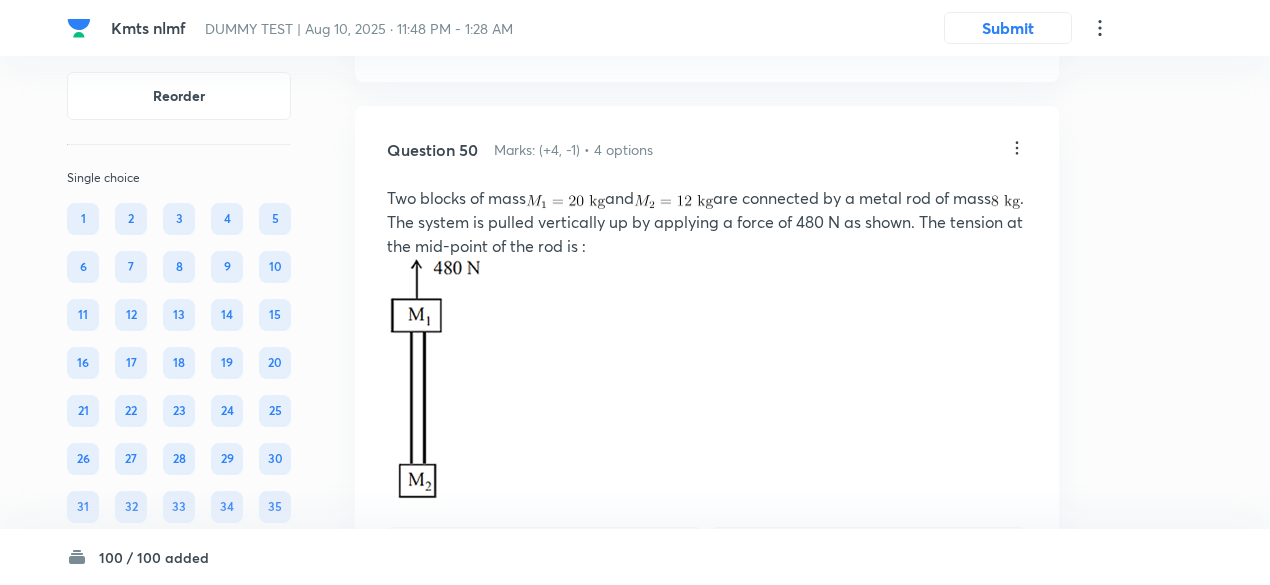 scroll, scrollTop: 32722, scrollLeft: 0, axis: vertical 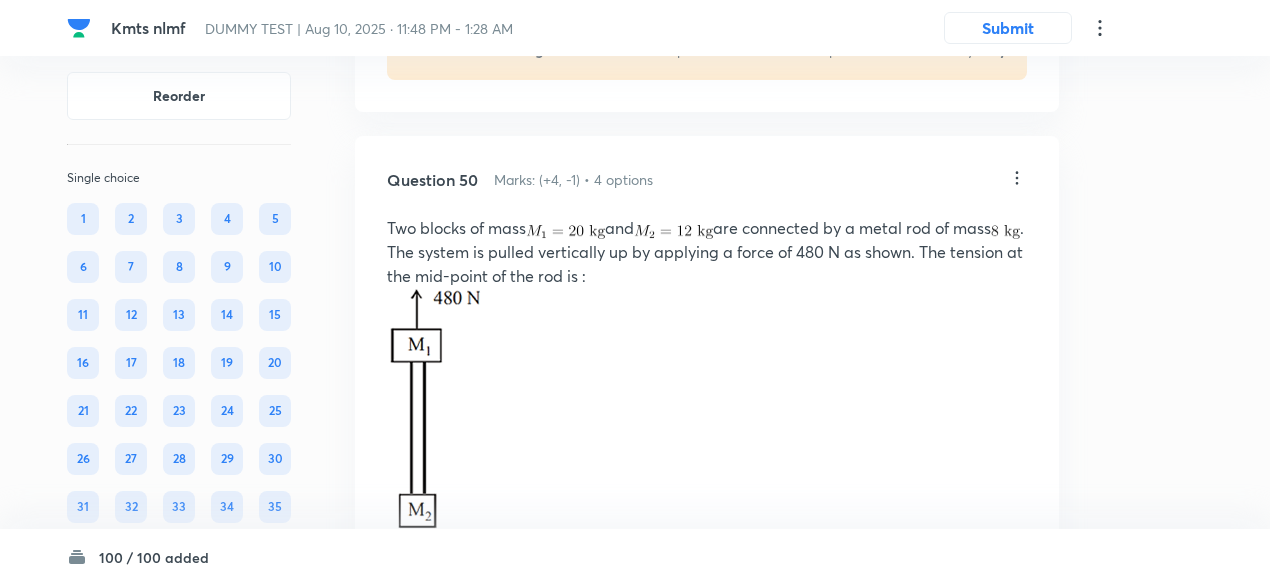 click on "View" at bounding box center (488, -40) 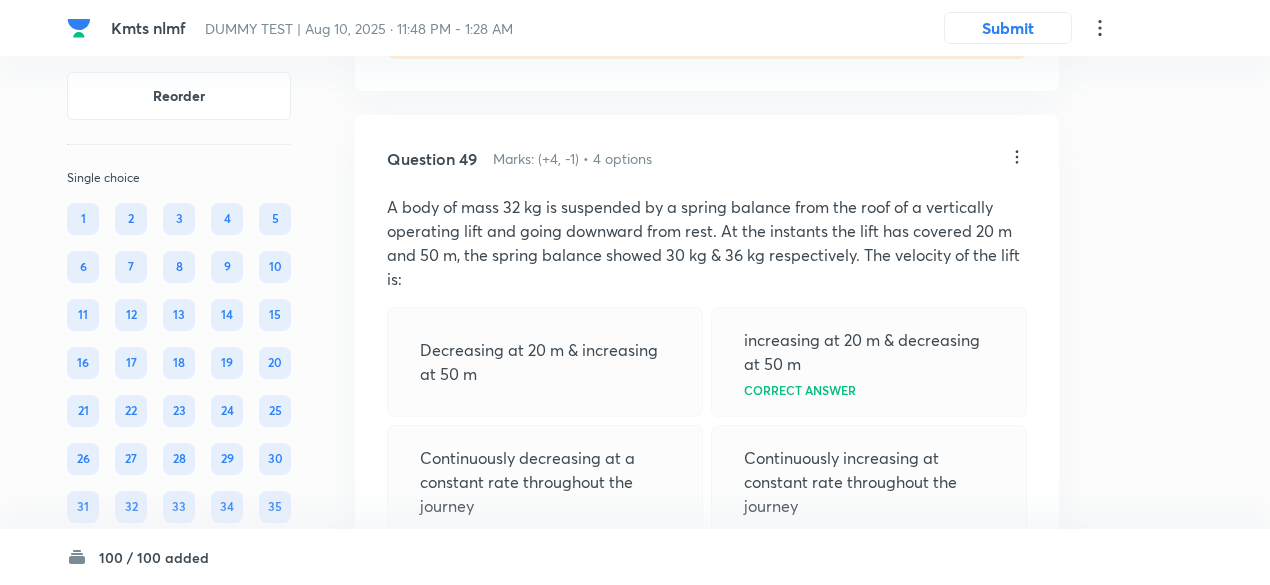 scroll, scrollTop: 32106, scrollLeft: 0, axis: vertical 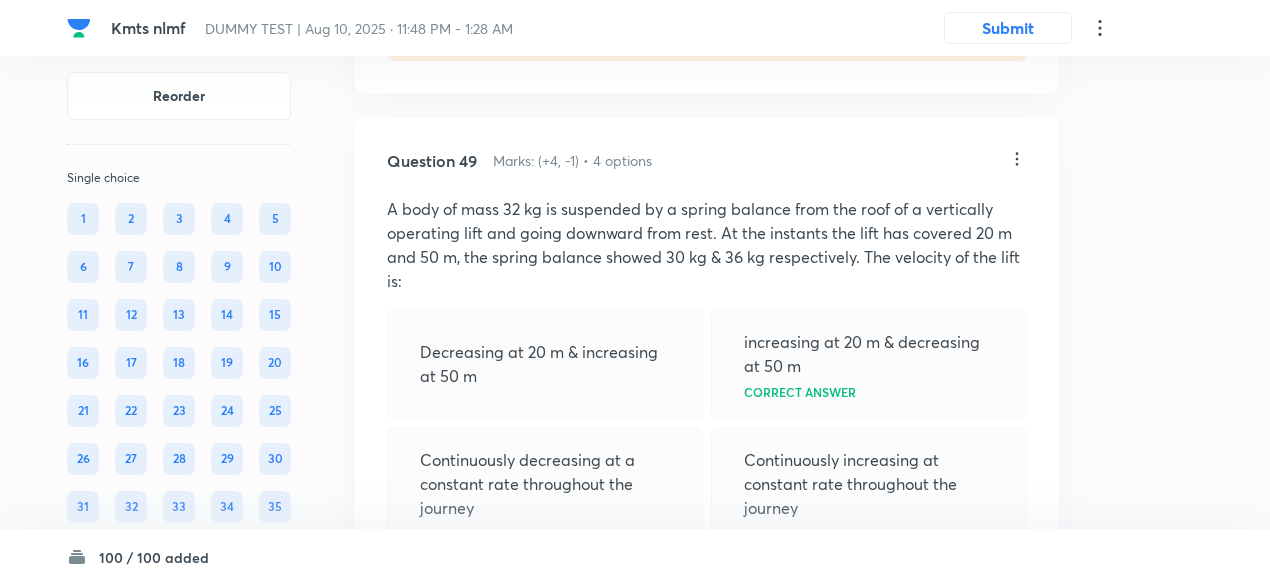 click on "View" at bounding box center [488, -59] 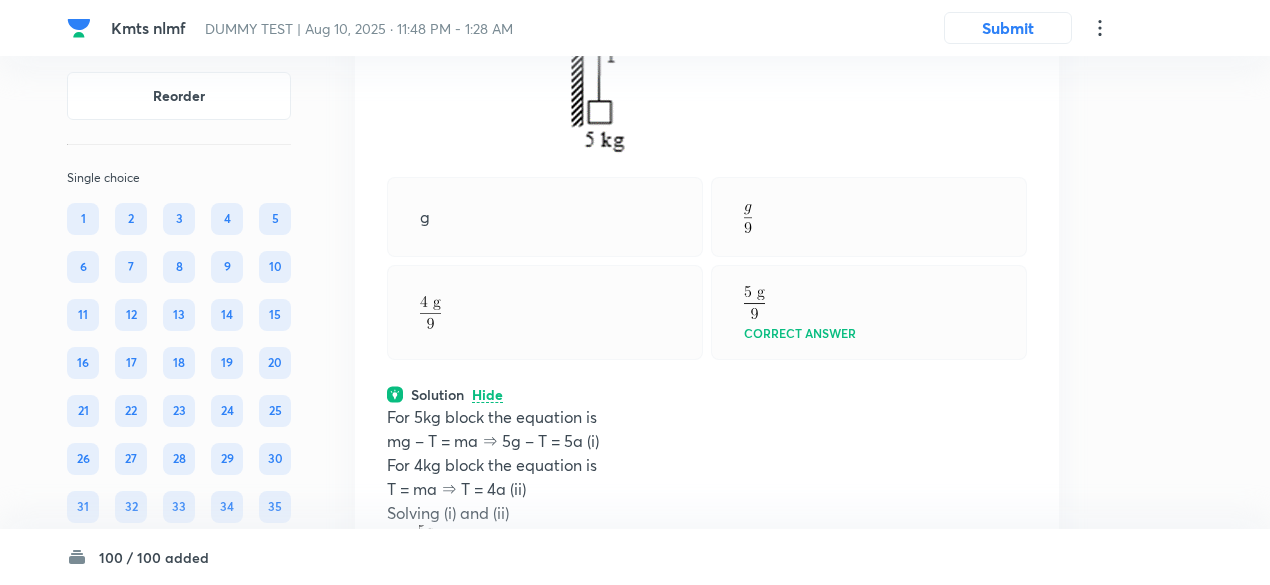 scroll, scrollTop: 31644, scrollLeft: 0, axis: vertical 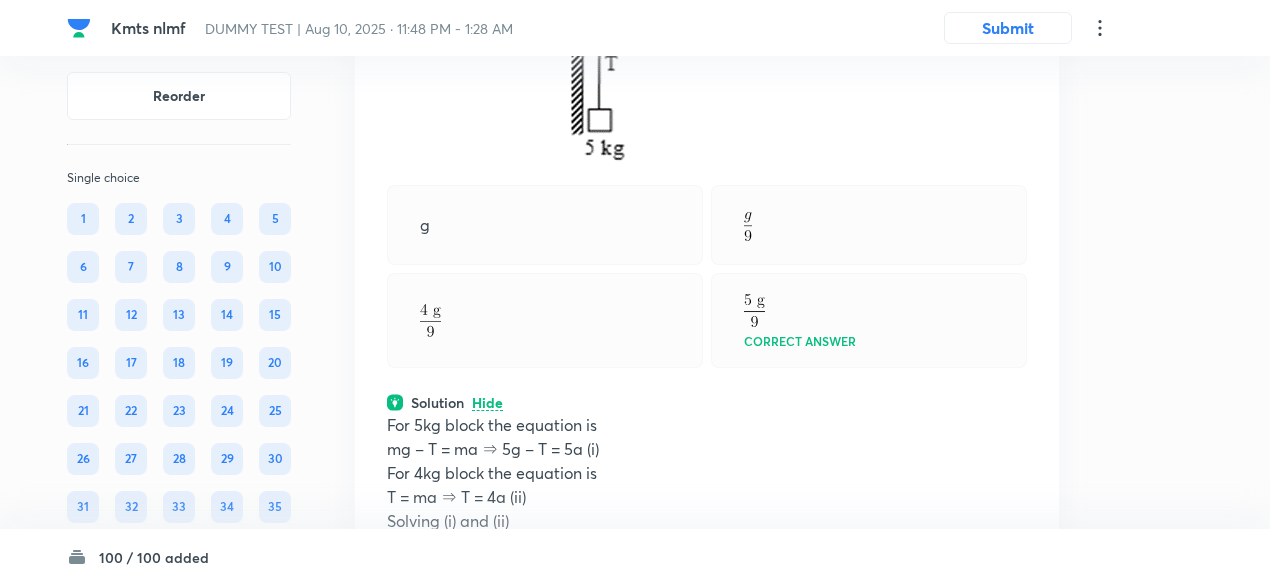 click 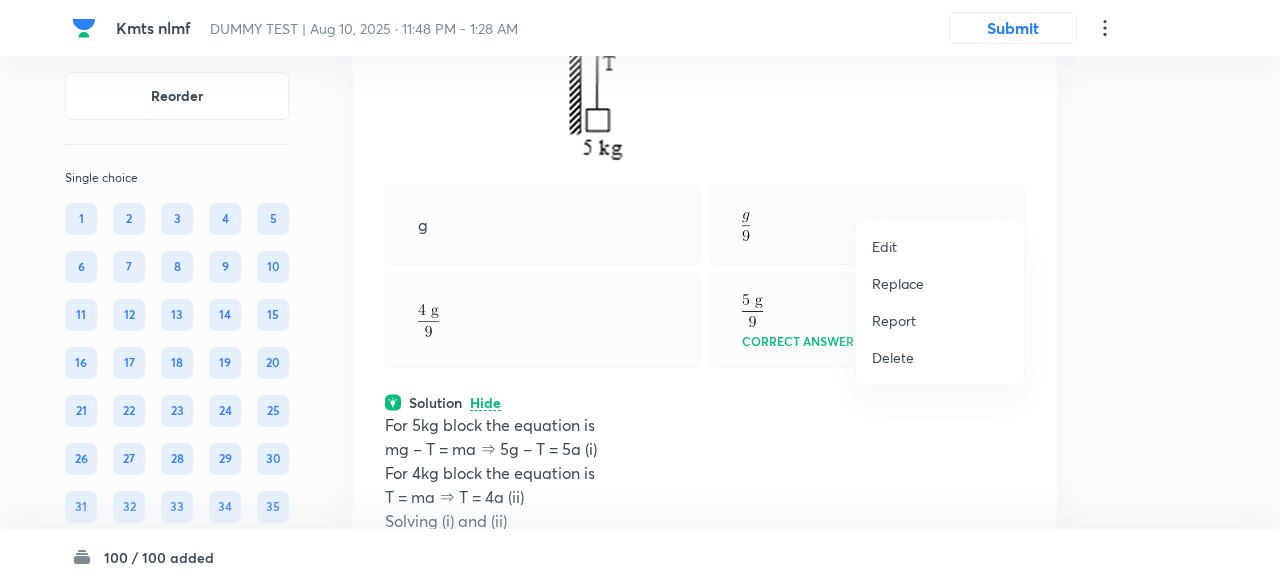 click on "Replace" at bounding box center [898, 283] 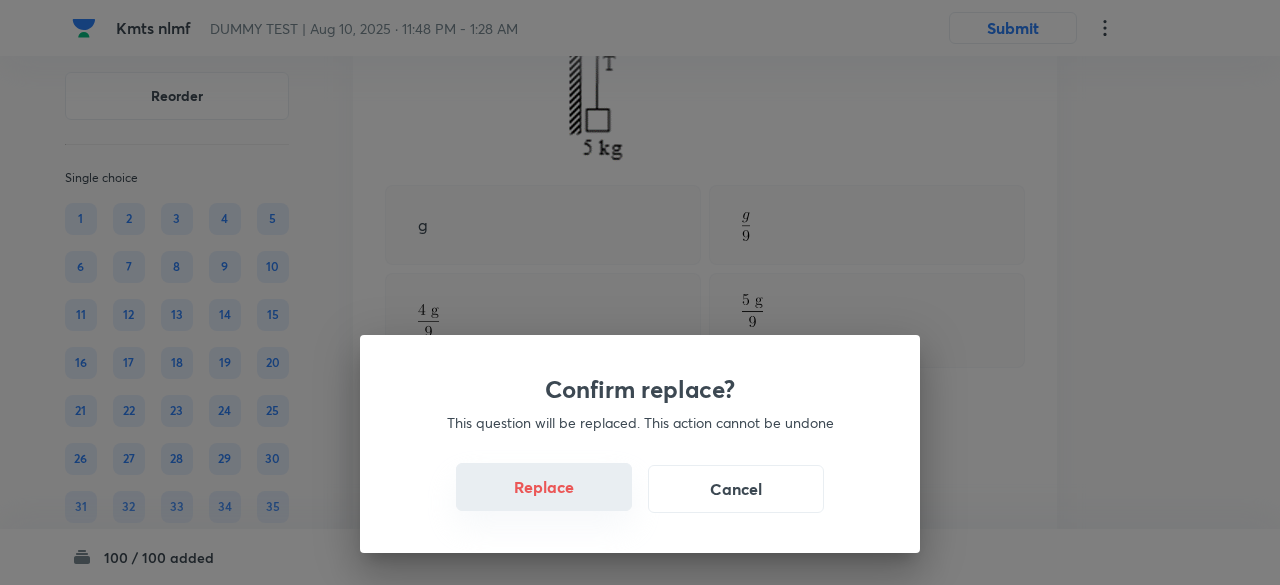 click on "Replace" at bounding box center [544, 487] 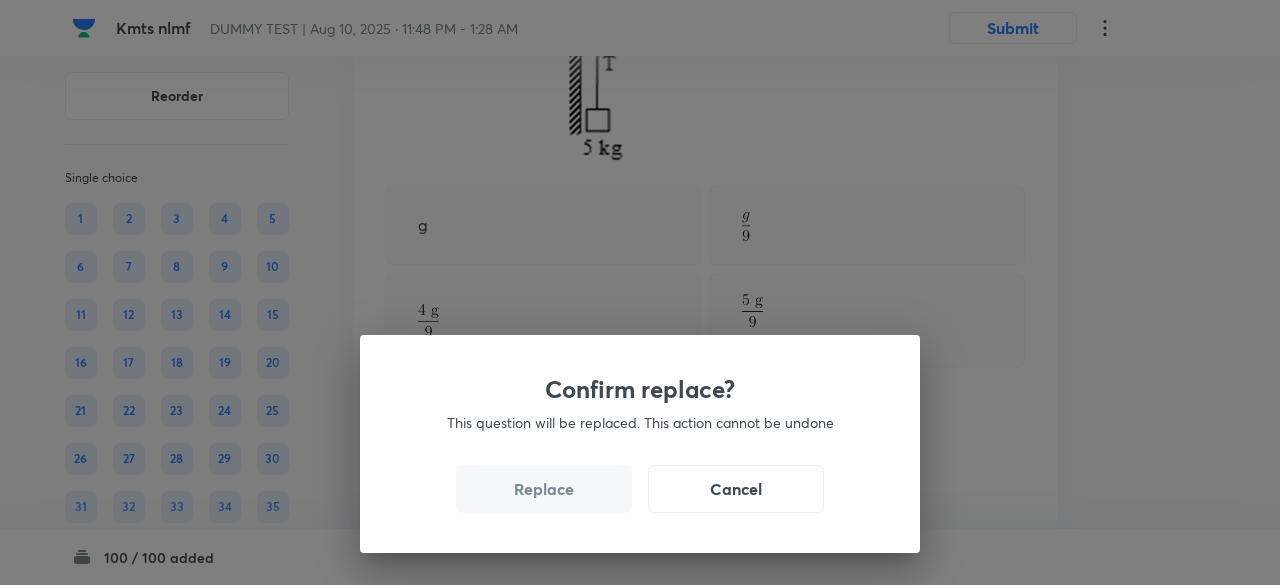 click on "Replace" at bounding box center (544, 489) 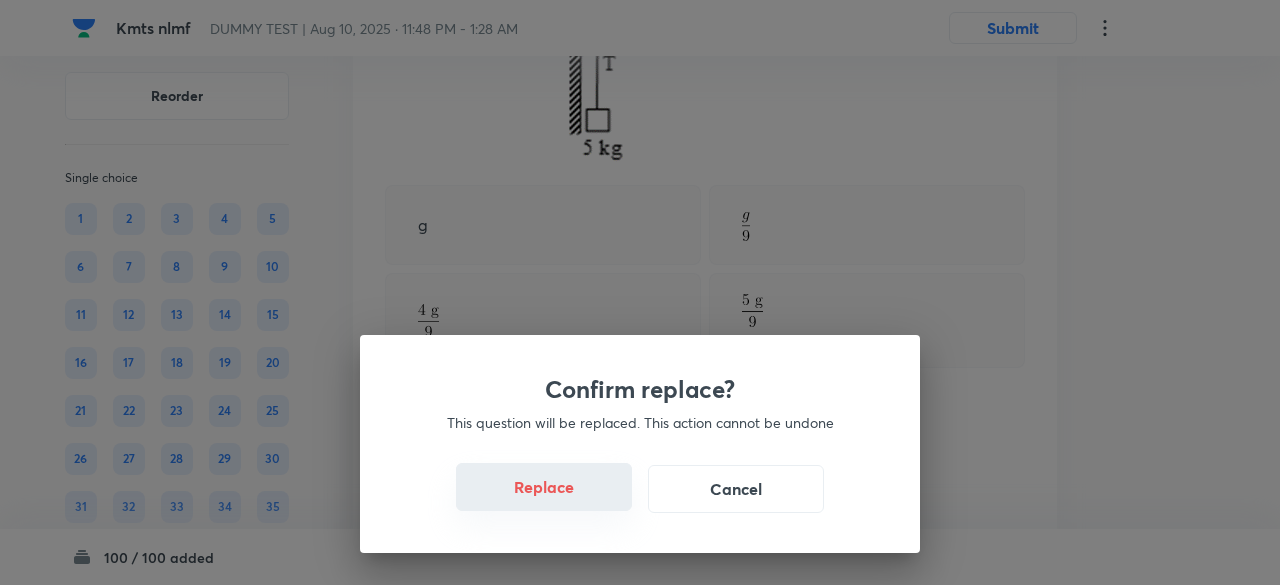click on "Replace" at bounding box center [544, 487] 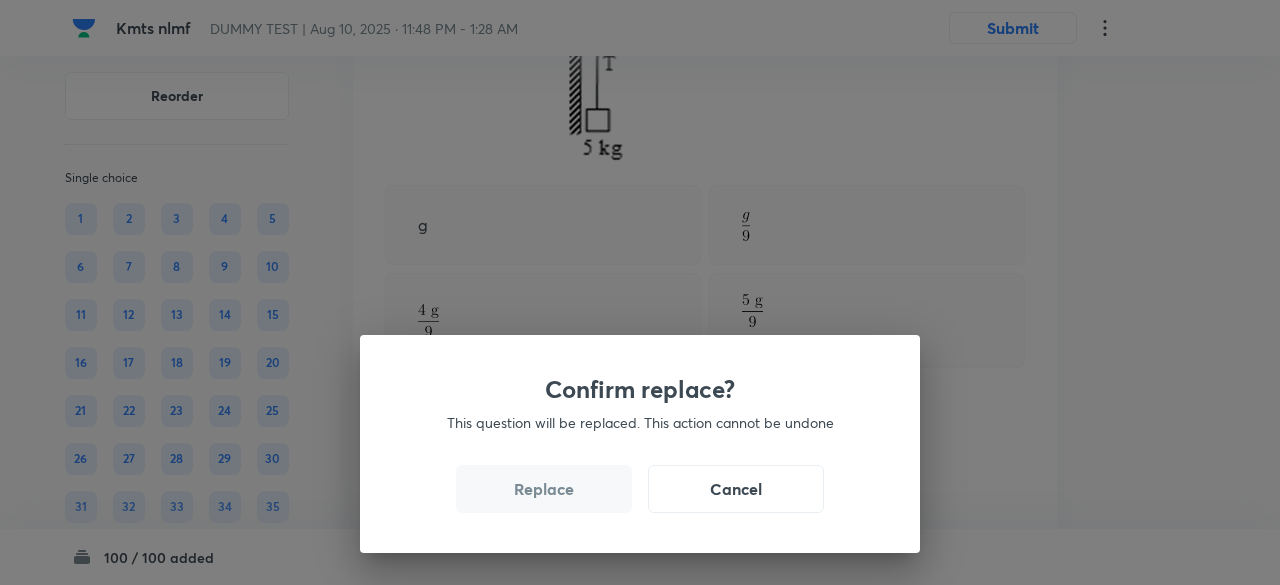 click on "Replace" at bounding box center (544, 489) 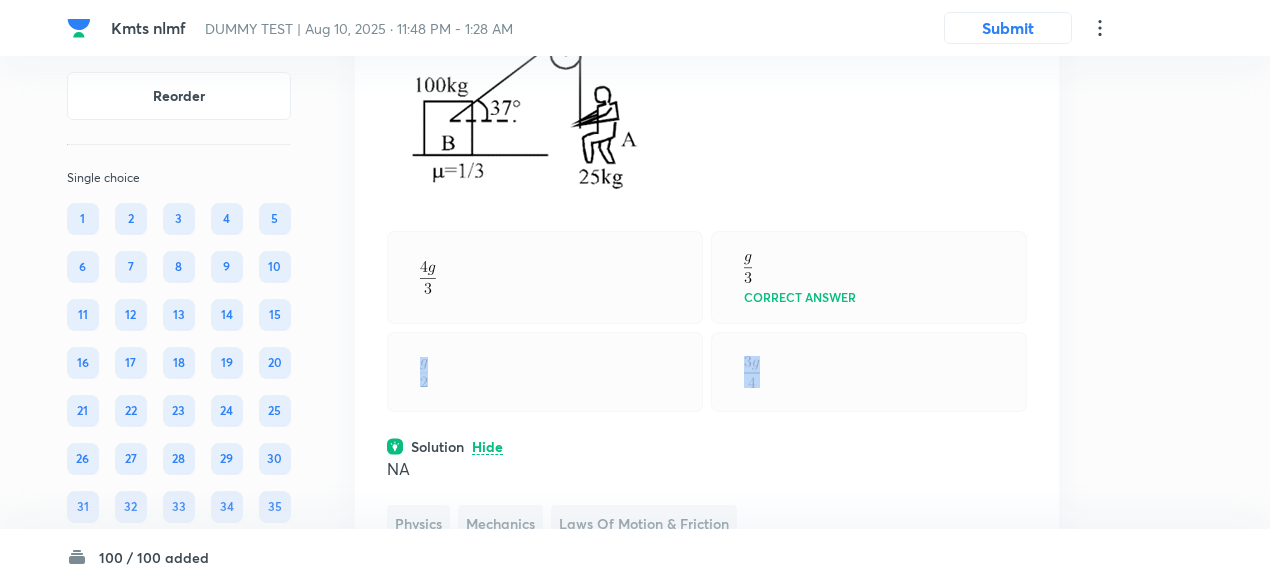 click on "Question 48 Marks: (+4, -1) • 4 options Block B of mass 100 kg rests on a rough surface of friction coefficient   = 1/3. A rope is tied to block B as shown in figure. The maximum acceleration with which boy A of 25 kg can climb on rope without making block move is : ﻿ Correct answer Solution Hide NA Physics Mechanics Laws of Motion & Friction Last used:  2 years ago Used  2  times in past Learners attempted:  248 Difficulty: Moderate" at bounding box center [707, 258] 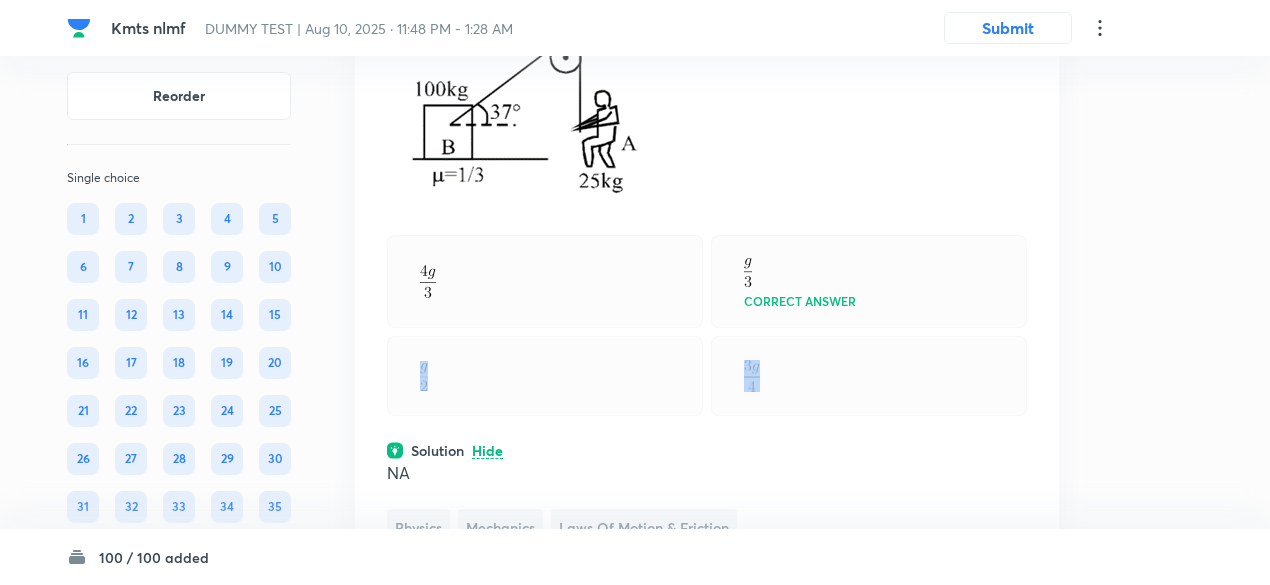 scroll, scrollTop: 31612, scrollLeft: 0, axis: vertical 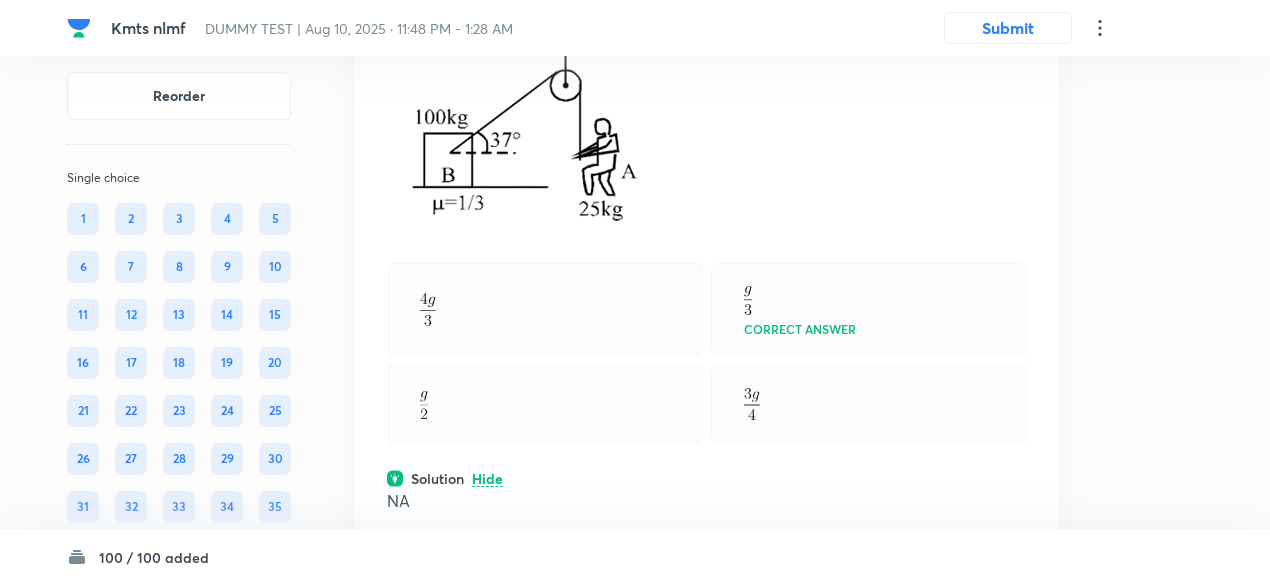 click 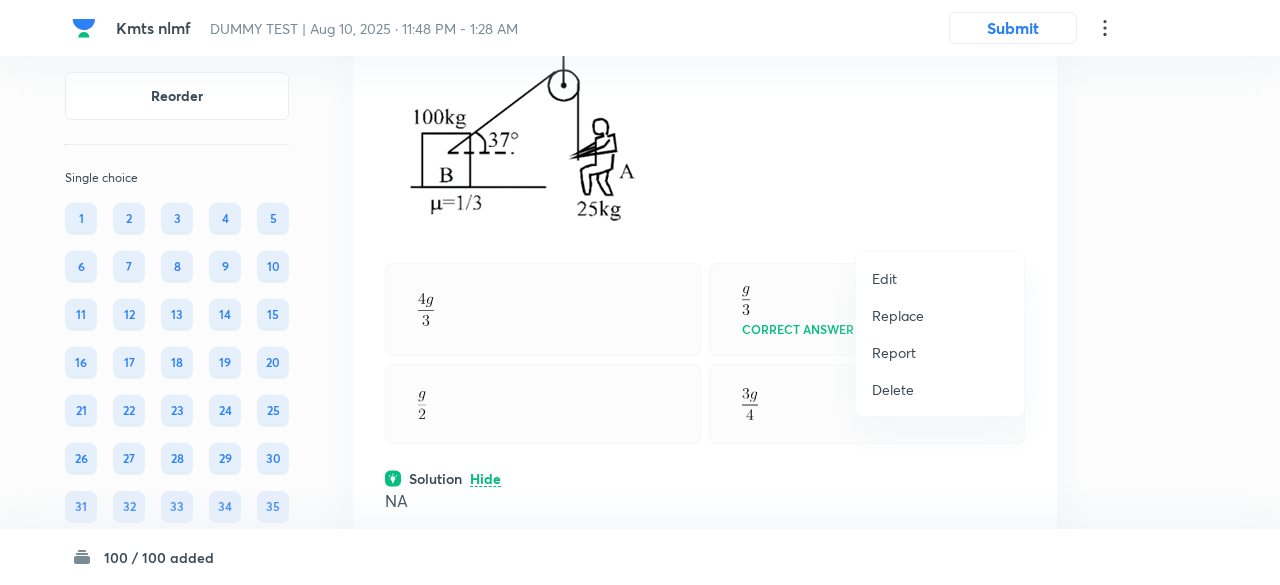click on "Replace" at bounding box center [898, 315] 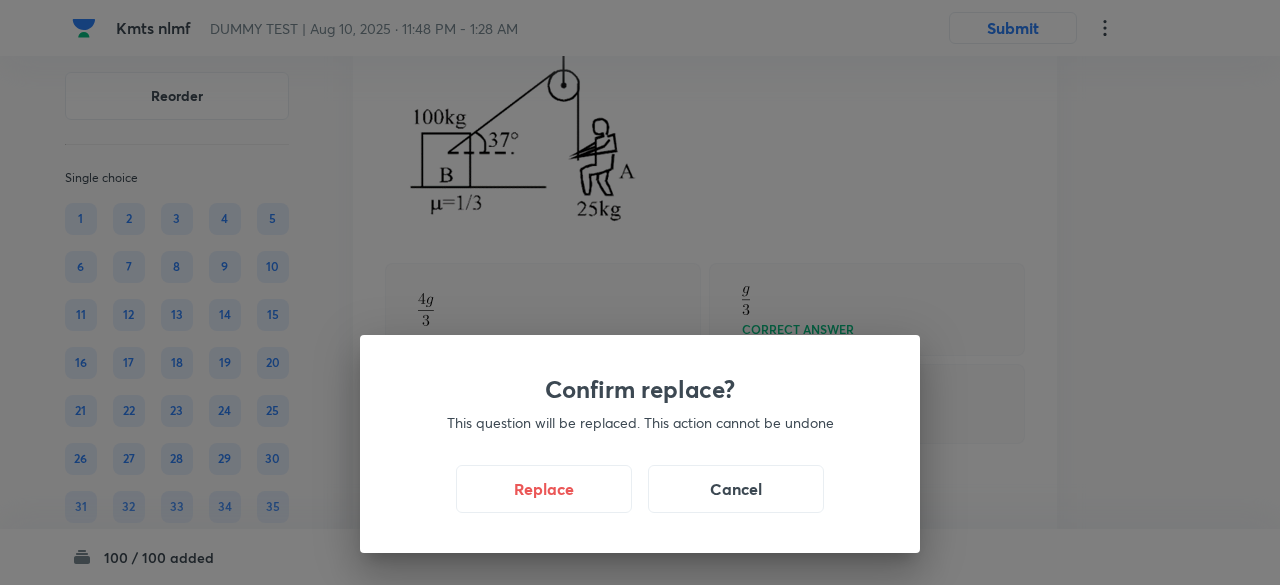 click on "Confirm replace? This question will be replaced. This action cannot be undone Replace Cancel" at bounding box center [640, 444] 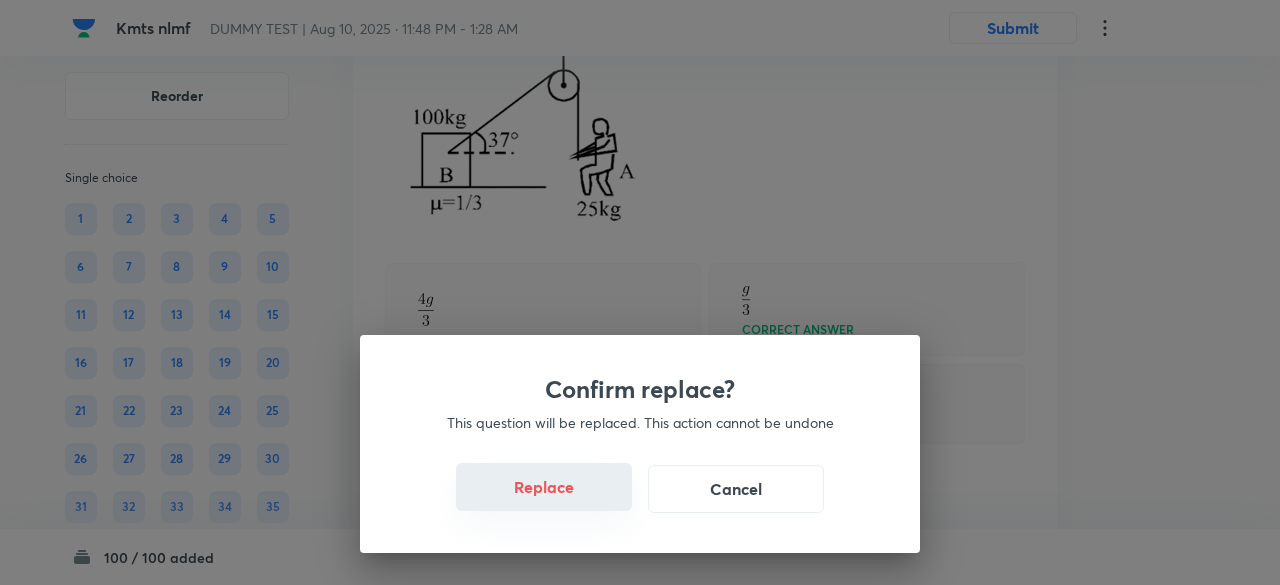 click on "Replace" at bounding box center [544, 487] 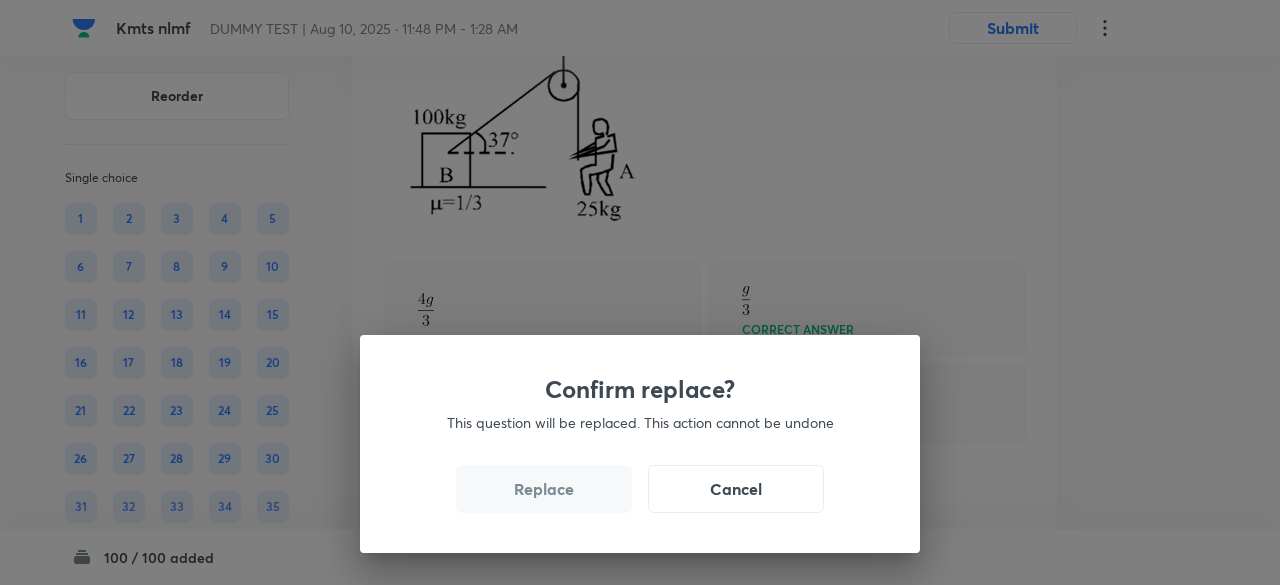 click on "Replace" at bounding box center (544, 489) 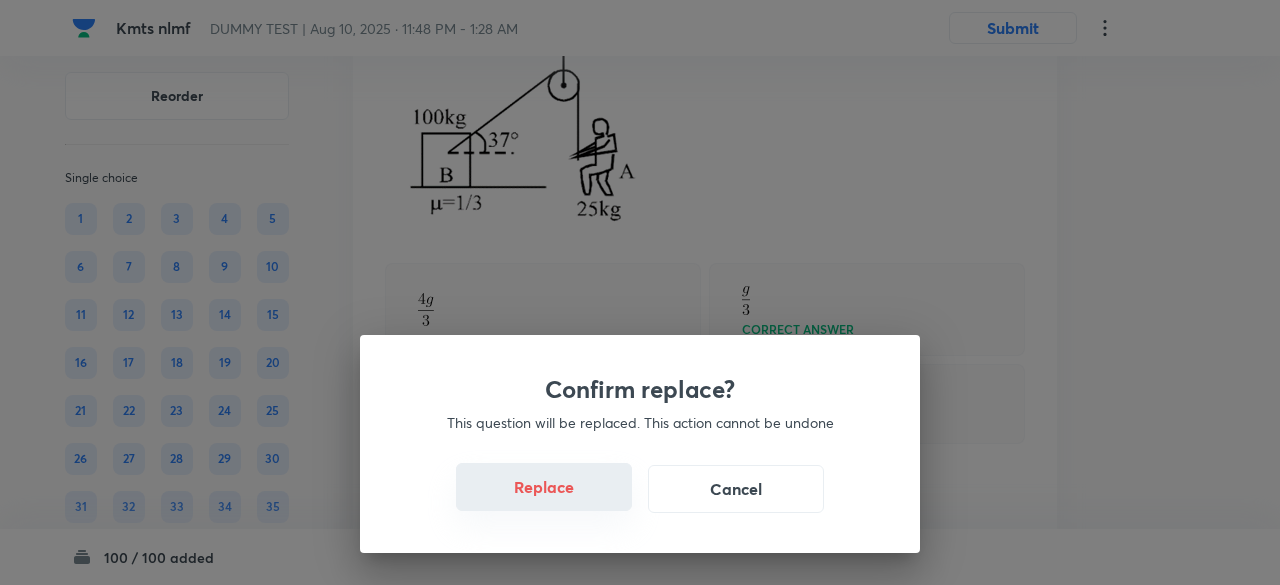 click on "Replace" at bounding box center [544, 487] 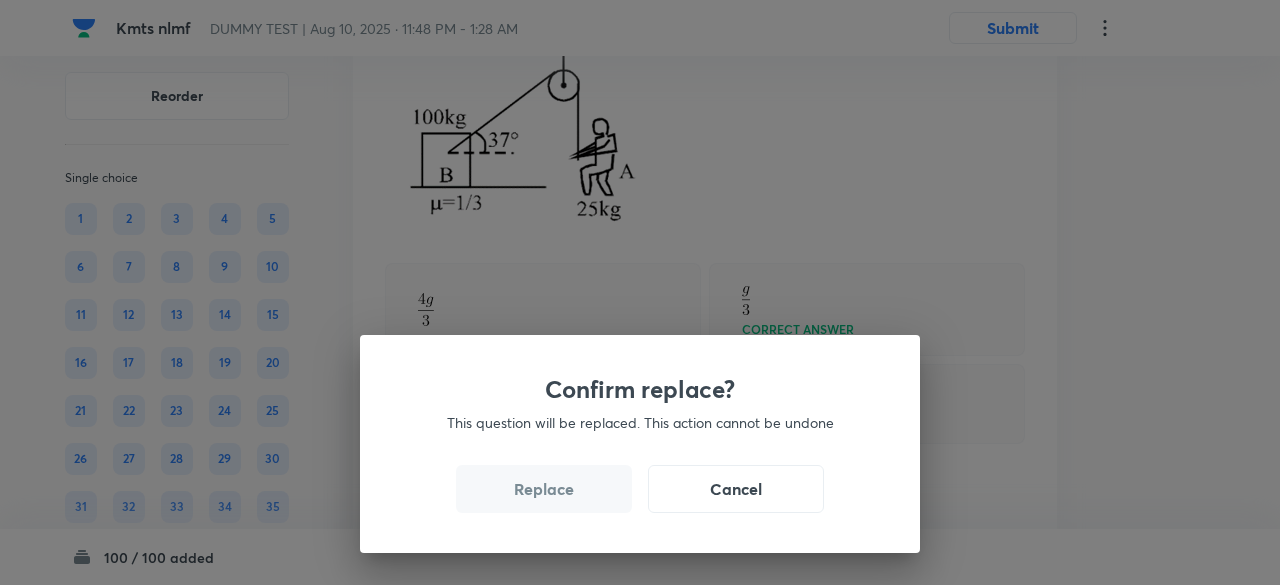 click on "Replace" at bounding box center [544, 489] 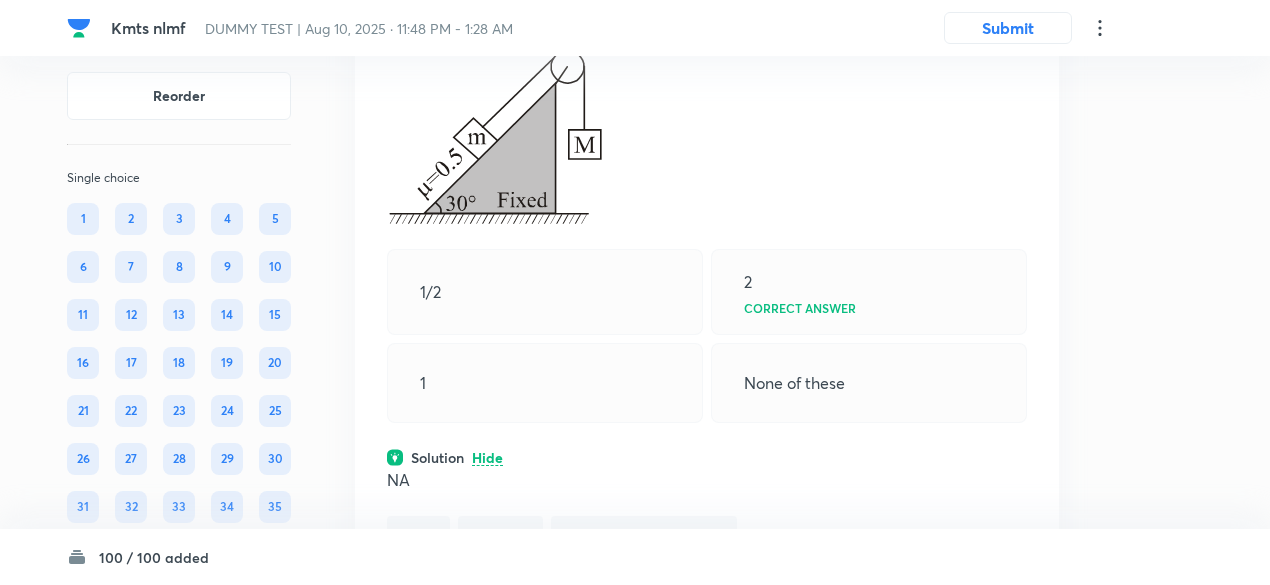 scroll, scrollTop: 31560, scrollLeft: 0, axis: vertical 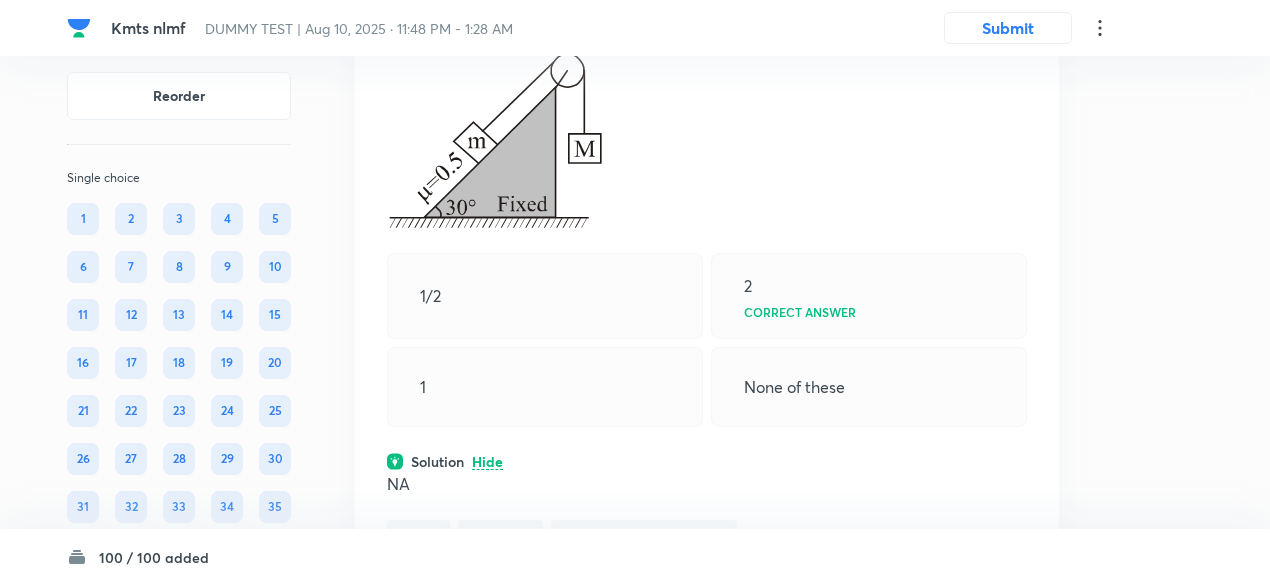 click 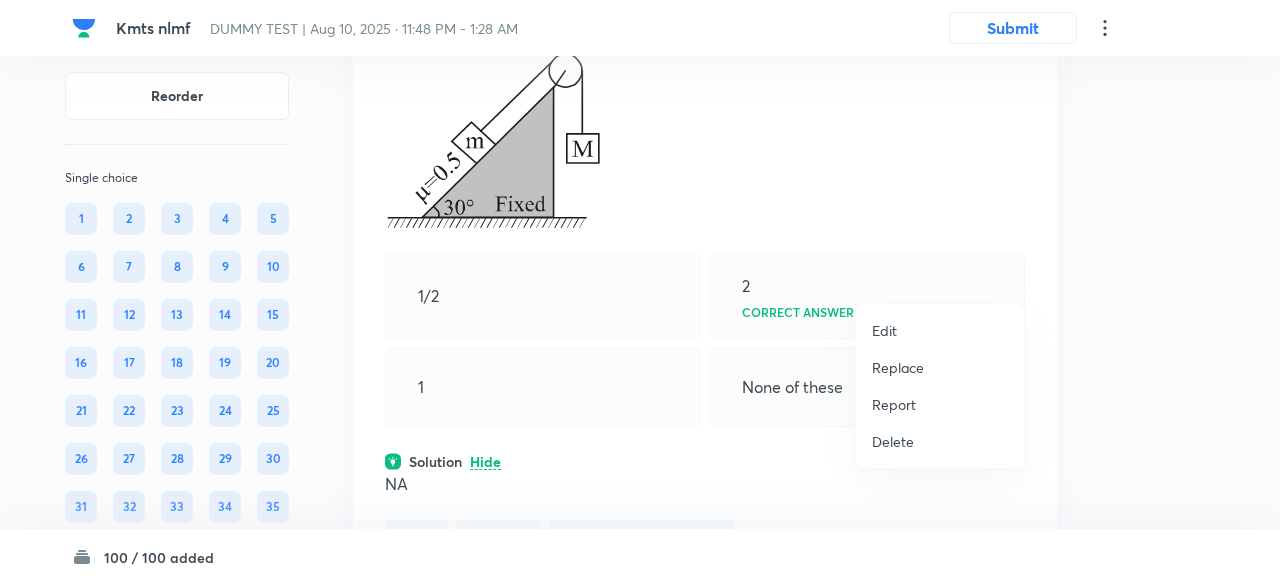 click on "Replace" at bounding box center [898, 367] 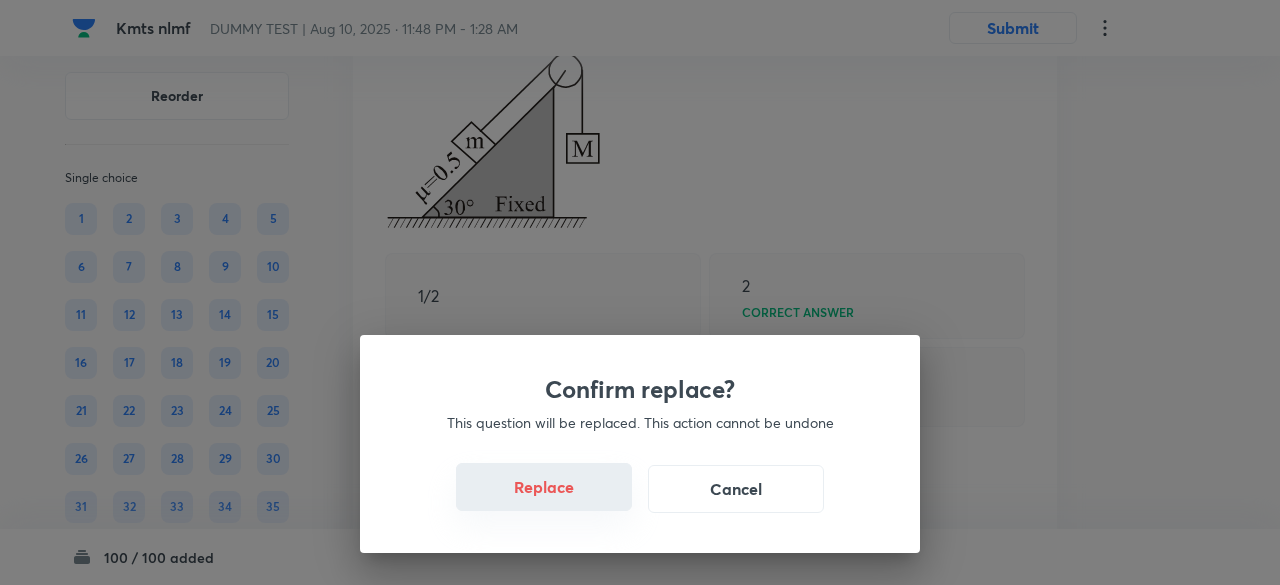click on "Replace" at bounding box center [544, 487] 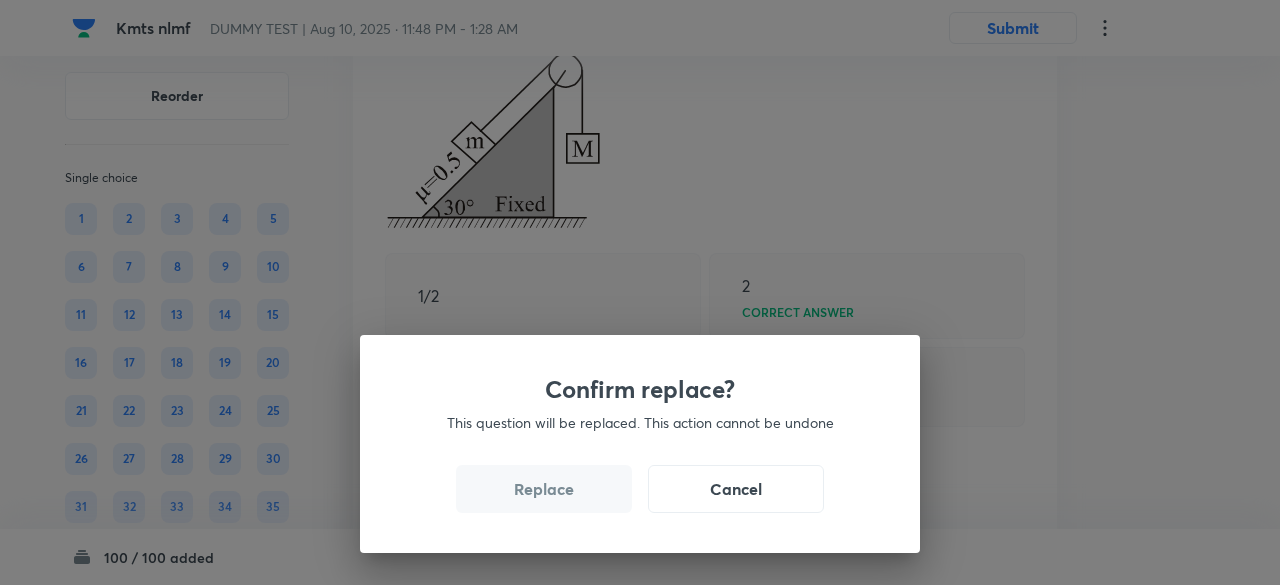 click on "Replace" at bounding box center [544, 489] 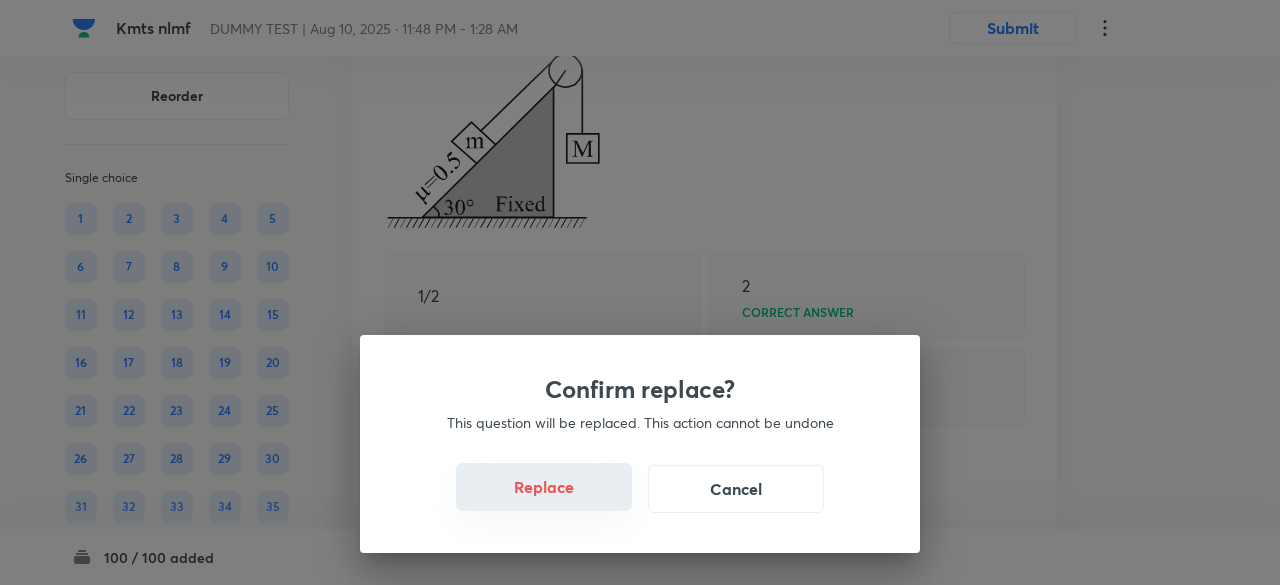 click on "Replace" at bounding box center (544, 487) 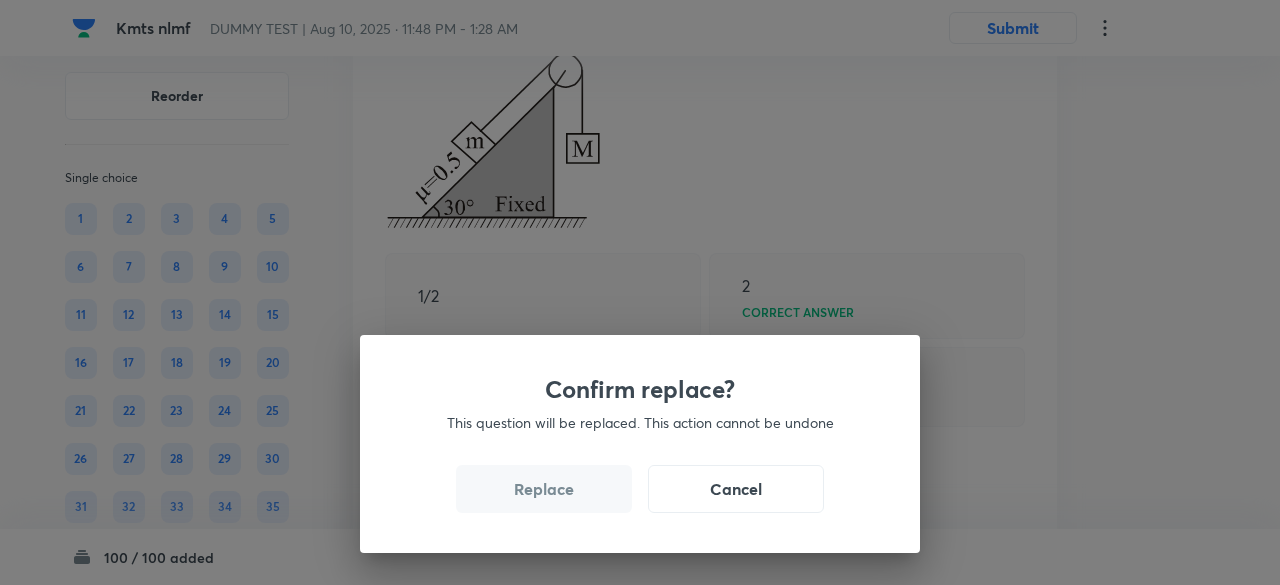 click on "Replace" at bounding box center (544, 489) 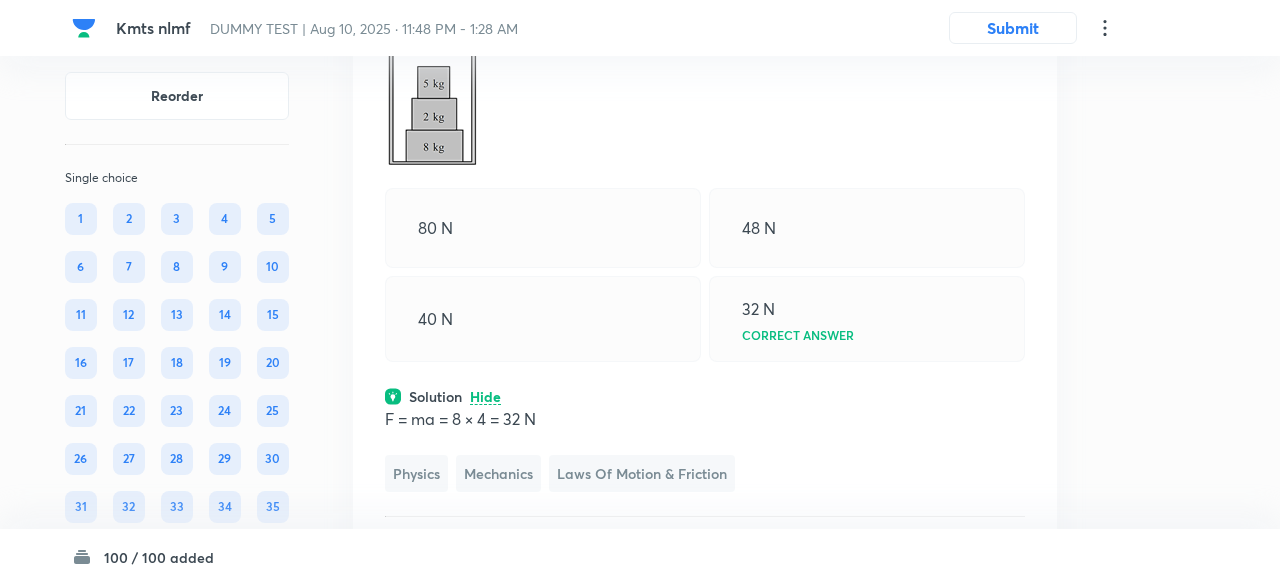 click on "Confirm replace? This question will be replaced. This action cannot be undone Replace Cancel" at bounding box center (640, 292) 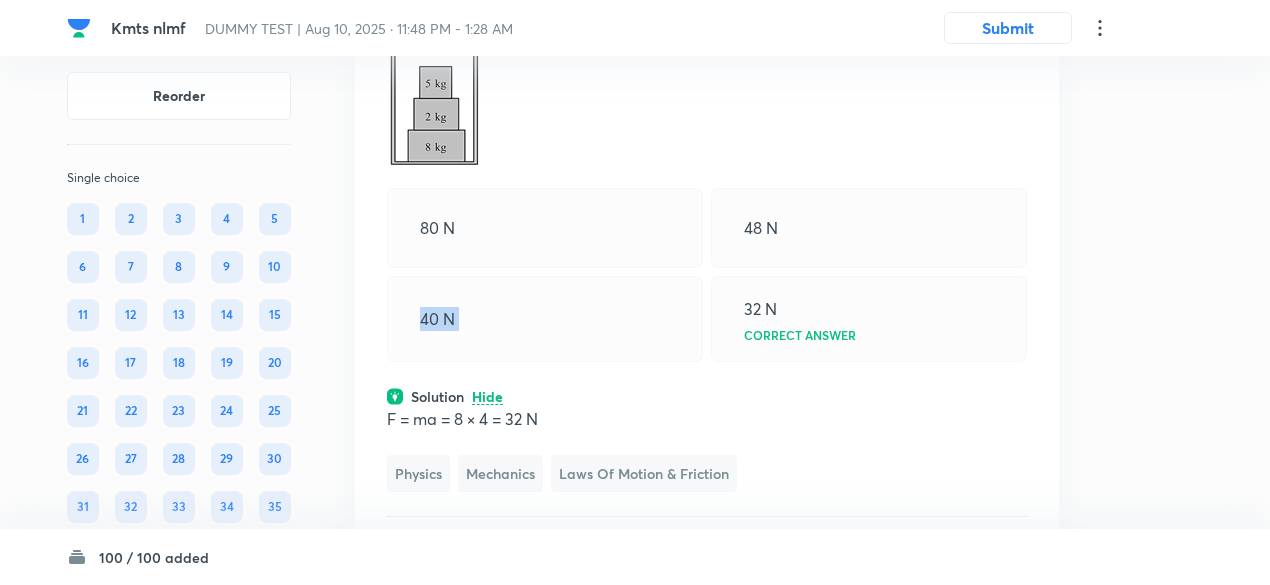 click on "Question 48 Marks: (+4, -1) • 4 options Three boxes are placed in a lift. When acceleration of the lift is 4 m/s 2 , the net force on the 8 kg box is closest to: 80 N 48 N 40 N 32 N Correct answer Solution Hide F = ma = 8 × 4 = 32 N Physics Mechanics Laws of Motion & Friction Last used:  2 years ago Used  1  times in past Learners attempted:  11 Difficulty: Moderate" at bounding box center [707, 275] 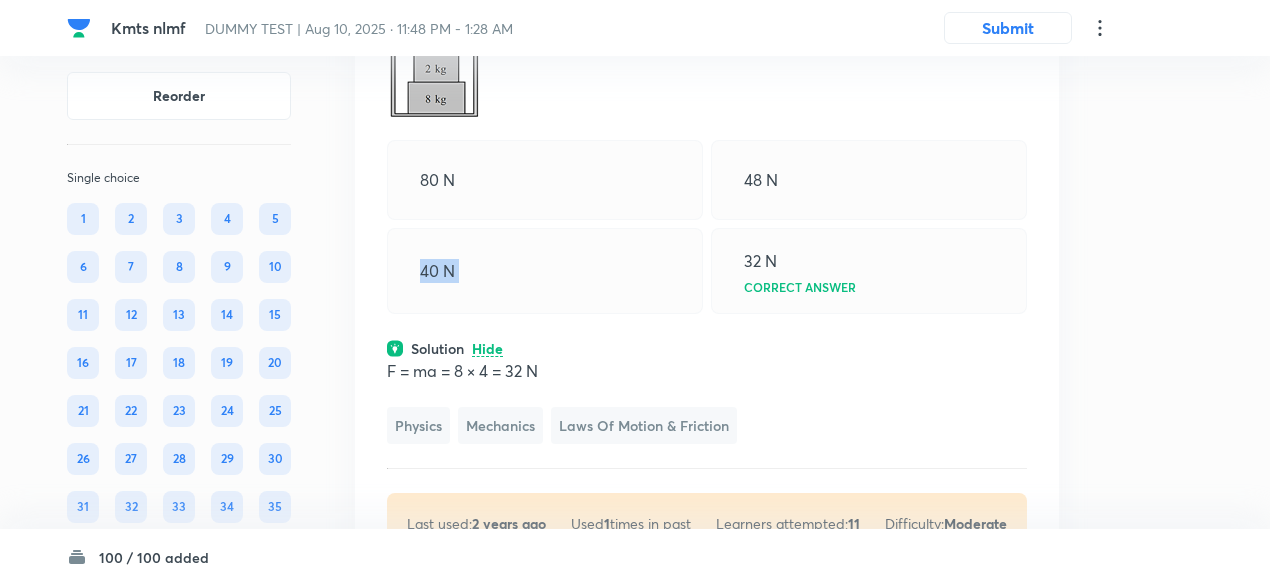 scroll, scrollTop: 31572, scrollLeft: 0, axis: vertical 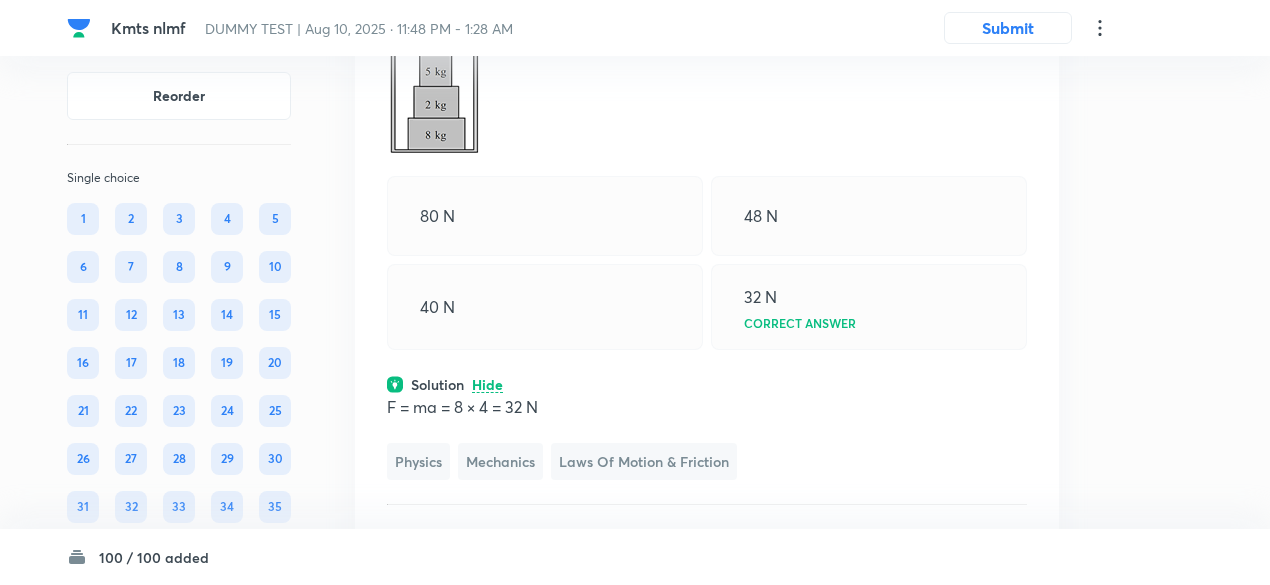 click 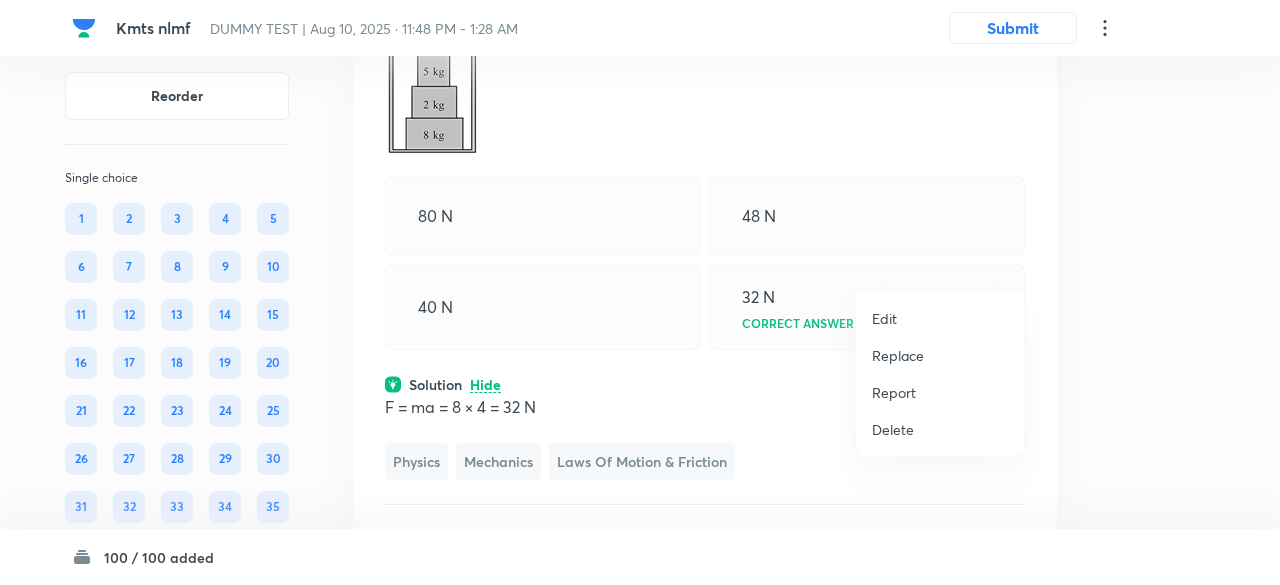 click on "Replace" at bounding box center [898, 355] 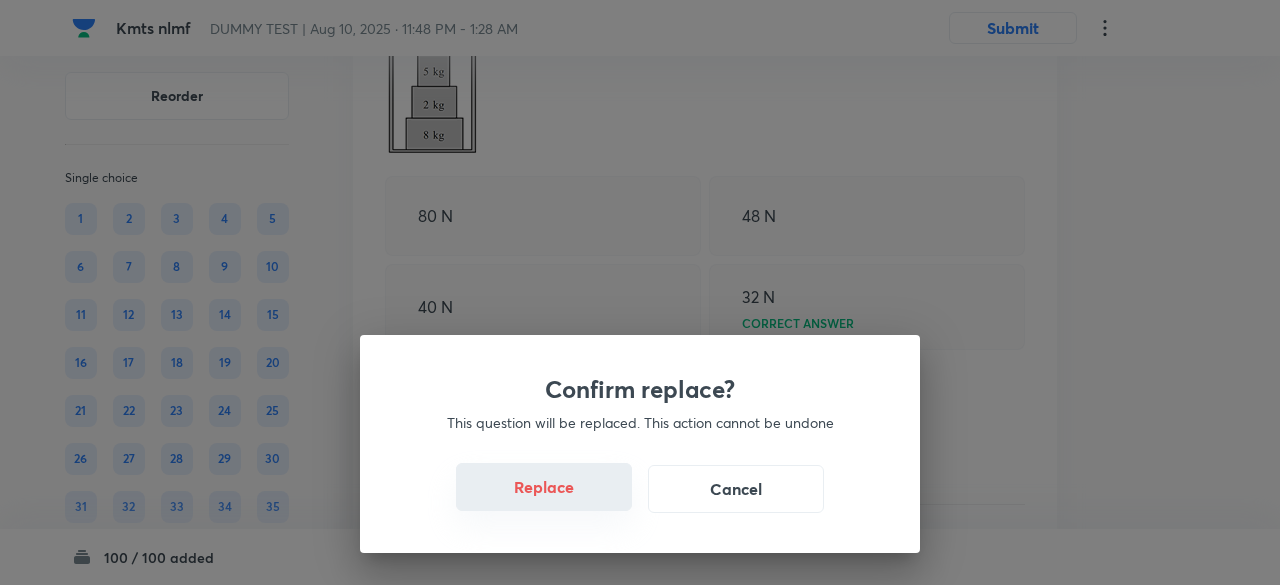 click on "Replace" at bounding box center (544, 487) 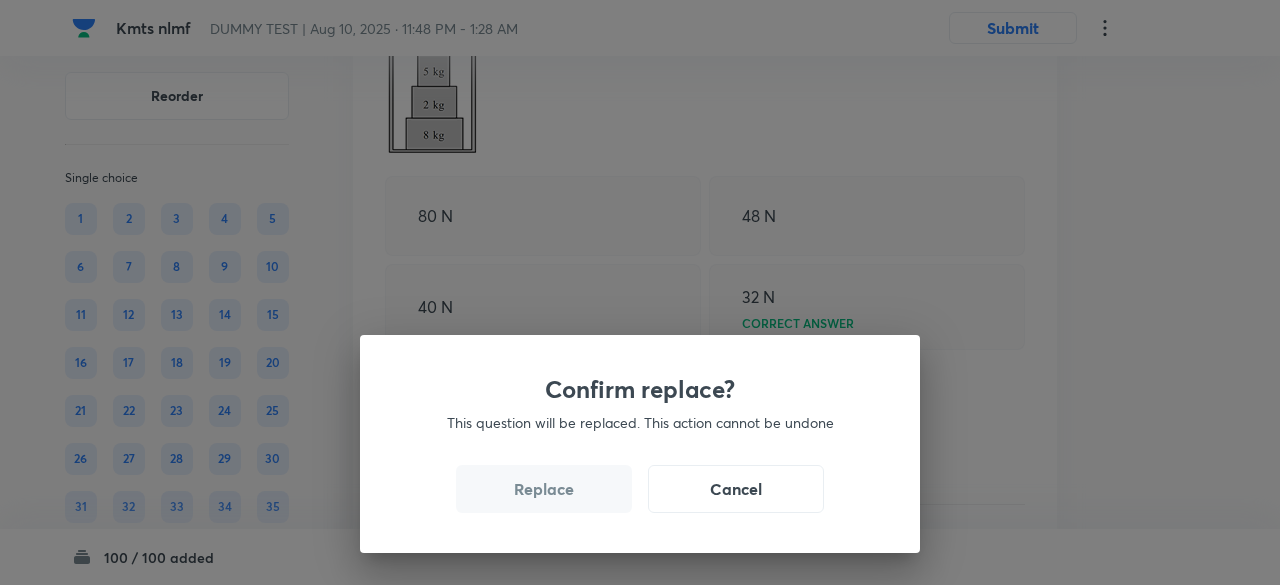 click on "Replace" at bounding box center [544, 489] 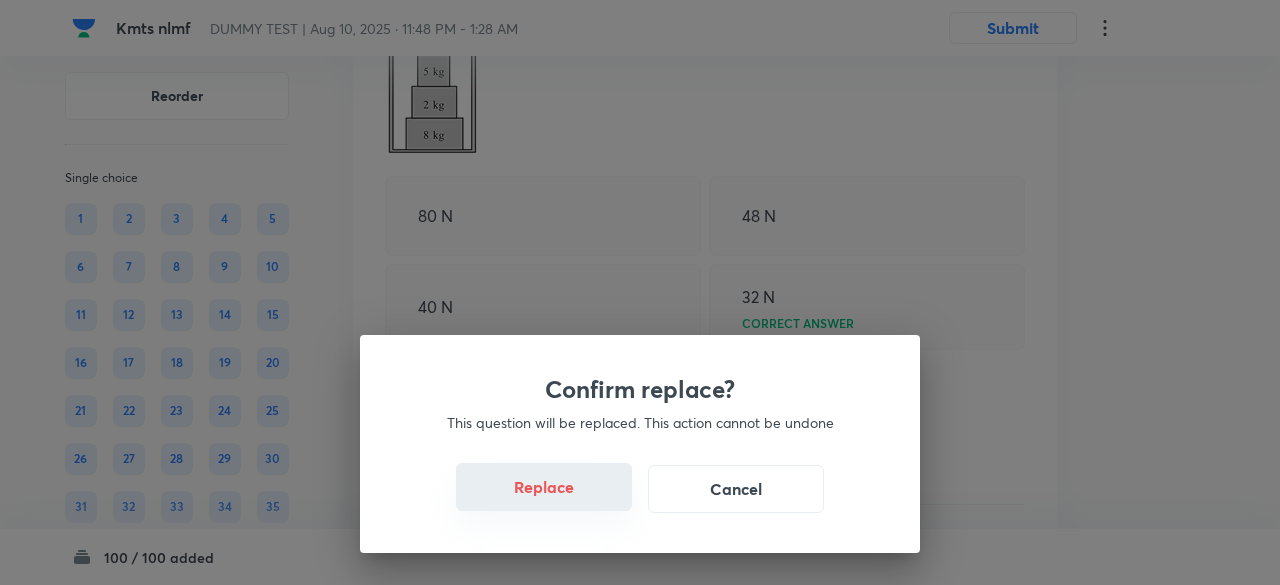 click on "Replace" at bounding box center [544, 487] 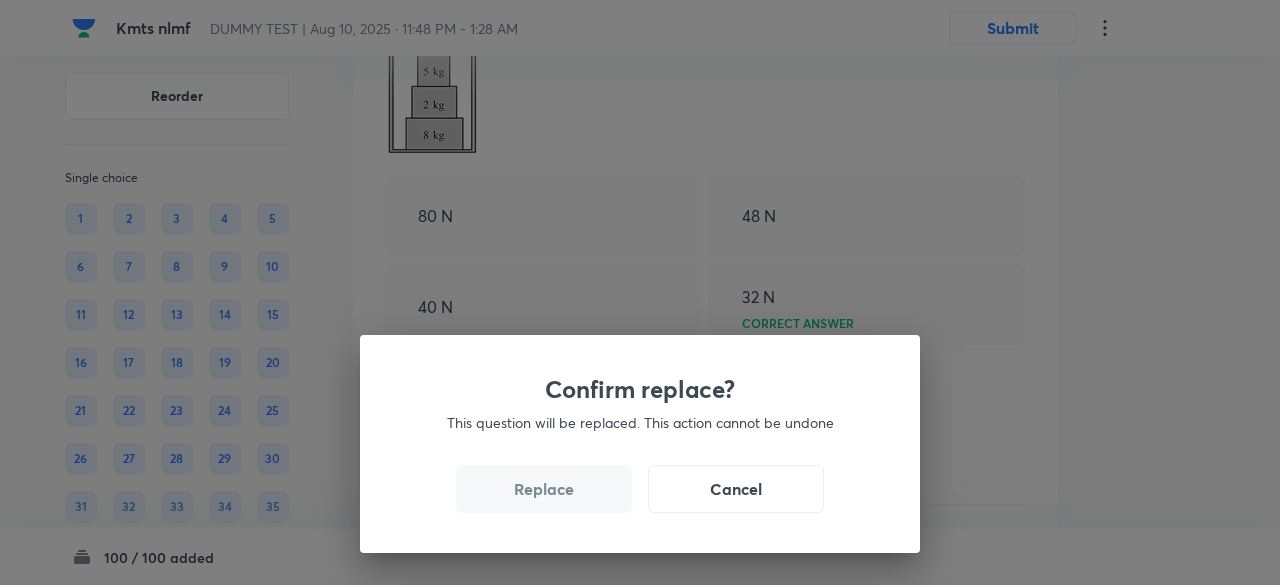click on "Replace" at bounding box center [544, 489] 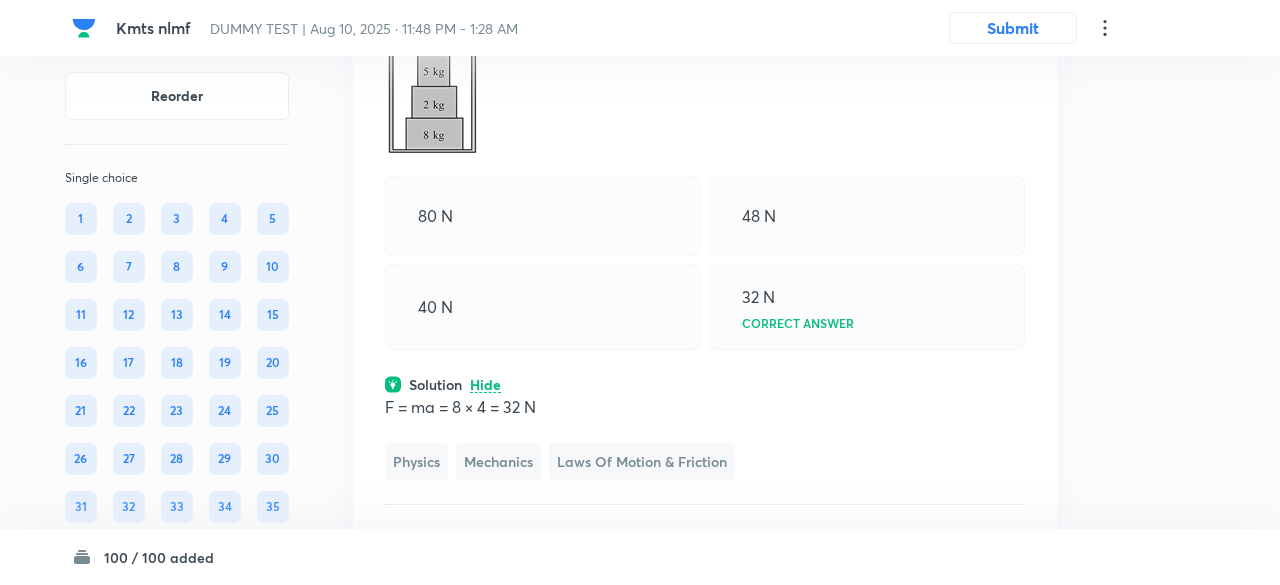 click on "Confirm replace? This question will be replaced. This action cannot be undone Replace Cancel" at bounding box center [640, 877] 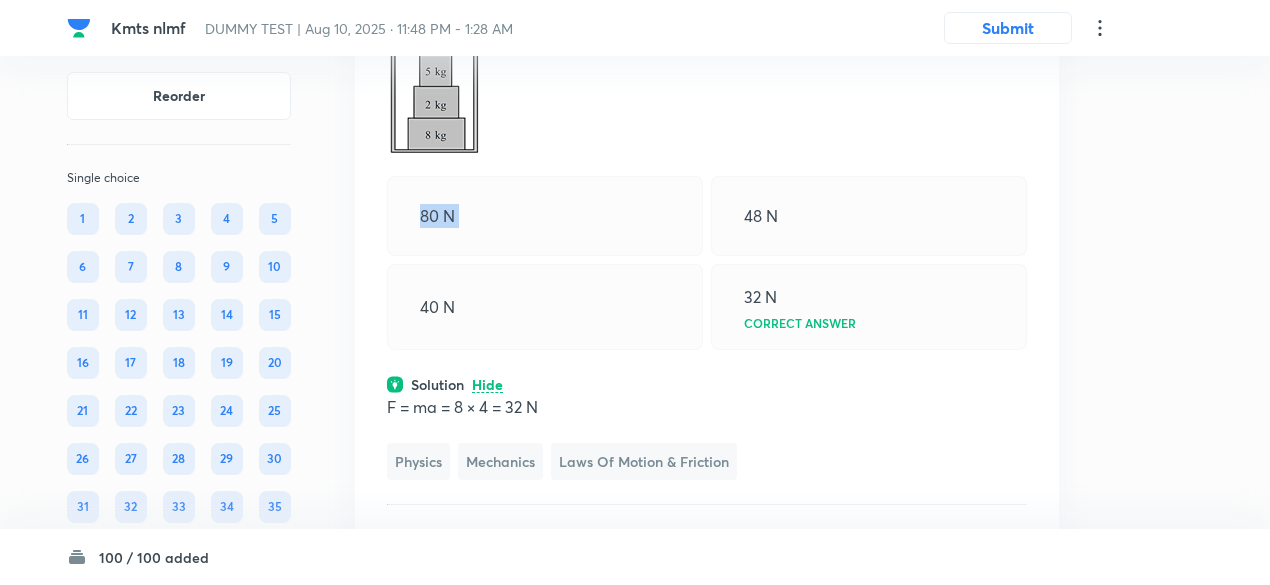 click on "80 N" at bounding box center (545, 216) 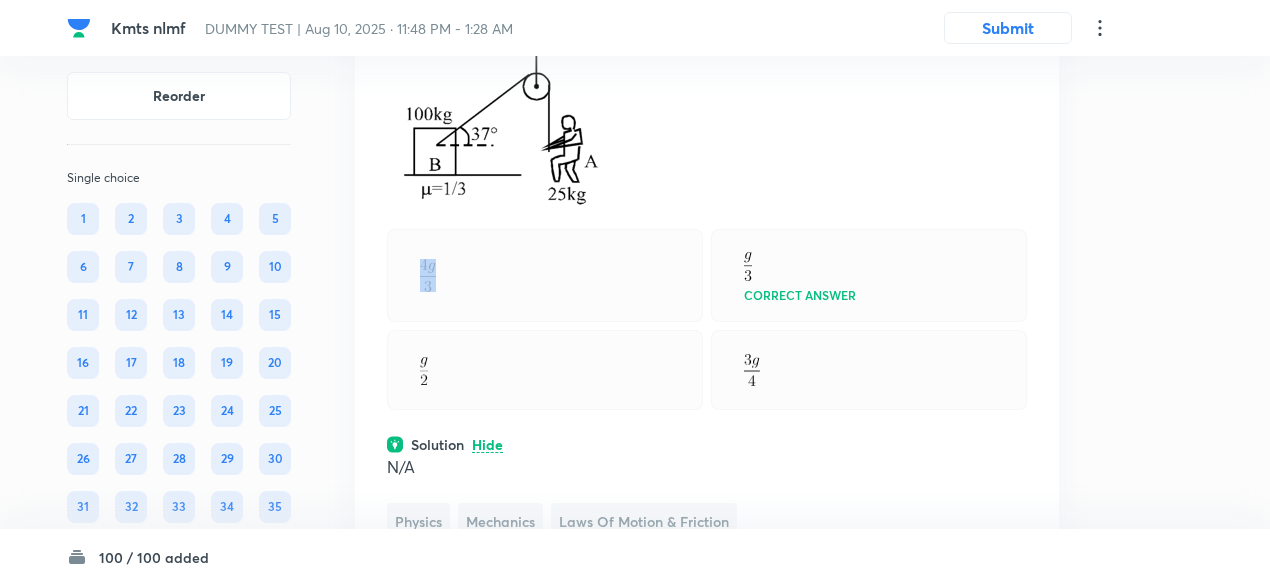 scroll, scrollTop: 31580, scrollLeft: 0, axis: vertical 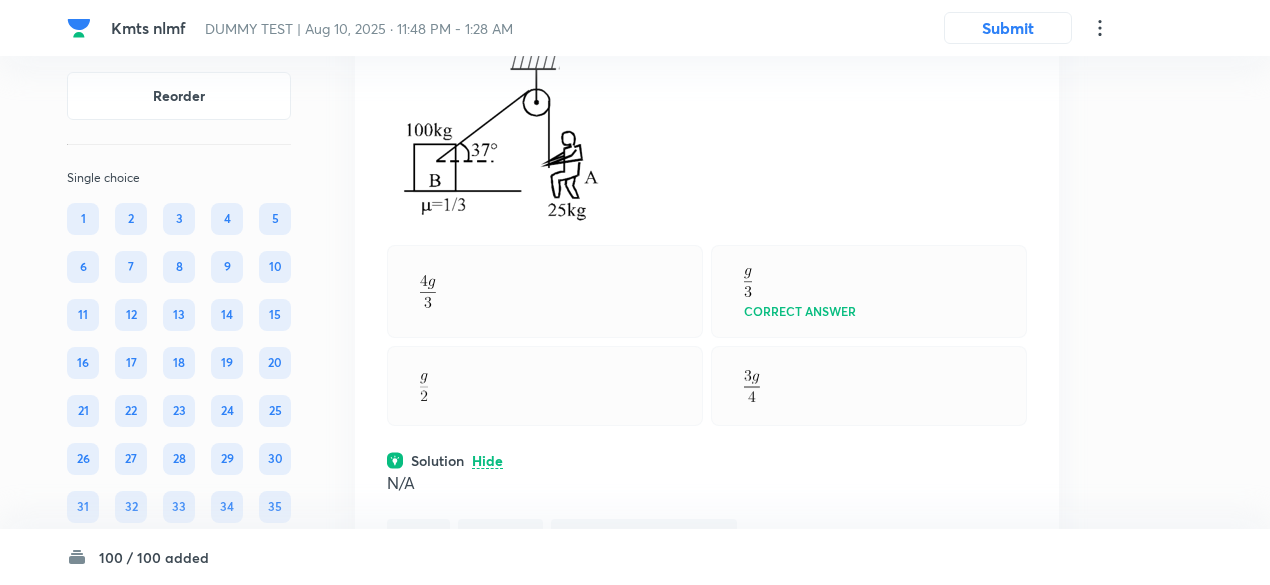 click 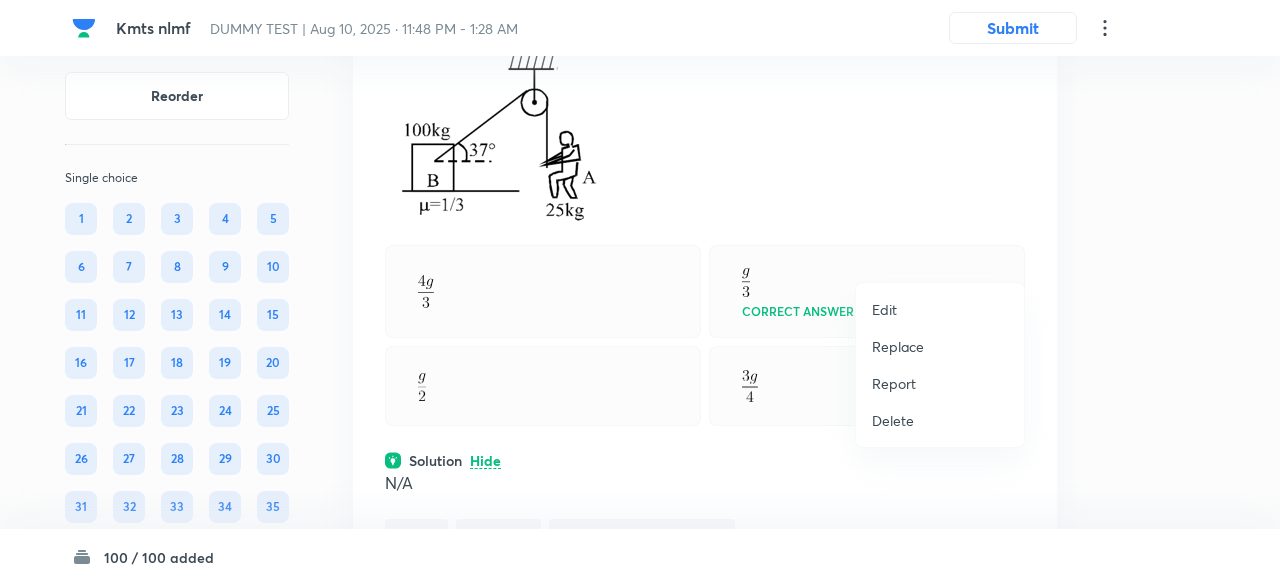 click on "Replace" at bounding box center [898, 346] 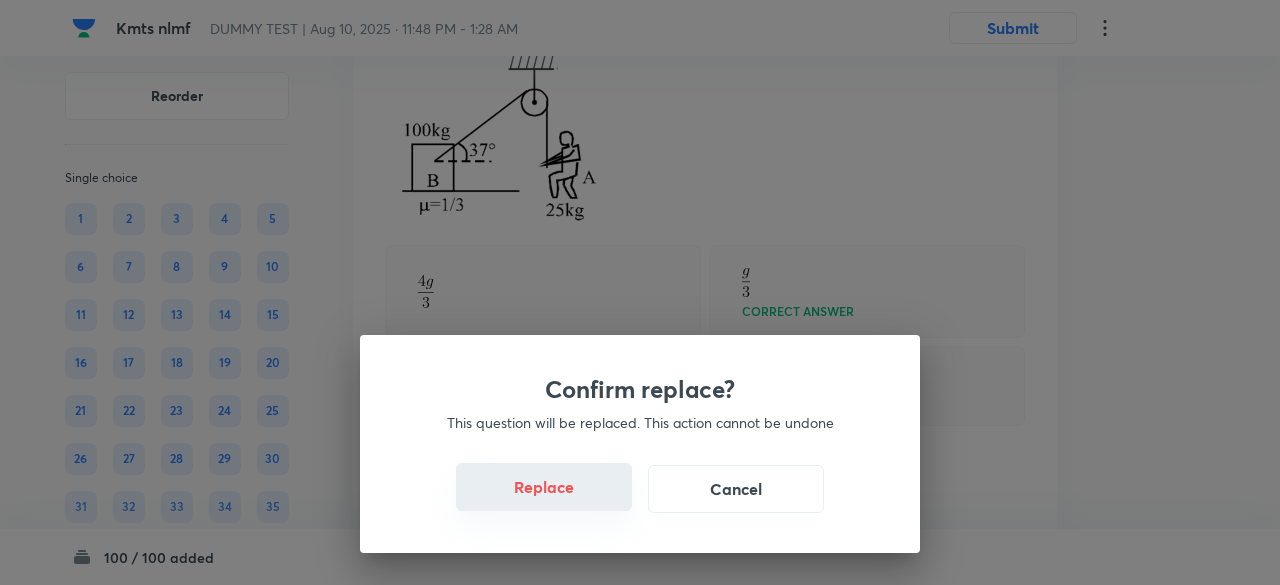 click on "Replace" at bounding box center (544, 487) 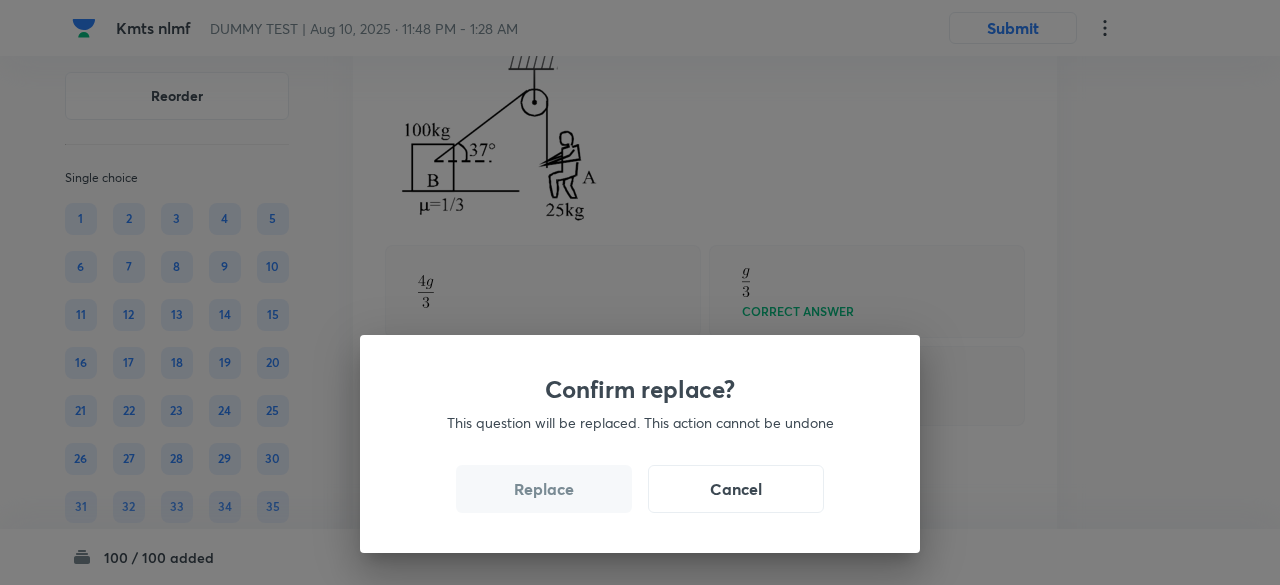 click on "Replace" at bounding box center (544, 489) 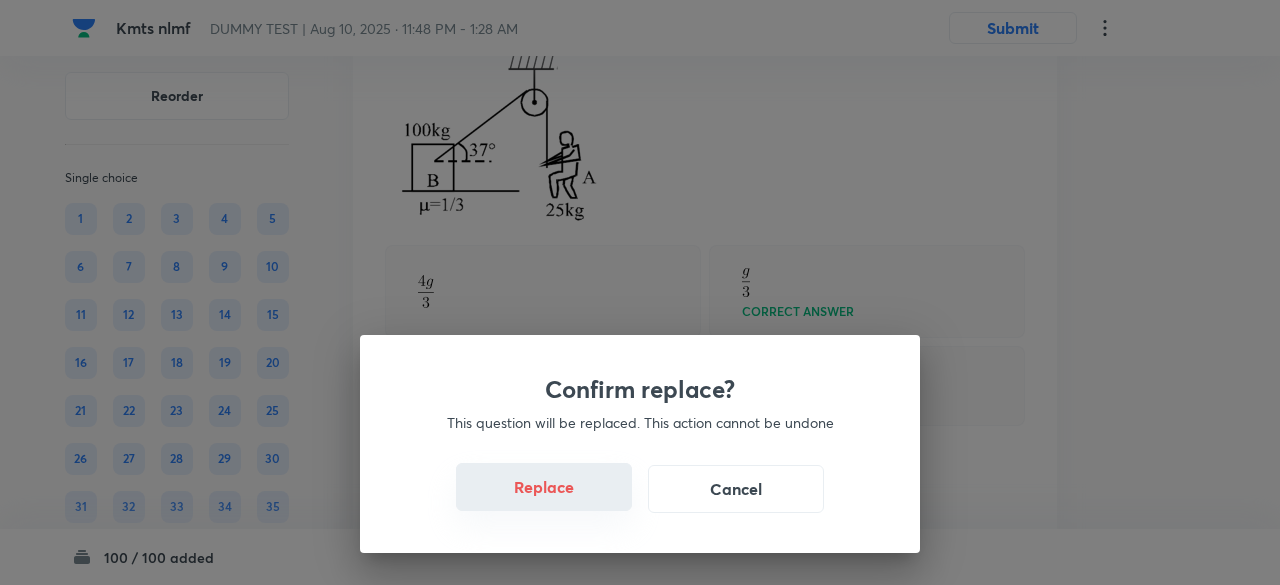 click on "Replace" at bounding box center (544, 487) 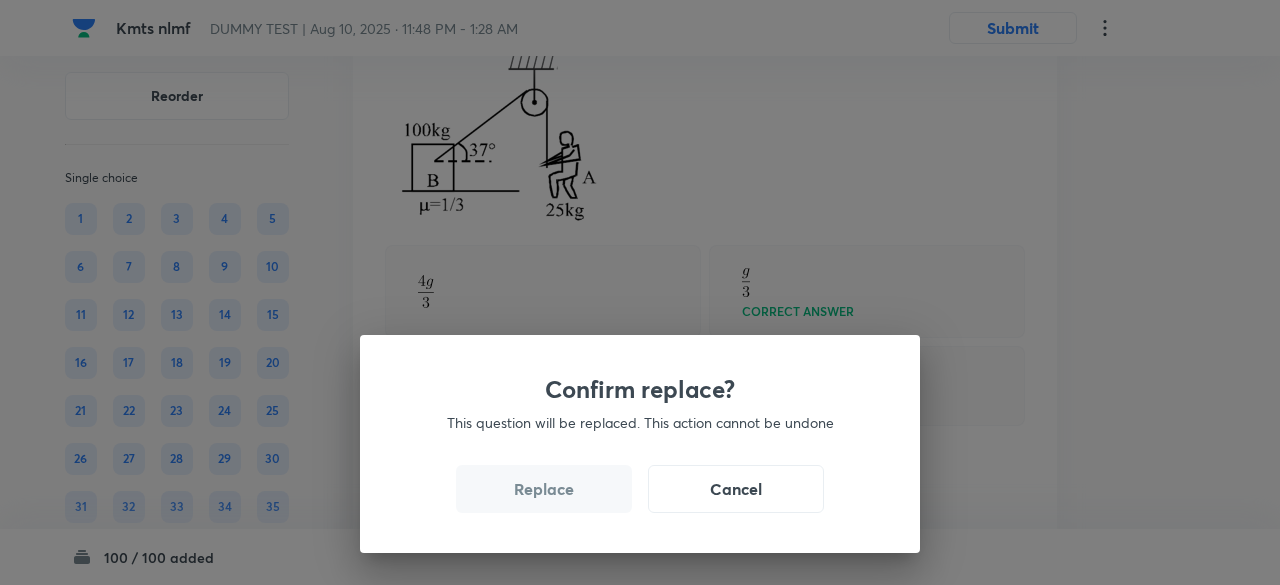 click on "Replace" at bounding box center (544, 489) 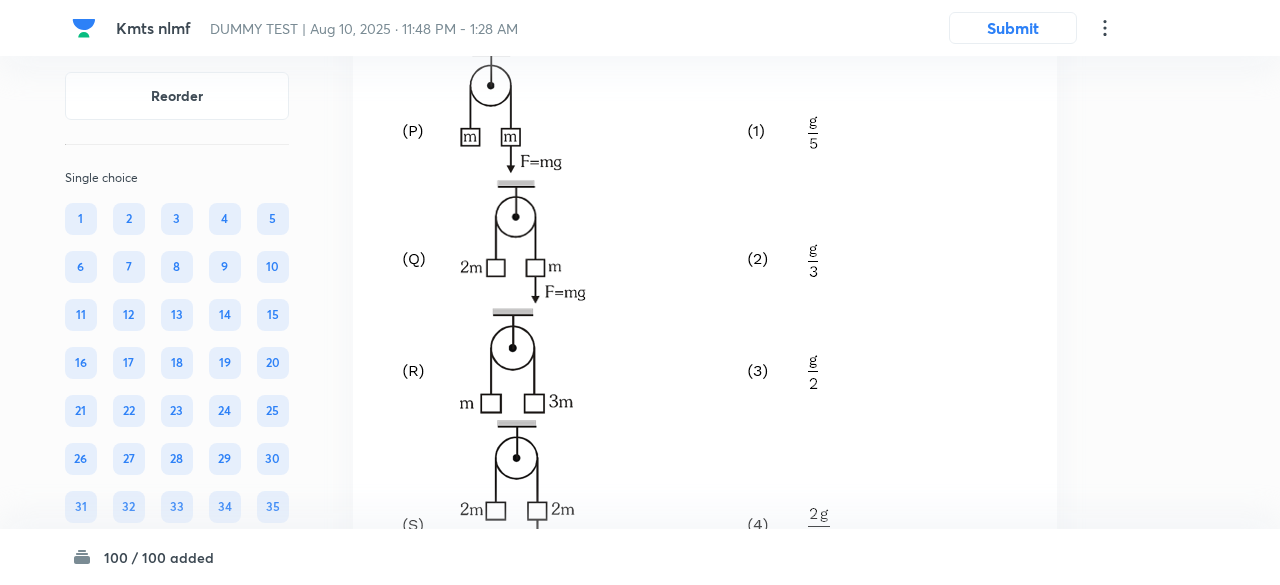 click on "Confirm replace? This question will be replaced. This action cannot be undone Replace Cancel" at bounding box center (640, 877) 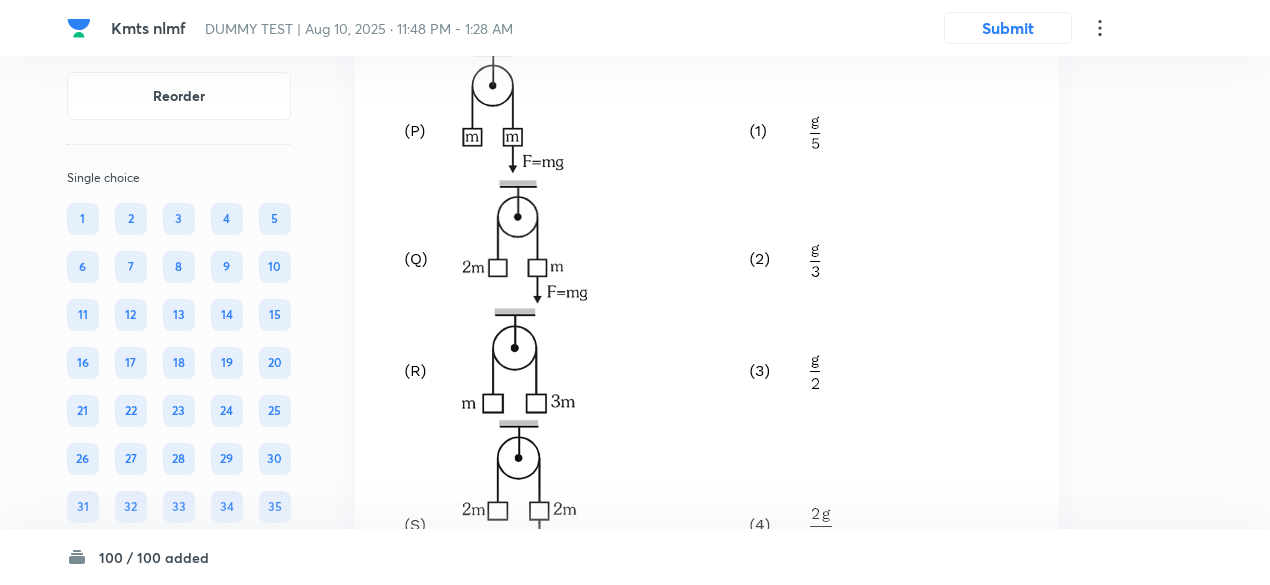 click on "P - 2; Q - 4; R - 1; S - 5" at bounding box center [545, 747] 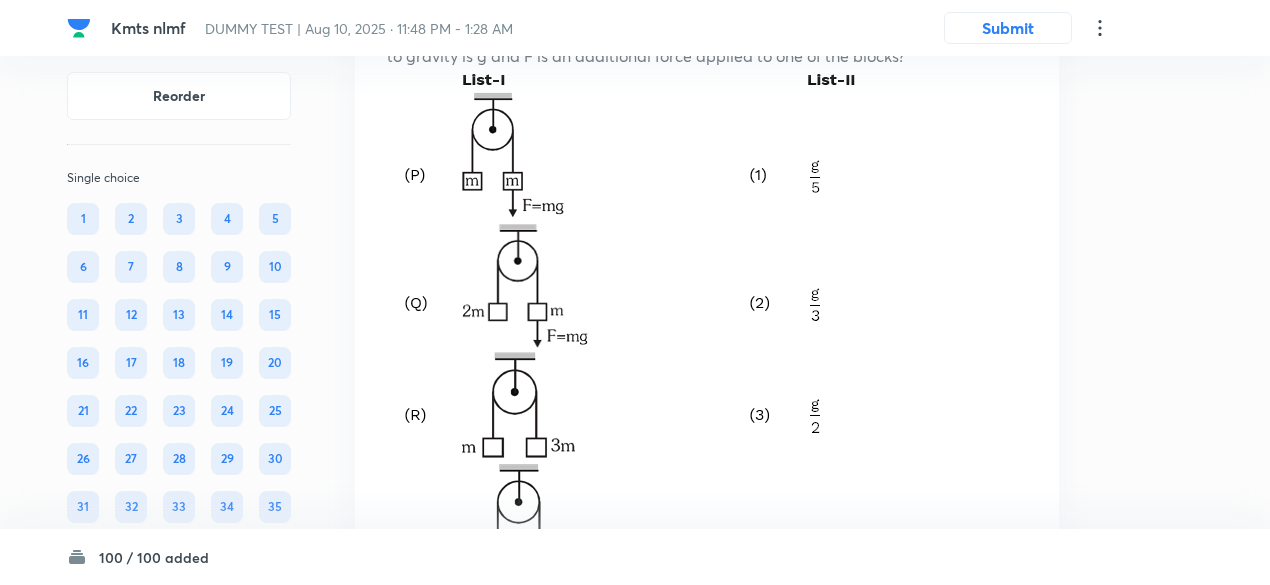 scroll, scrollTop: 31534, scrollLeft: 0, axis: vertical 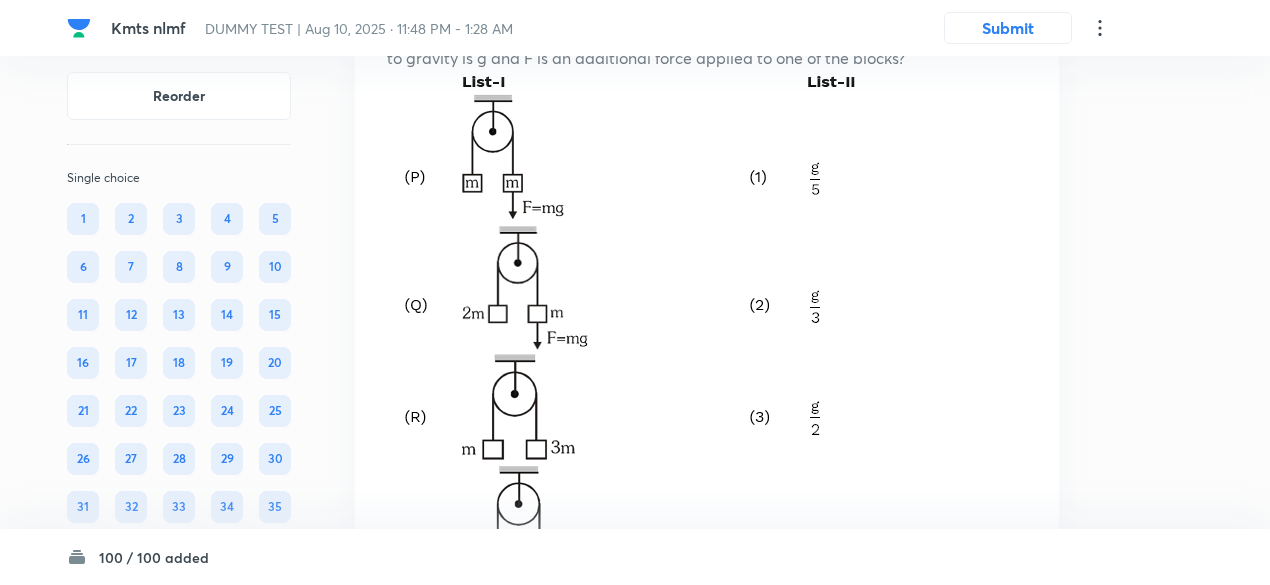 click 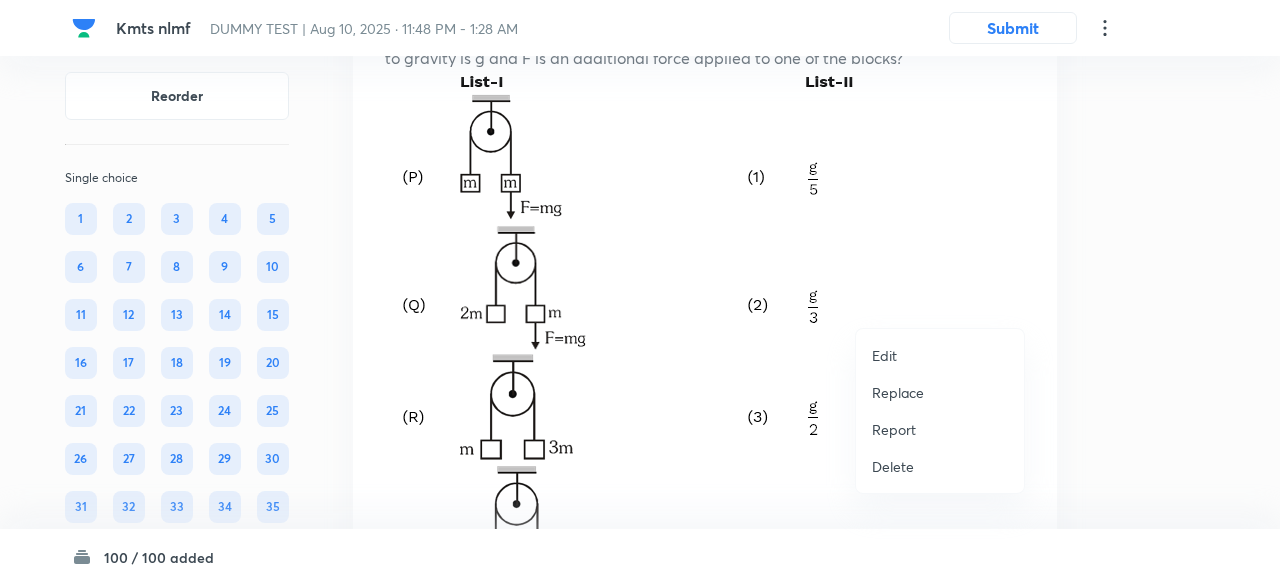 click at bounding box center (640, 292) 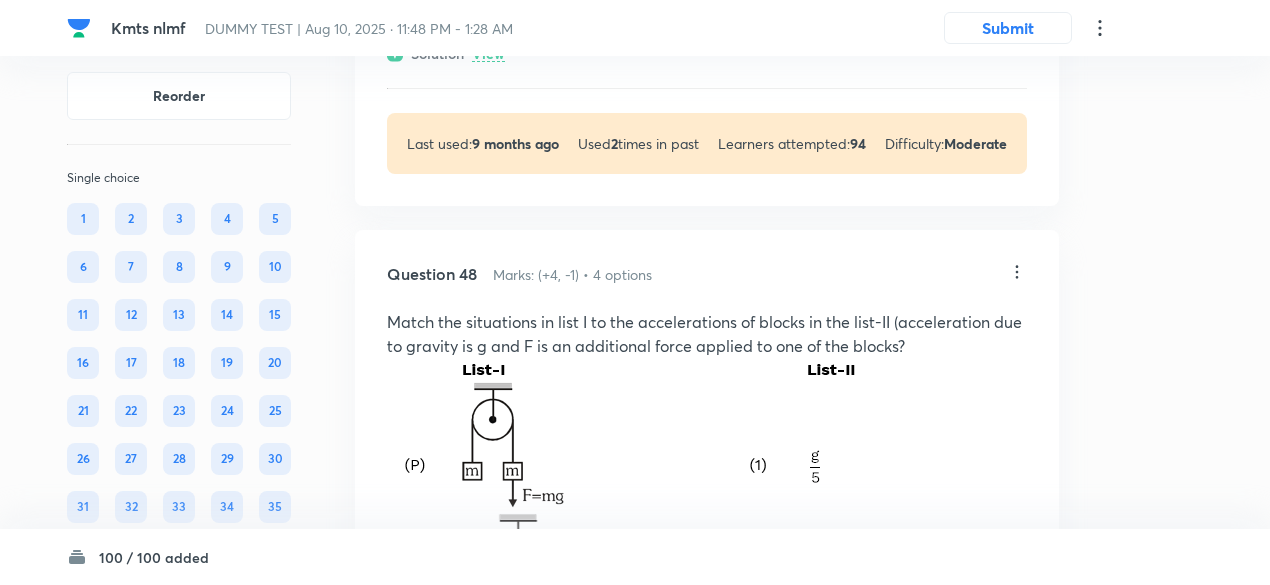 scroll, scrollTop: 31256, scrollLeft: 0, axis: vertical 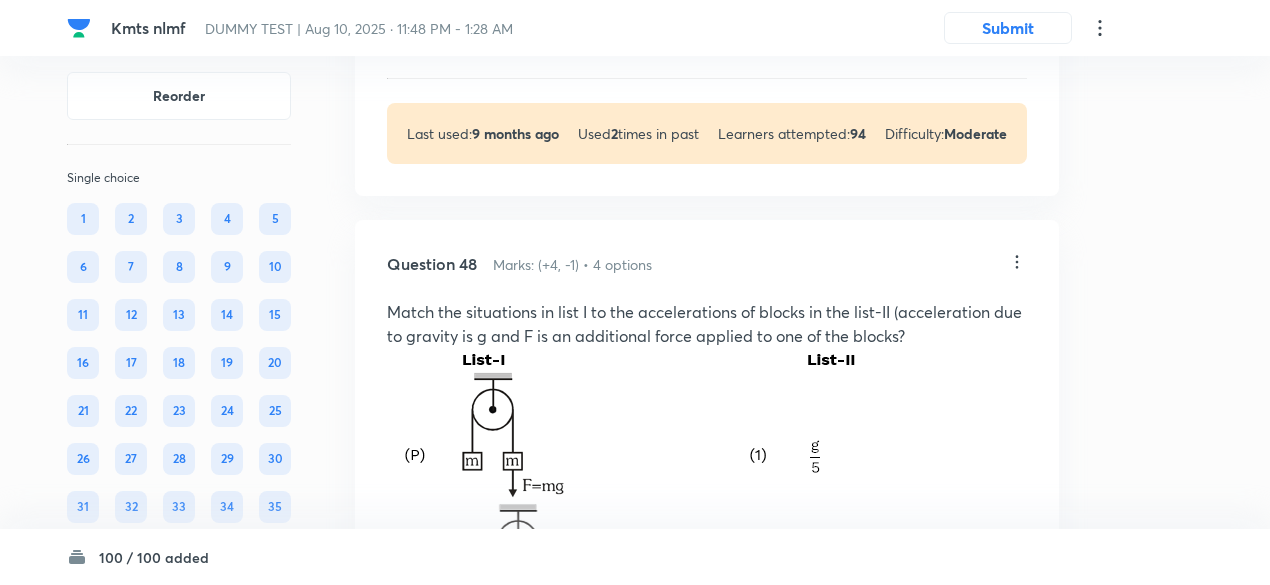click on "View" at bounding box center [488, 44] 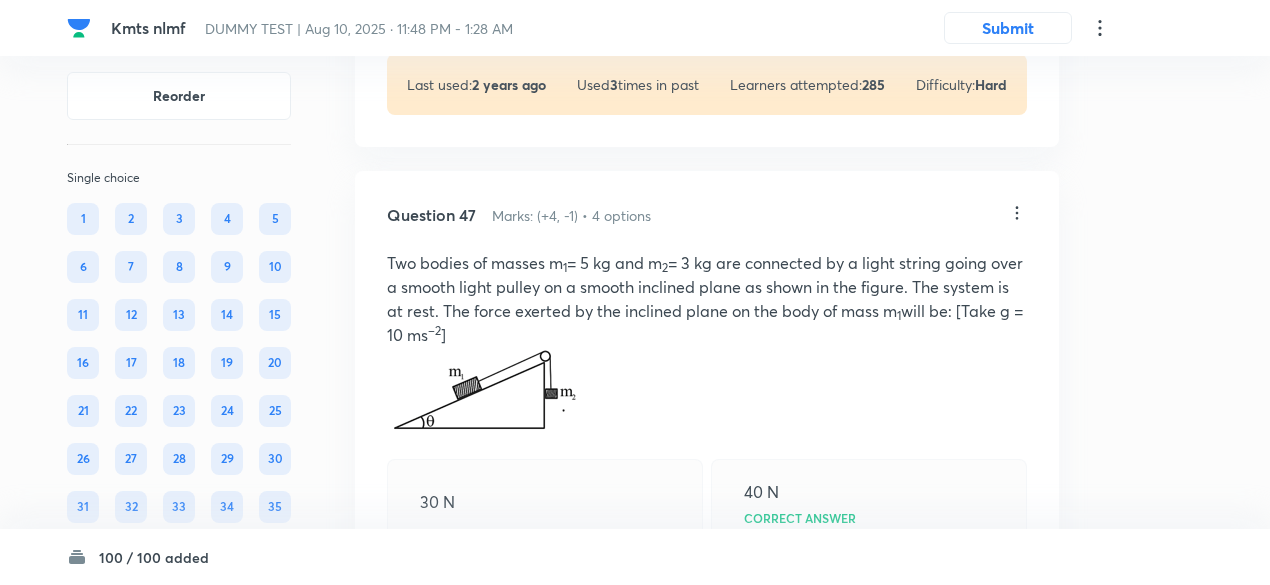 scroll, scrollTop: 30626, scrollLeft: 0, axis: vertical 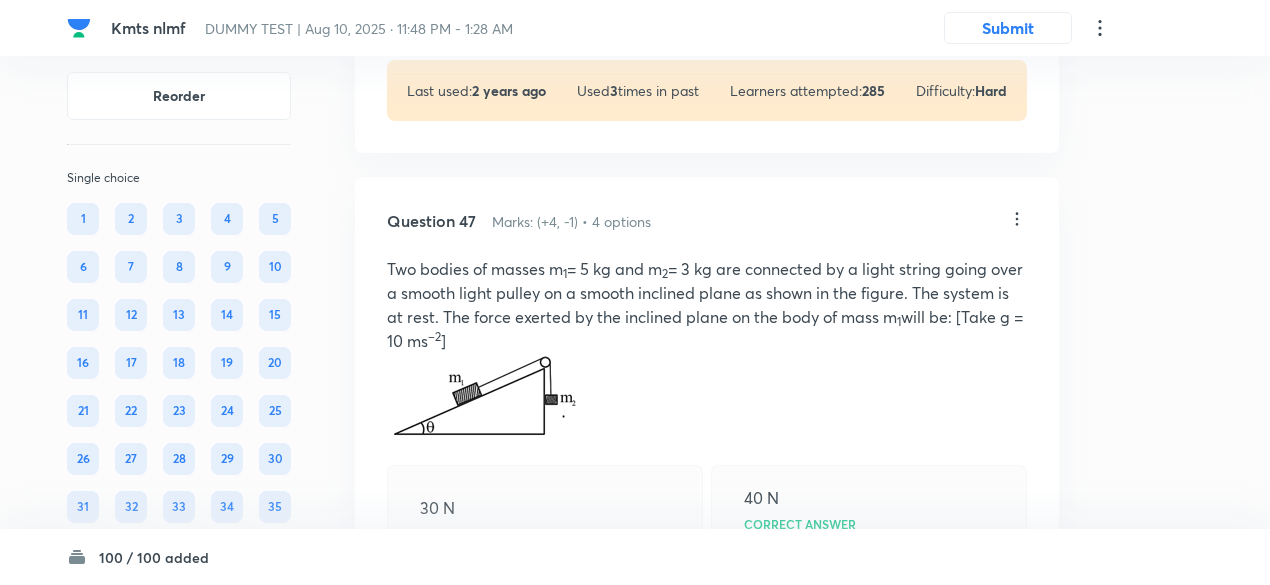 click on "View" at bounding box center [488, 1] 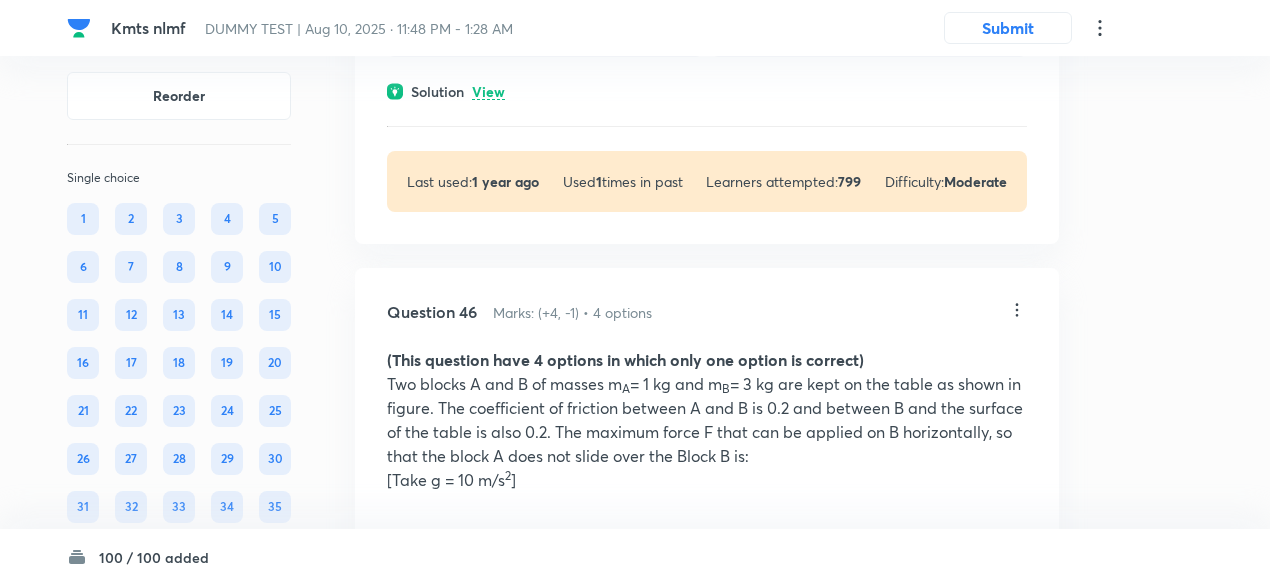 scroll, scrollTop: 29860, scrollLeft: 0, axis: vertical 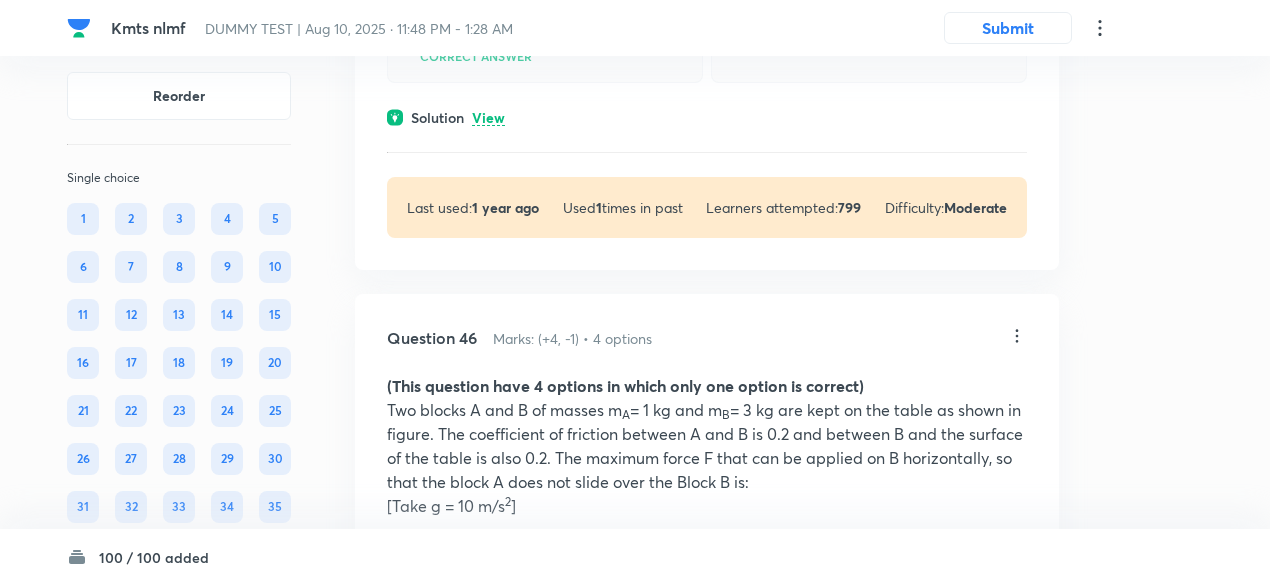 click on "View" at bounding box center (488, 118) 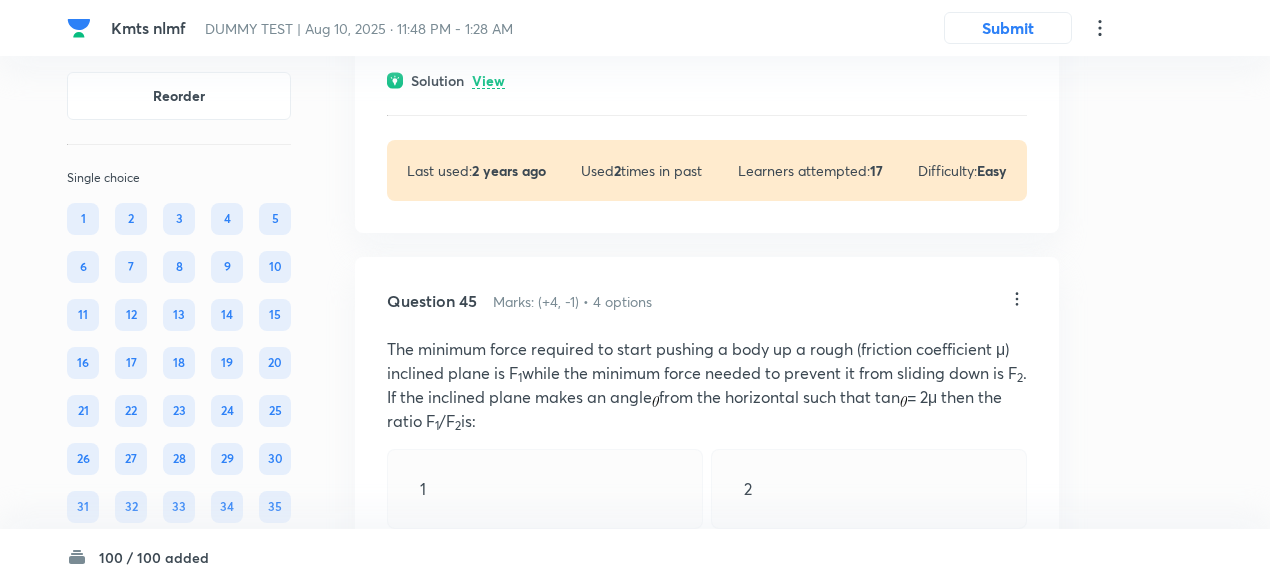 scroll, scrollTop: 29276, scrollLeft: 0, axis: vertical 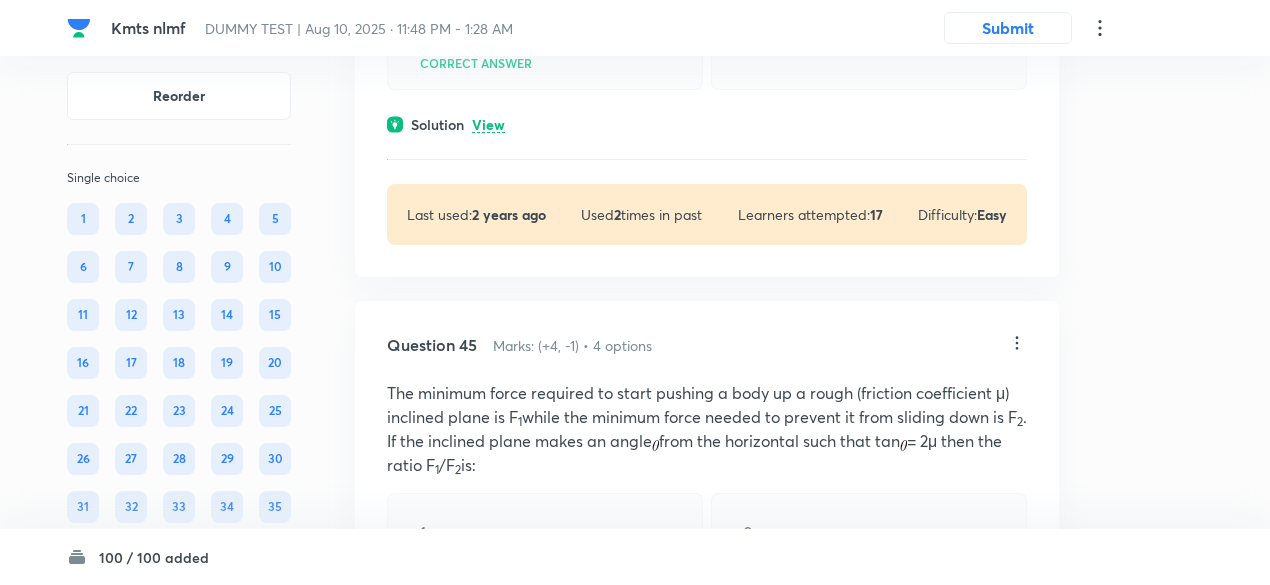 click on "View" at bounding box center [488, 125] 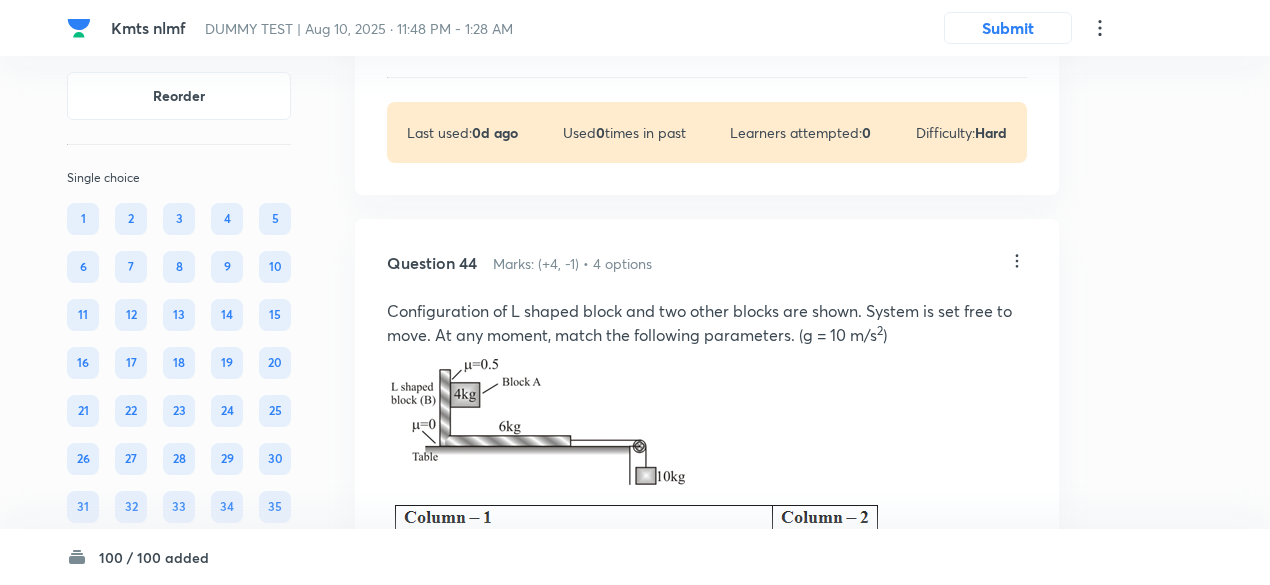 scroll, scrollTop: 28534, scrollLeft: 0, axis: vertical 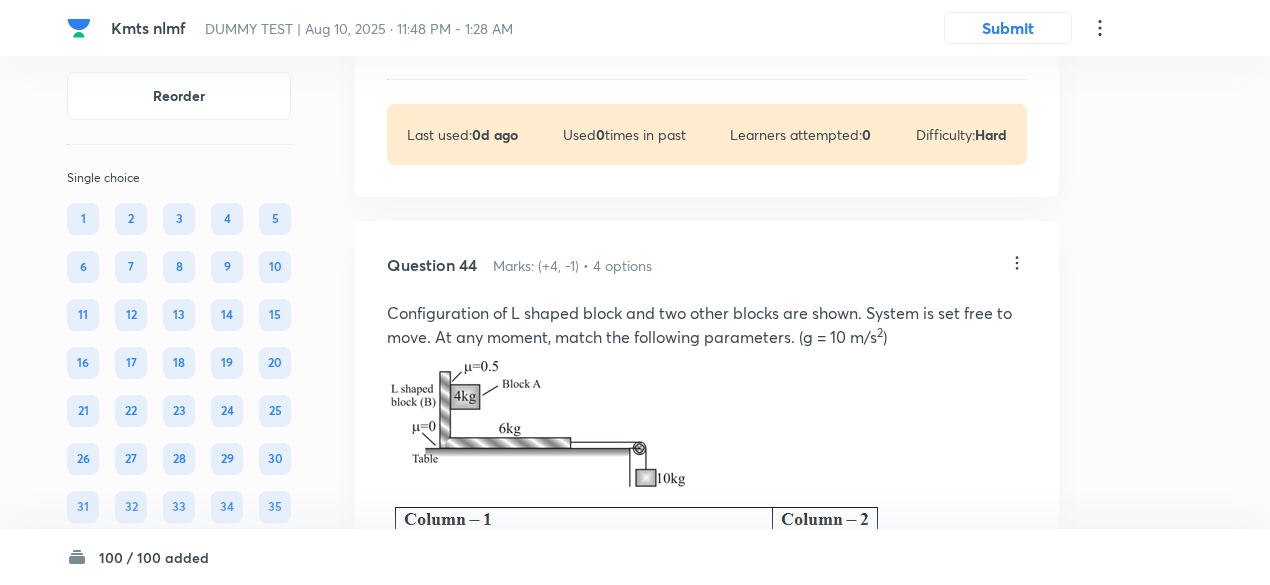 click on "View" at bounding box center [488, 45] 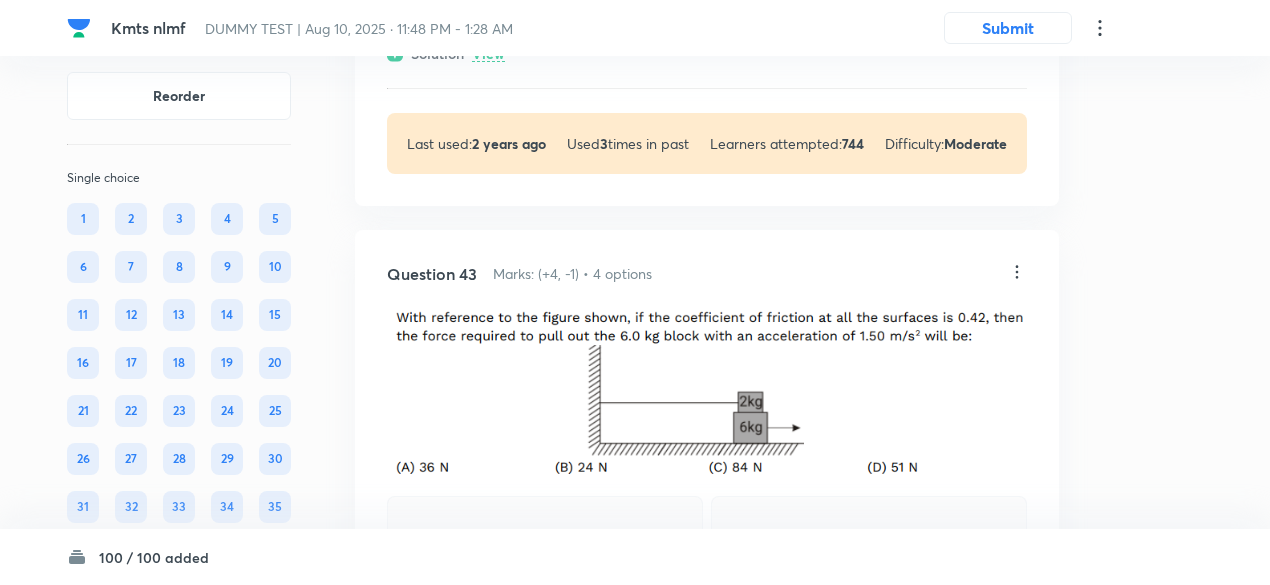 scroll, scrollTop: 27892, scrollLeft: 0, axis: vertical 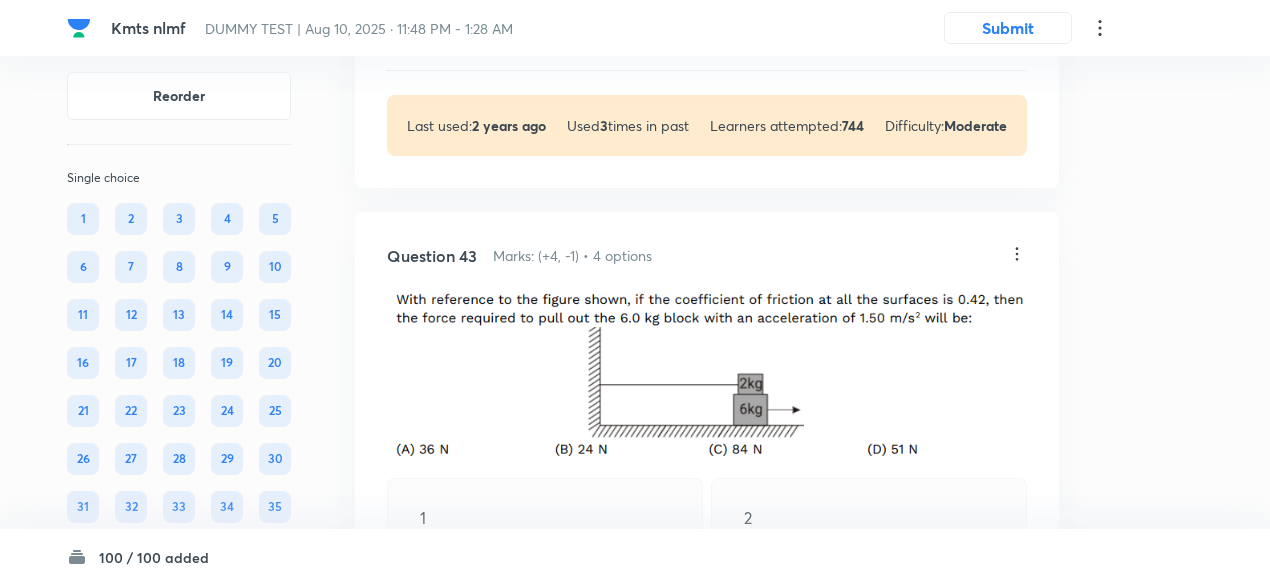 click on "View" at bounding box center (488, 36) 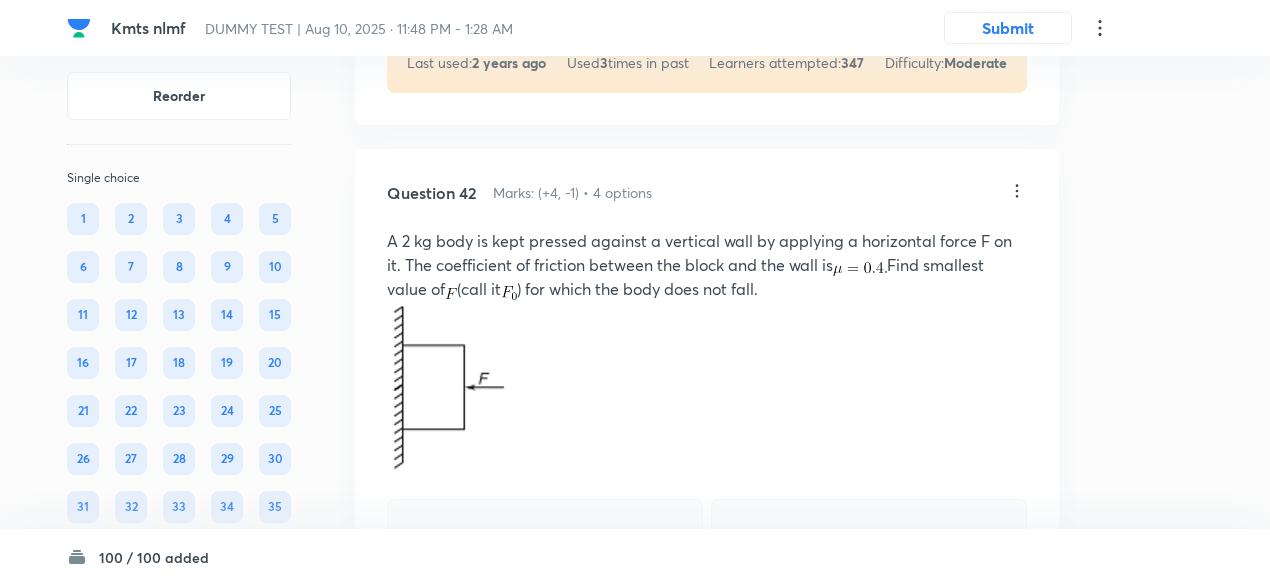 scroll, scrollTop: 27190, scrollLeft: 0, axis: vertical 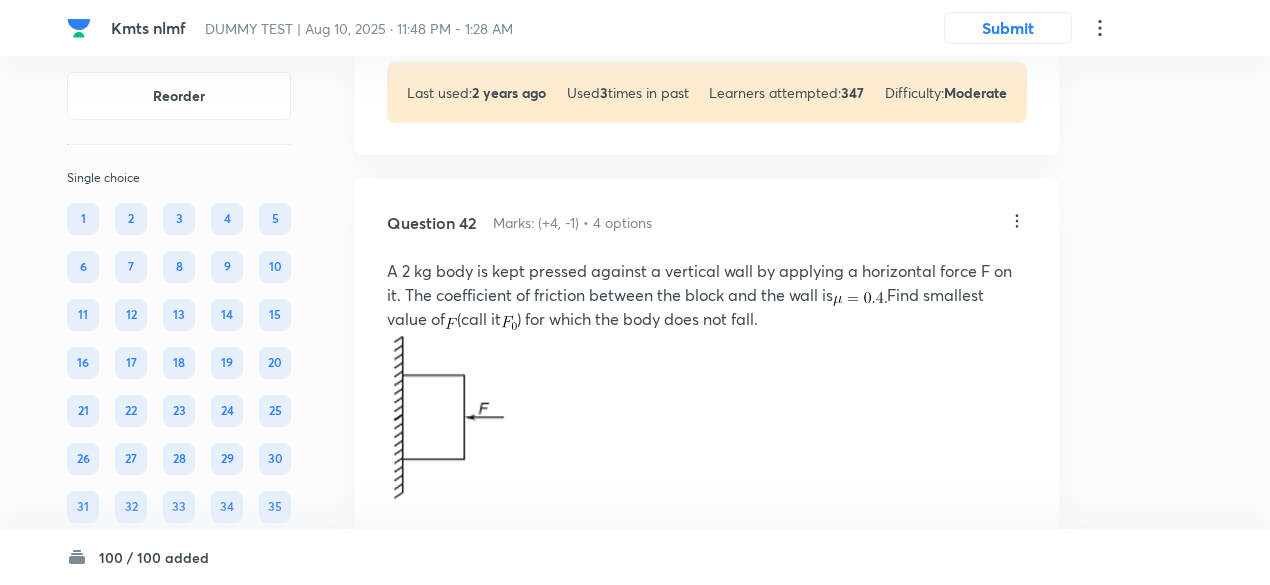 click on "View" at bounding box center (488, 3) 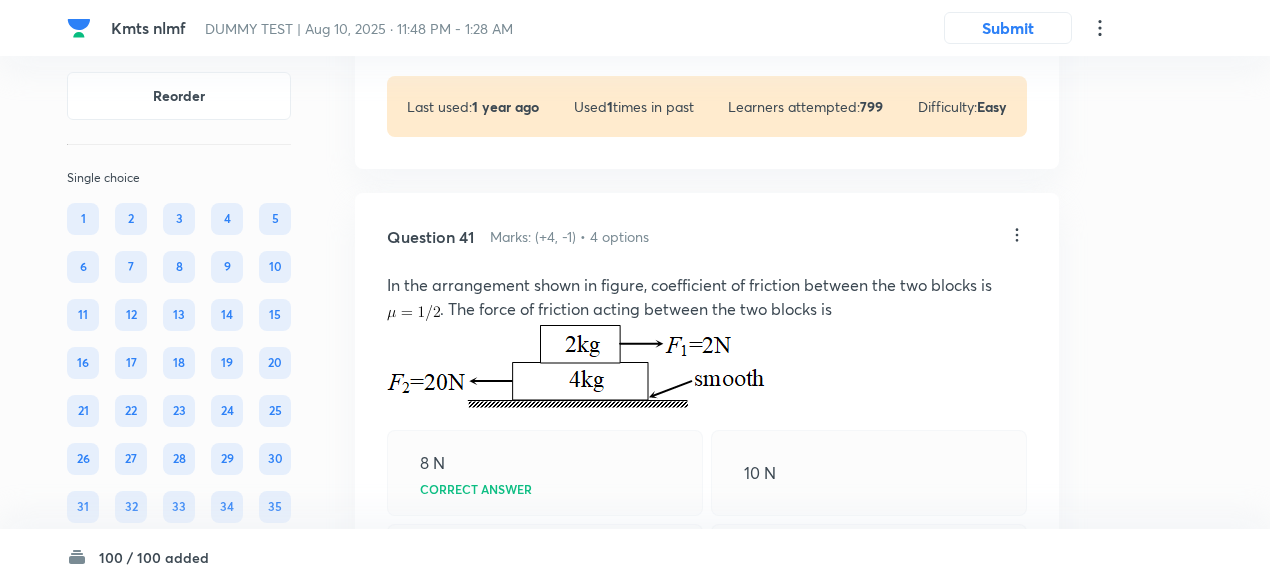 scroll, scrollTop: 26550, scrollLeft: 0, axis: vertical 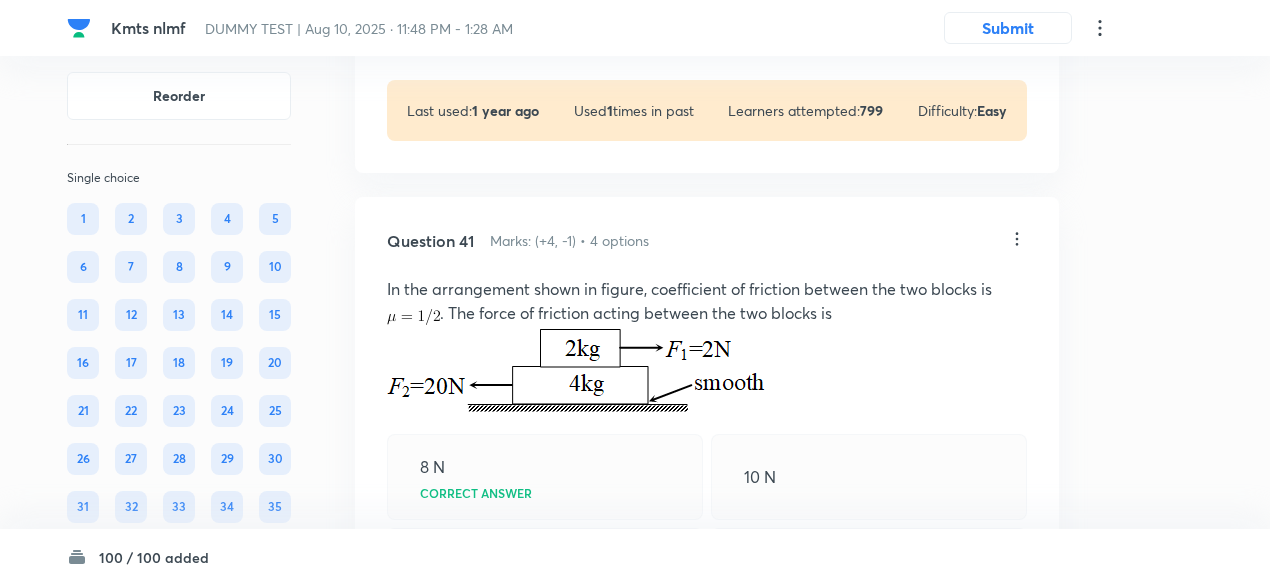 click on "View" at bounding box center (488, 21) 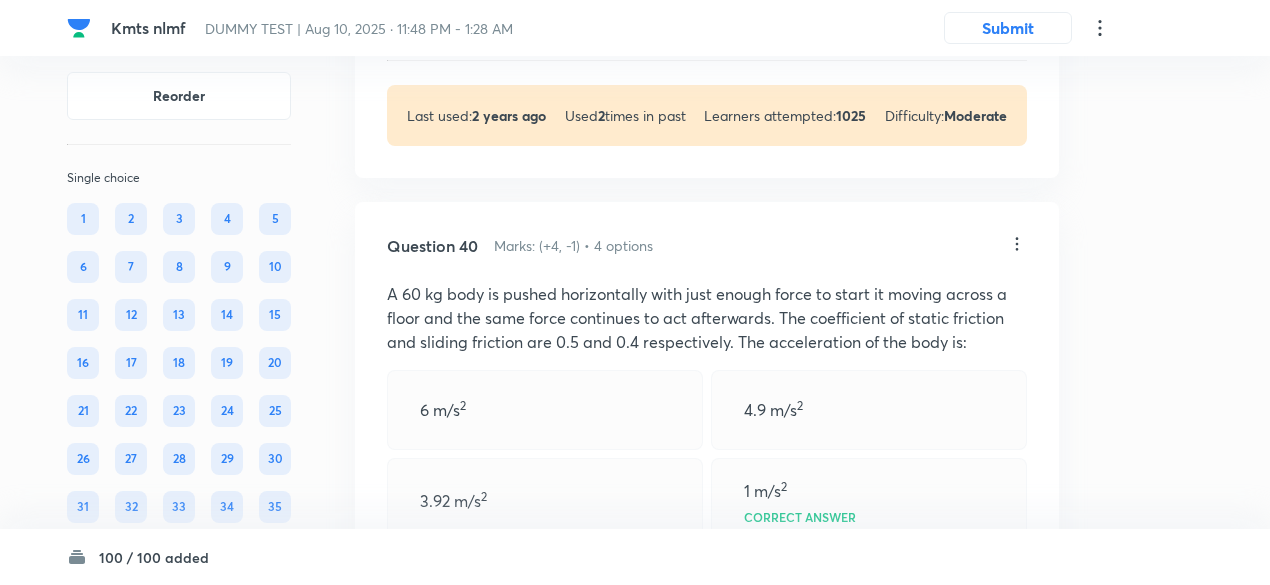 scroll, scrollTop: 25990, scrollLeft: 0, axis: vertical 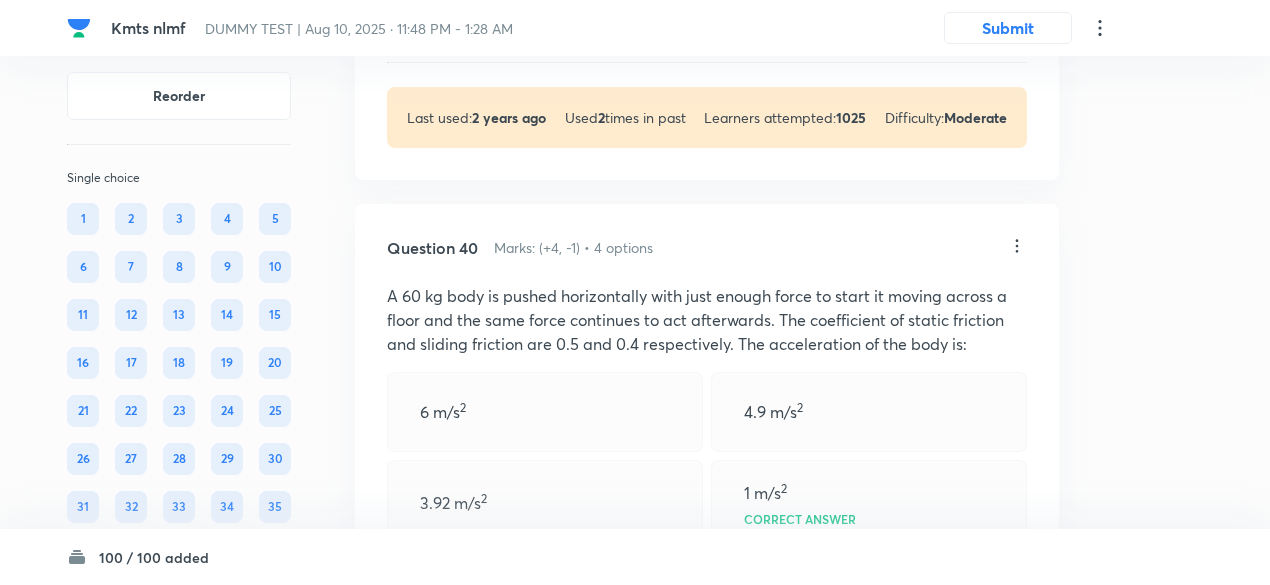 click on "Question 39 Marks: (+4, -1) • 4 options The frictional force acting between the wall and 2 kg block, is 20 N 10 N 30 N Correct answer Zero Solution View Last used:  2 years ago Used  2  times in past Learners attempted:  1025 Difficulty: Moderate" at bounding box center (707, -113) 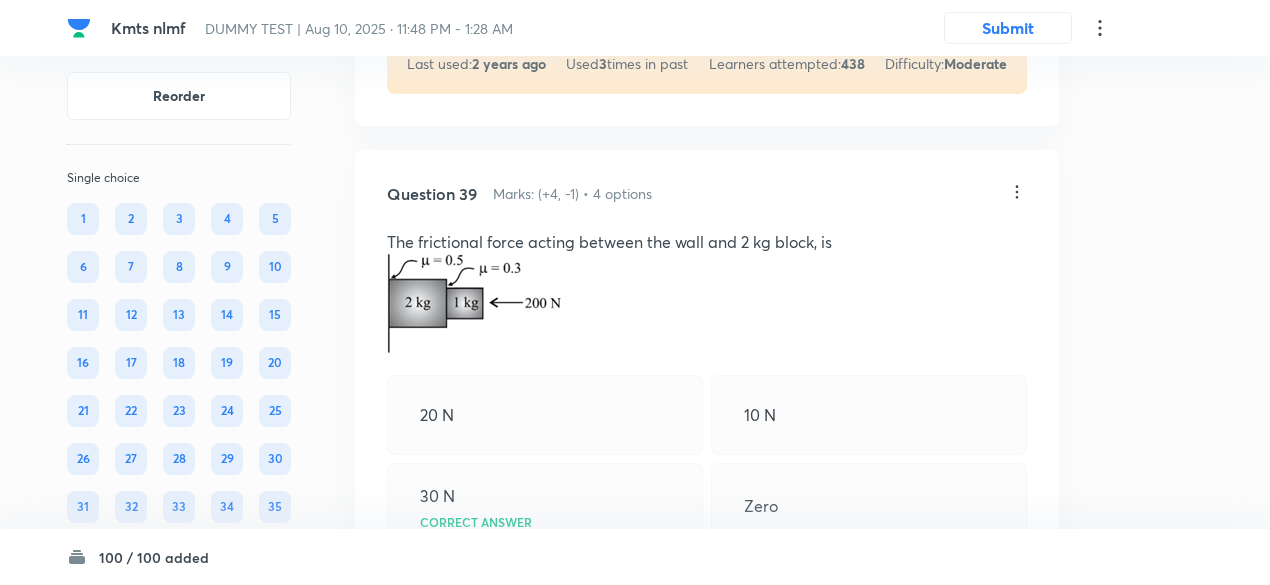 scroll, scrollTop: 25426, scrollLeft: 0, axis: vertical 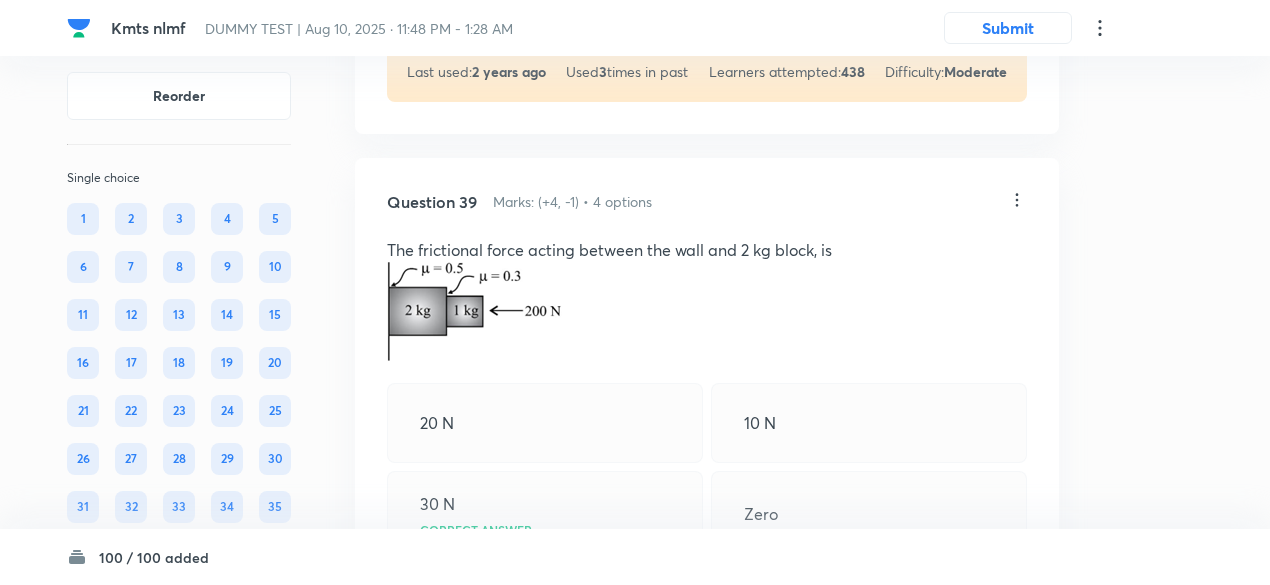 click on "View" at bounding box center [488, -18] 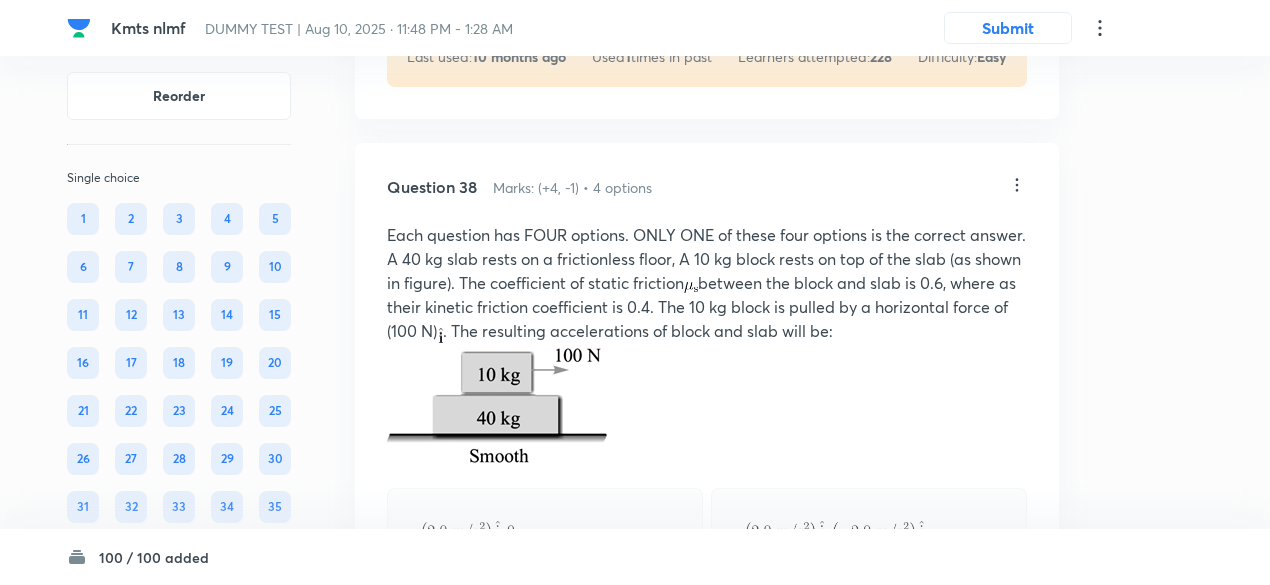 scroll, scrollTop: 24708, scrollLeft: 0, axis: vertical 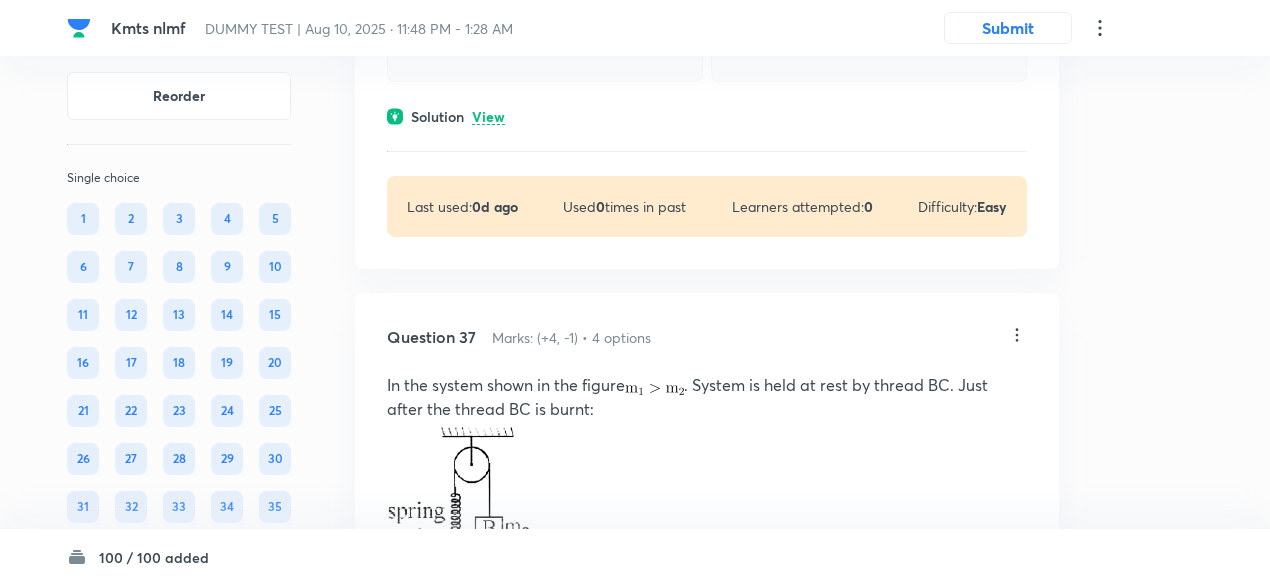 click on "View" at bounding box center [488, 117] 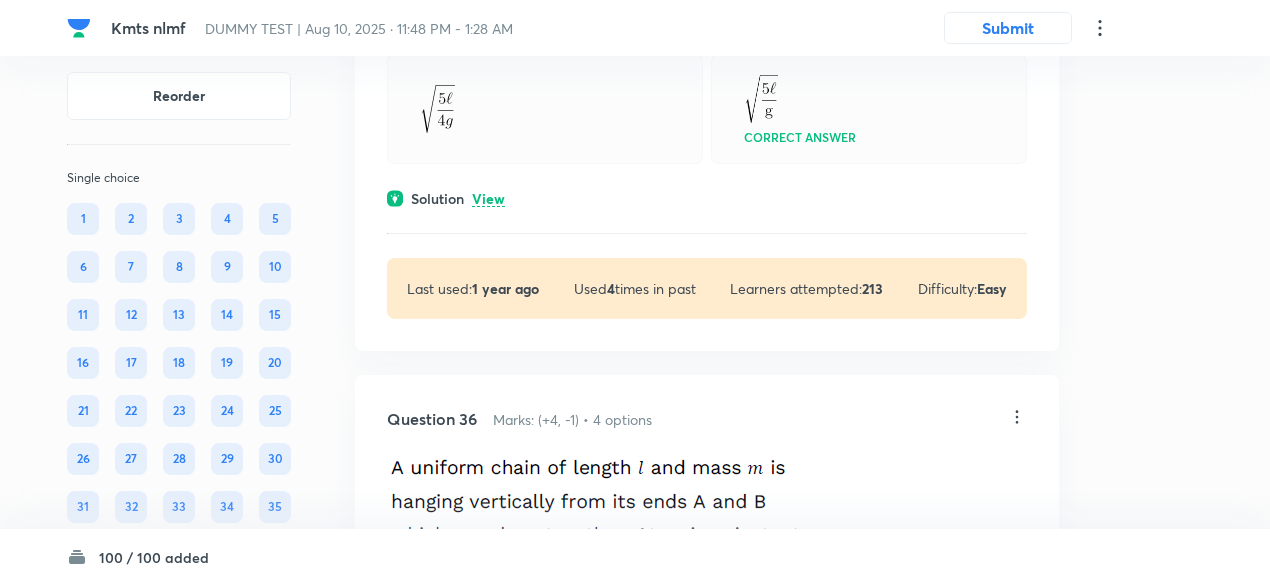 scroll, scrollTop: 22978, scrollLeft: 0, axis: vertical 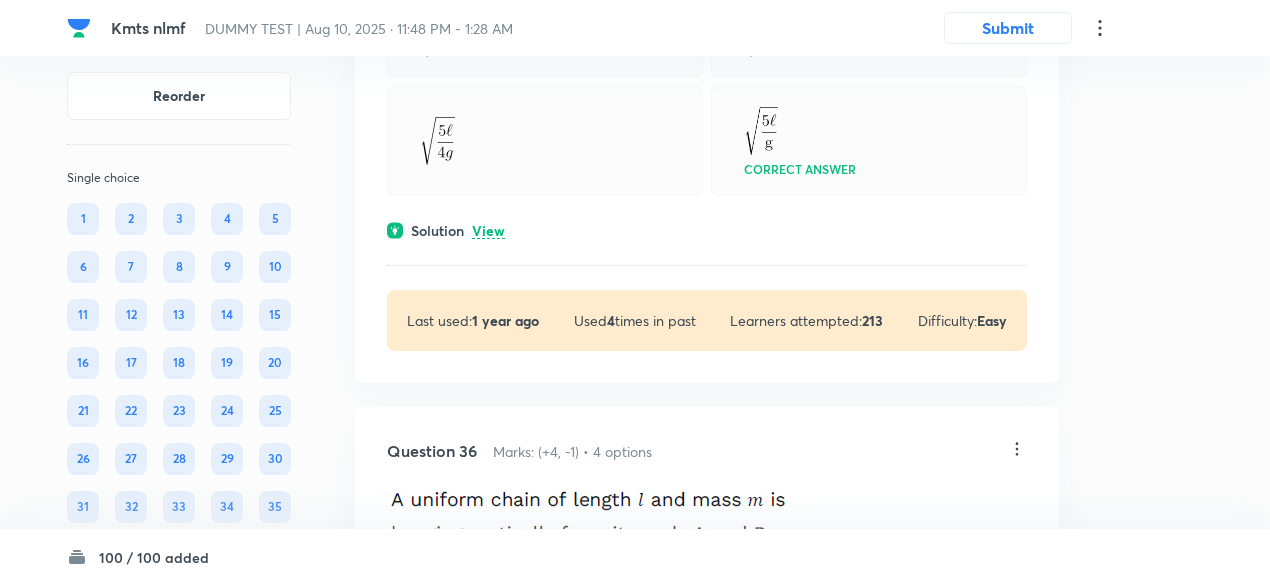 click on "View" at bounding box center (488, 231) 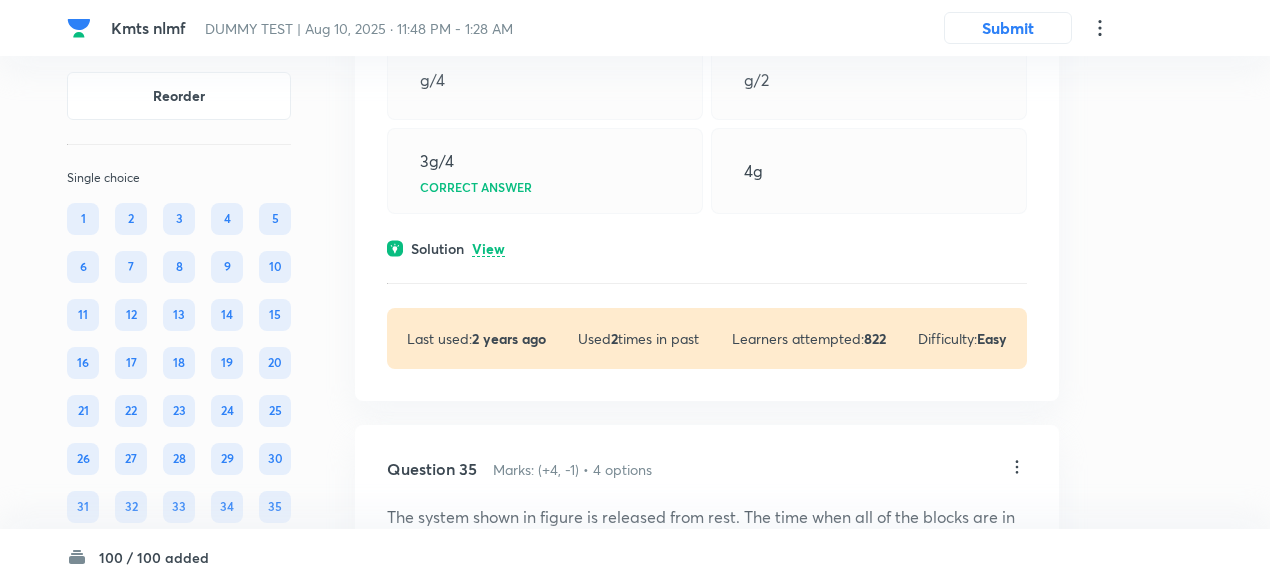 scroll, scrollTop: 22130, scrollLeft: 0, axis: vertical 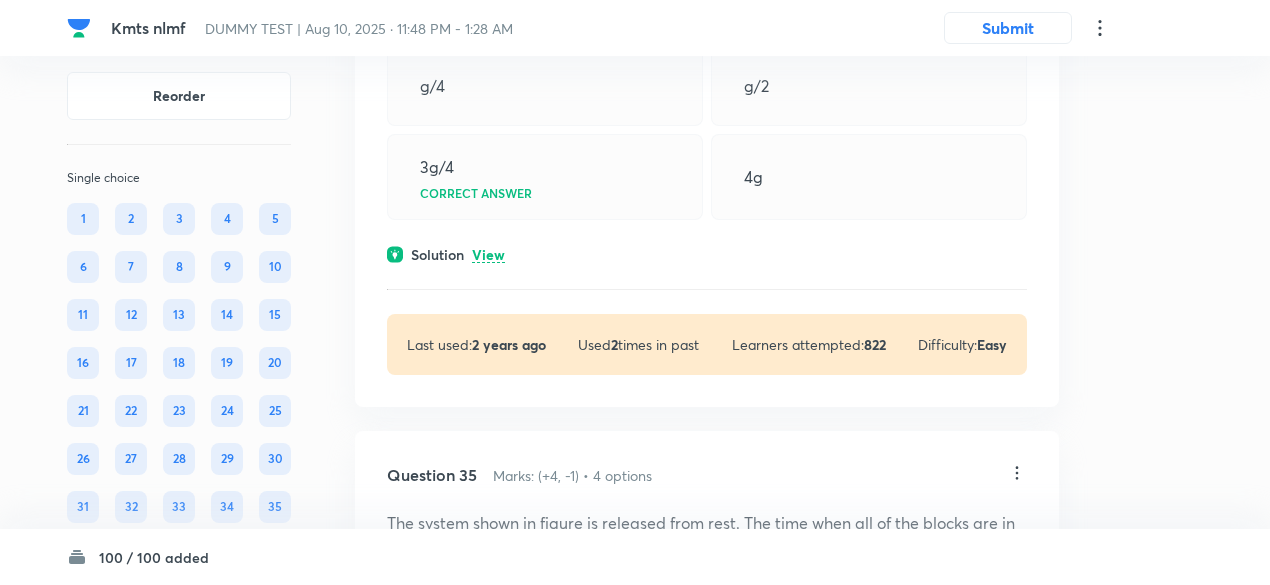 click on "View" at bounding box center (488, 255) 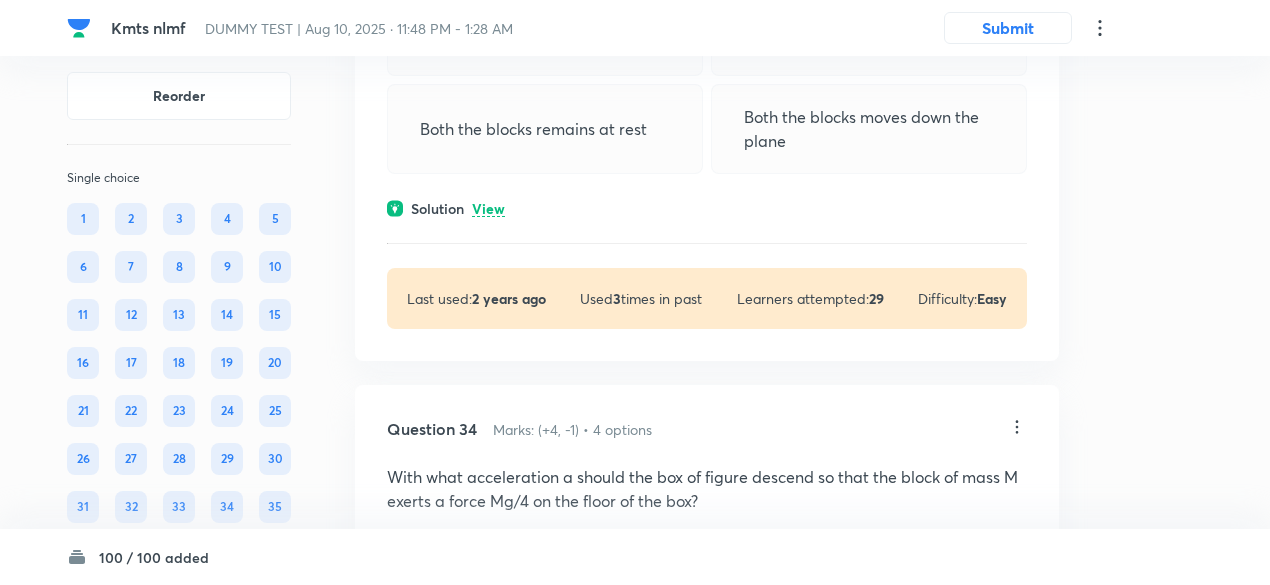scroll, scrollTop: 21518, scrollLeft: 0, axis: vertical 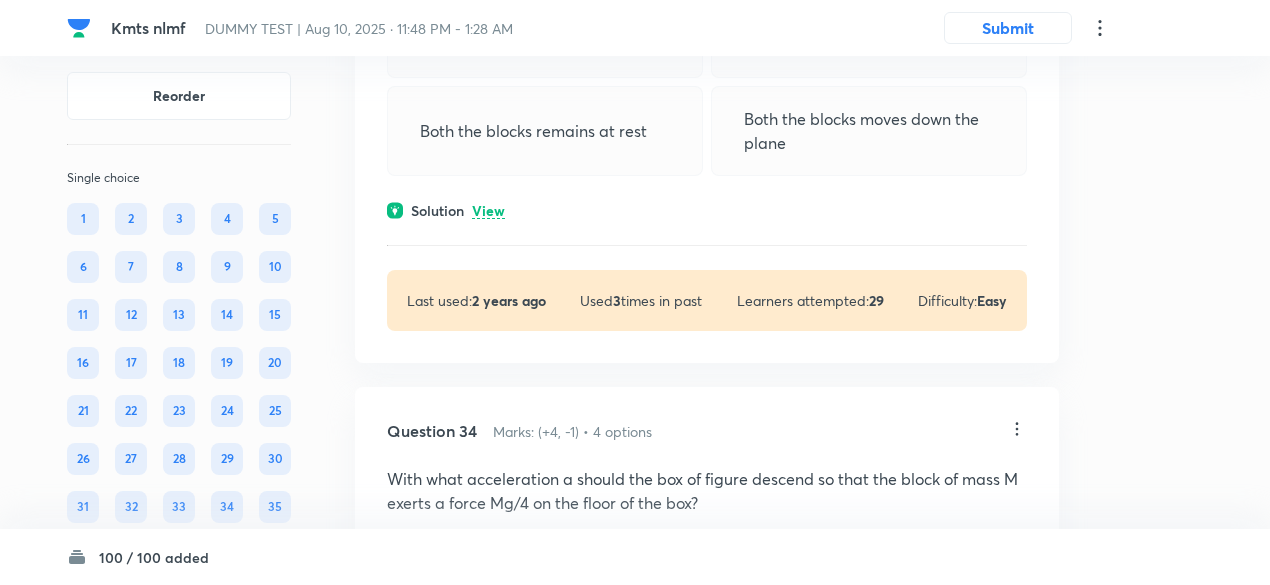 click on "View" at bounding box center (488, 211) 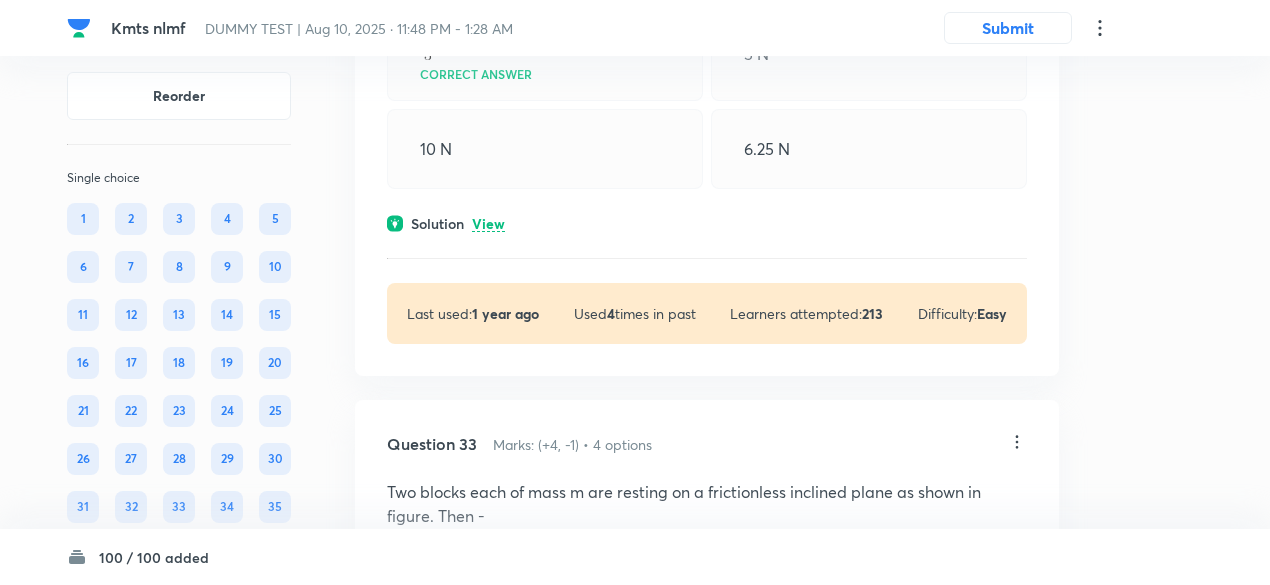 scroll, scrollTop: 20770, scrollLeft: 0, axis: vertical 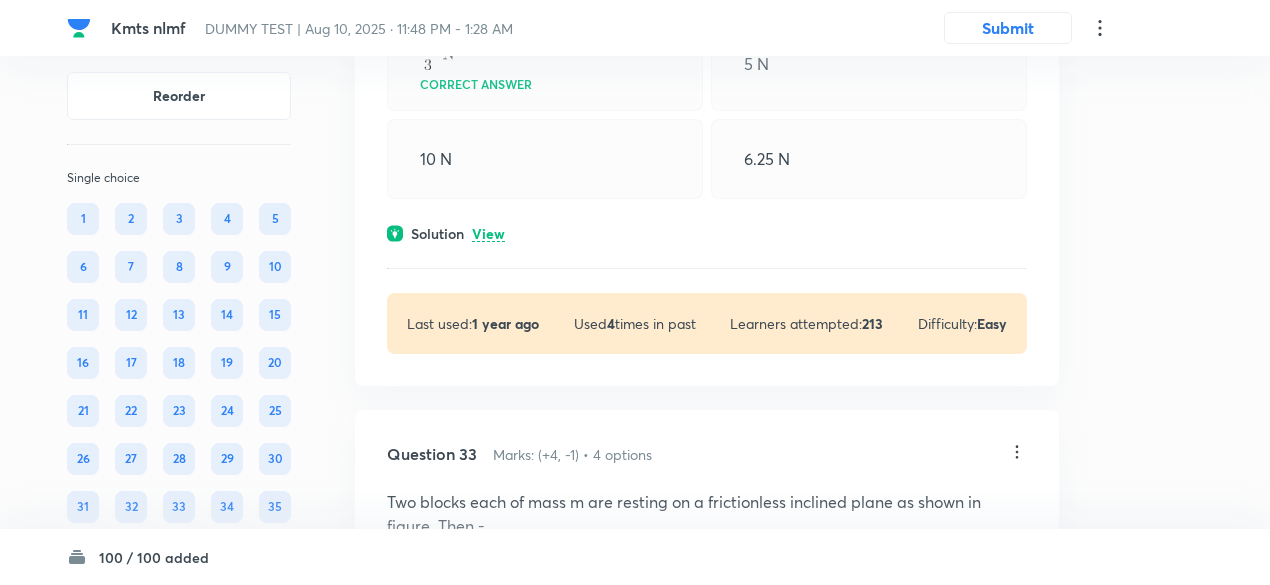 click on "View" at bounding box center [488, 234] 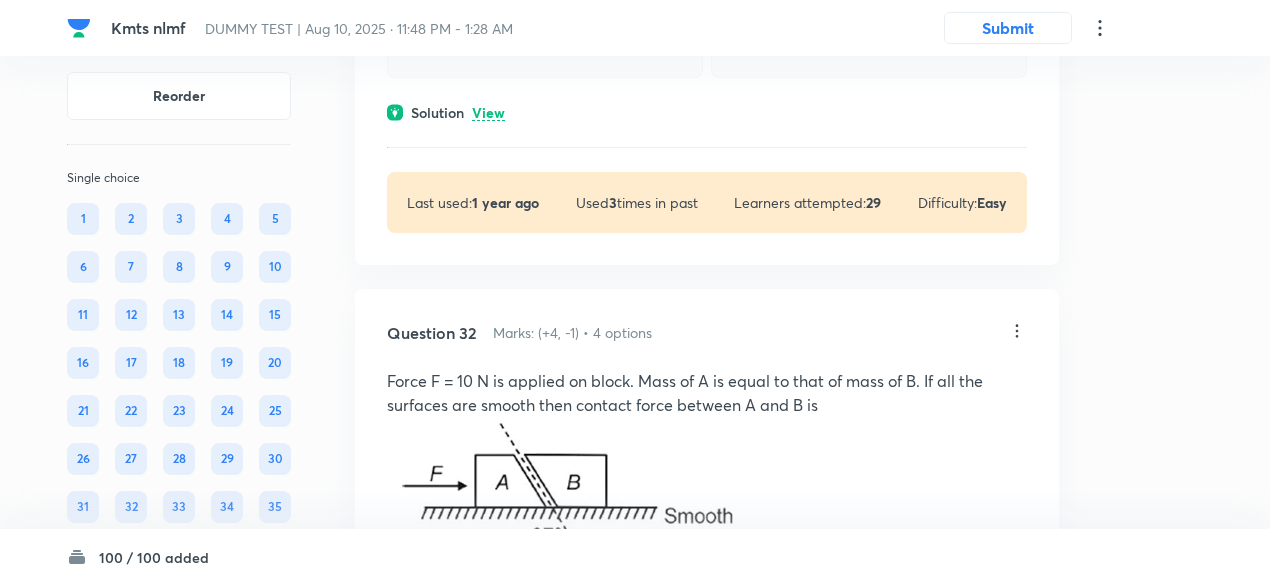 scroll, scrollTop: 20200, scrollLeft: 0, axis: vertical 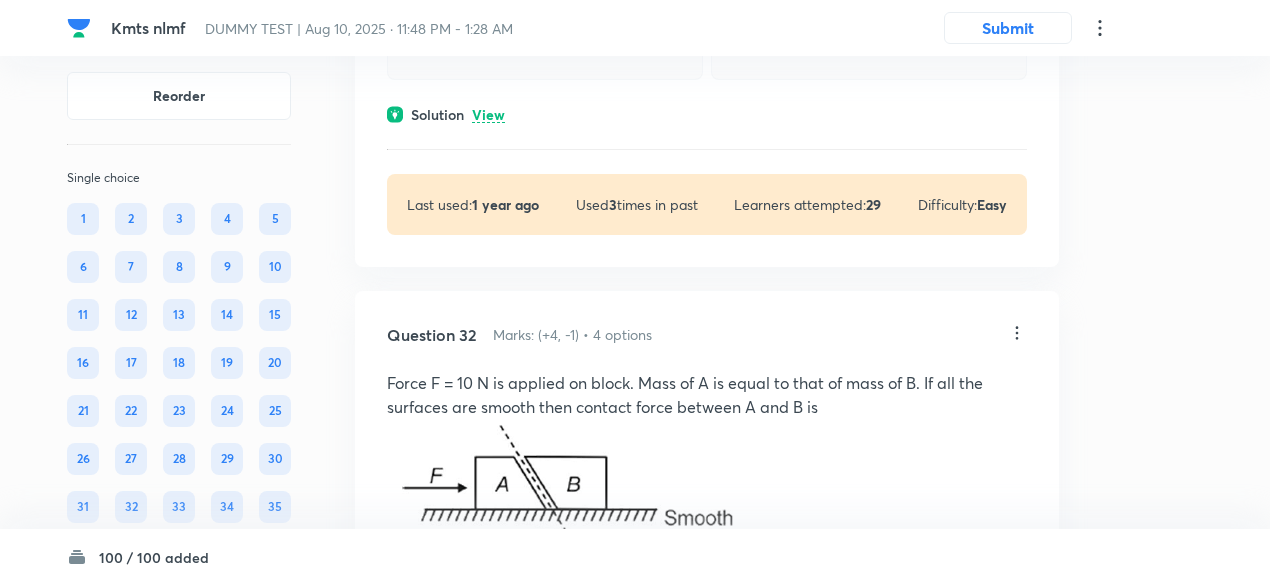 click on "Question 31 Marks: (+4, -1) • 4 options The following figure shows three identical cylinders of mass m each at rest. The angle   is such that if it becomes any smaller, the cylinders will not stay at equilibrium. At this angle some forces or their components are mentioned in Column – I. Select the correct options from Column – II.   Correct answer Solution View Last used:  1 year ago Used  3  times in past Learners attempted:  29 Difficulty: Easy" at bounding box center (707, -230) 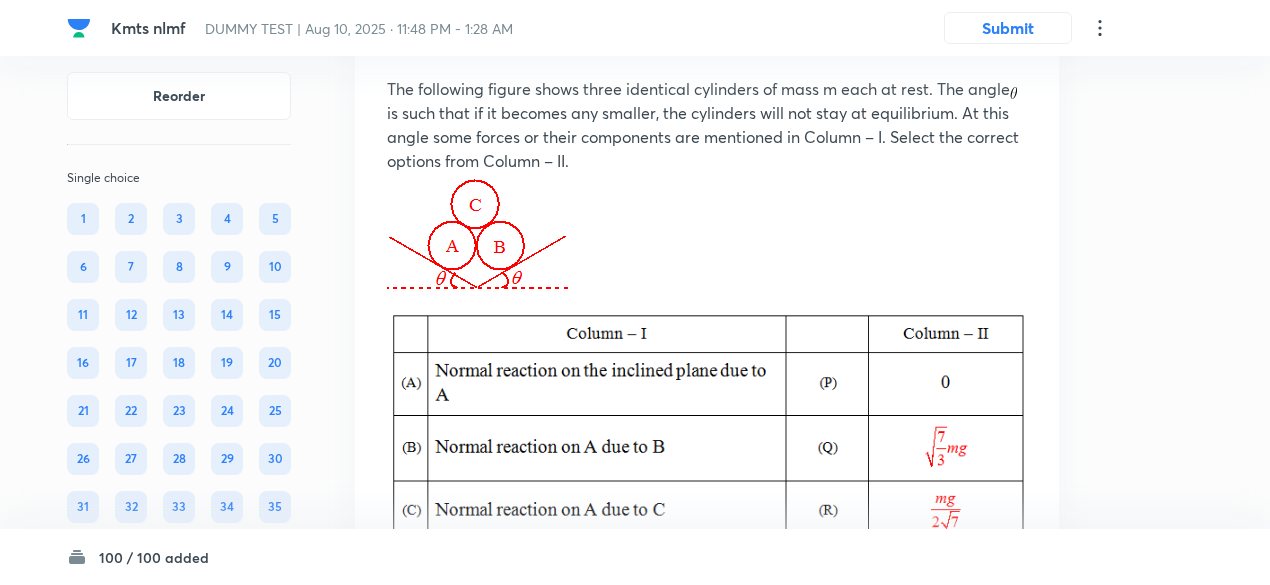 scroll, scrollTop: 19476, scrollLeft: 0, axis: vertical 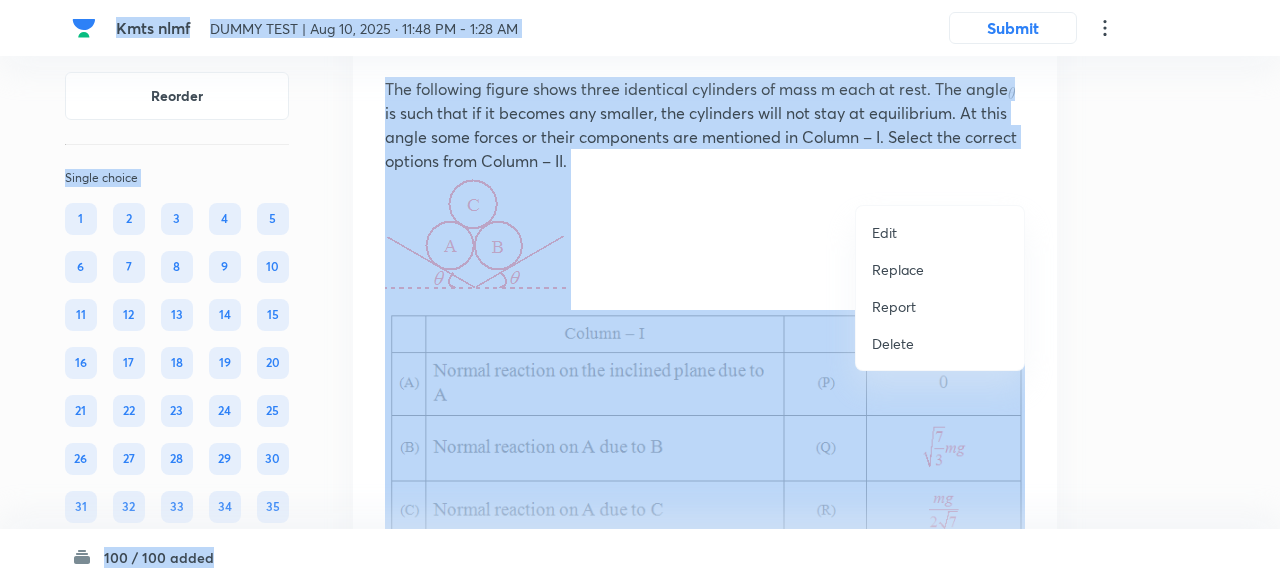 click at bounding box center [640, 292] 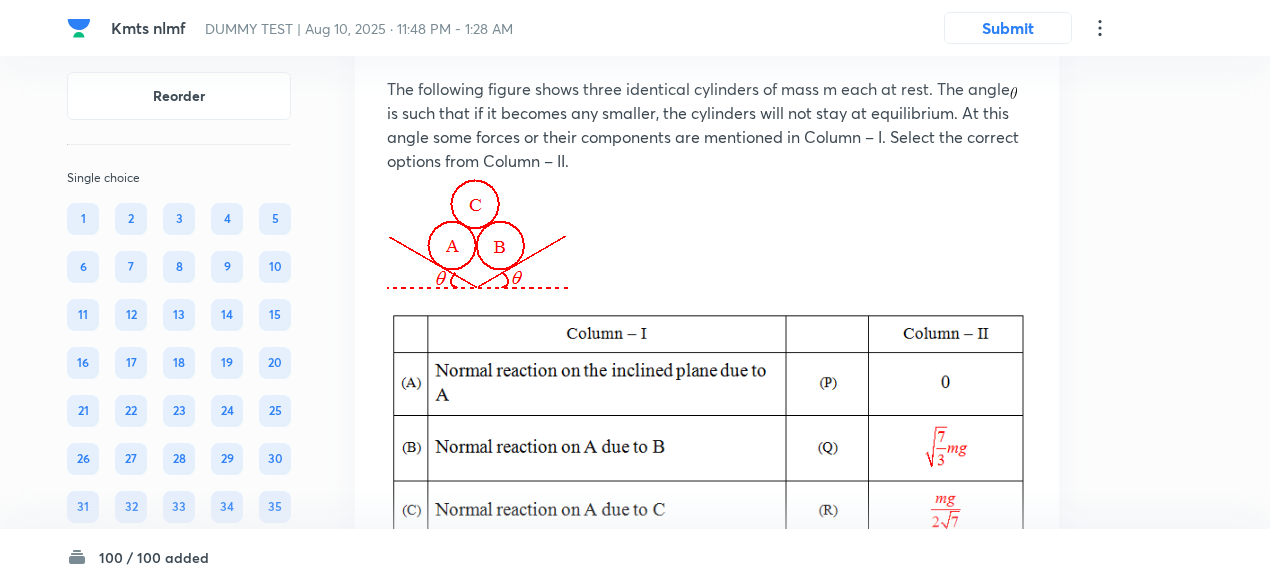 click 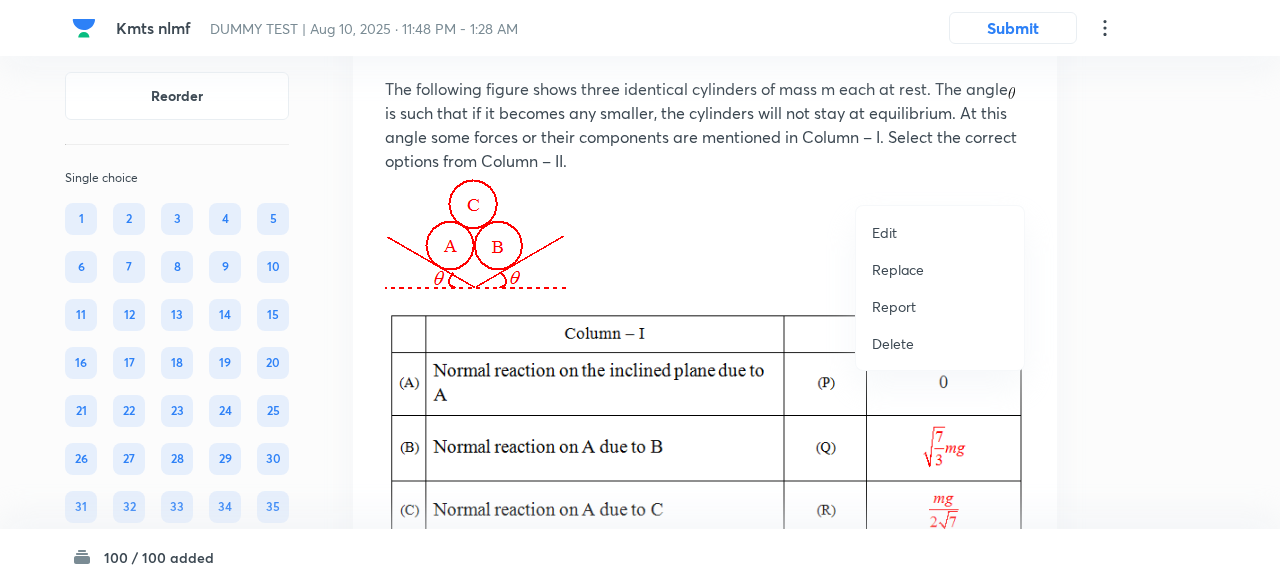 click on "Replace" at bounding box center (898, 269) 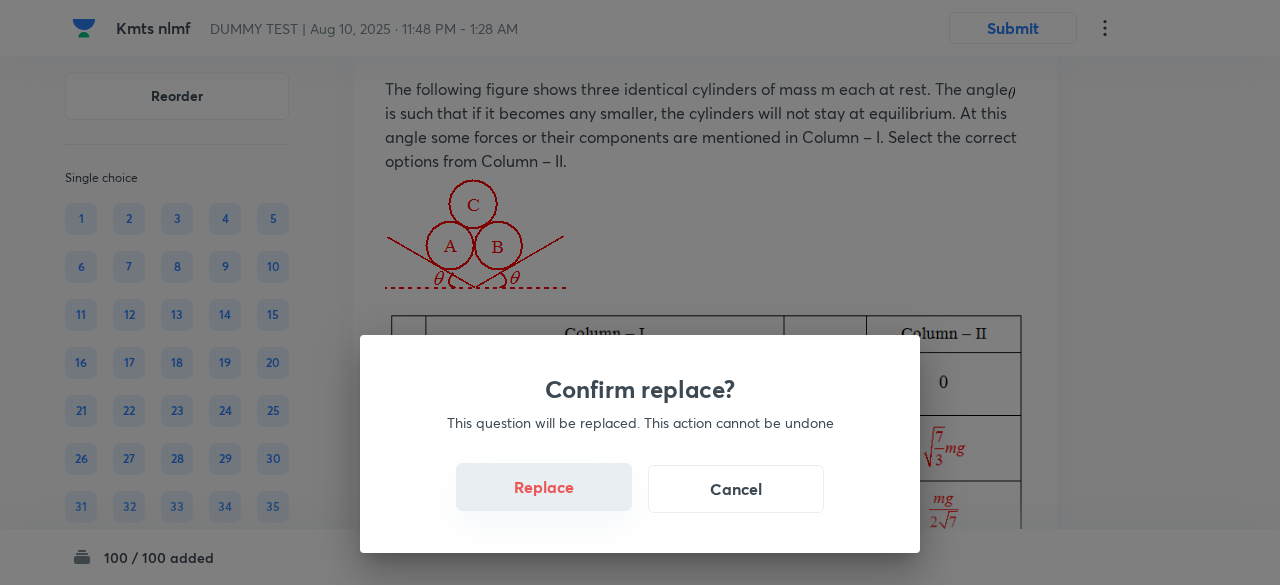 click on "Replace" at bounding box center (544, 487) 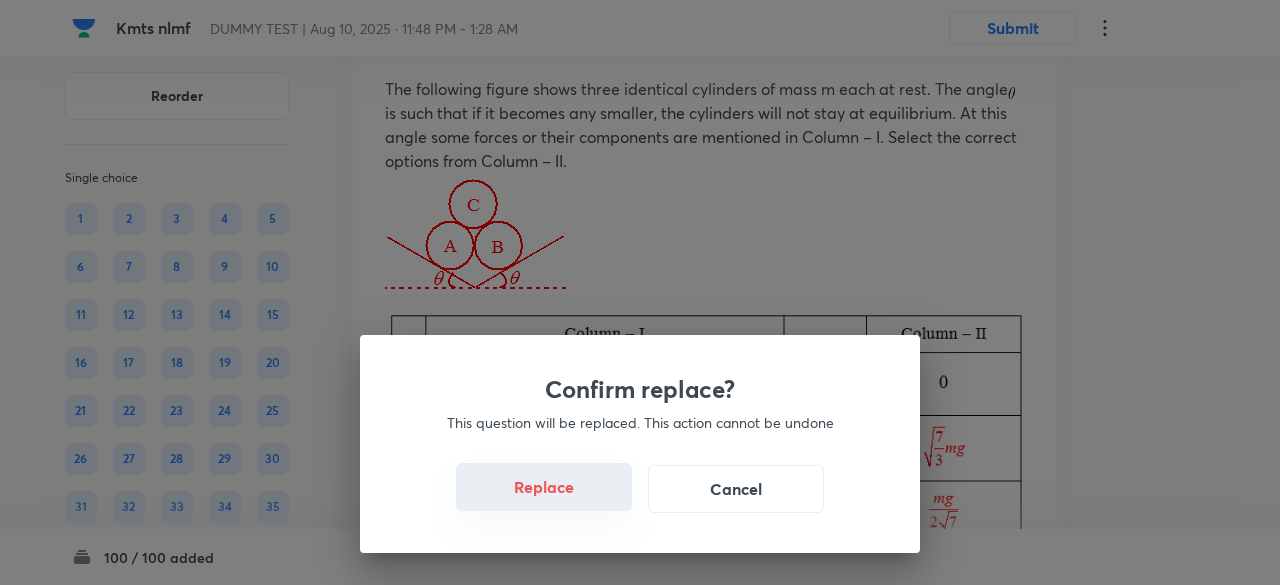 click on "Replace" at bounding box center [544, 487] 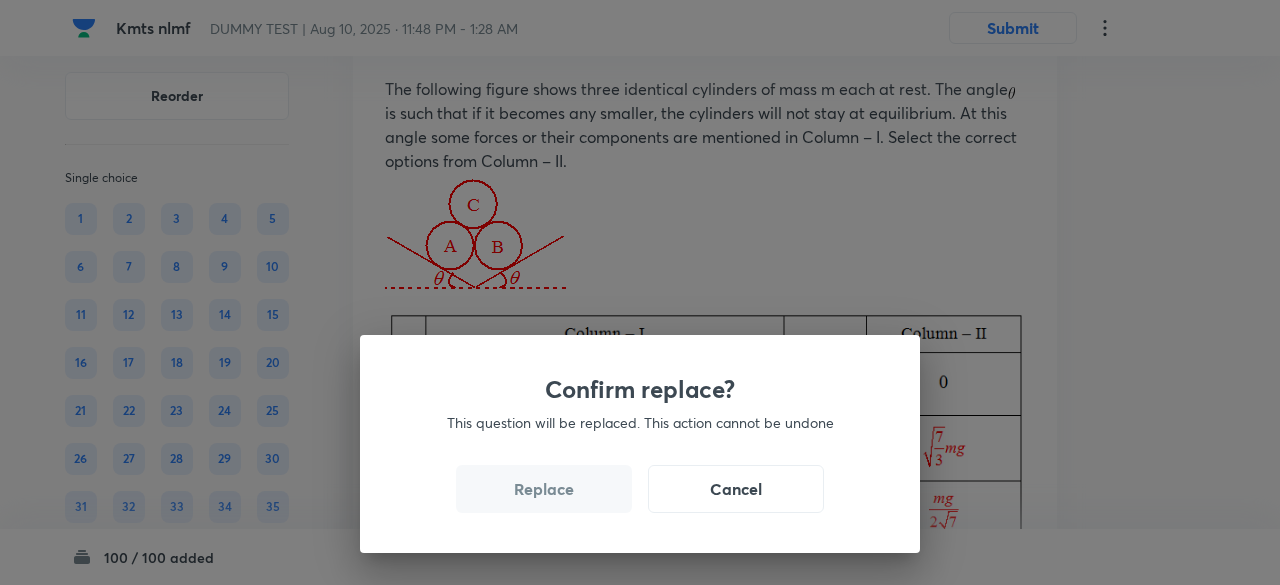 click on "Replace" at bounding box center [544, 489] 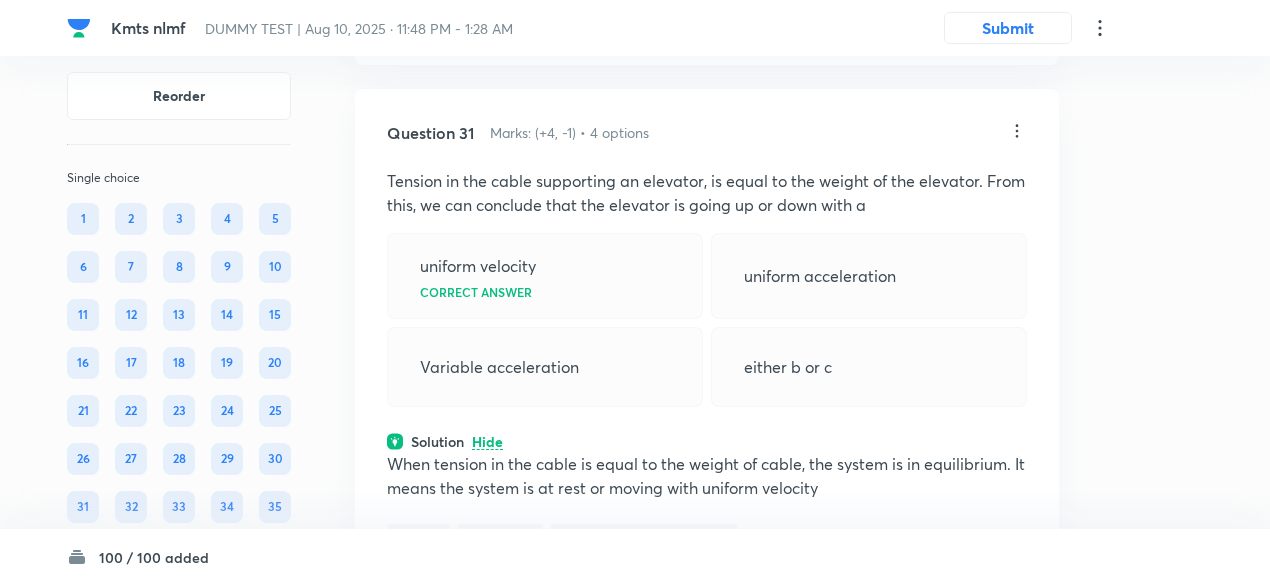 scroll, scrollTop: 19380, scrollLeft: 0, axis: vertical 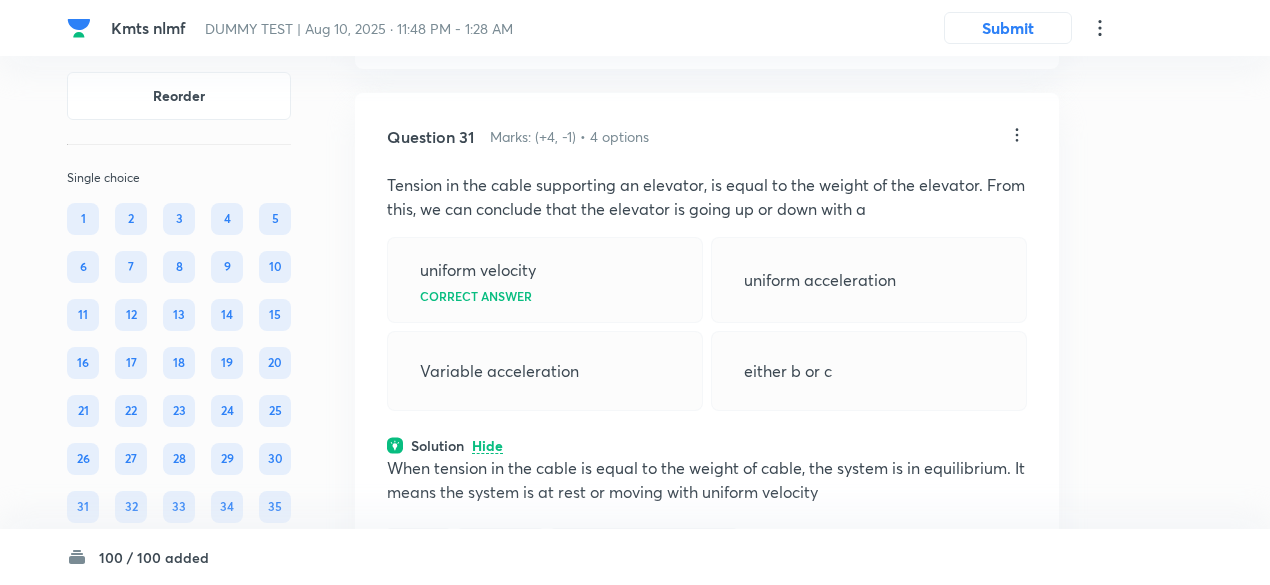 click 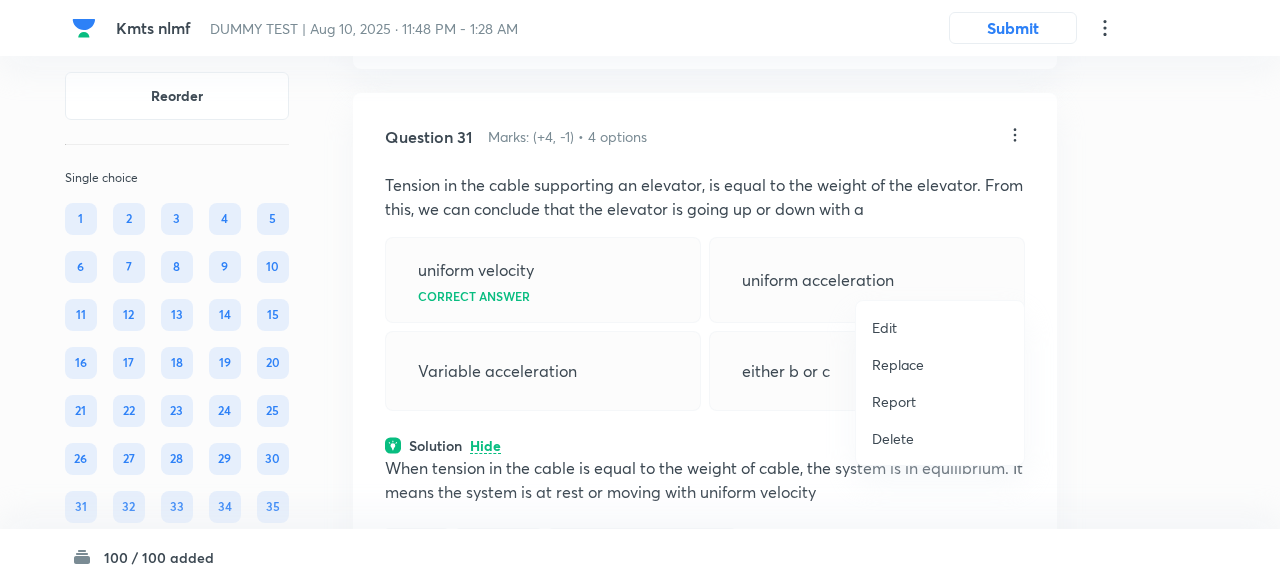 click on "Replace" at bounding box center (898, 364) 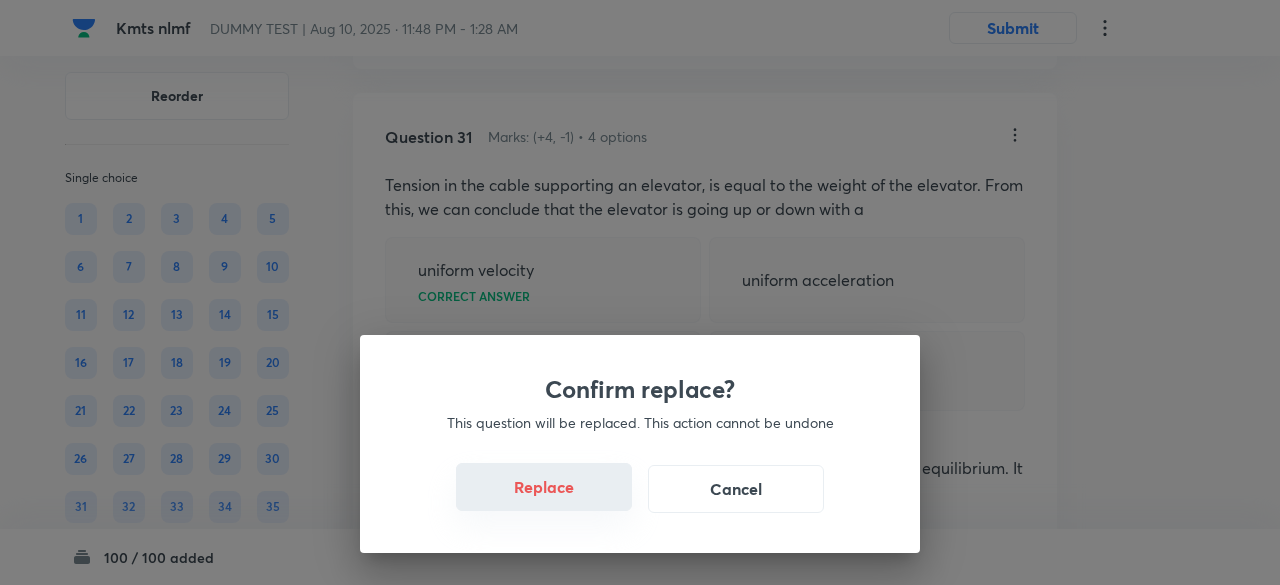 click on "Replace" at bounding box center (544, 487) 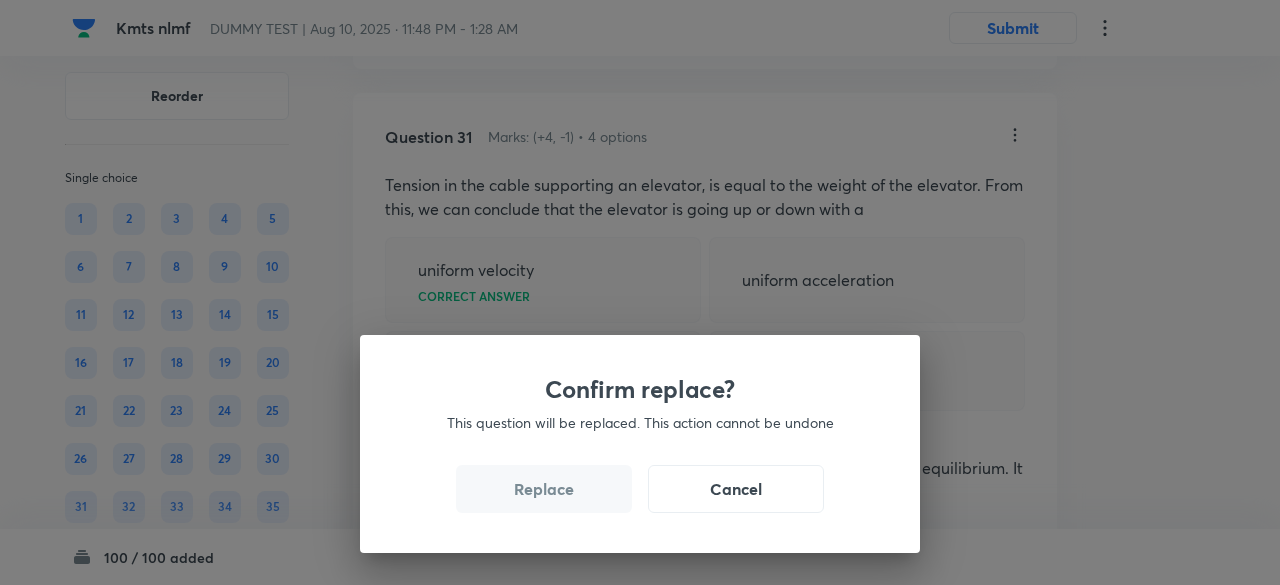 click on "Replace" at bounding box center (544, 489) 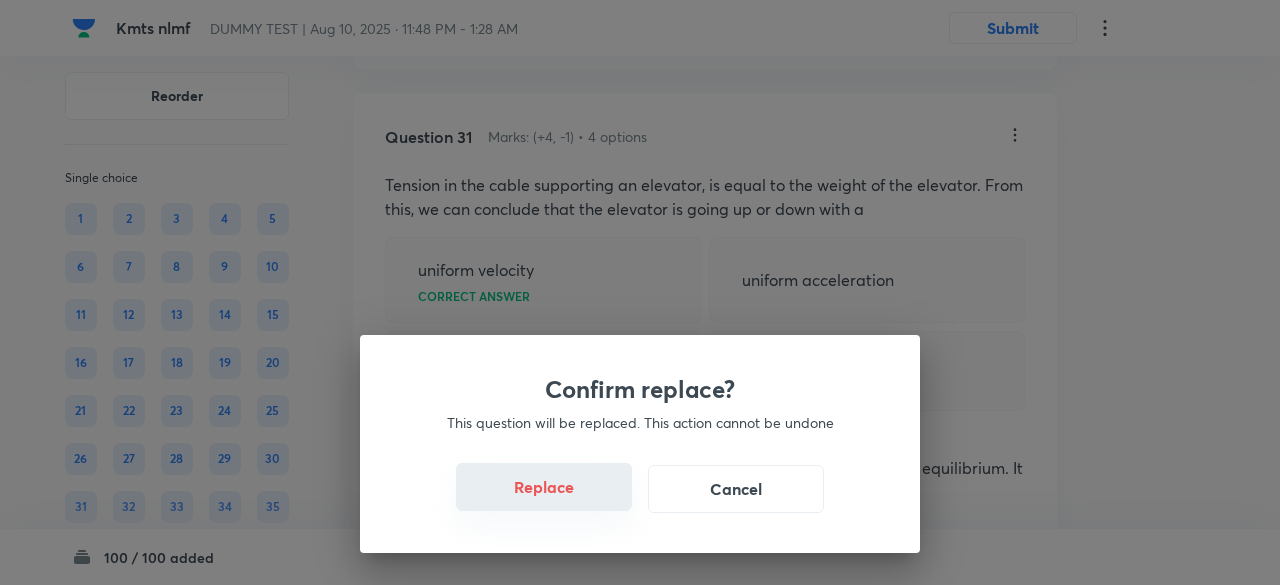 click on "Replace" at bounding box center (544, 487) 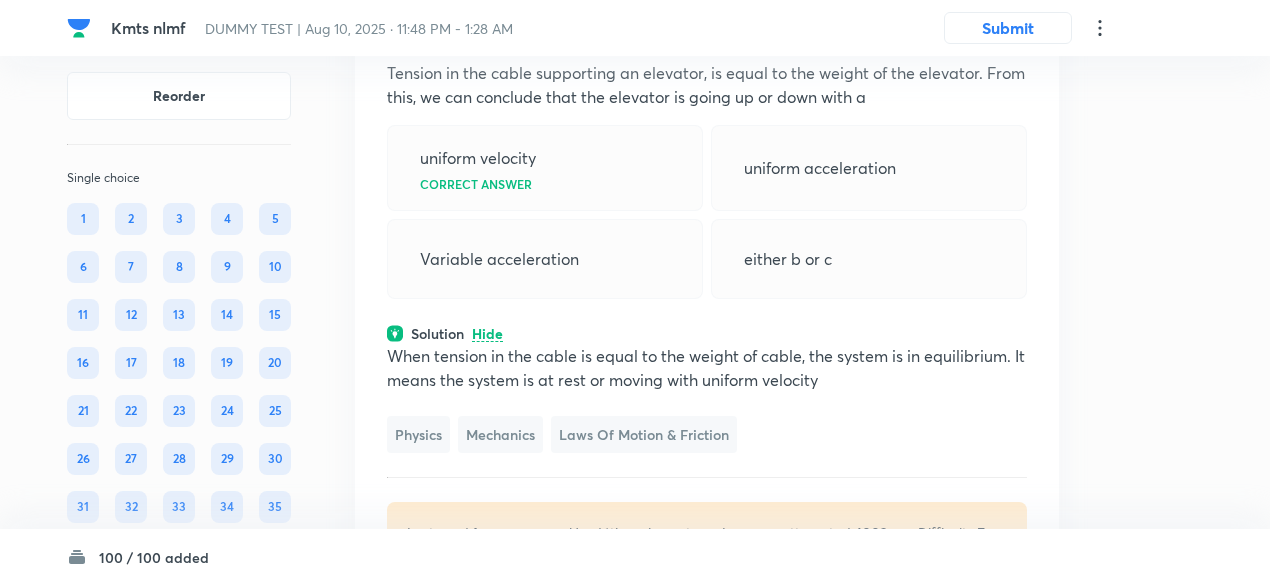 scroll, scrollTop: 19488, scrollLeft: 0, axis: vertical 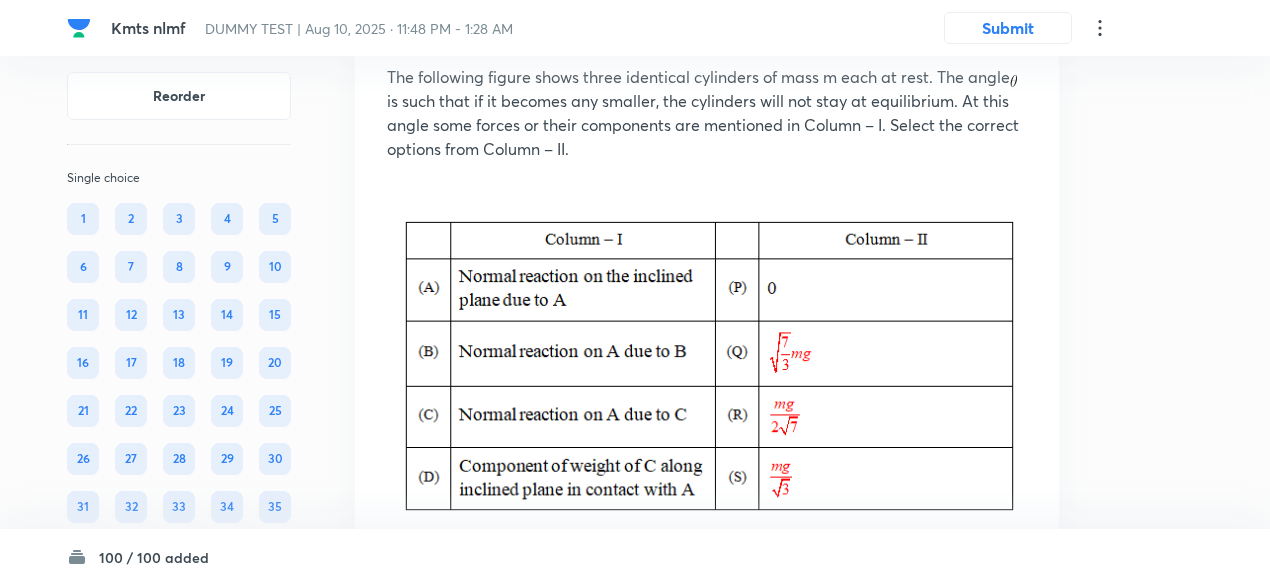click 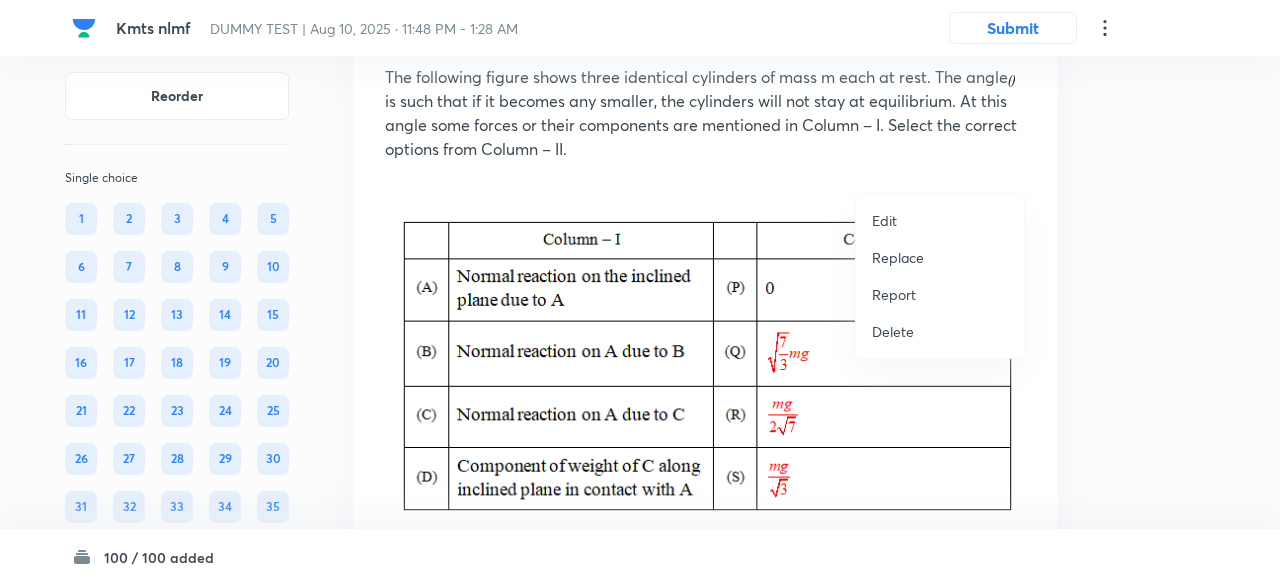 click on "Replace" at bounding box center (898, 257) 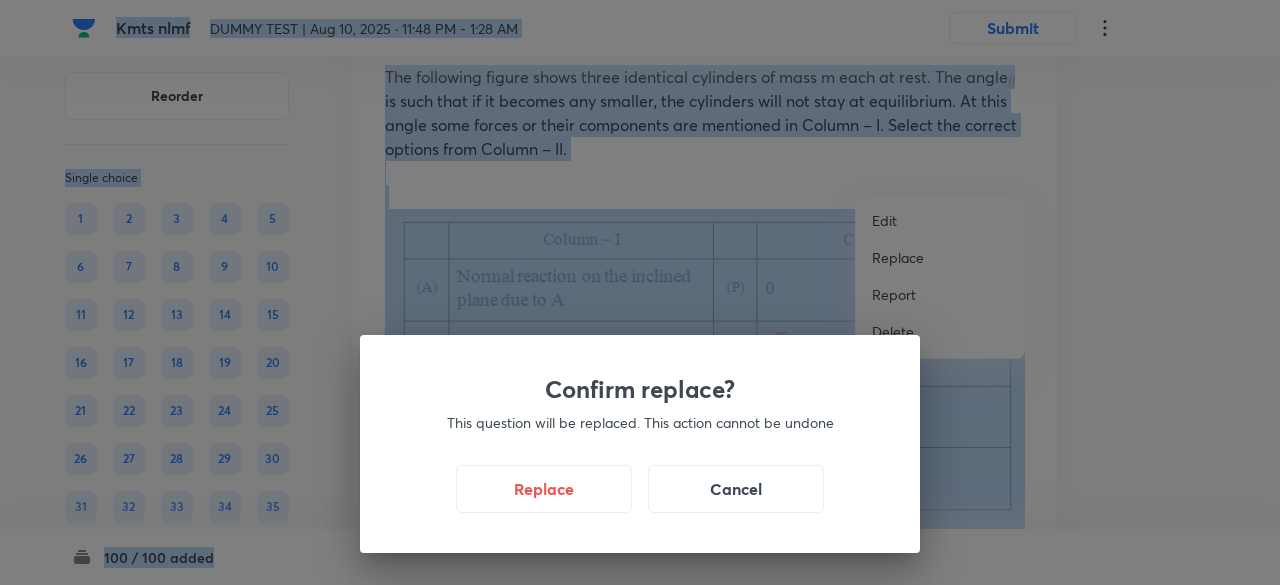 click on "Confirm replace? This question will be replaced. This action cannot be undone Replace Cancel" at bounding box center (640, 292) 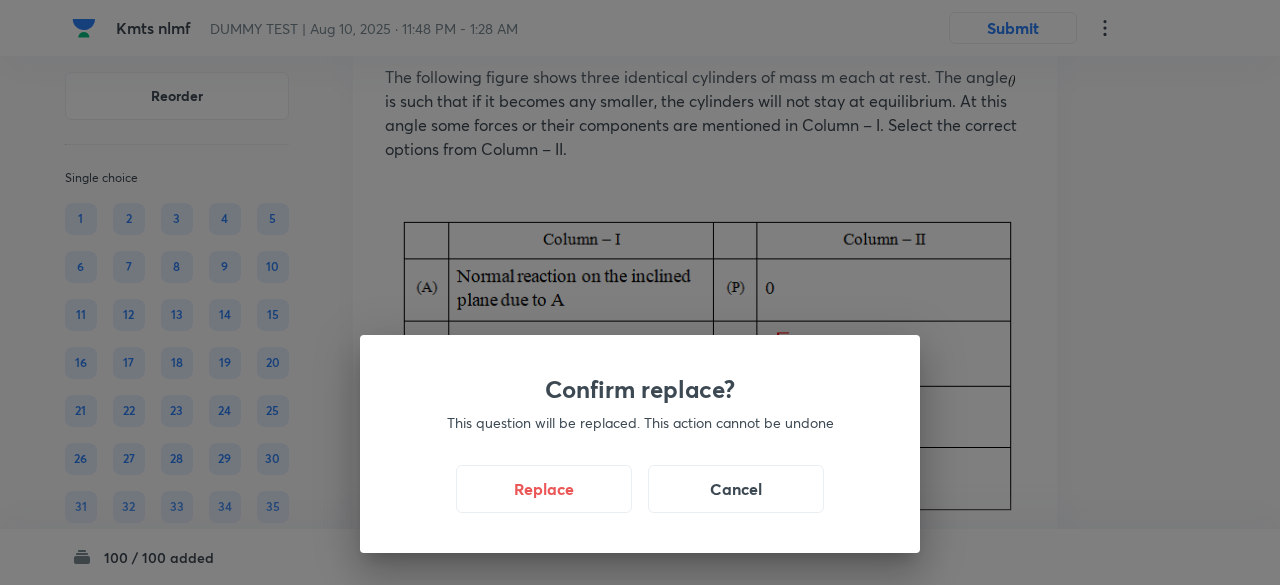 drag, startPoint x: 532, startPoint y: 434, endPoint x: 546, endPoint y: 463, distance: 32.202484 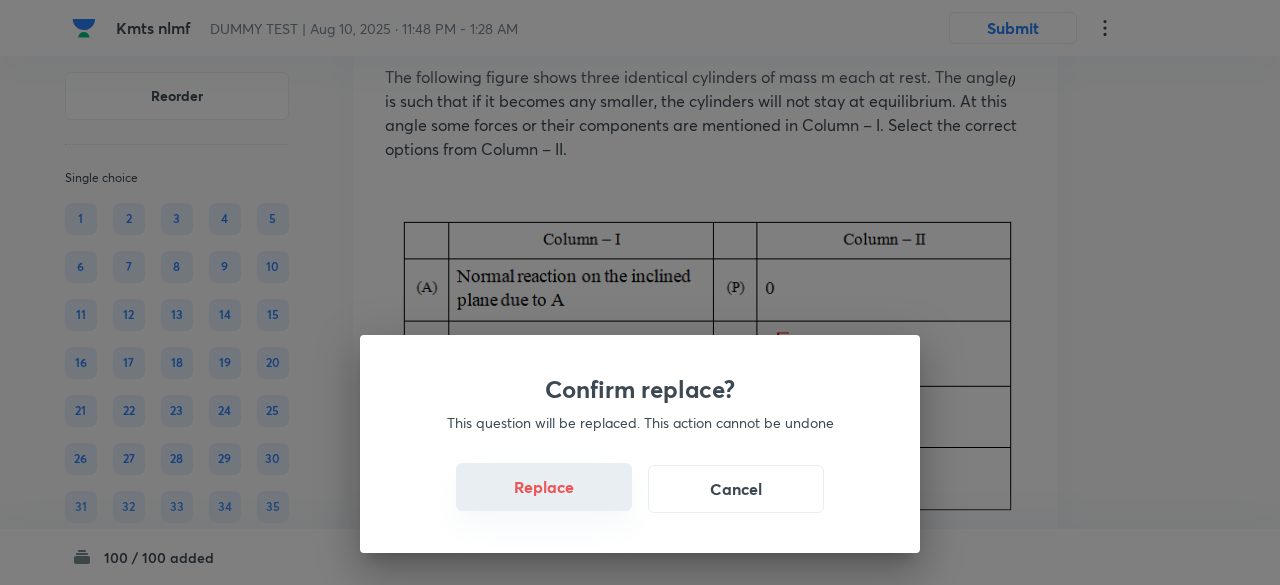 click on "Replace" at bounding box center [544, 487] 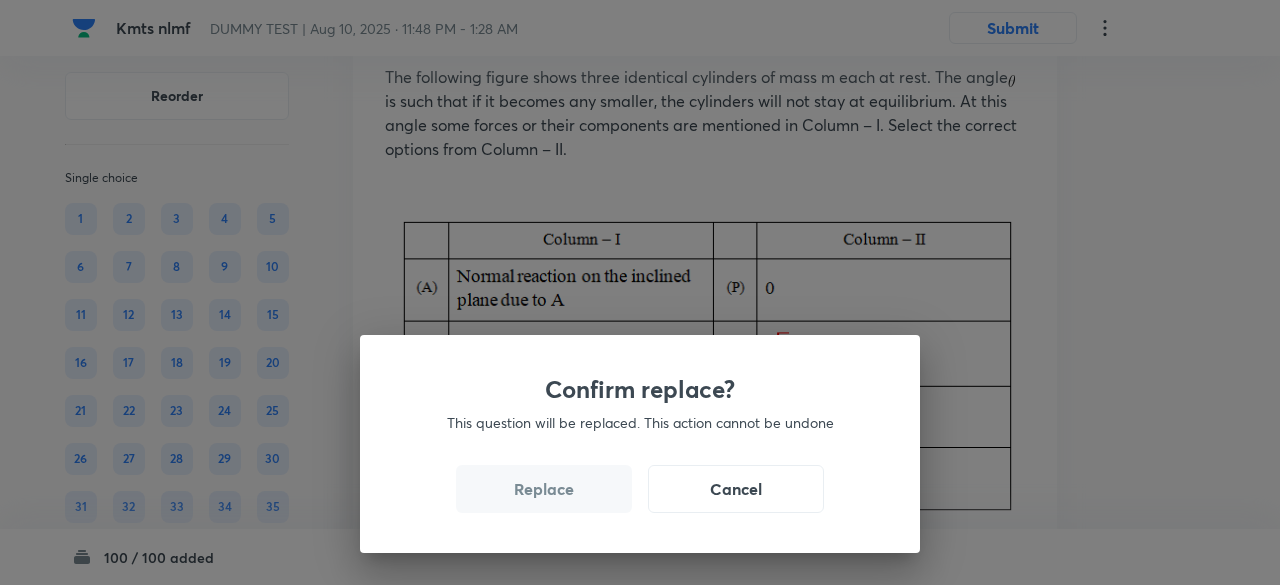 click on "Replace" at bounding box center [544, 489] 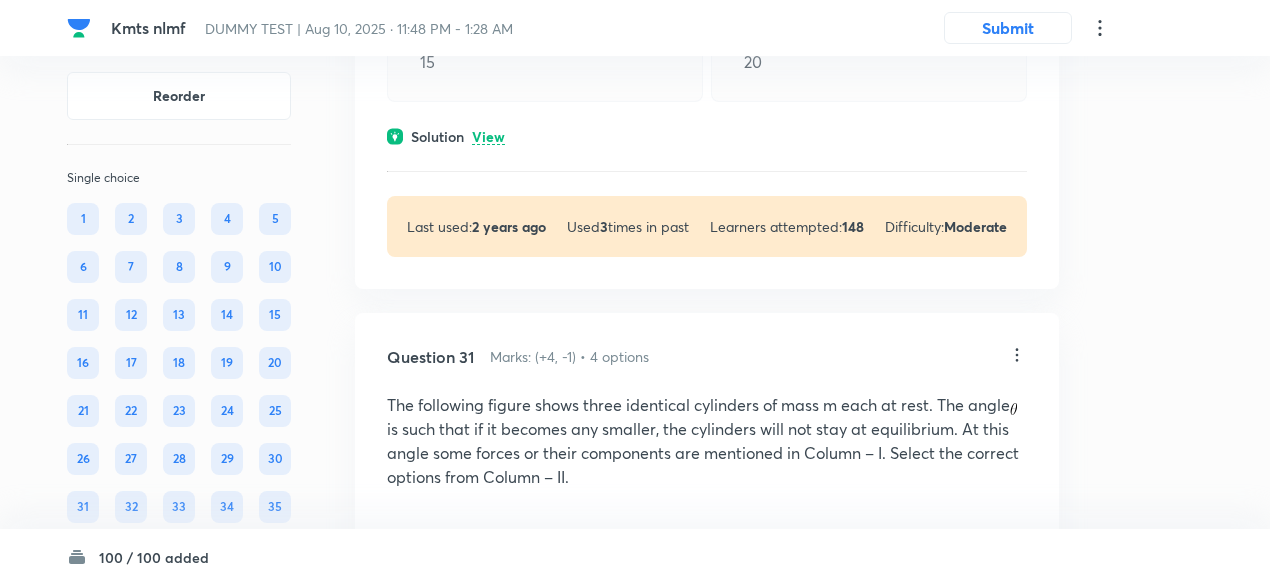 scroll, scrollTop: 19152, scrollLeft: 0, axis: vertical 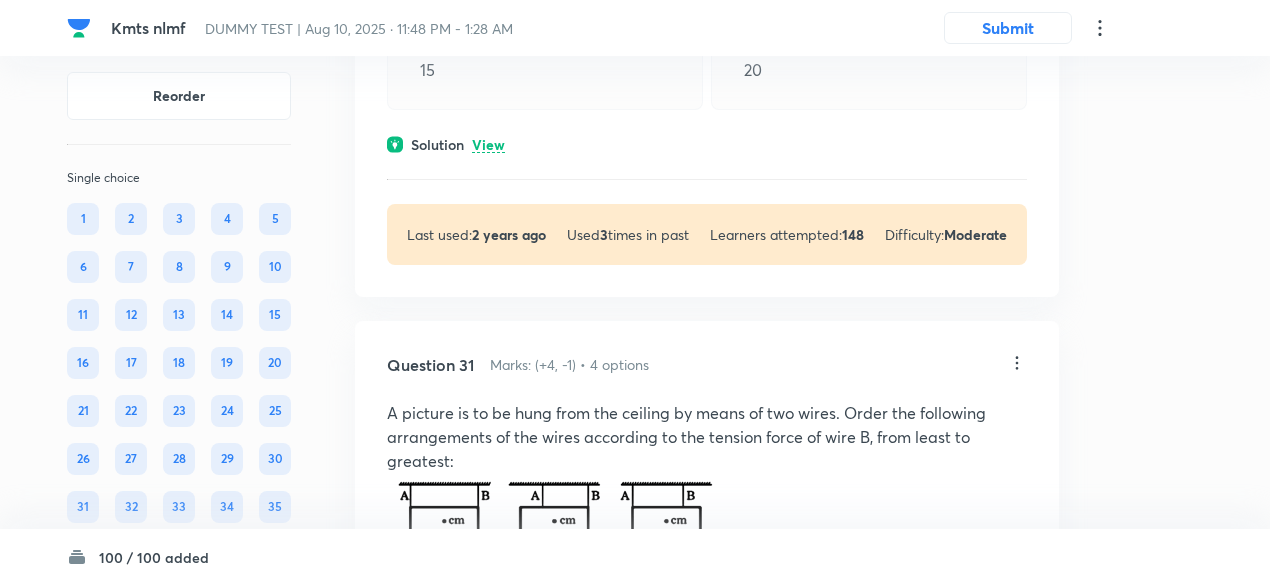 click on "View" at bounding box center (488, 145) 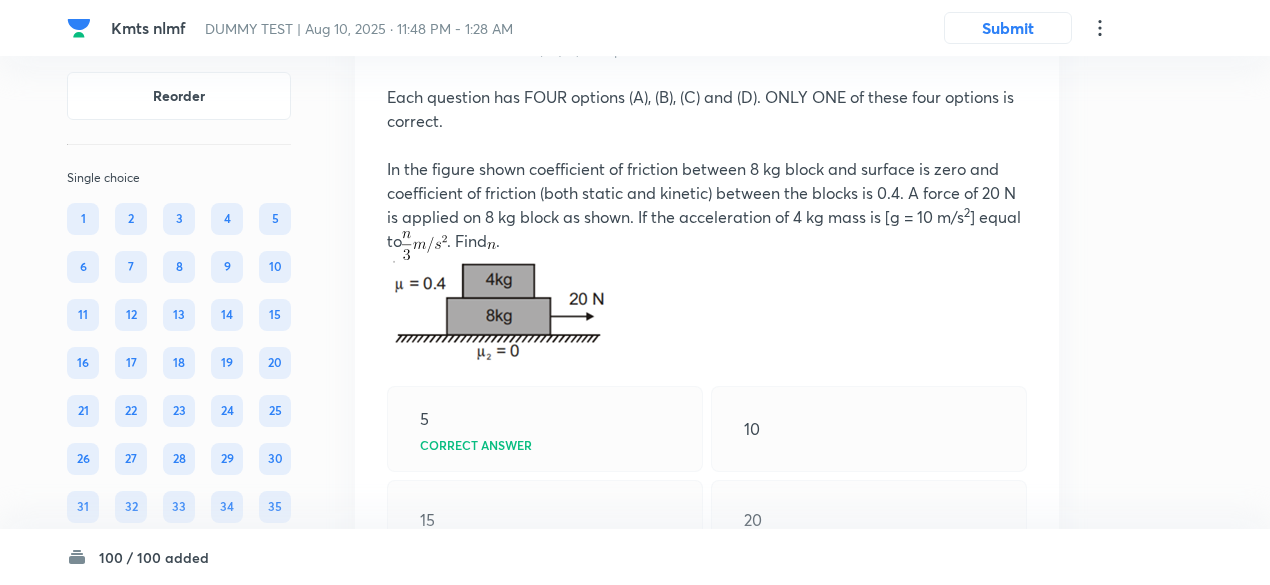 scroll, scrollTop: 18698, scrollLeft: 0, axis: vertical 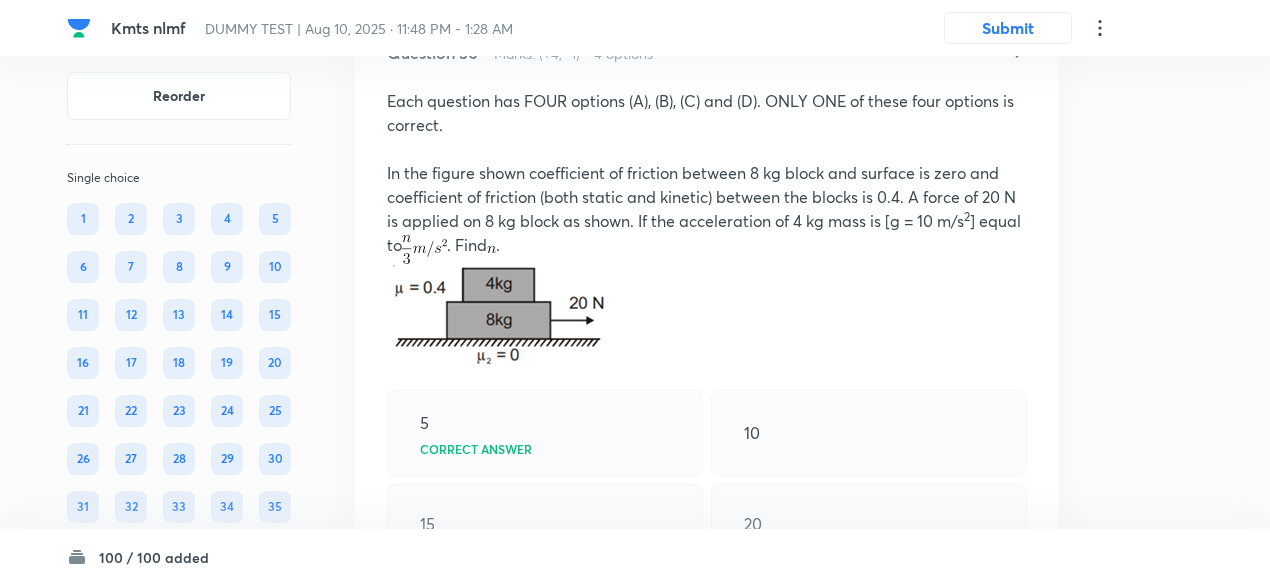 click 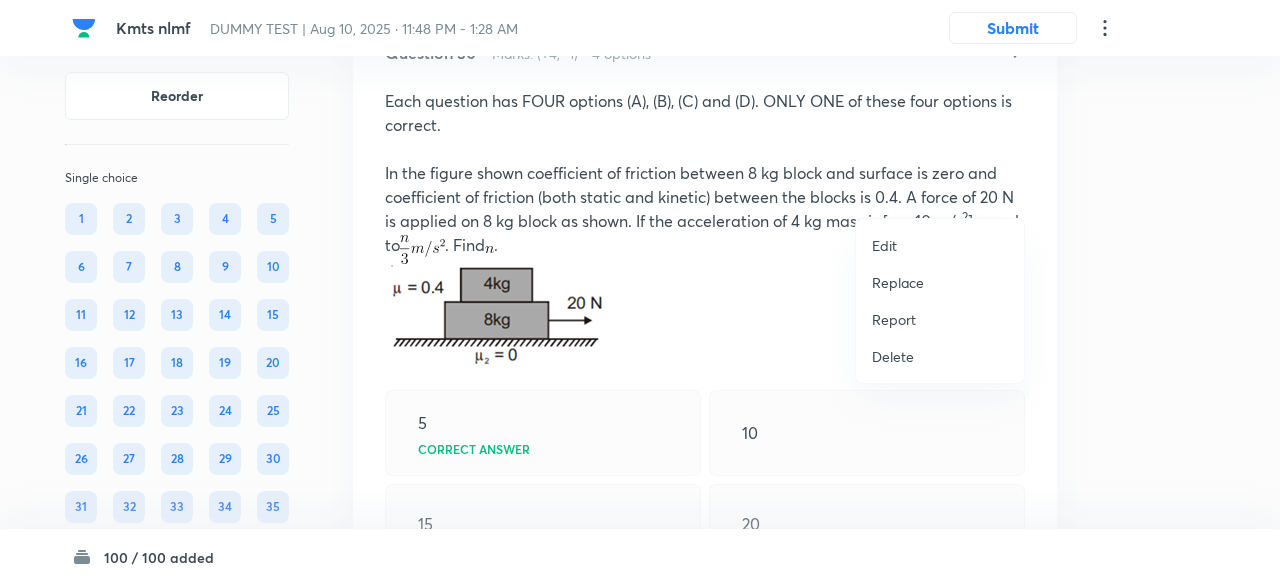 click on "Replace" at bounding box center [898, 282] 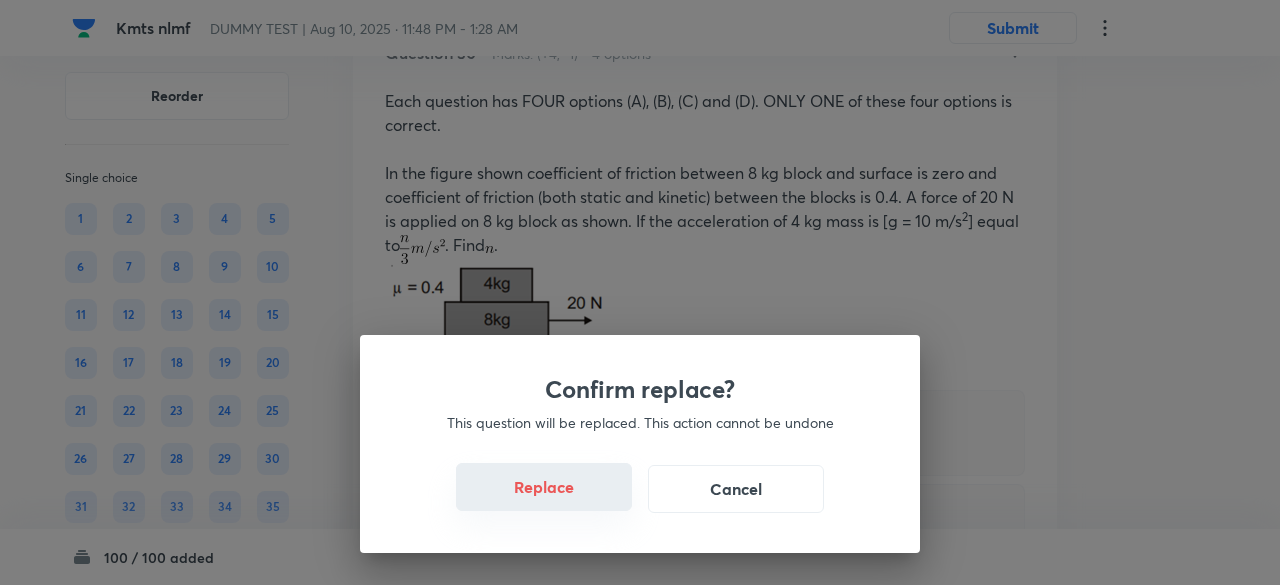 click on "Replace" at bounding box center [544, 487] 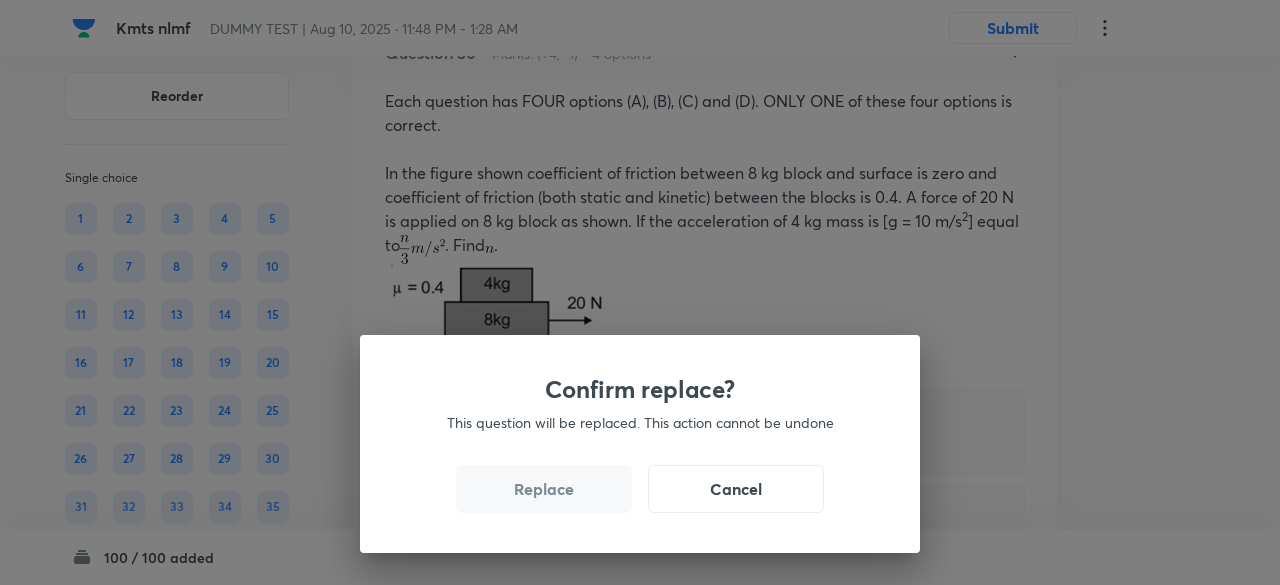 click on "Replace" at bounding box center [544, 489] 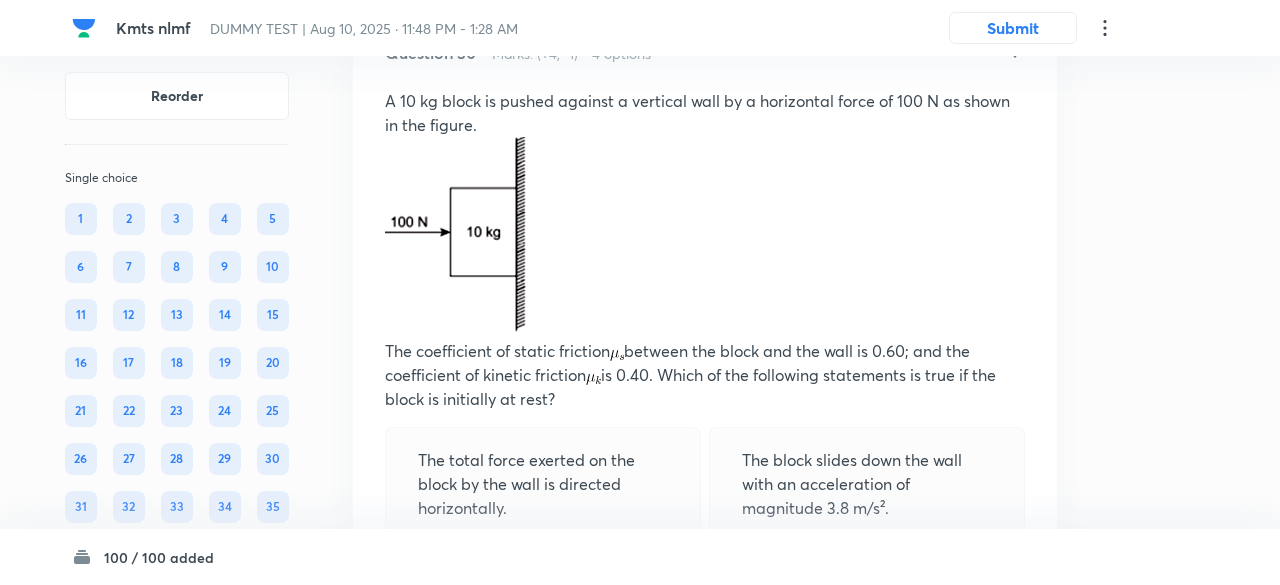 click on "Confirm replace? This question will be replaced. This action cannot be undone Replace Cancel" at bounding box center (640, 292) 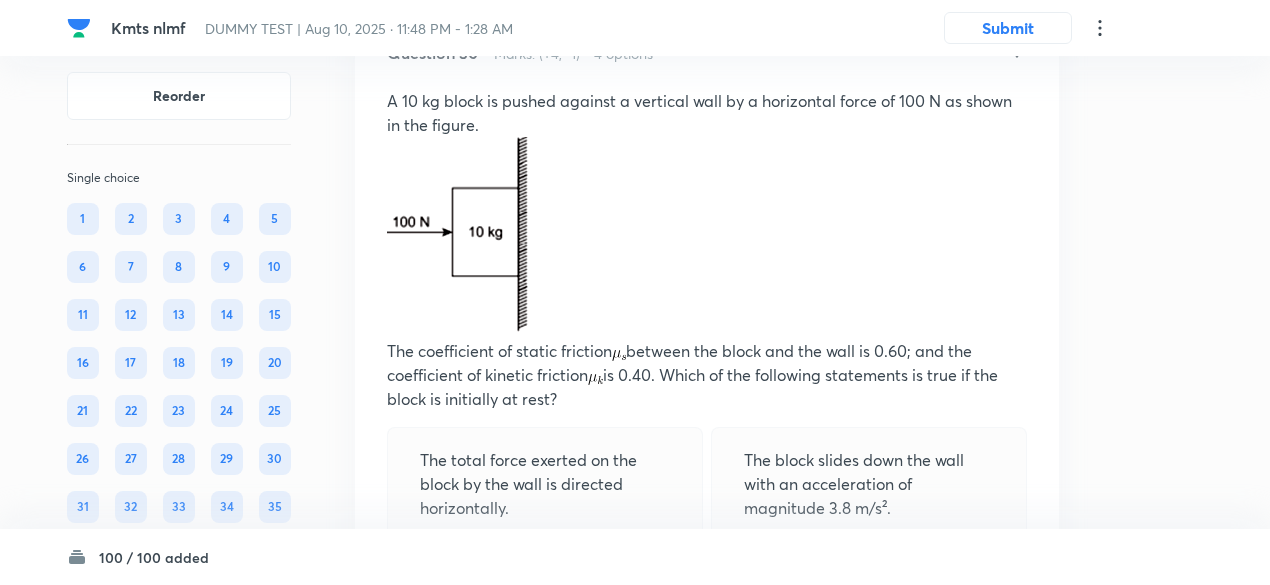 click on "The total force exerted on the block by the wall is directed horizontally.  The block slides down the wall with an acceleration of magnitude 3.8 m/s².  The block will slide down the wall with an acceleration of 5.8 m/s² because the force of static friction can be no larger than 60 N. Correct answer The block will remain at rest because the coefficient of static friction is greater than the coefficient of kinetic friction." at bounding box center [707, 567] 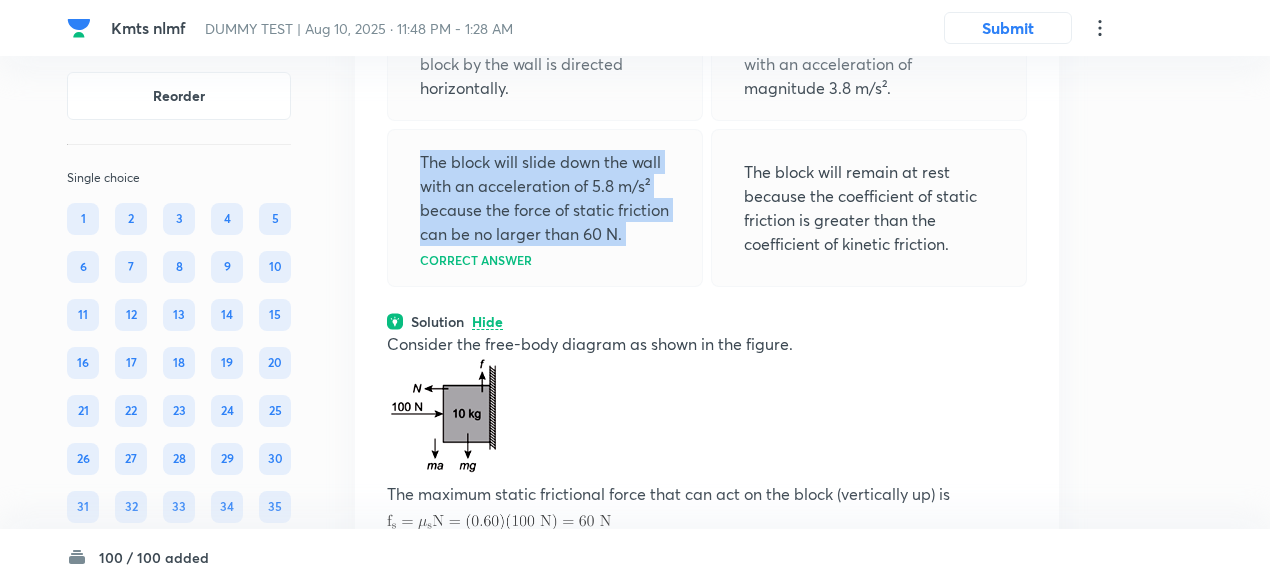scroll, scrollTop: 19118, scrollLeft: 0, axis: vertical 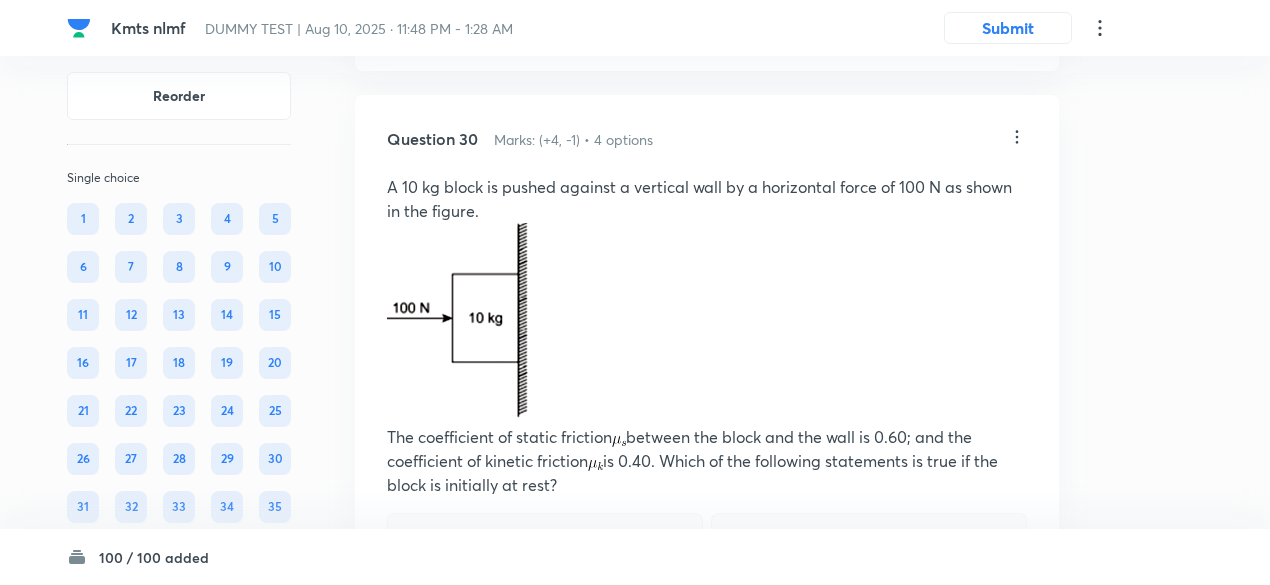 click 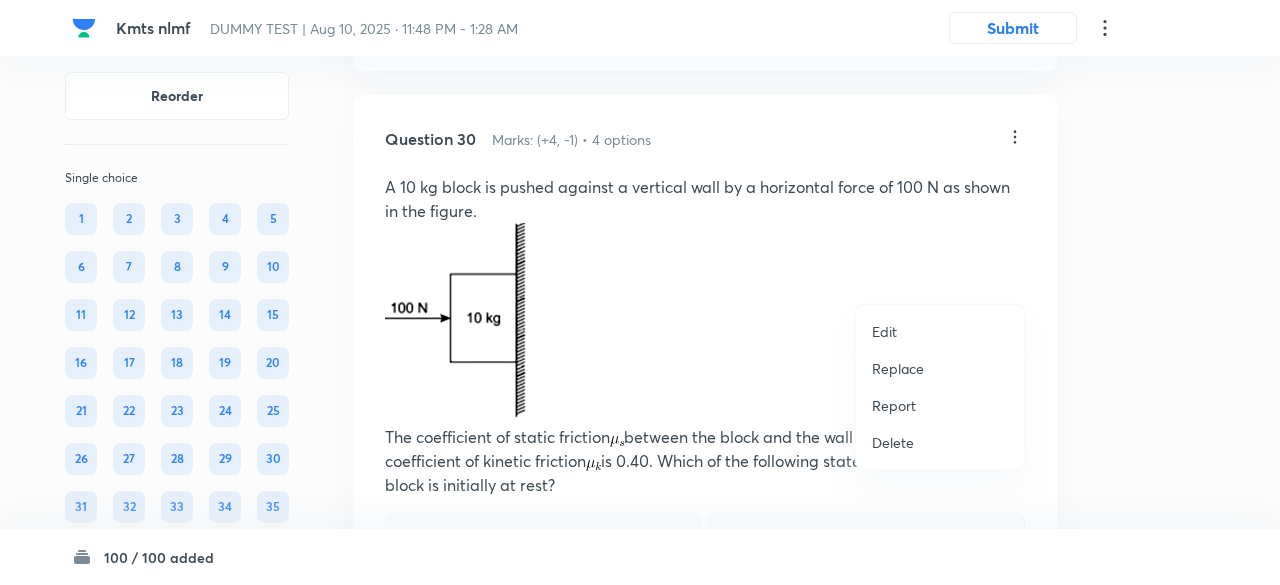 click at bounding box center [640, 292] 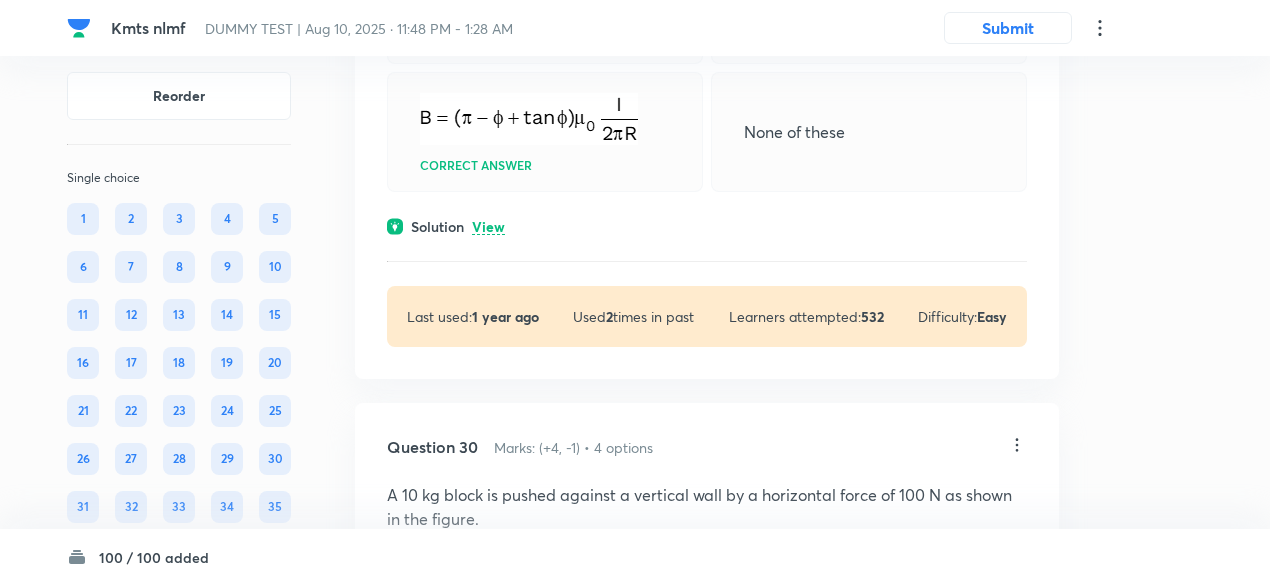 scroll, scrollTop: 18294, scrollLeft: 0, axis: vertical 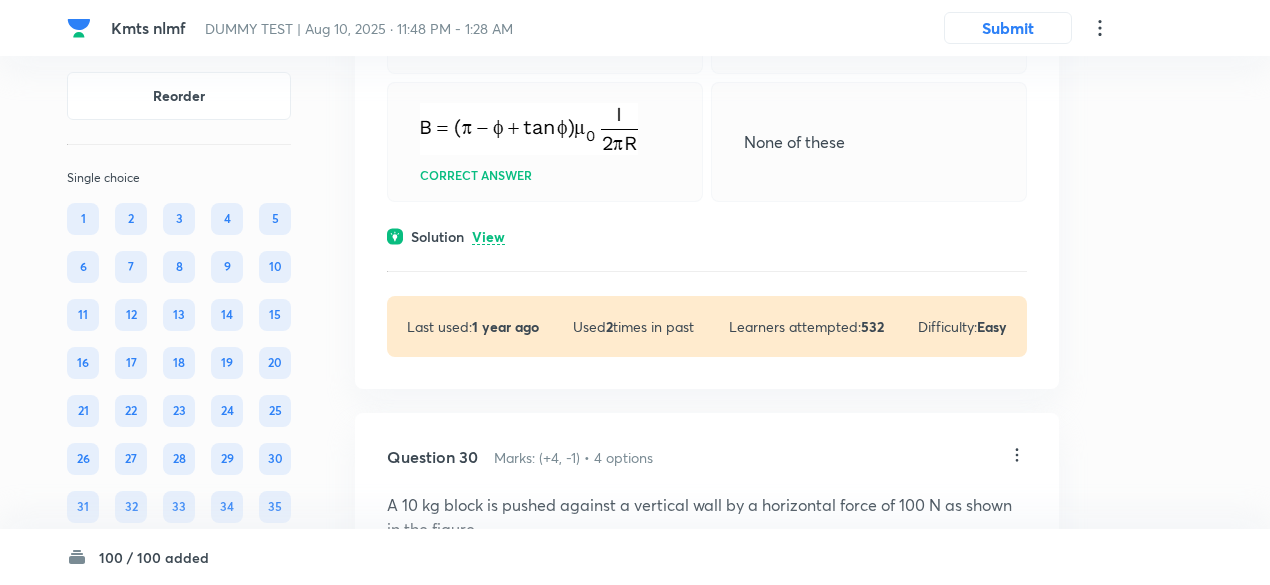 click on "View" at bounding box center (488, 237) 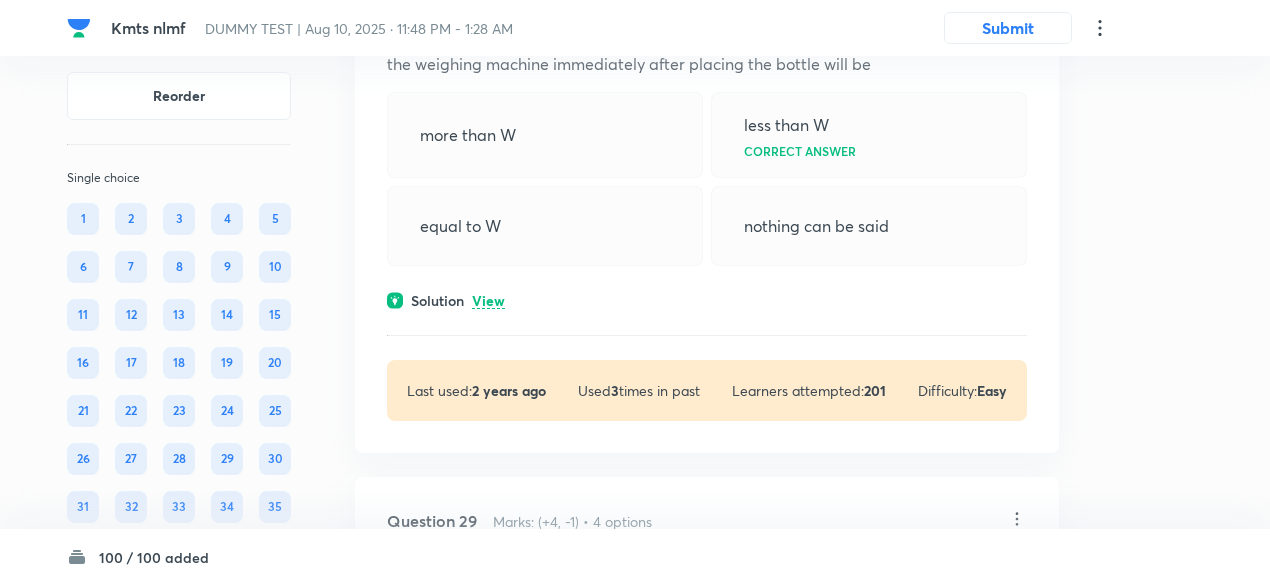 scroll, scrollTop: 17500, scrollLeft: 0, axis: vertical 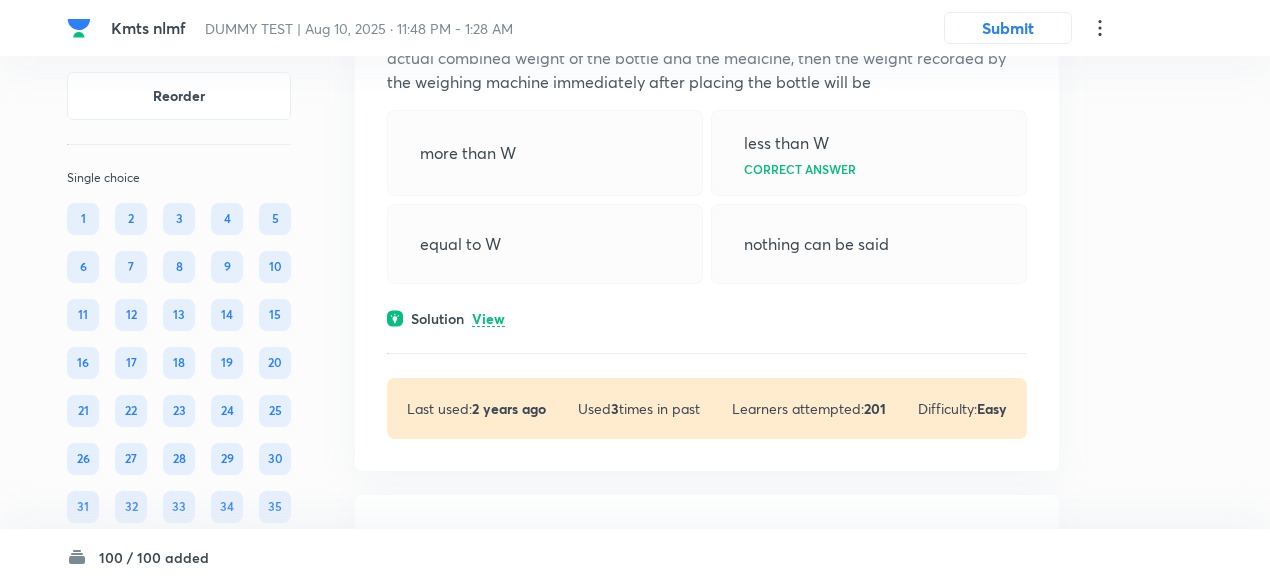 click on "View" at bounding box center [488, 319] 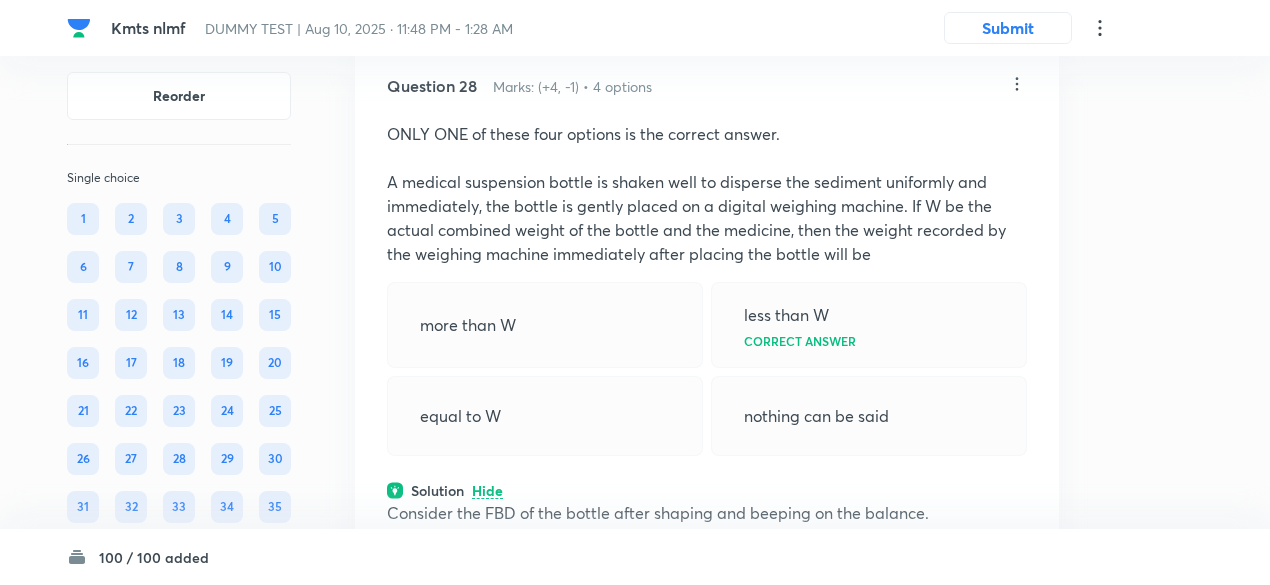 scroll, scrollTop: 17328, scrollLeft: 0, axis: vertical 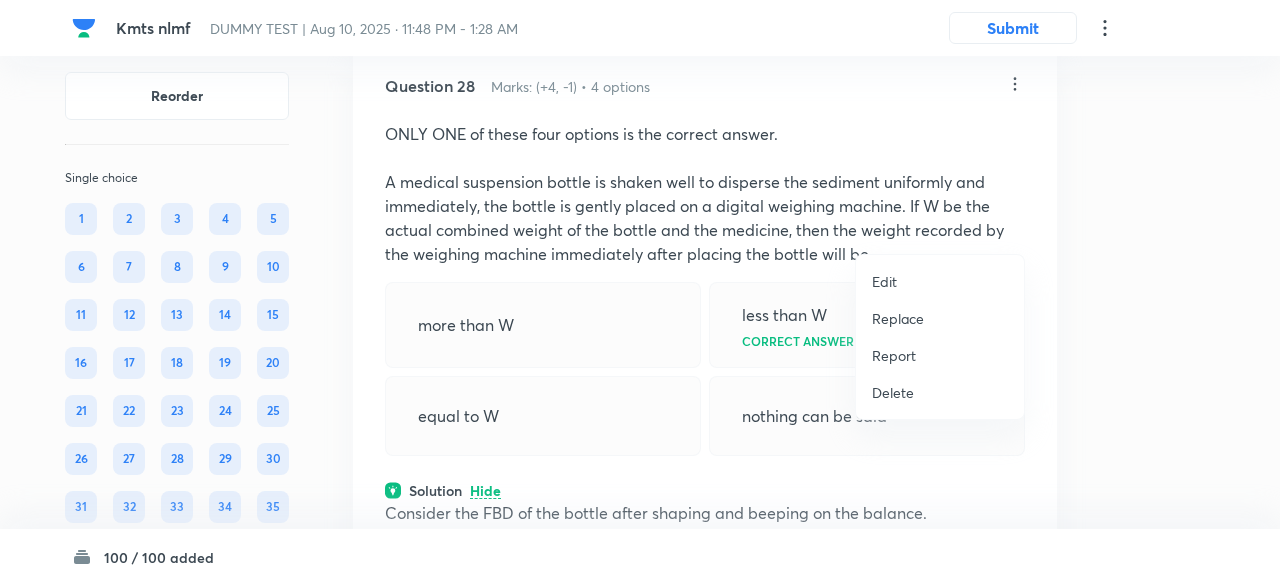 click on "Replace" at bounding box center (898, 318) 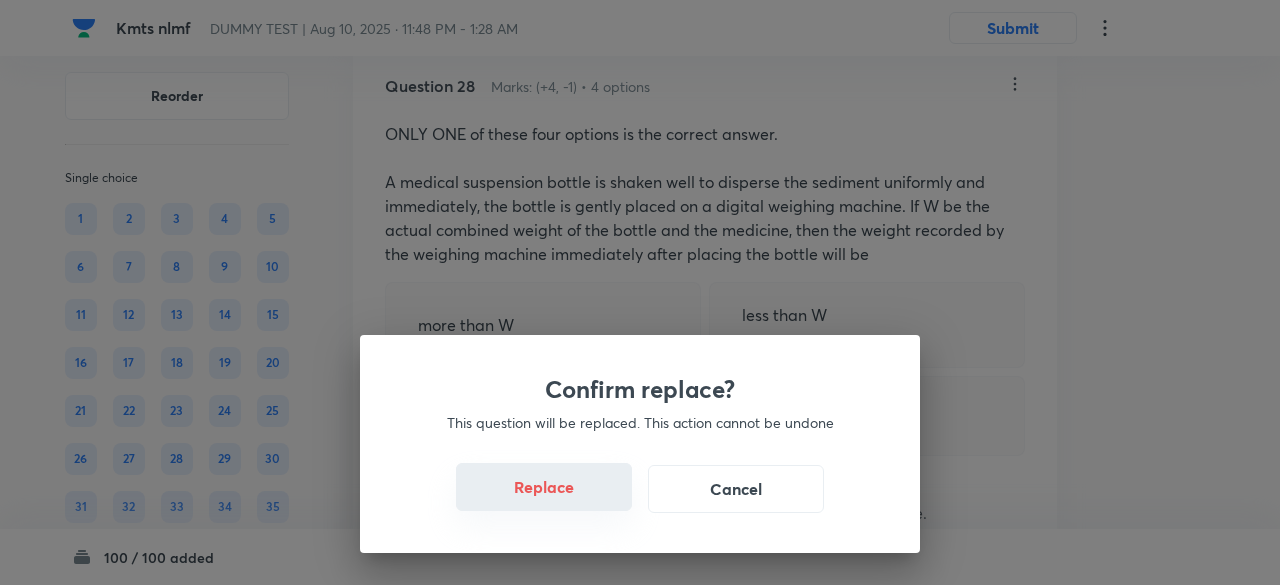 click on "Replace" at bounding box center [544, 487] 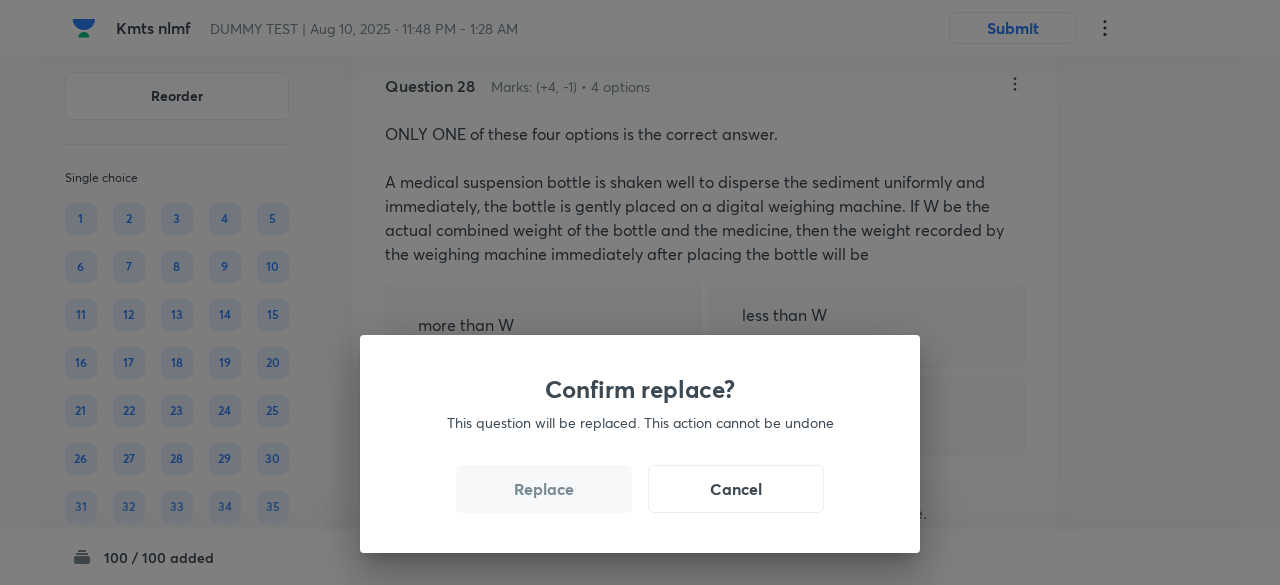 click on "Replace" at bounding box center (544, 489) 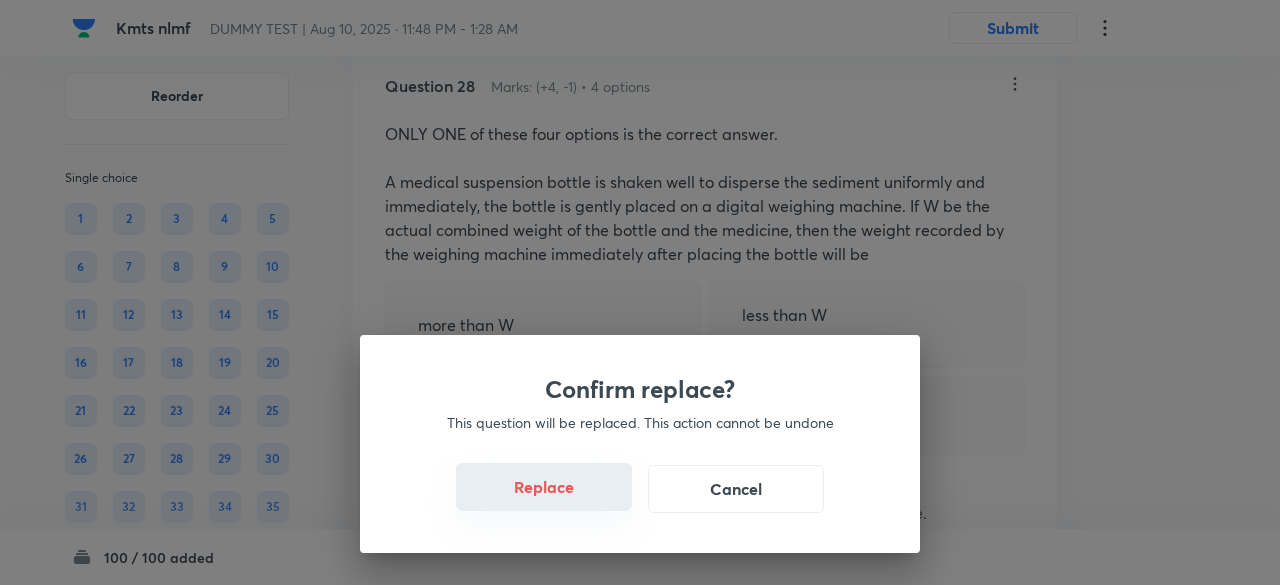 click on "Replace" at bounding box center [544, 487] 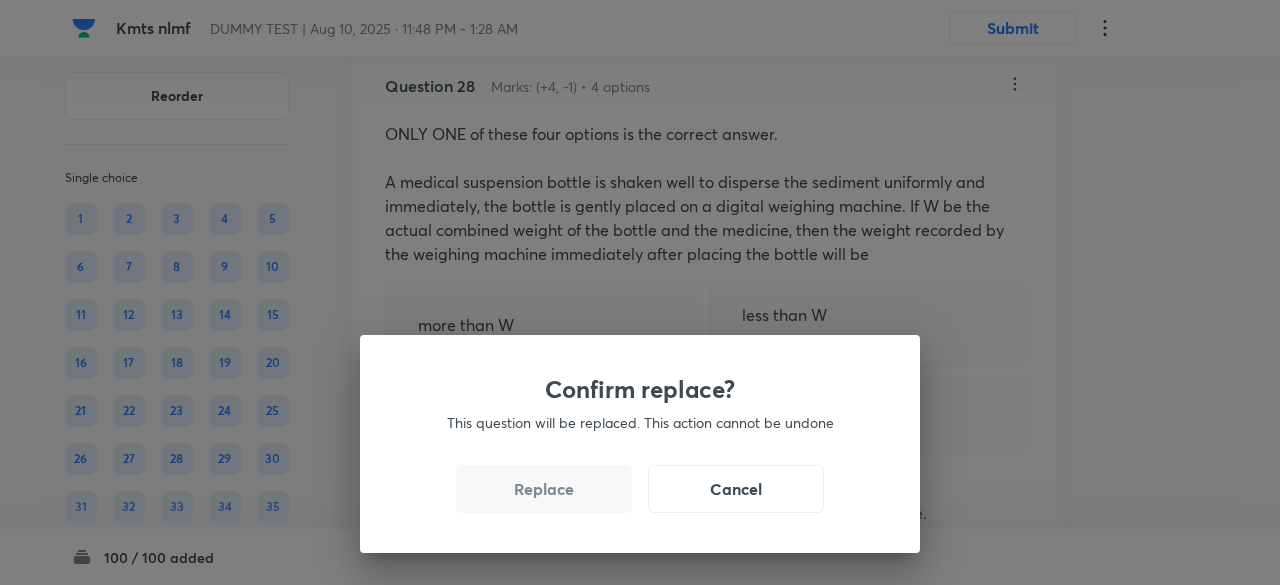 click on "Replace" at bounding box center (544, 489) 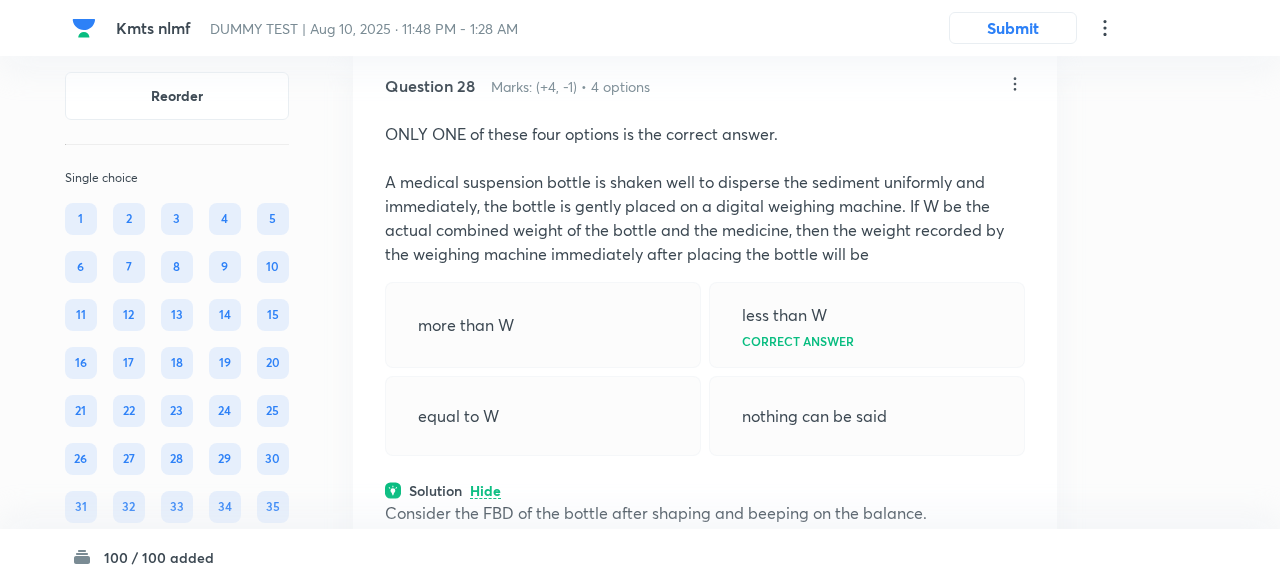 click on "Confirm replace? This question will be replaced. This action cannot be undone Replace Cancel" at bounding box center [640, 1029] 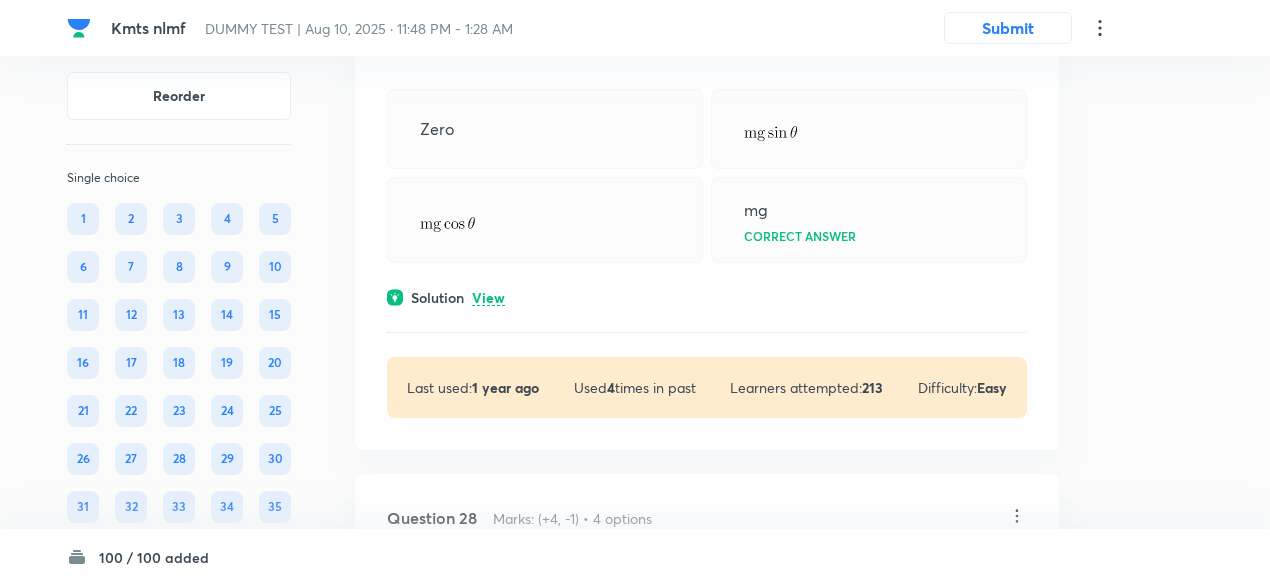 click on "View" at bounding box center [488, 298] 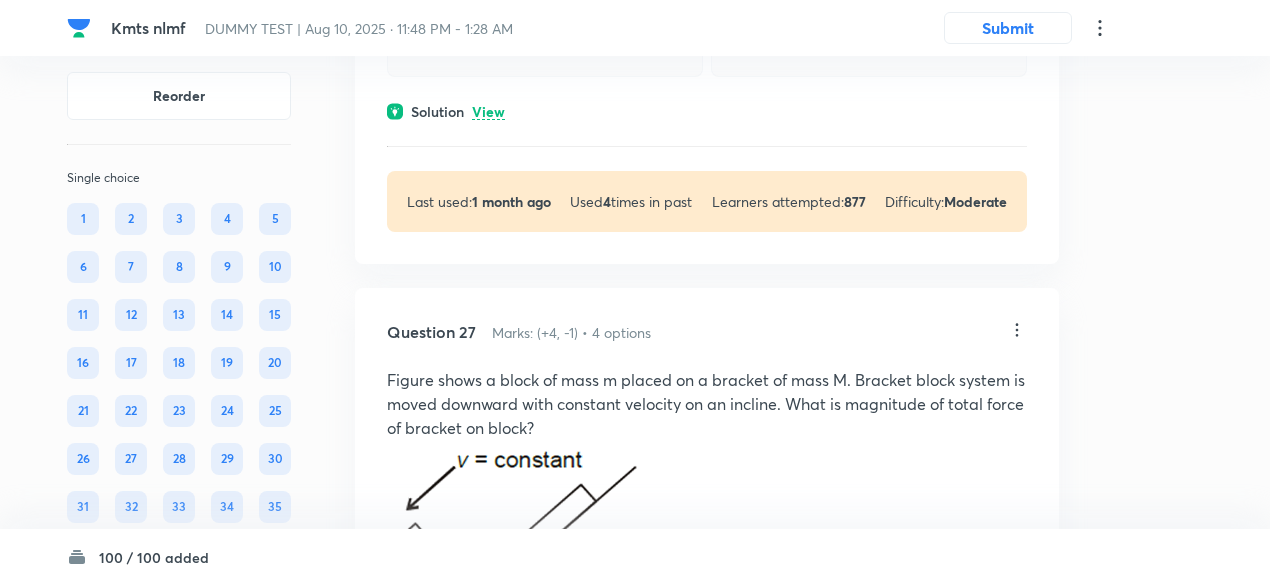 scroll, scrollTop: 16284, scrollLeft: 0, axis: vertical 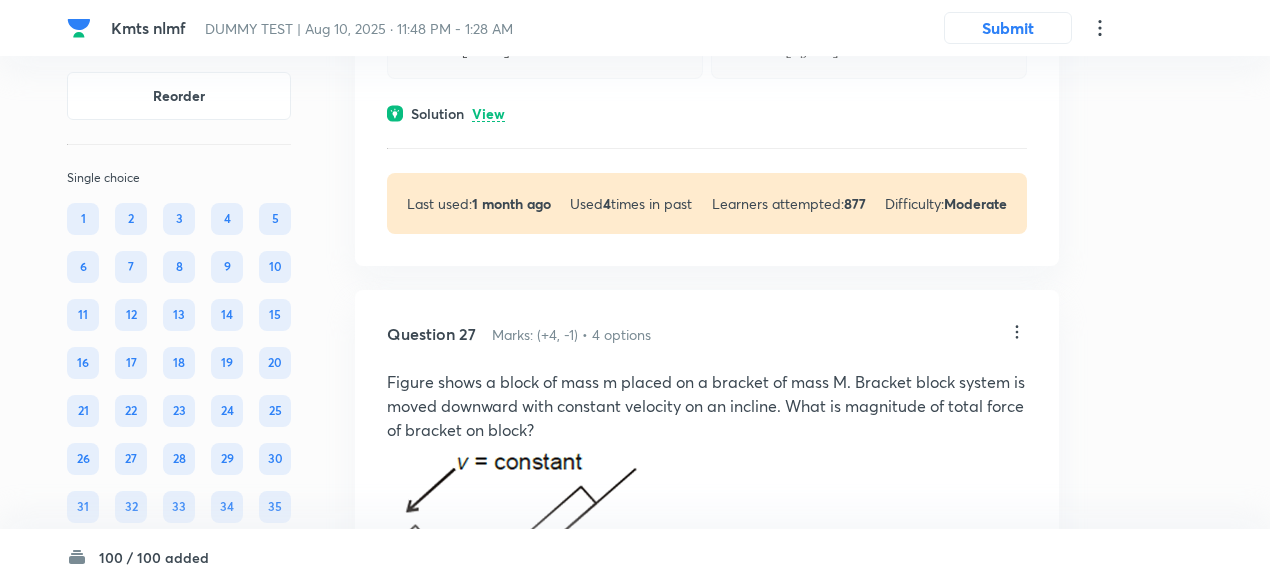 click on "View" at bounding box center [488, 114] 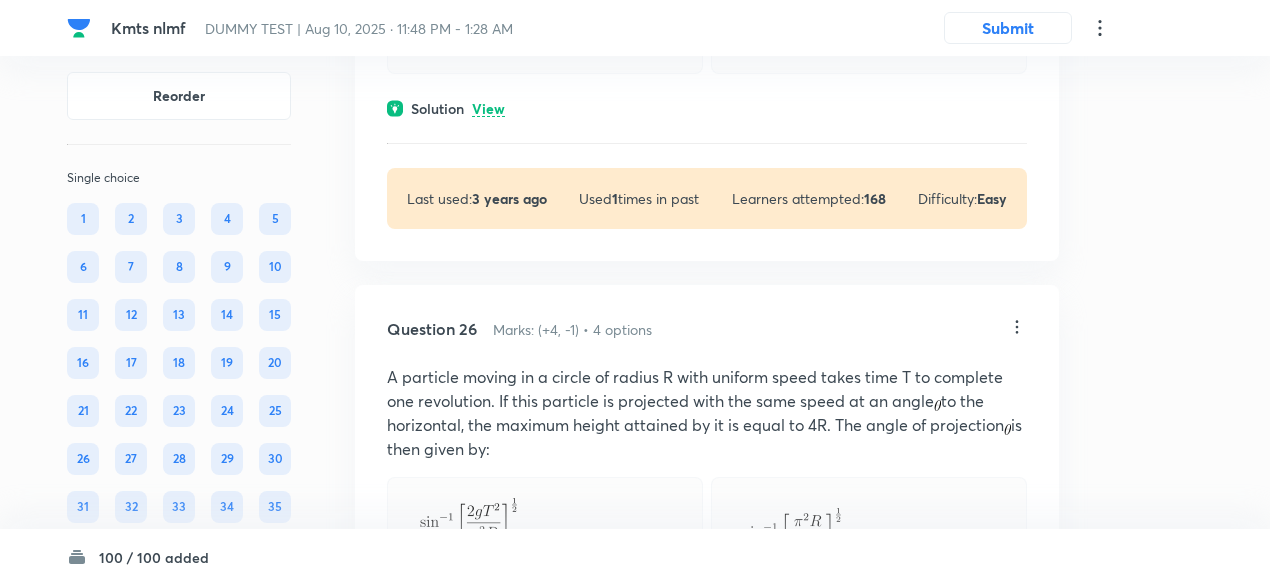 scroll, scrollTop: 15684, scrollLeft: 0, axis: vertical 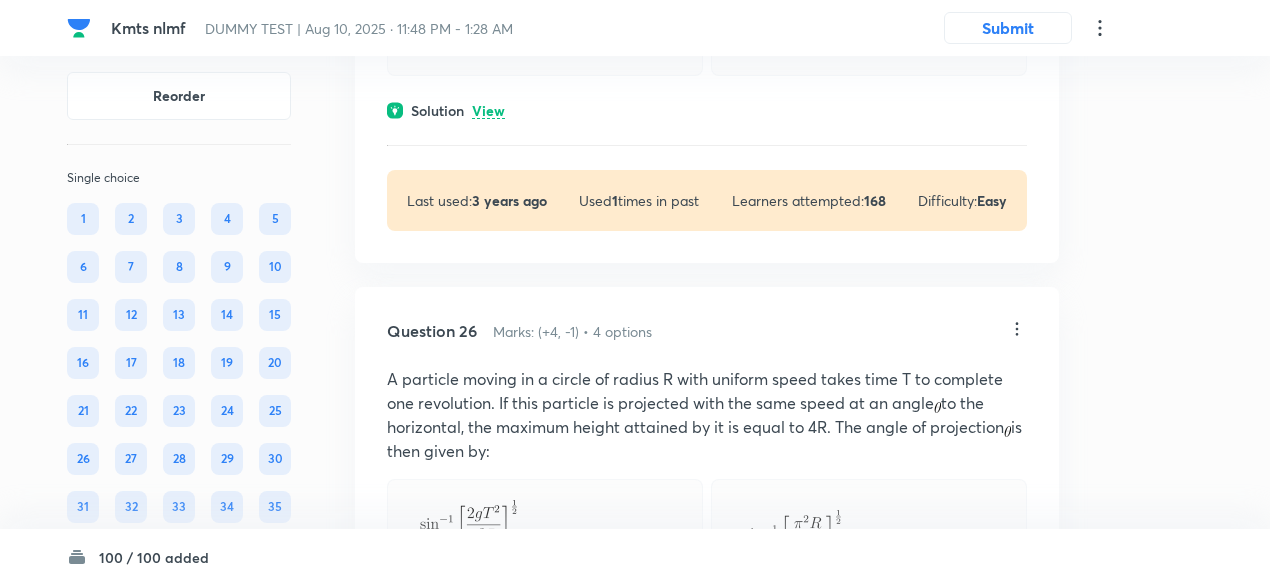 click on "View" at bounding box center [488, 111] 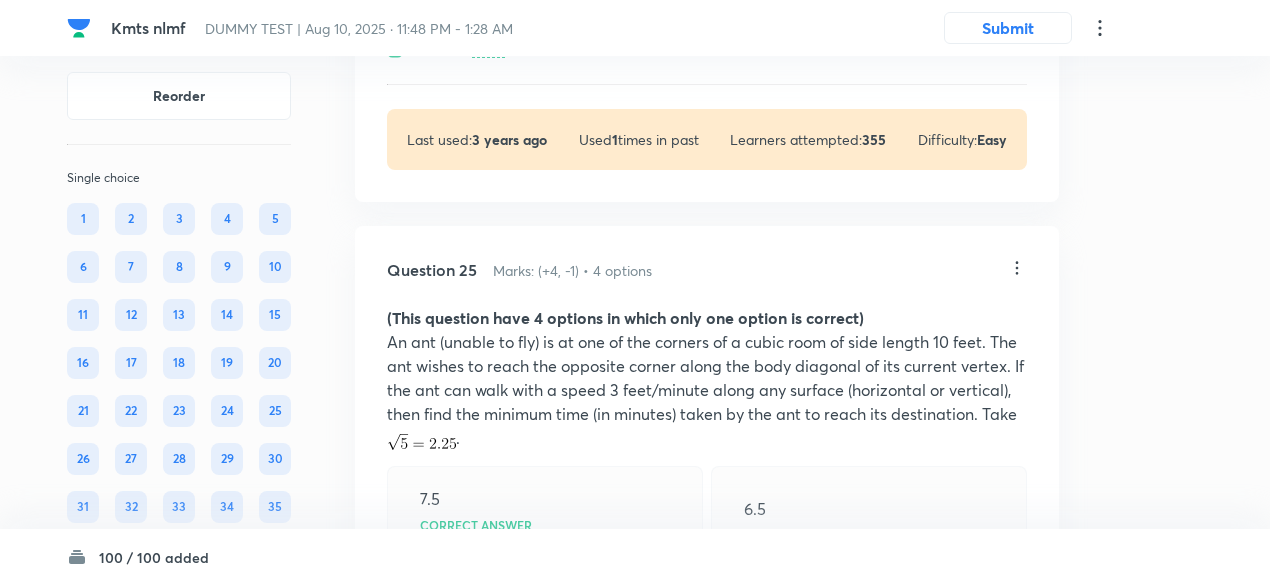 scroll, scrollTop: 15120, scrollLeft: 0, axis: vertical 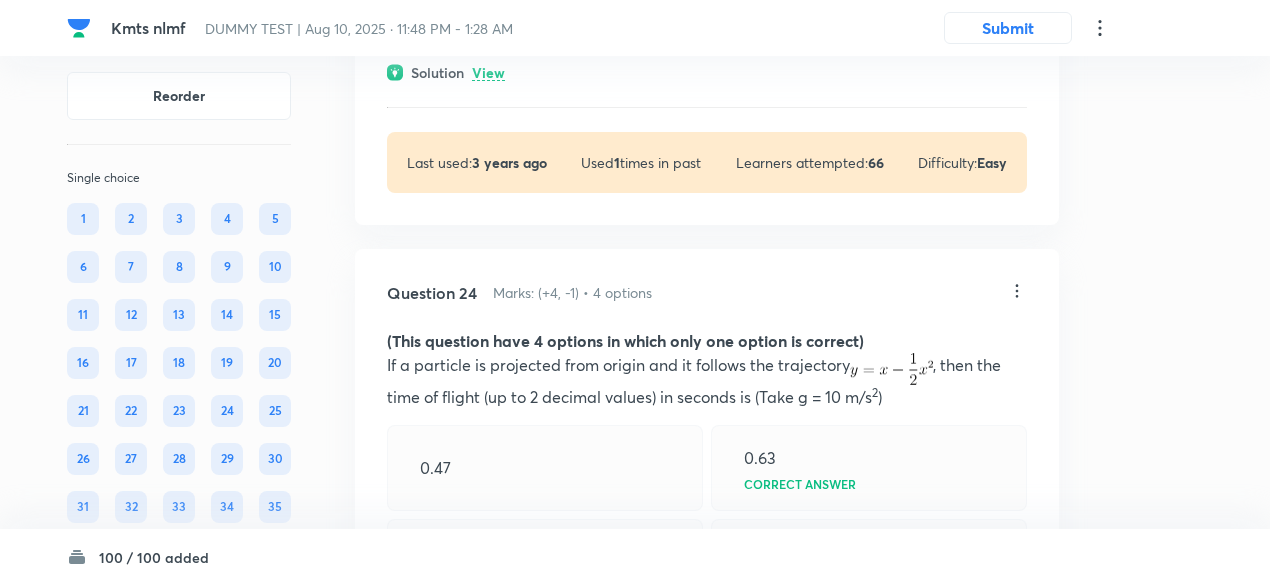 click on "View" at bounding box center (488, 73) 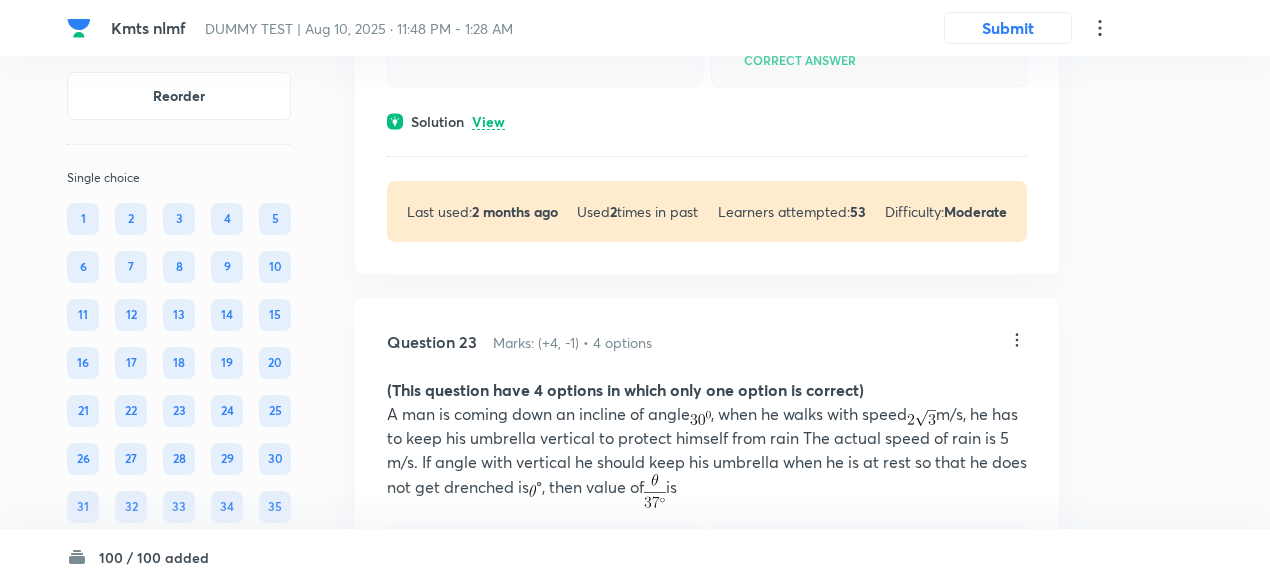 scroll, scrollTop: 13872, scrollLeft: 0, axis: vertical 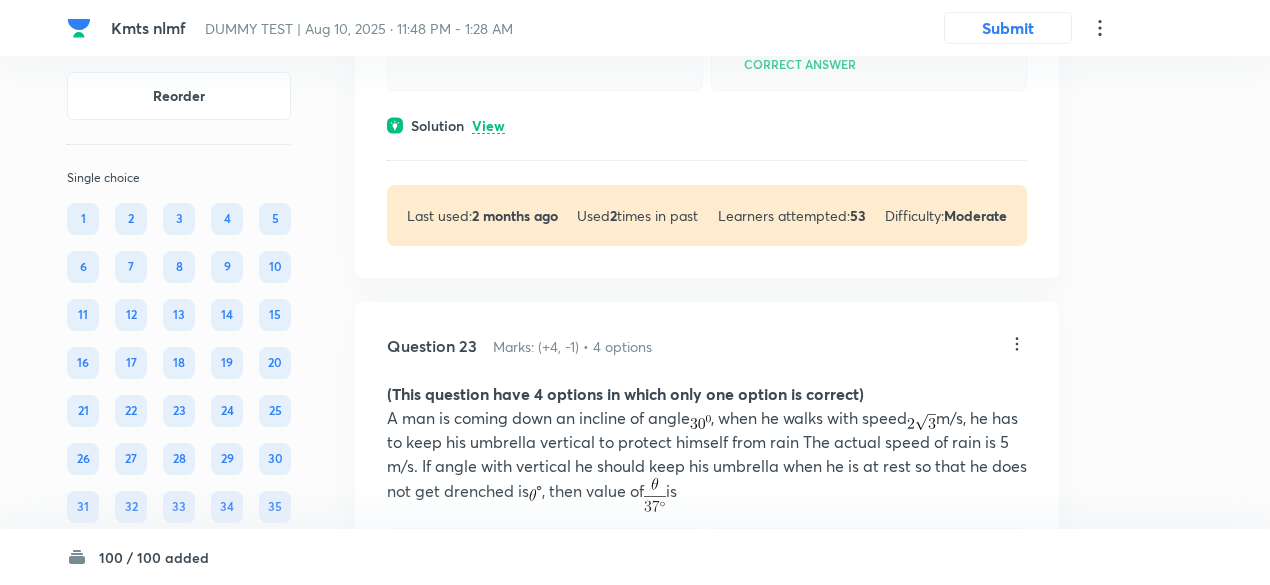 click on "View" at bounding box center (488, 126) 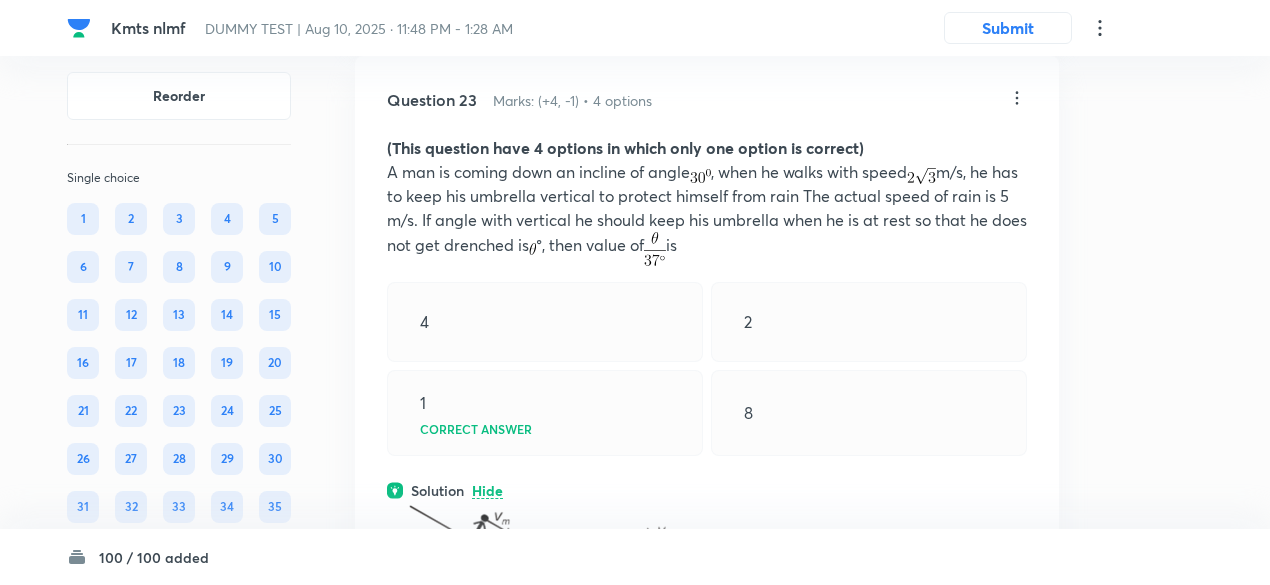 scroll, scrollTop: 14288, scrollLeft: 0, axis: vertical 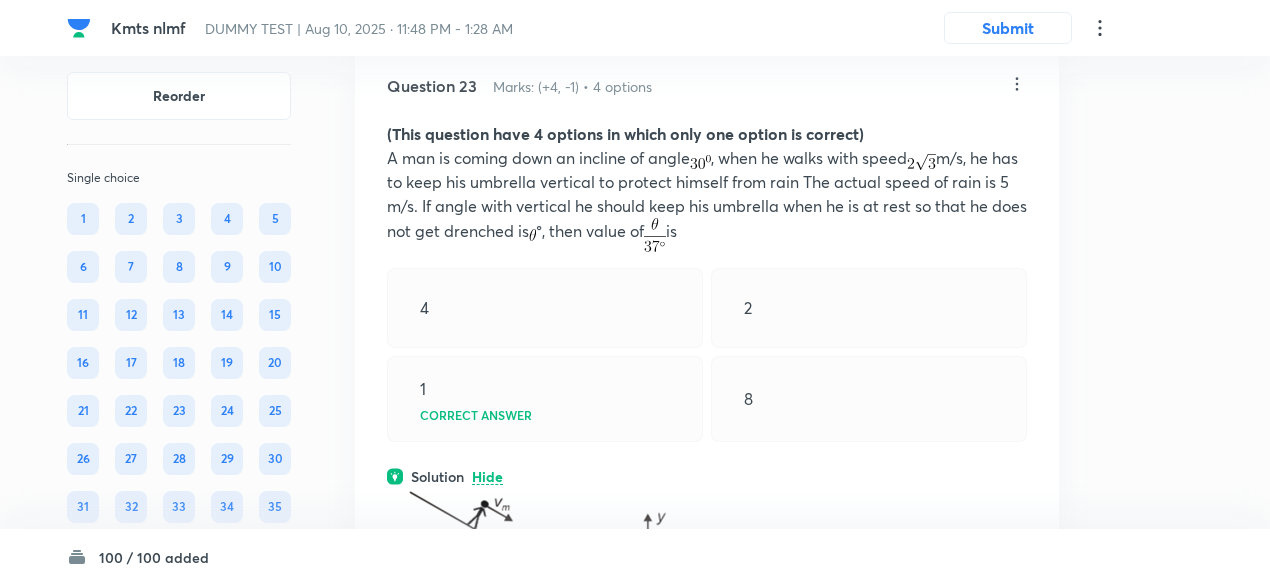 click 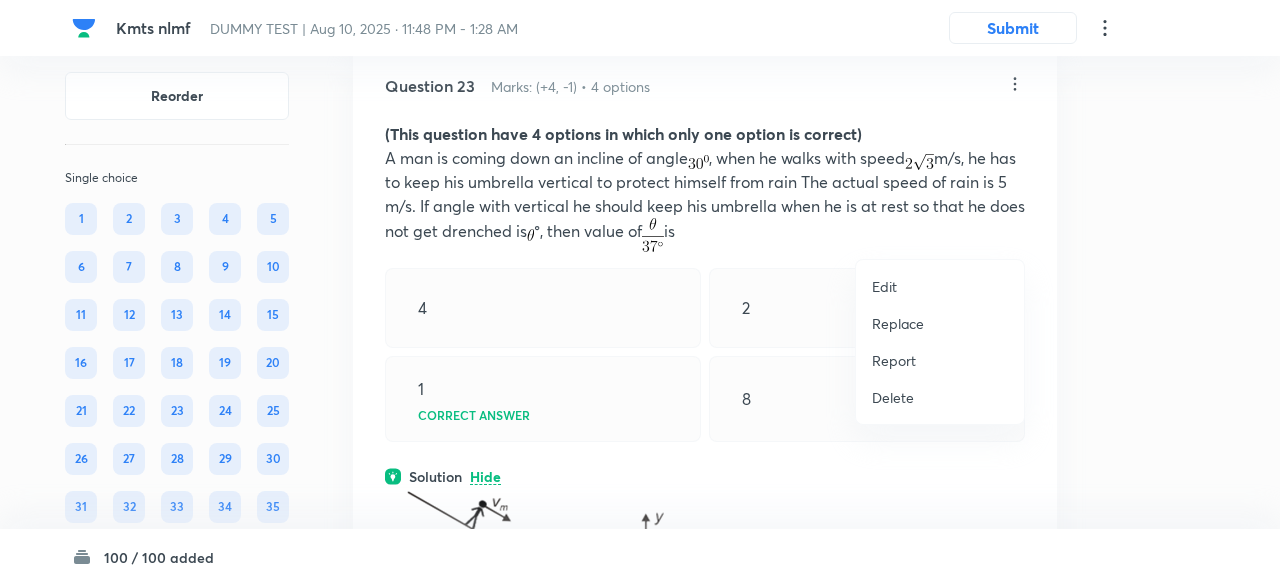 click on "Replace" at bounding box center [898, 323] 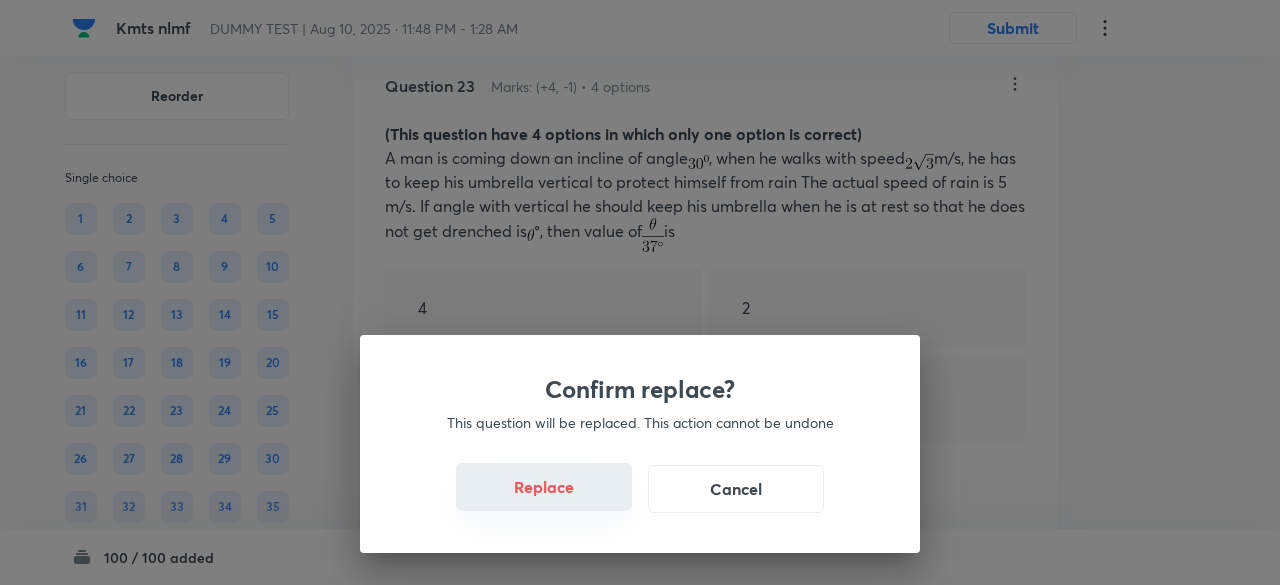 click on "Replace" at bounding box center (544, 487) 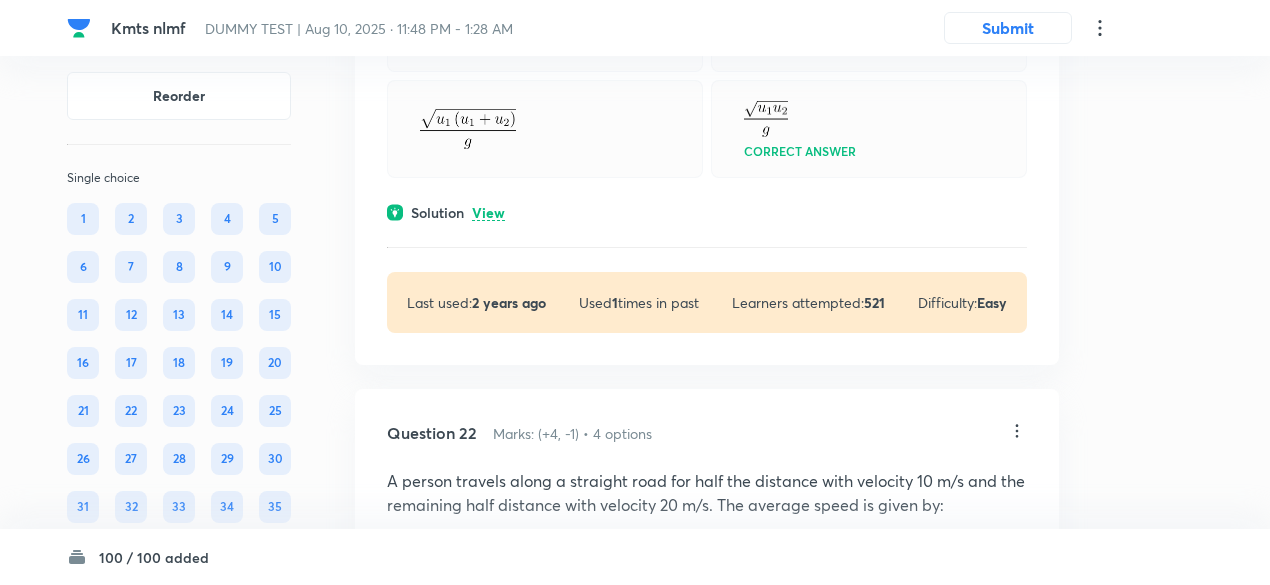 scroll, scrollTop: 13244, scrollLeft: 0, axis: vertical 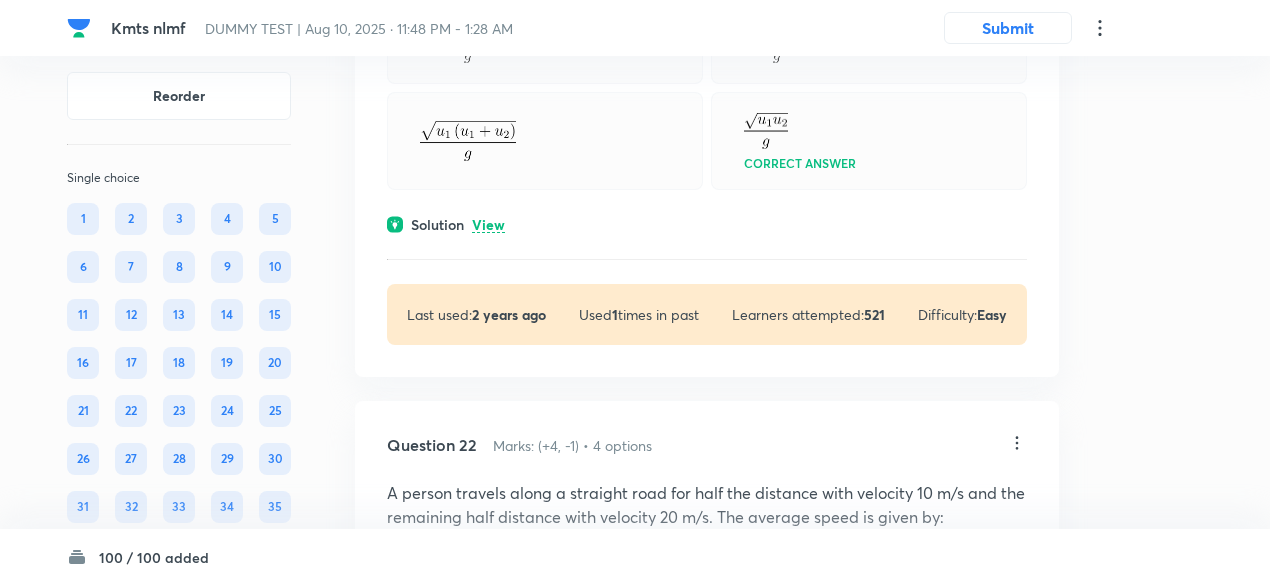 click on "View" at bounding box center (488, 225) 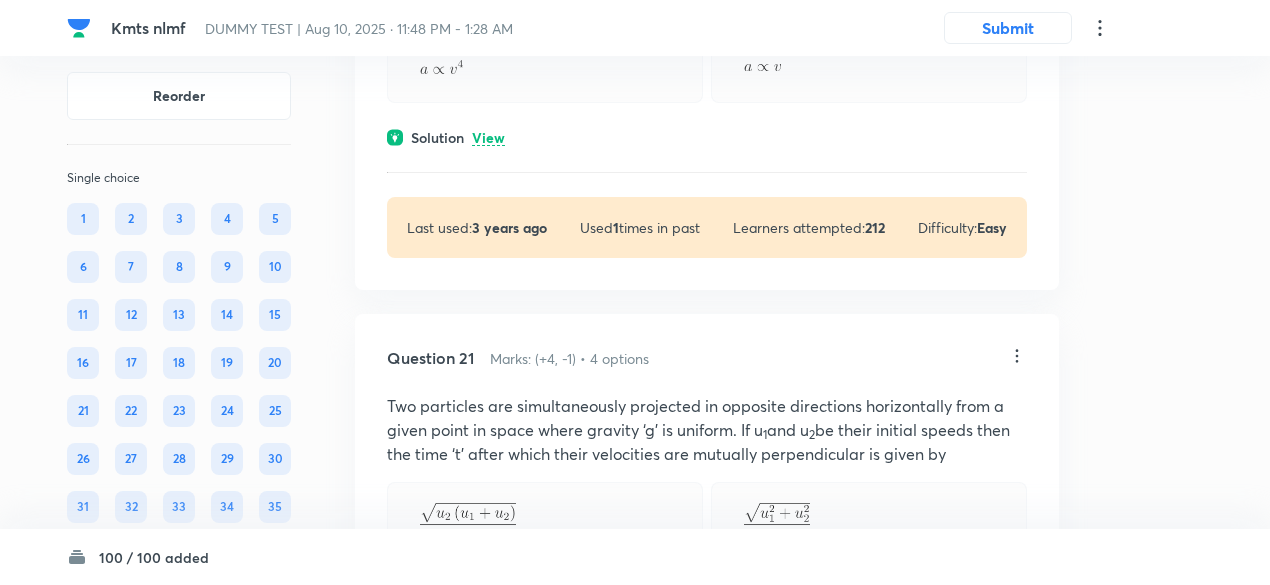 scroll, scrollTop: 12762, scrollLeft: 0, axis: vertical 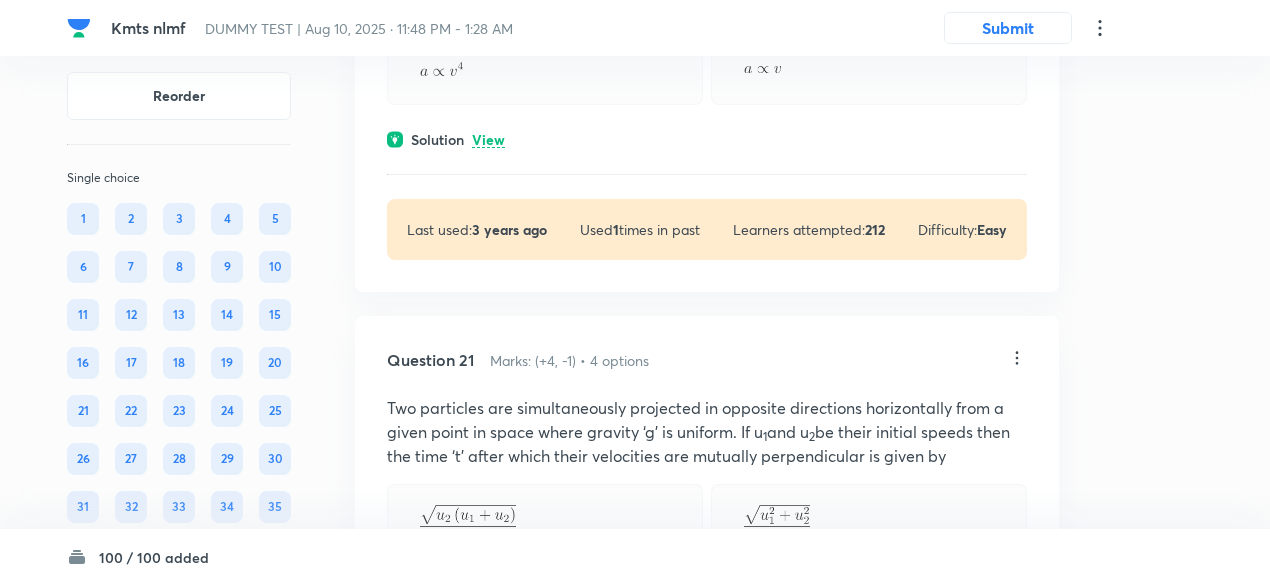 click on "View" at bounding box center [488, 140] 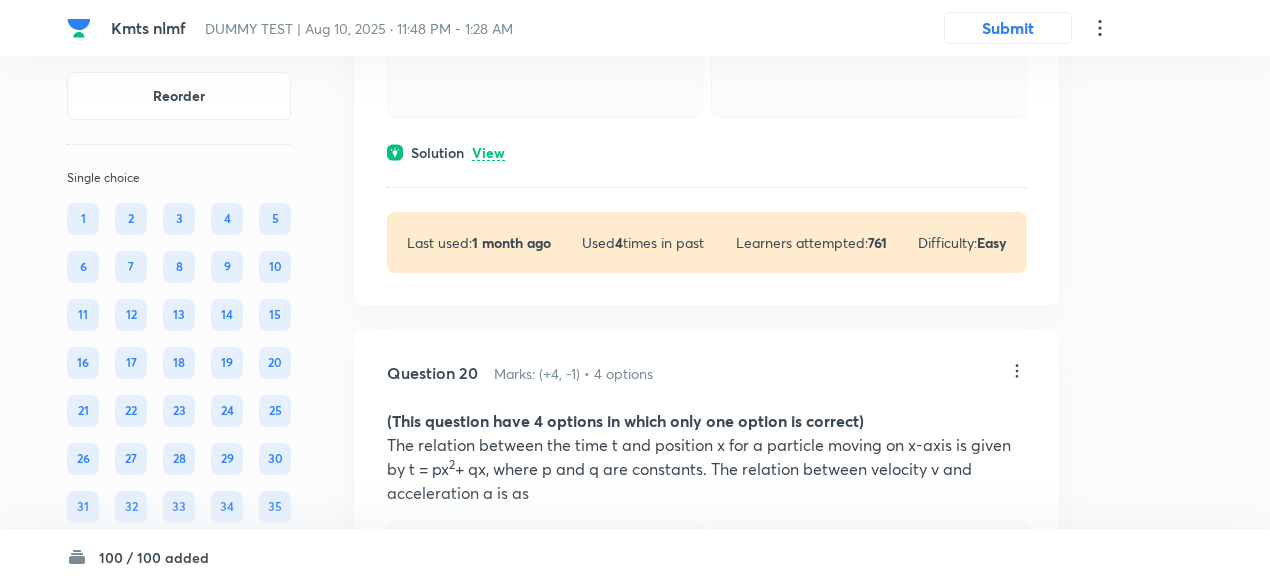 scroll, scrollTop: 12170, scrollLeft: 0, axis: vertical 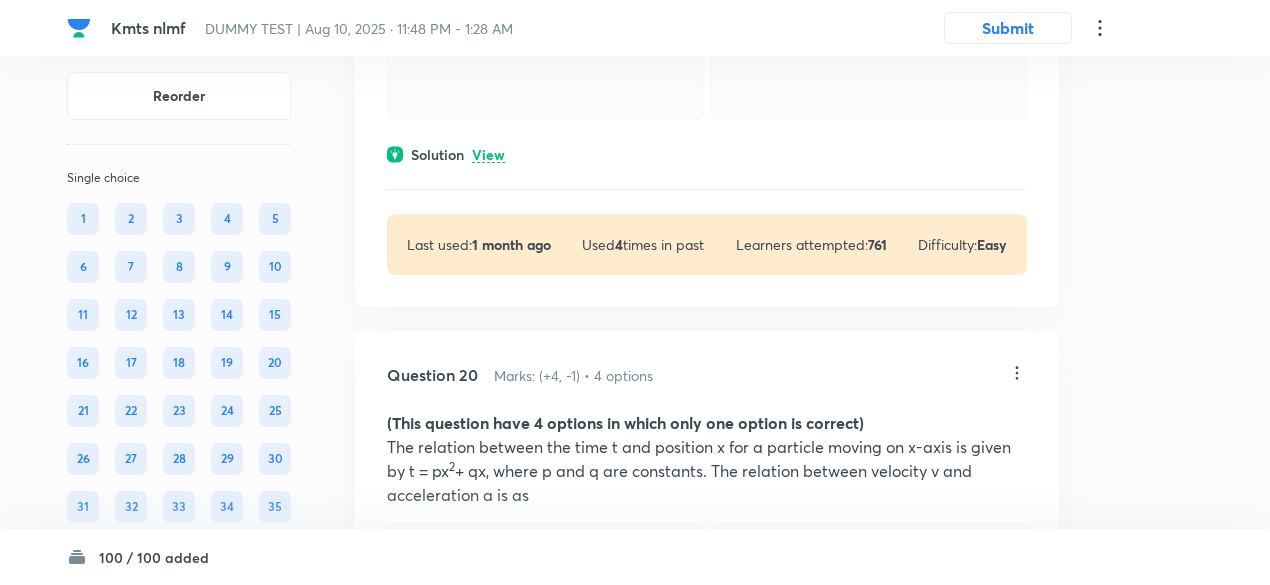 click on "View" at bounding box center [488, 155] 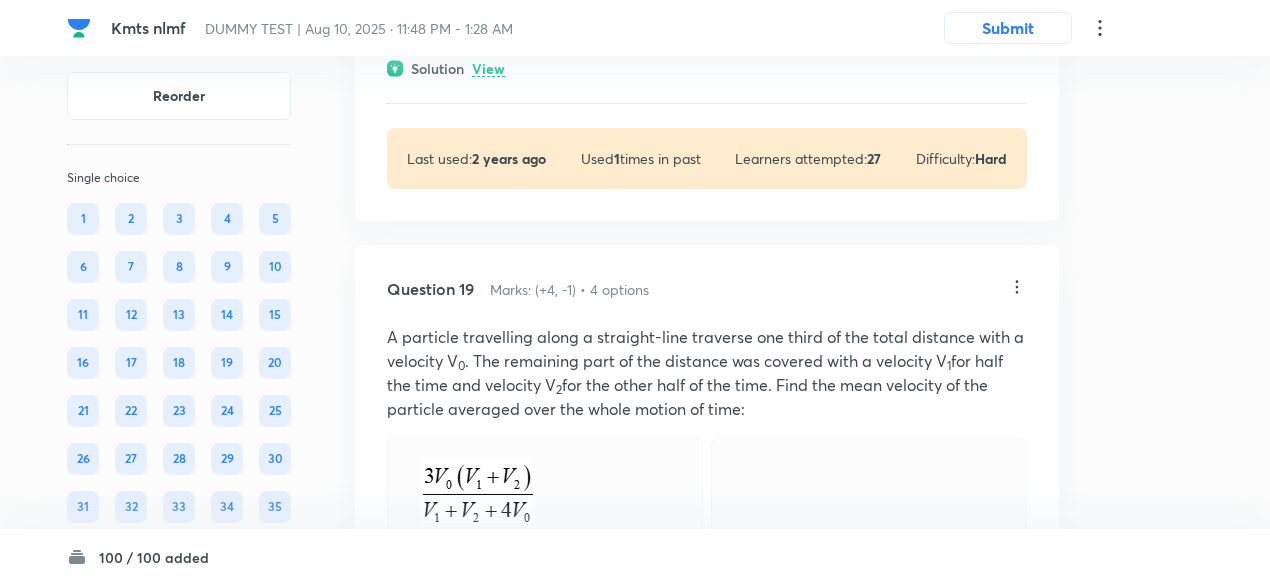scroll, scrollTop: 11624, scrollLeft: 0, axis: vertical 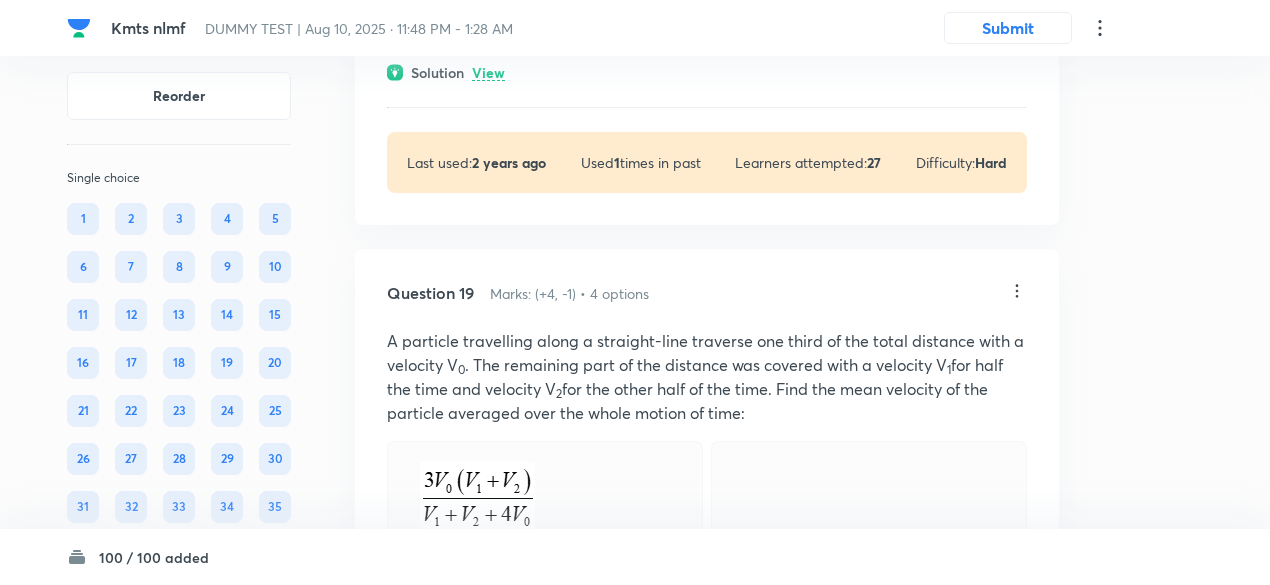 click on "View" at bounding box center [488, 73] 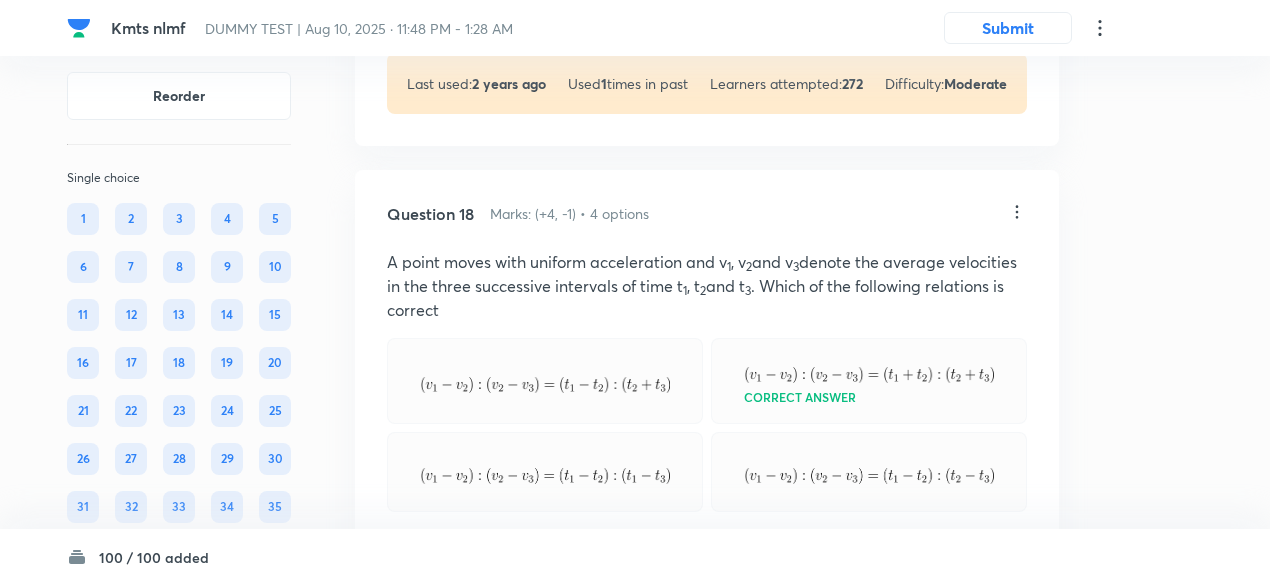 scroll, scrollTop: 11150, scrollLeft: 0, axis: vertical 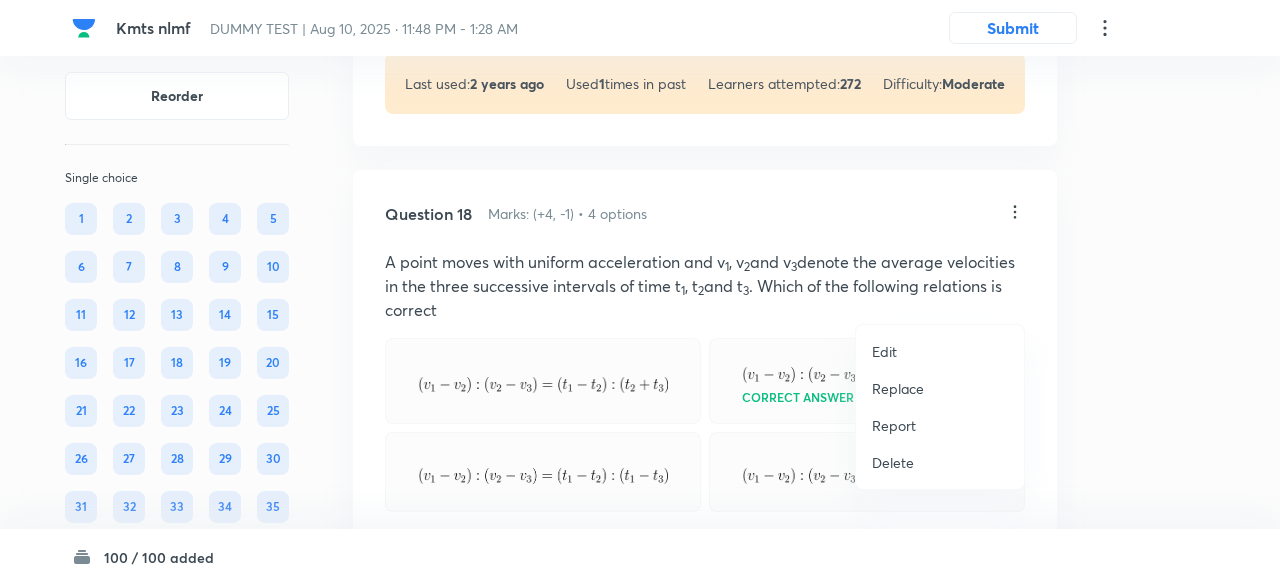 click on "Replace" at bounding box center (898, 388) 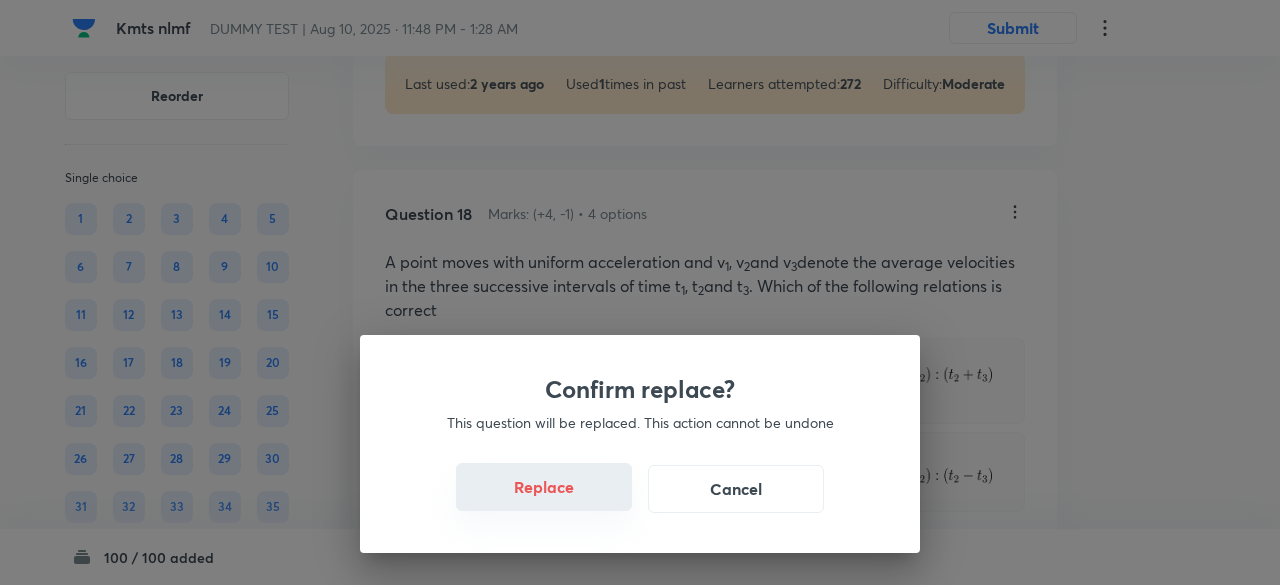 click on "Replace" at bounding box center (544, 487) 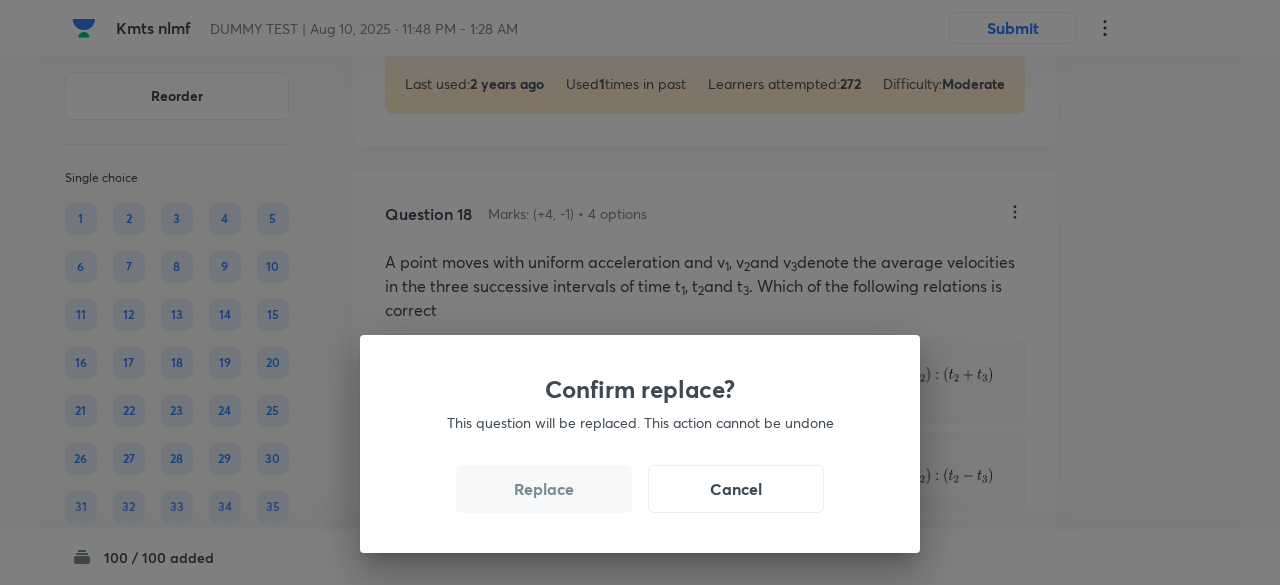 click on "Replace" at bounding box center (544, 489) 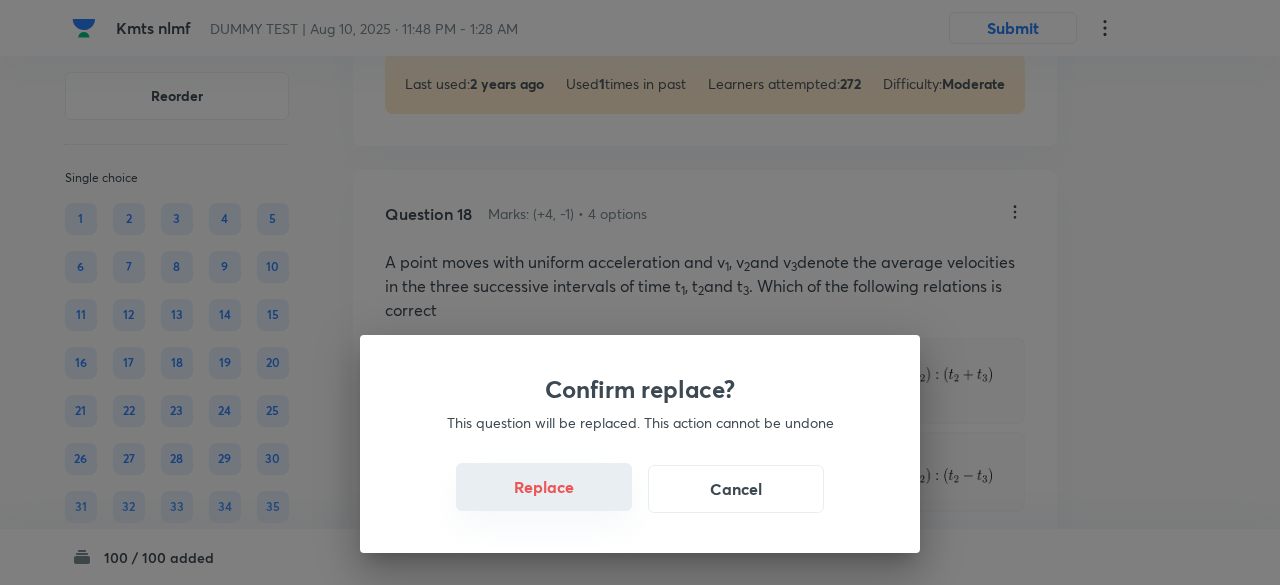 click on "Replace" at bounding box center (544, 487) 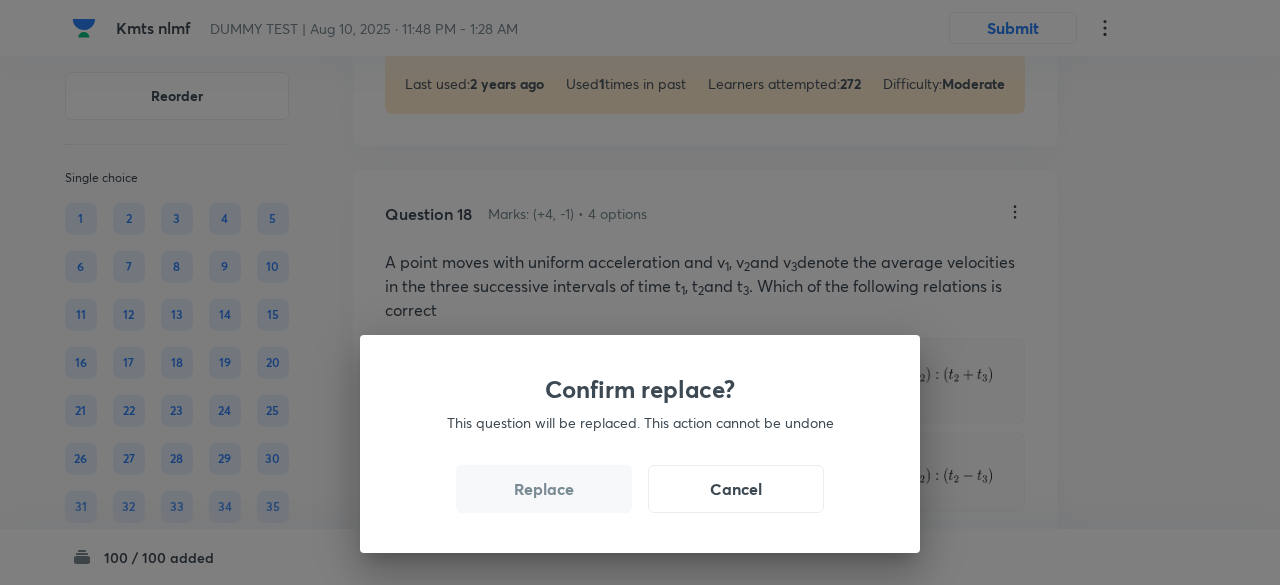 click on "Replace" at bounding box center [544, 489] 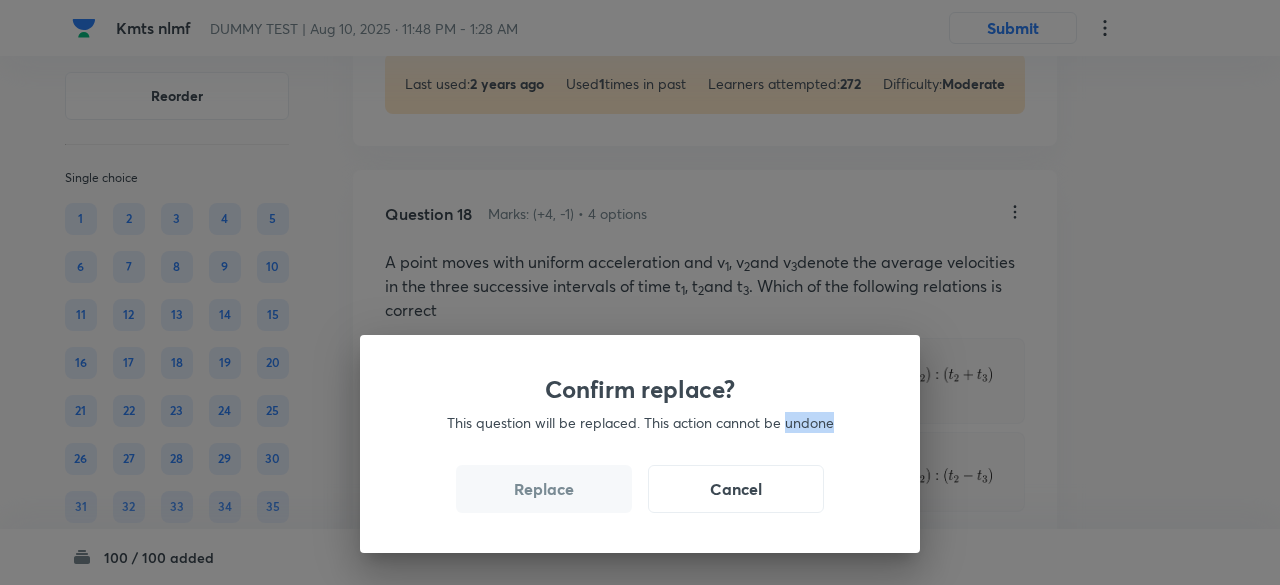 click on "Confirm replace? This question will be replaced. This action cannot be undone Replace Cancel" at bounding box center [640, 292] 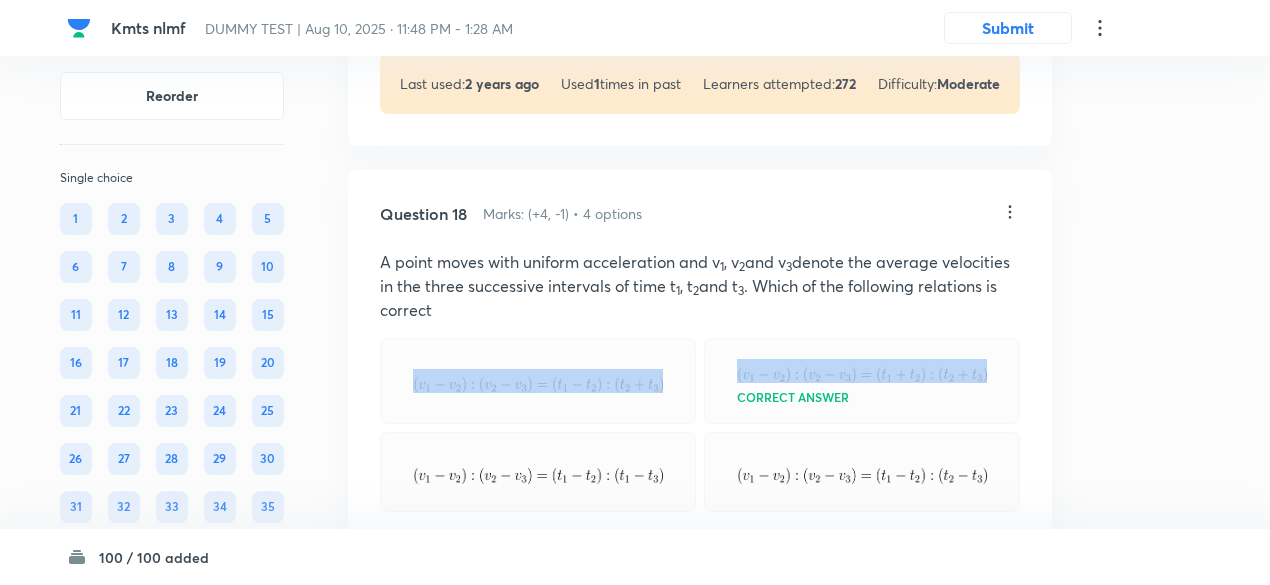 click at bounding box center [538, 381] 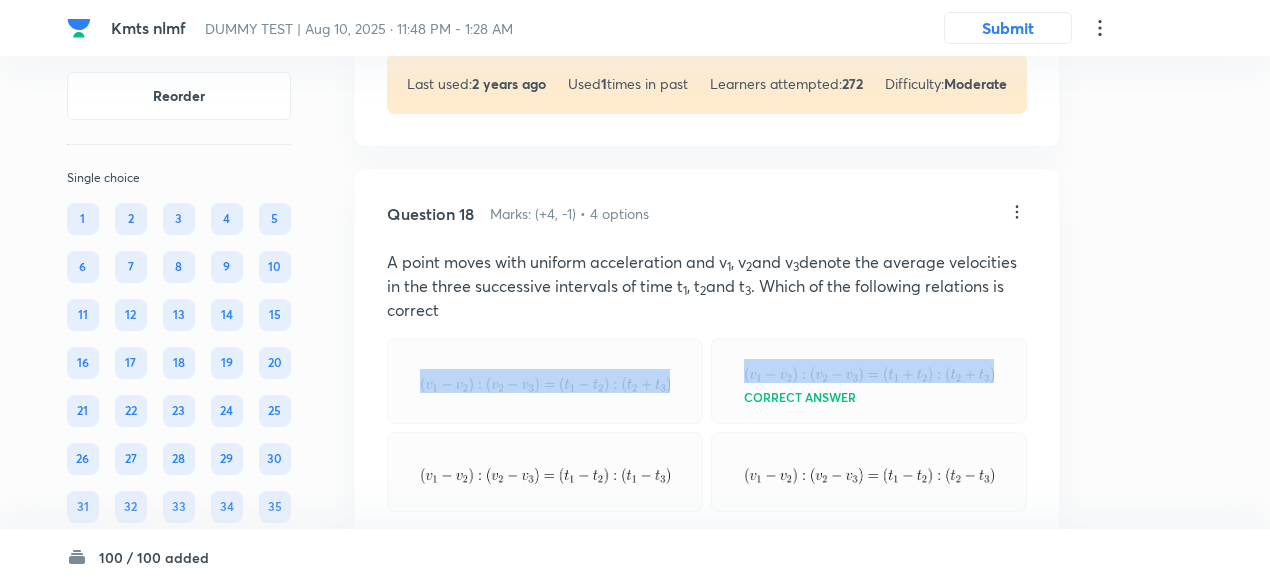 click at bounding box center (545, 381) 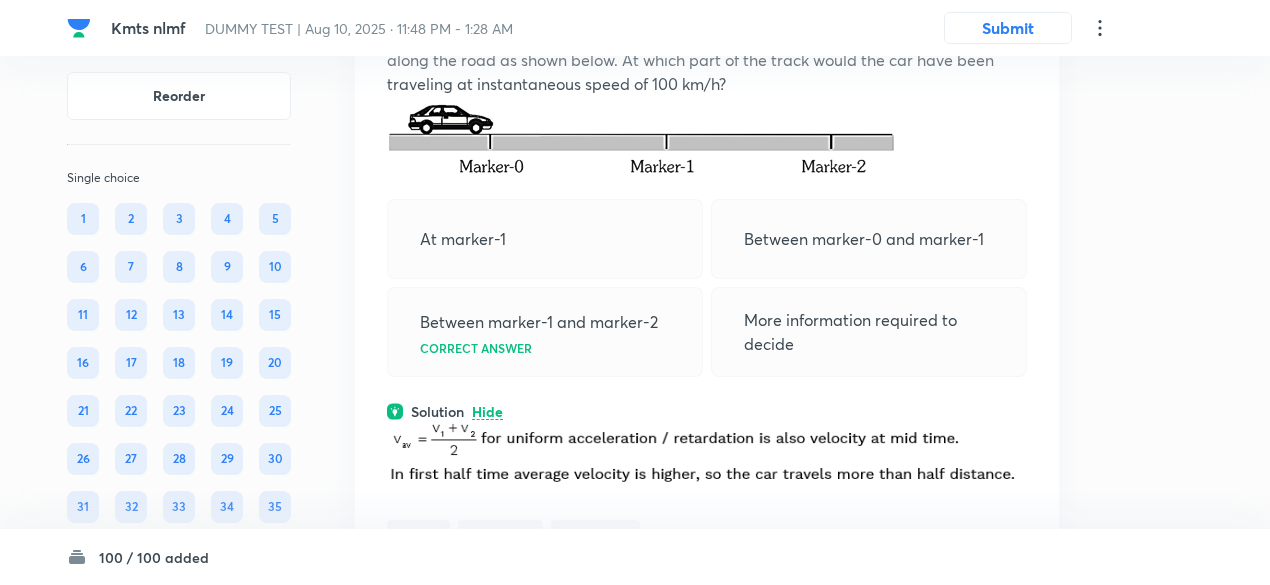 click on "Between marker-1 and marker-2" at bounding box center [539, 322] 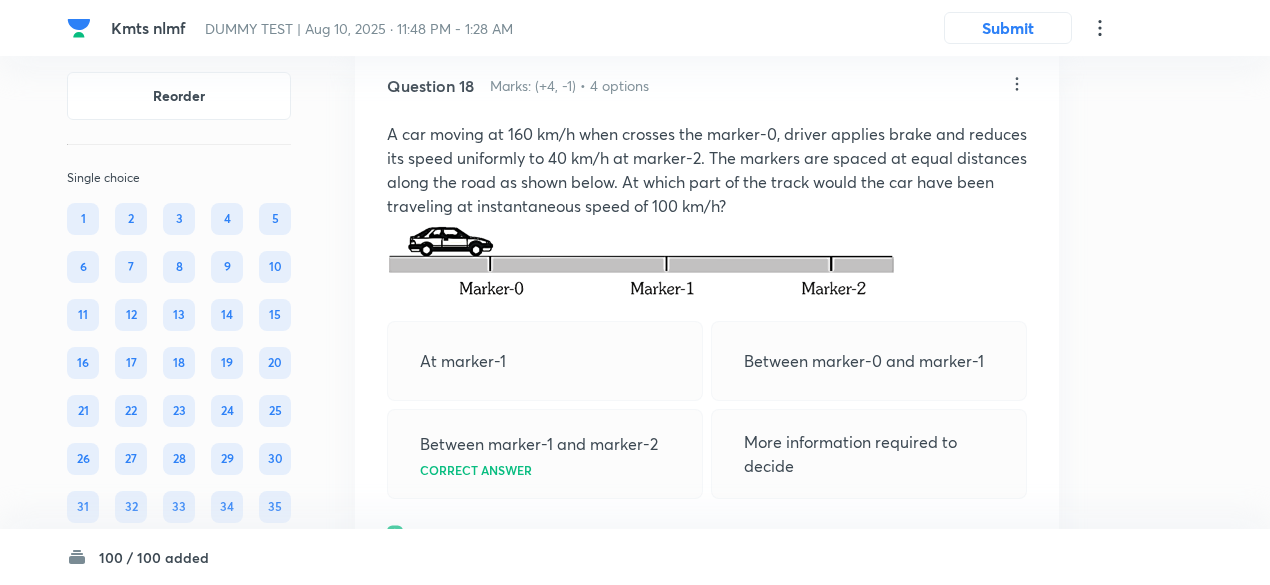 scroll, scrollTop: 11274, scrollLeft: 0, axis: vertical 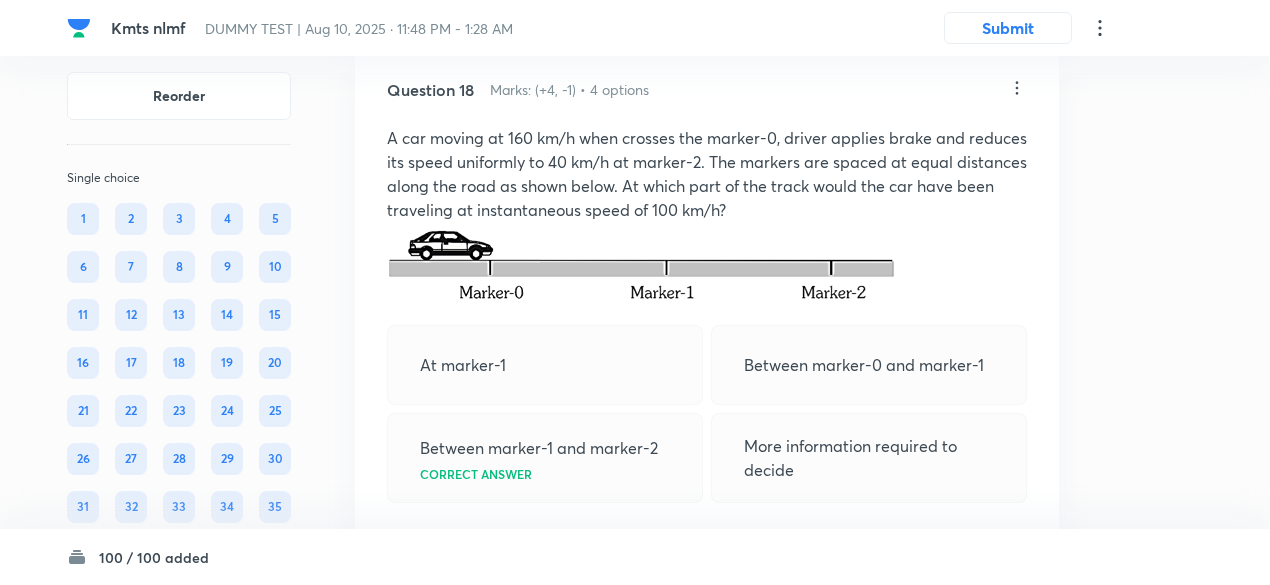click 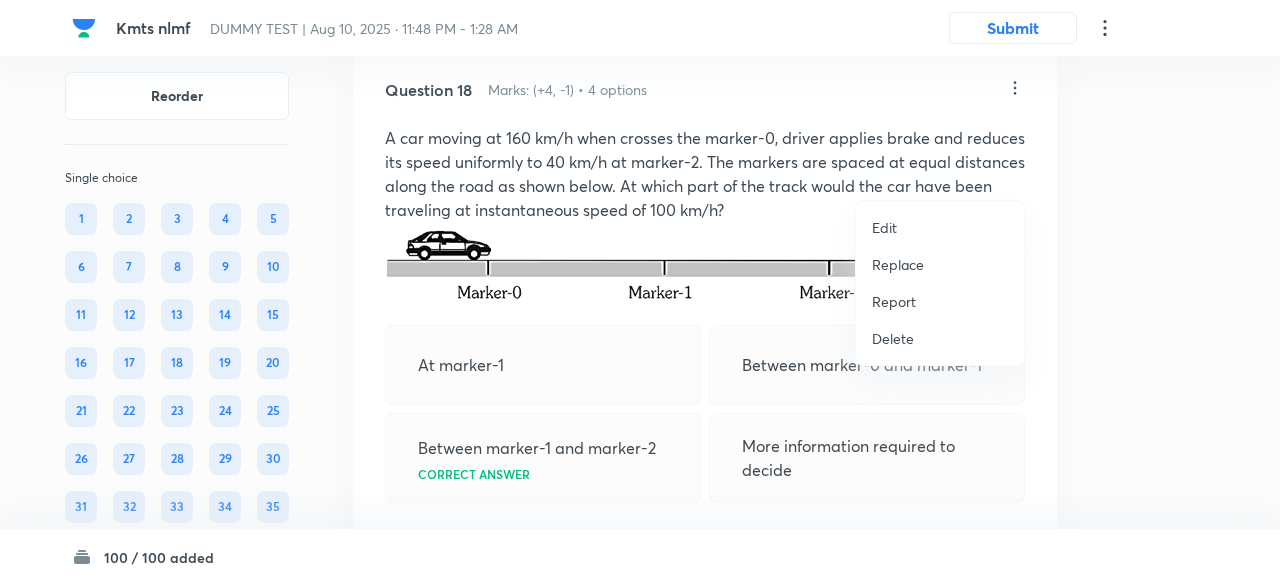 click at bounding box center (640, 292) 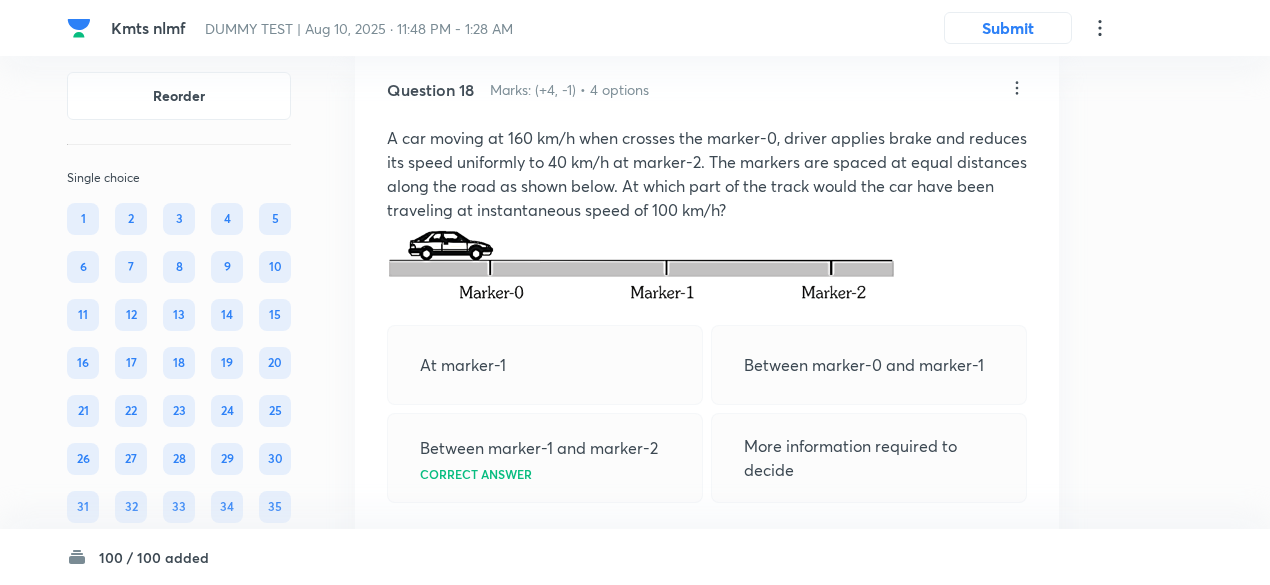 click 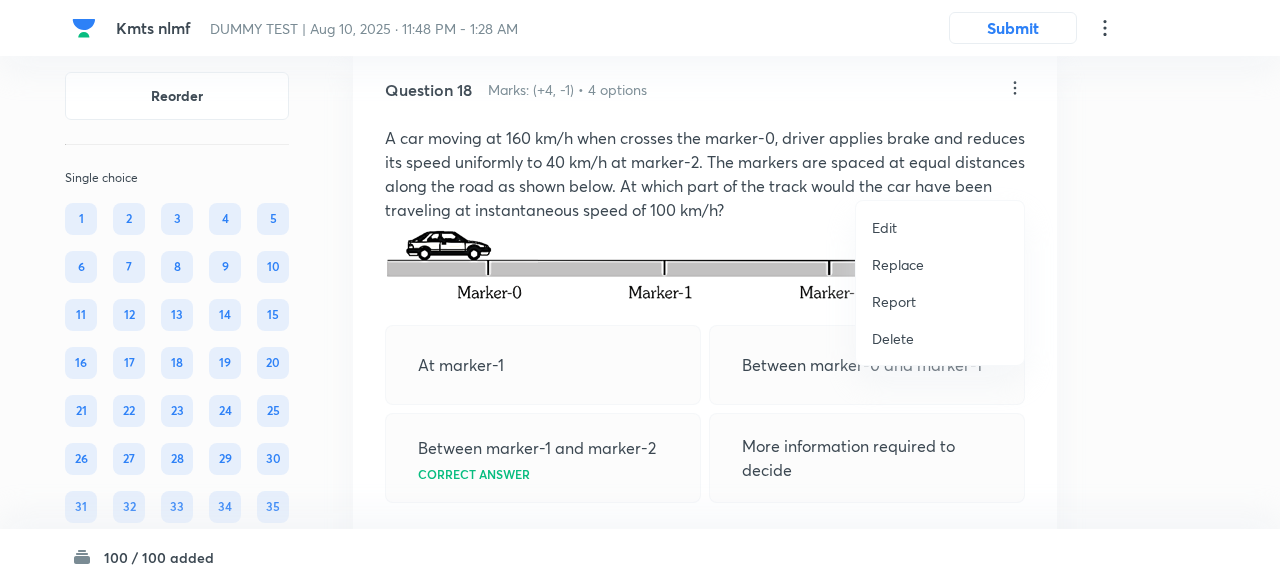 click on "Replace" at bounding box center (898, 264) 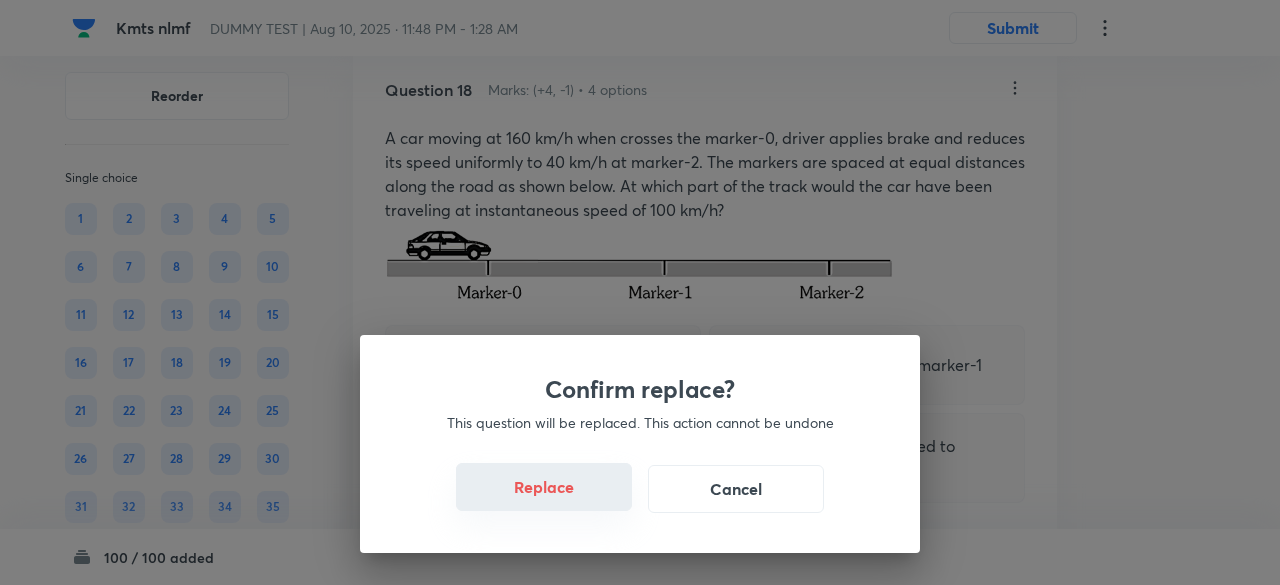click on "Replace" at bounding box center (544, 487) 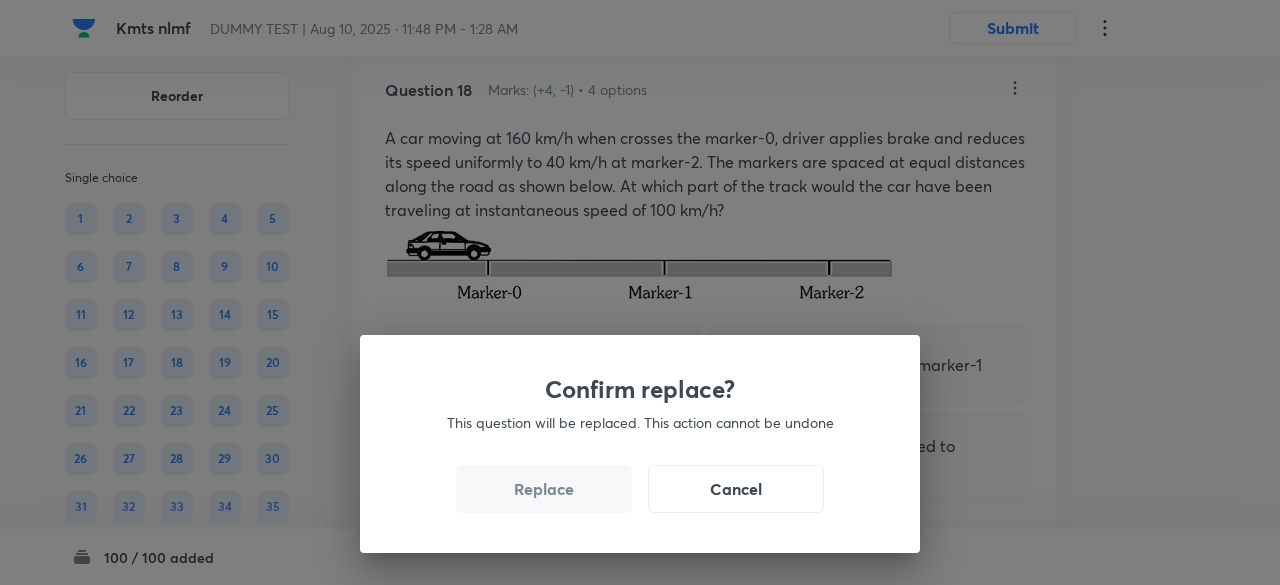 click on "Replace" at bounding box center [544, 489] 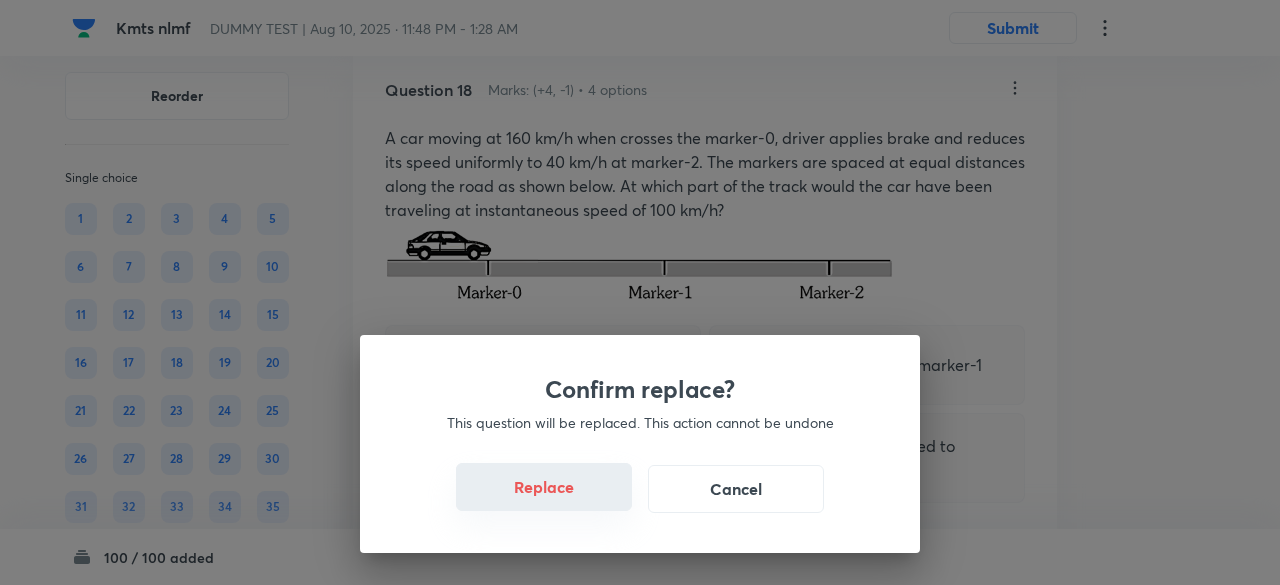 click on "Replace" at bounding box center [544, 487] 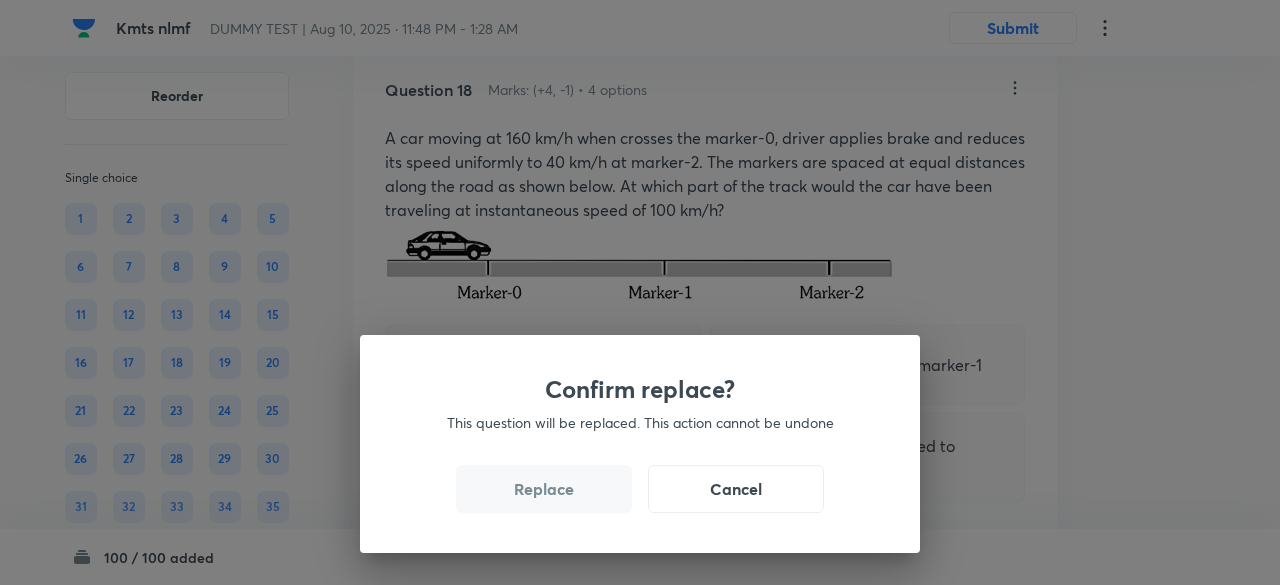click on "Replace" at bounding box center (544, 489) 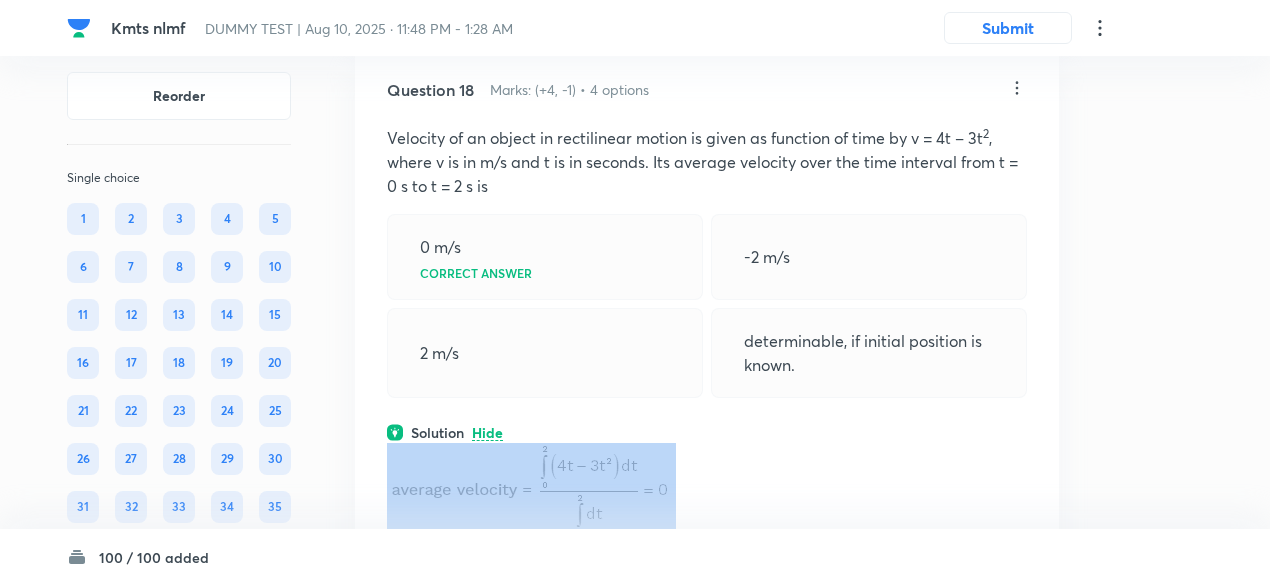 click on "Question 18 Marks: (+4, -1) • 4 options Velocity of an object in rectilinear motion is given as function of time by v = 4t – 3t 2 , where v is in m/s and t is in seconds. Its average velocity over the time interval from t = 0 s to t = 2 s is 0 m/s Correct answer -2 m/s 2 m/s determinable, if initial position is known. Solution Hide Physics Mechanics Kinematics Last used:  2 years ago Used  1  times in past Learners attempted:  19 Difficulty: Moderate" at bounding box center [707, 402] 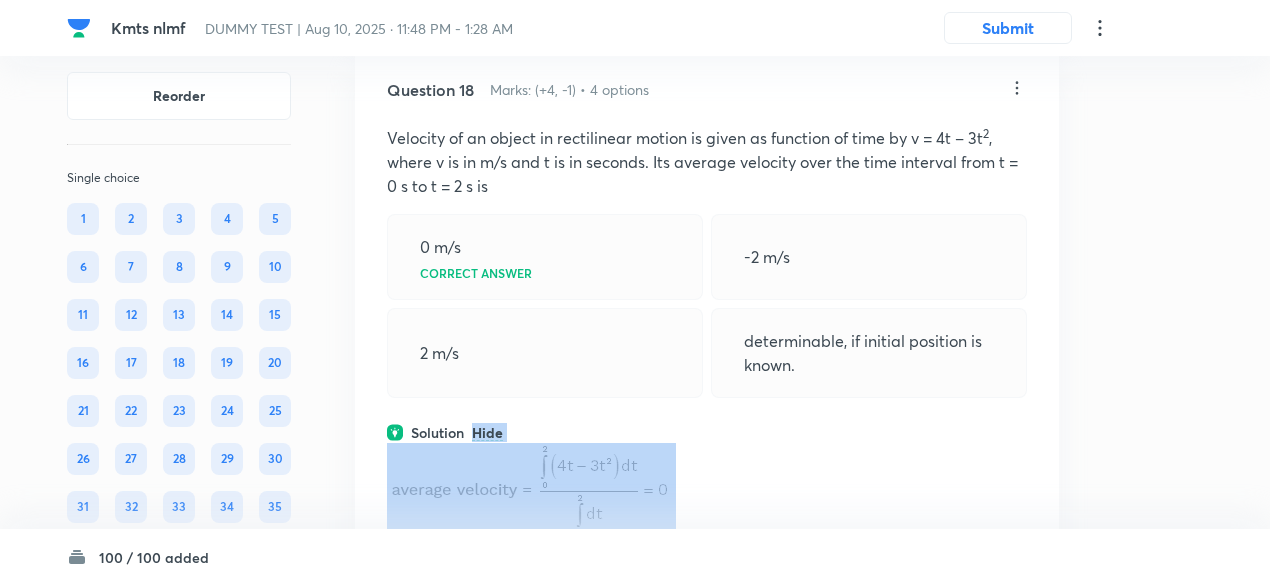 click on "Question 18 Marks: (+4, -1) • 4 options Velocity of an object in rectilinear motion is given as function of time by v = 4t – 3t 2 , where v is in m/s and t is in seconds. Its average velocity over the time interval from t = 0 s to t = 2 s is 0 m/s Correct answer -2 m/s 2 m/s determinable, if initial position is known. Solution Hide Physics Mechanics Kinematics Last used:  2 years ago Used  1  times in past Learners attempted:  19 Difficulty: Moderate" at bounding box center (707, 402) 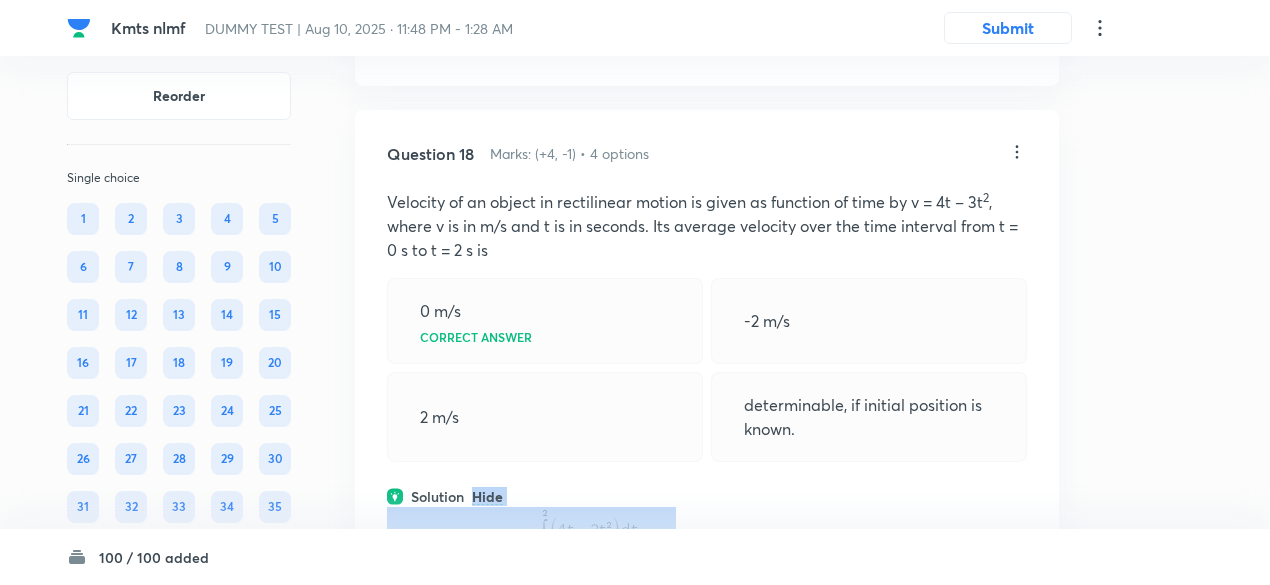 scroll, scrollTop: 11208, scrollLeft: 0, axis: vertical 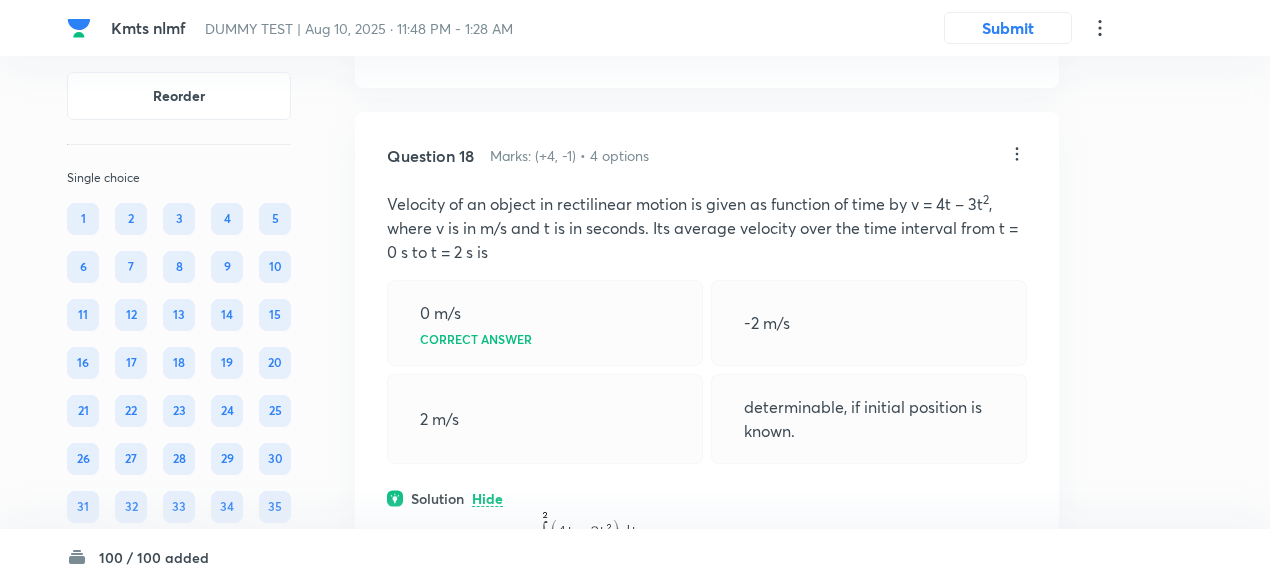click 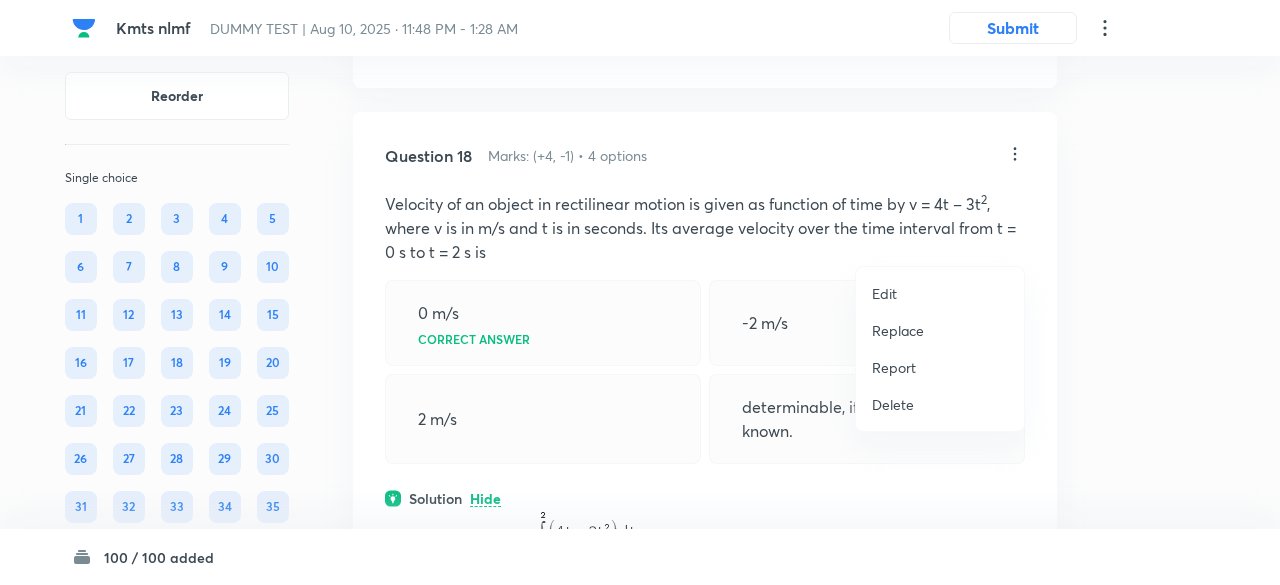 click at bounding box center (640, 292) 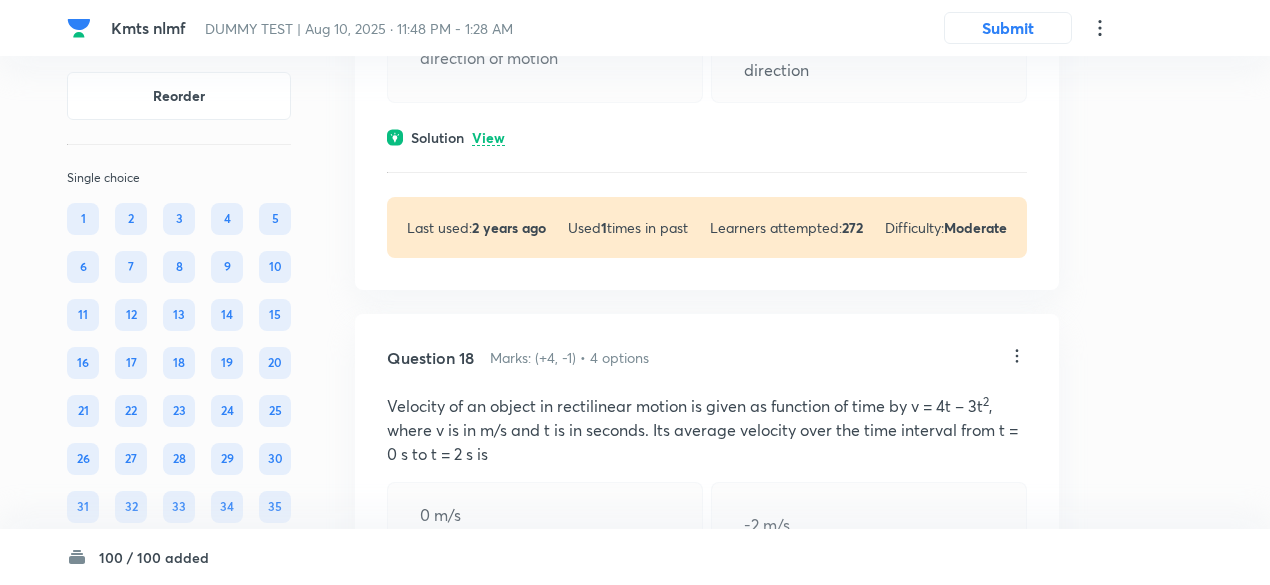 scroll, scrollTop: 10992, scrollLeft: 0, axis: vertical 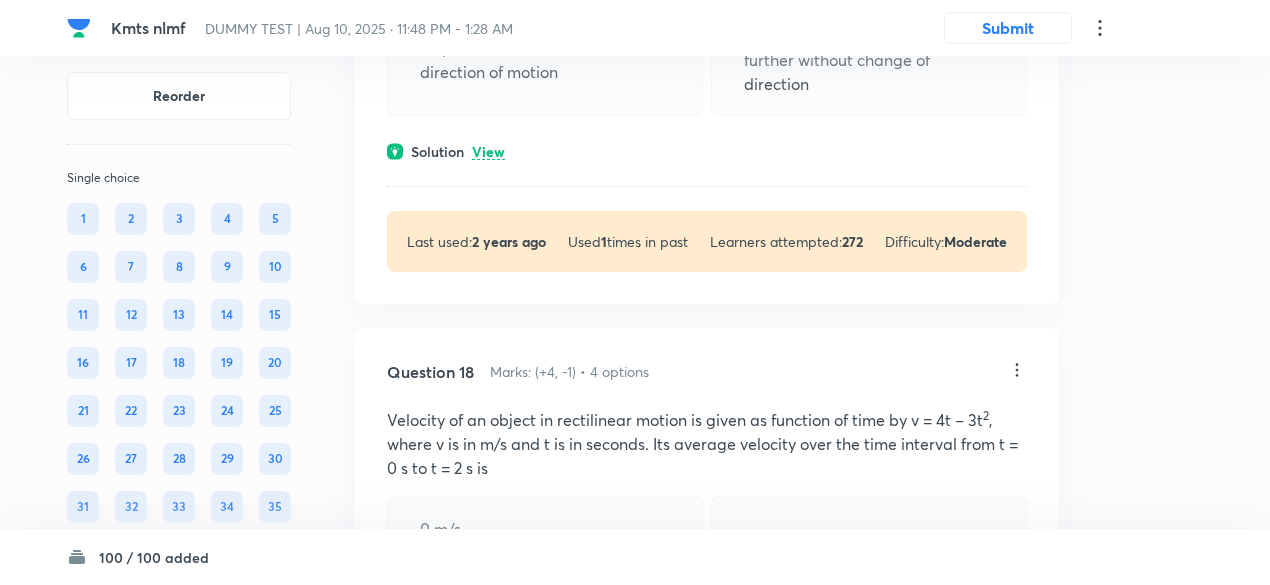 click on "View" at bounding box center [488, 152] 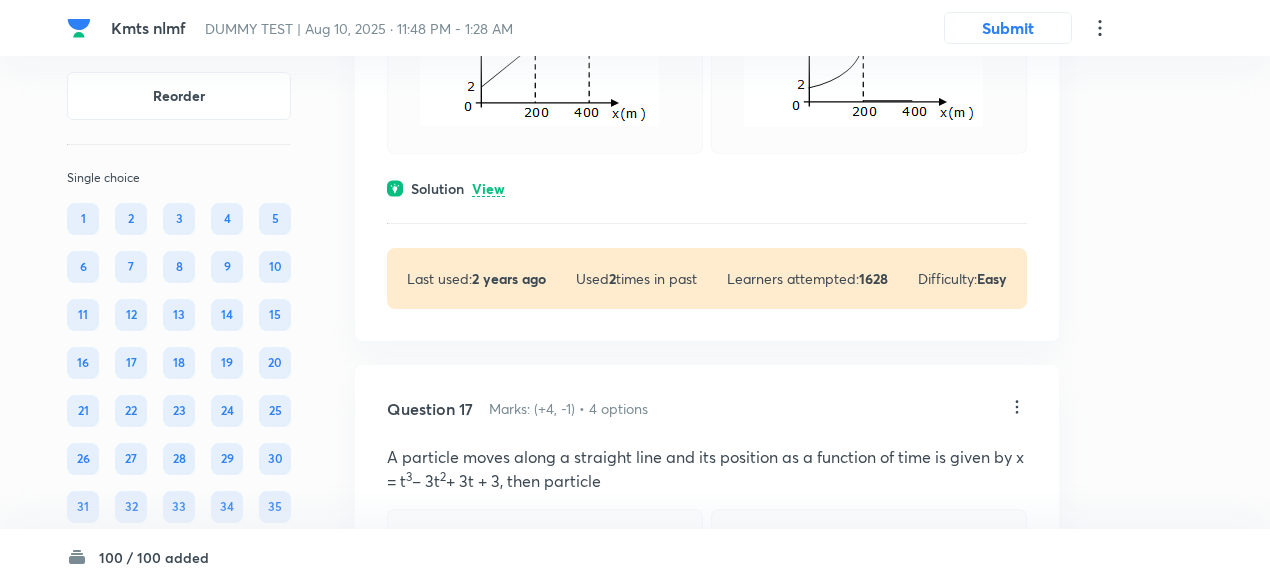 scroll, scrollTop: 10312, scrollLeft: 0, axis: vertical 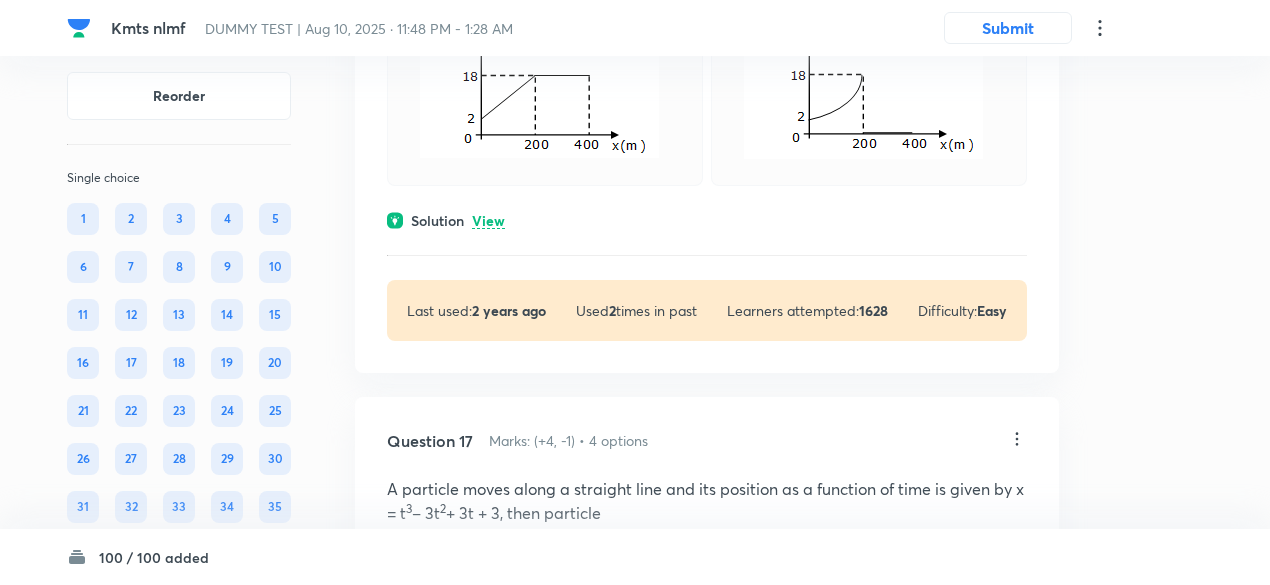 click on "View" at bounding box center [488, 221] 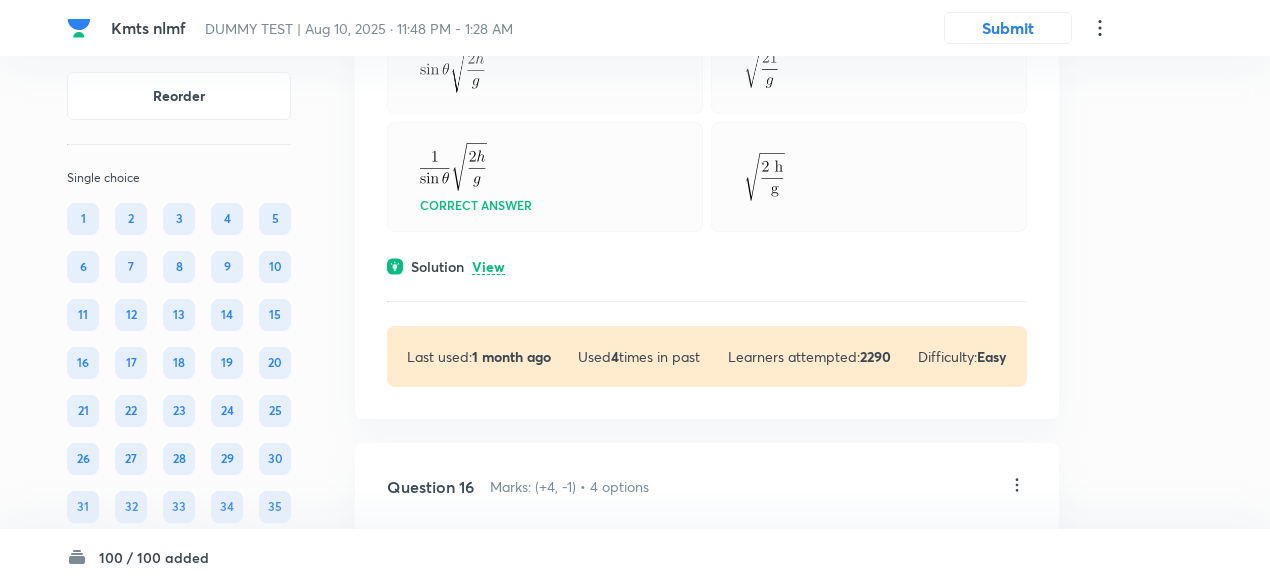 scroll, scrollTop: 9238, scrollLeft: 0, axis: vertical 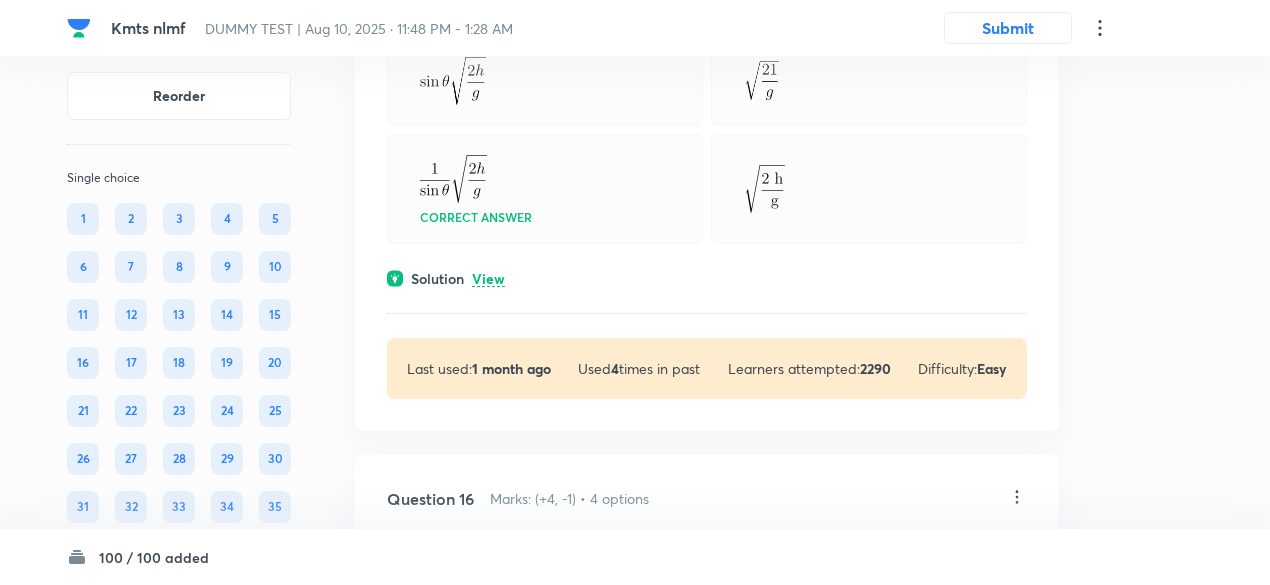 click on "View" at bounding box center (488, 279) 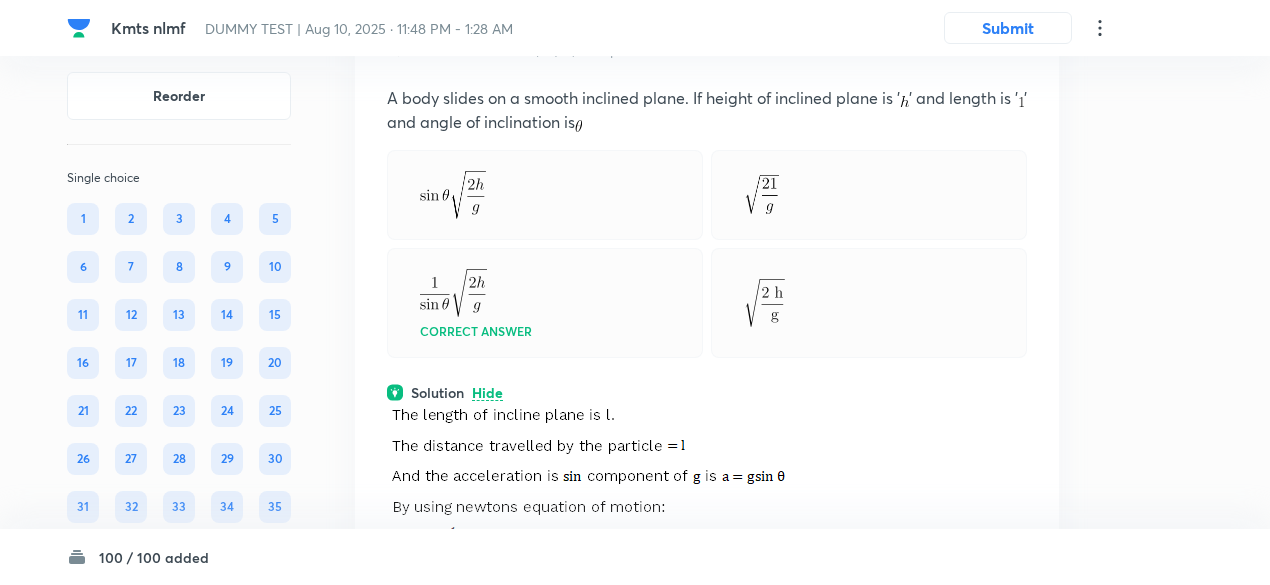 scroll, scrollTop: 9118, scrollLeft: 0, axis: vertical 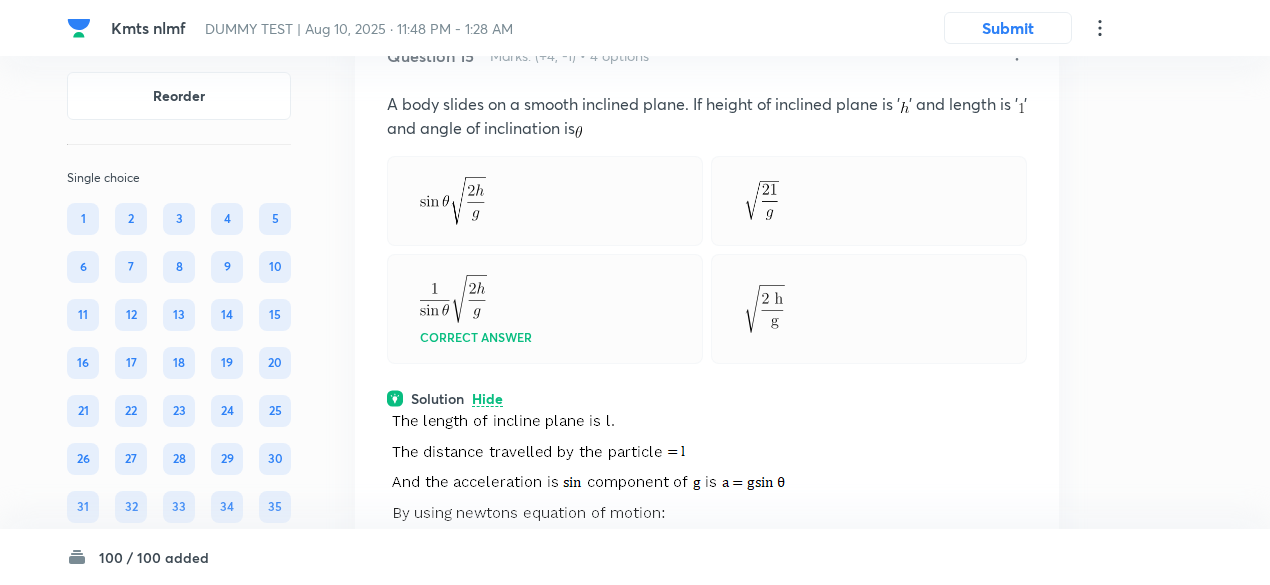 click 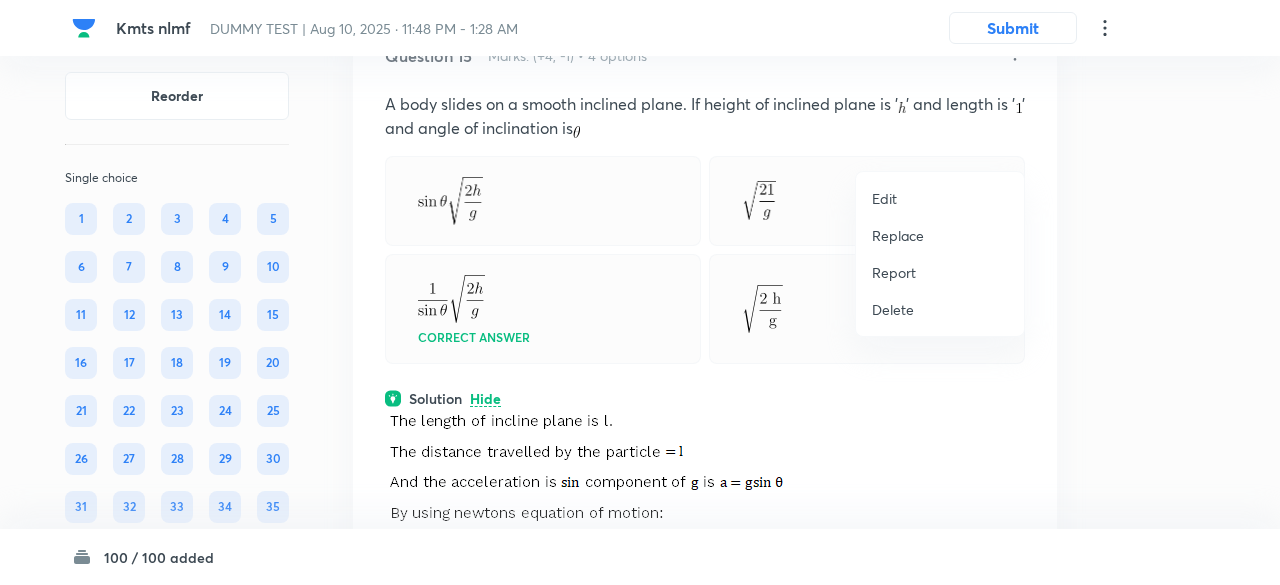 click on "Replace" at bounding box center (898, 235) 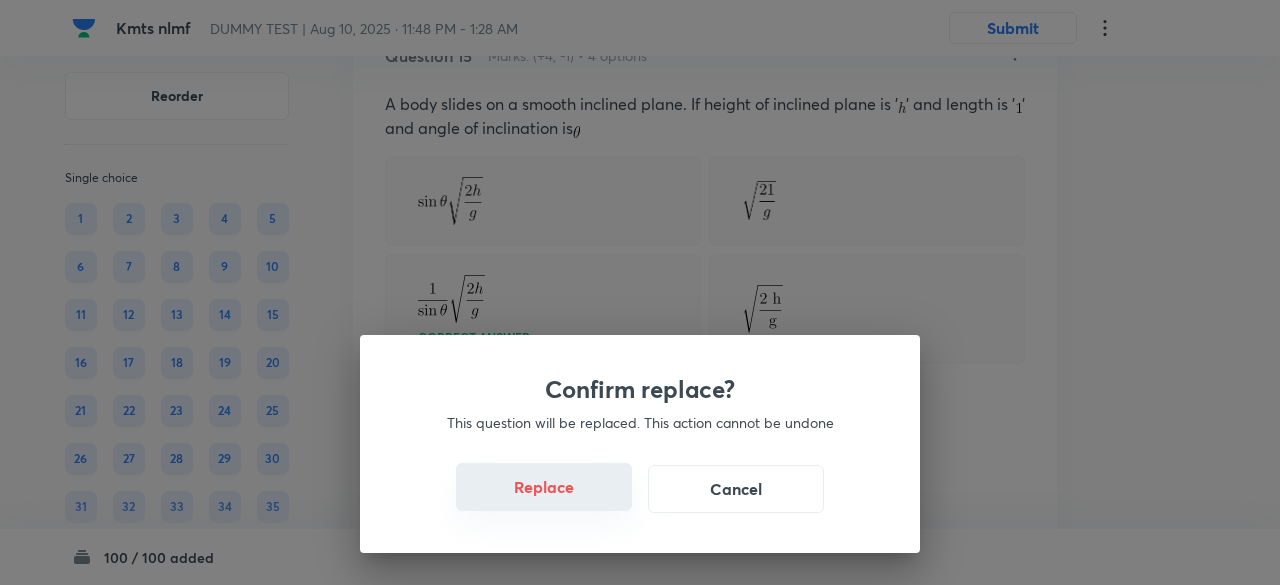 click on "Replace" at bounding box center (544, 487) 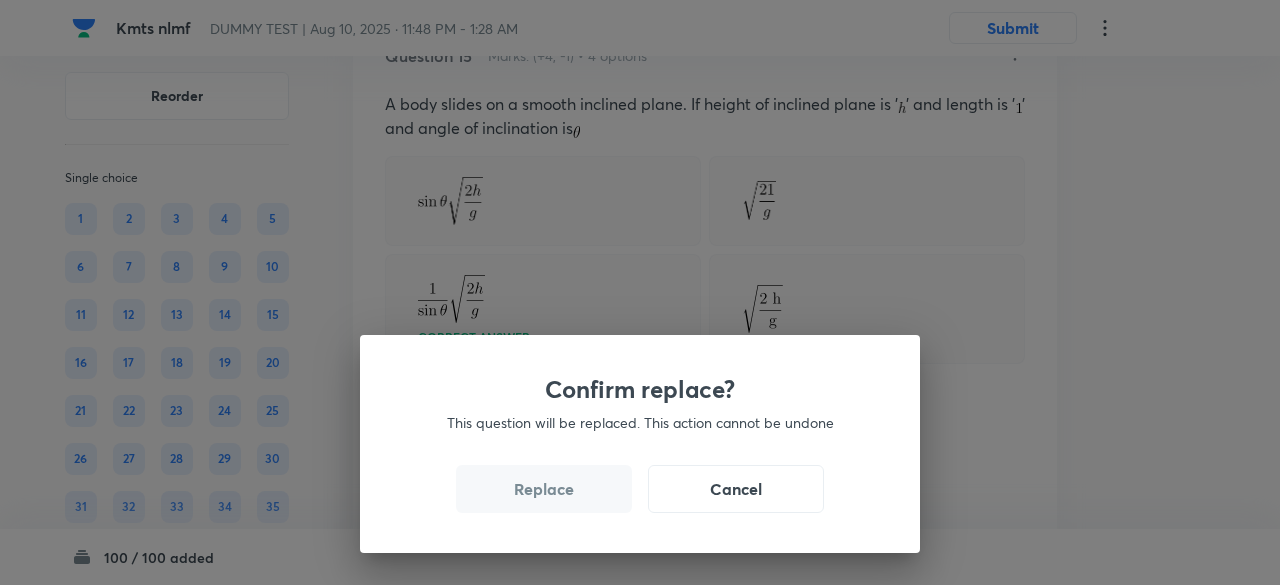 click on "Replace" at bounding box center (544, 489) 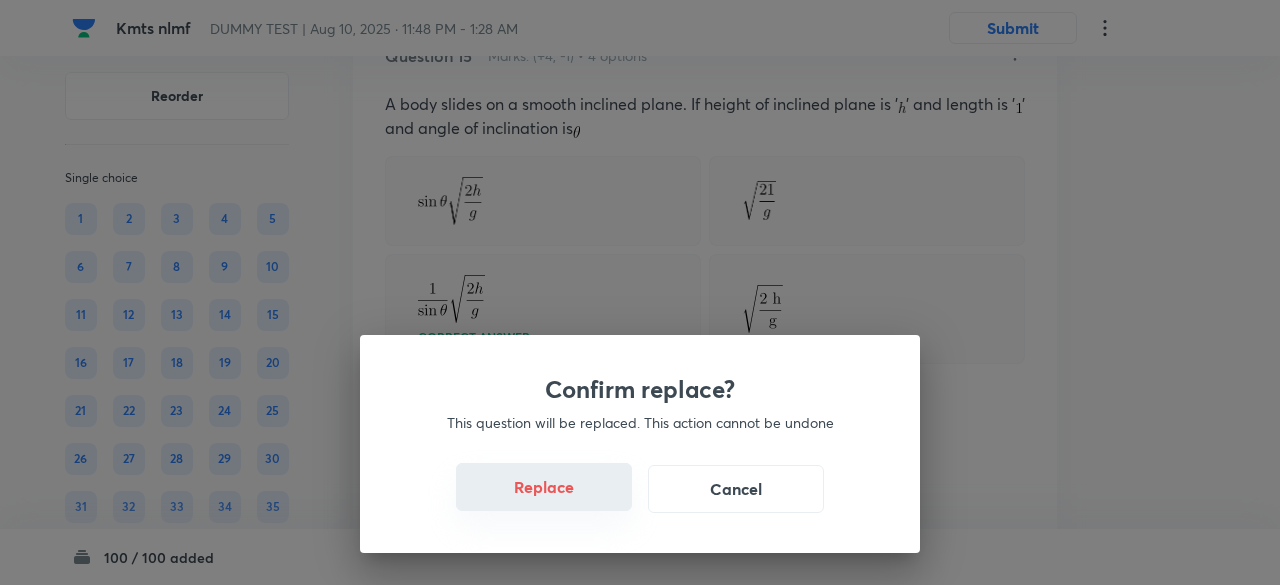 click on "Replace" at bounding box center [544, 487] 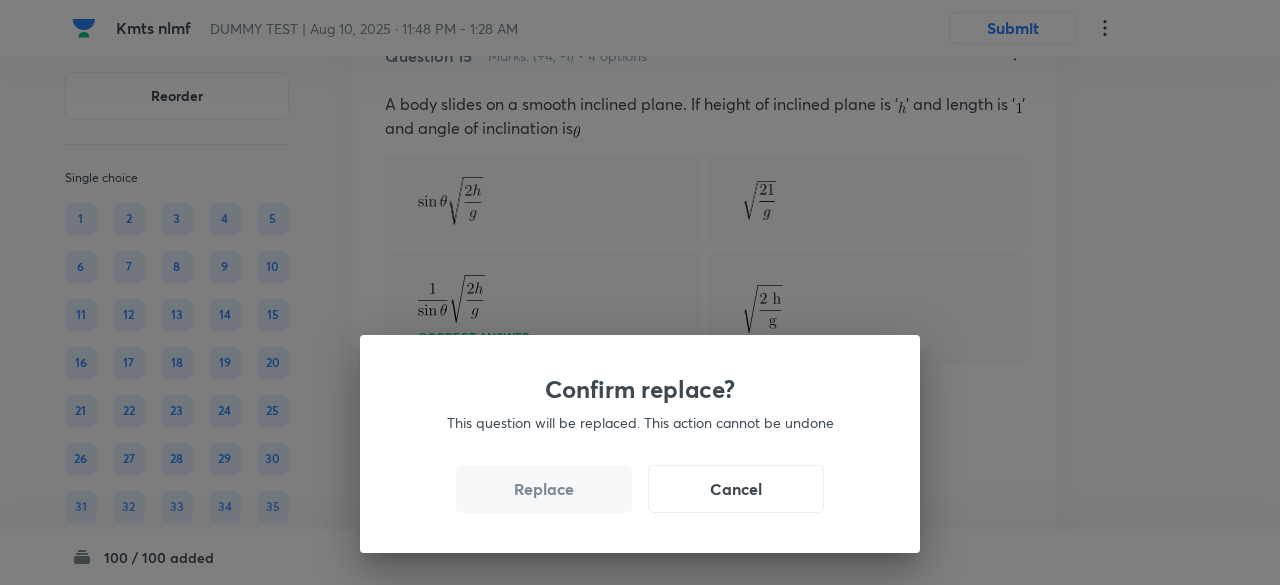 click on "Replace" at bounding box center (544, 489) 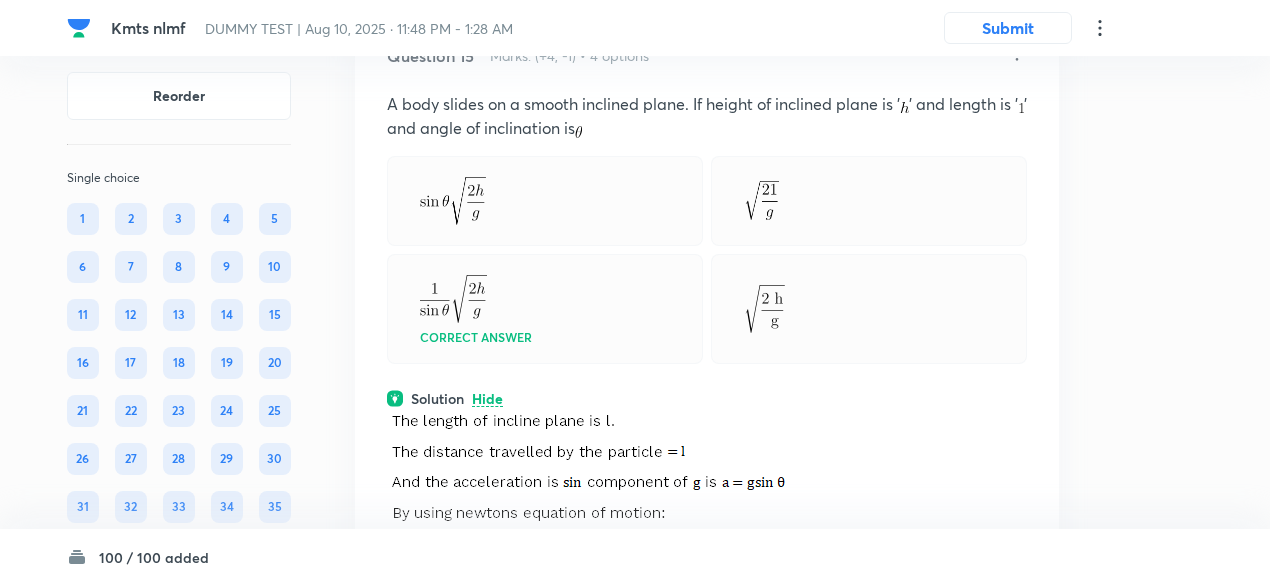 click at bounding box center [606, 662] 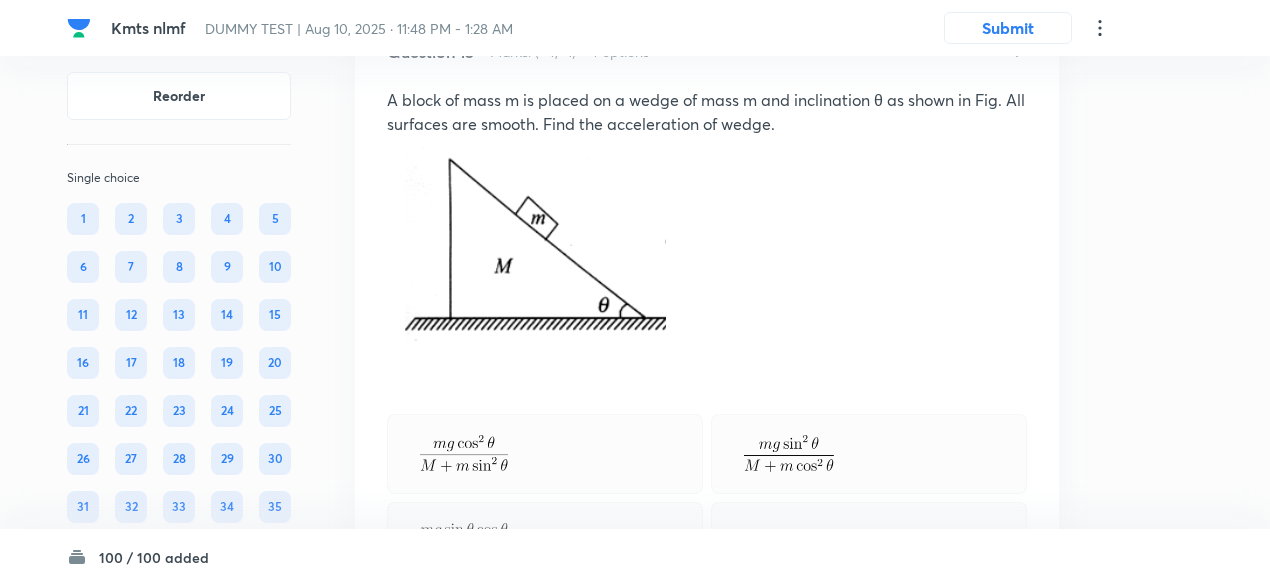 scroll, scrollTop: 9116, scrollLeft: 0, axis: vertical 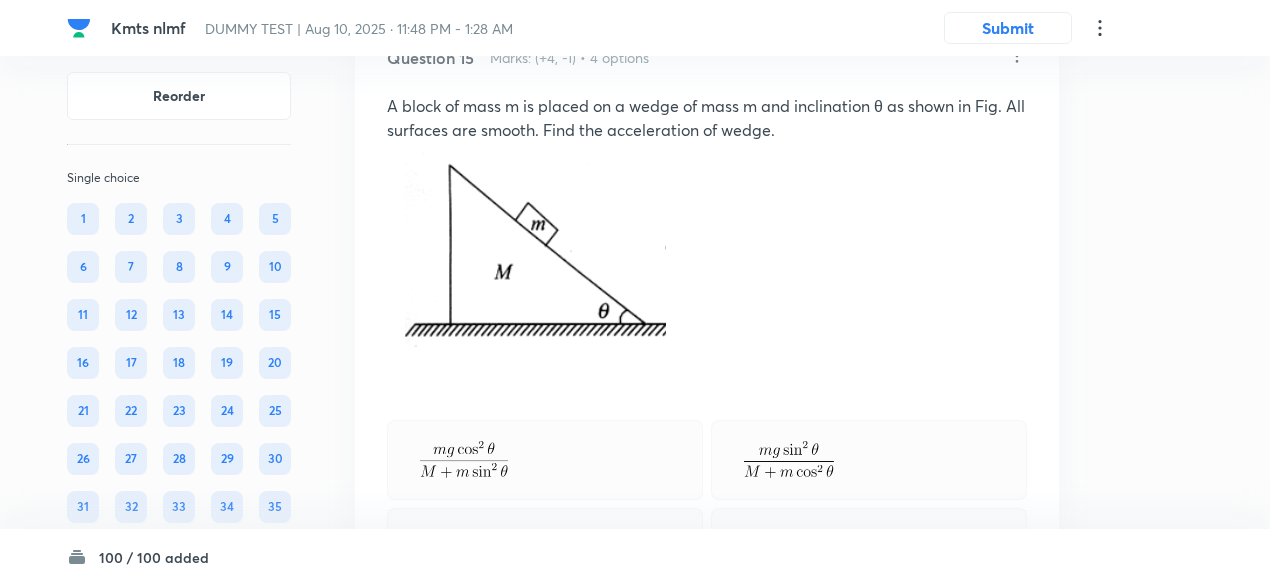 click 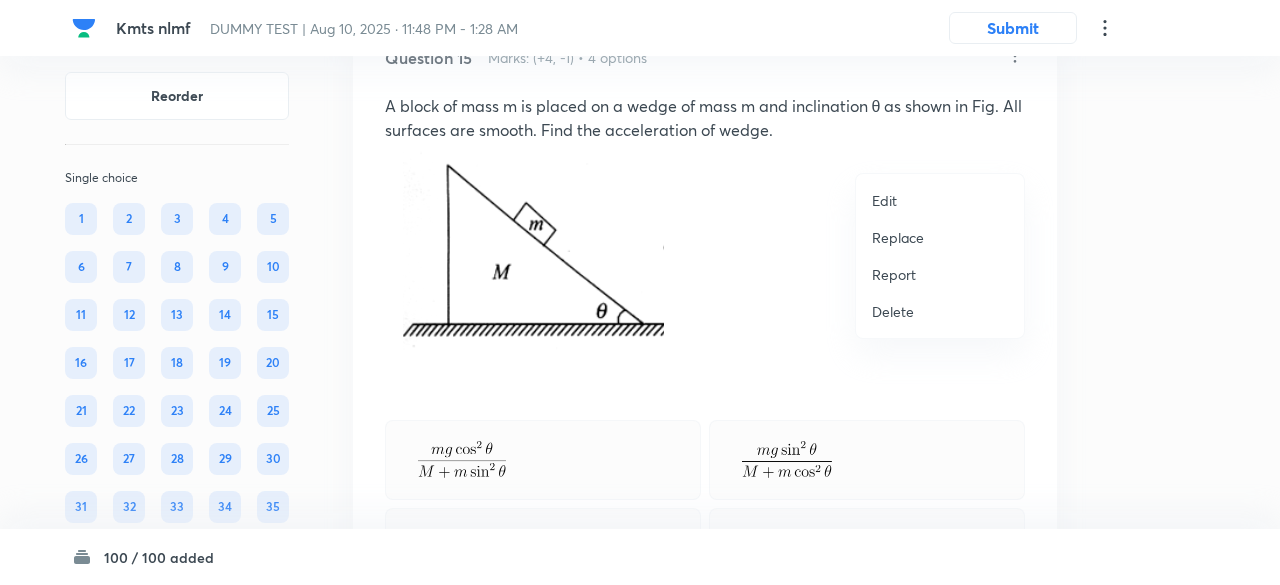 click on "Replace" at bounding box center [898, 237] 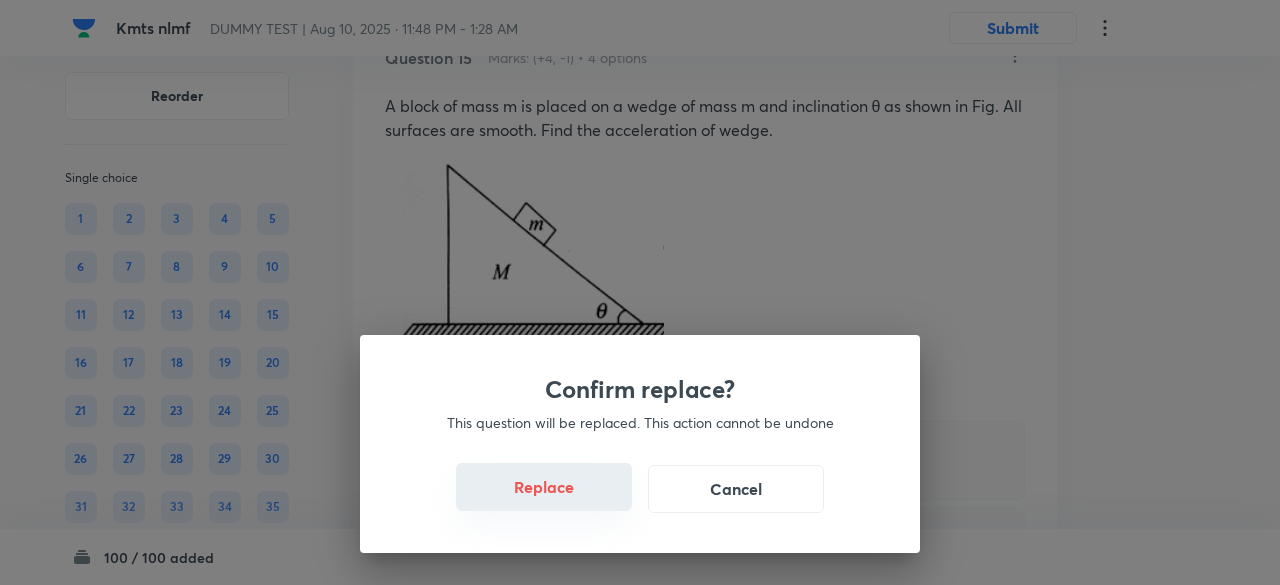 click on "Replace" at bounding box center (544, 487) 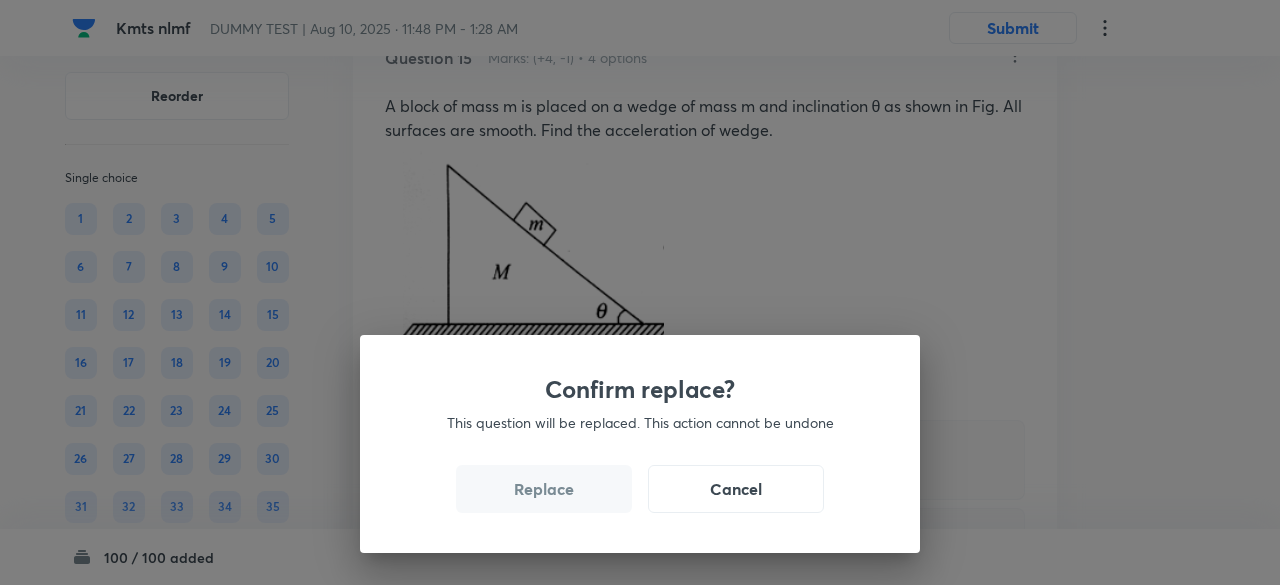 click on "Replace" at bounding box center (544, 489) 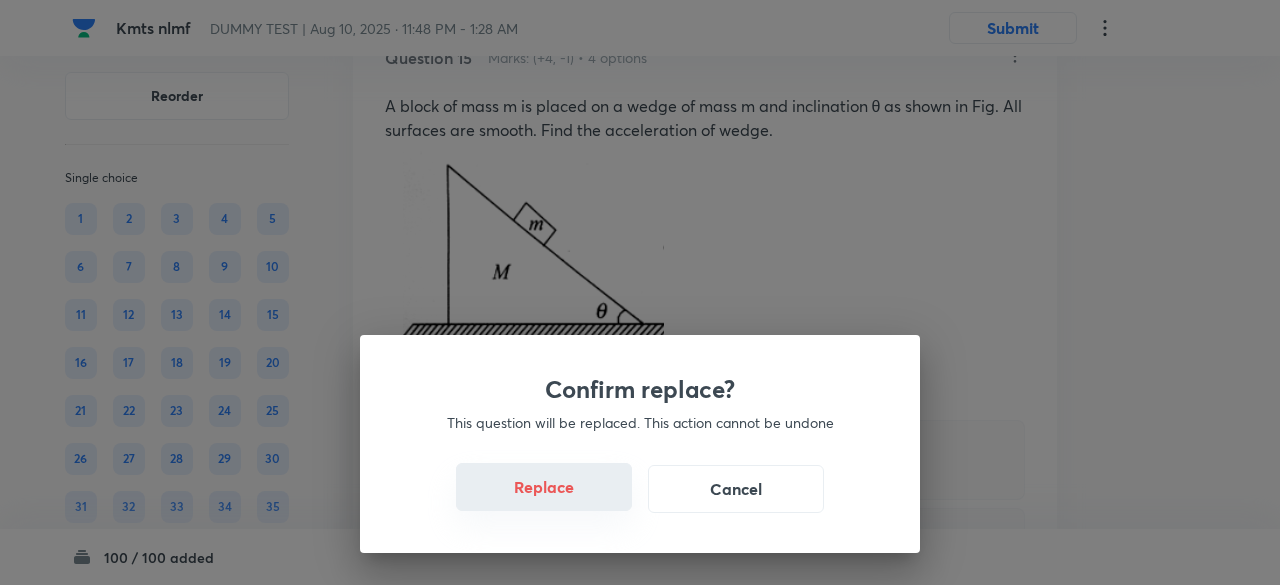 click on "Replace" at bounding box center (544, 487) 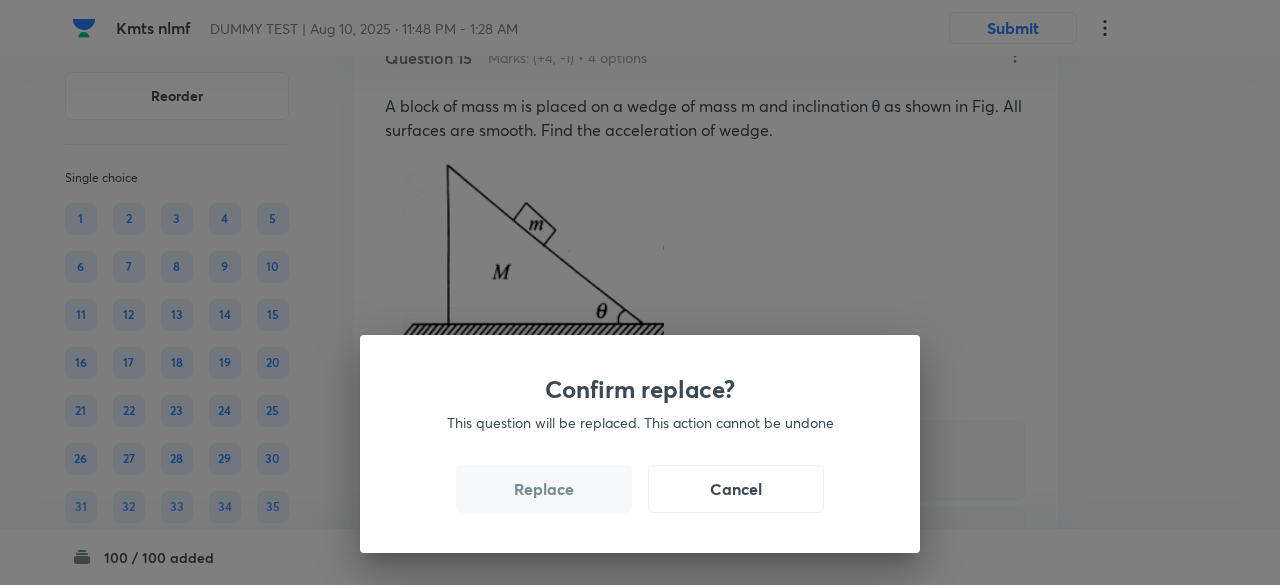click on "Replace" at bounding box center (544, 489) 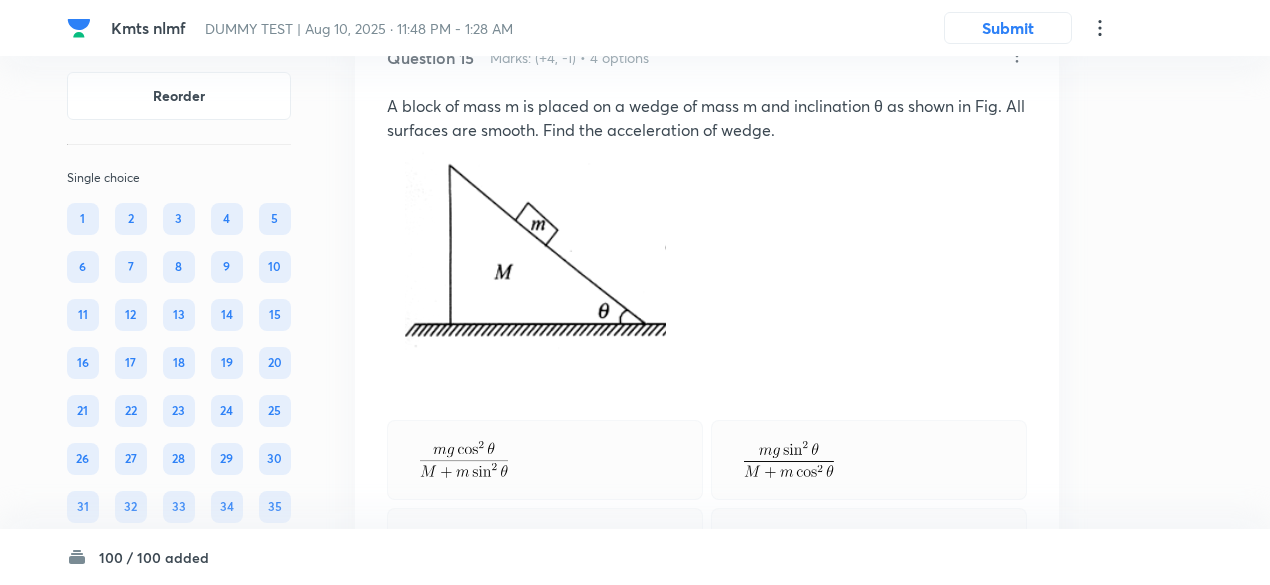 click on "Question 15 Marks: (+4, -1) • 4 options A block of mass m is placed on a wedge of mass m and inclination θ as shown in Fig. All surfaces are smooth. Find the acceleration of wedge. Correct answer Solution Hide or   … (i)   ….. (ii)  …. (iii) From (ii) and (iii) Physics Mechanics Kinematics Last used:  2 years ago Used  3  times in past Learners attempted:  180 Difficulty: Easy" at bounding box center [707, 626] 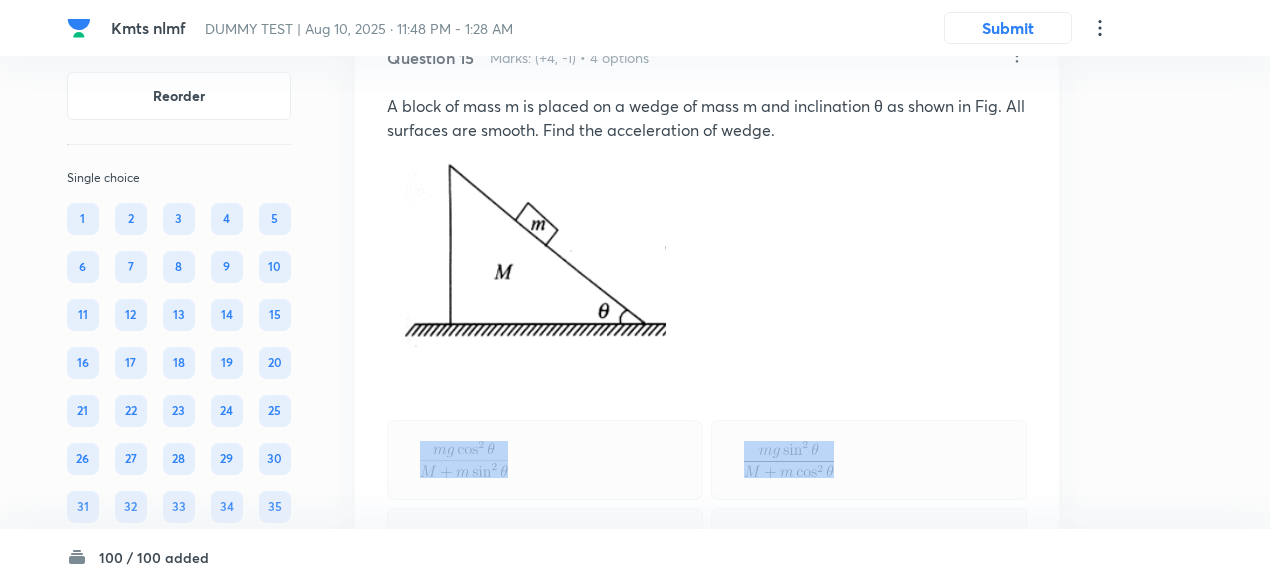 click on "Question 15 Marks: (+4, -1) • 4 options A block of mass m is placed on a wedge of mass m and inclination θ as shown in Fig. All surfaces are smooth. Find the acceleration of wedge. Correct answer Solution Hide or   … (i)   ….. (ii)  …. (iii) From (ii) and (iii) Physics Mechanics Kinematics Last used:  2 years ago Used  3  times in past Learners attempted:  180 Difficulty: Easy" at bounding box center (707, 626) 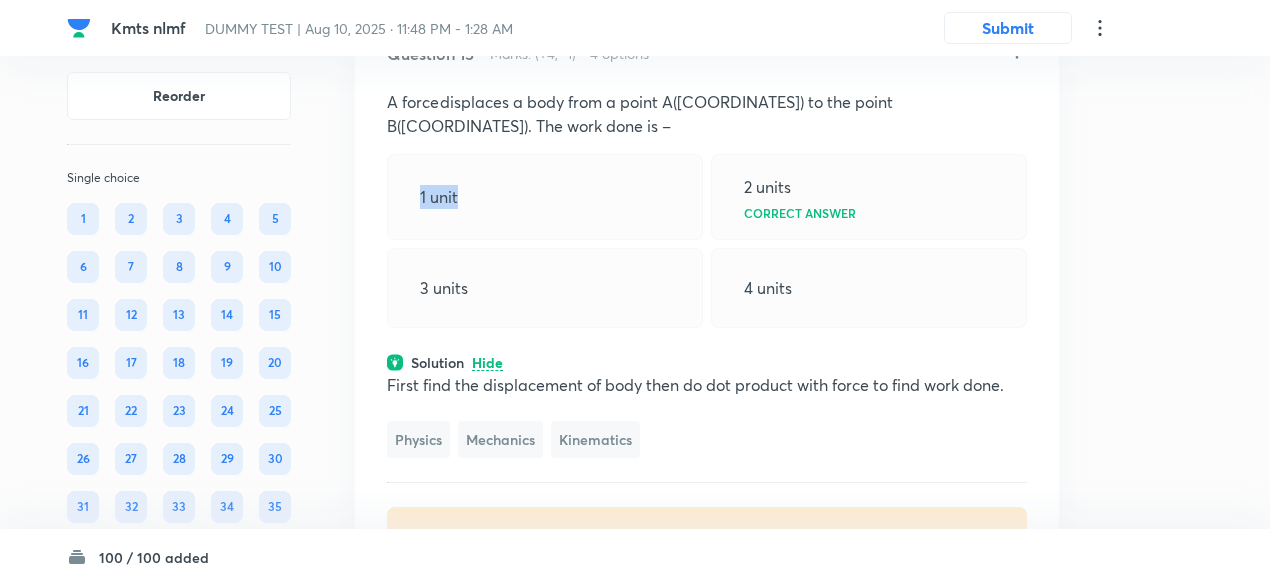 scroll, scrollTop: 9110, scrollLeft: 0, axis: vertical 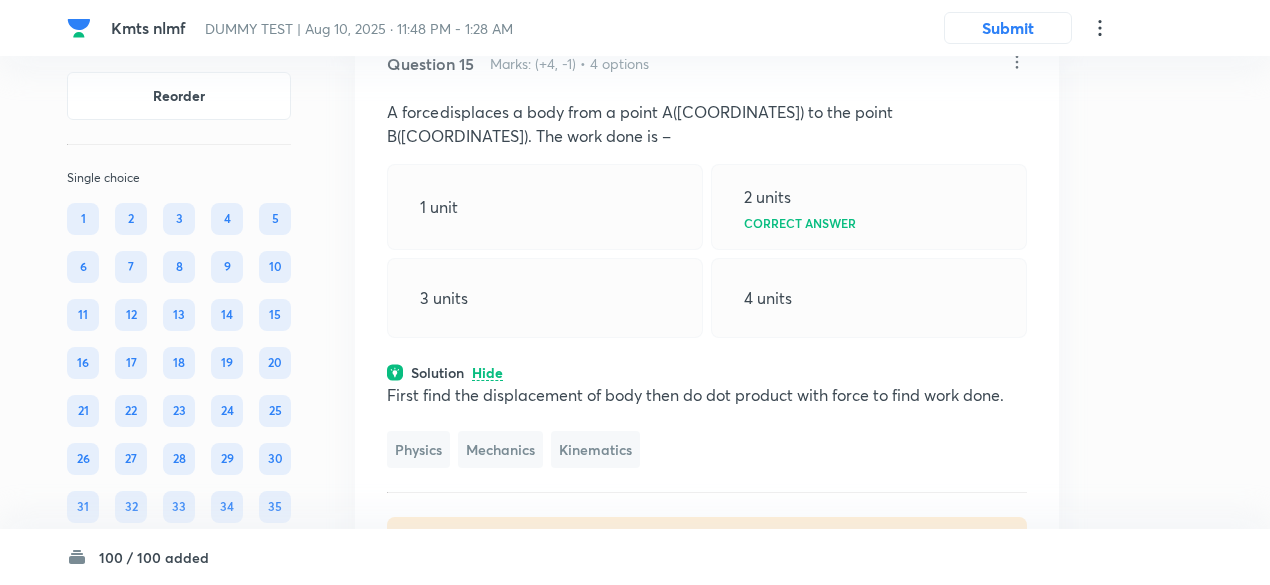 click 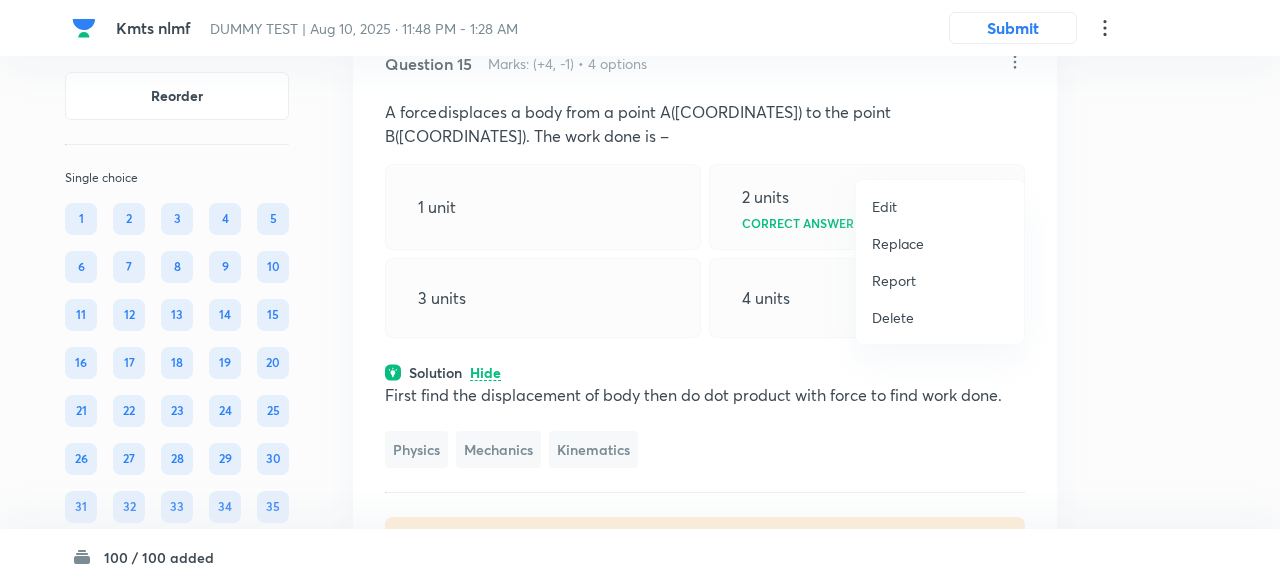 click on "Replace" at bounding box center [898, 243] 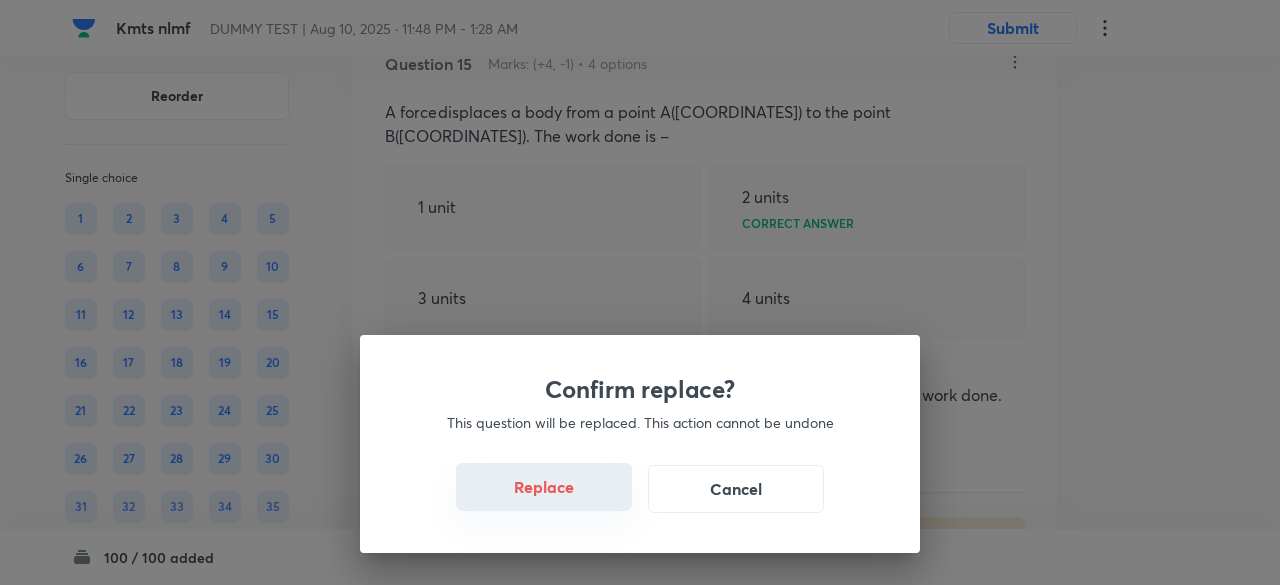 click on "Replace" at bounding box center [544, 487] 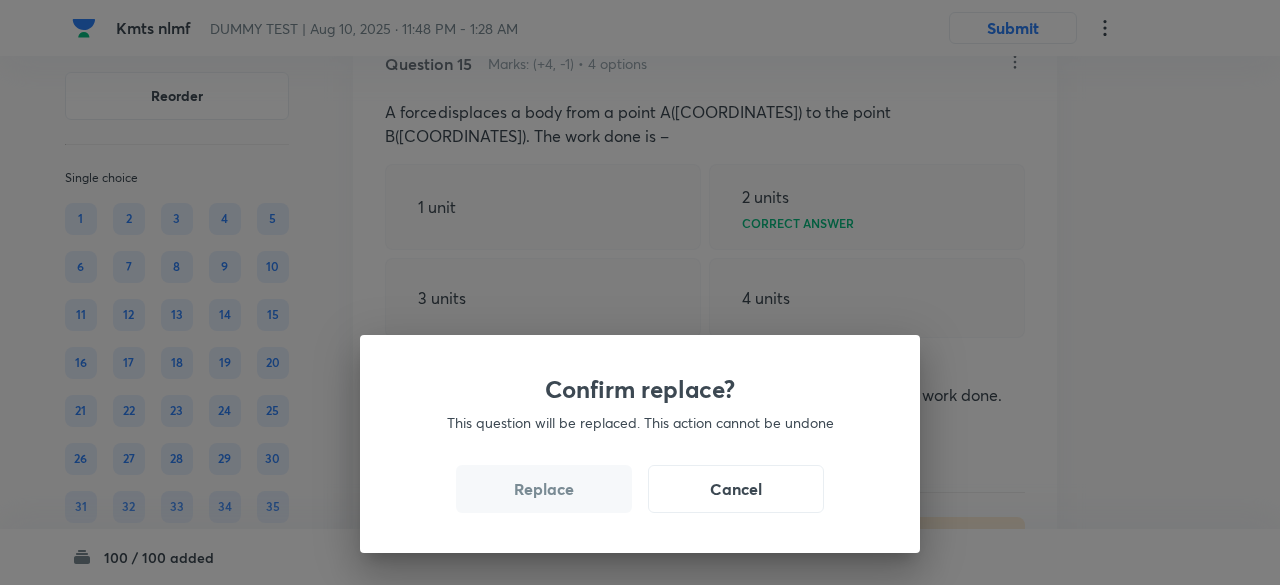 click on "Replace" at bounding box center [544, 489] 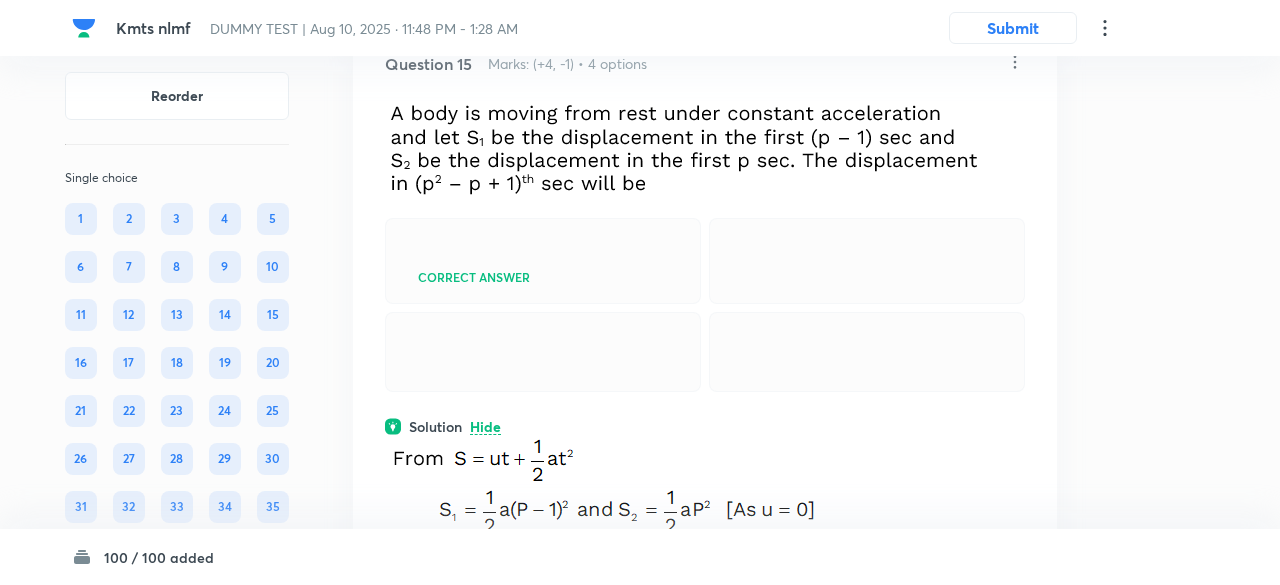 click on "Confirm replace? This question will be replaced. This action cannot be undone Replace Cancel" at bounding box center (640, 1029) 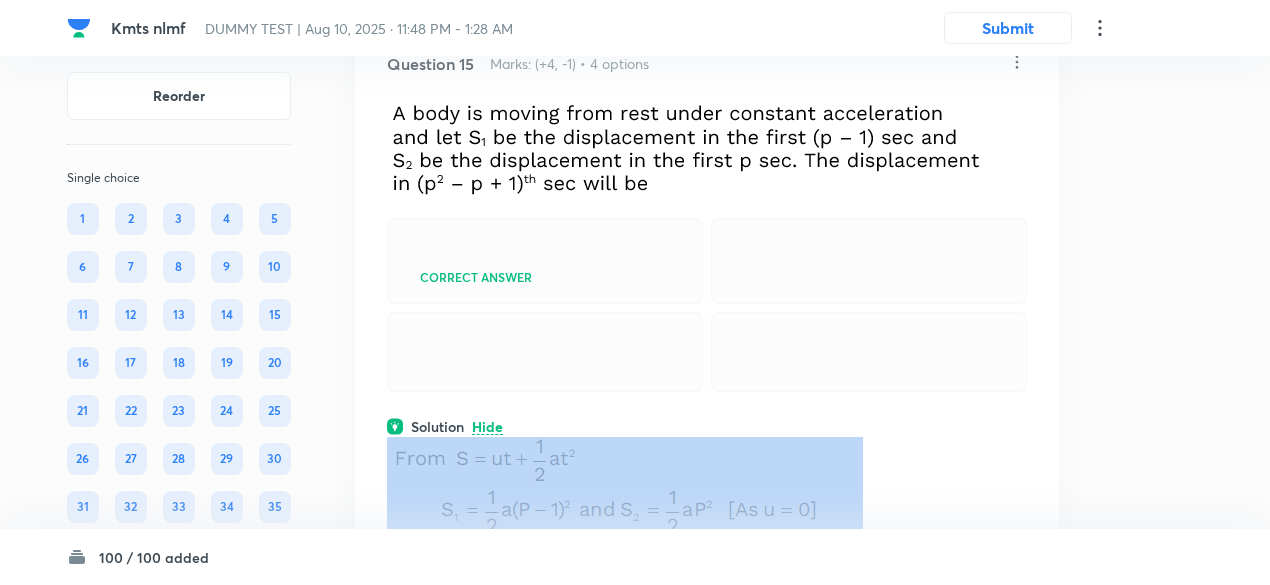 click on "Kinematics" at bounding box center [595, 717] 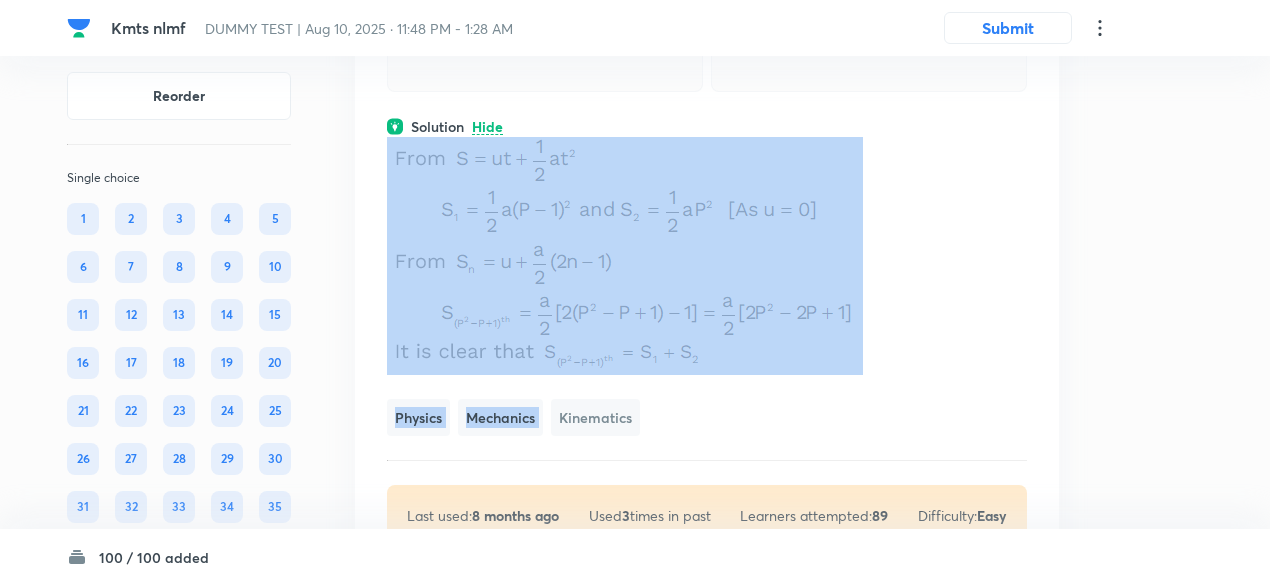 scroll, scrollTop: 9434, scrollLeft: 0, axis: vertical 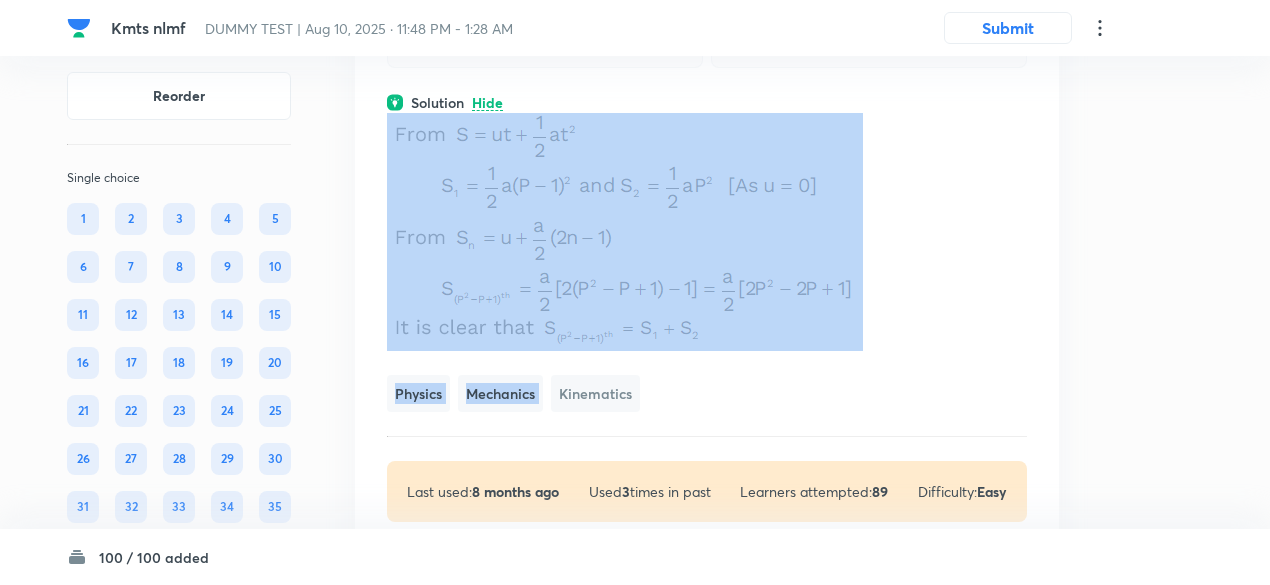 click at bounding box center [625, 229] 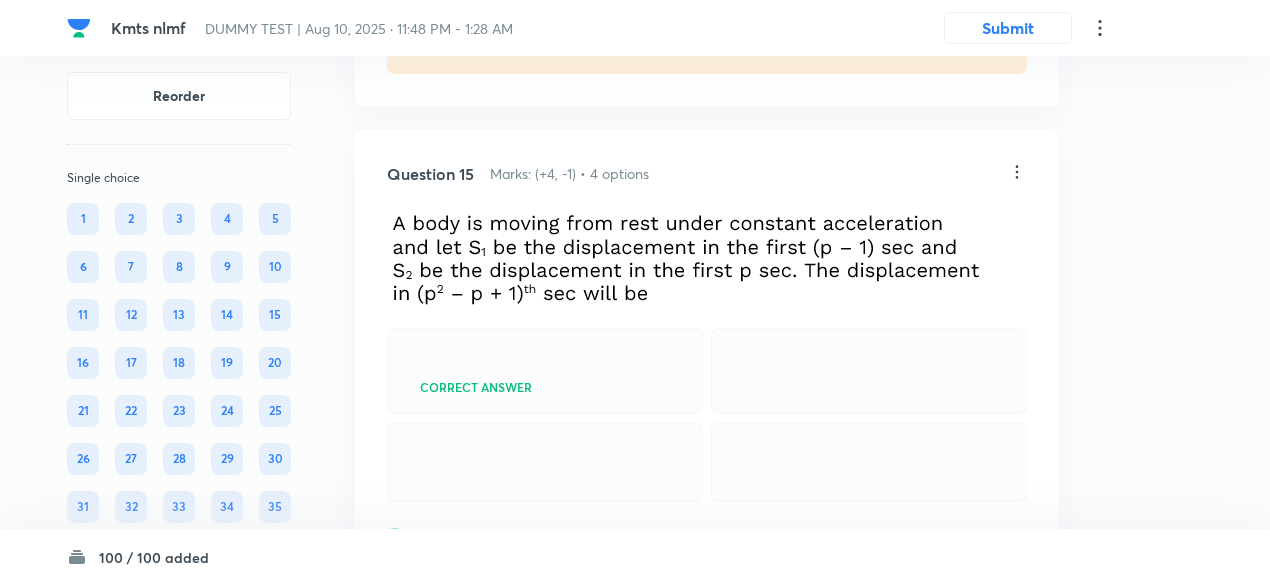 scroll, scrollTop: 9000, scrollLeft: 0, axis: vertical 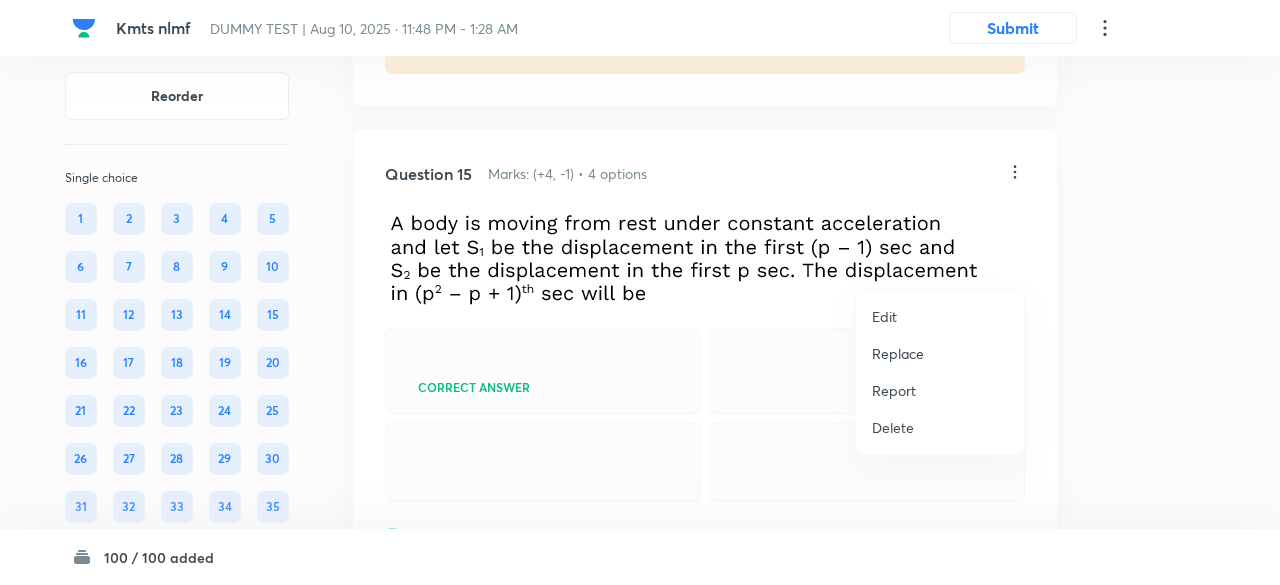 click on "Replace" at bounding box center (898, 353) 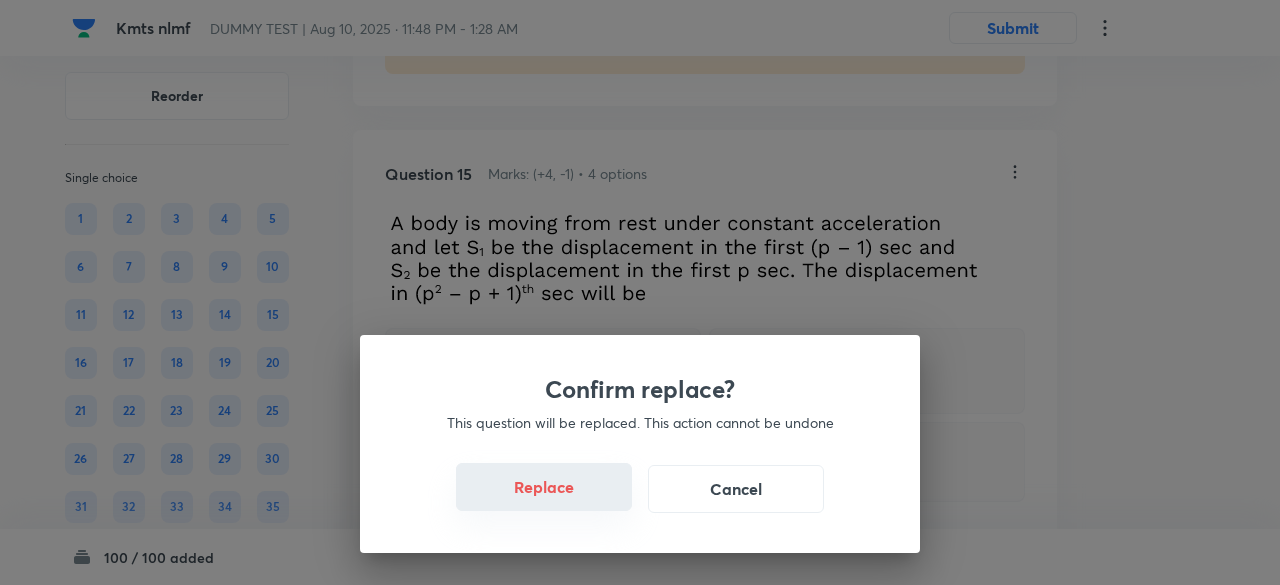 click on "Replace" at bounding box center [544, 487] 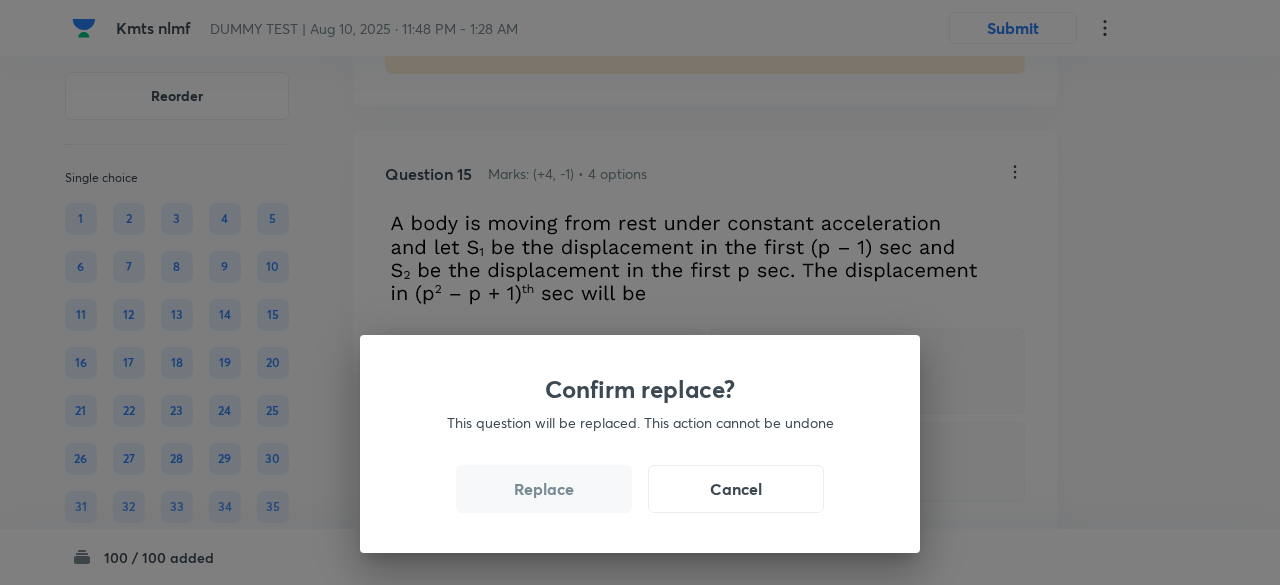 click on "Replace" at bounding box center [544, 489] 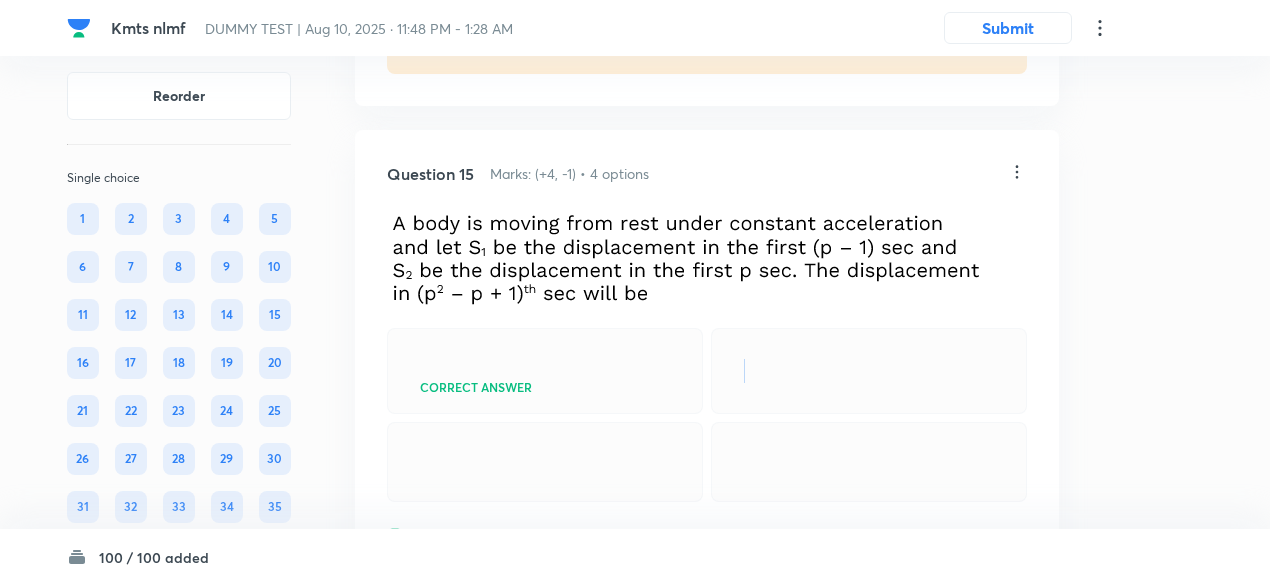click on "Correct answer" at bounding box center [545, 371] 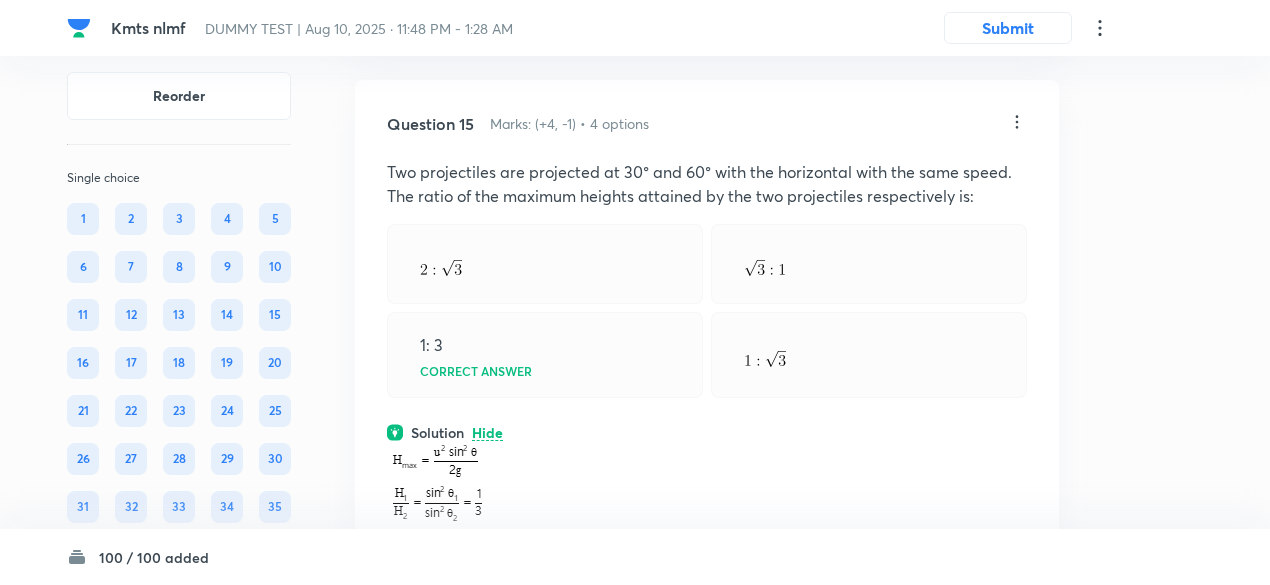scroll, scrollTop: 9046, scrollLeft: 0, axis: vertical 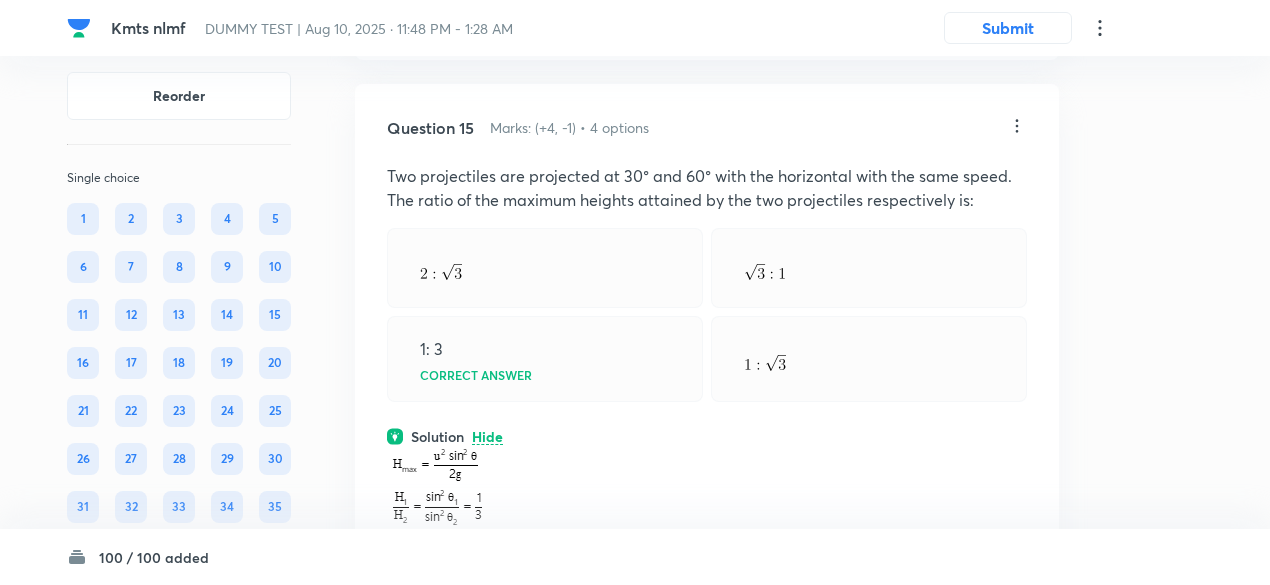 click 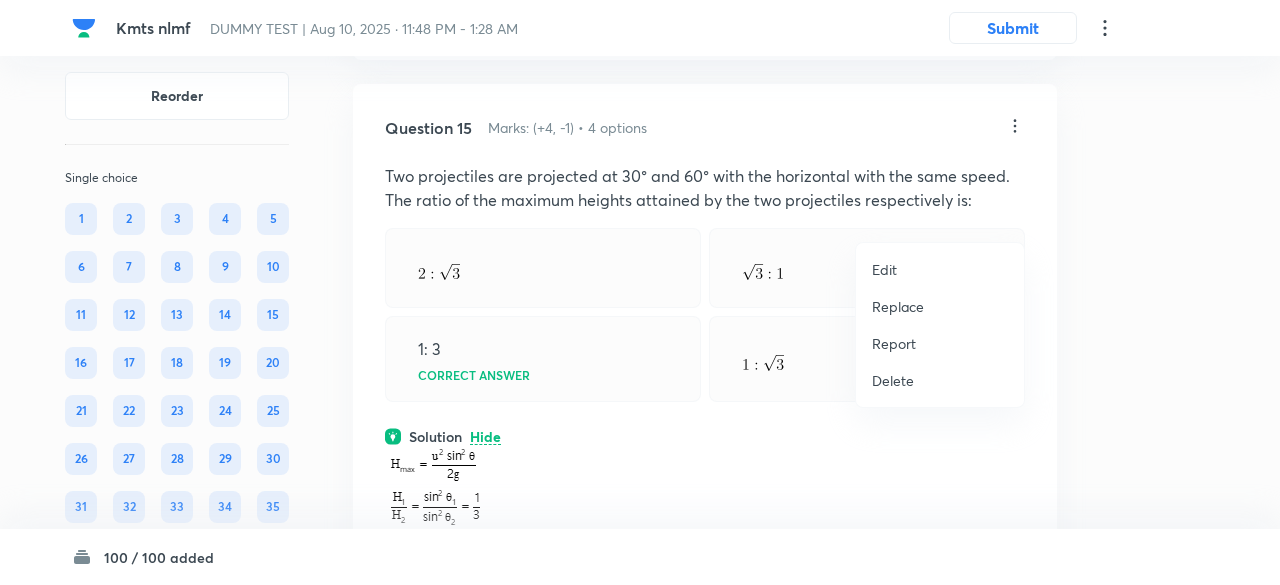 click on "Replace" at bounding box center (898, 306) 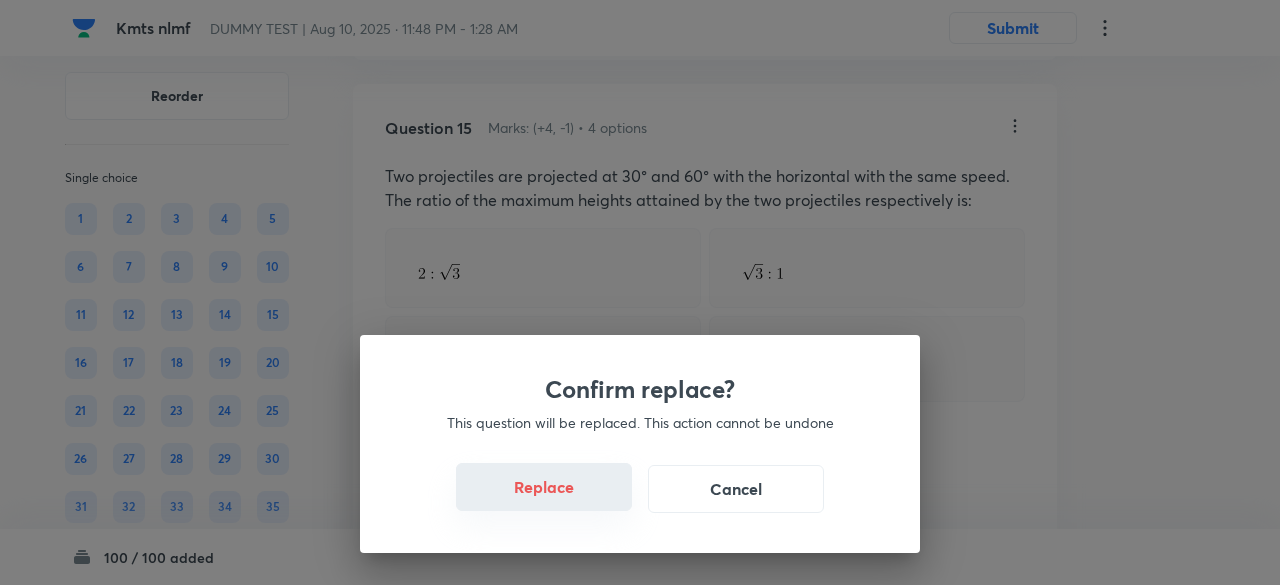 click on "Replace" at bounding box center [544, 487] 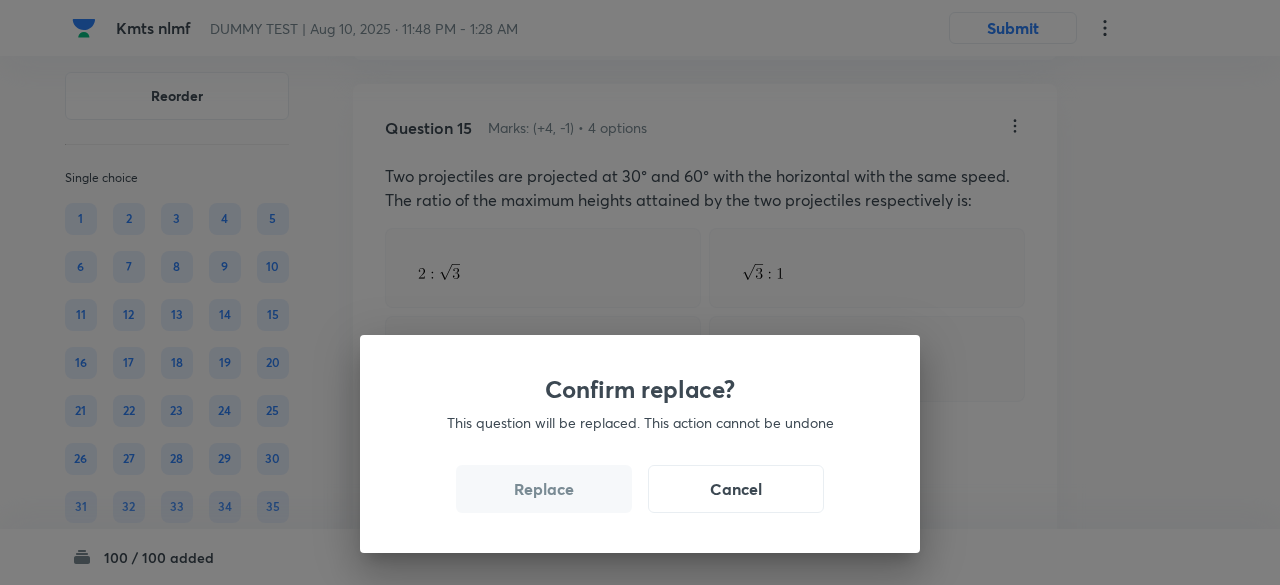 click on "Replace" at bounding box center (544, 489) 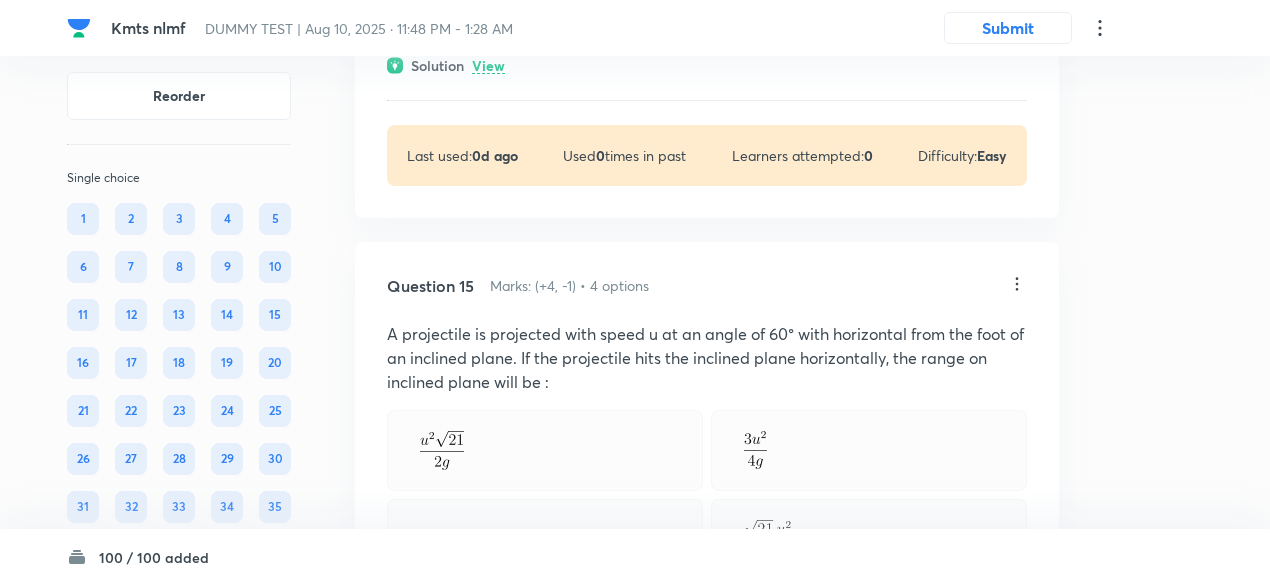 scroll, scrollTop: 8886, scrollLeft: 0, axis: vertical 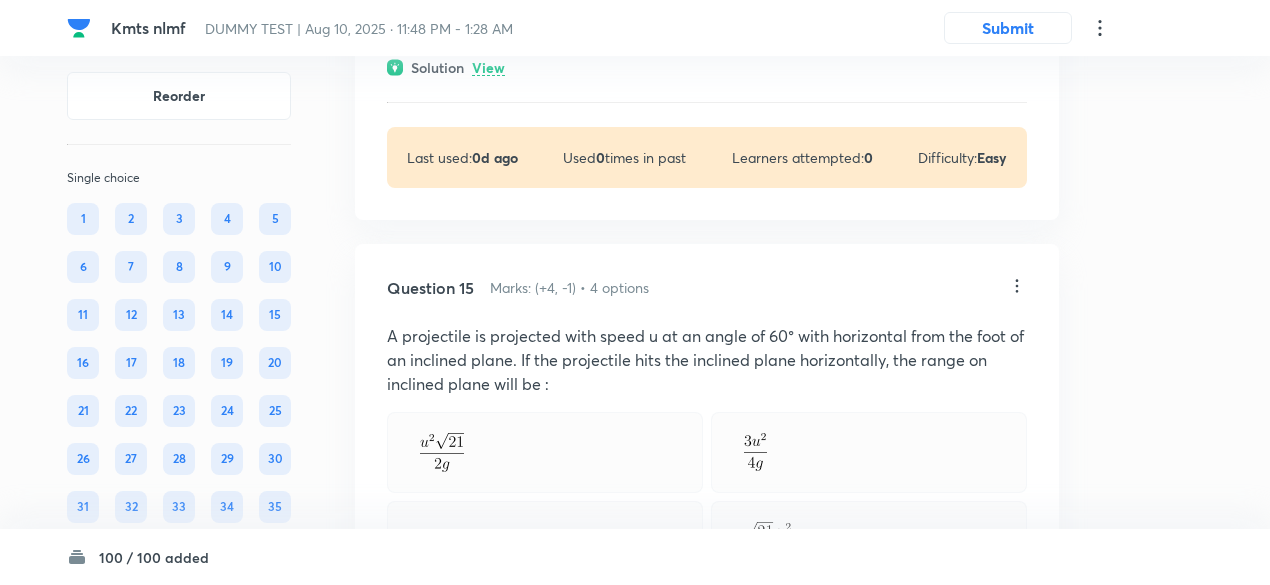 click on "Solution View" at bounding box center (707, 67) 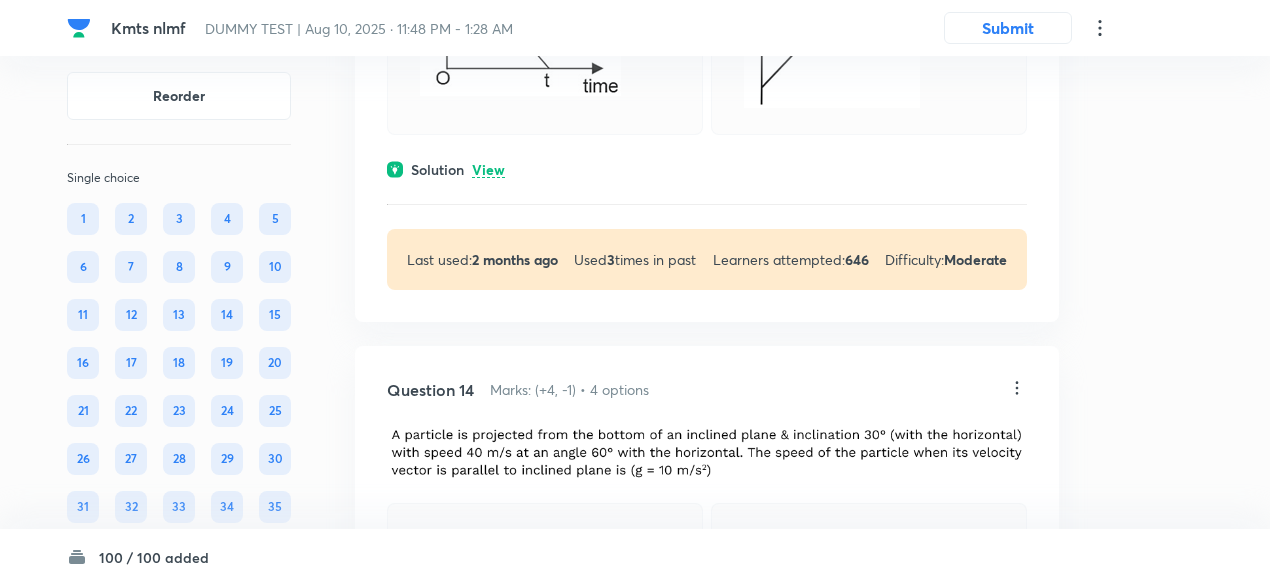 scroll, scrollTop: 8236, scrollLeft: 0, axis: vertical 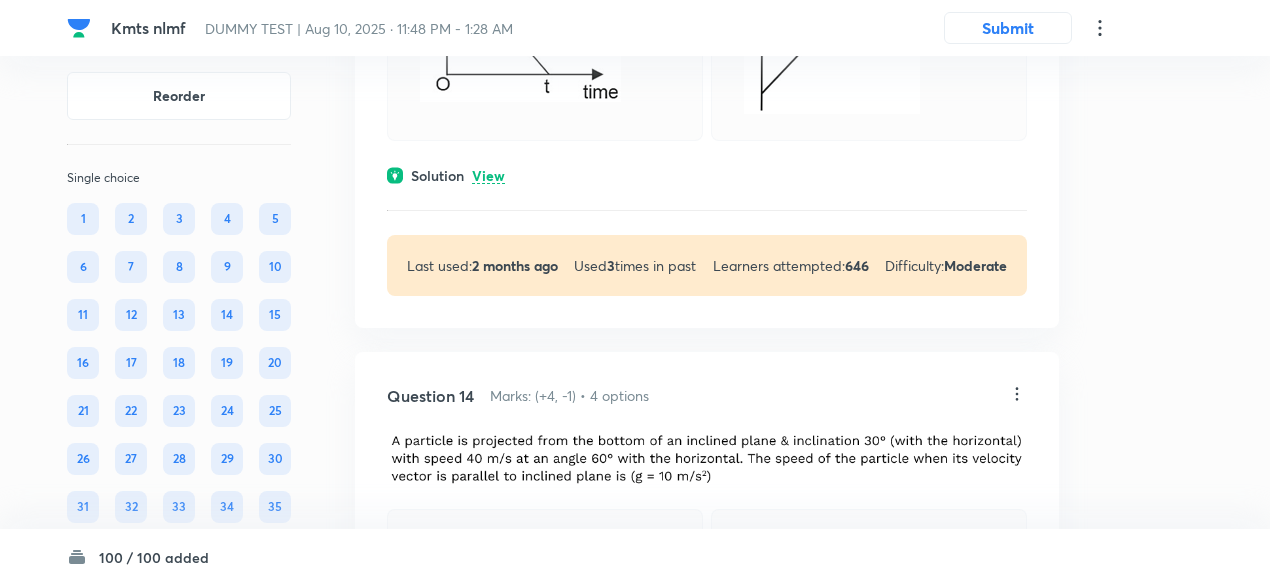 click on "Solution View" at bounding box center [707, 175] 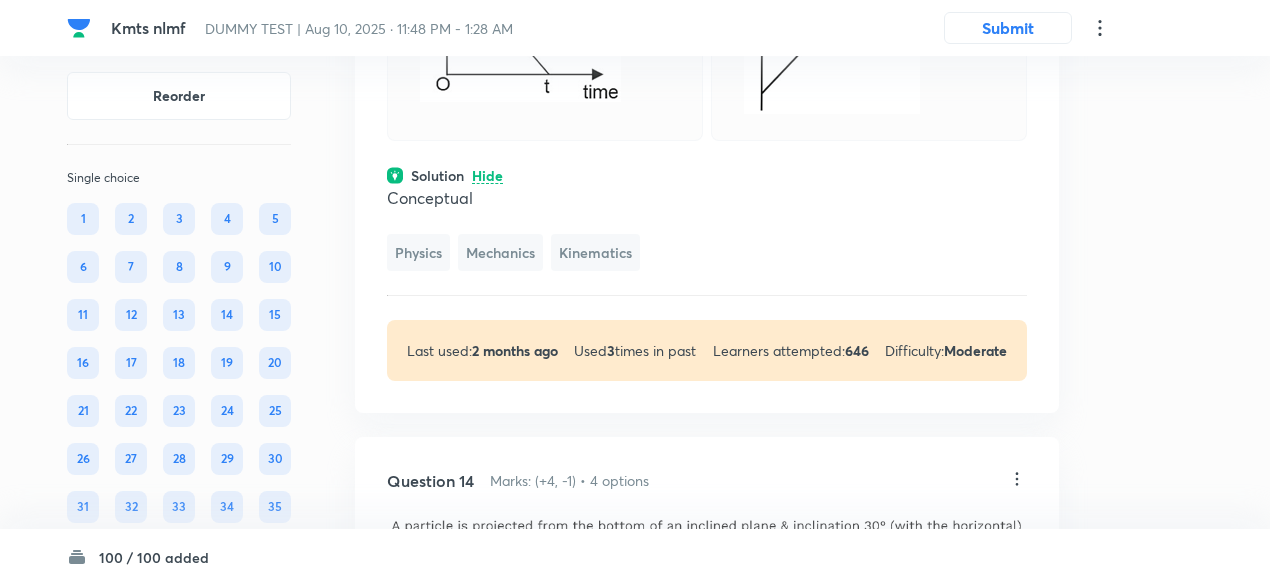 click on "Hide" at bounding box center [487, 176] 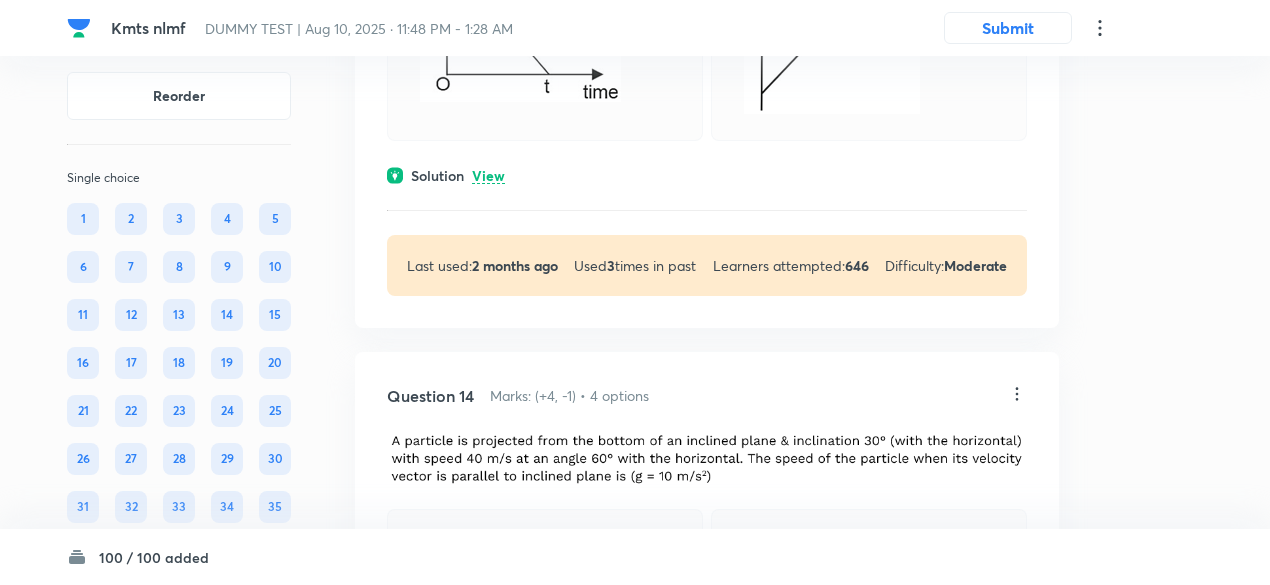 click on "View" at bounding box center [488, 176] 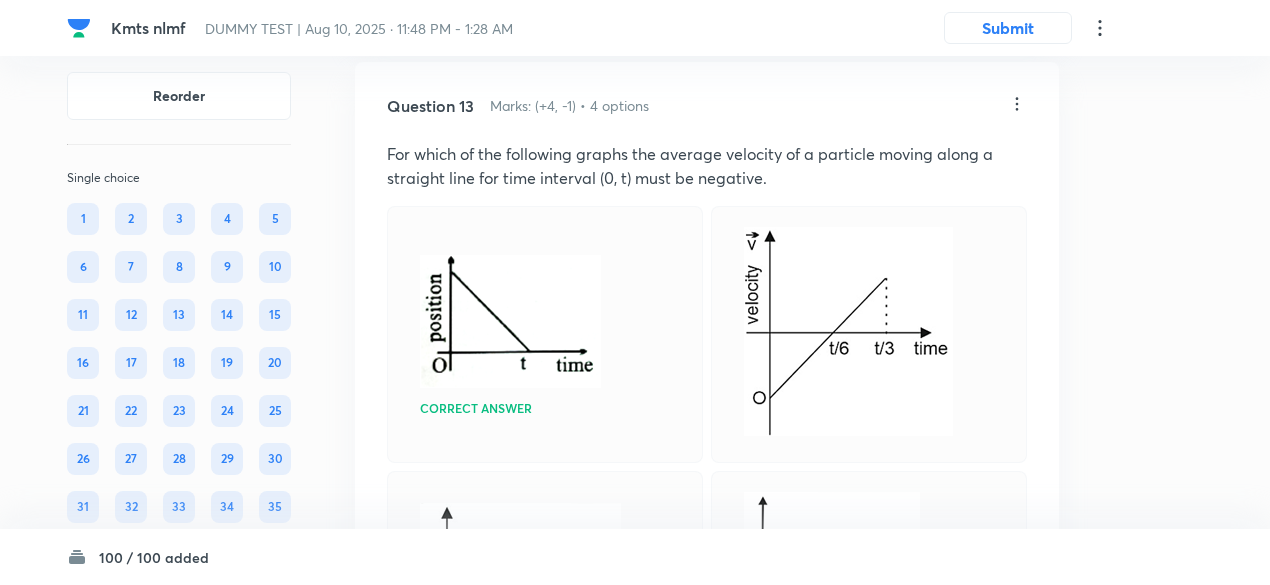 scroll, scrollTop: 7648, scrollLeft: 0, axis: vertical 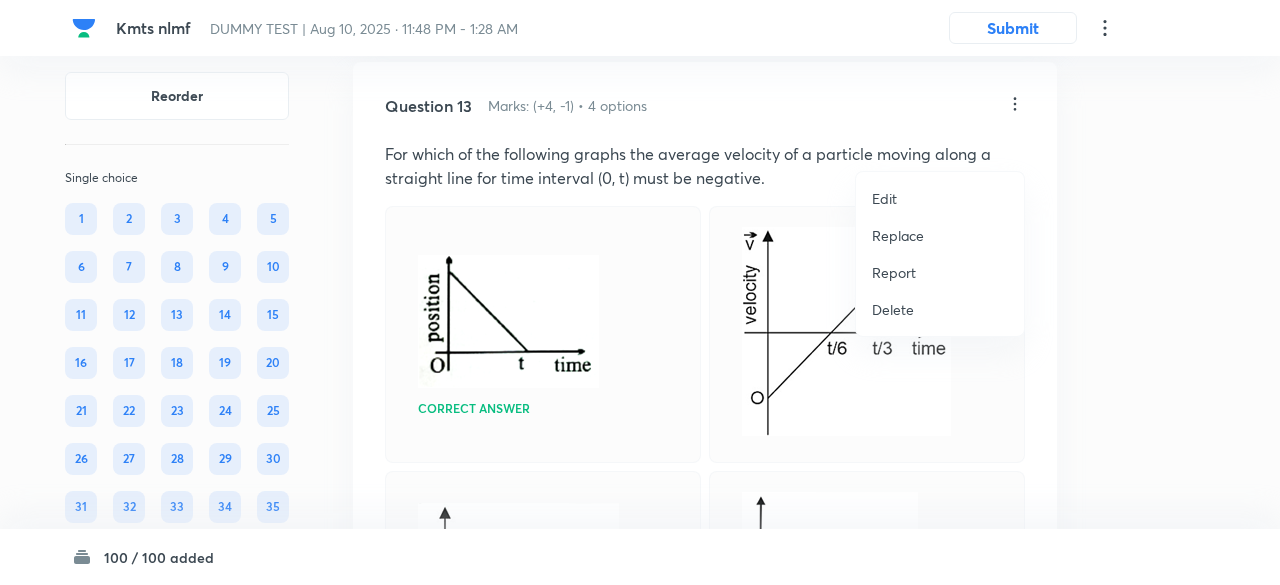 click on "Replace" at bounding box center [898, 235] 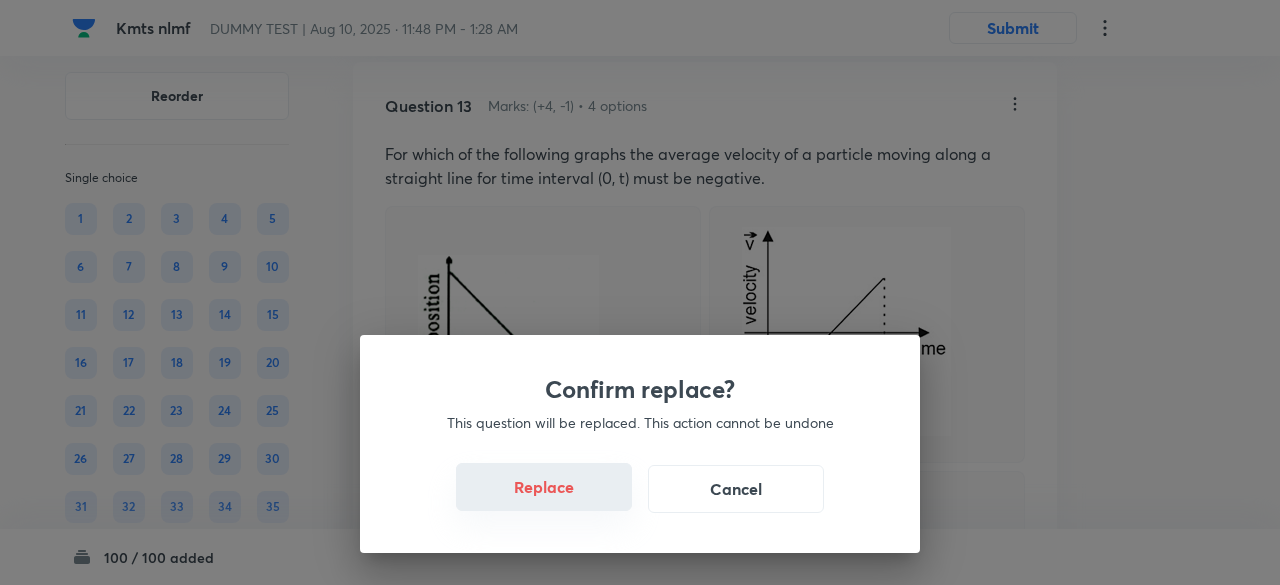 click on "Replace" at bounding box center [544, 487] 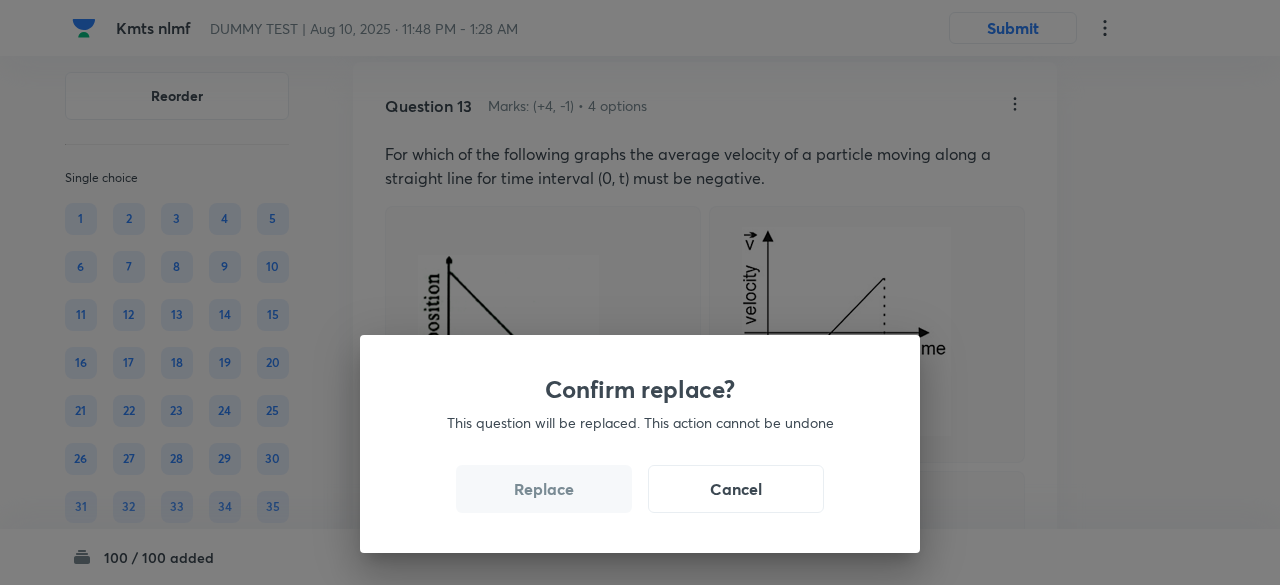 click on "Replace" at bounding box center (544, 489) 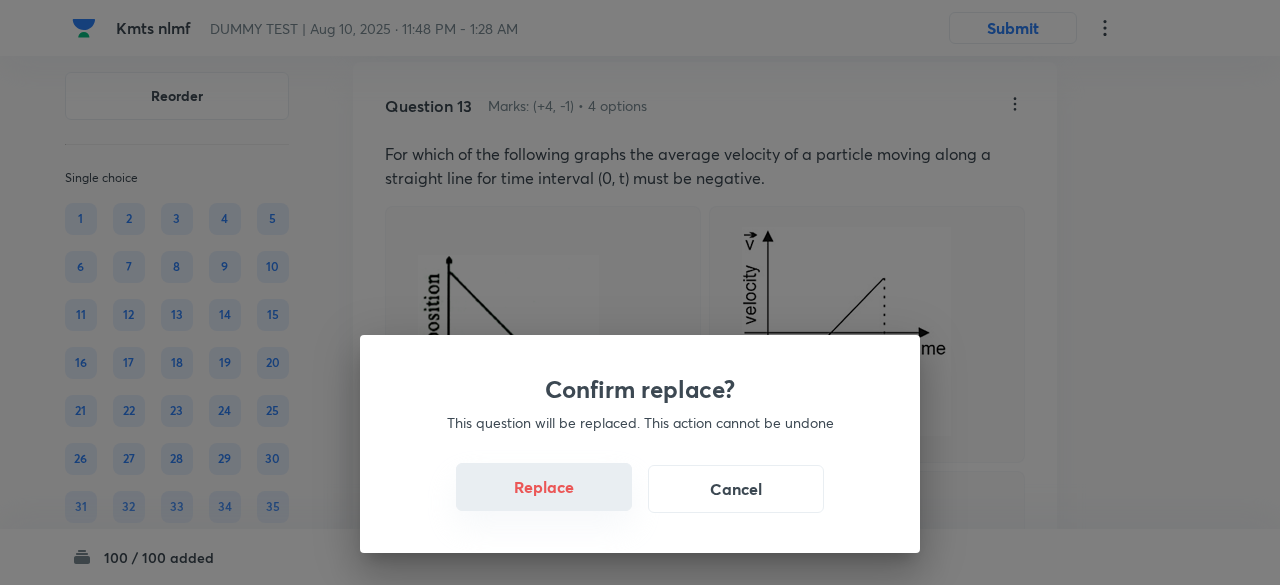 click on "Replace" at bounding box center (544, 487) 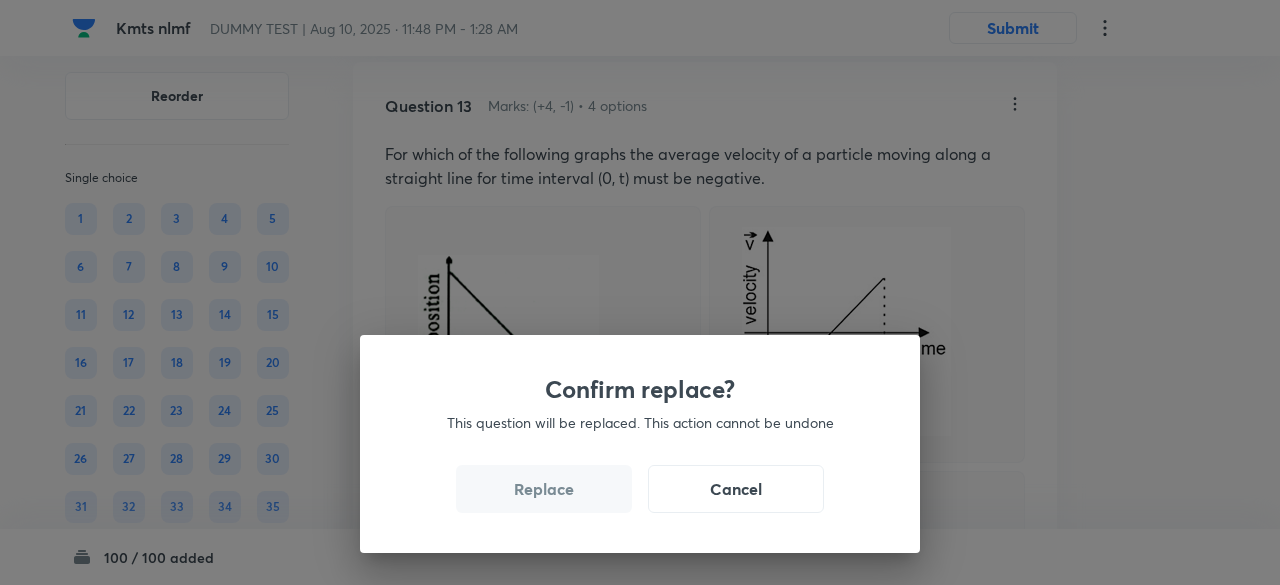 click on "Replace" at bounding box center [544, 489] 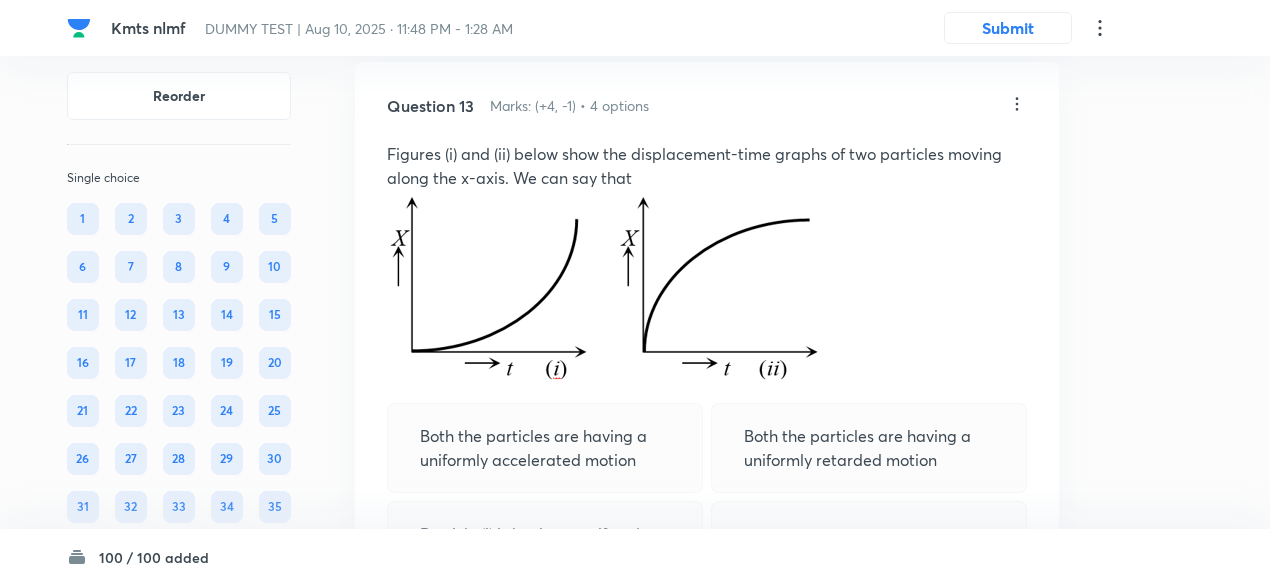 click on "Particle (i) is having a uniformly accelerated motion while particle (ii) is having a uniformly retarded motion Correct answer" at bounding box center (545, 580) 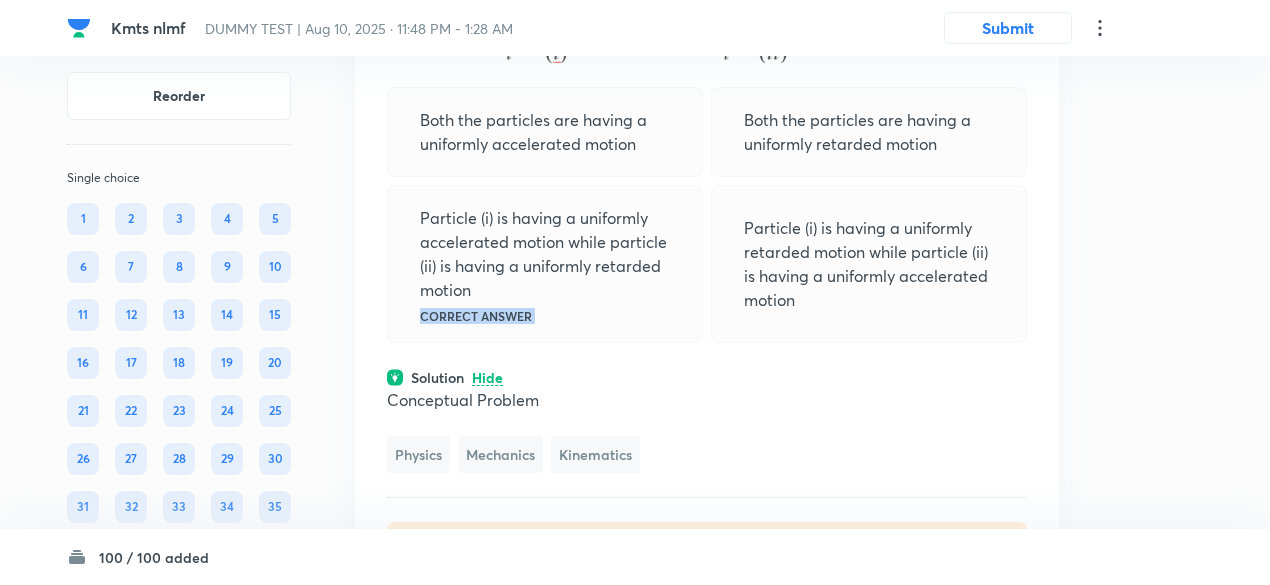 scroll, scrollTop: 7972, scrollLeft: 0, axis: vertical 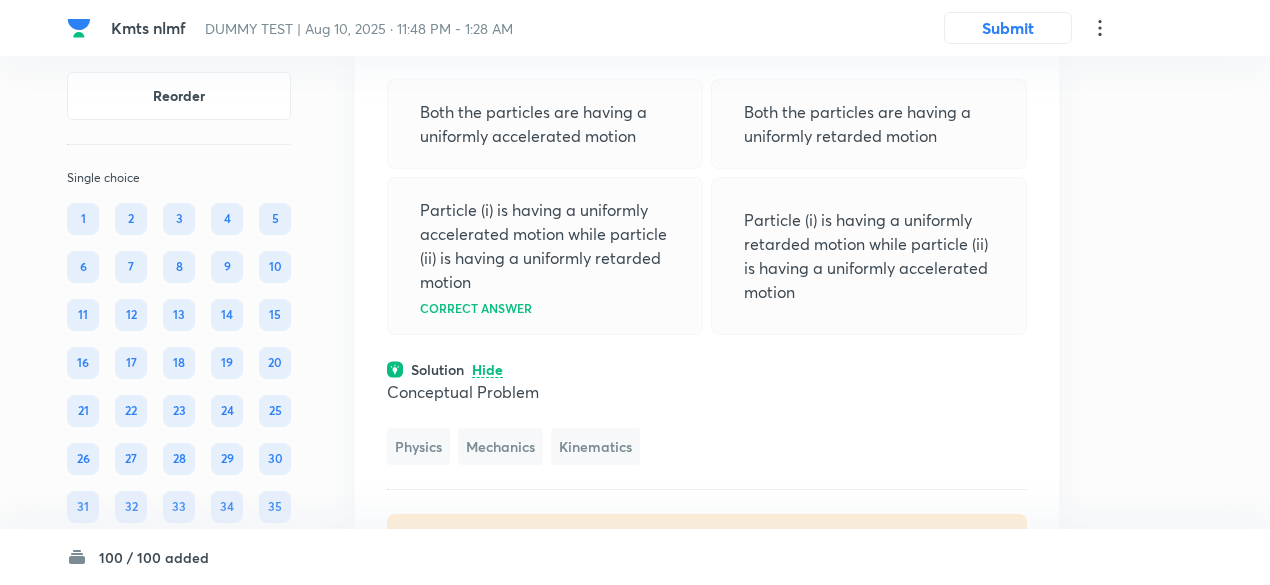 click on "Particle (i) is having a uniformly accelerated motion while particle (ii) is having a uniformly retarded motion Correct answer" at bounding box center (545, 256) 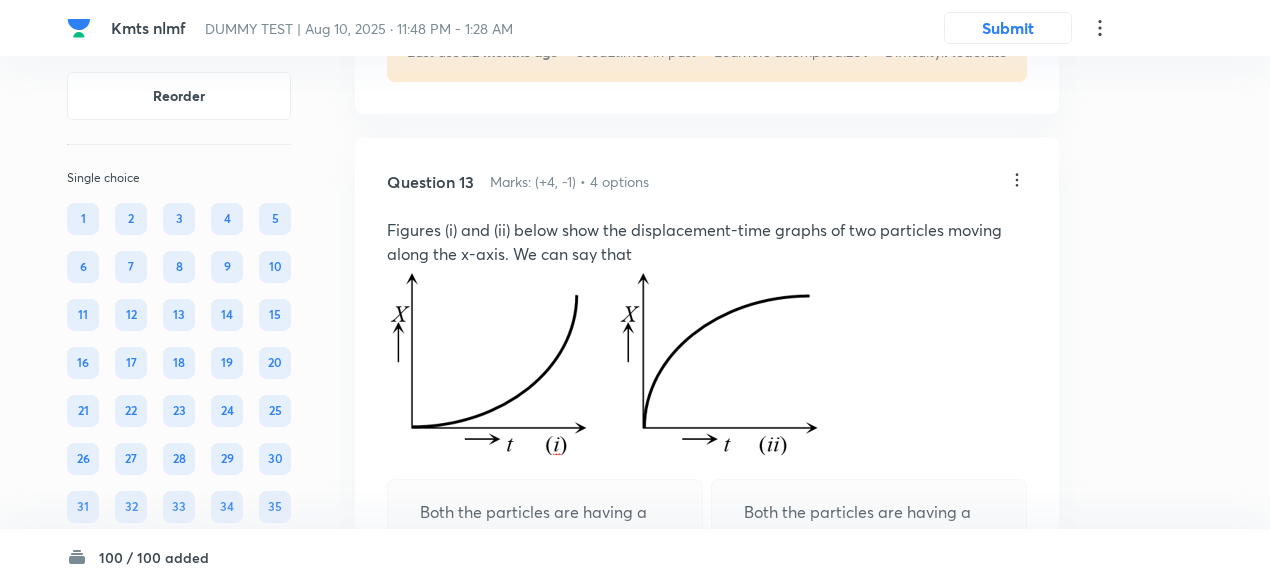 scroll, scrollTop: 7572, scrollLeft: 0, axis: vertical 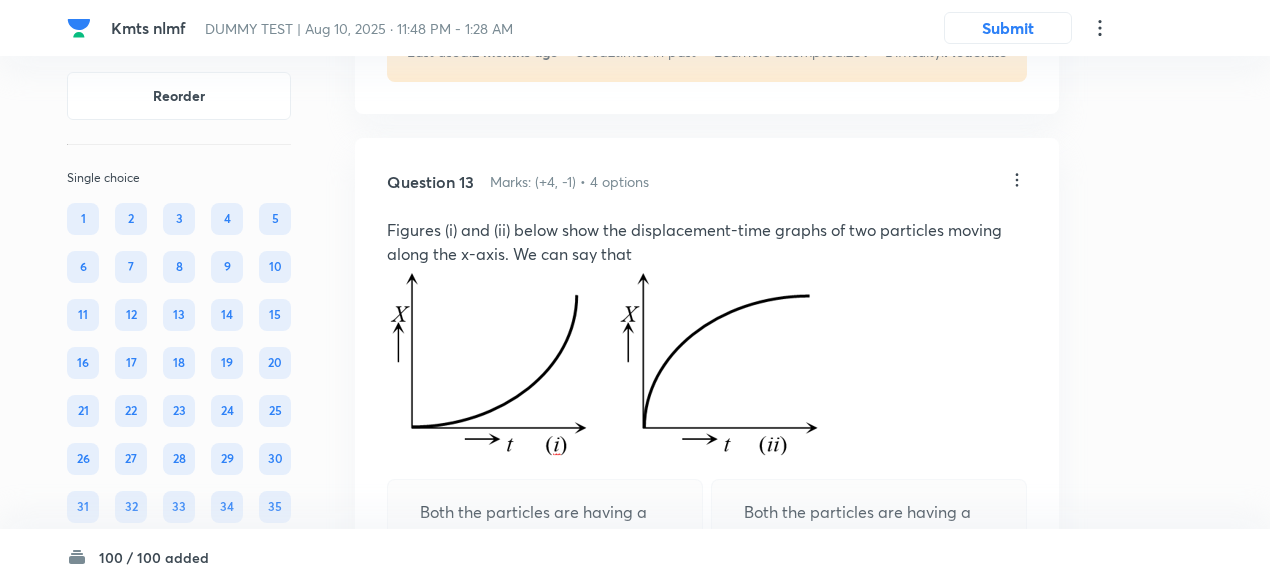 click 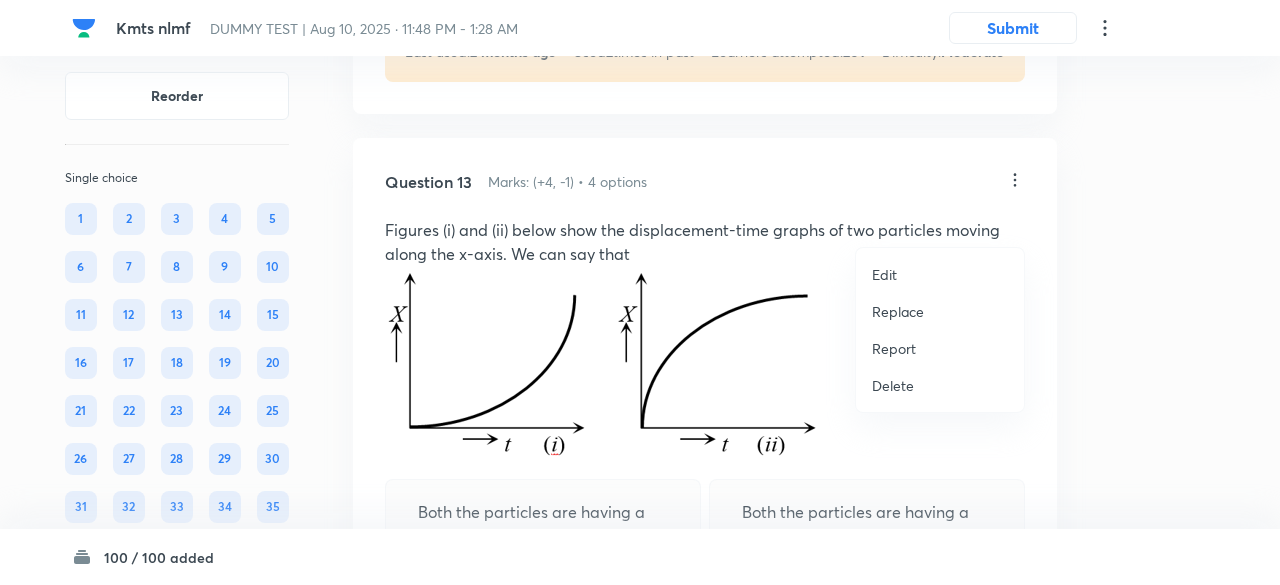 click on "Replace" at bounding box center [898, 311] 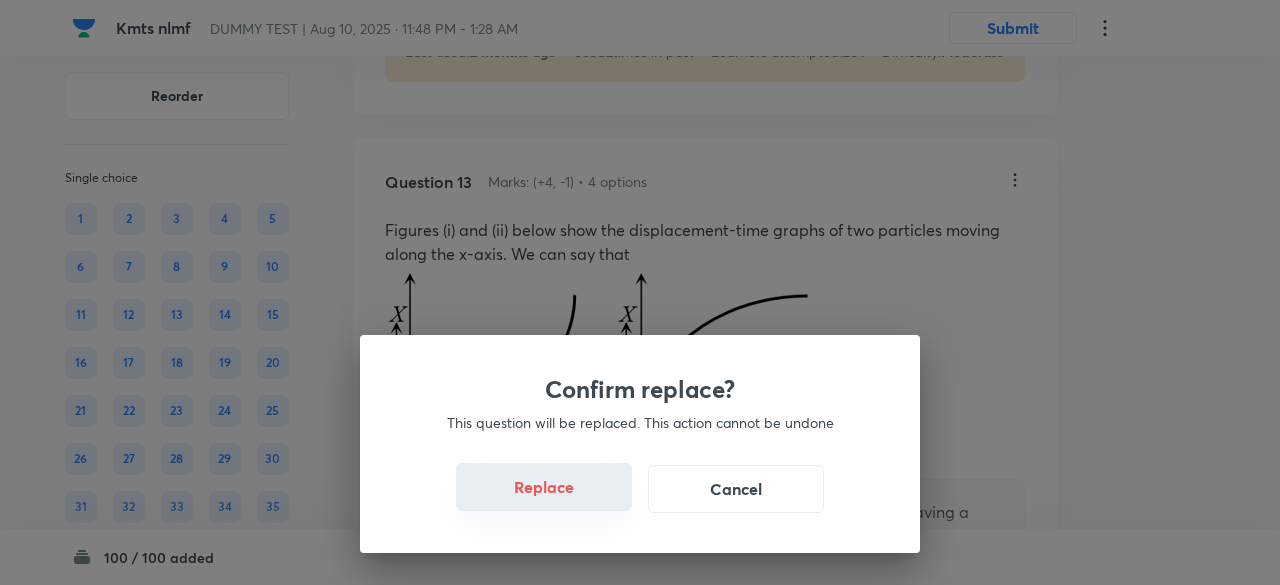 click on "Replace" at bounding box center [544, 487] 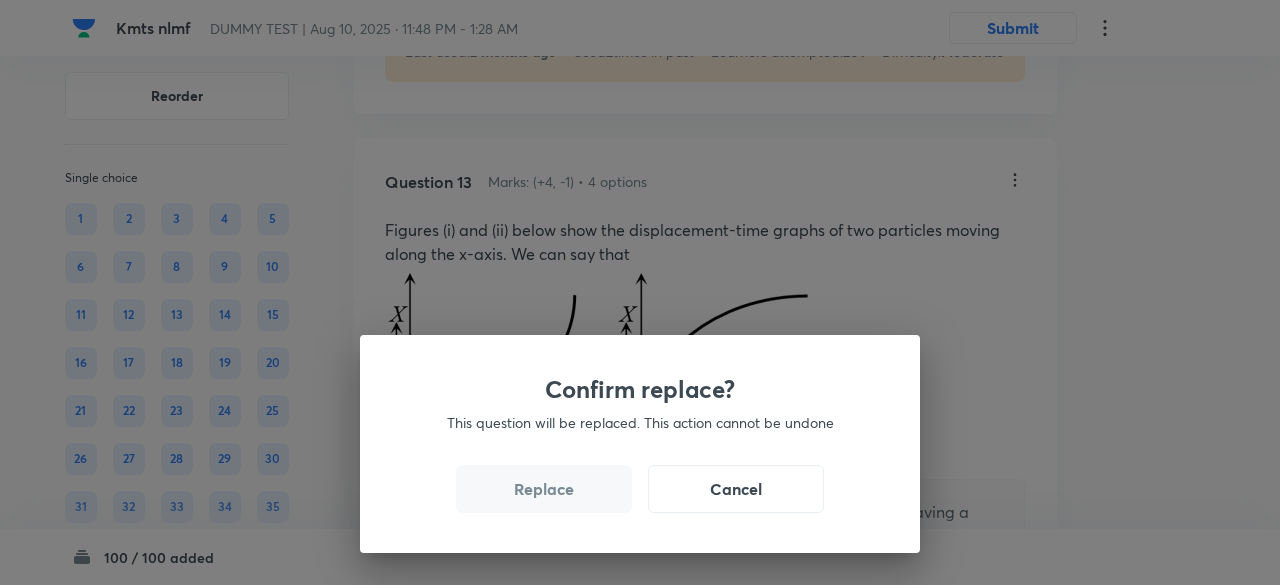 click on "Replace" at bounding box center (544, 489) 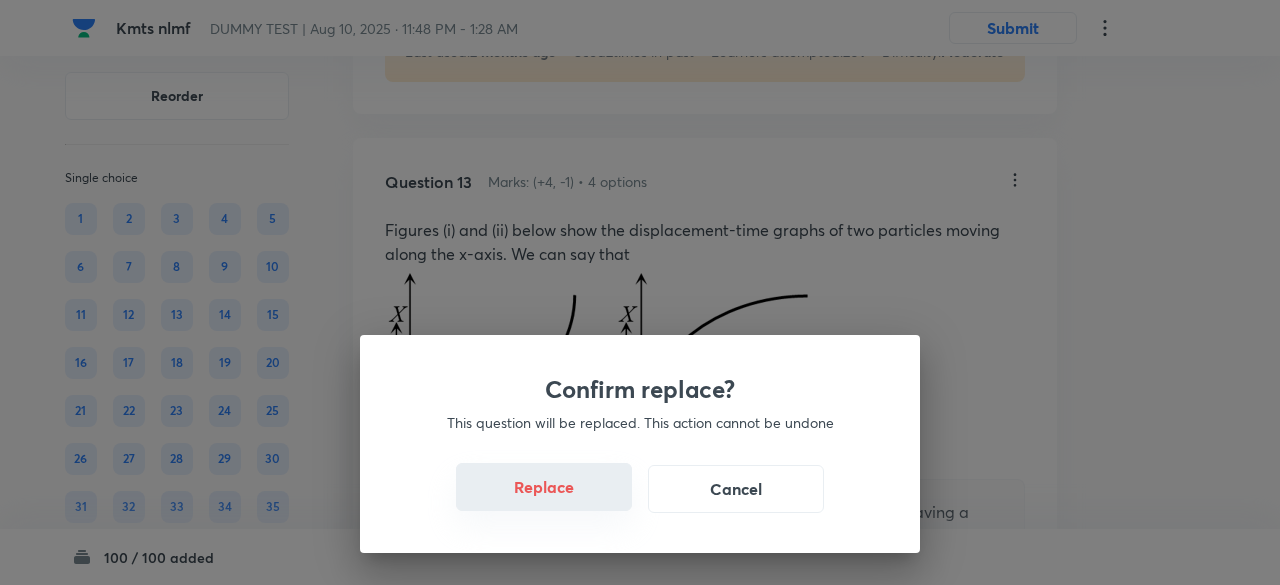 click on "Replace" at bounding box center (544, 487) 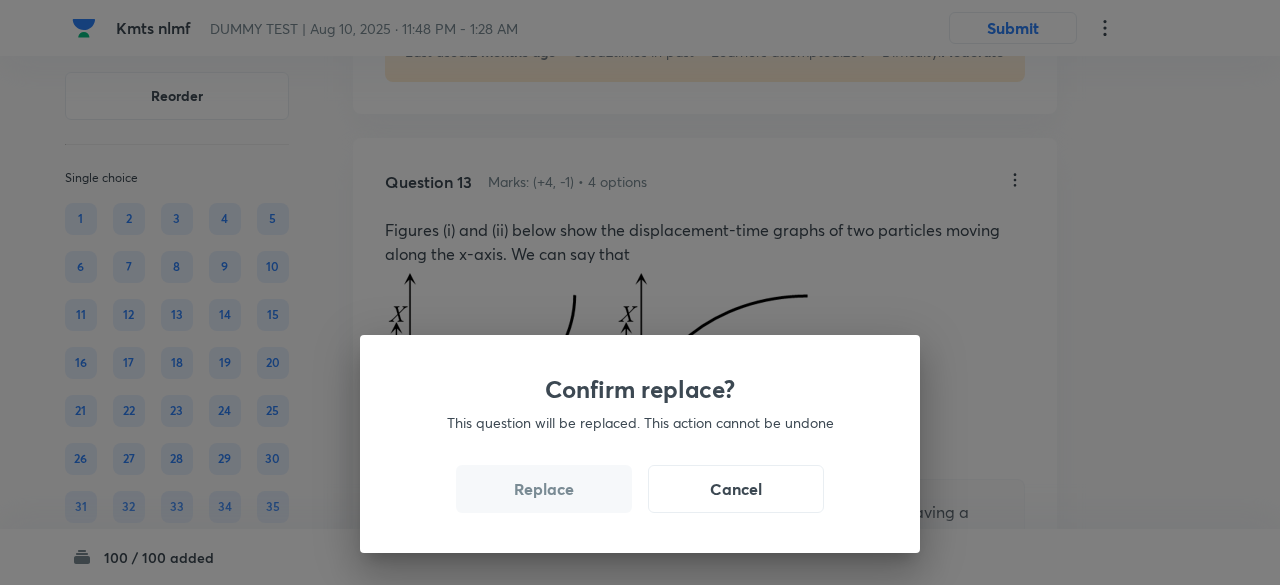 click on "Replace" at bounding box center [544, 489] 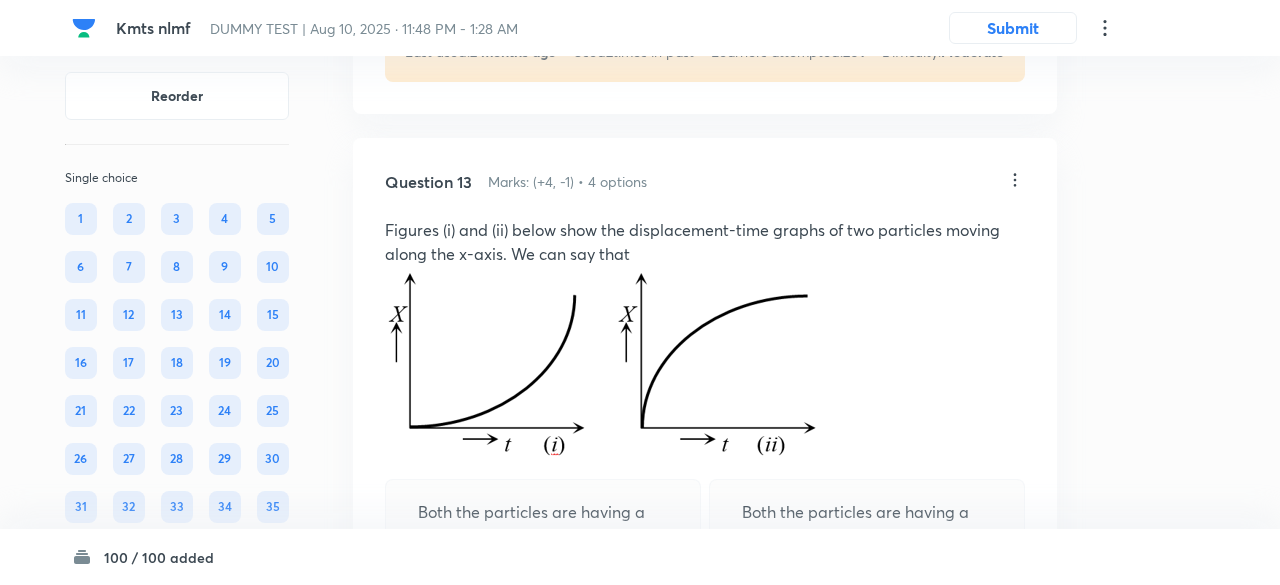 click on "Confirm replace? This question will be replaced. This action cannot be undone Replace Cancel" at bounding box center (640, 292) 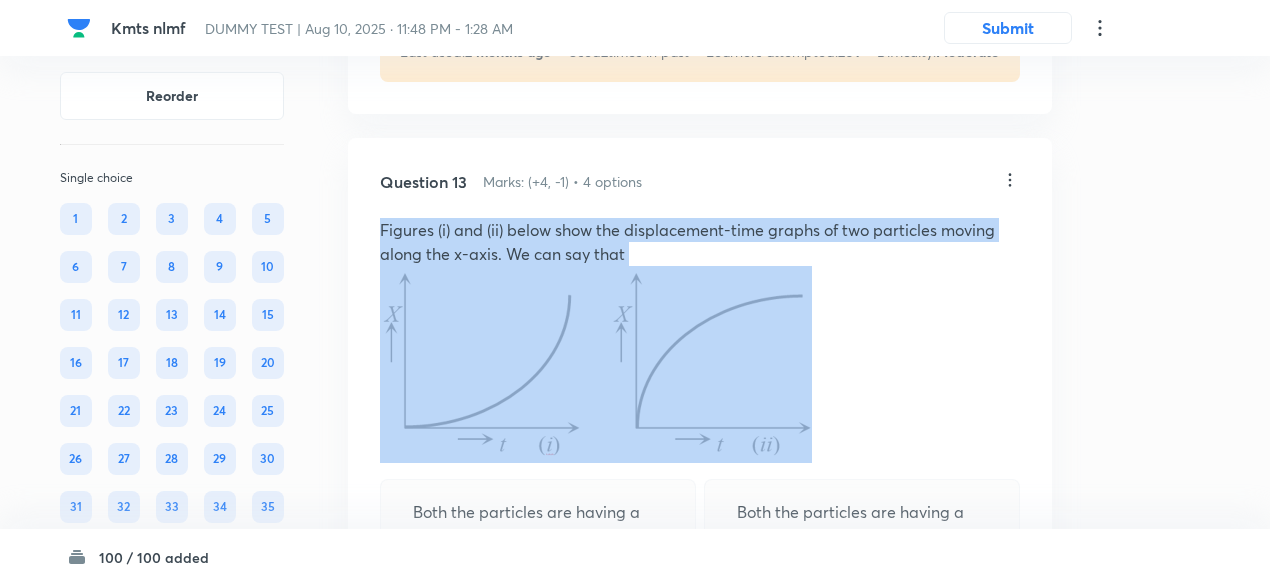 click on "Figures (i) and (ii) below show the displacement-time graphs of two particles moving along the x-axis. We can say that" at bounding box center (700, 340) 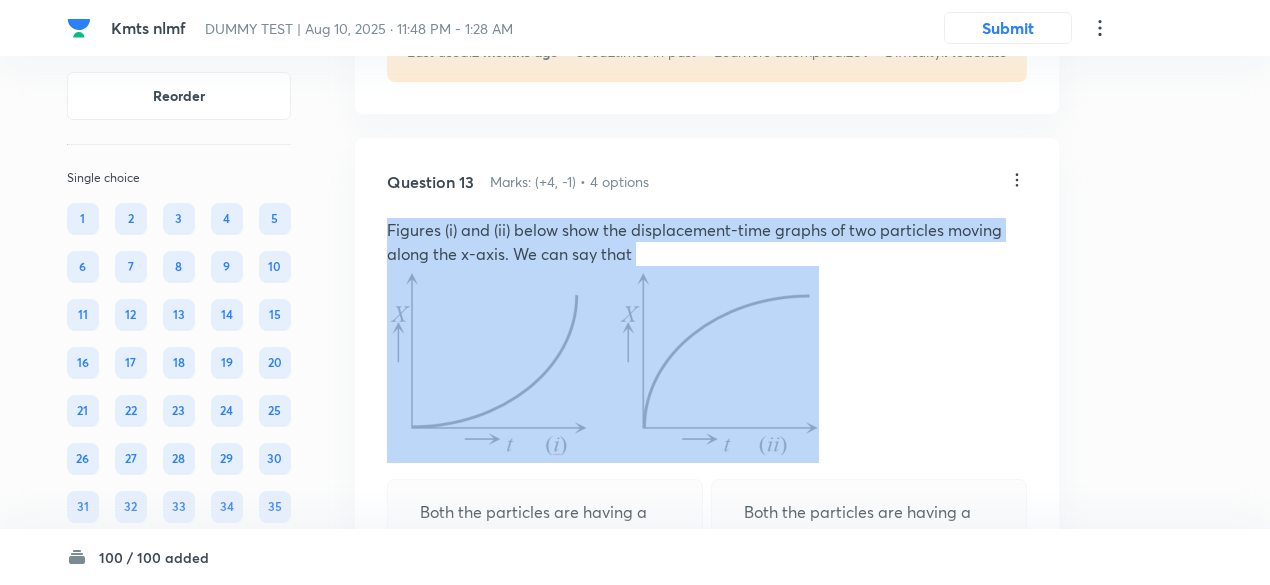 click on "Figures (i) and (ii) below show the displacement-time graphs of two particles moving along the x-axis. We can say that" at bounding box center (707, 340) 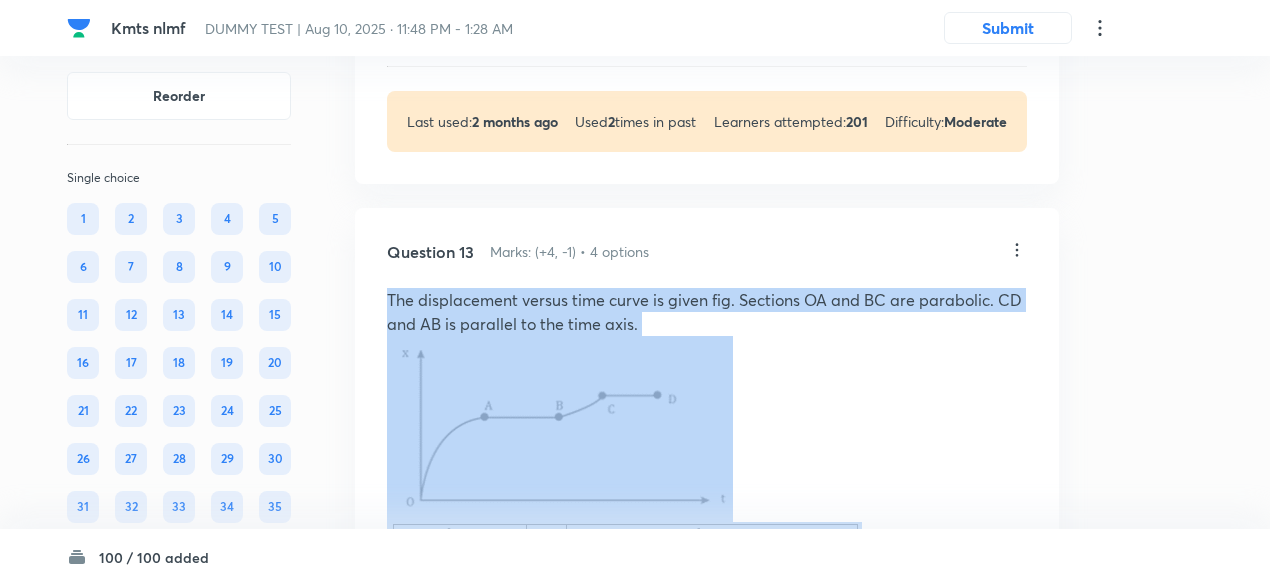 scroll, scrollTop: 7478, scrollLeft: 0, axis: vertical 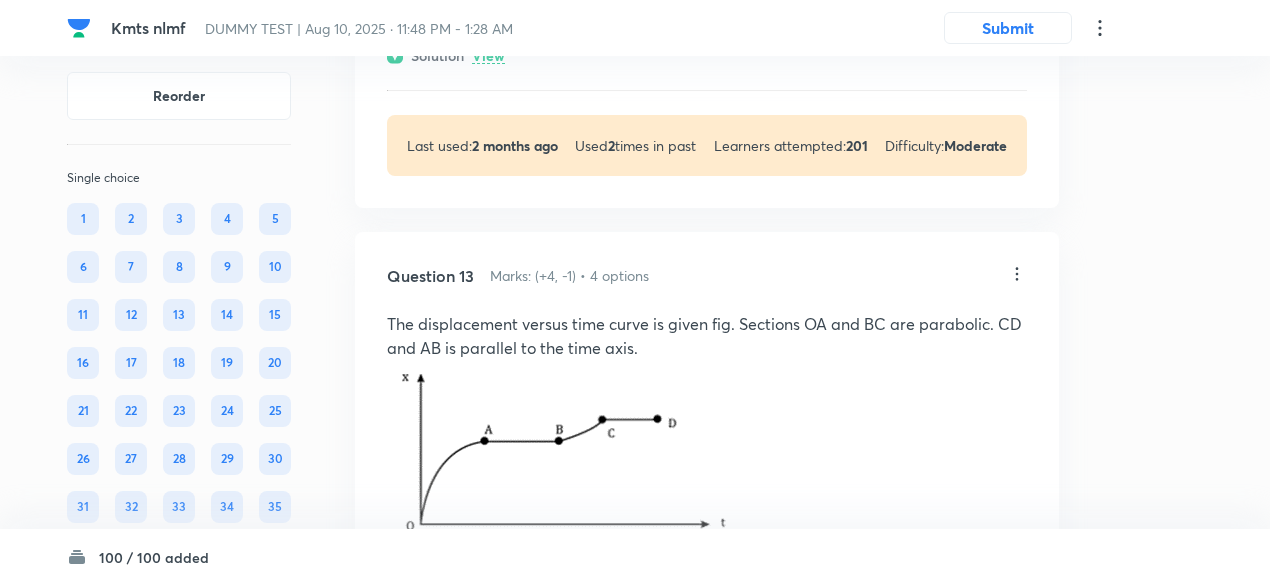 click 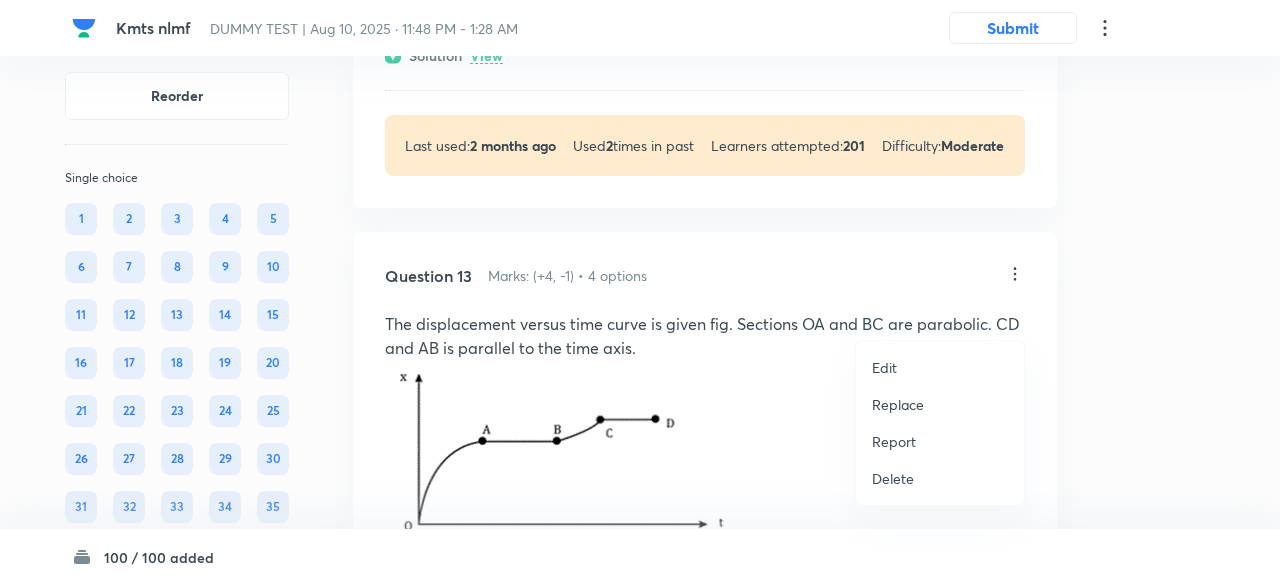 click on "Replace" at bounding box center (898, 404) 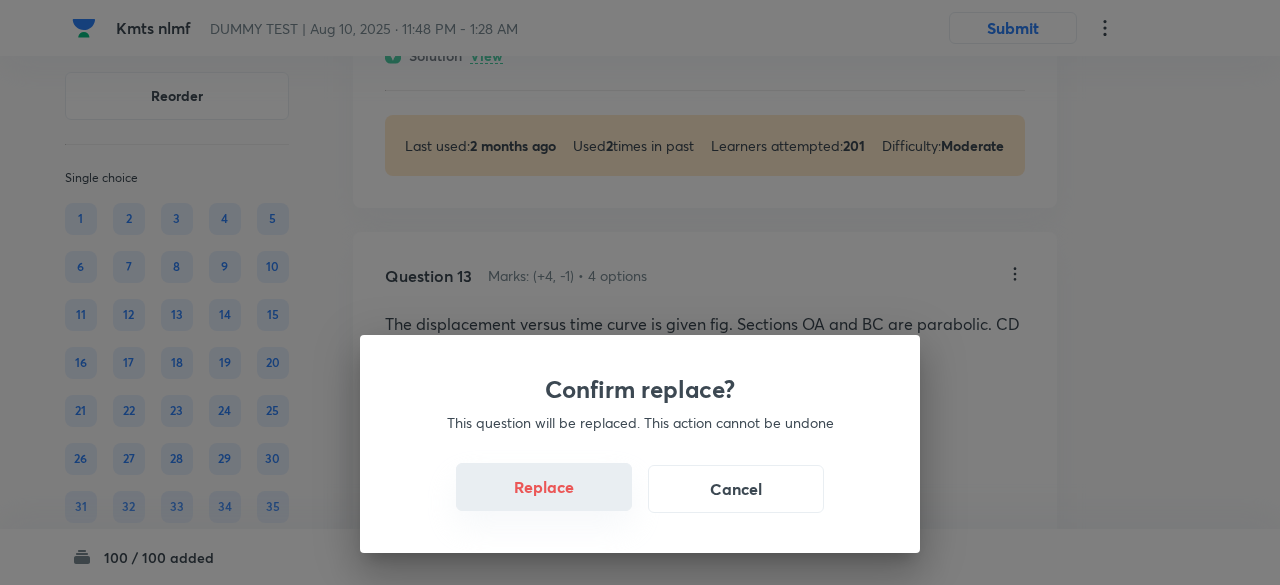click on "Replace" at bounding box center [544, 487] 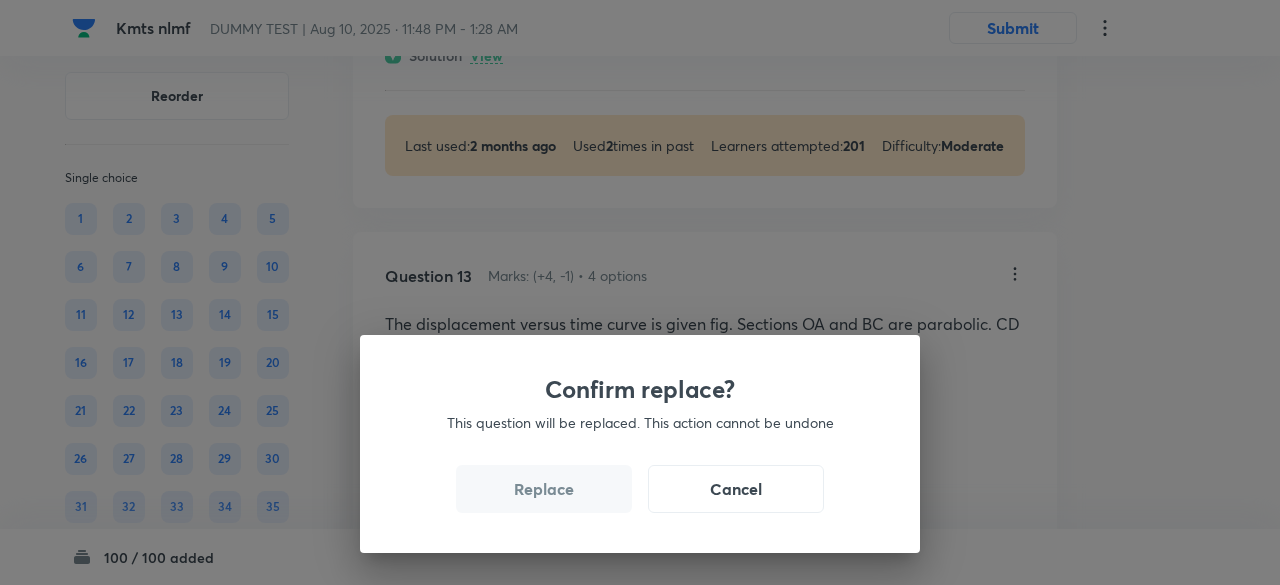 click on "Replace" at bounding box center [544, 489] 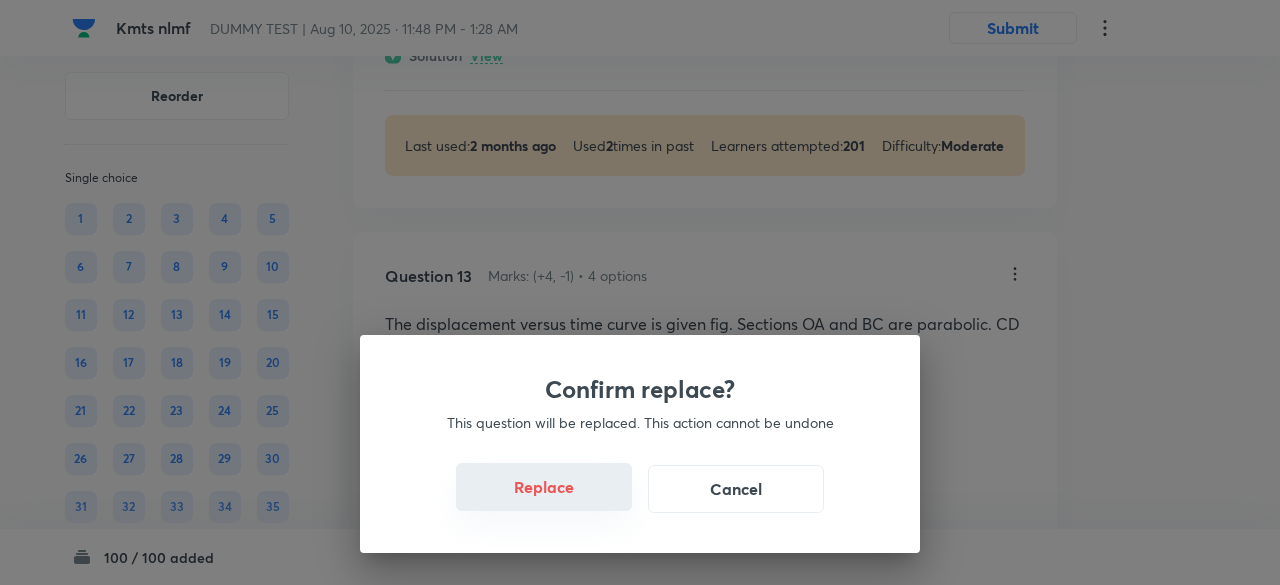 click on "Replace" at bounding box center [544, 487] 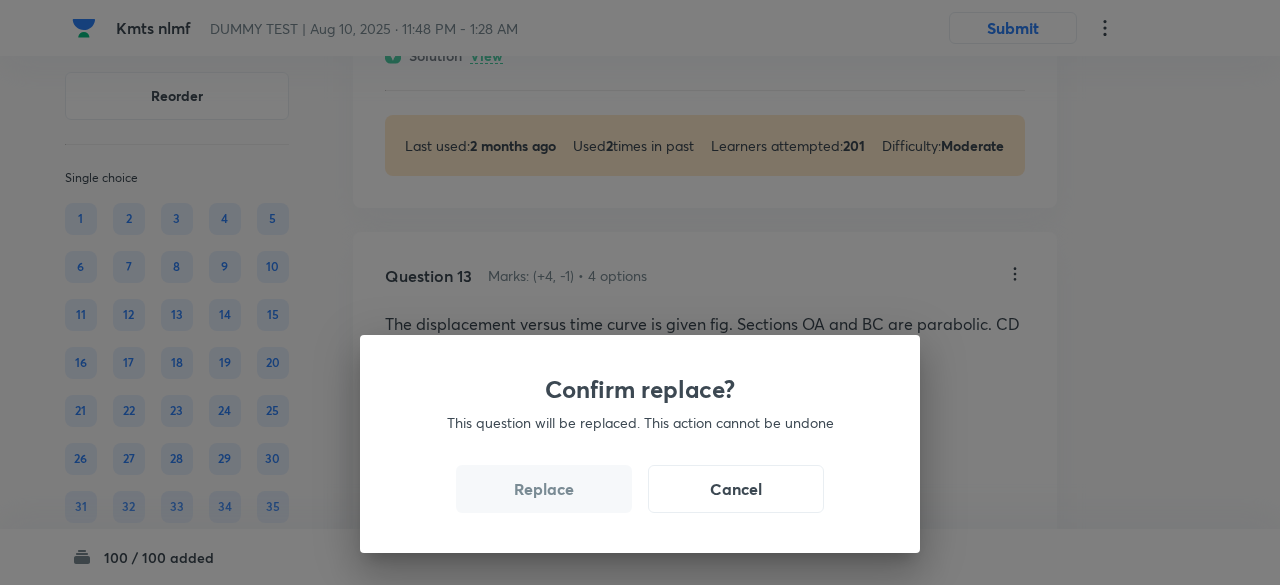 click on "Replace" at bounding box center [544, 489] 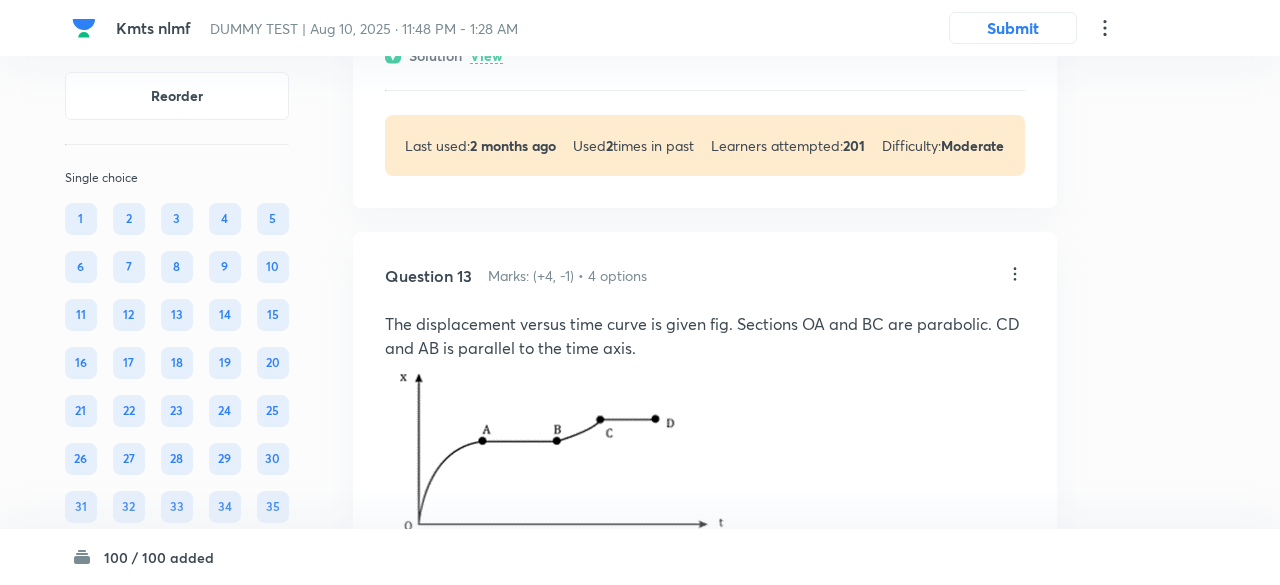 click on "Confirm replace? This question will be replaced. This action cannot be undone Replace Cancel" at bounding box center [640, 292] 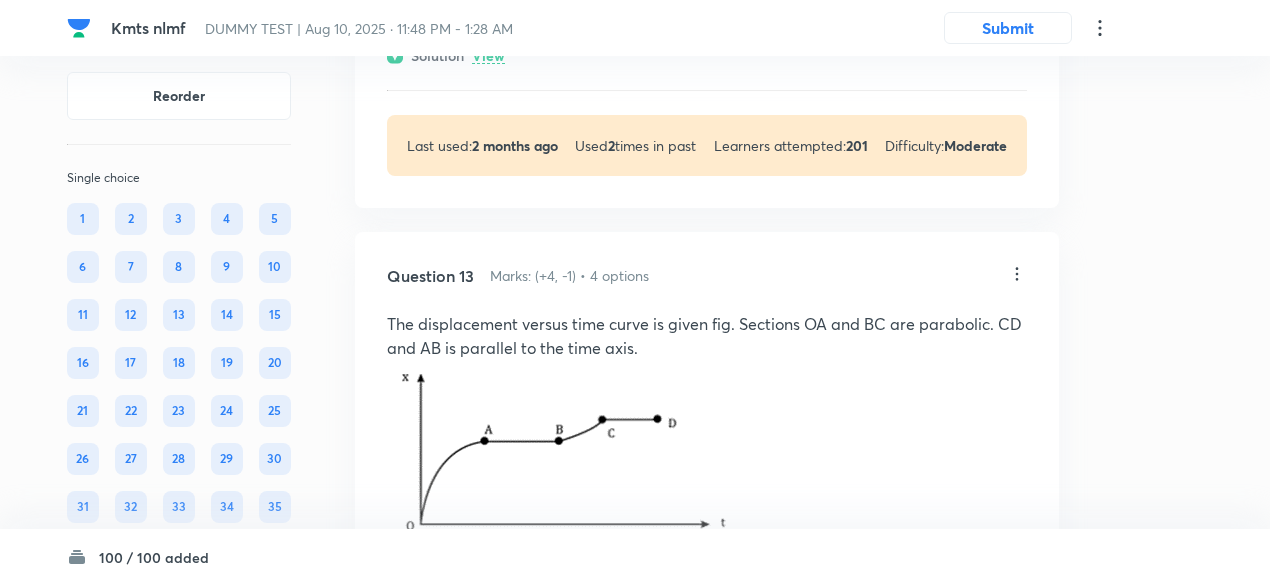 click at bounding box center (560, 450) 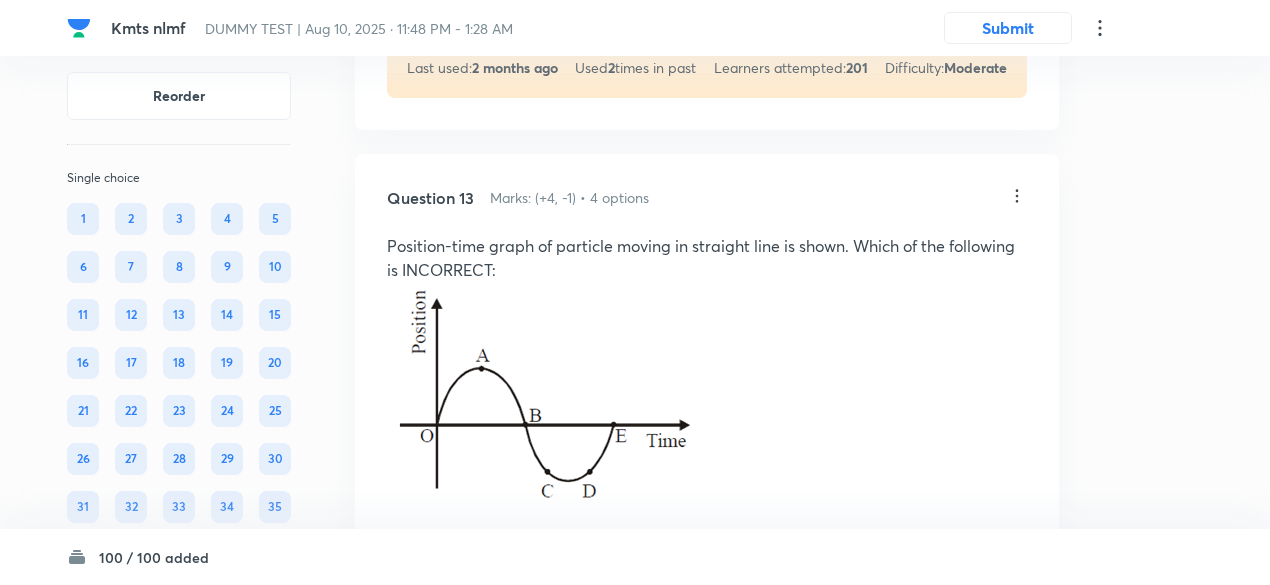 scroll, scrollTop: 7544, scrollLeft: 0, axis: vertical 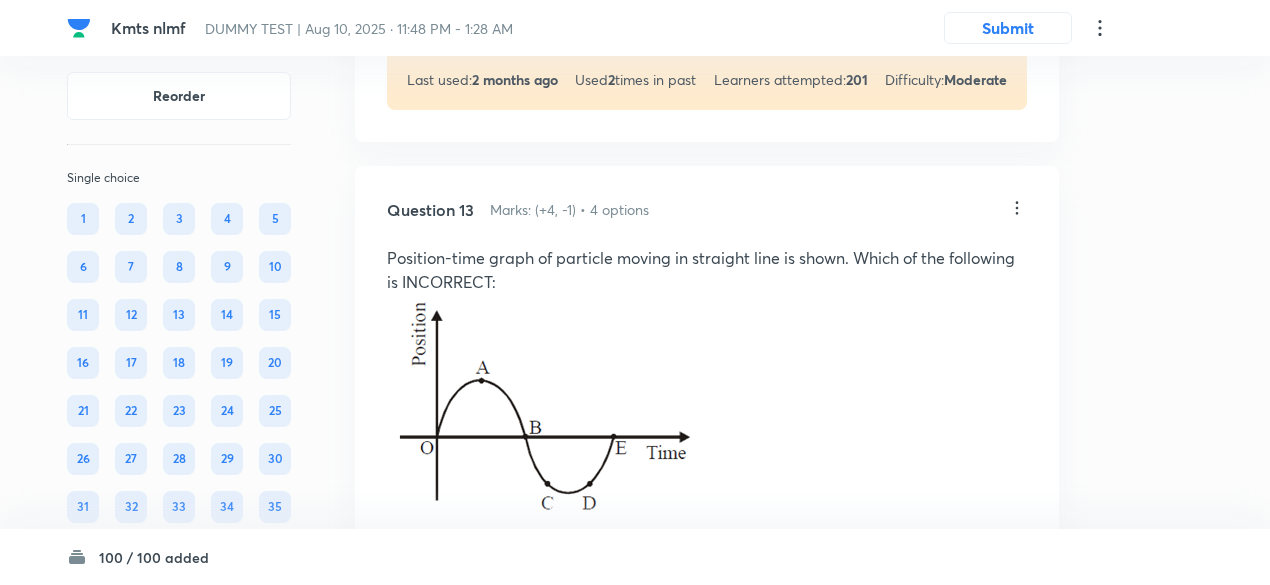 click 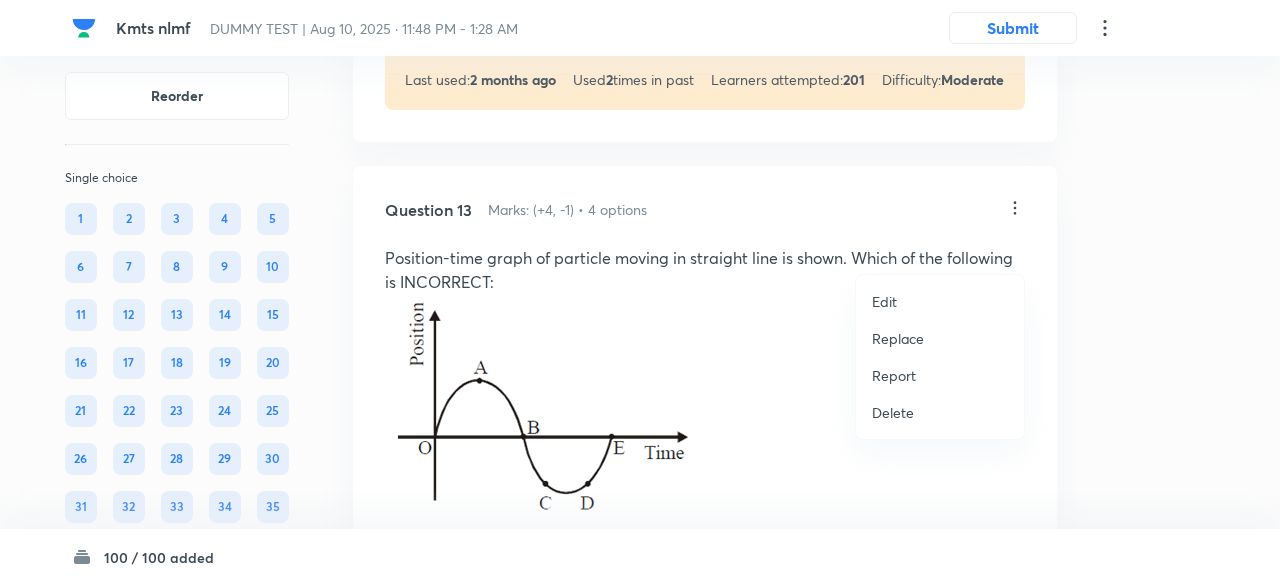 click on "Replace" at bounding box center [898, 338] 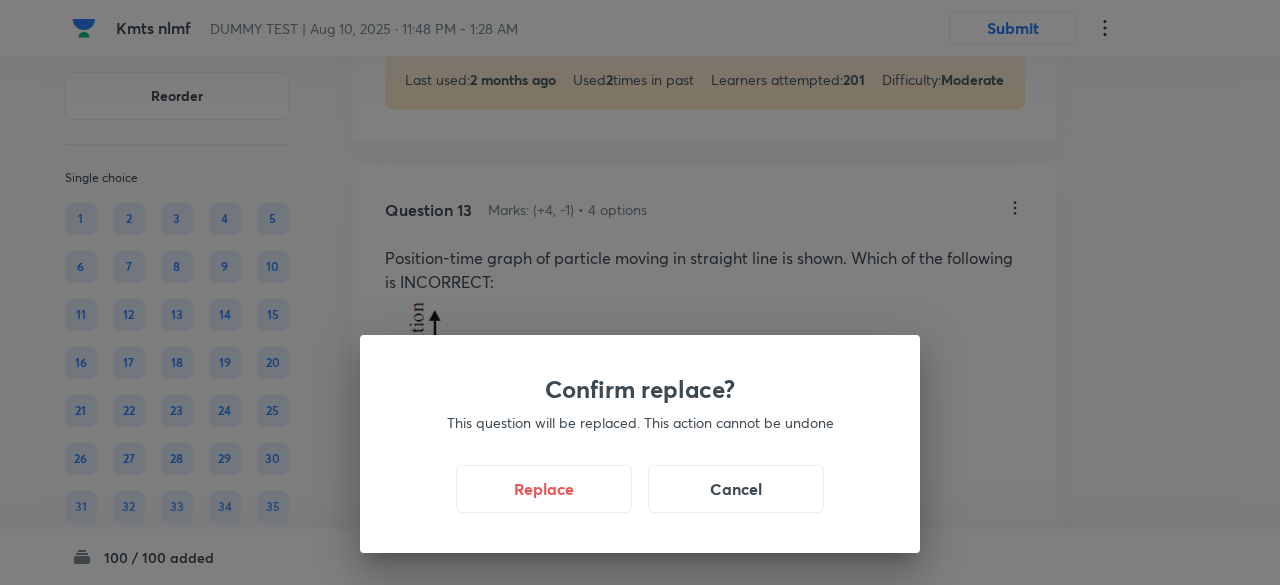 click on "Confirm replace? This question will be replaced. This action cannot be undone Replace Cancel" at bounding box center (640, 444) 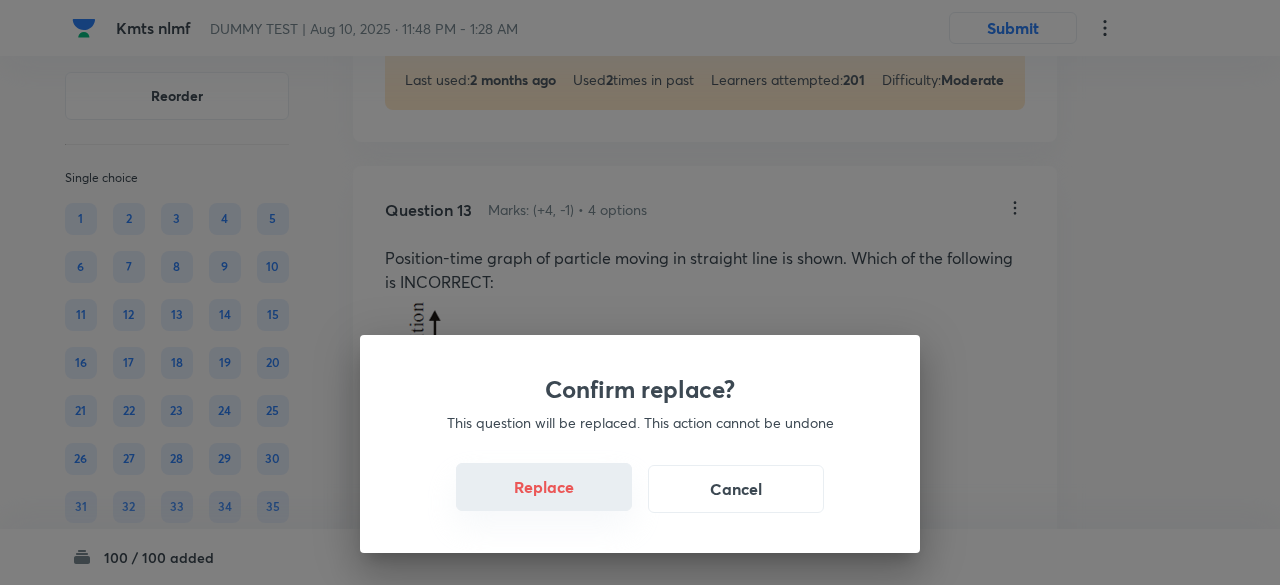 click on "Replace" at bounding box center (544, 487) 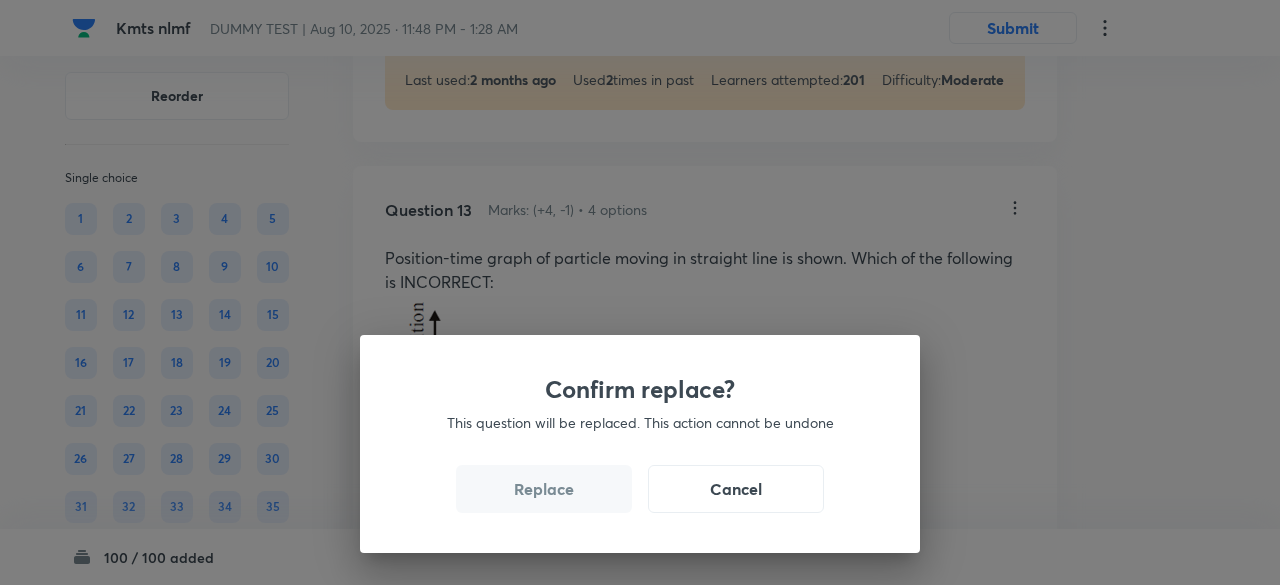 click on "Replace" at bounding box center [544, 489] 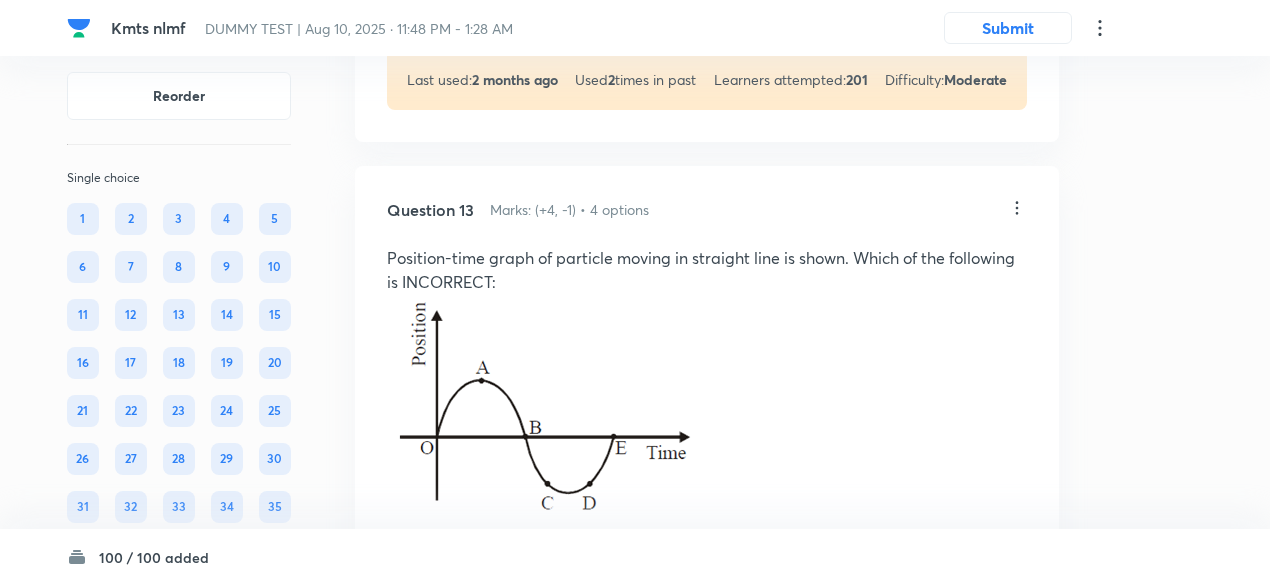 click at bounding box center (540, 407) 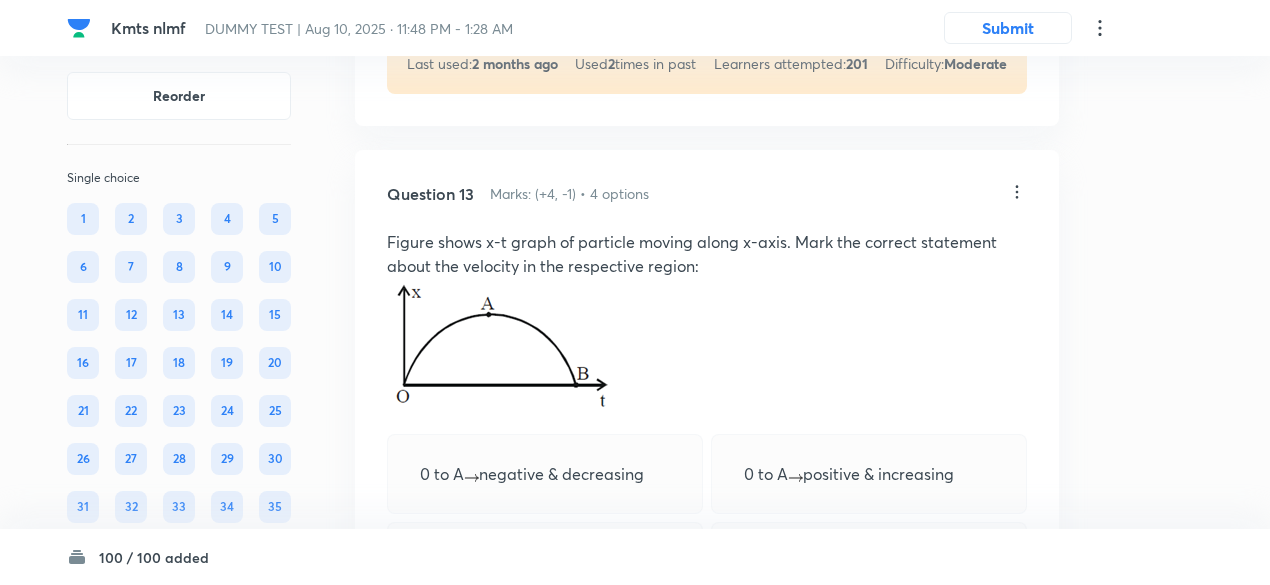 scroll, scrollTop: 7558, scrollLeft: 0, axis: vertical 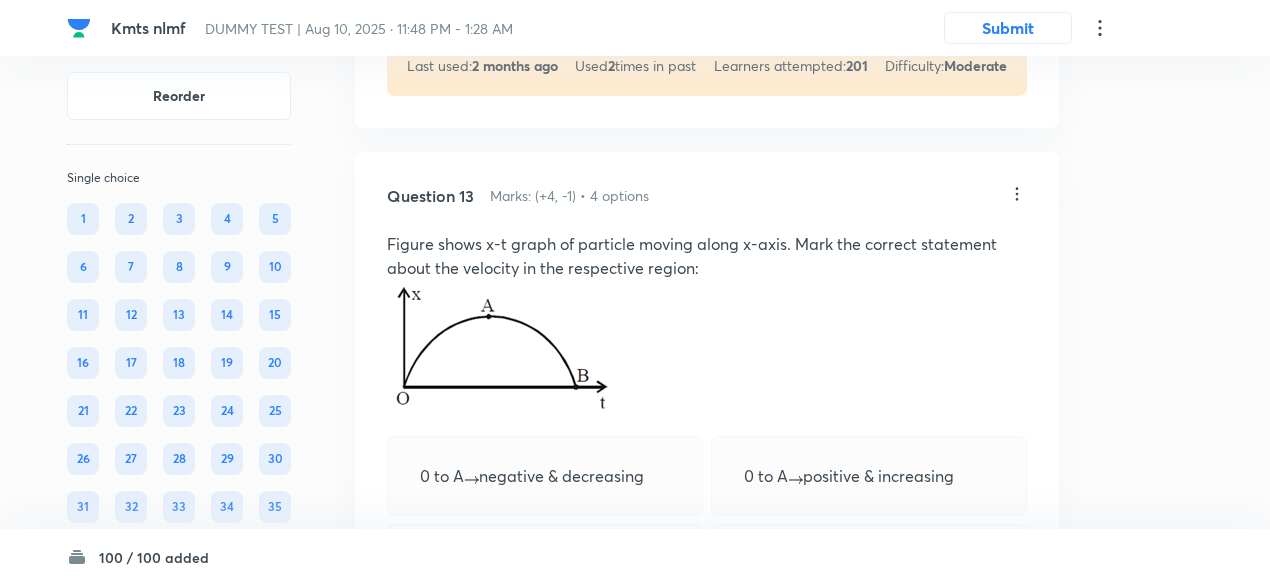 click 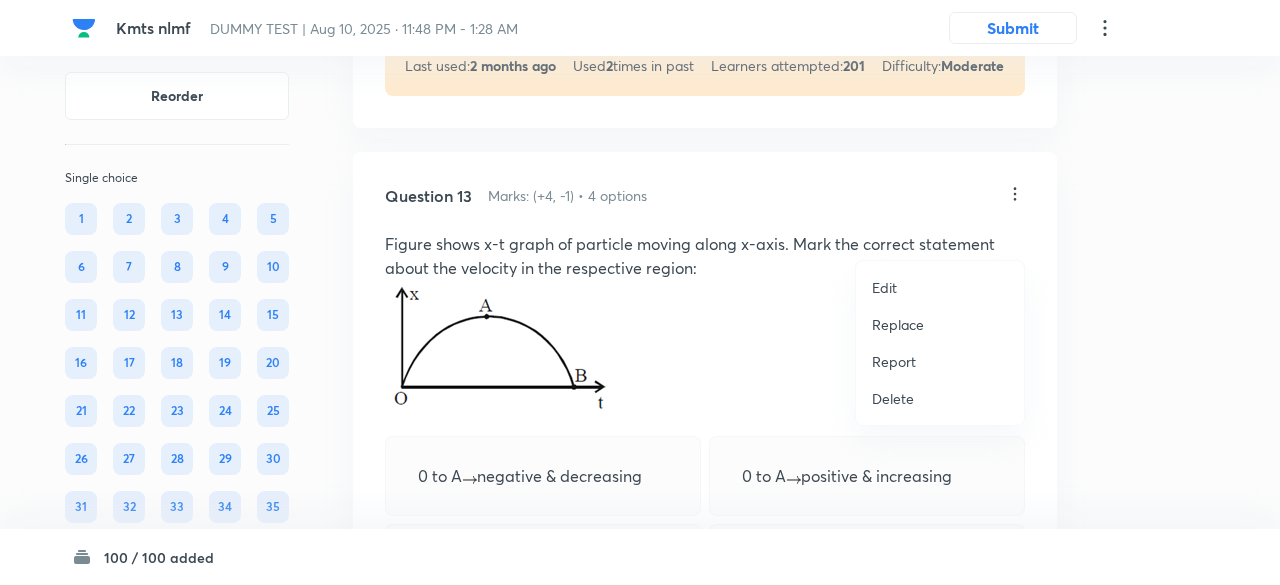 click on "Replace" at bounding box center (898, 324) 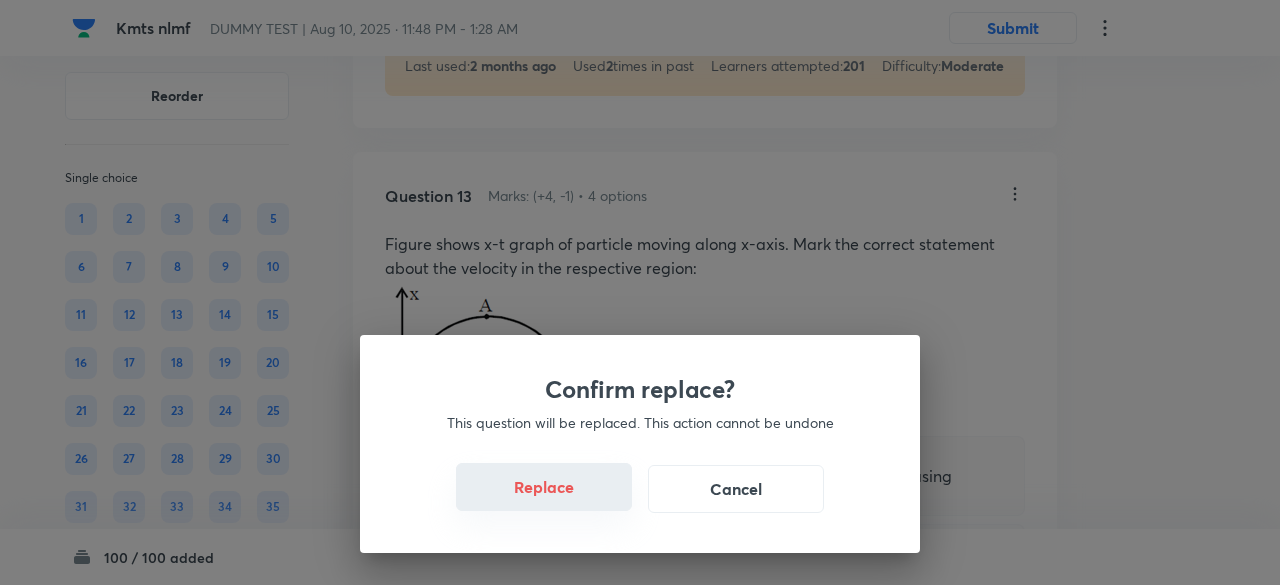 click on "Replace" at bounding box center [544, 487] 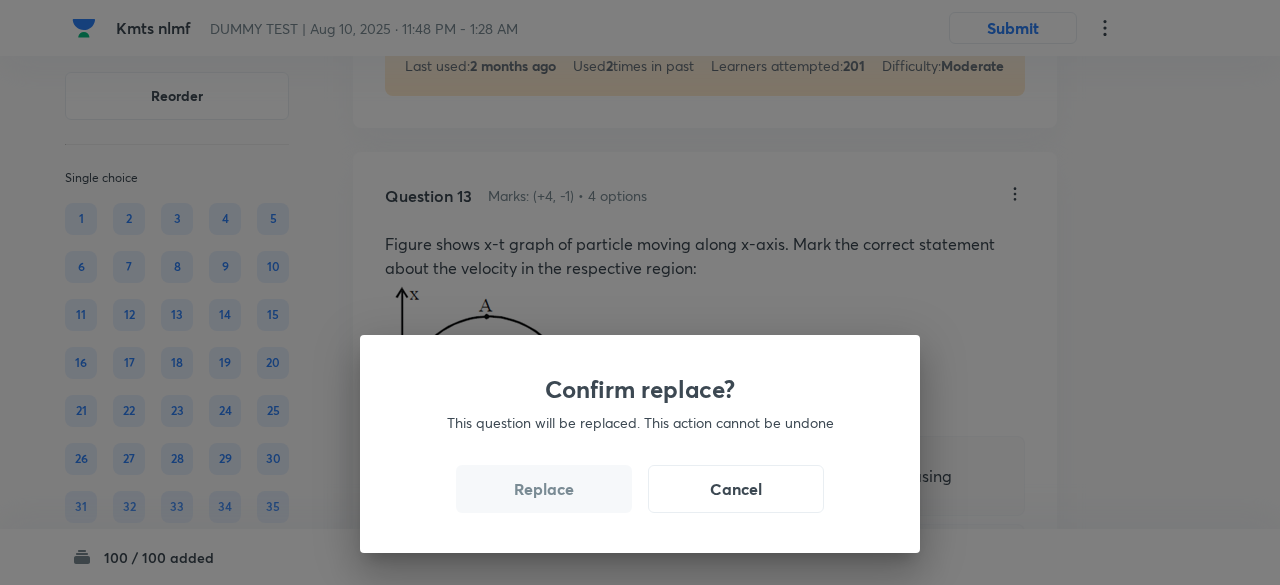 click on "Replace" at bounding box center (544, 489) 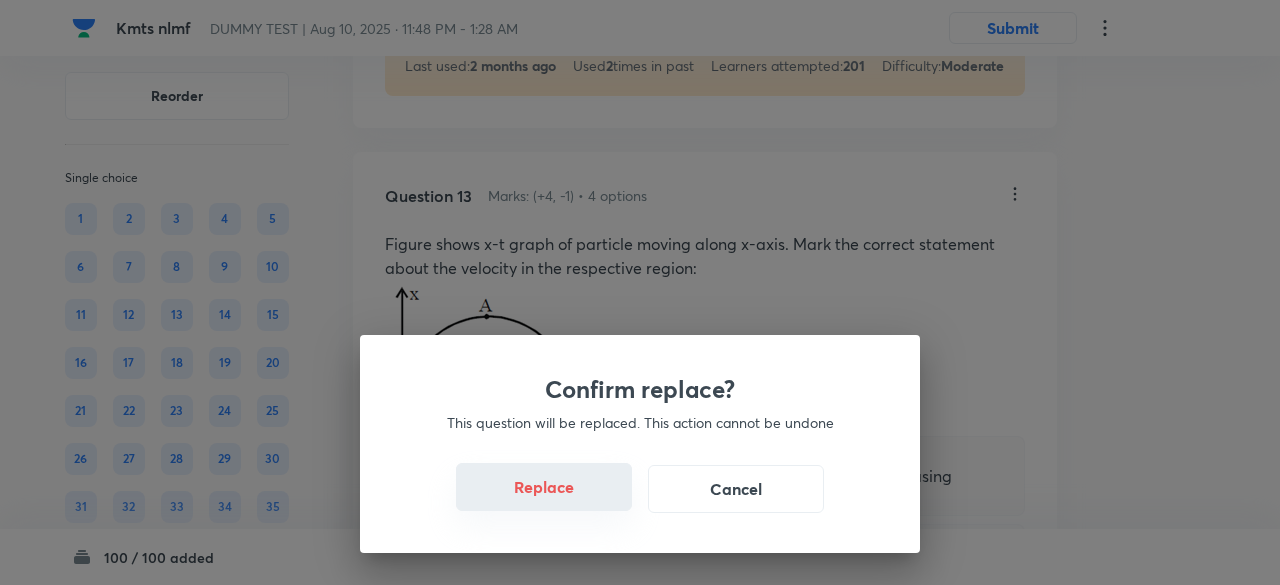 click on "Replace" at bounding box center (544, 487) 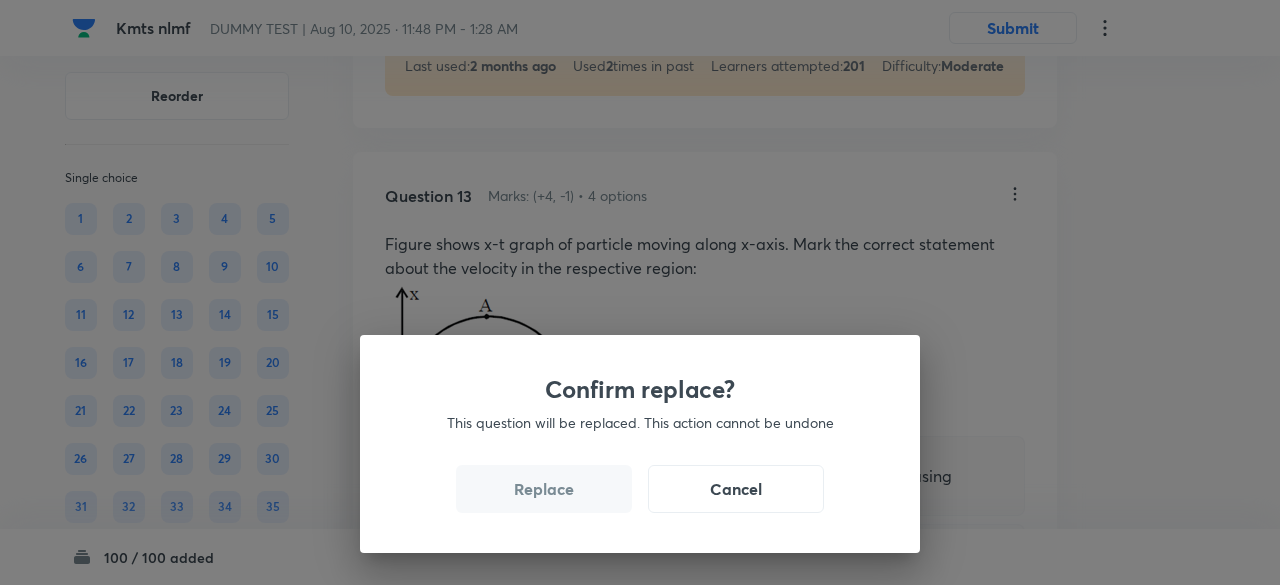 click on "Replace" at bounding box center (544, 489) 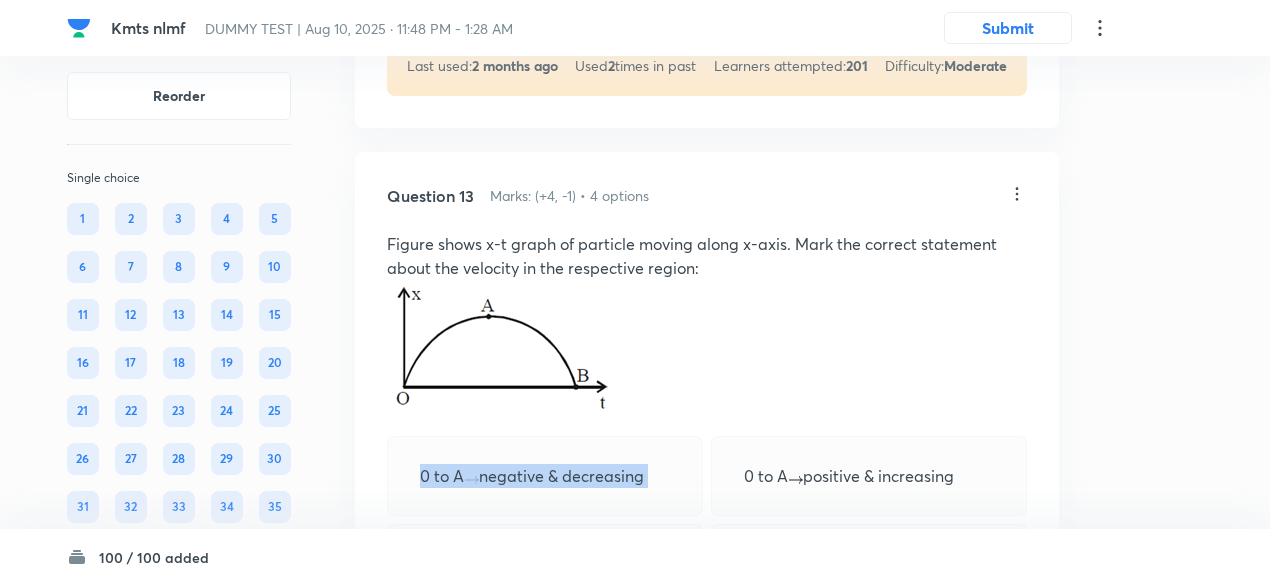 click on "0 to A    negative & decreasing" at bounding box center (545, 476) 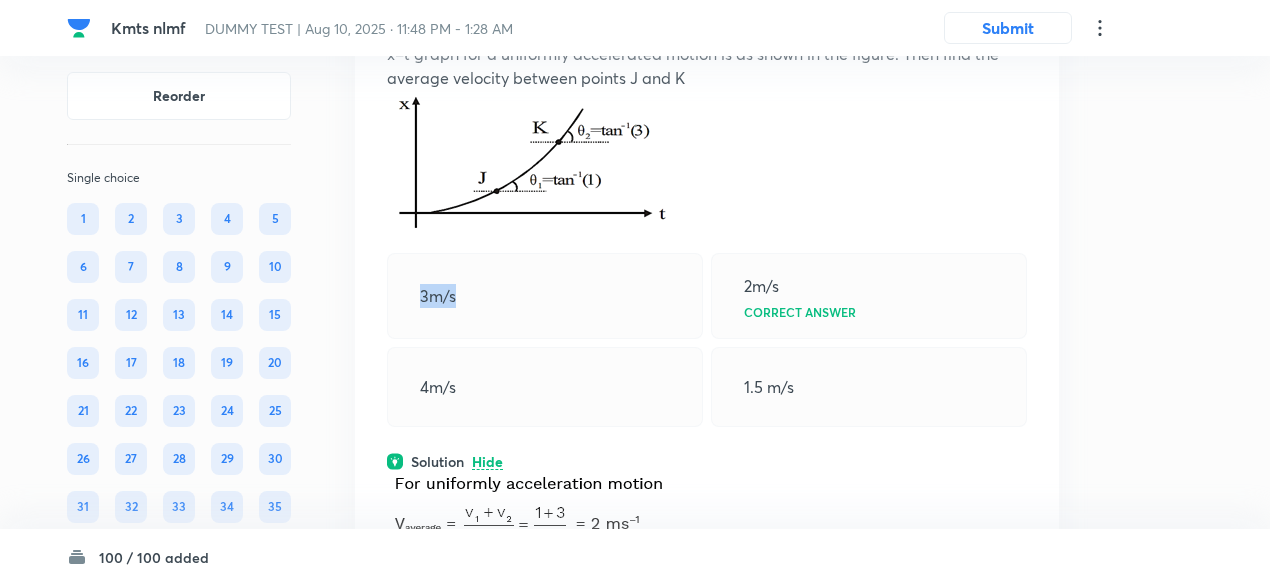 scroll, scrollTop: 7752, scrollLeft: 0, axis: vertical 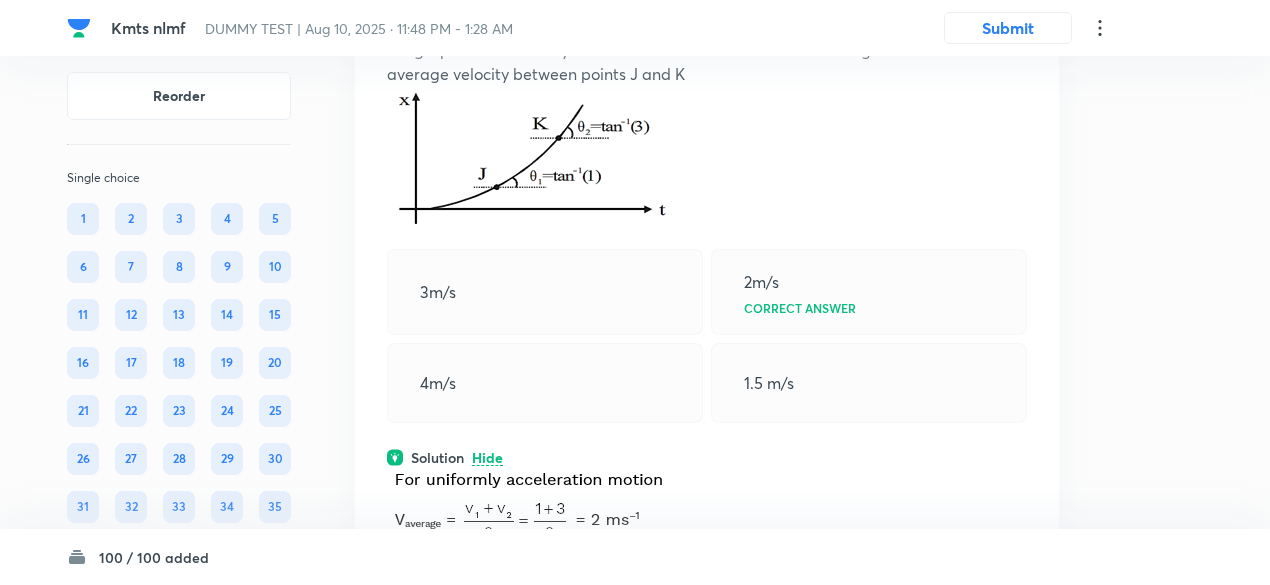 click on "4m/s" at bounding box center [545, 383] 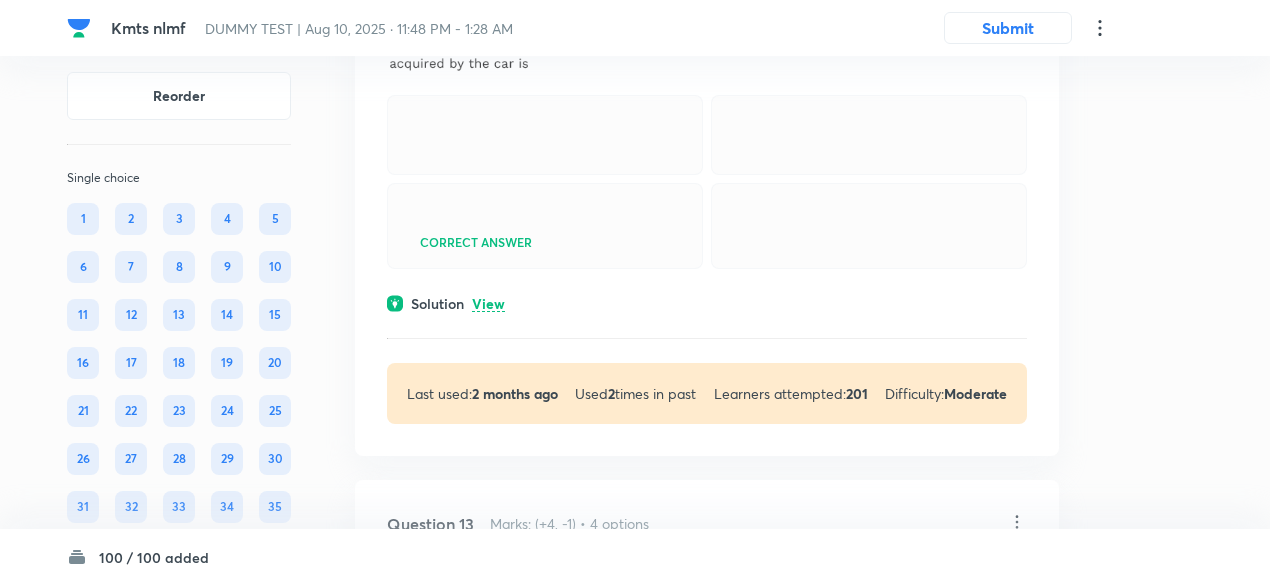 scroll, scrollTop: 7222, scrollLeft: 0, axis: vertical 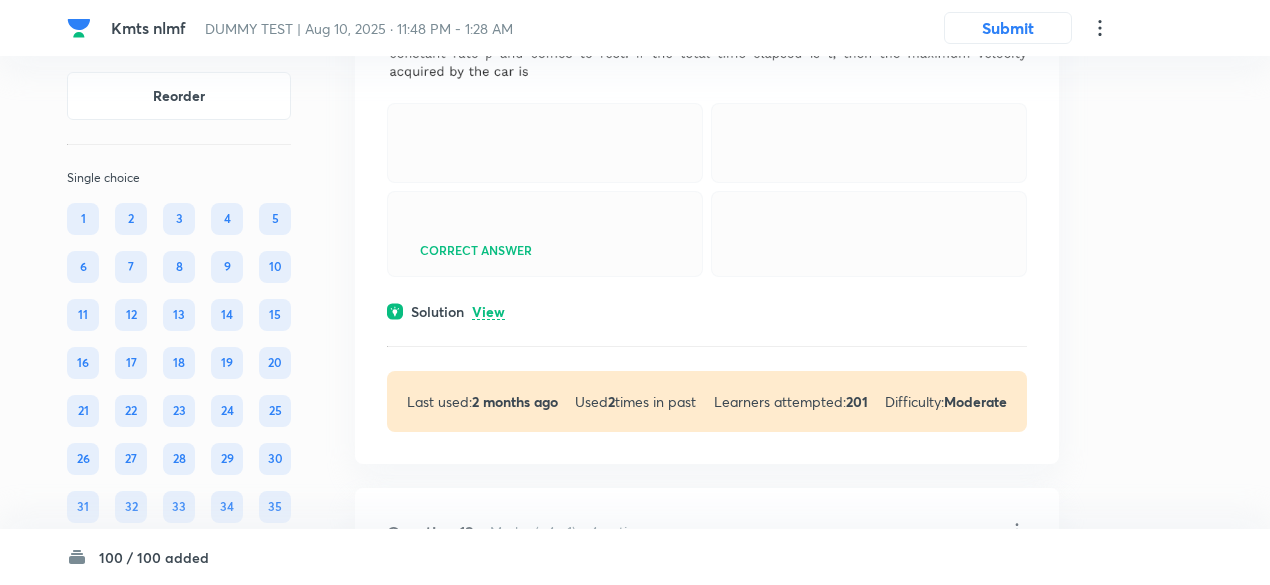 click on "View" at bounding box center (488, 312) 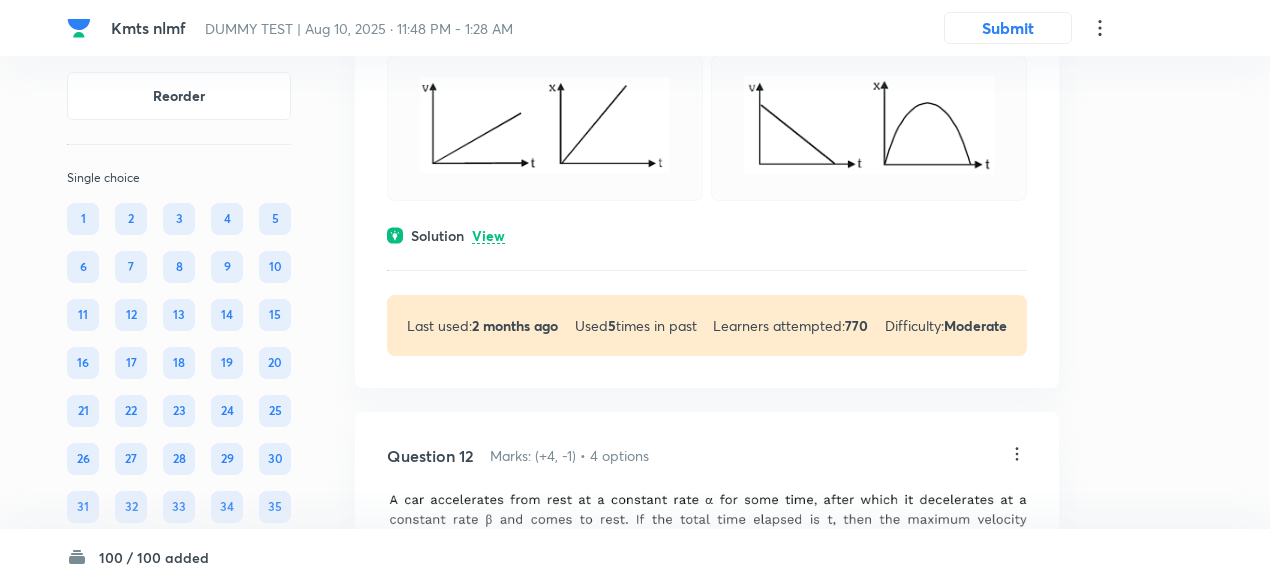 scroll, scrollTop: 6748, scrollLeft: 0, axis: vertical 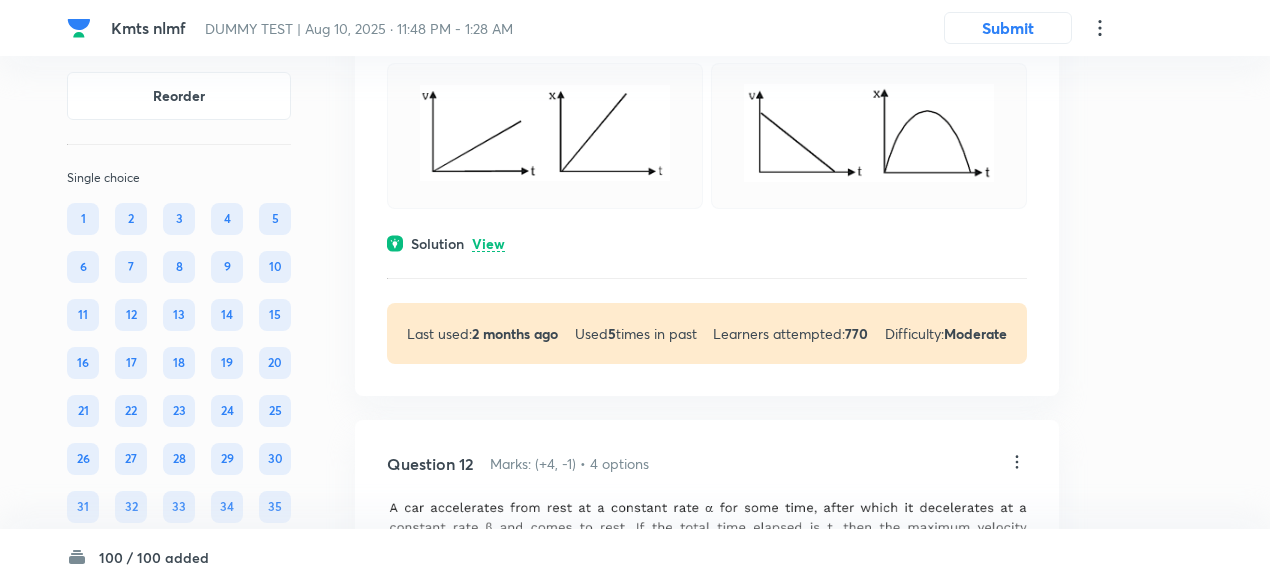 click on "View" at bounding box center (488, 244) 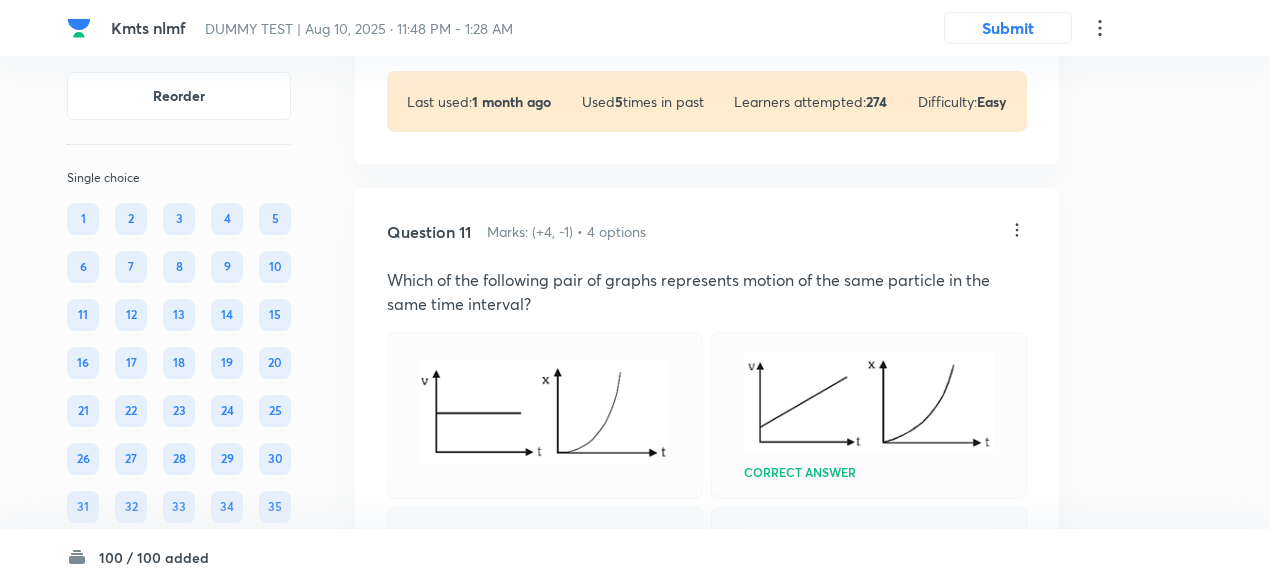 scroll, scrollTop: 6328, scrollLeft: 0, axis: vertical 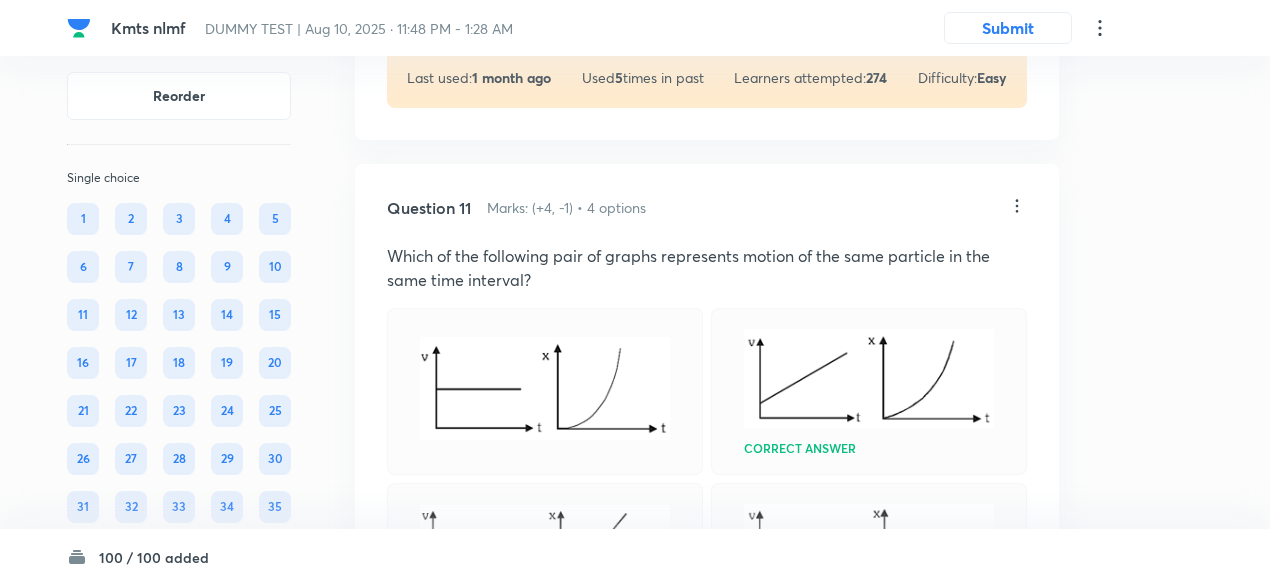 click 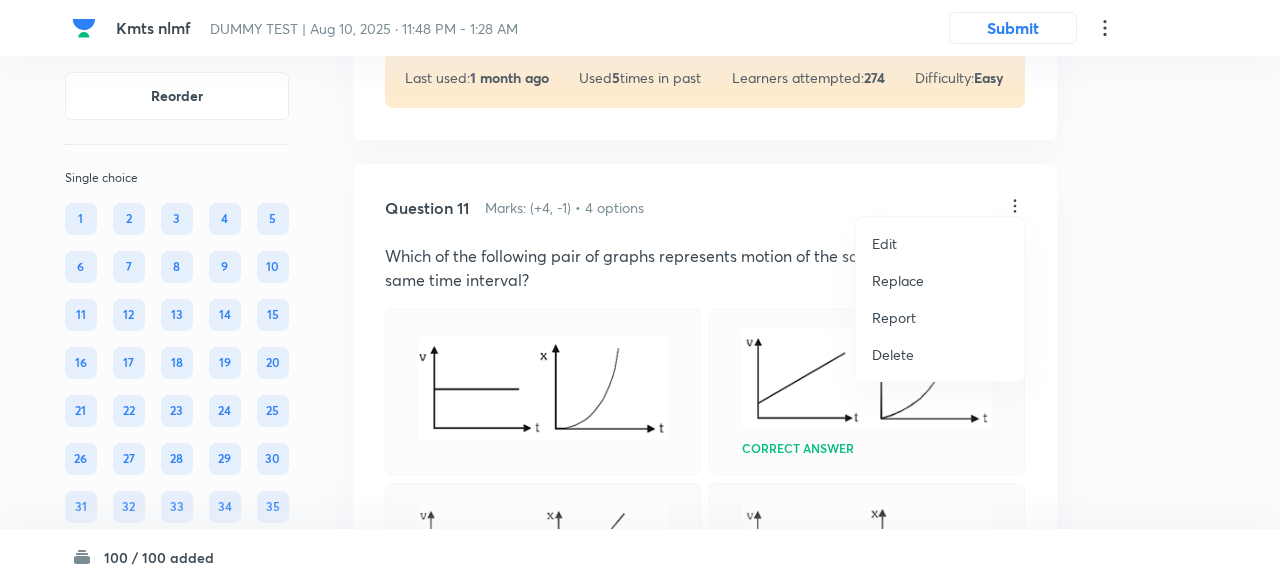 click on "Replace" at bounding box center [898, 280] 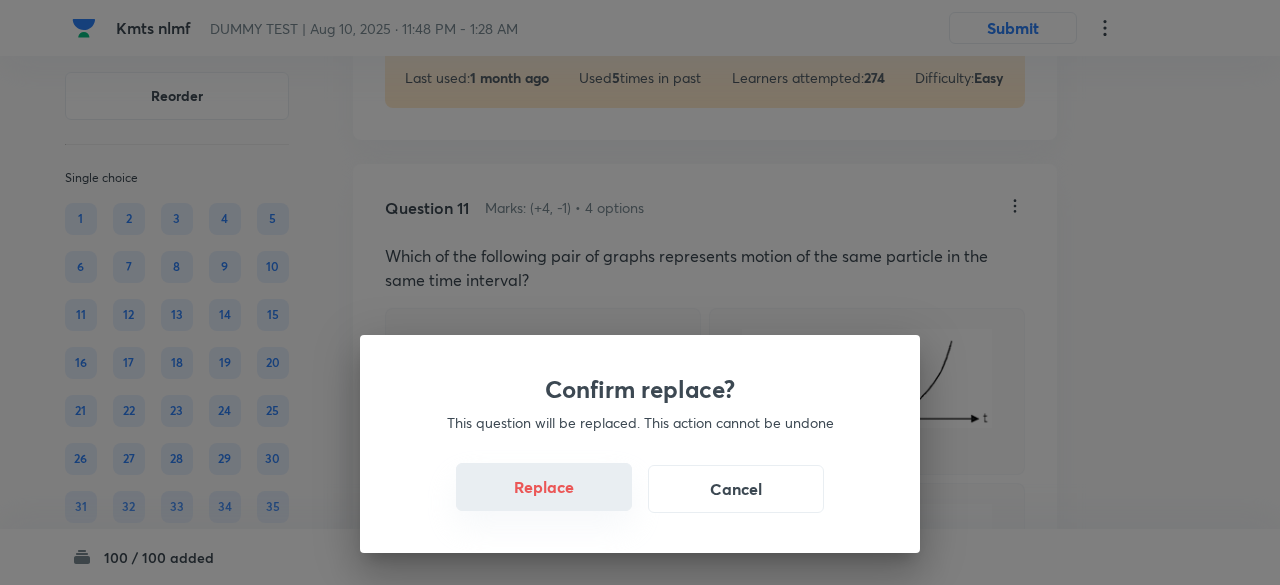 click on "Replace" at bounding box center [544, 487] 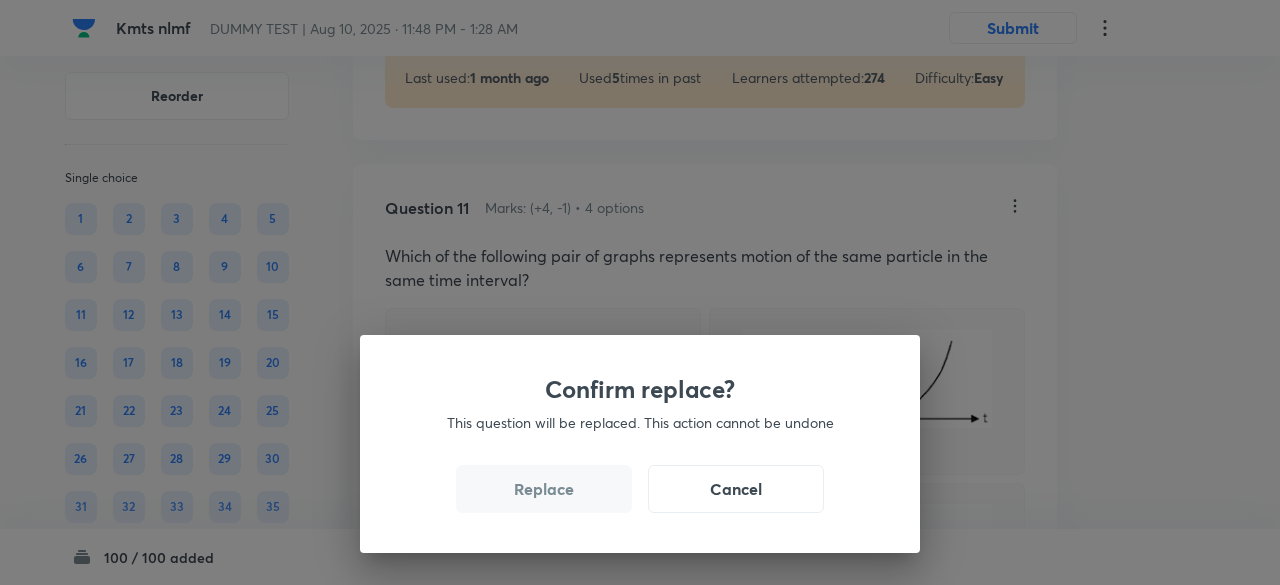 click on "Replace" at bounding box center (544, 489) 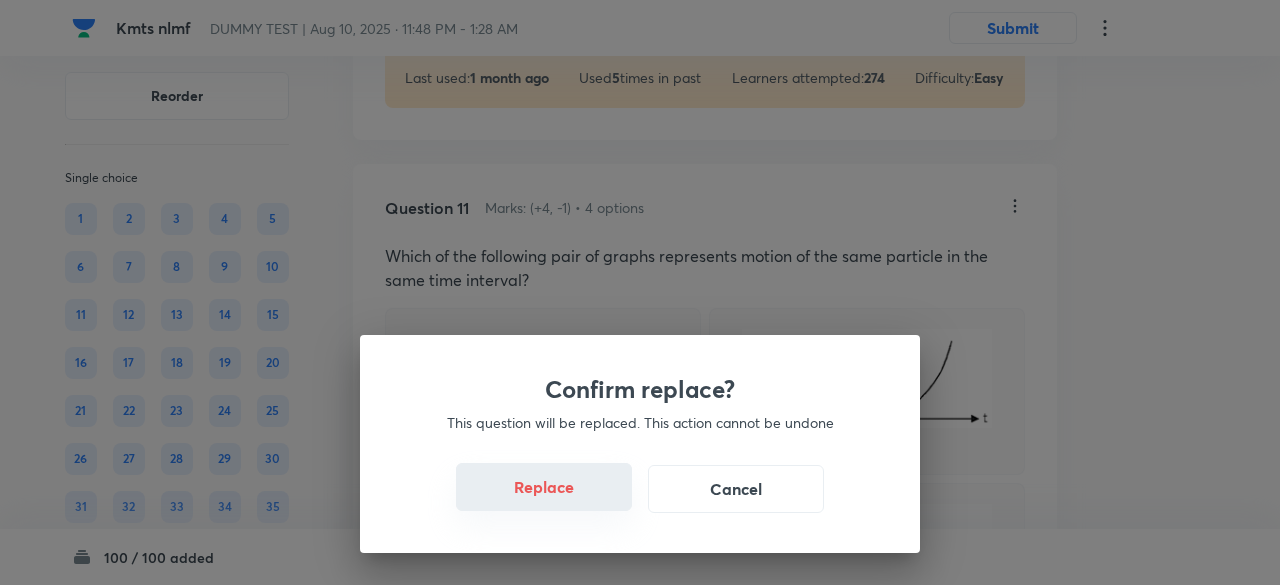 click on "Replace" at bounding box center [544, 487] 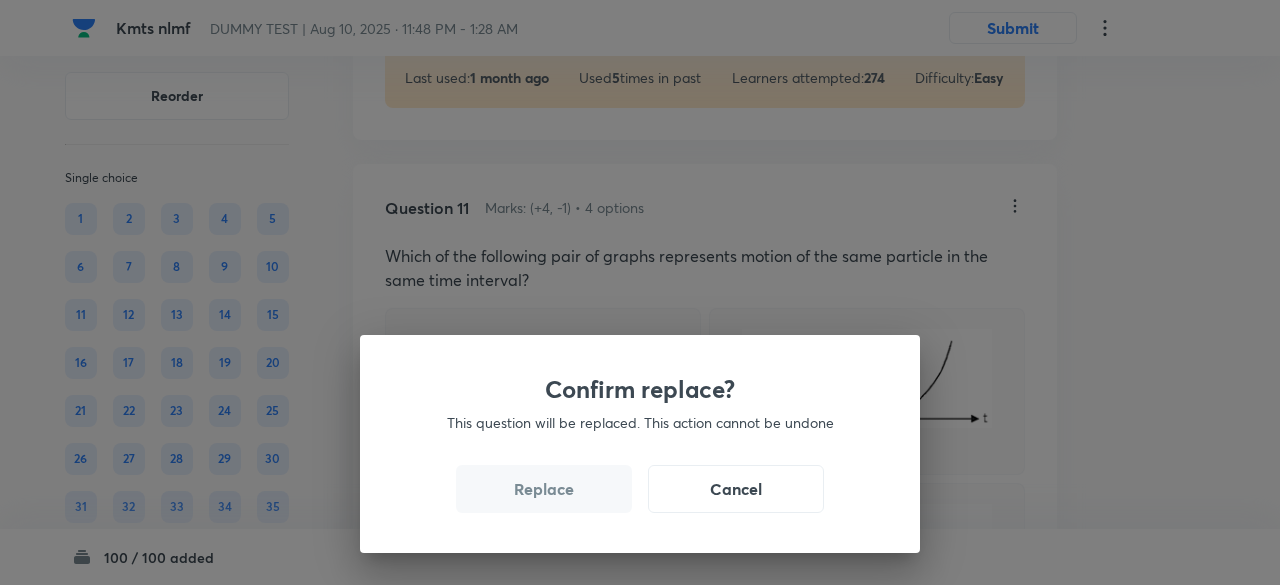 click on "Replace" at bounding box center [544, 489] 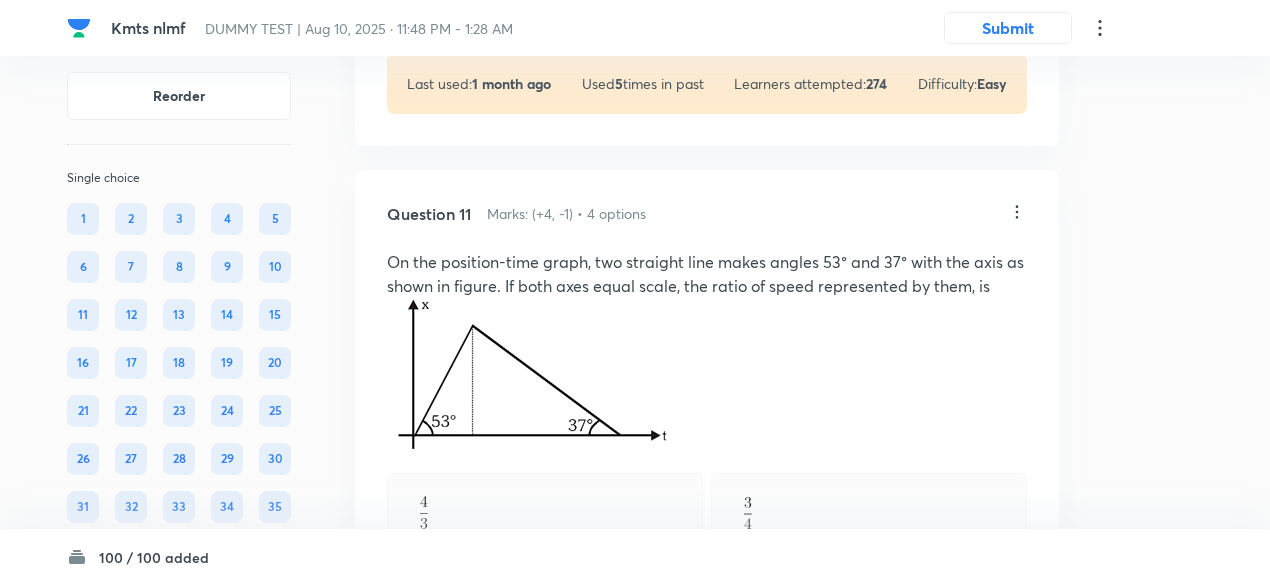 scroll, scrollTop: 6320, scrollLeft: 0, axis: vertical 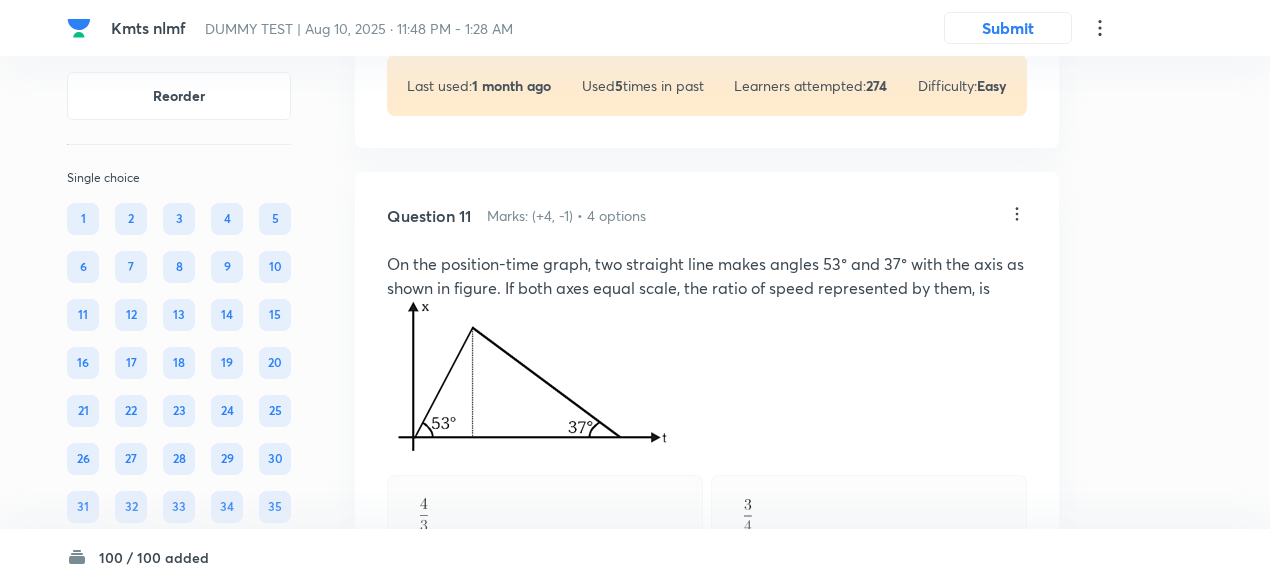 click 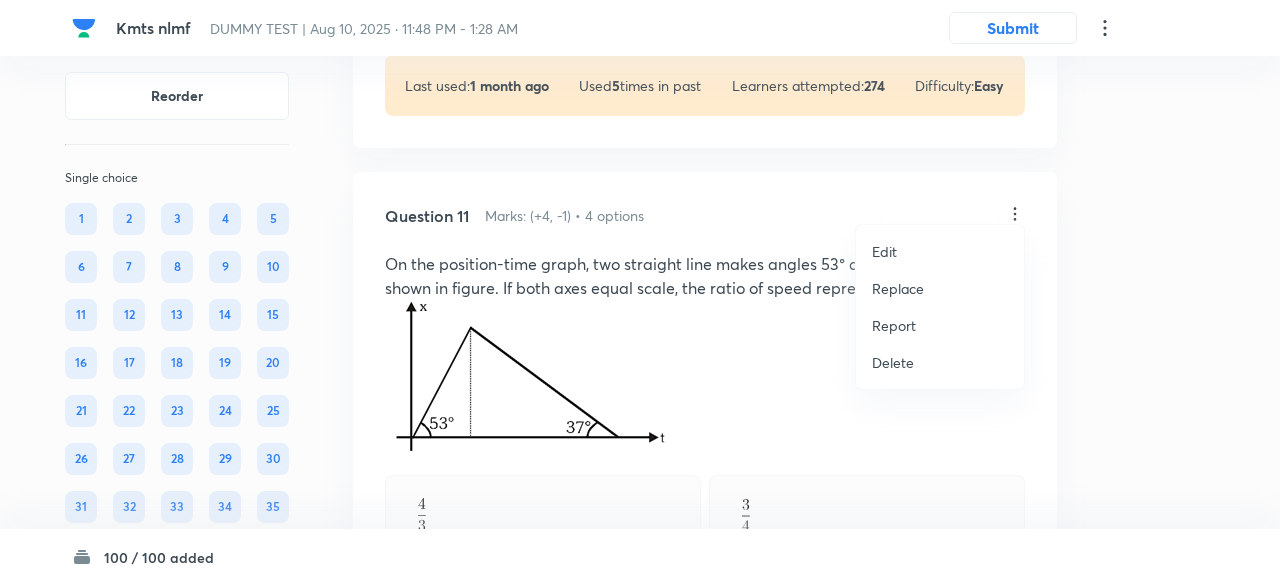 click on "Replace" at bounding box center [898, 288] 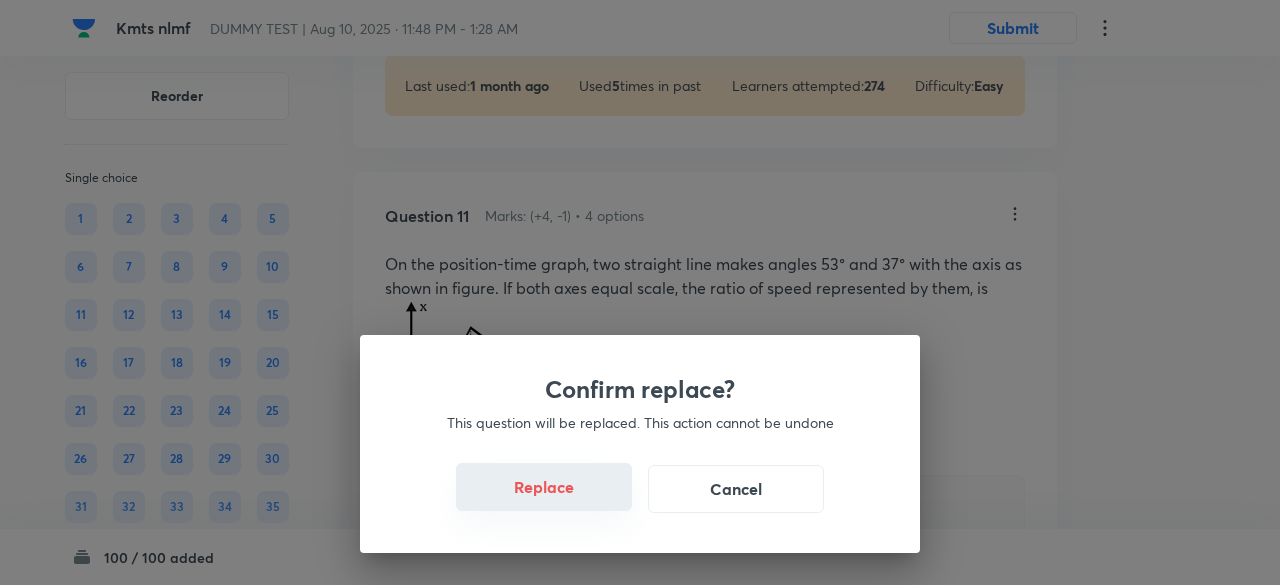 click on "Replace" at bounding box center (544, 487) 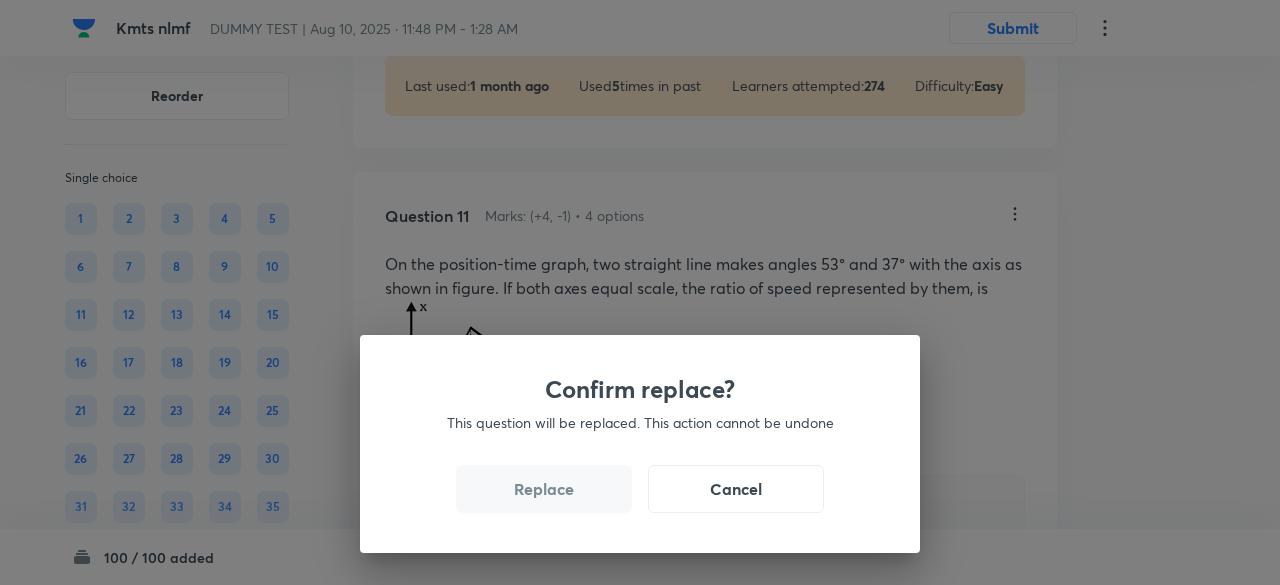 click on "Replace" at bounding box center (544, 489) 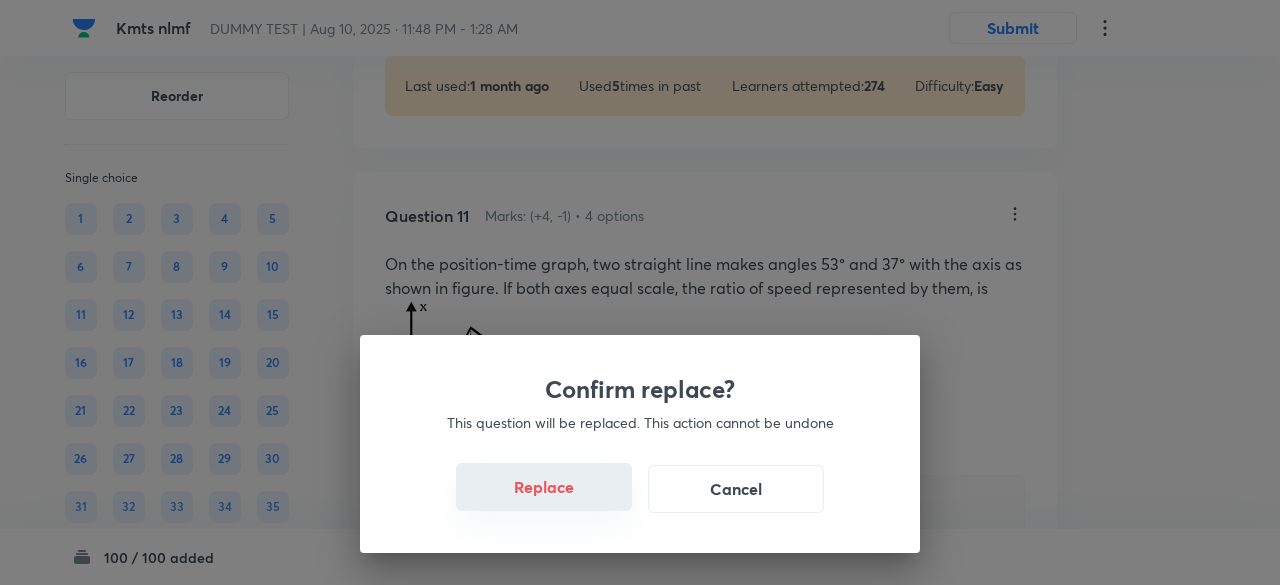 click on "Replace" at bounding box center [544, 487] 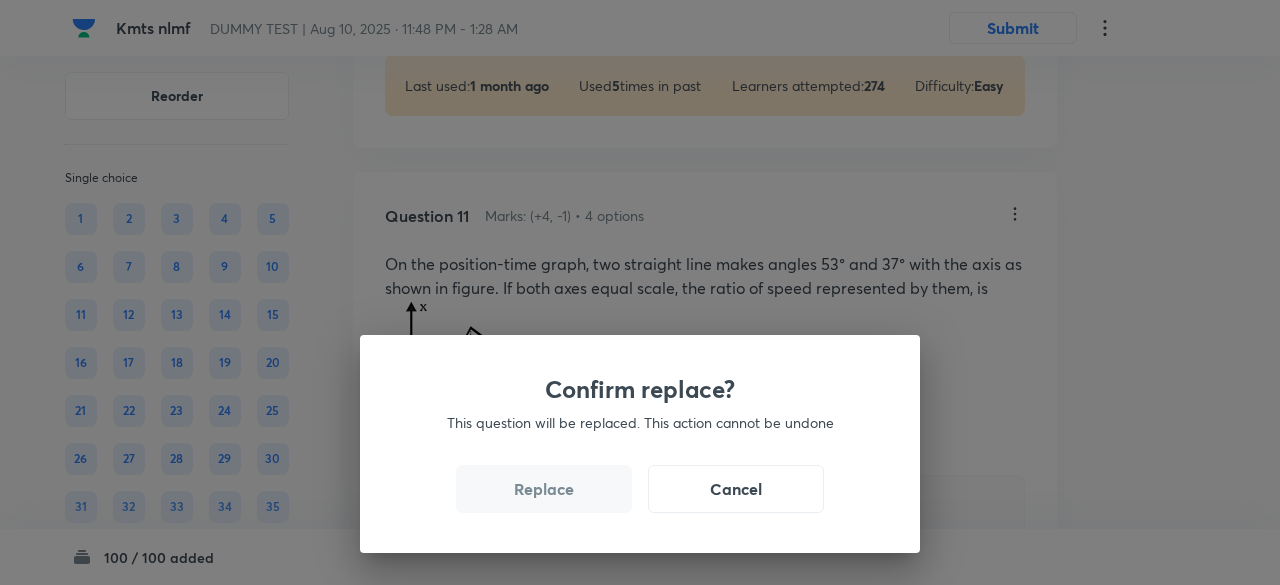 click on "Replace" at bounding box center (544, 489) 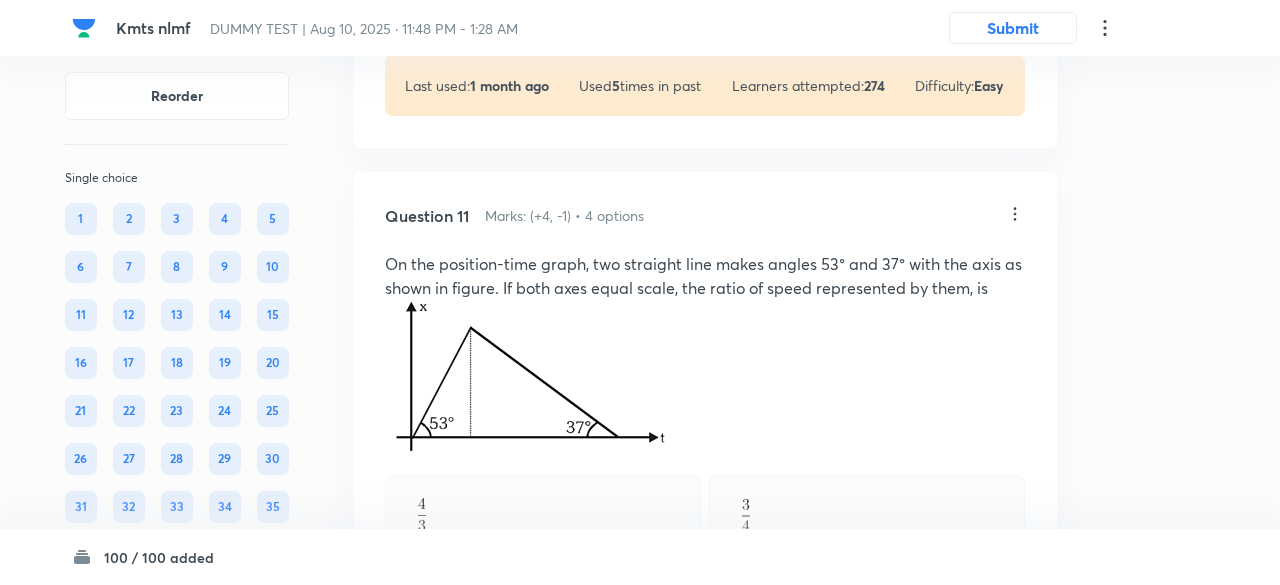 click on "Confirm replace? This question will be replaced. This action cannot be undone Replace Cancel" at bounding box center [640, 877] 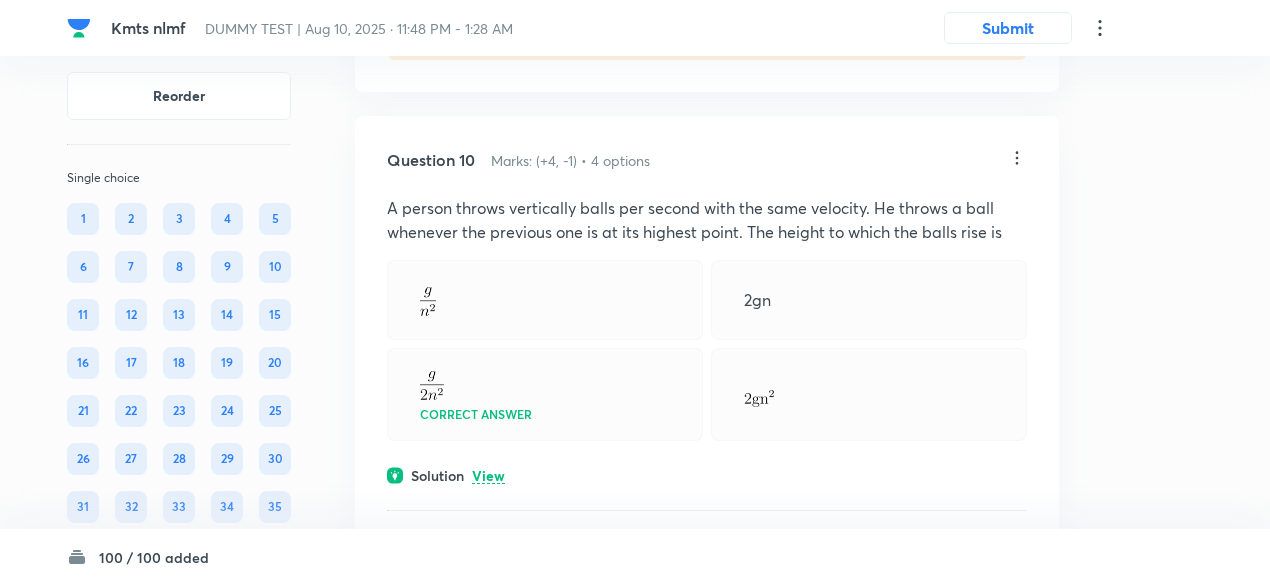 scroll, scrollTop: 5844, scrollLeft: 0, axis: vertical 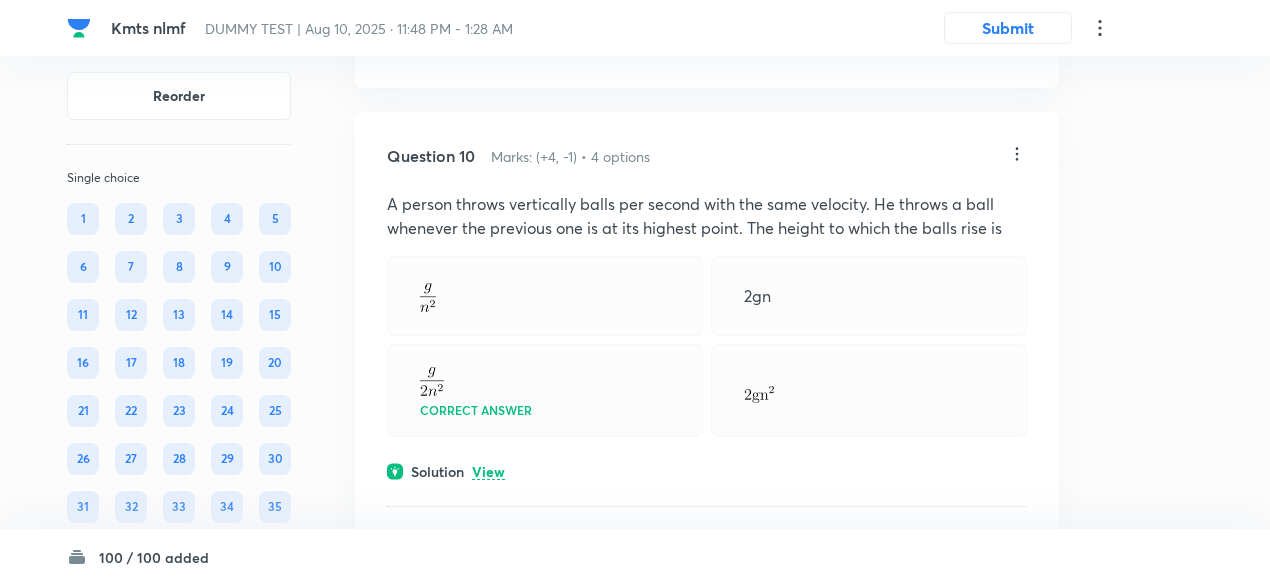 click on "View" at bounding box center [488, 472] 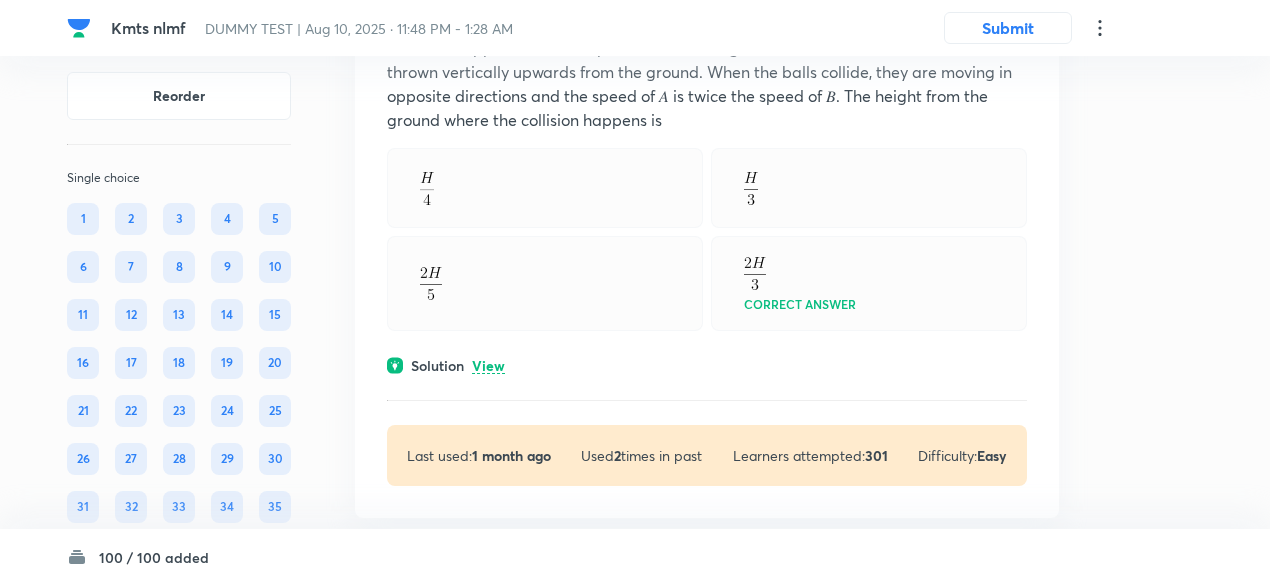 scroll, scrollTop: 5398, scrollLeft: 0, axis: vertical 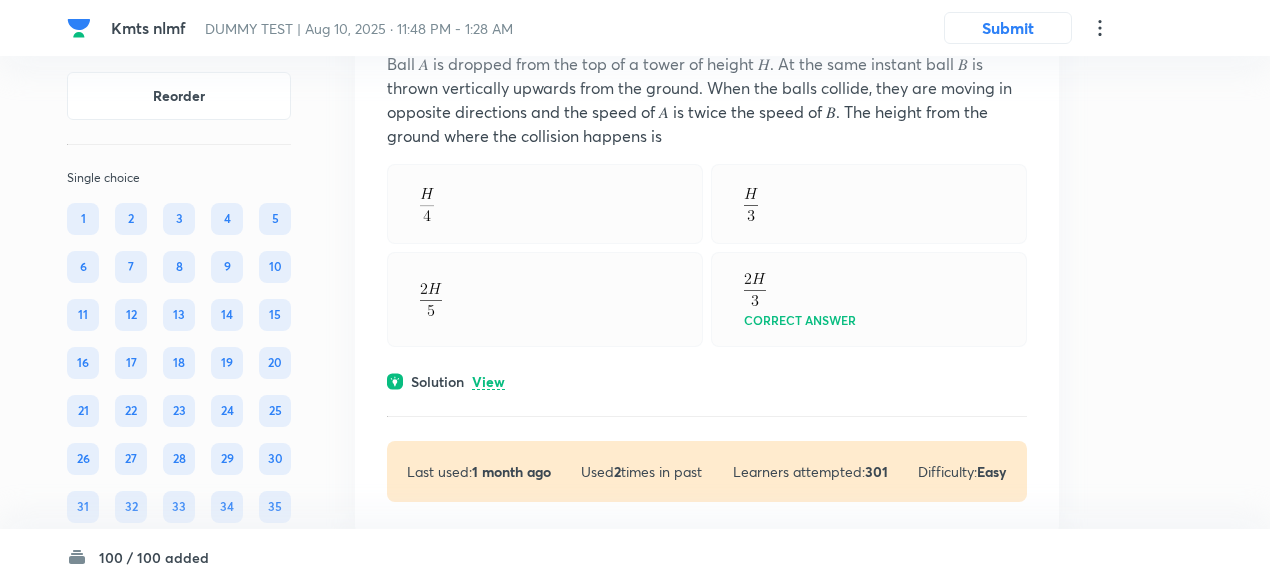 click on "View" at bounding box center [488, 382] 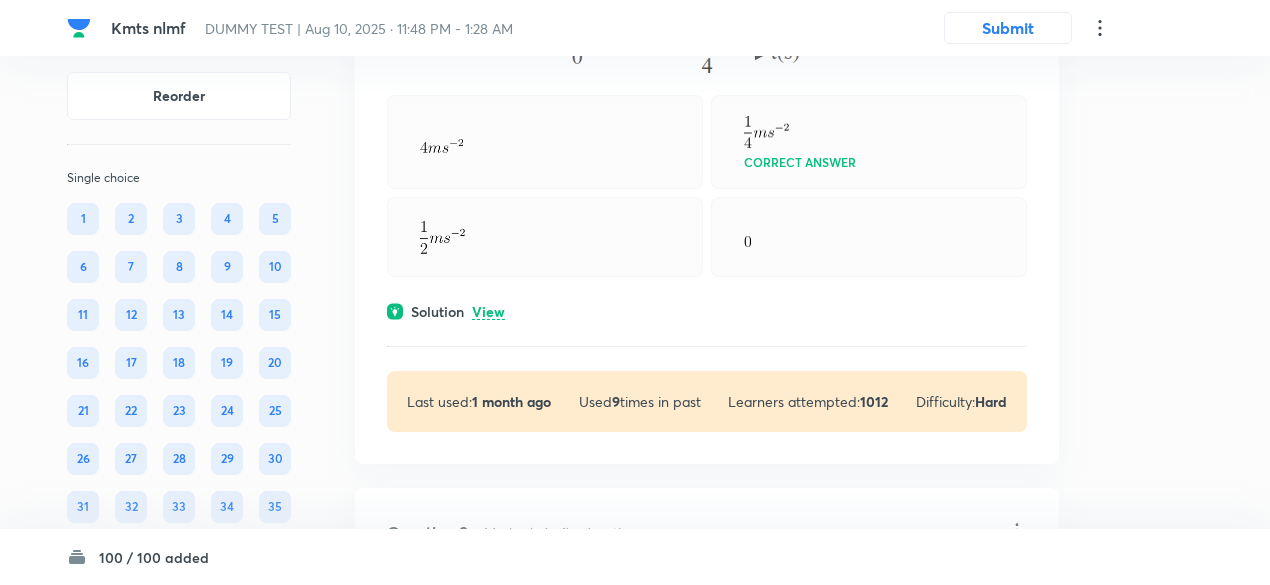 scroll, scrollTop: 4856, scrollLeft: 0, axis: vertical 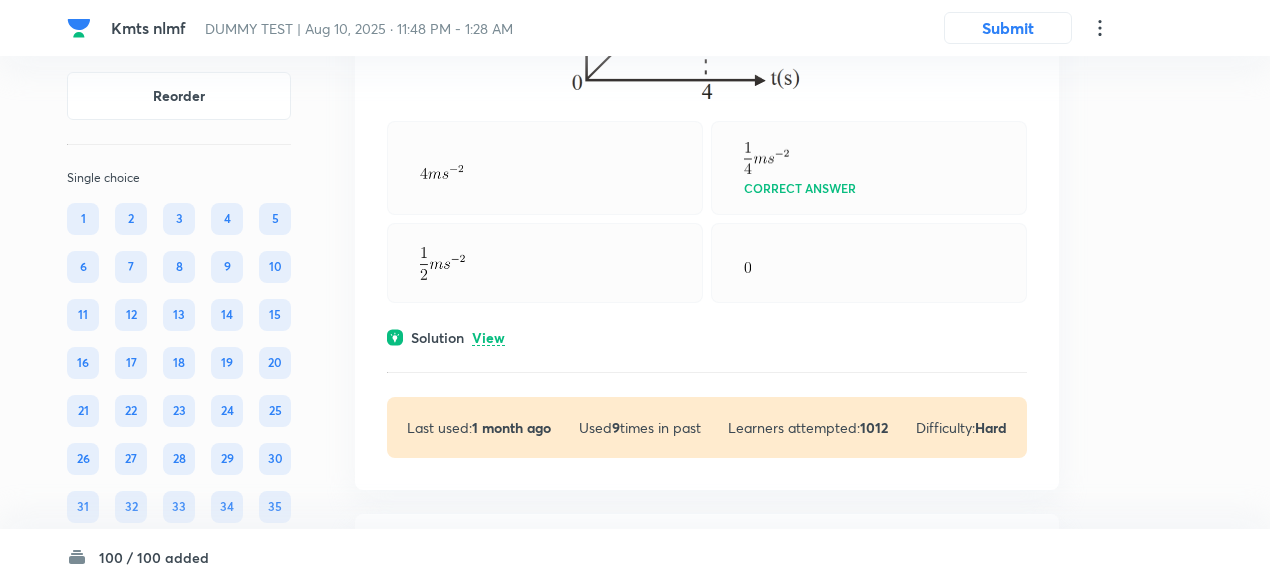 click on "View" at bounding box center [488, 338] 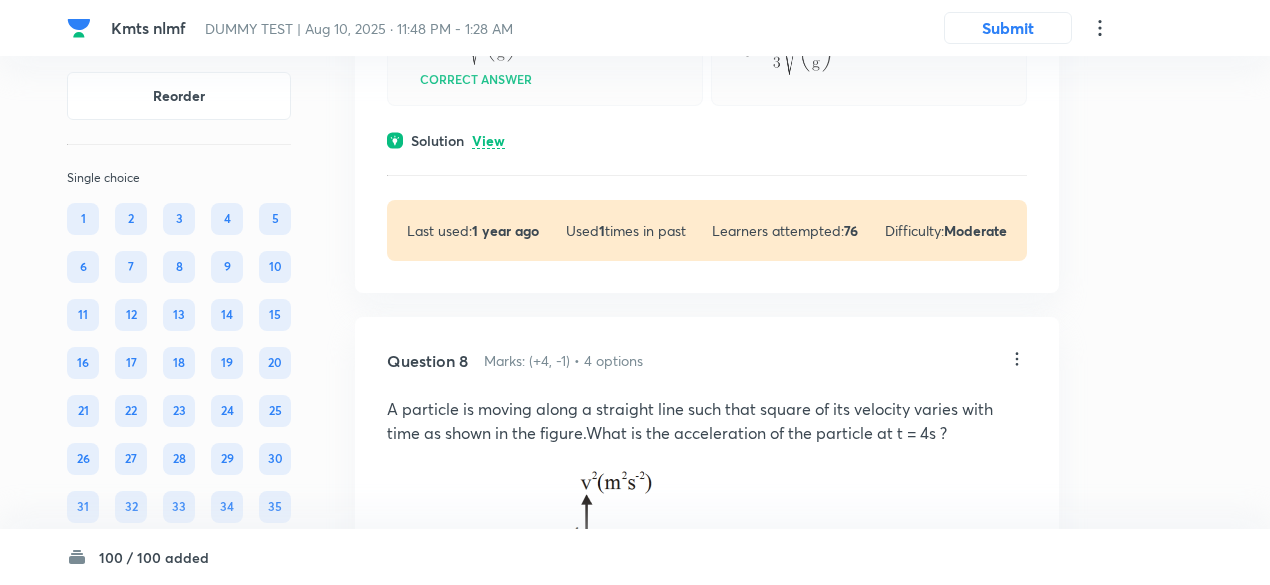 scroll, scrollTop: 4270, scrollLeft: 0, axis: vertical 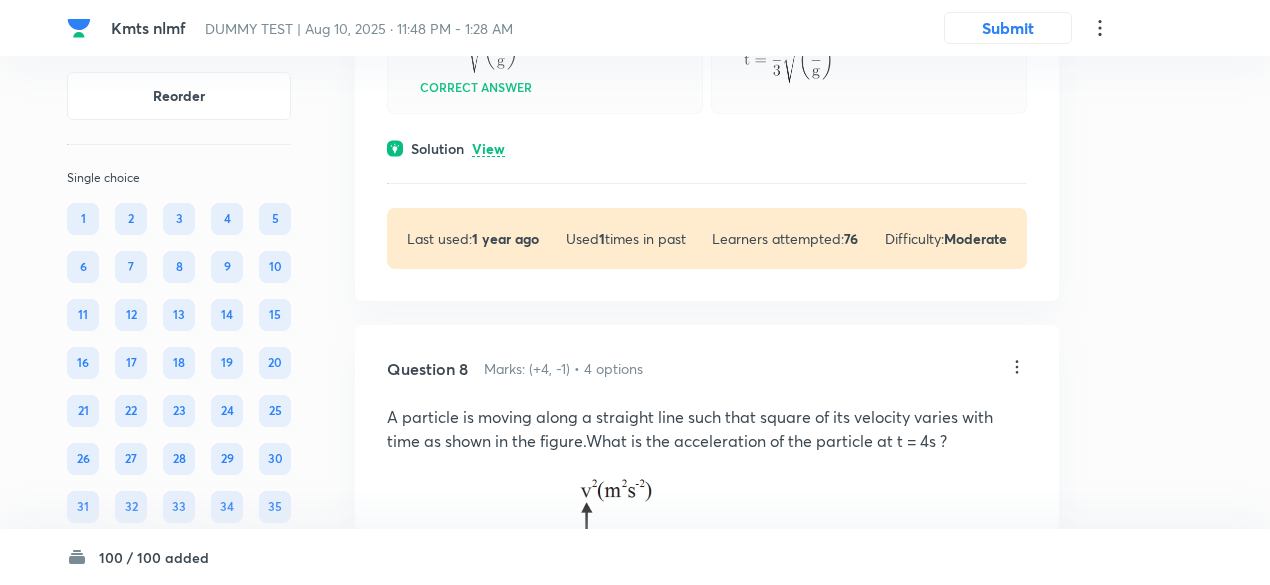 click on "View" at bounding box center [488, 149] 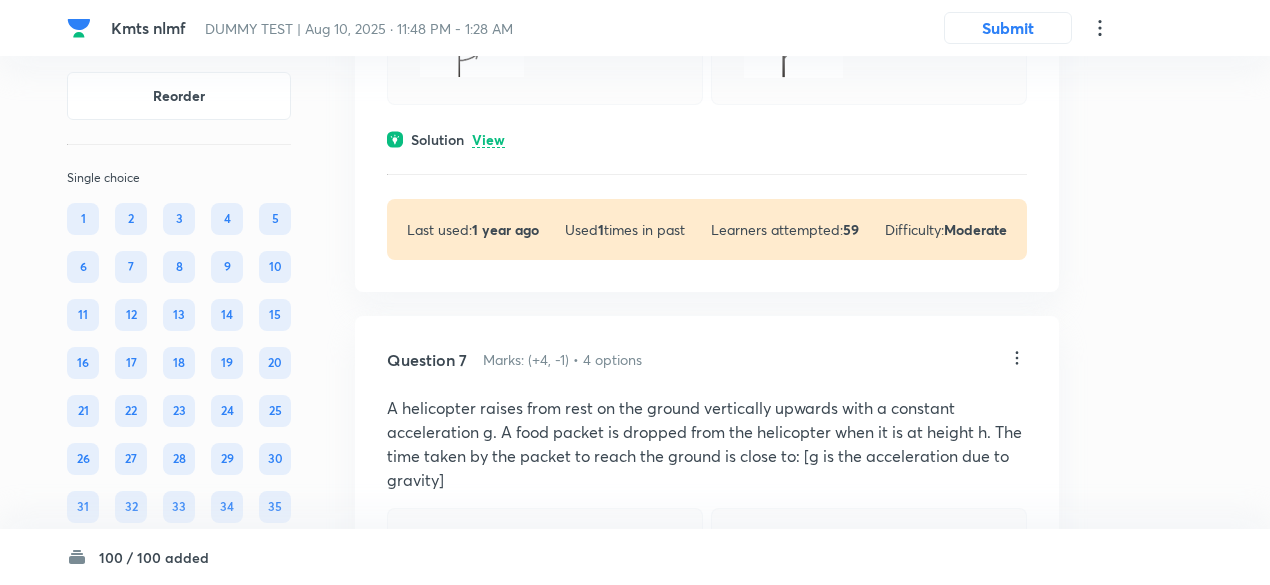 scroll, scrollTop: 3660, scrollLeft: 0, axis: vertical 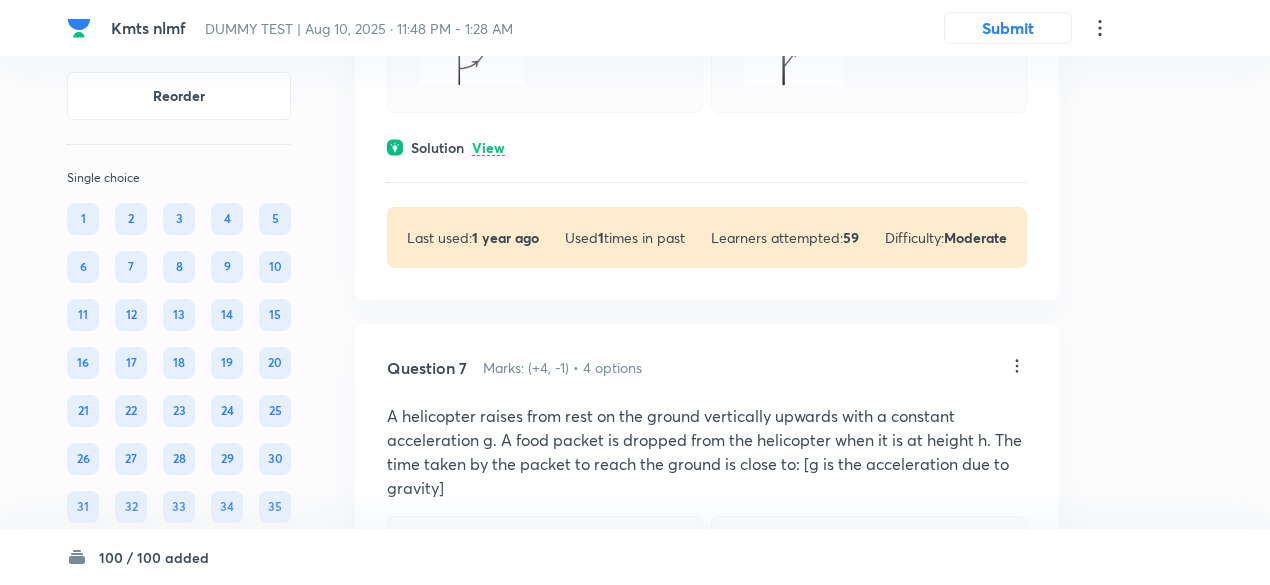 click on "View" at bounding box center (488, 148) 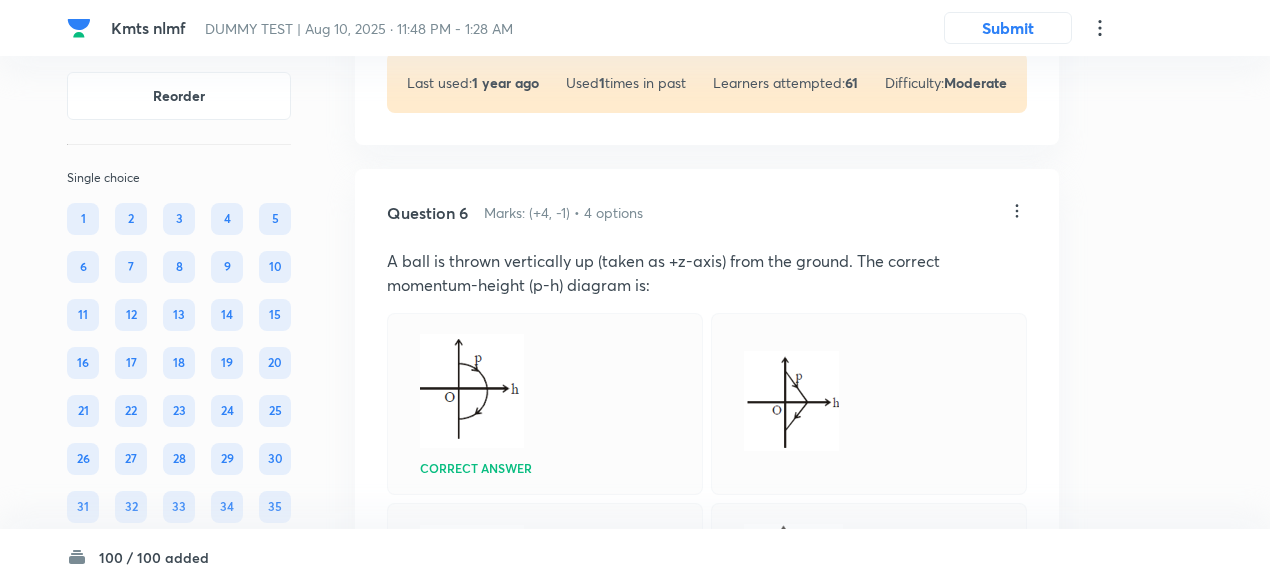 scroll, scrollTop: 3124, scrollLeft: 0, axis: vertical 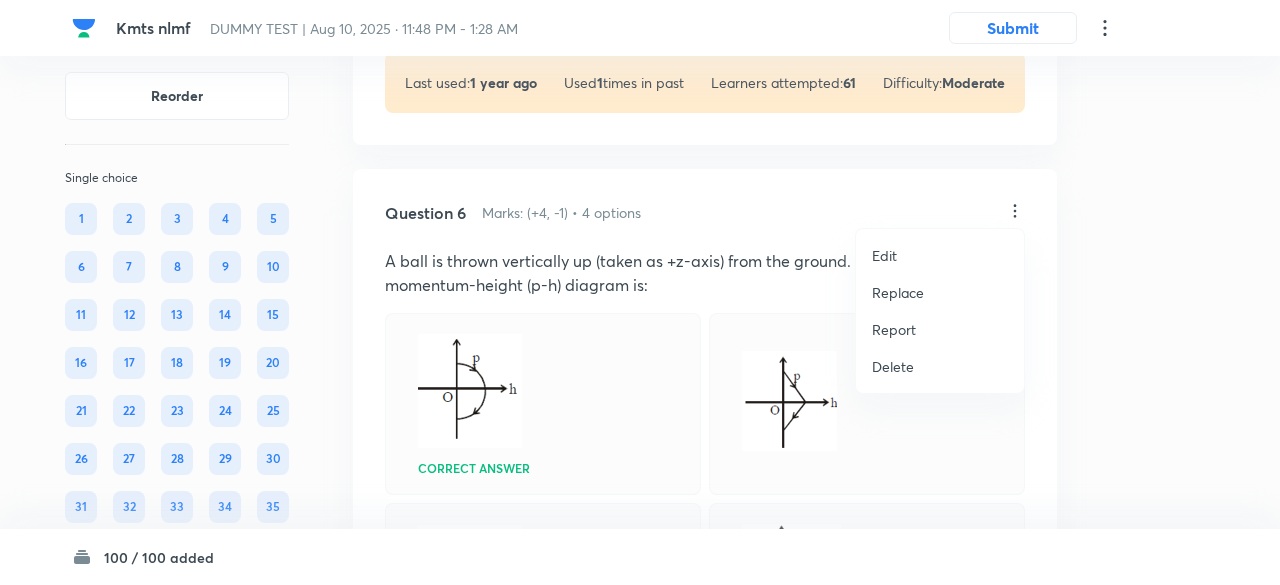 click on "Replace" at bounding box center [898, 292] 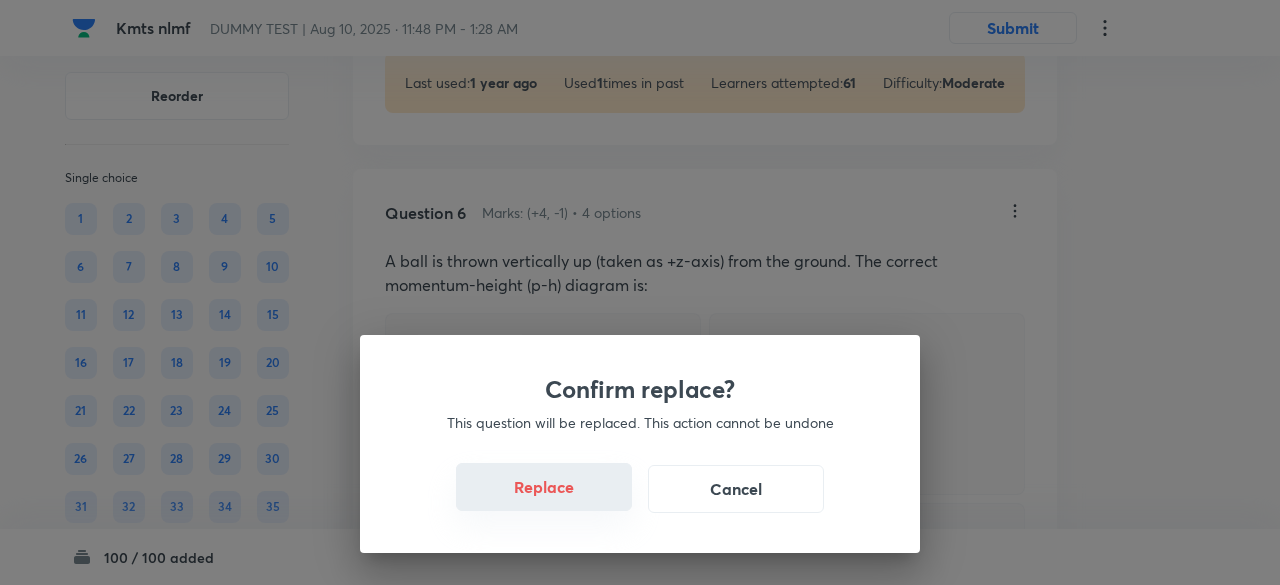 click on "Replace" at bounding box center (544, 487) 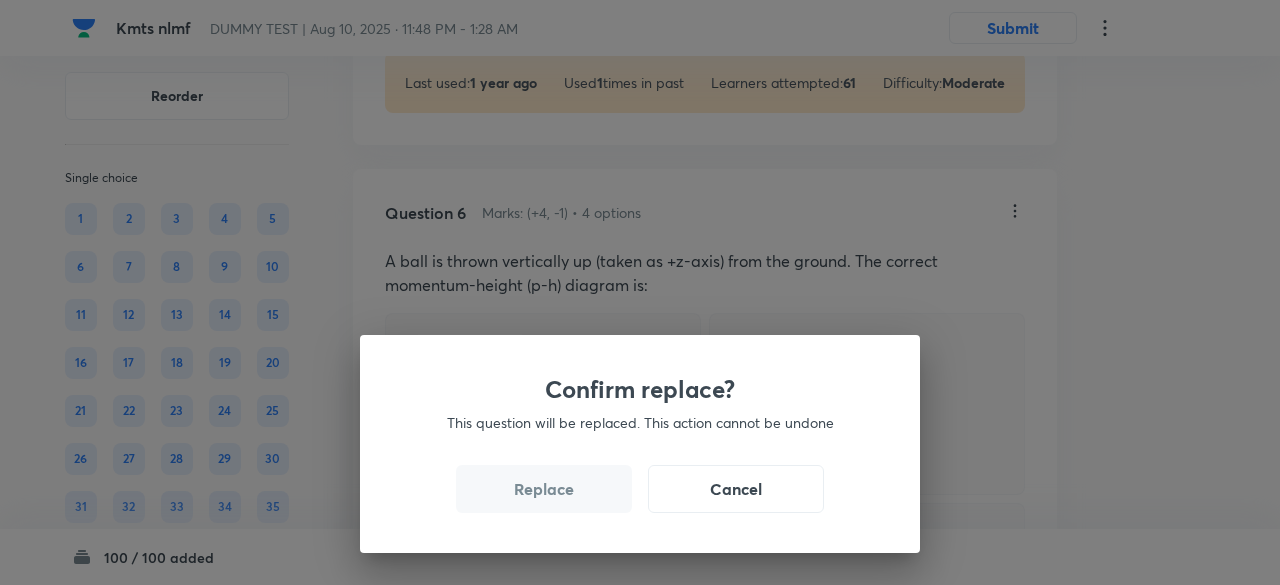 click on "Replace" at bounding box center (544, 489) 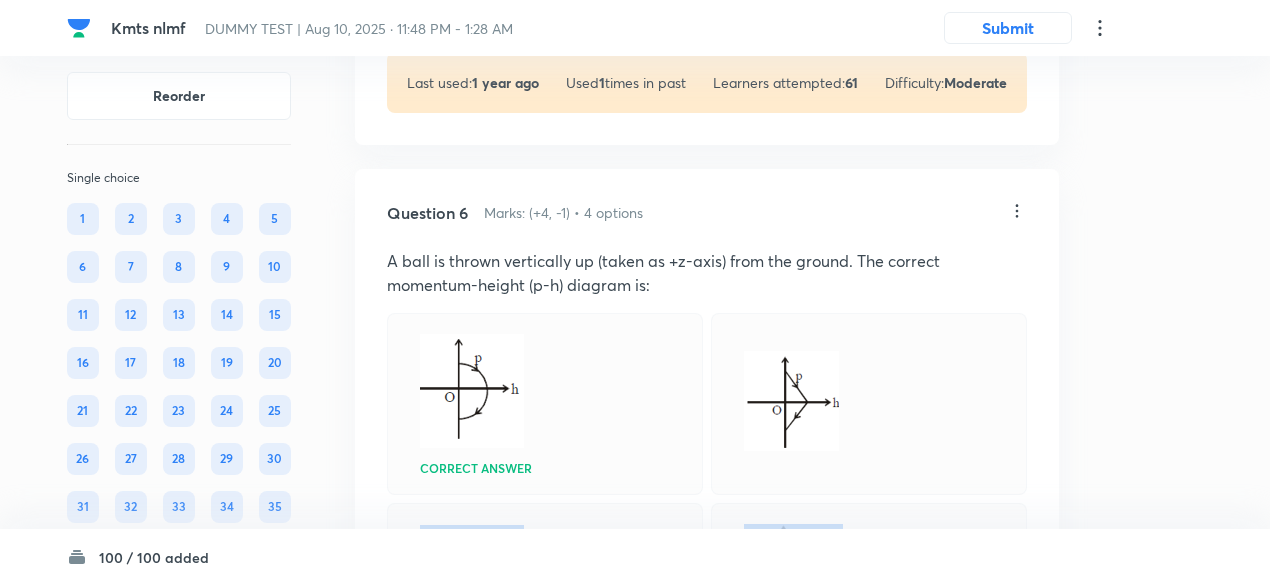click at bounding box center [545, 576] 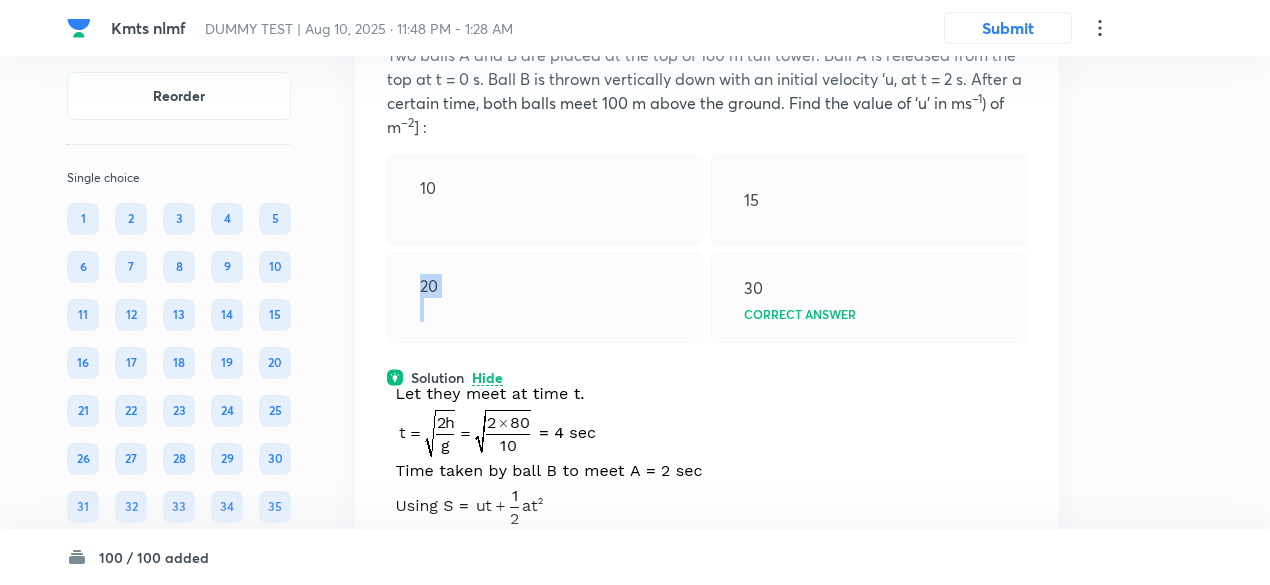 scroll, scrollTop: 3334, scrollLeft: 0, axis: vertical 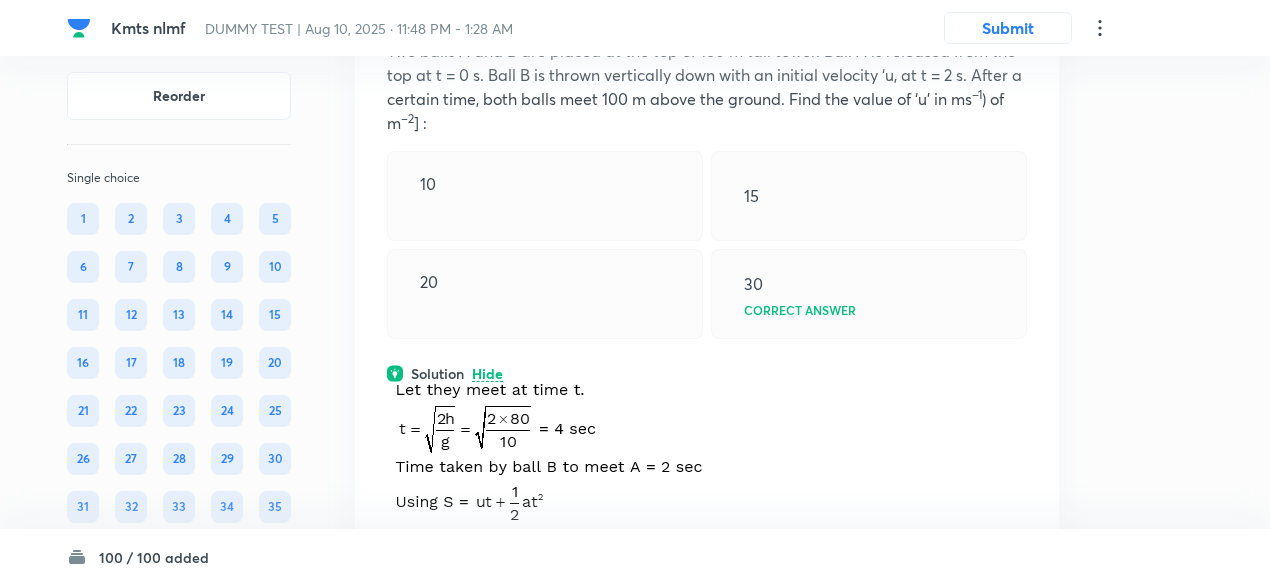 click on "Solution Hide" at bounding box center [707, 373] 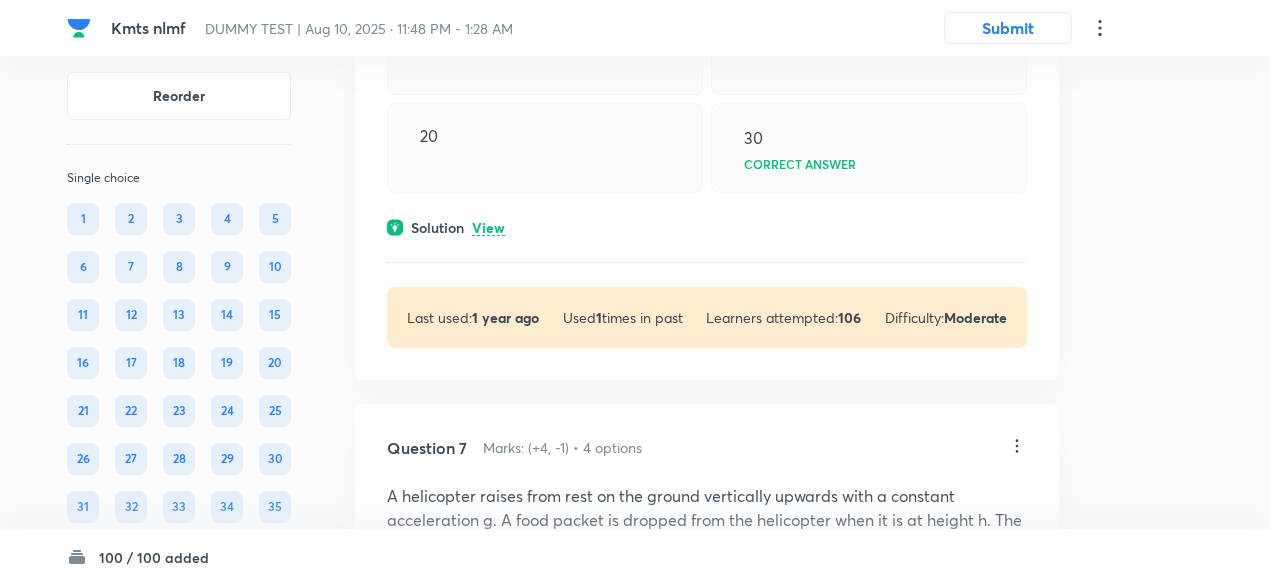 scroll, scrollTop: 3490, scrollLeft: 0, axis: vertical 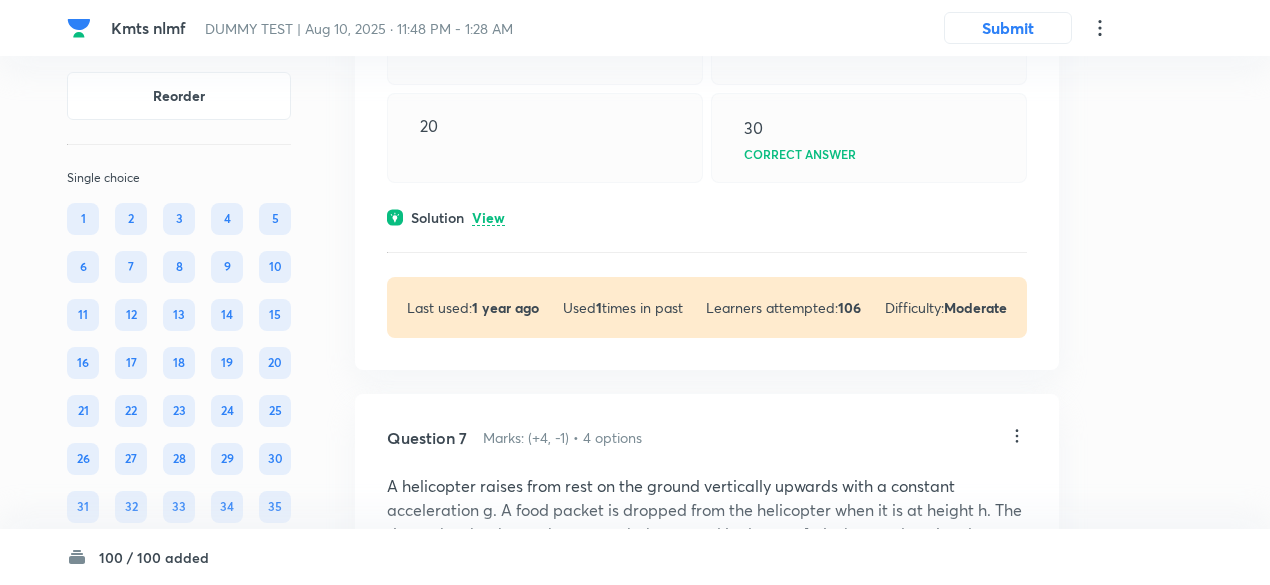 click on "View" at bounding box center (488, 218) 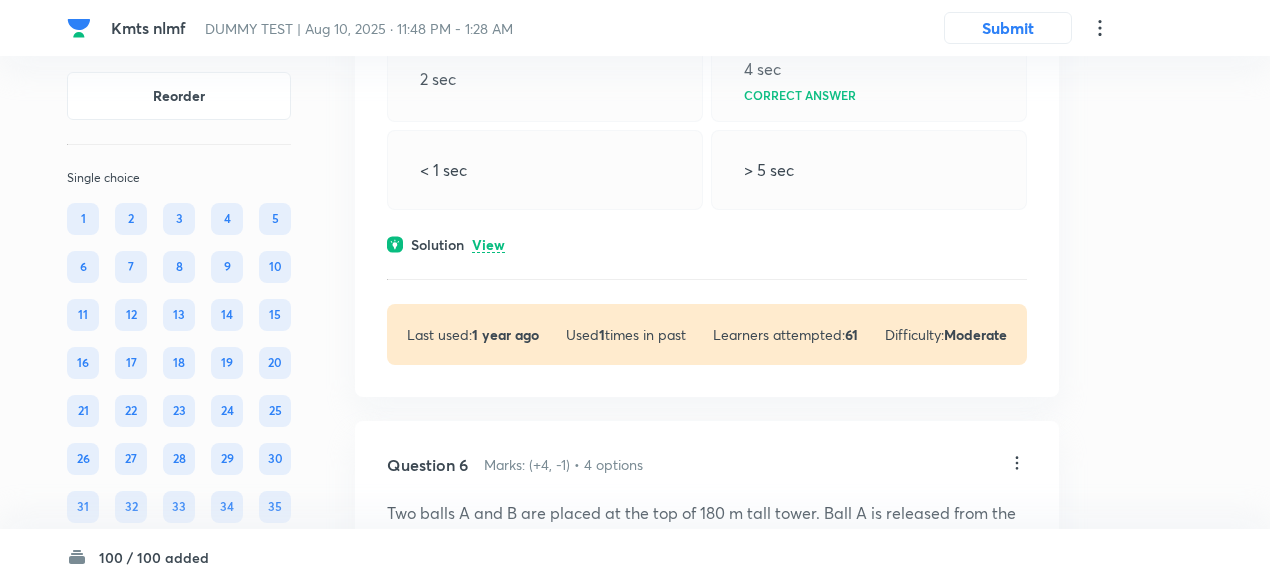 scroll, scrollTop: 2868, scrollLeft: 0, axis: vertical 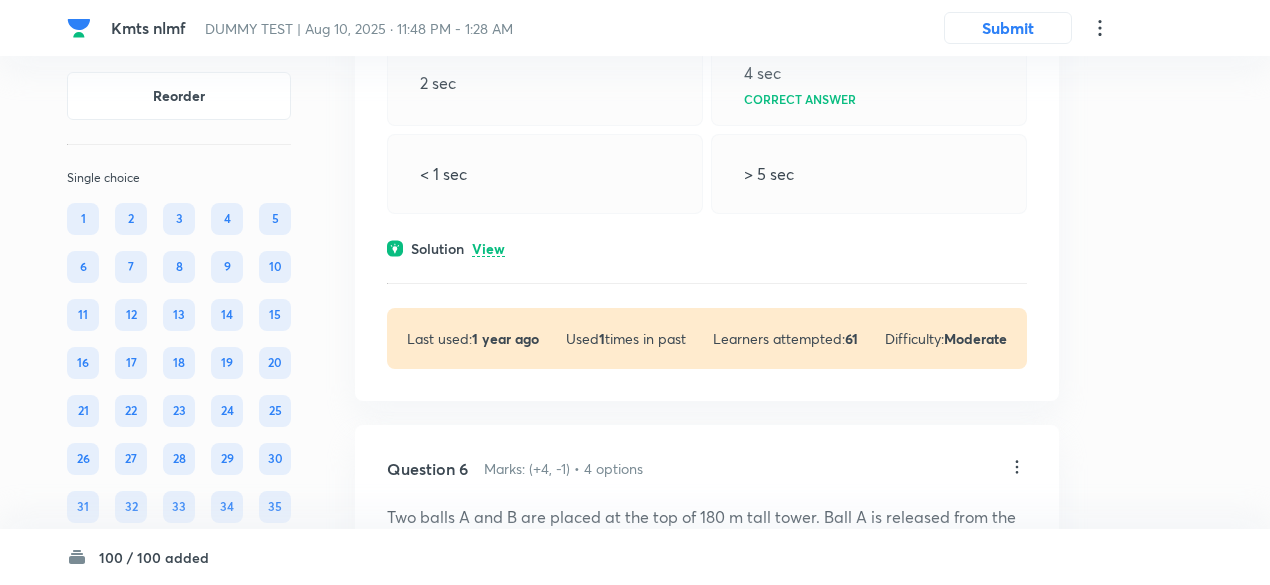 click on "View" at bounding box center (488, 249) 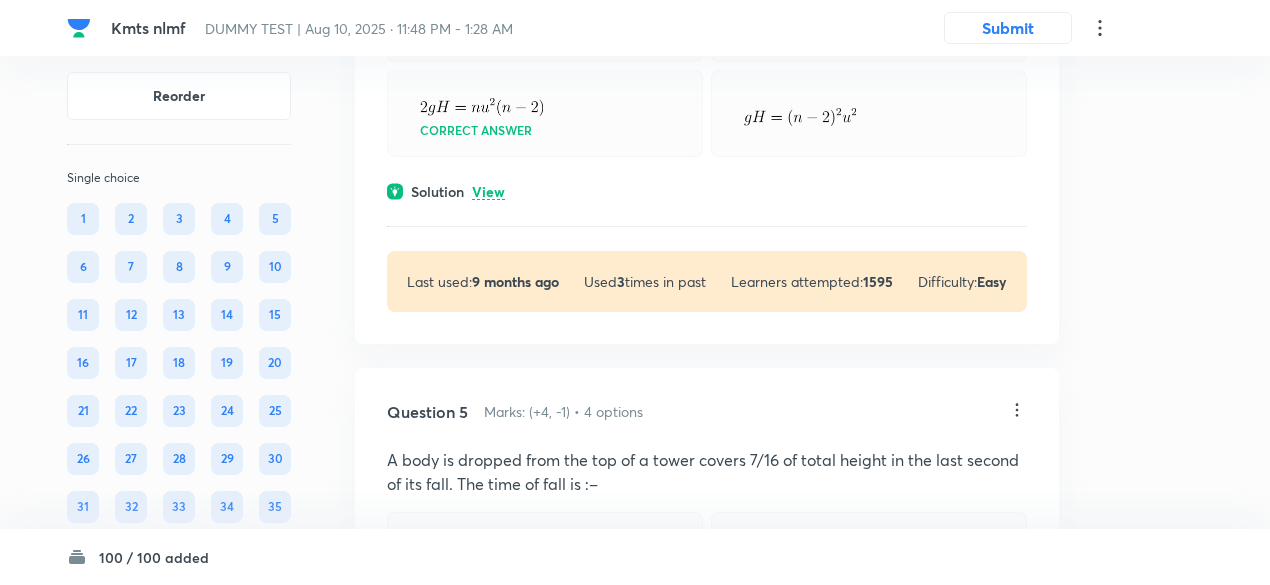 scroll, scrollTop: 2364, scrollLeft: 0, axis: vertical 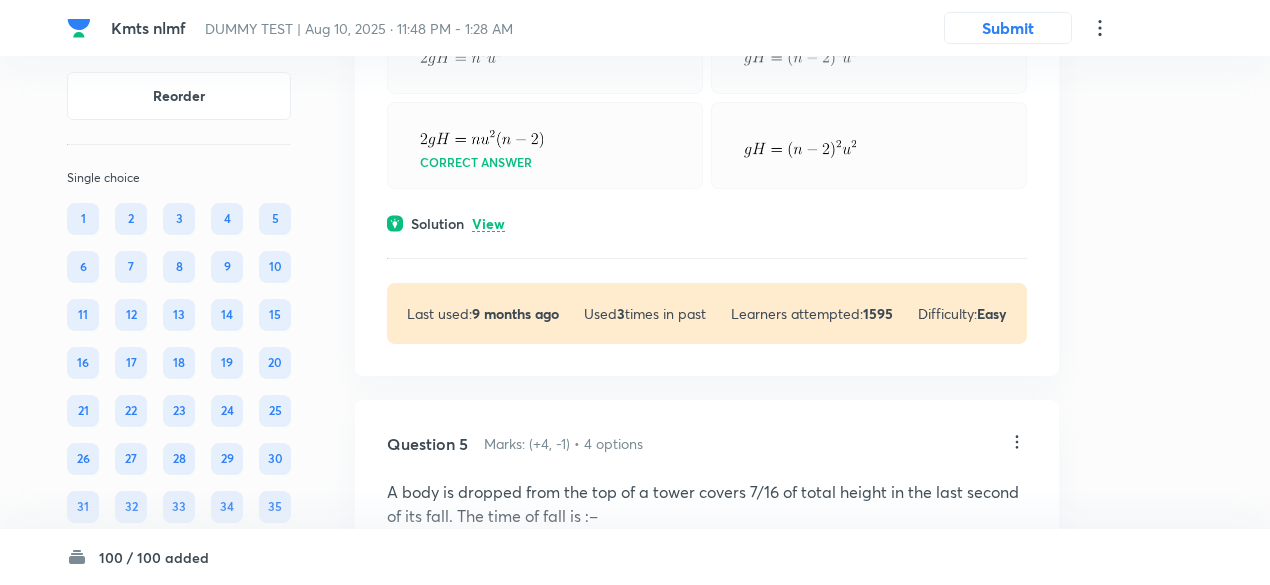 click on "View" at bounding box center (488, 224) 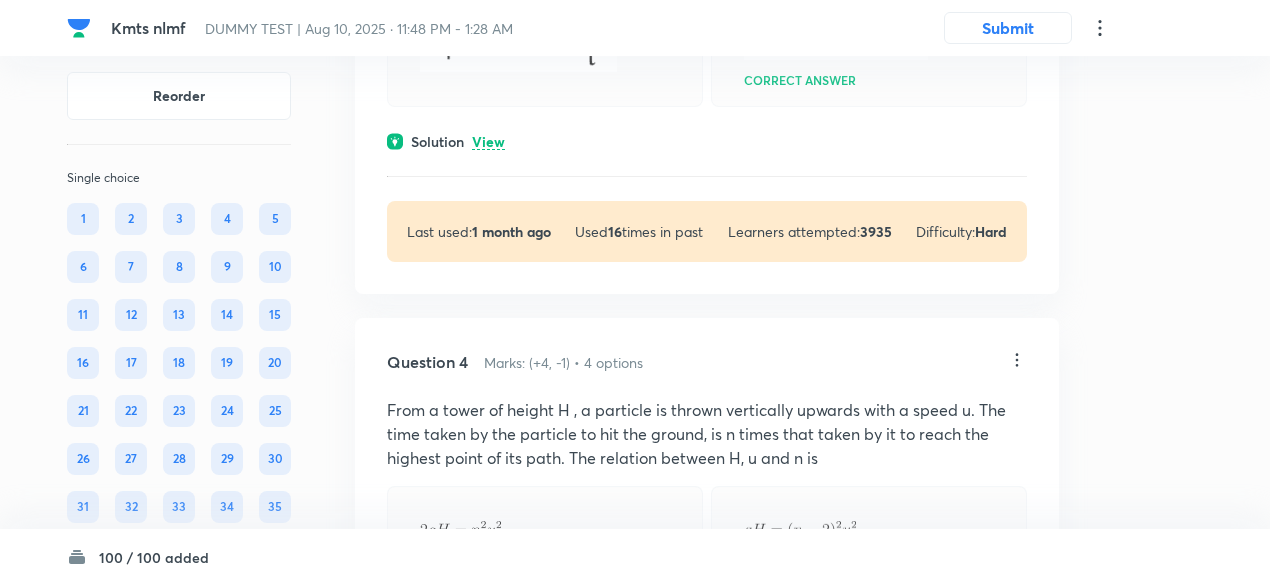 scroll, scrollTop: 1890, scrollLeft: 0, axis: vertical 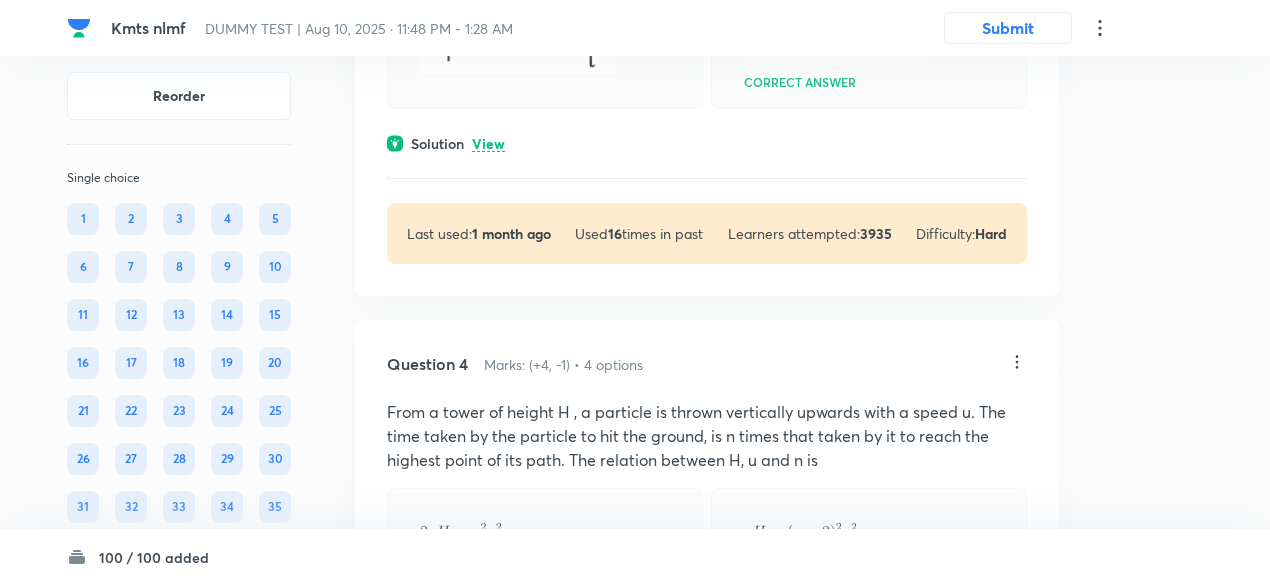 click on "View" at bounding box center (488, 144) 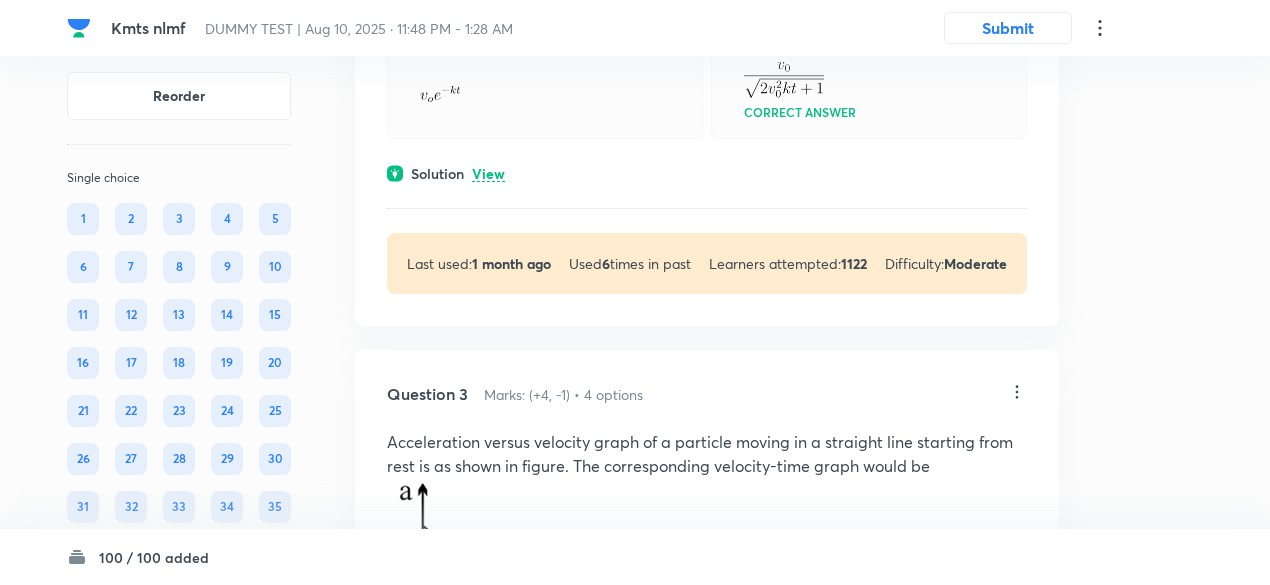scroll, scrollTop: 930, scrollLeft: 0, axis: vertical 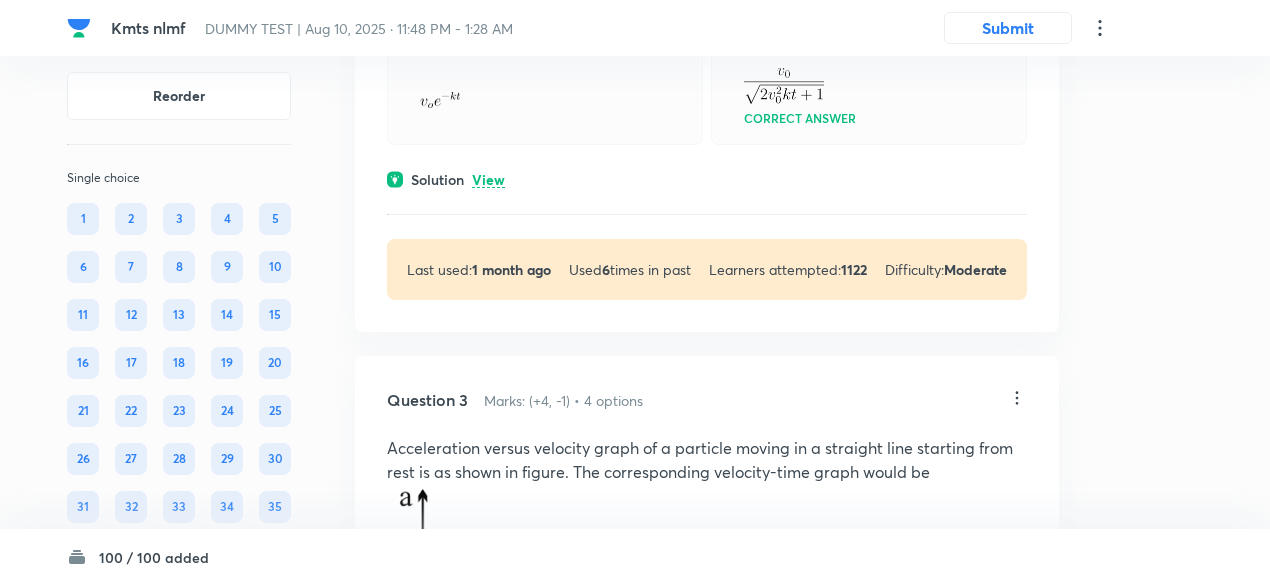 click on "View" at bounding box center [488, 180] 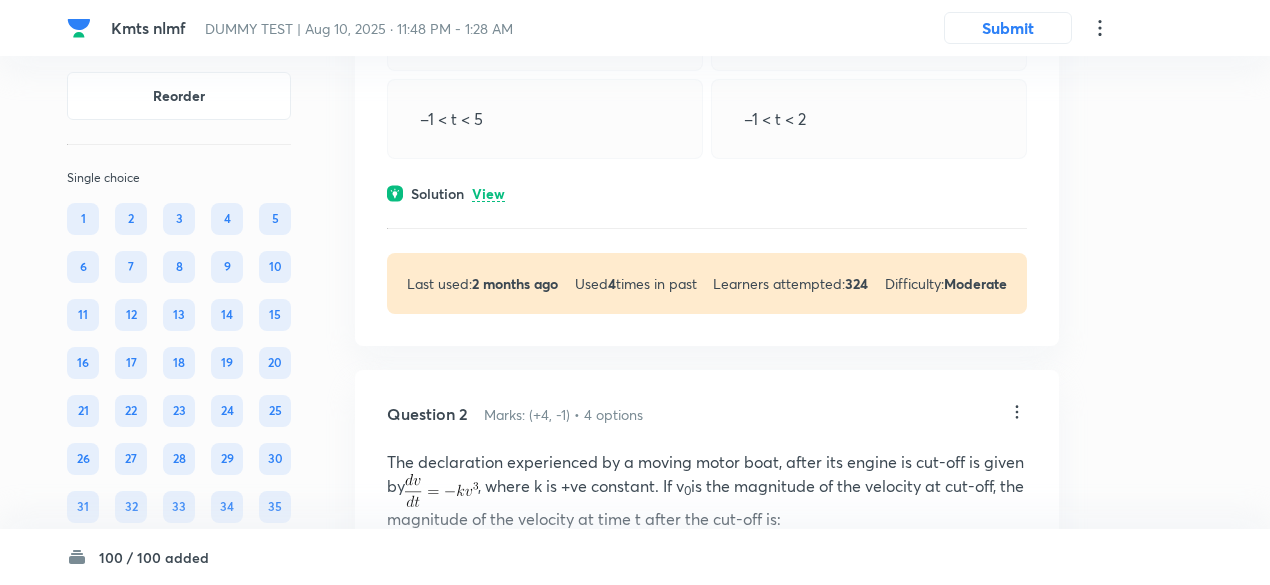 scroll, scrollTop: 336, scrollLeft: 0, axis: vertical 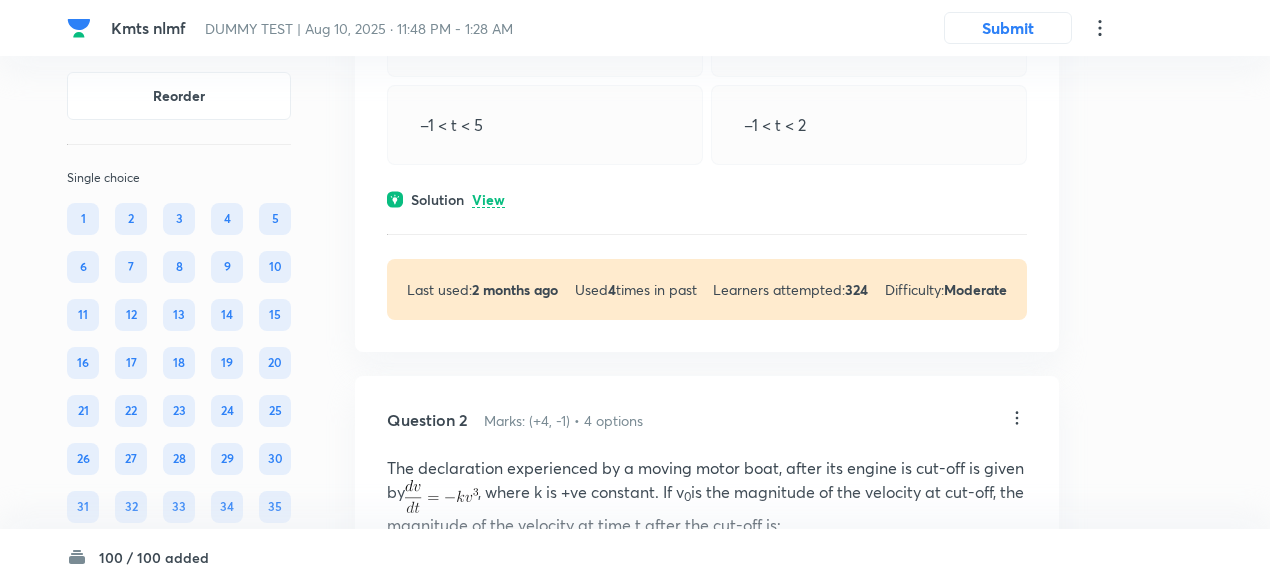 click on "View" at bounding box center (488, 200) 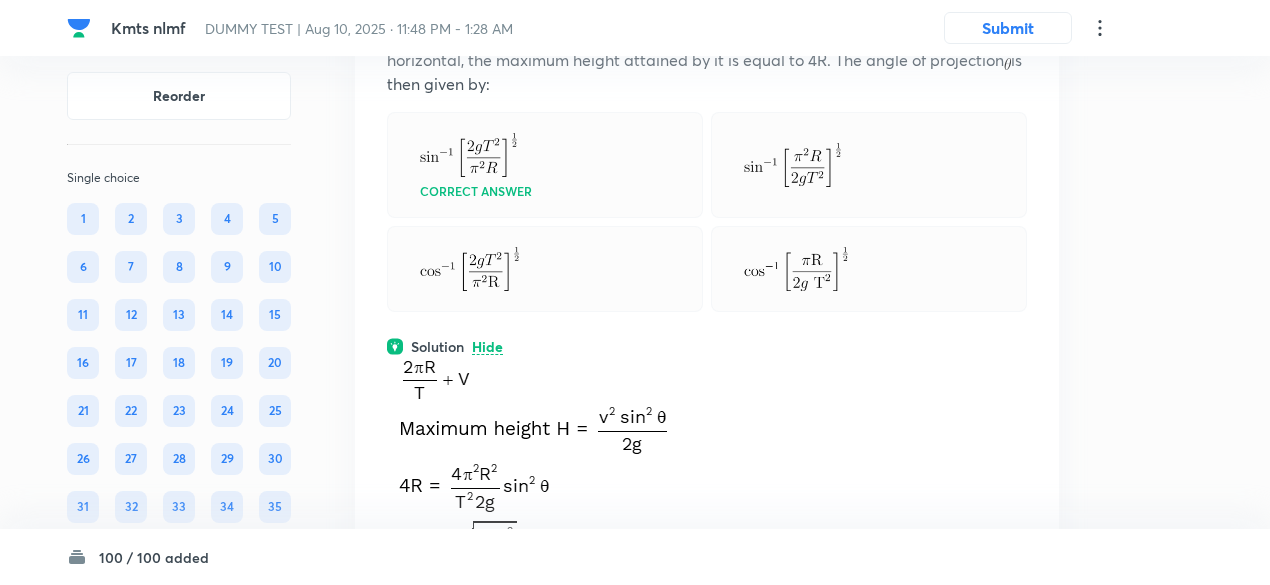 scroll, scrollTop: 22729, scrollLeft: 0, axis: vertical 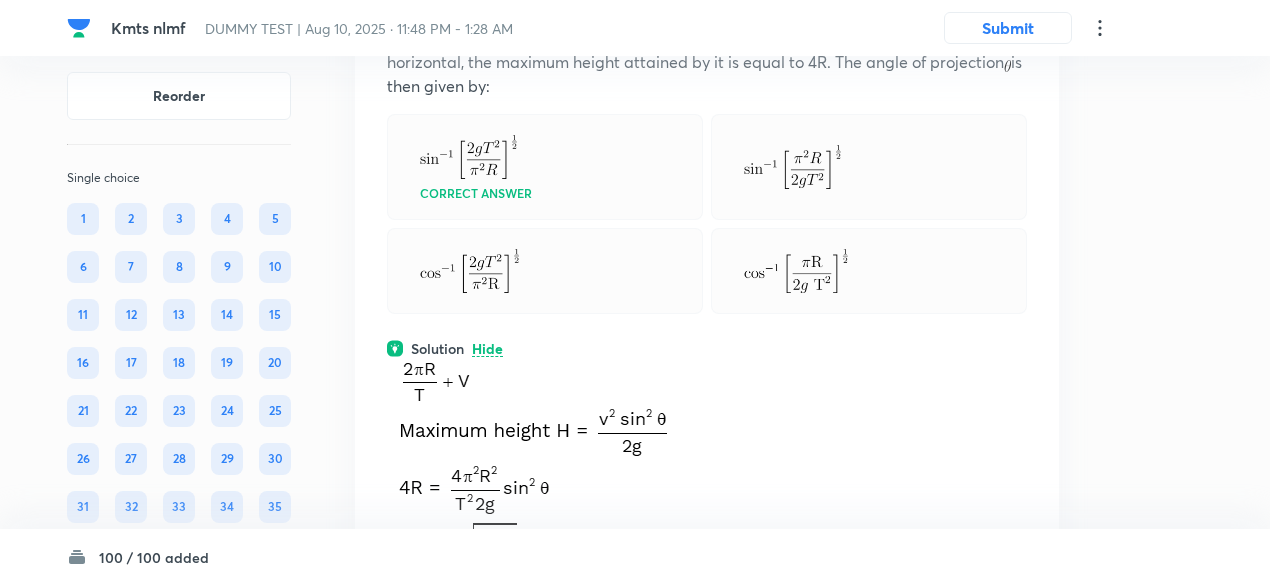 click 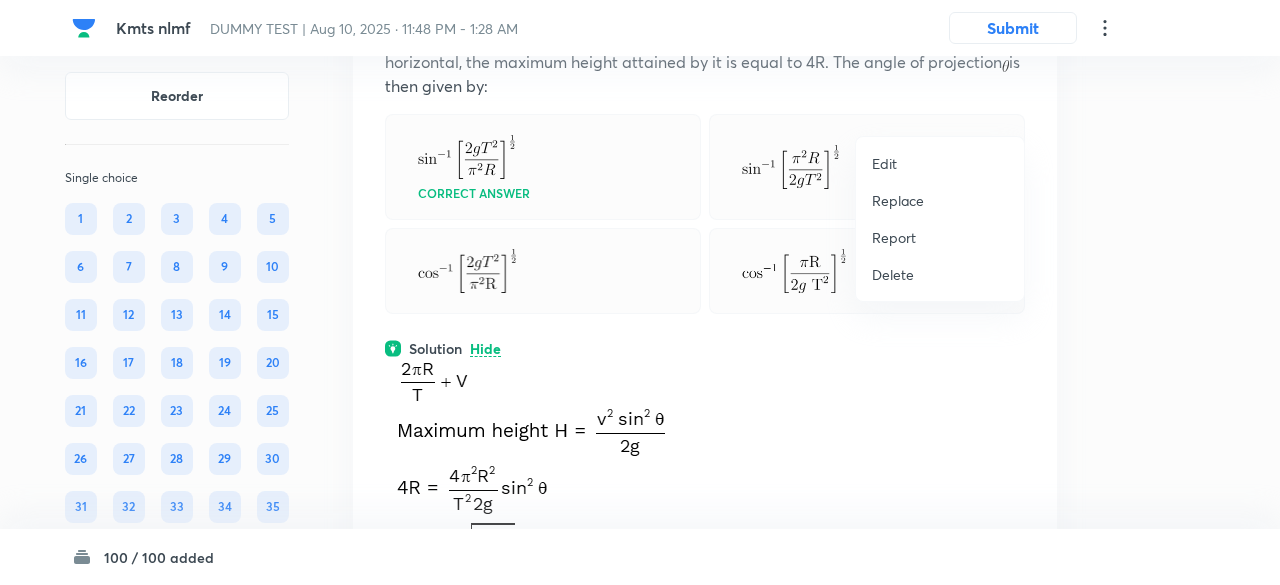 click on "Replace" at bounding box center (898, 200) 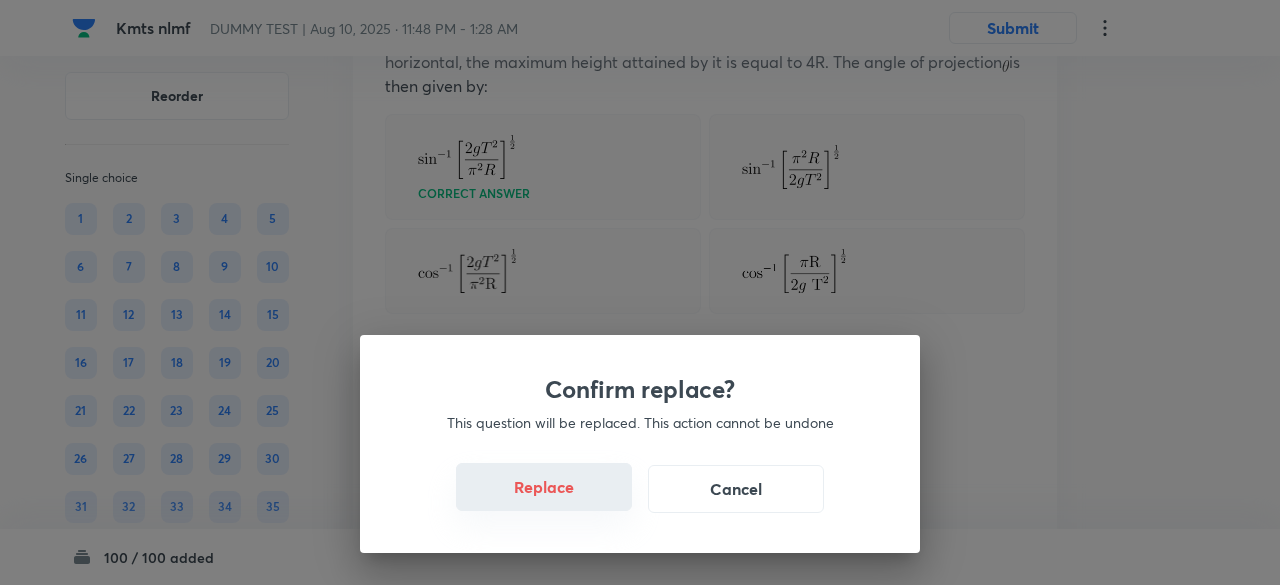 click on "Replace" at bounding box center (544, 487) 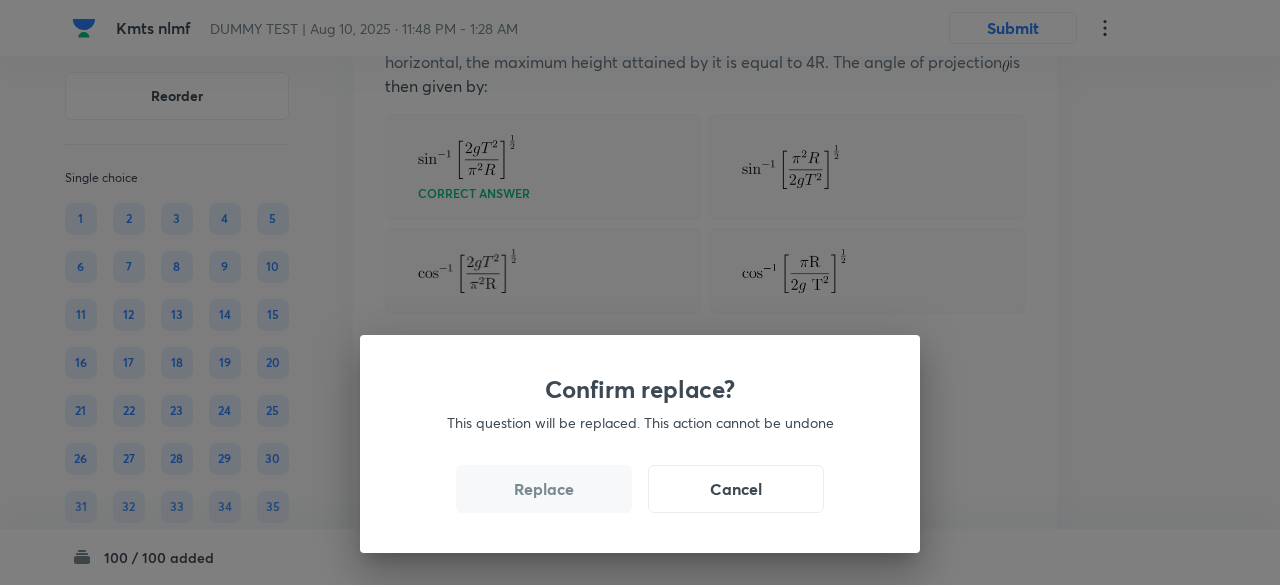 click on "Replace" at bounding box center [544, 489] 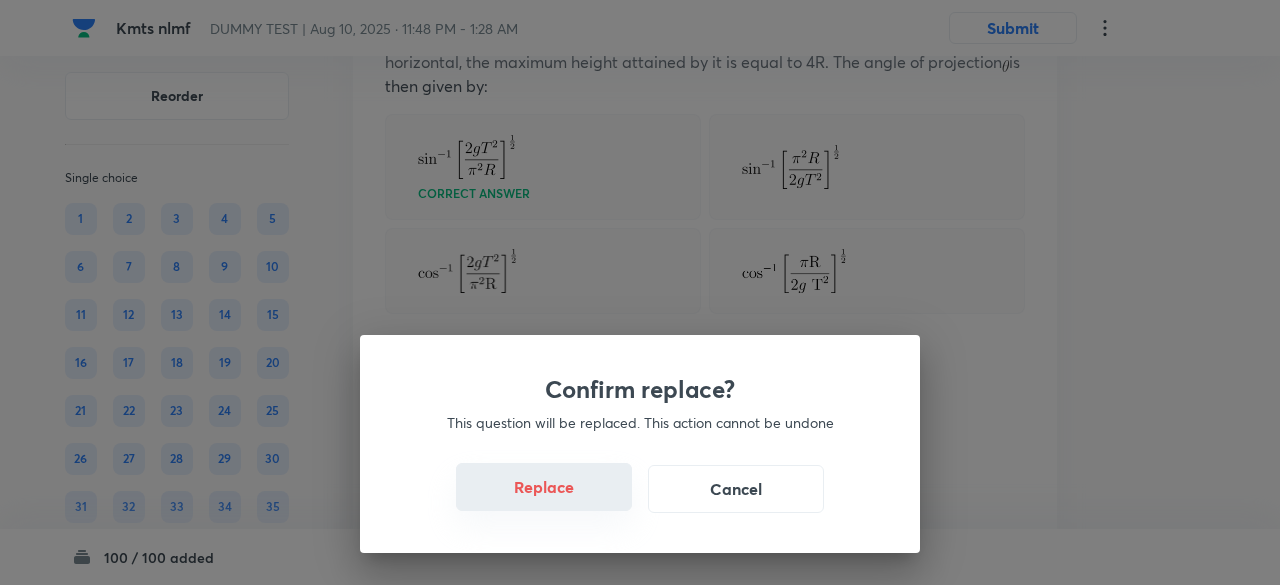 click on "Replace" at bounding box center (544, 487) 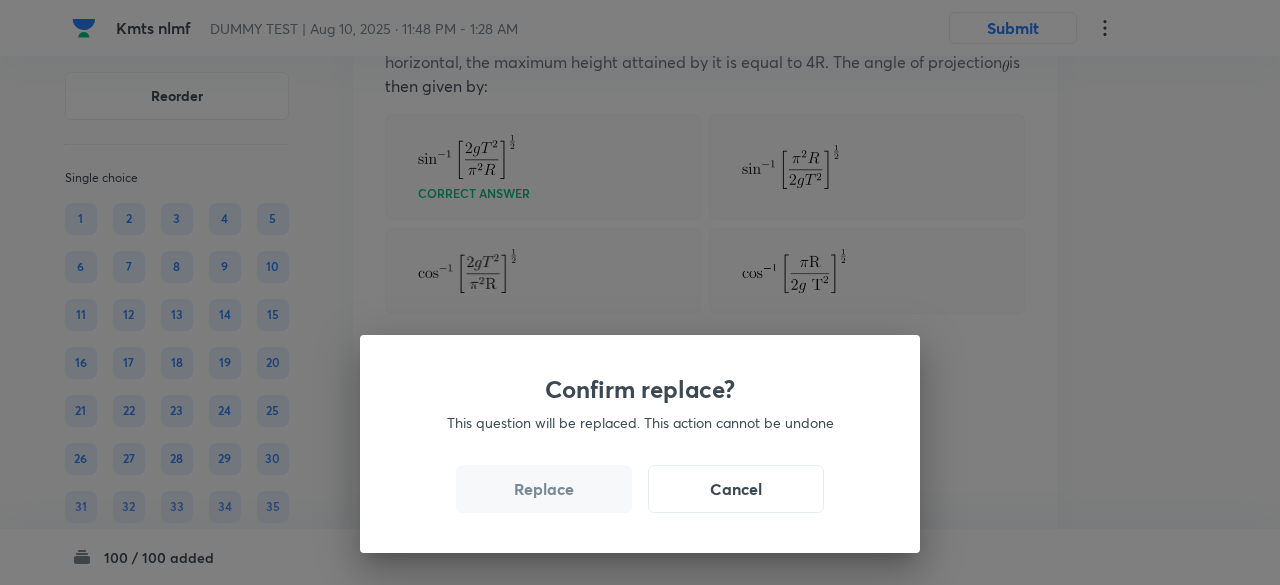 click on "Replace" at bounding box center (544, 489) 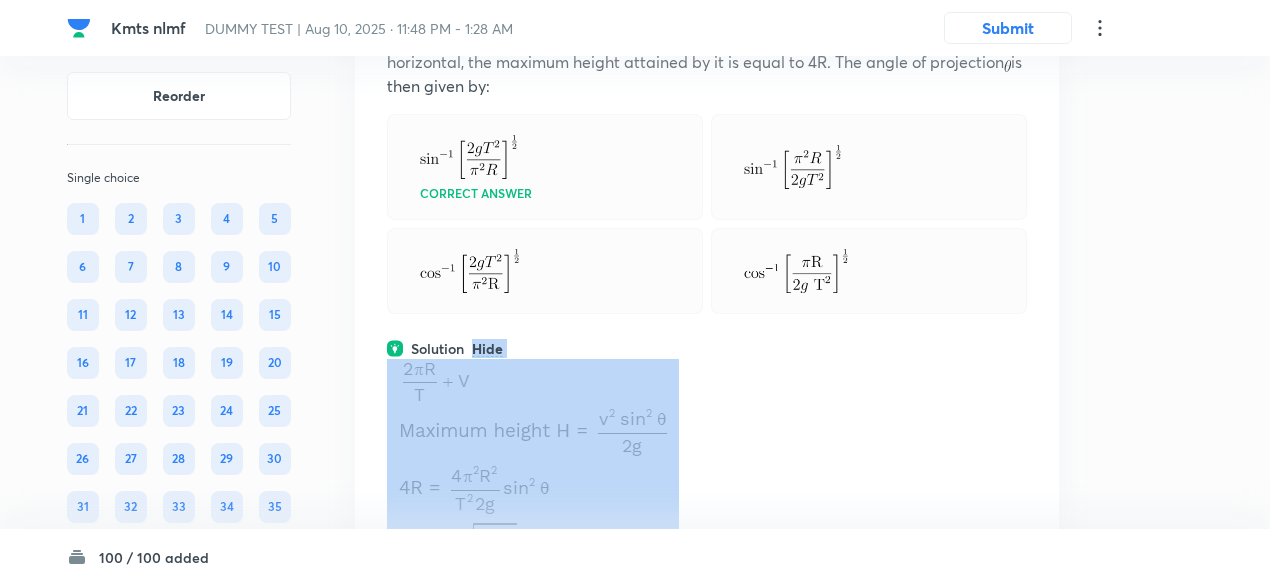 click on "Solution Hide" at bounding box center [707, 348] 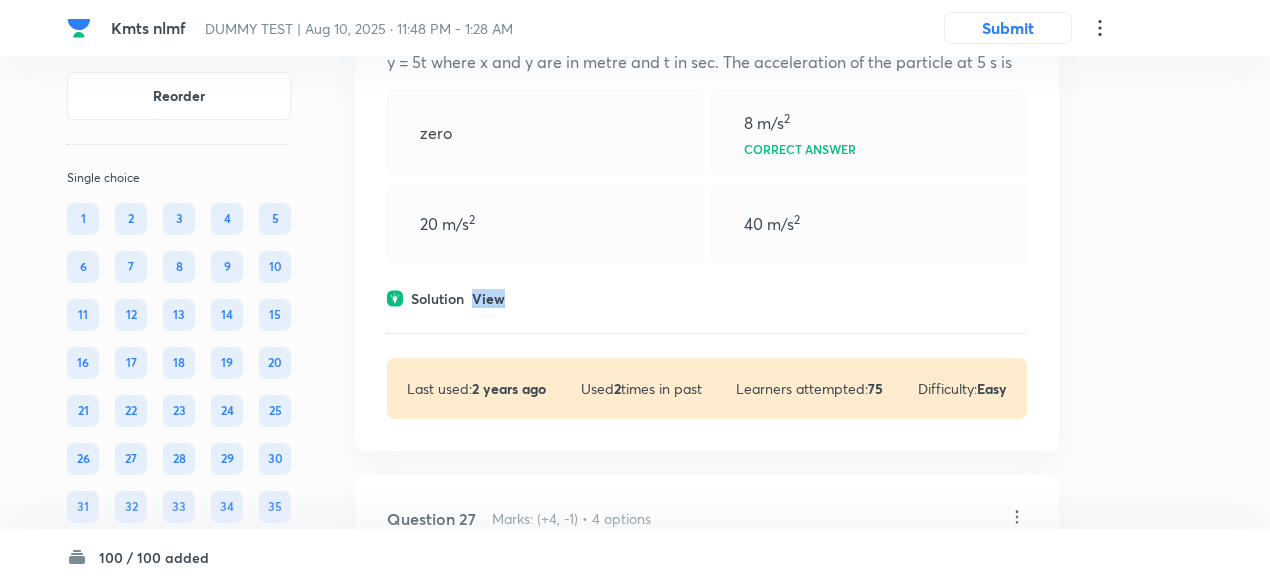 click on "View" at bounding box center (488, 299) 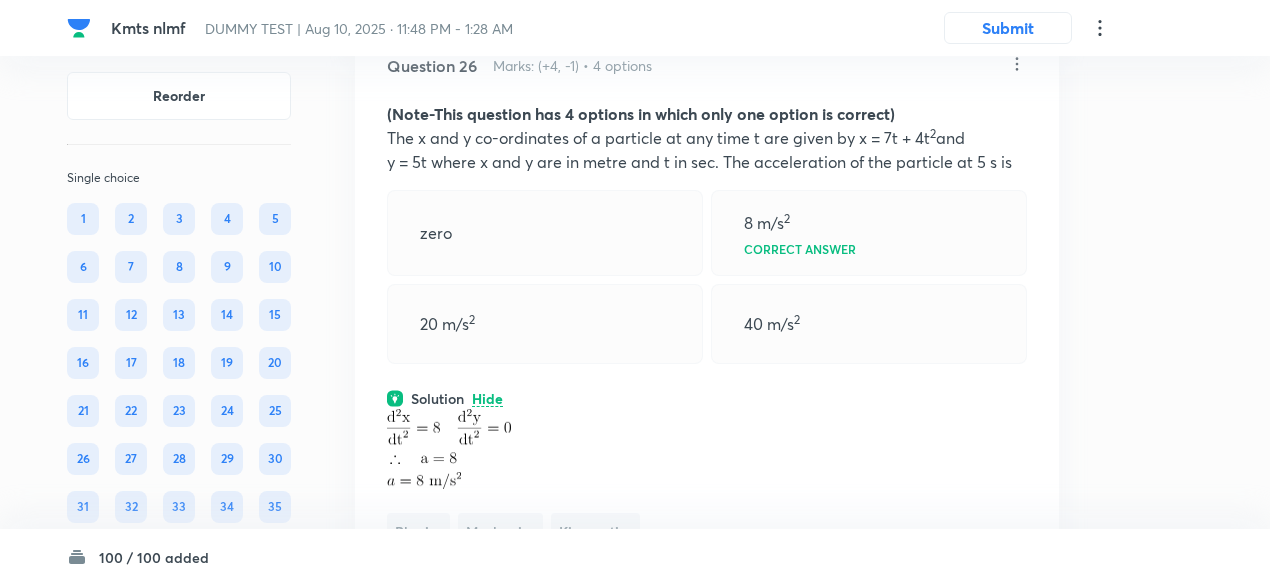 scroll, scrollTop: 22615, scrollLeft: 0, axis: vertical 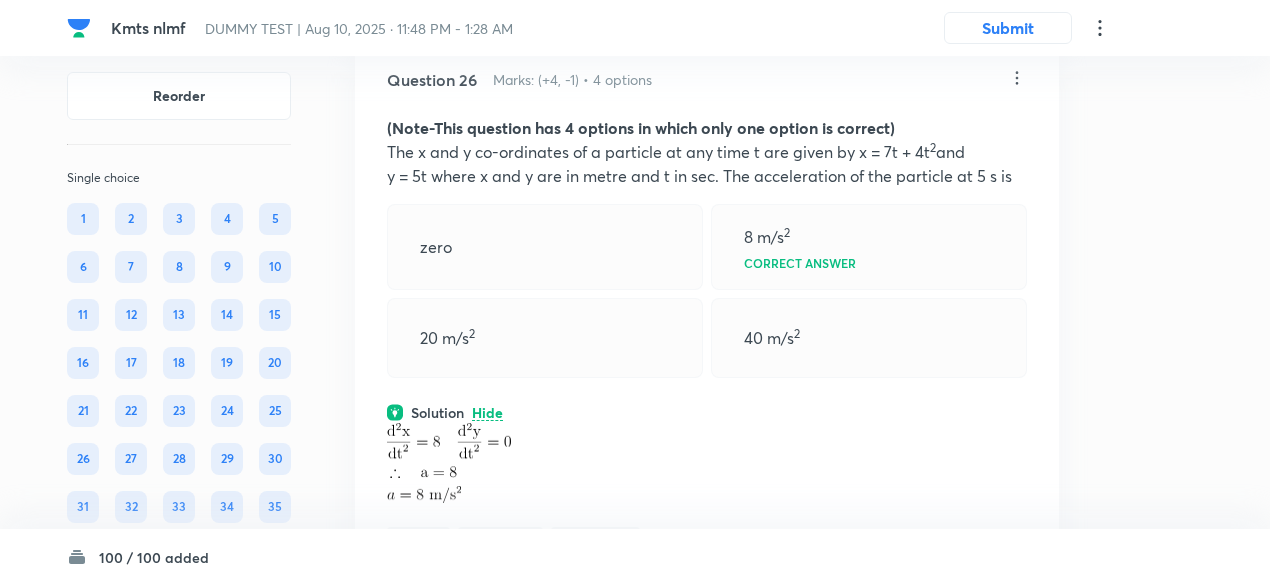 click 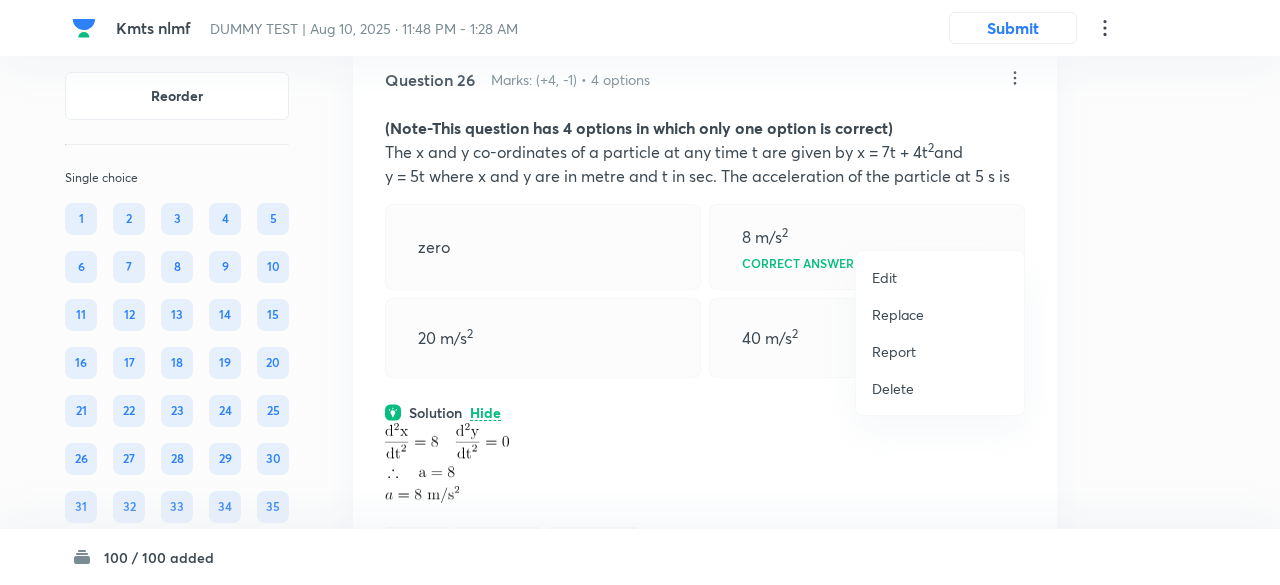 click on "Replace" at bounding box center [898, 314] 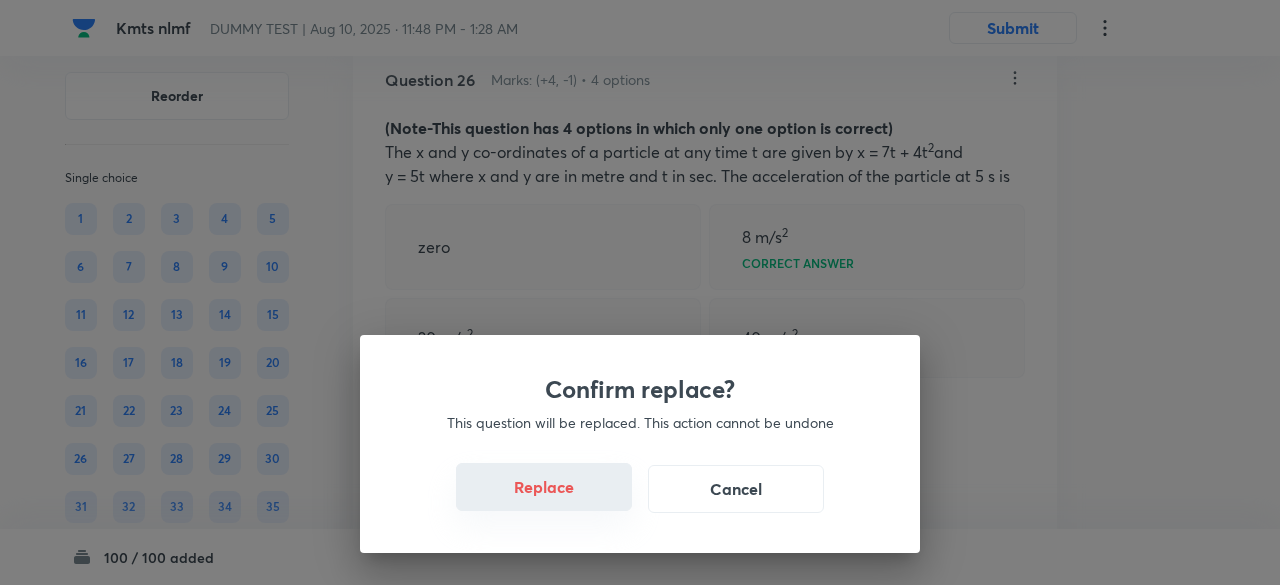 click on "Replace" at bounding box center (544, 487) 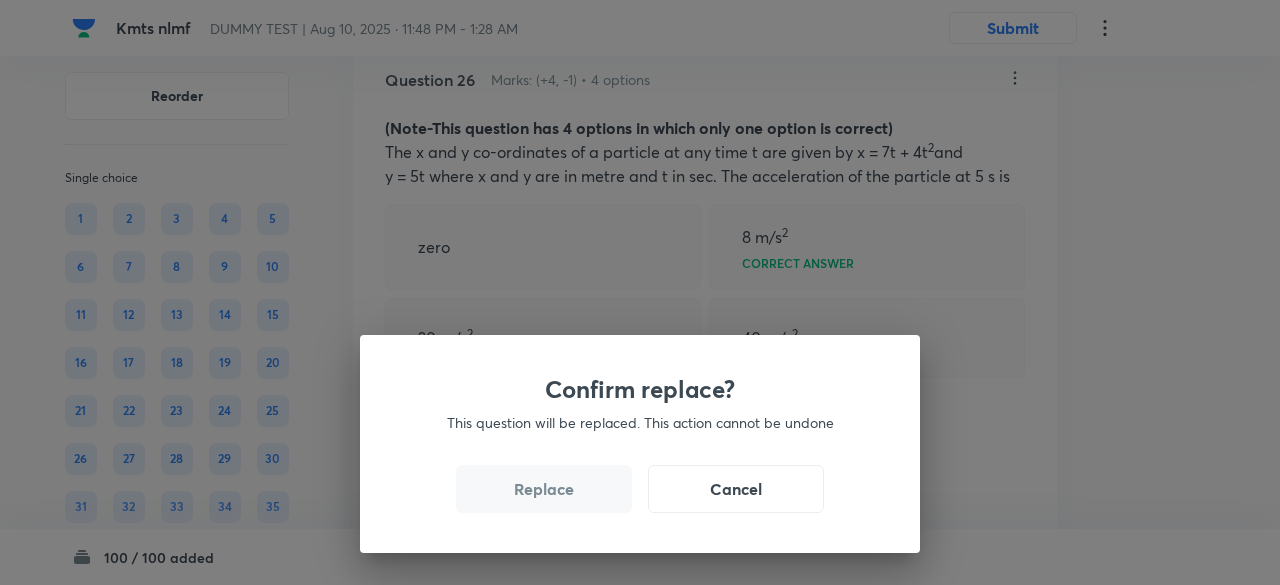 click on "Replace" at bounding box center [544, 489] 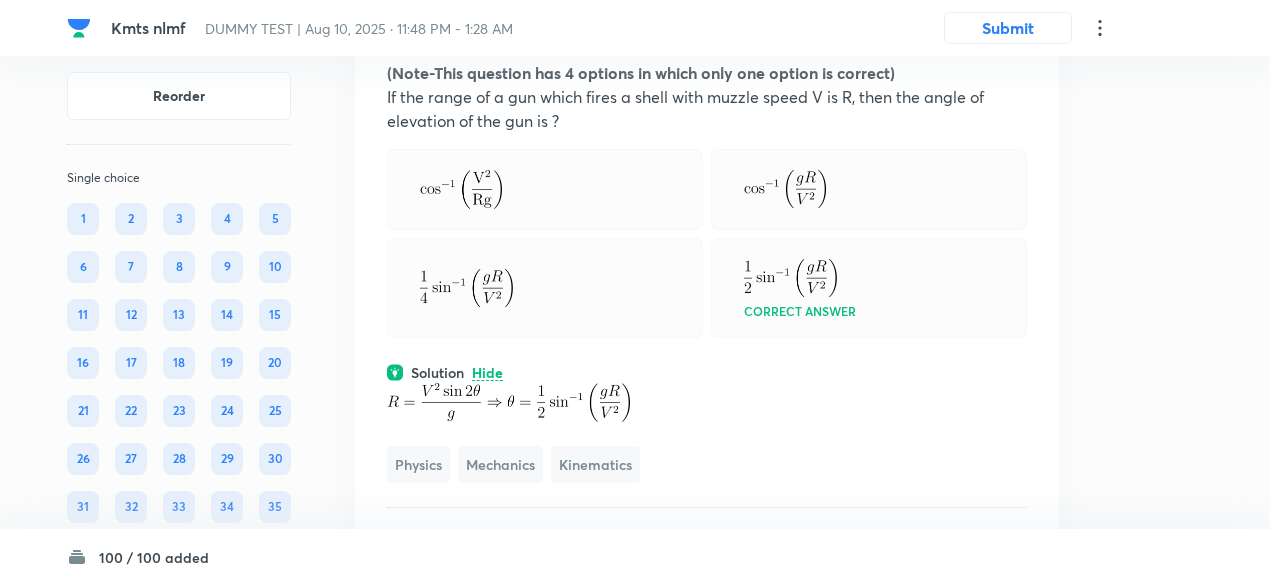 scroll, scrollTop: 22669, scrollLeft: 0, axis: vertical 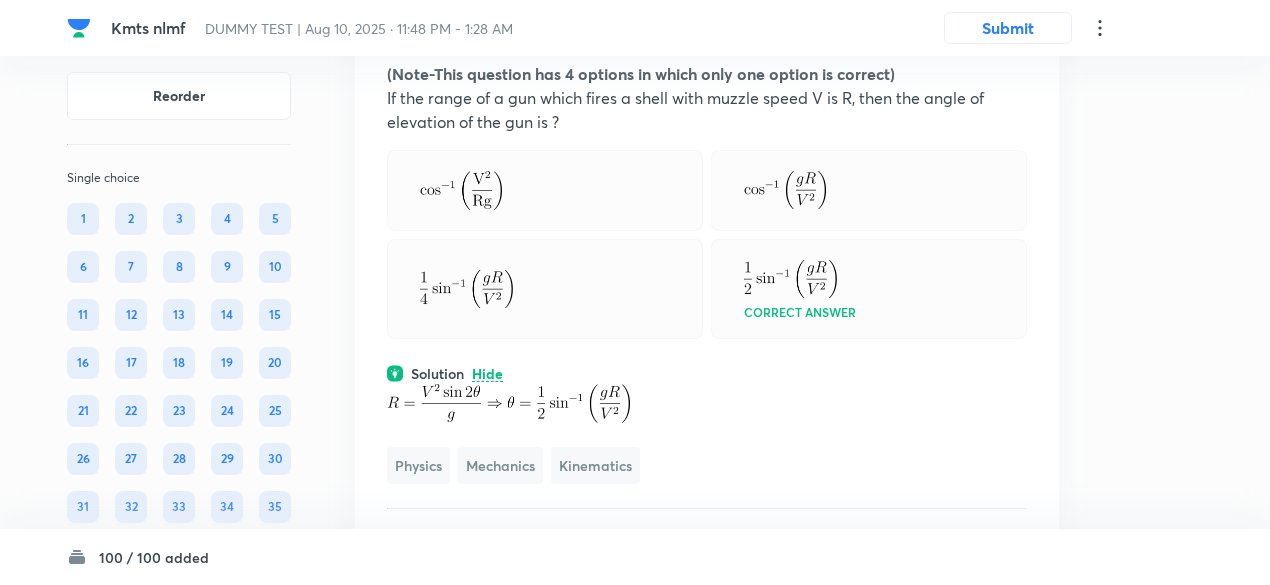 click 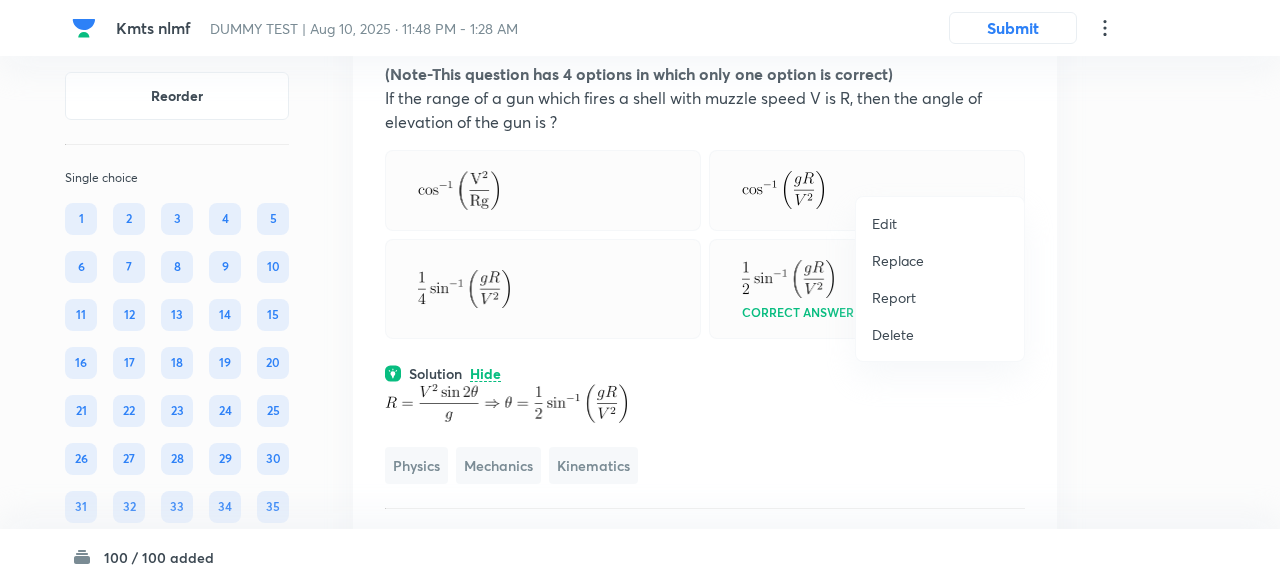 click on "Replace" at bounding box center (898, 260) 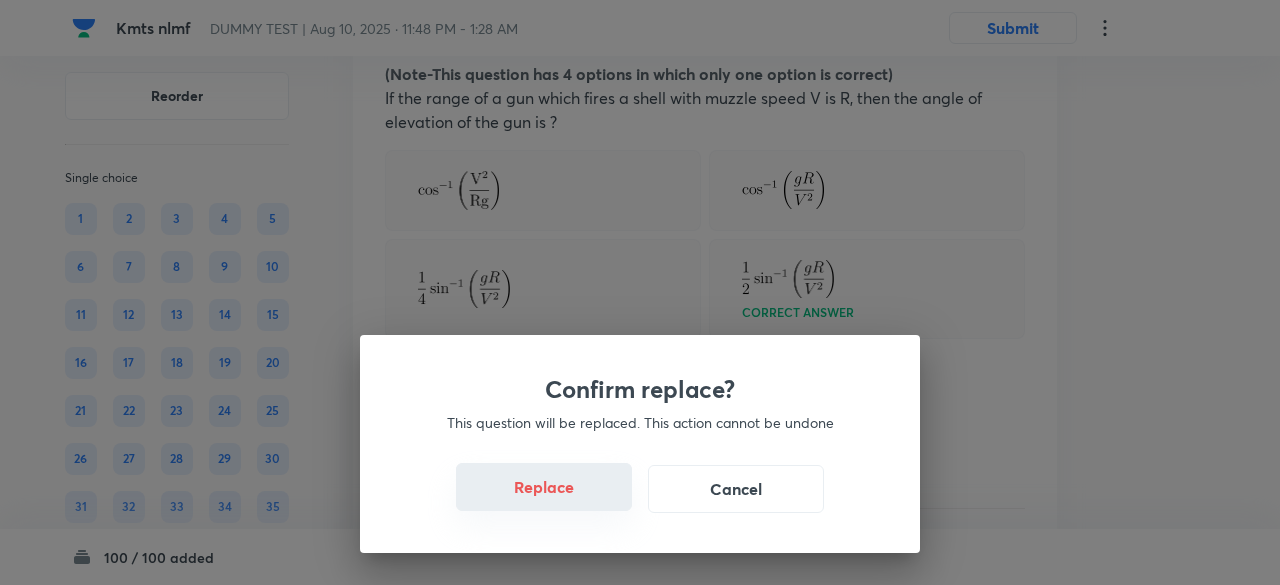 click on "Replace" at bounding box center [544, 487] 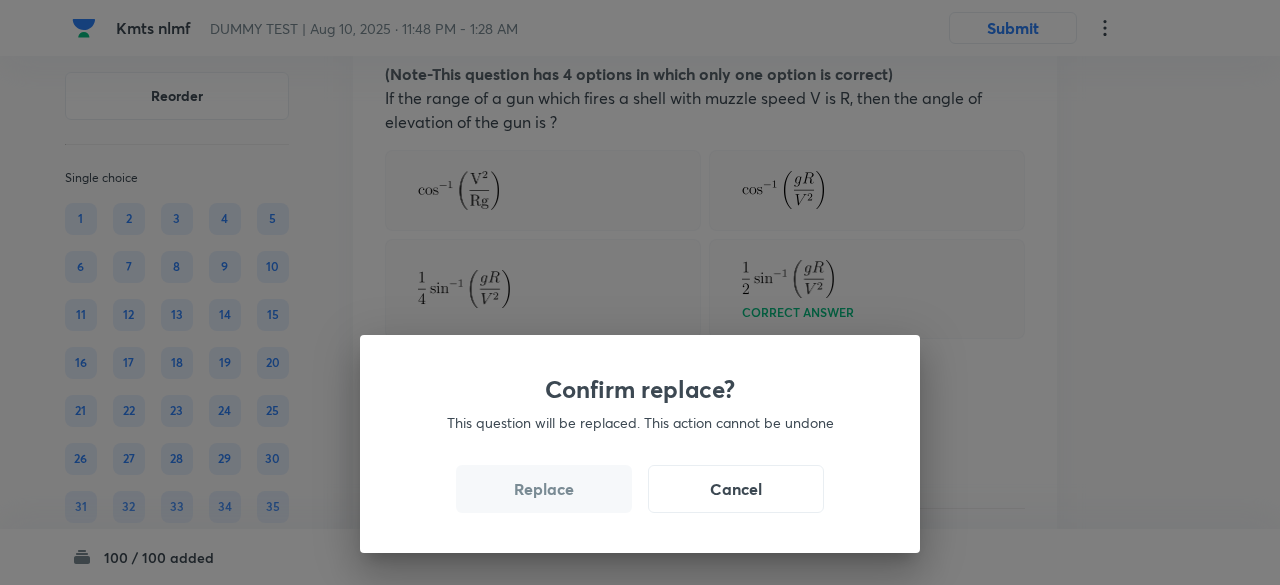 click on "Replace" at bounding box center (544, 489) 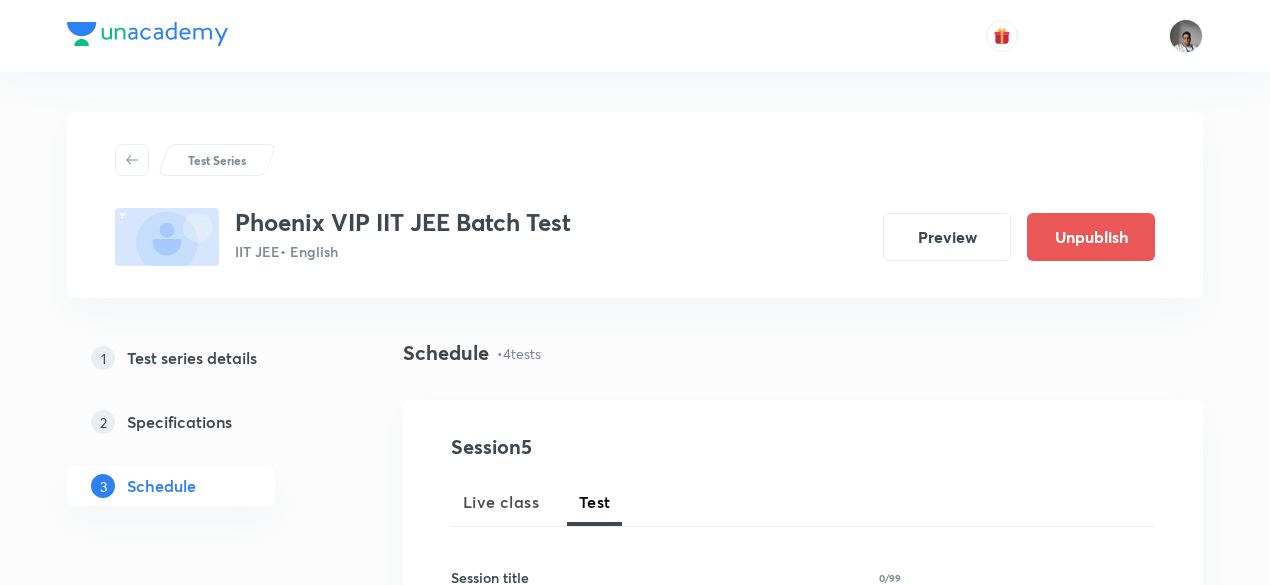 scroll, scrollTop: 1538, scrollLeft: 0, axis: vertical 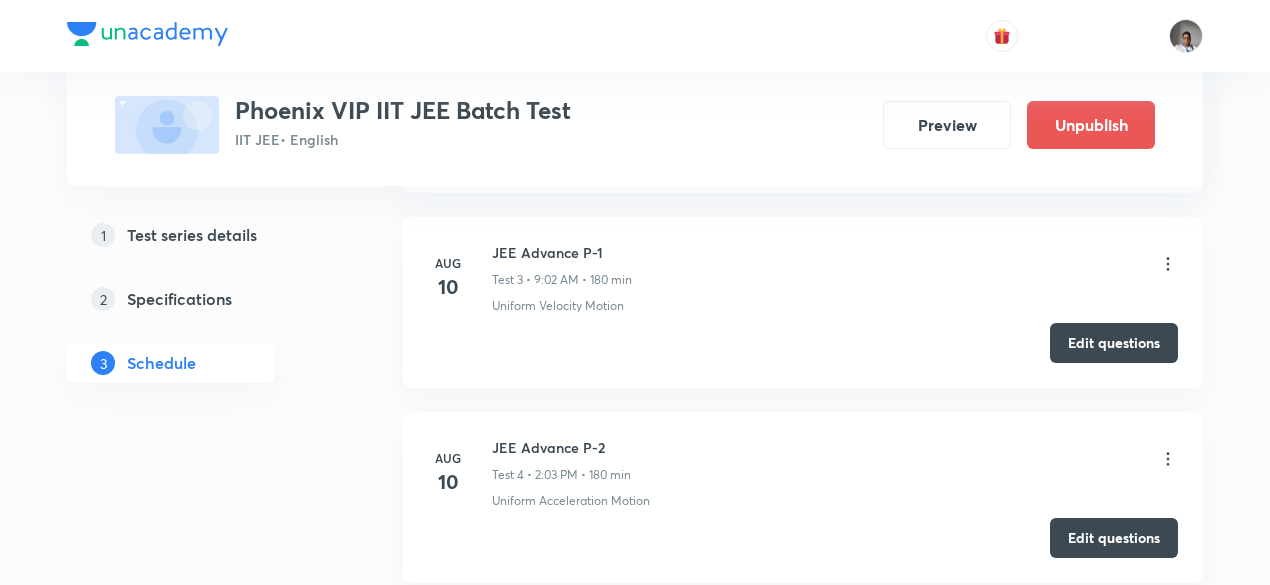 click on "Phoenix VIP IIT JEE Batch Test" at bounding box center [403, 110] 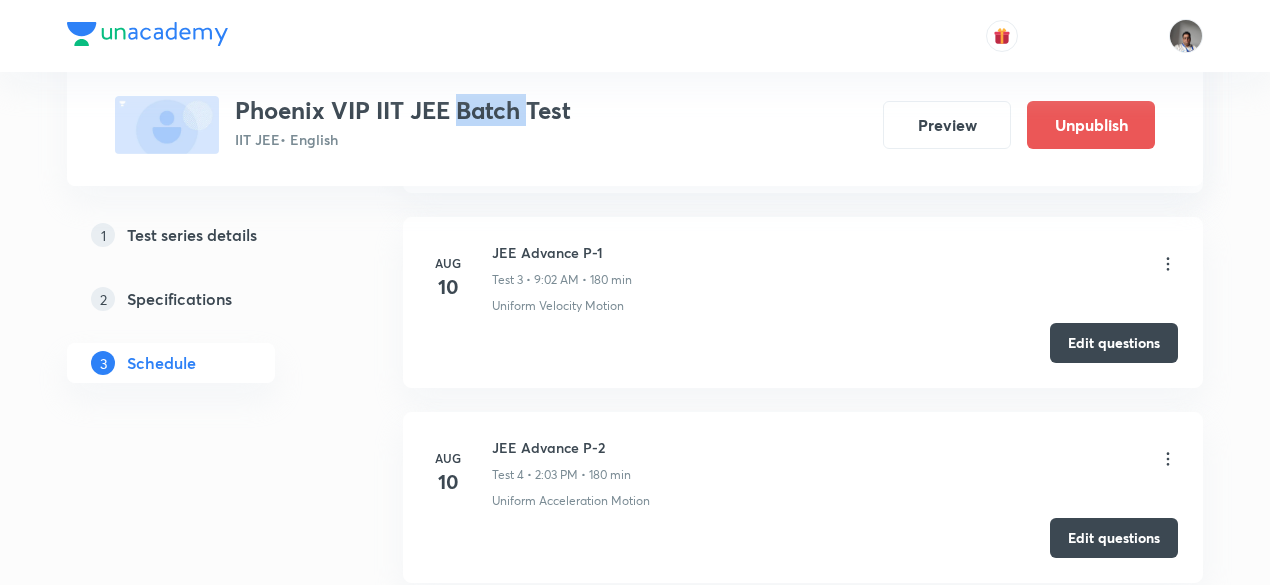 click on "Phoenix VIP IIT JEE Batch Test" at bounding box center (403, 110) 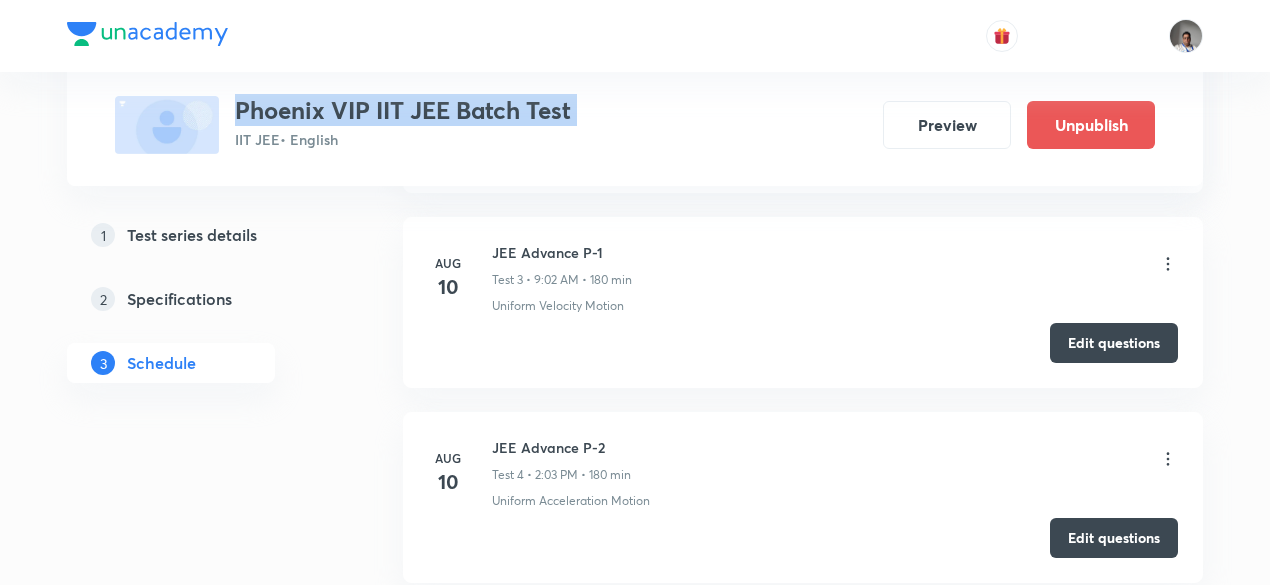 click on "Phoenix VIP IIT JEE Batch Test" at bounding box center [403, 110] 